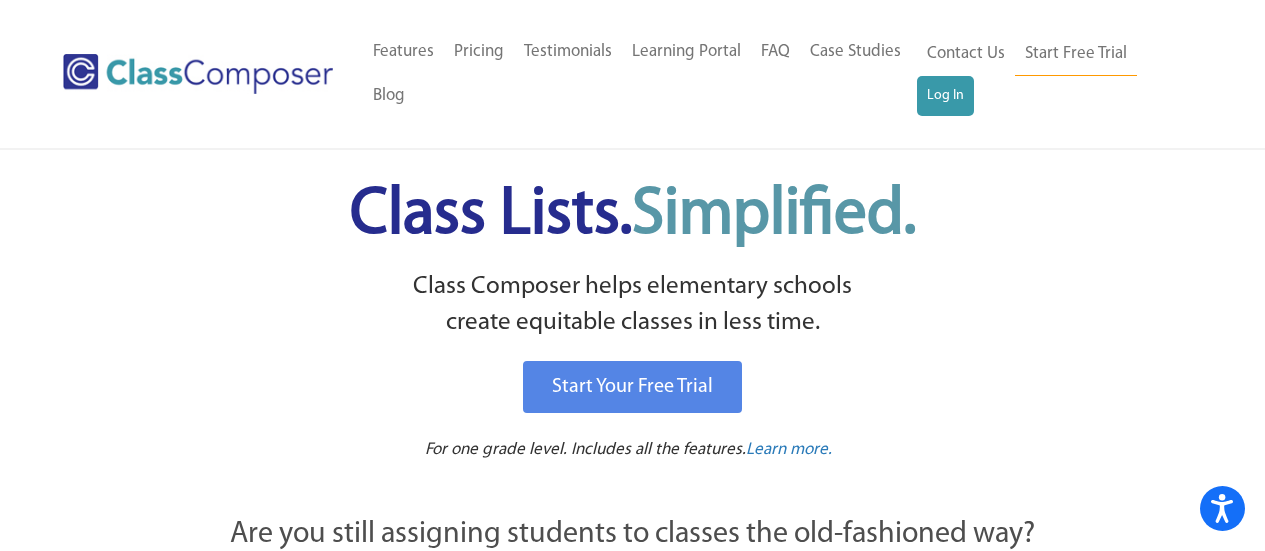 scroll, scrollTop: 0, scrollLeft: 0, axis: both 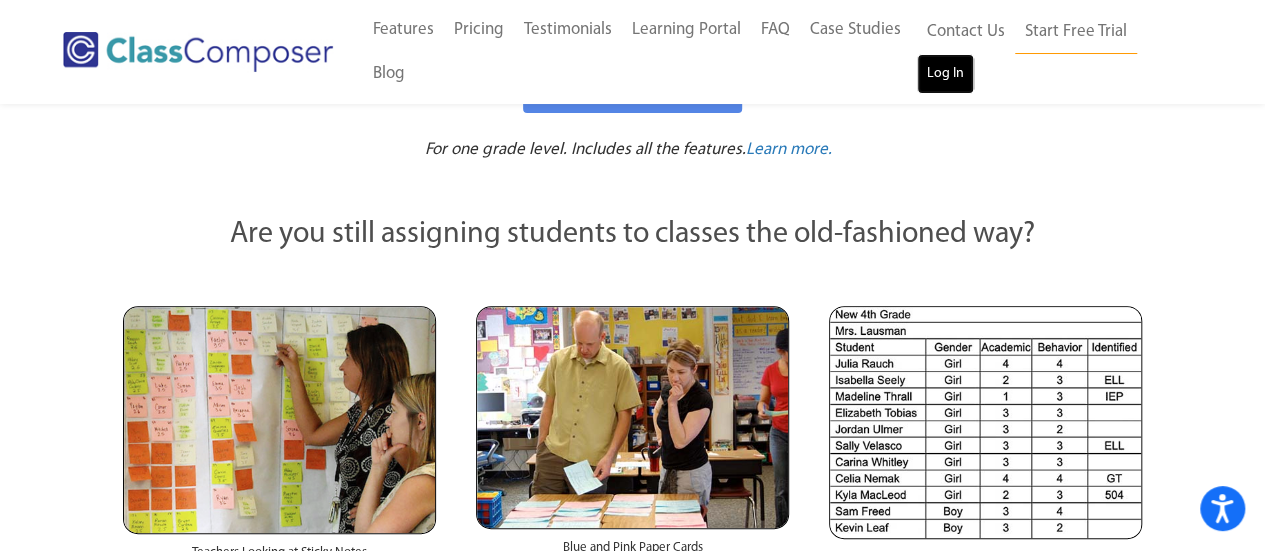 click on "Log In" at bounding box center (945, 74) 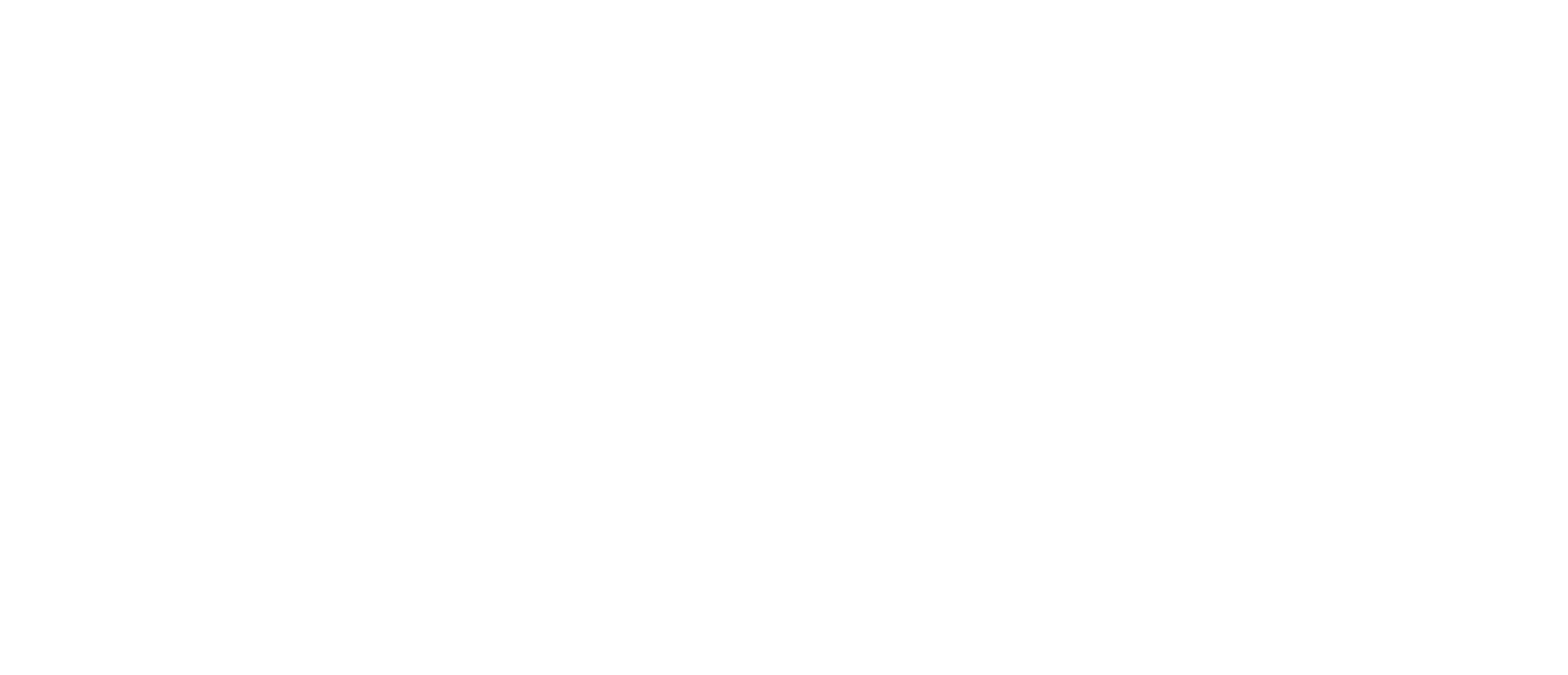 scroll, scrollTop: 0, scrollLeft: 0, axis: both 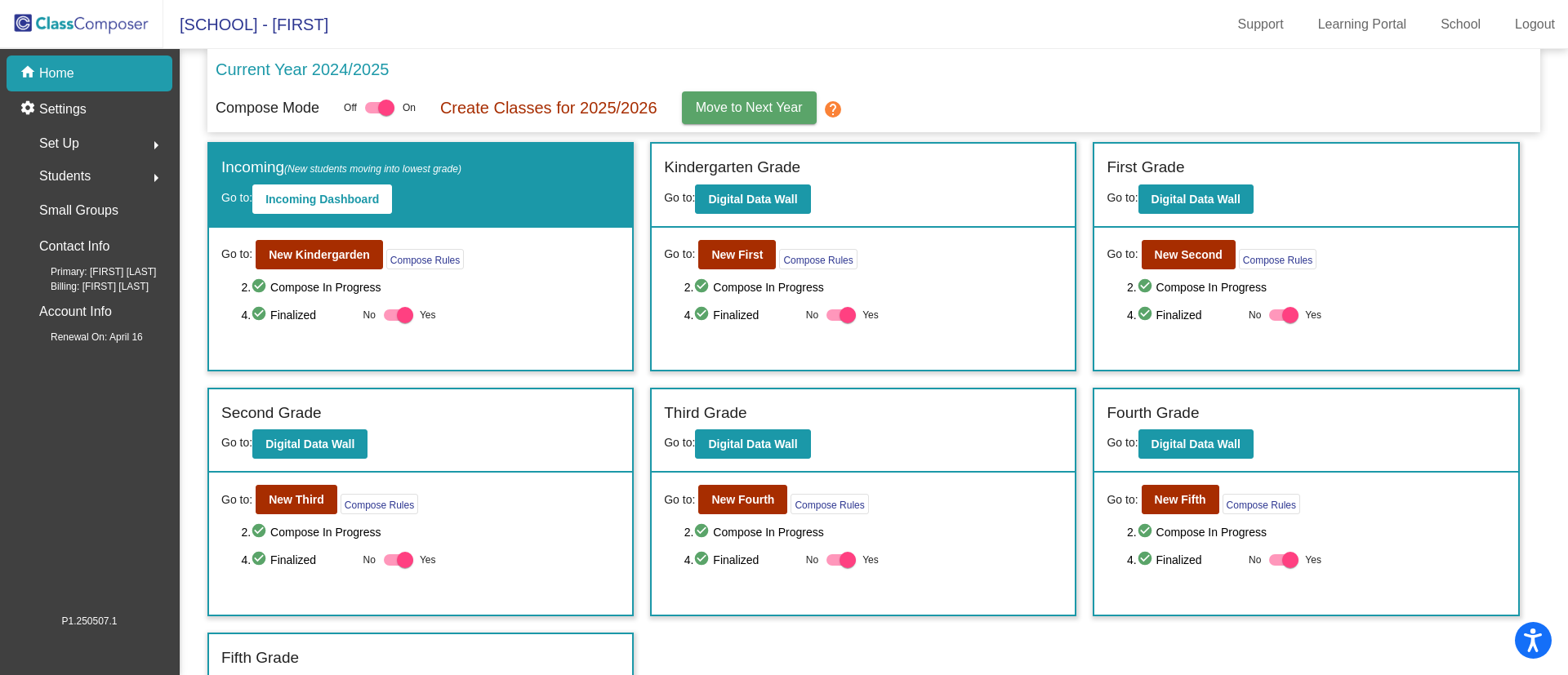 click on "Students  arrow_right" 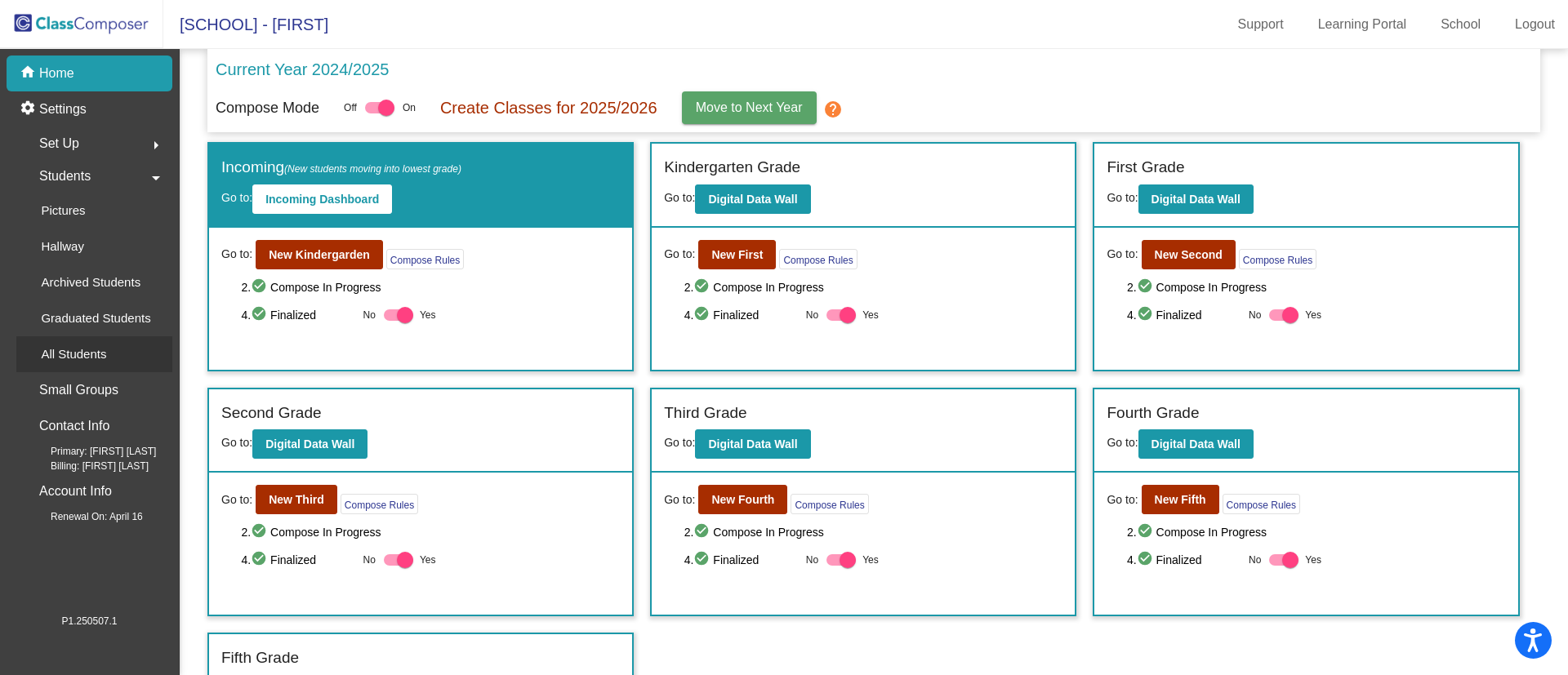 click on "All Students" 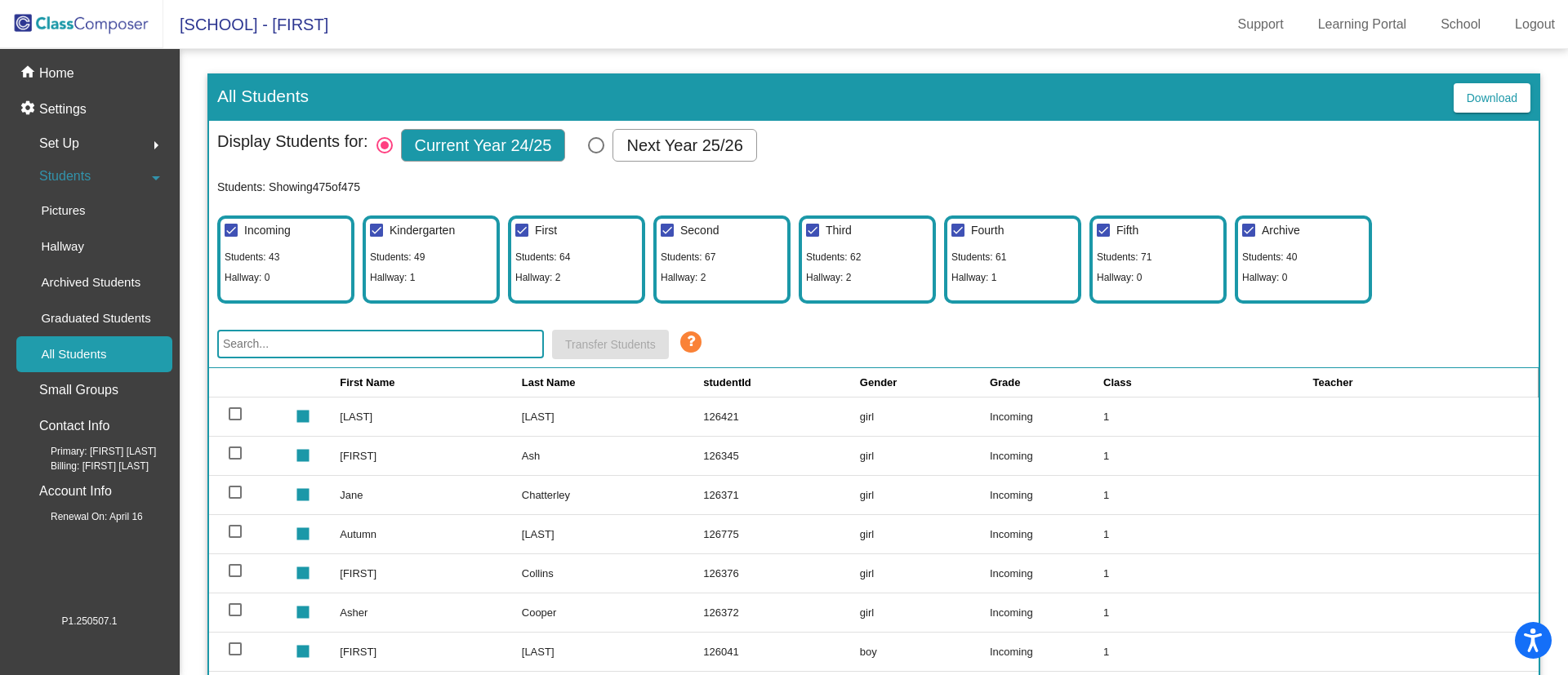 click at bounding box center [596, 145] 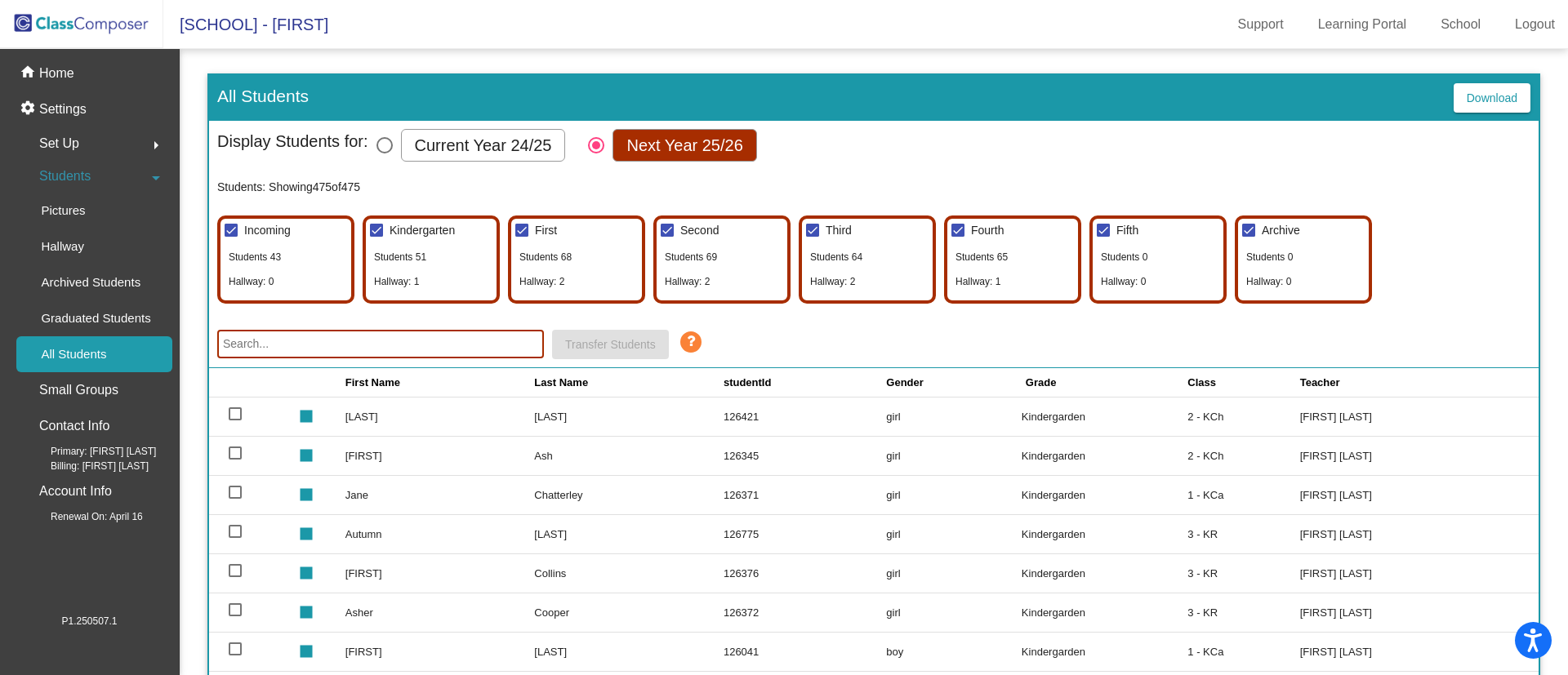 click on "Download" 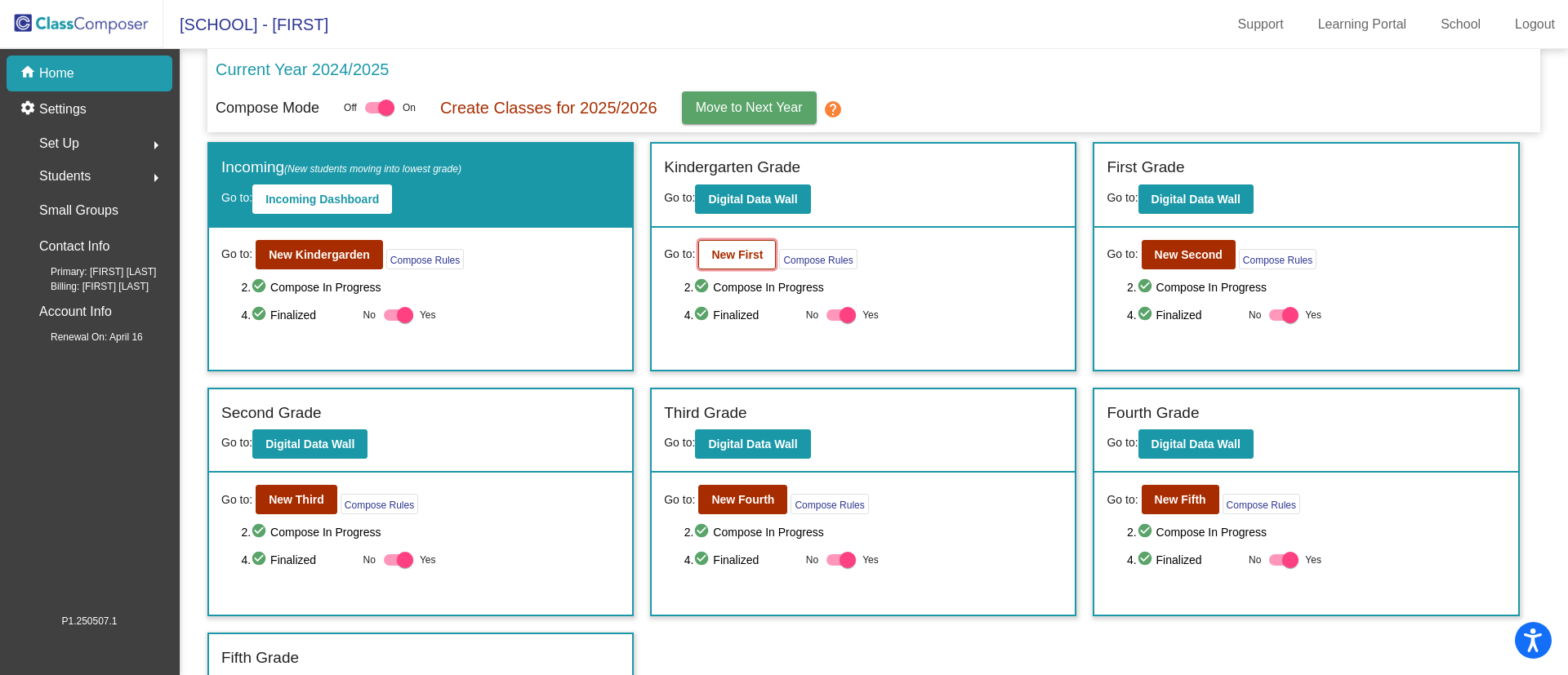 click on "New First" 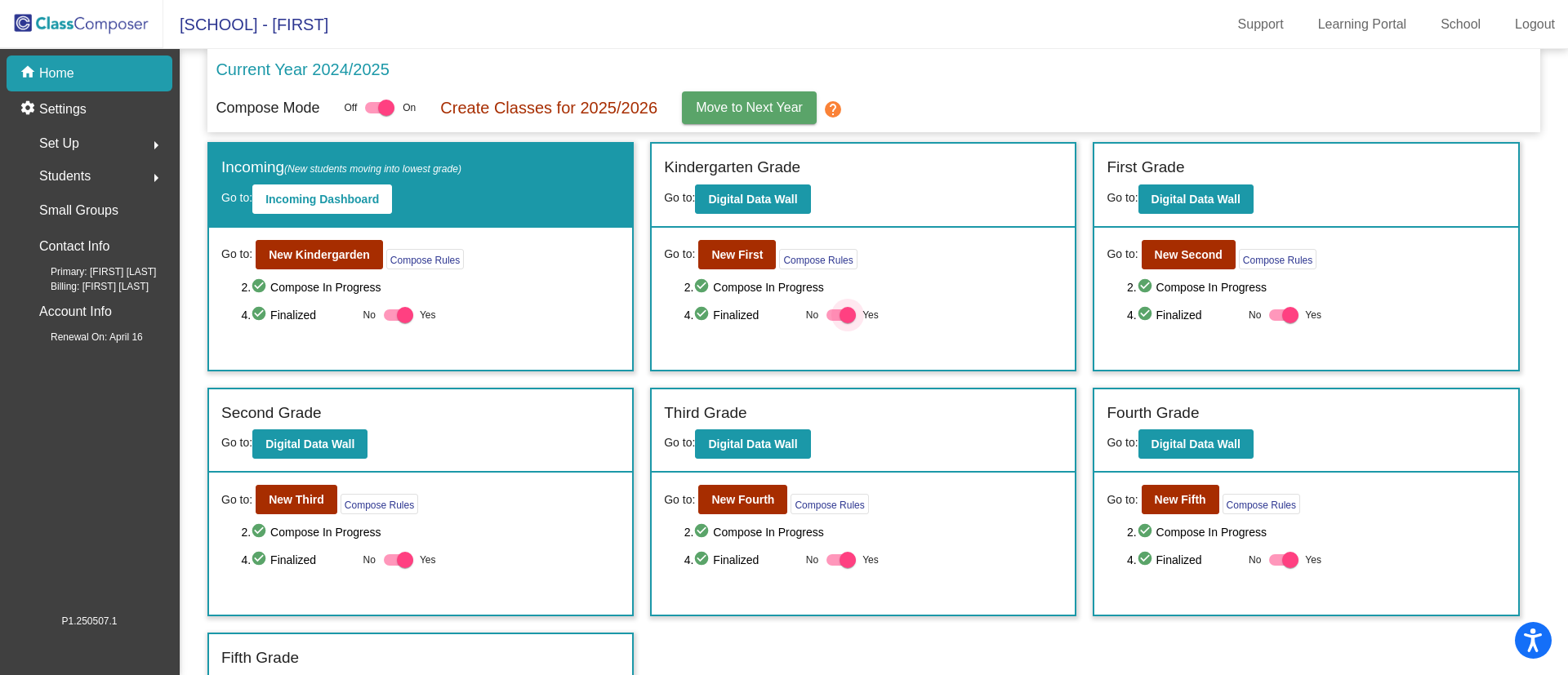 click at bounding box center [848, 315] 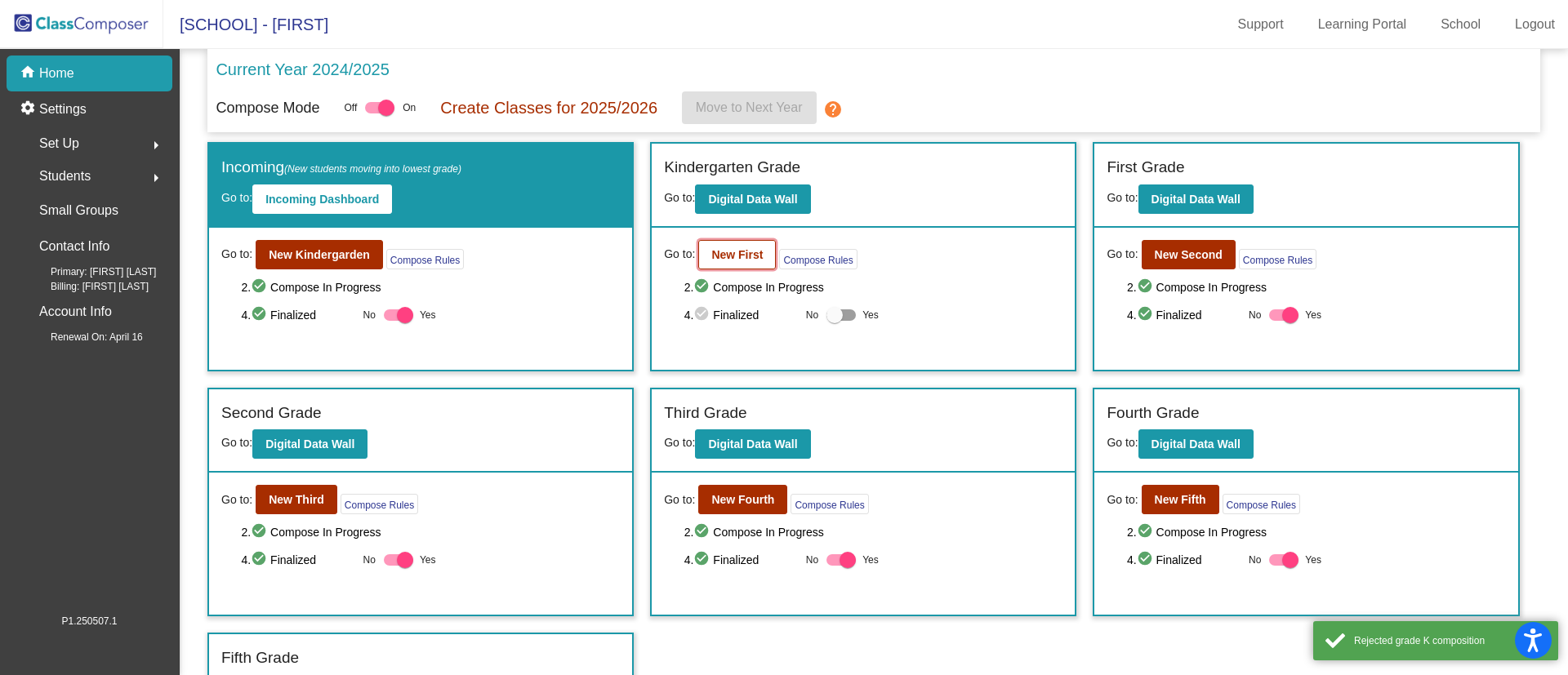 click on "New First" 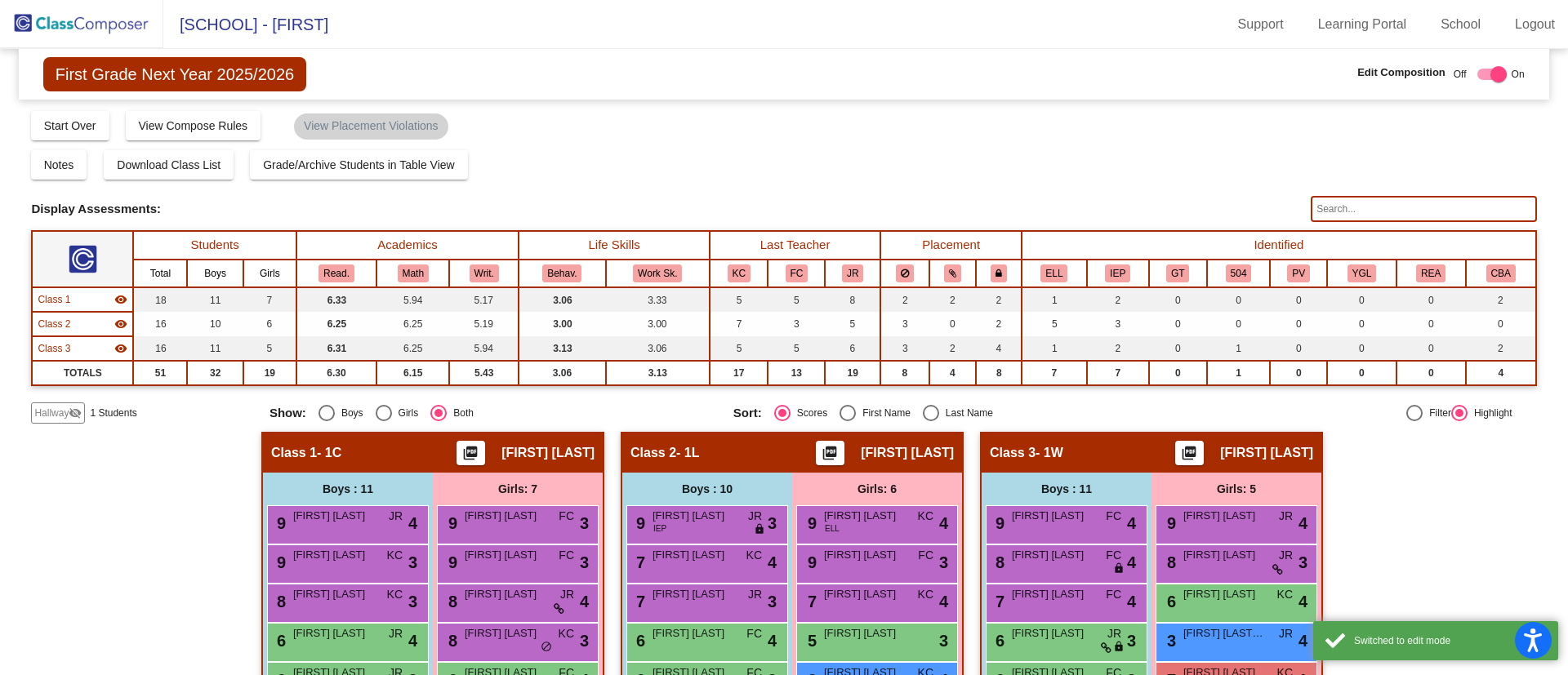 scroll, scrollTop: 287, scrollLeft: 0, axis: vertical 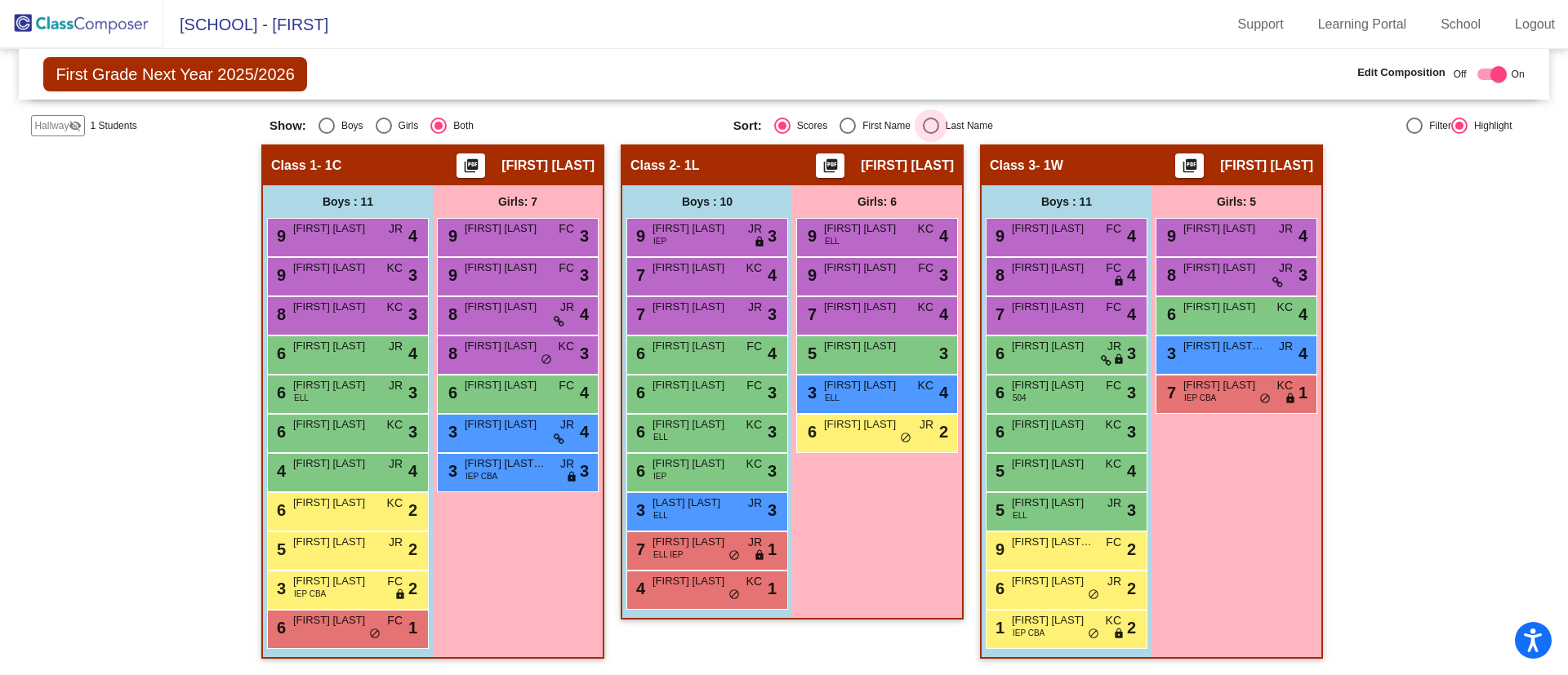 click at bounding box center [931, 126] 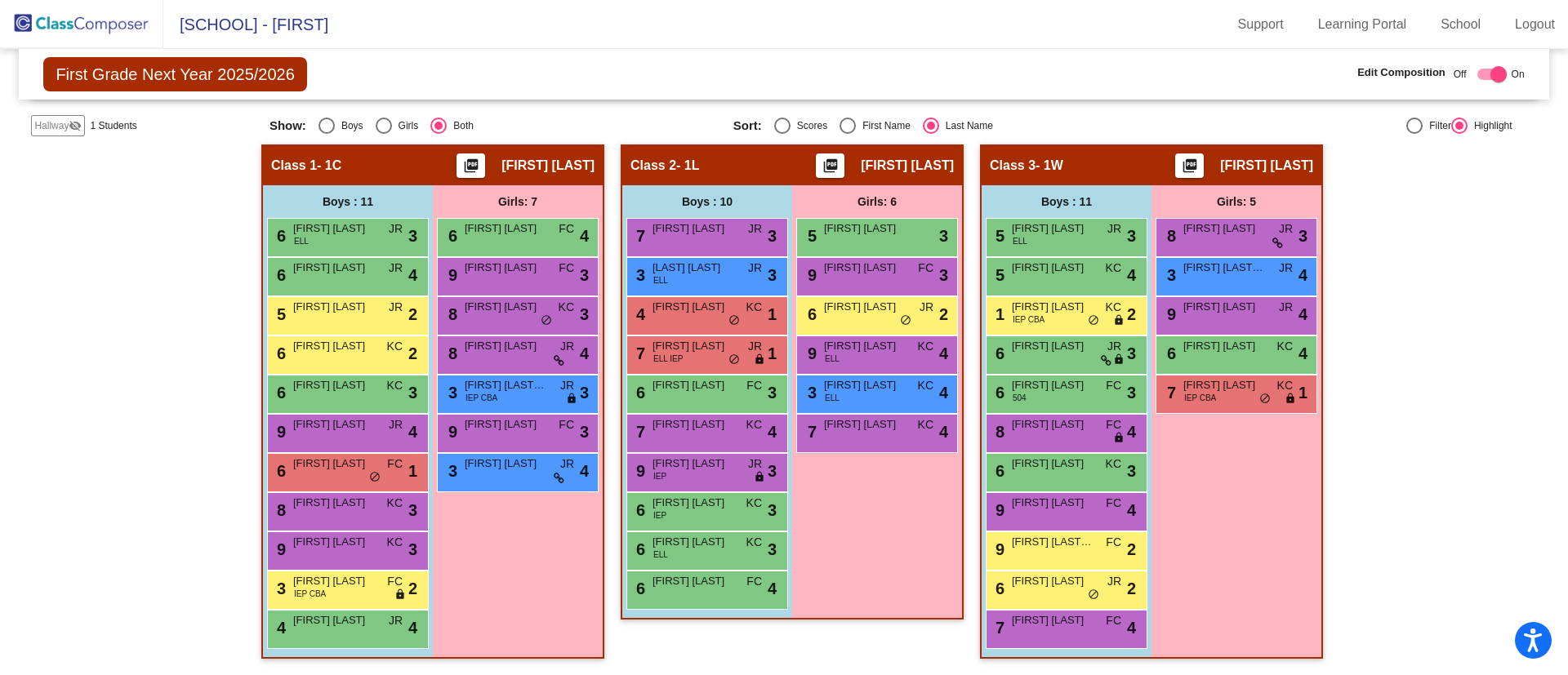 click on "Hallway" 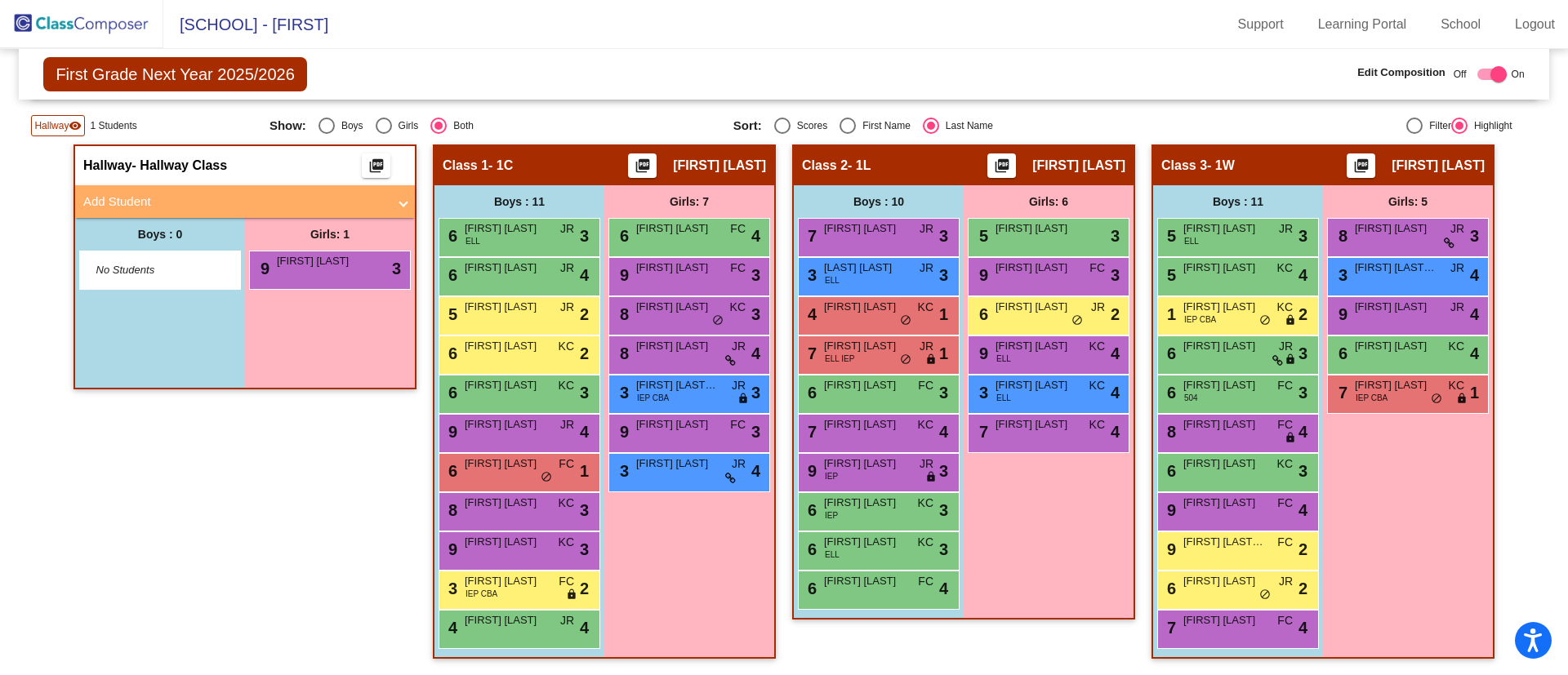 scroll, scrollTop: 0, scrollLeft: 0, axis: both 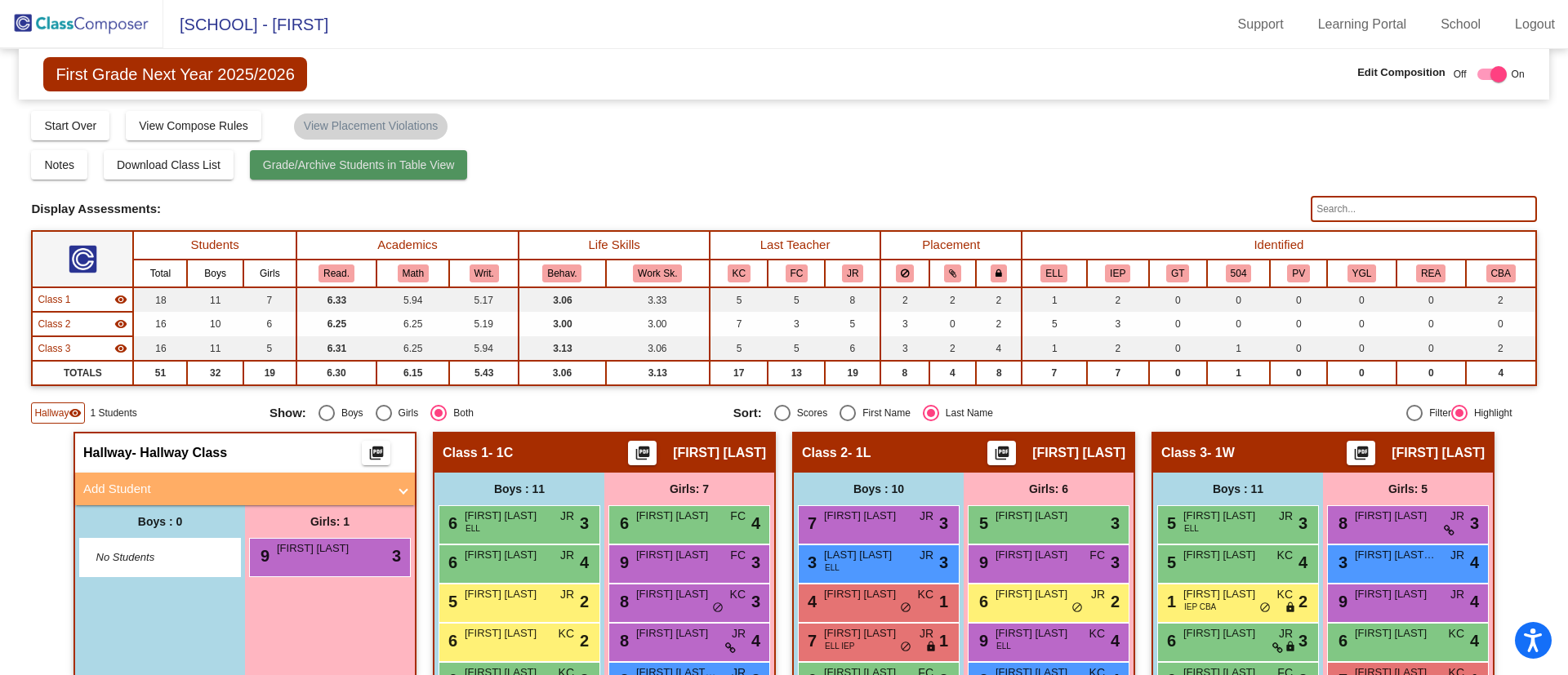 click on "Grade/Archive Students in Table View" 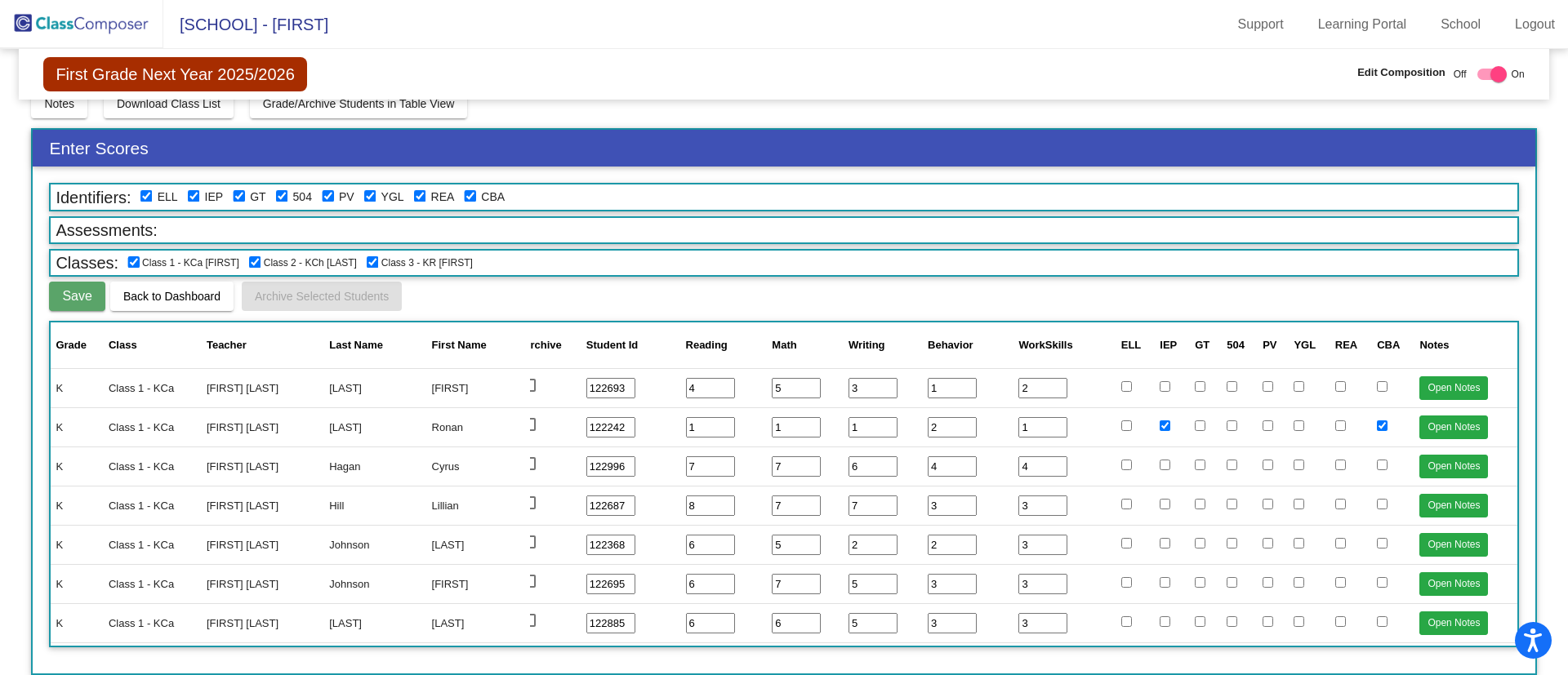 scroll, scrollTop: 0, scrollLeft: 0, axis: both 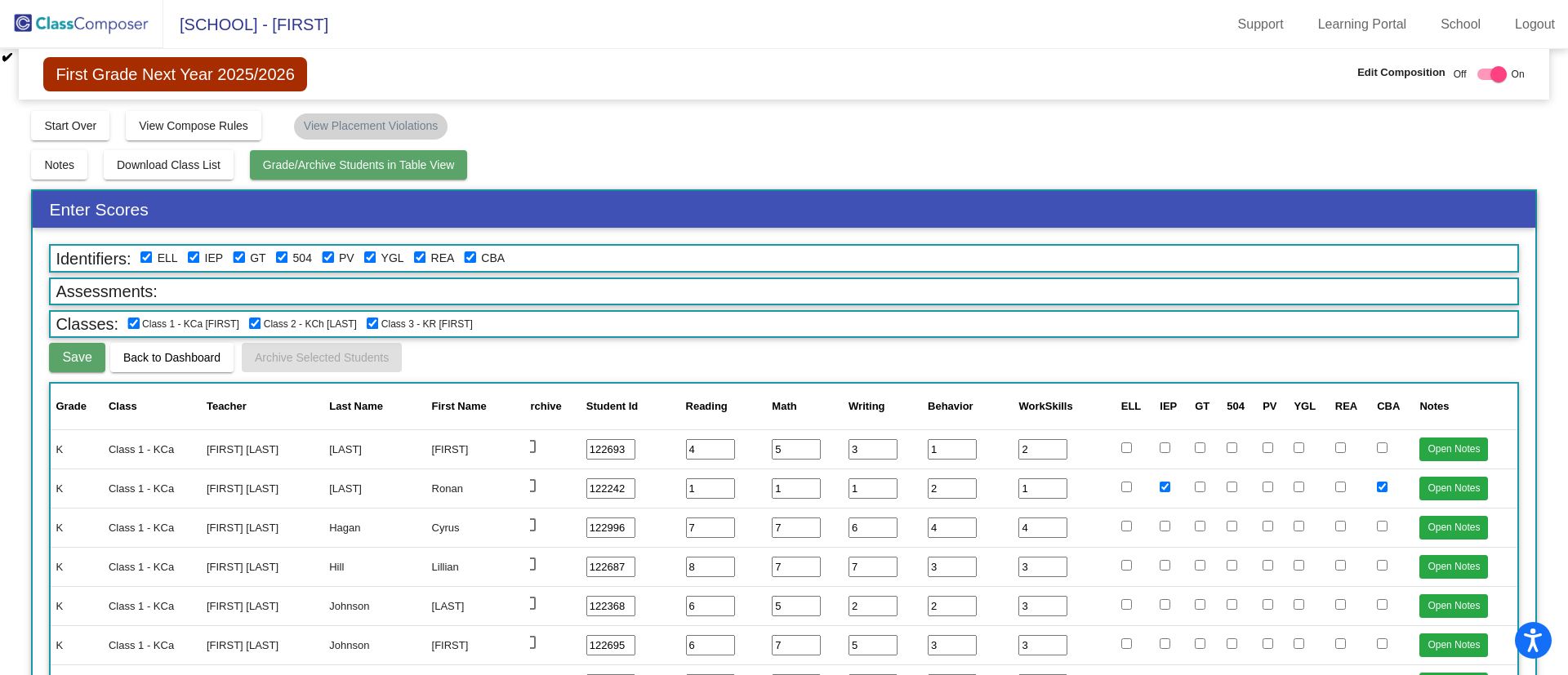 click on "Grade/Archive Students in Table View" 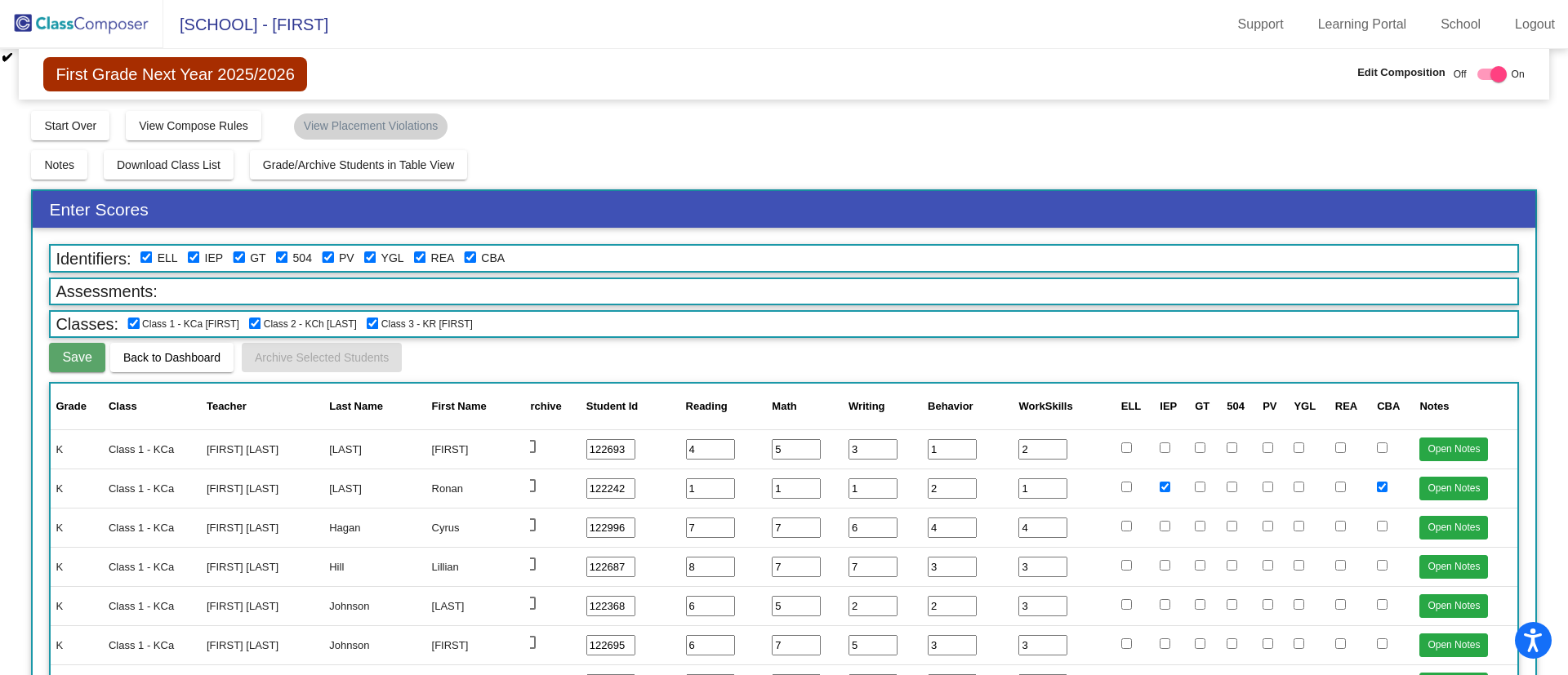 click on "Back to Dashboard" 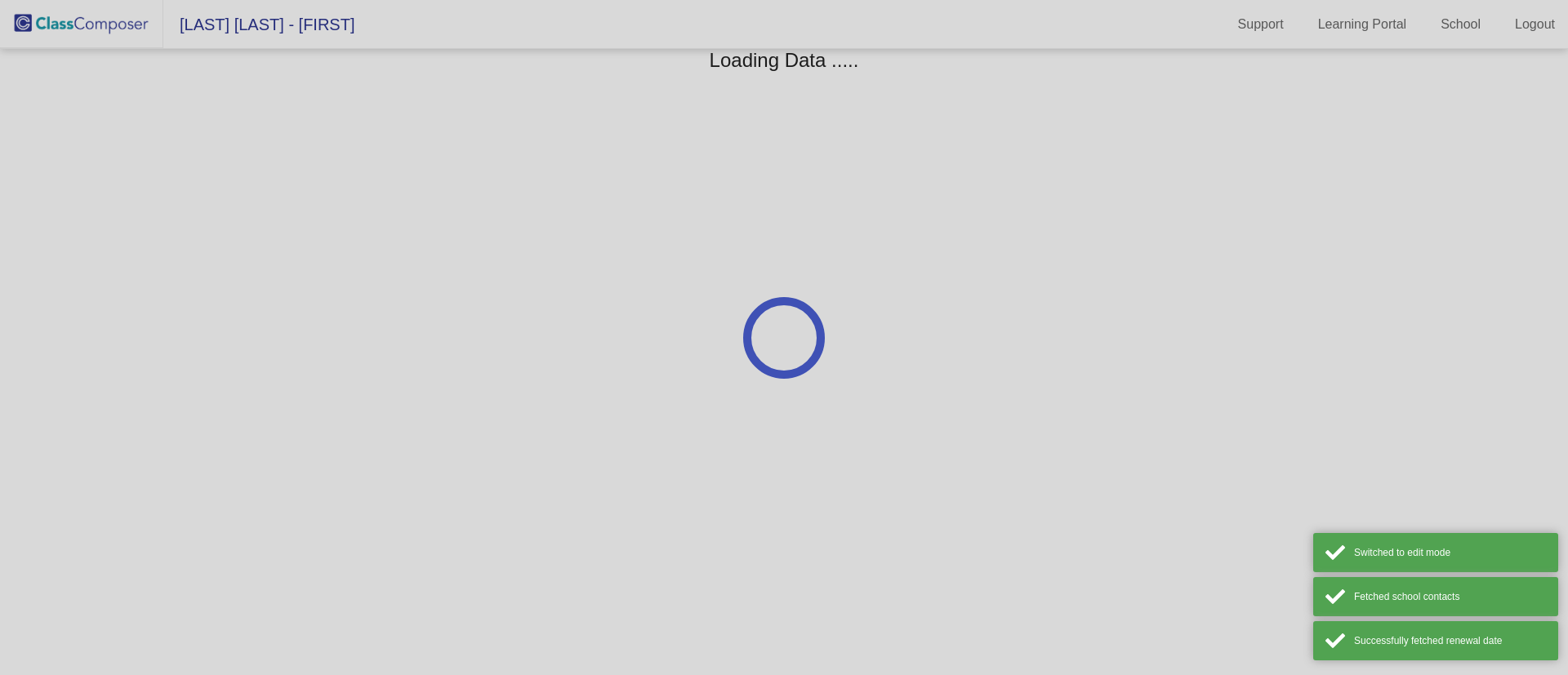 scroll, scrollTop: 0, scrollLeft: 0, axis: both 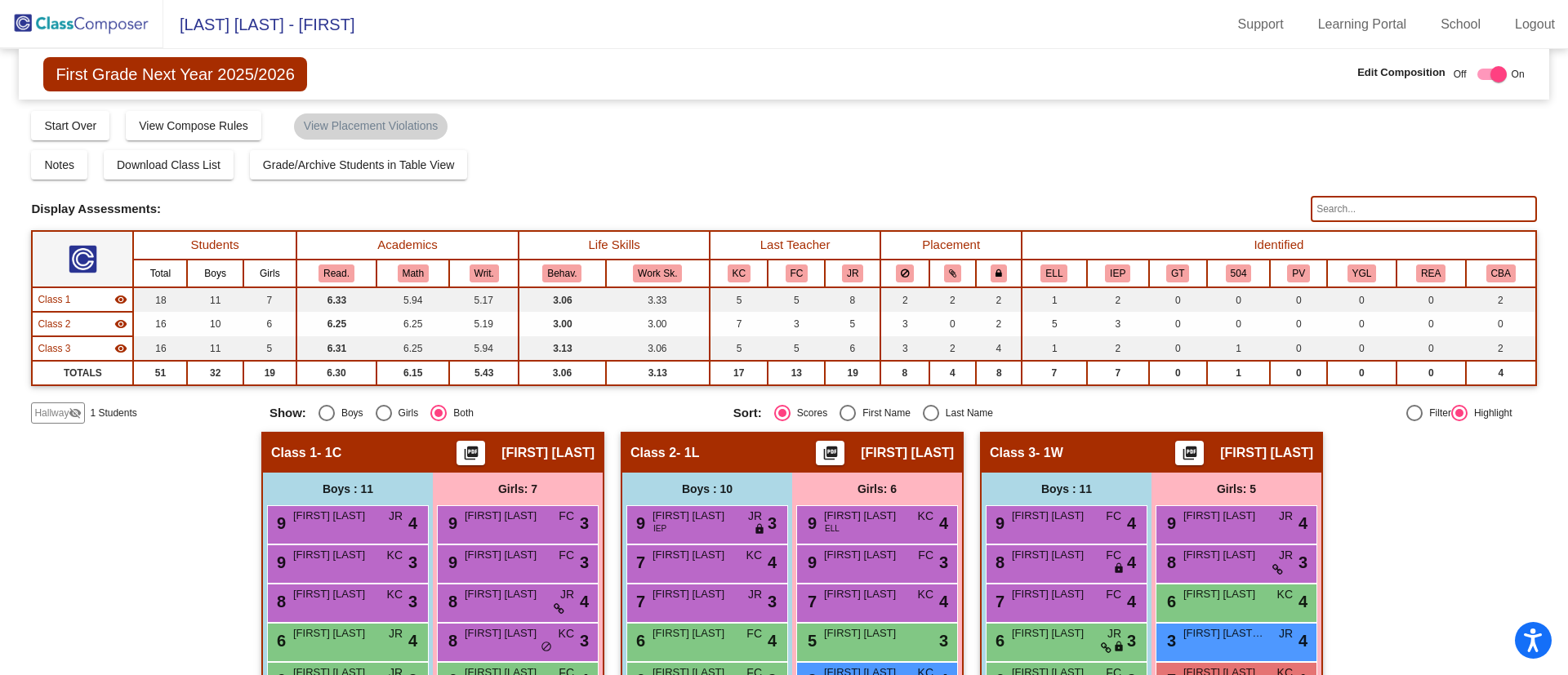 click on "Hallway" 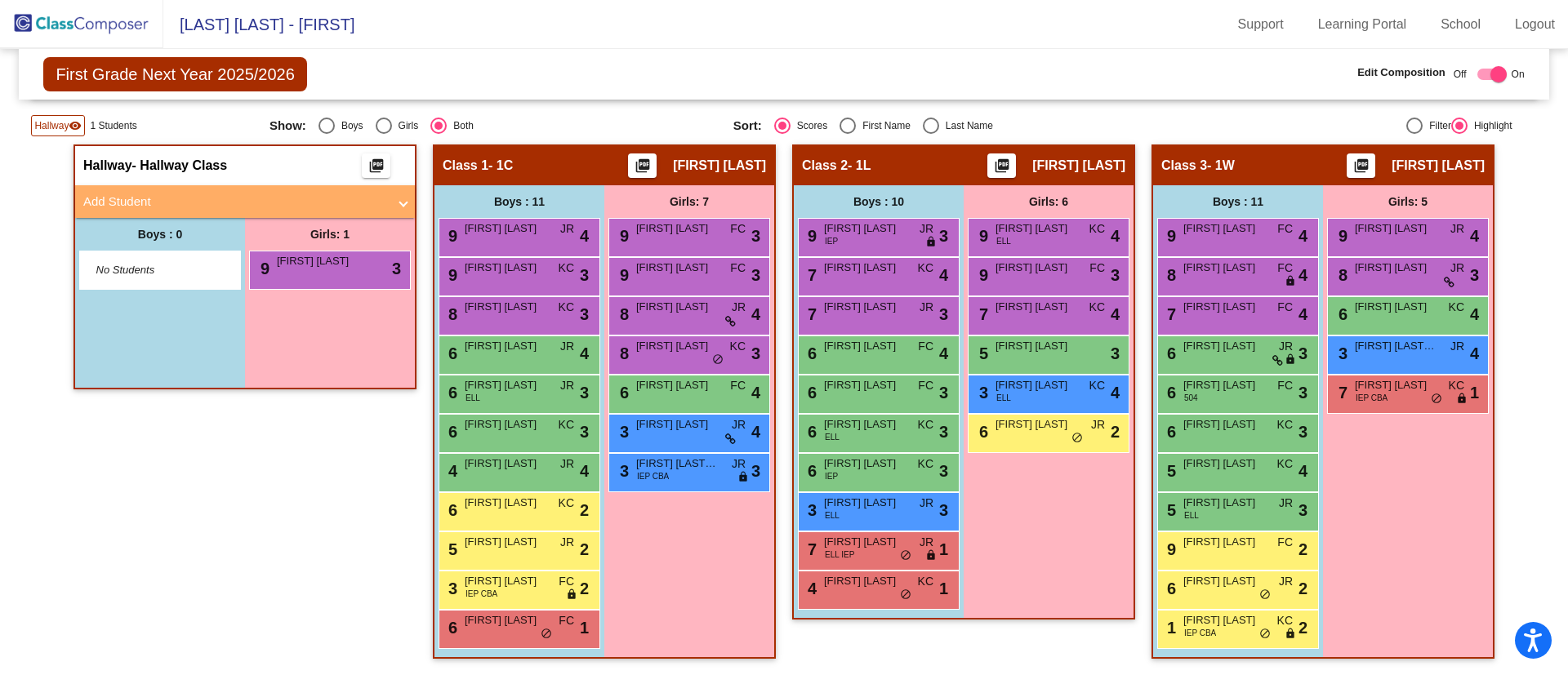 scroll, scrollTop: 0, scrollLeft: 0, axis: both 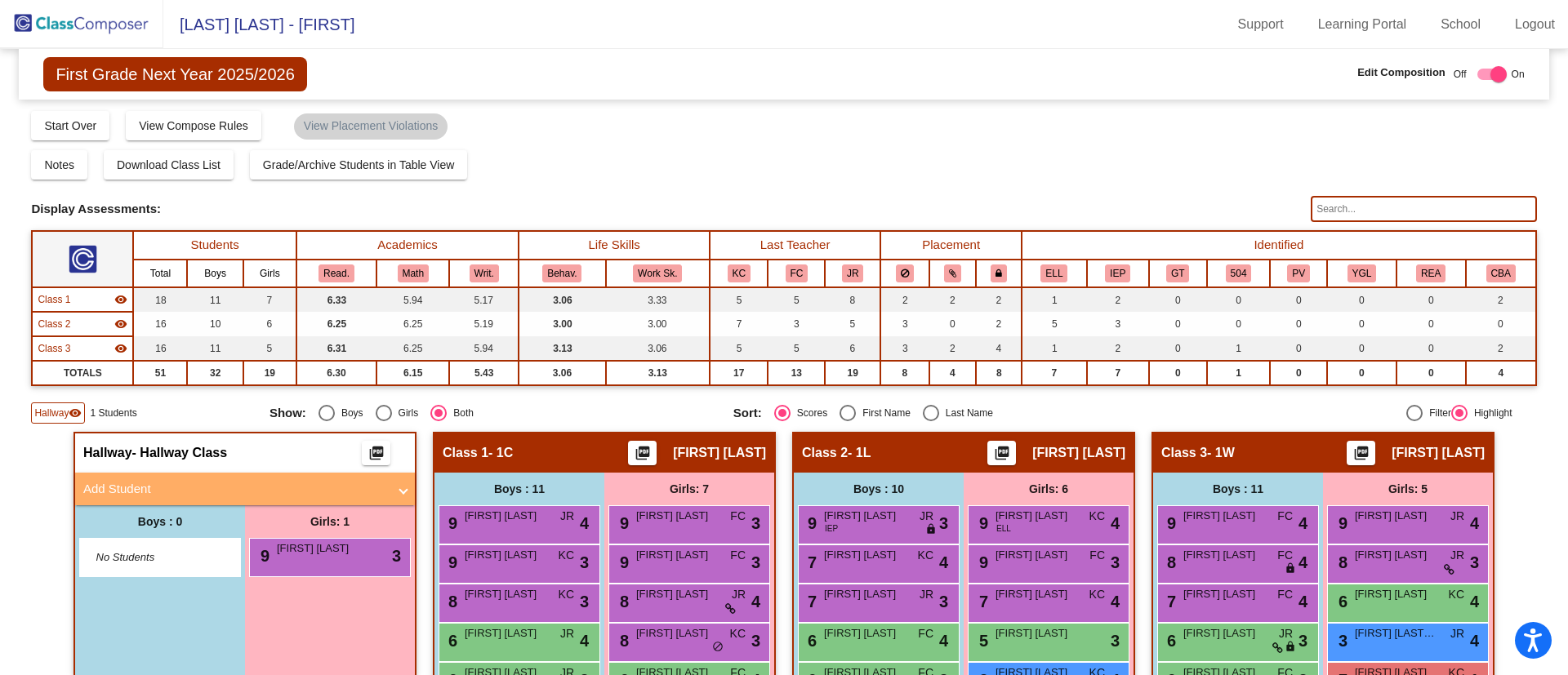 click 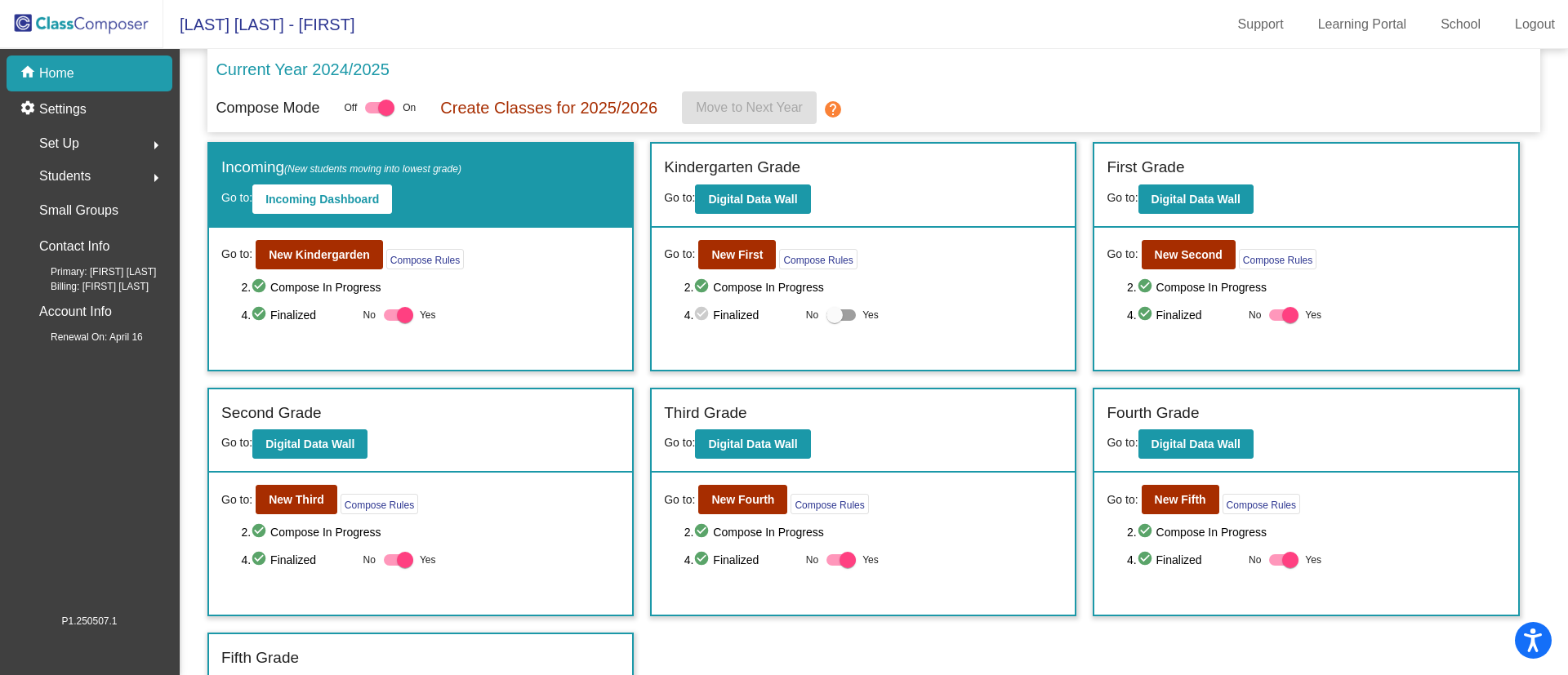 click on "Students" 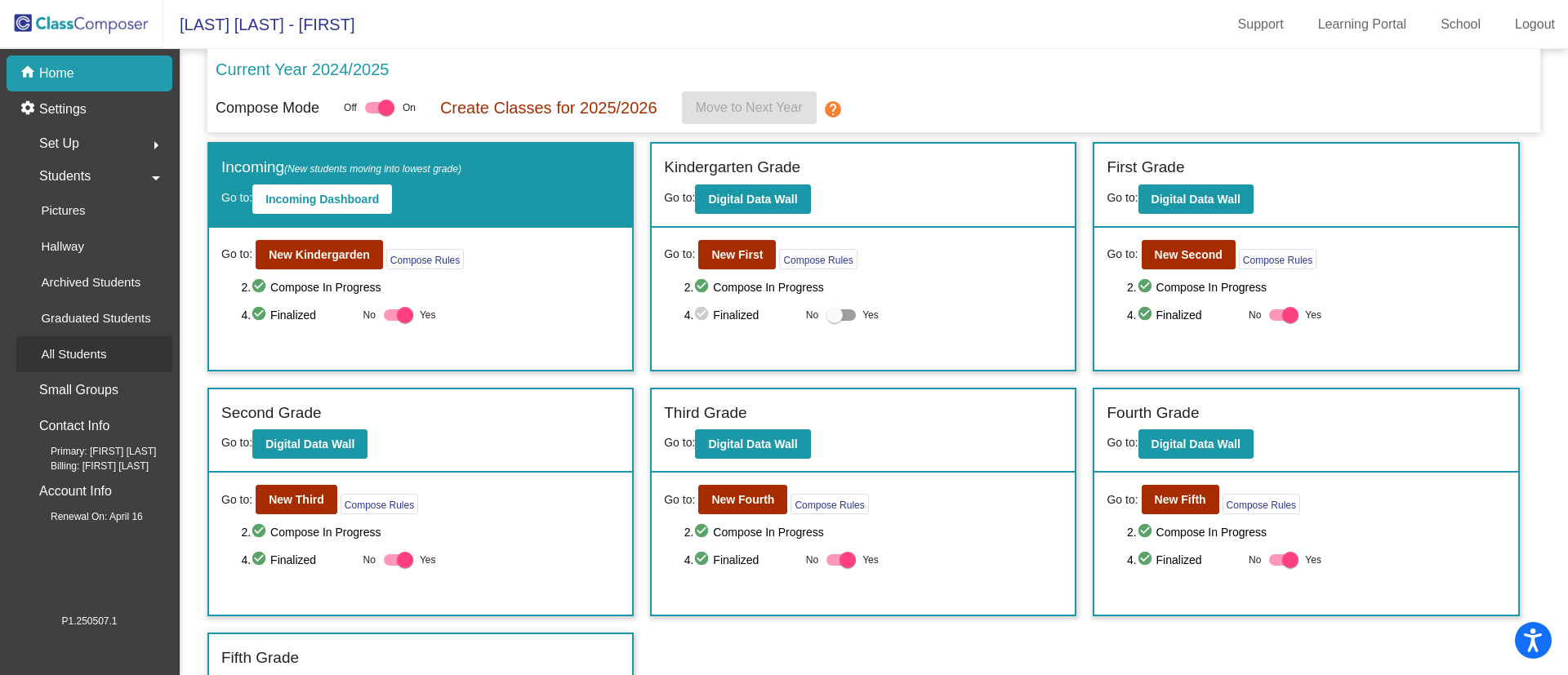 click on "All Students" 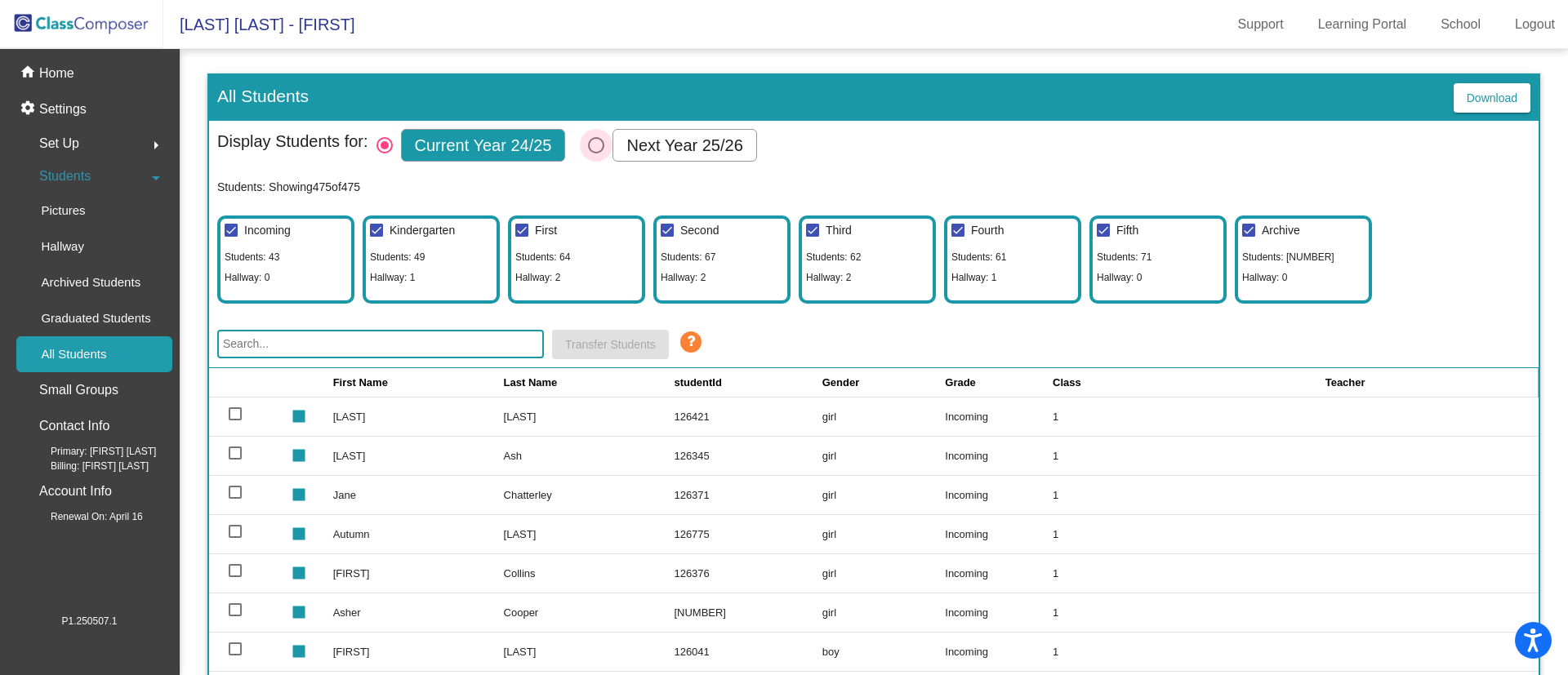 click at bounding box center (596, 145) 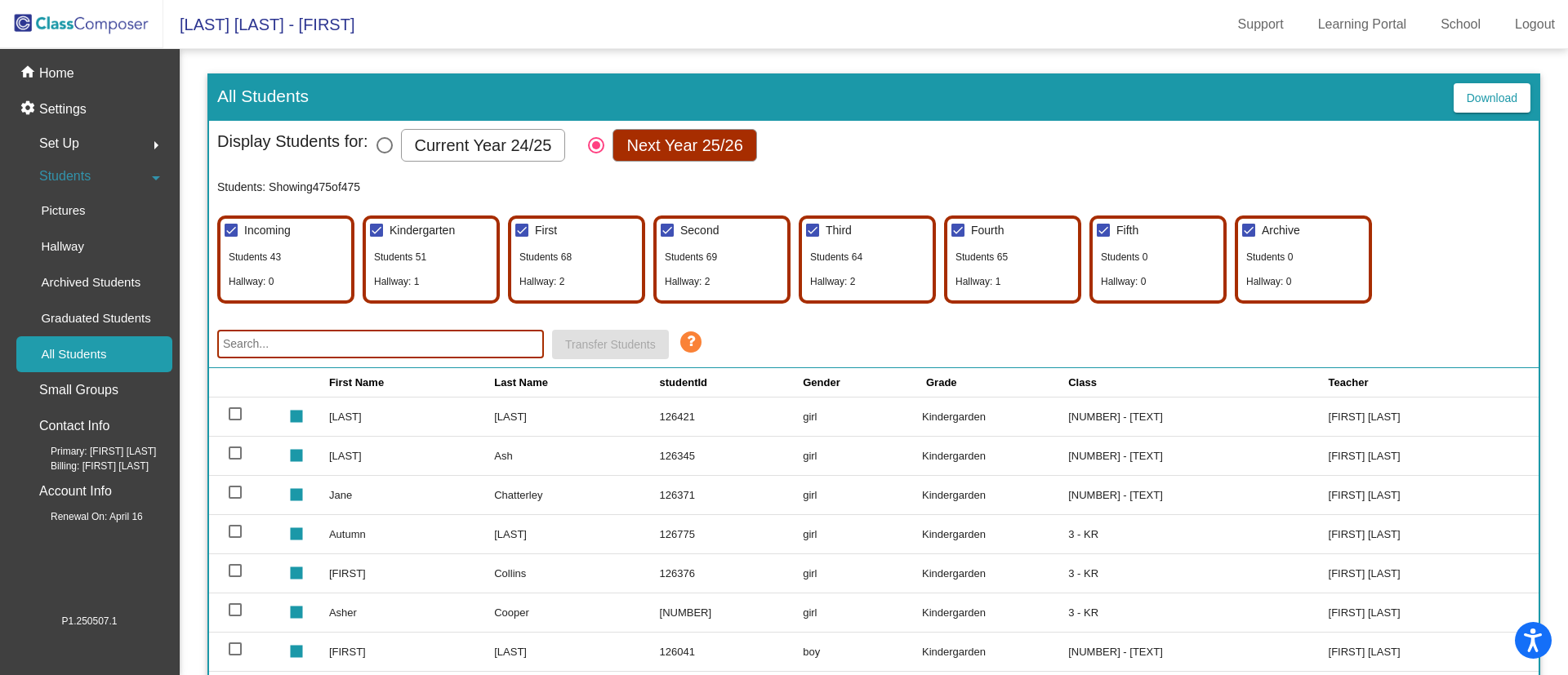 click 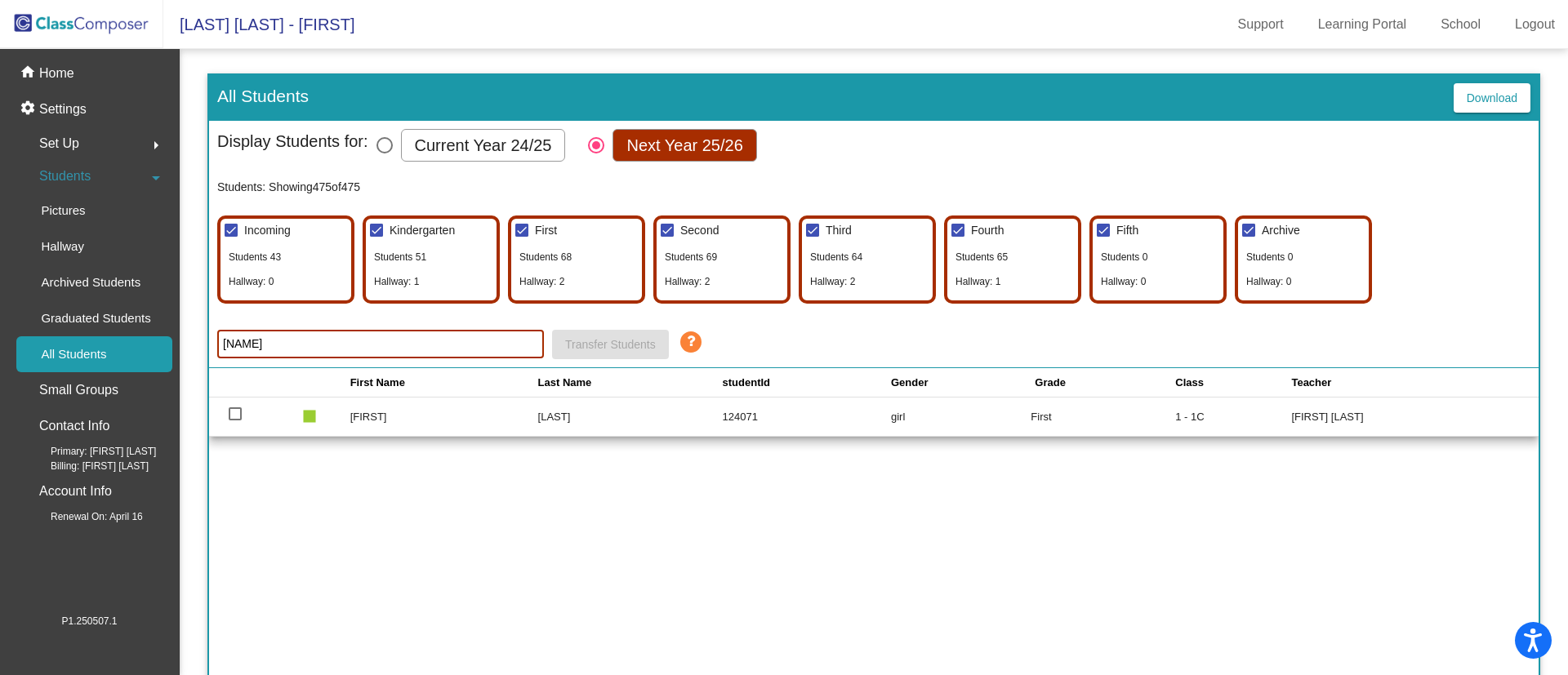 type on "ikram" 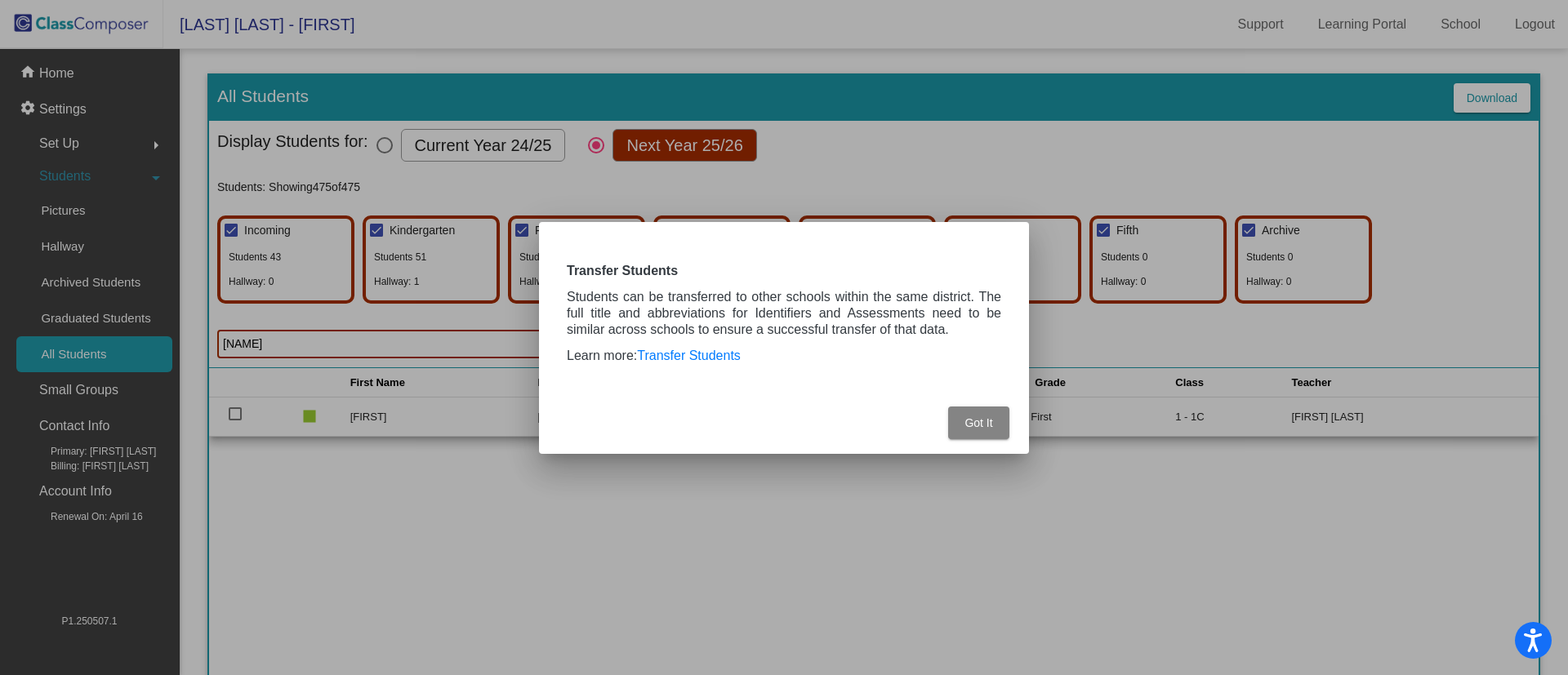 click on "Got It" at bounding box center (978, 423) 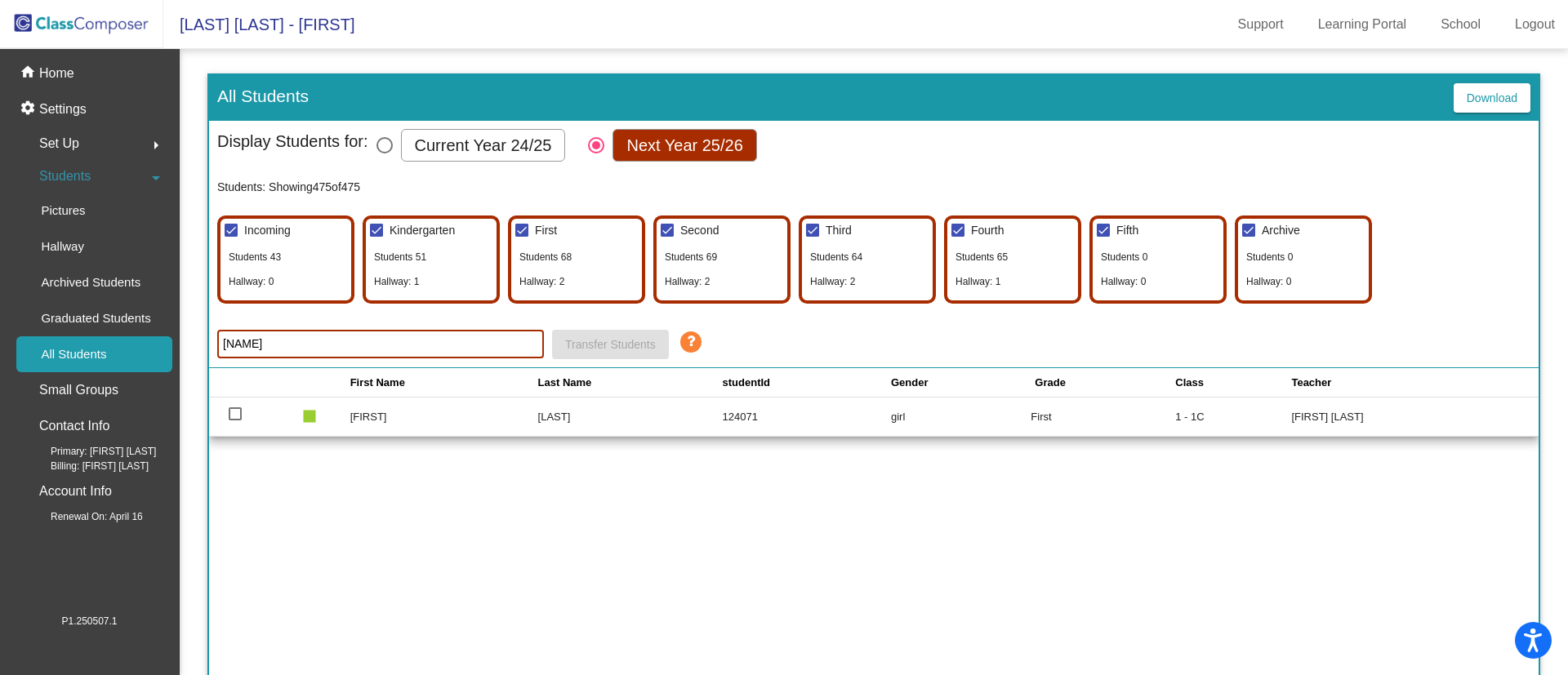 click on "First Name Last Name studentId Gender  Grade  Class Teacher   stop Berkley Amundsen  126421   girl   Kindergarden   2 - KCh   Felicia Christensen    stop Maren Ash  126345   girl   Kindergarden   2 - KCh   Felicia Christensen    stop Jane Chatterley  126371   girl   Kindergarden   1 - KCa   Krista Campbell    stop Autumn Coffman  126775   girl   Kindergarden   3 - KR   Jamie Romero    stop Lucile Collins  126376   girl   Kindergarden   3 - KR   Jamie Romero    stop Asher Cooper  126372   girl   Kindergarden   3 - KR   Jamie Romero    stop Eyas Darweesh  126041   boy   Kindergarden   1 - KCa   Krista Campbell    stop Aiden Davidson-Heinold  125098   boy   Kindergarden   3 - KR   Jamie Romero    stop Ernst Davis  126368   boy   Kindergarden   3 - KR   Jamie Romero    stop Cedar Finch  126511   boy   Kindergarden   3 - KR   Jamie Romero    stop Isabelle First  126521   girl   Kindergarden   3 - KR   Jamie Romero    stop Amen Yazachew Genet  126279   girl   Kindergarden   1 - KCa   Krista Campbell" 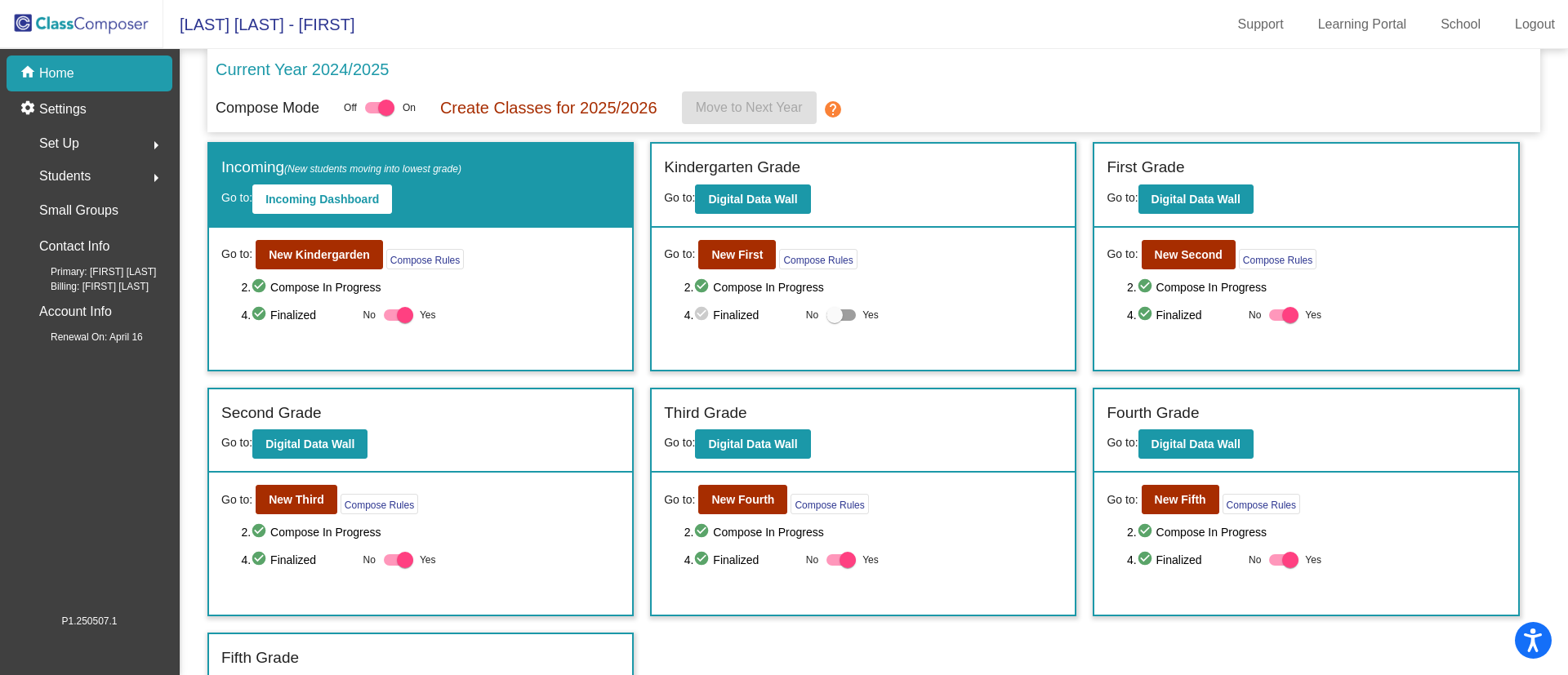 click on "Students" 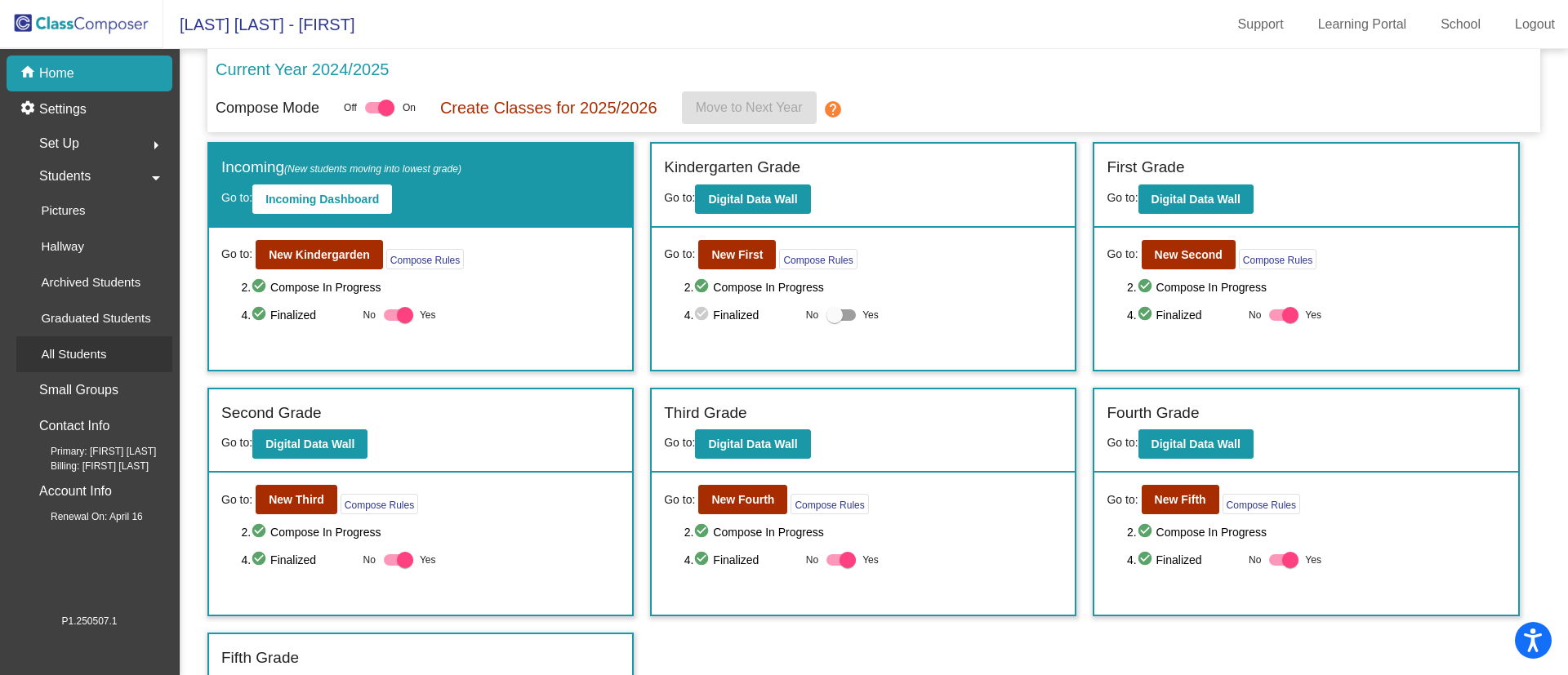 click on "All Students" 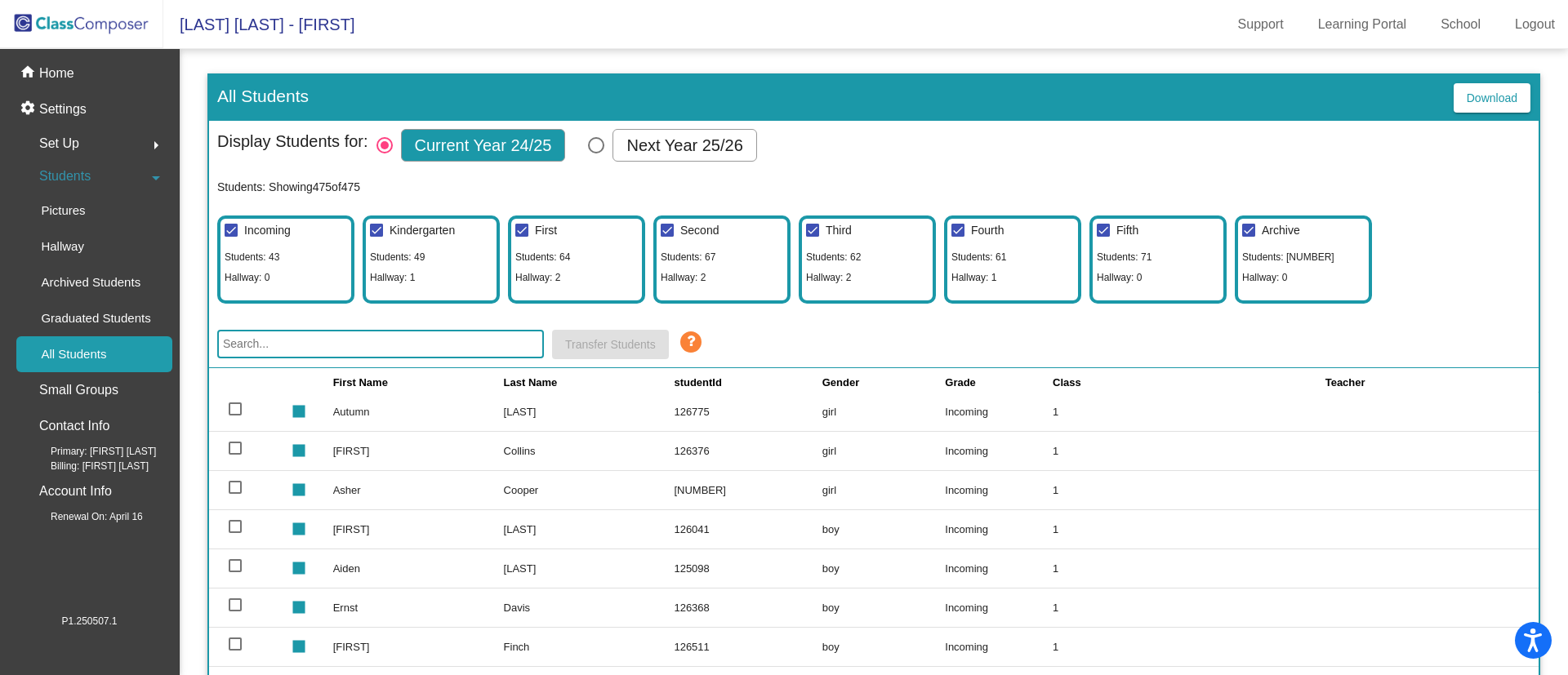 scroll, scrollTop: 0, scrollLeft: 0, axis: both 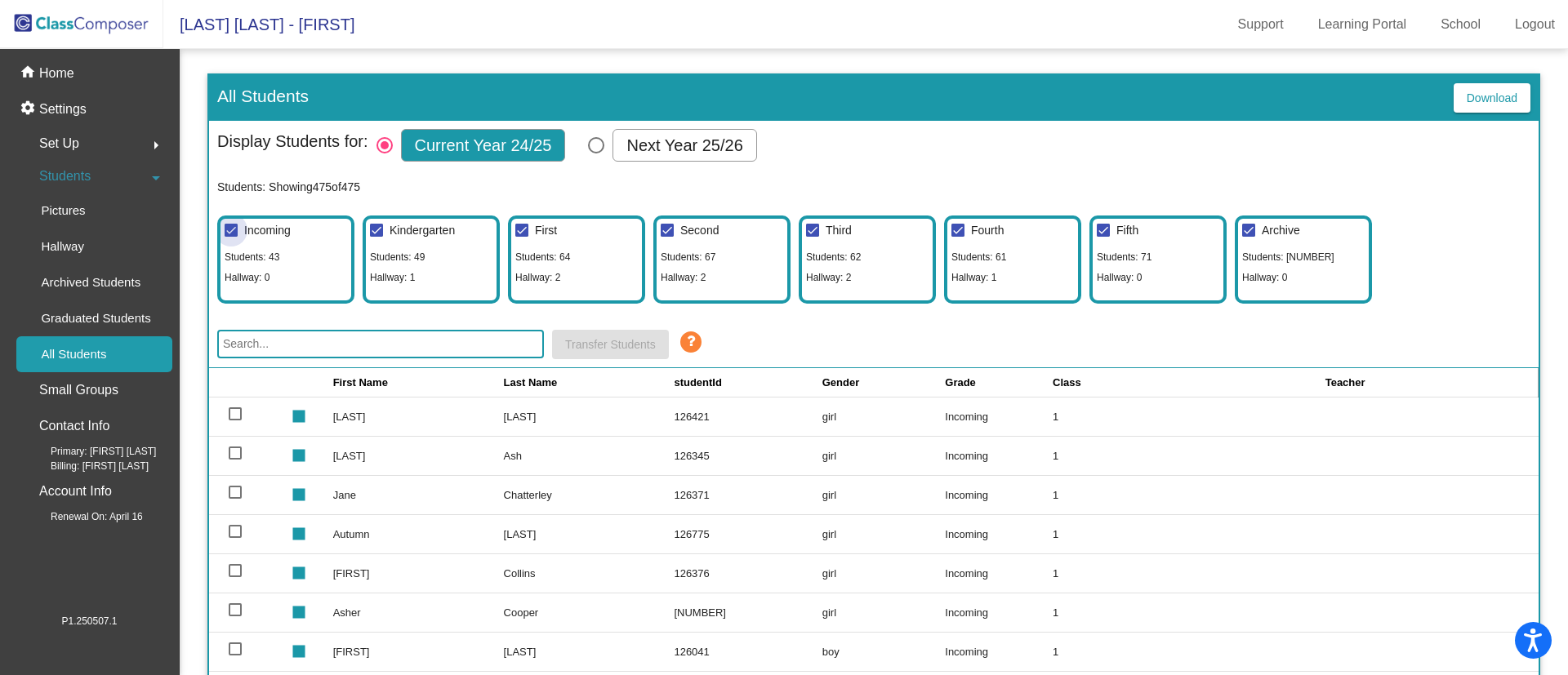 click on "Incoming" at bounding box center [267, 230] 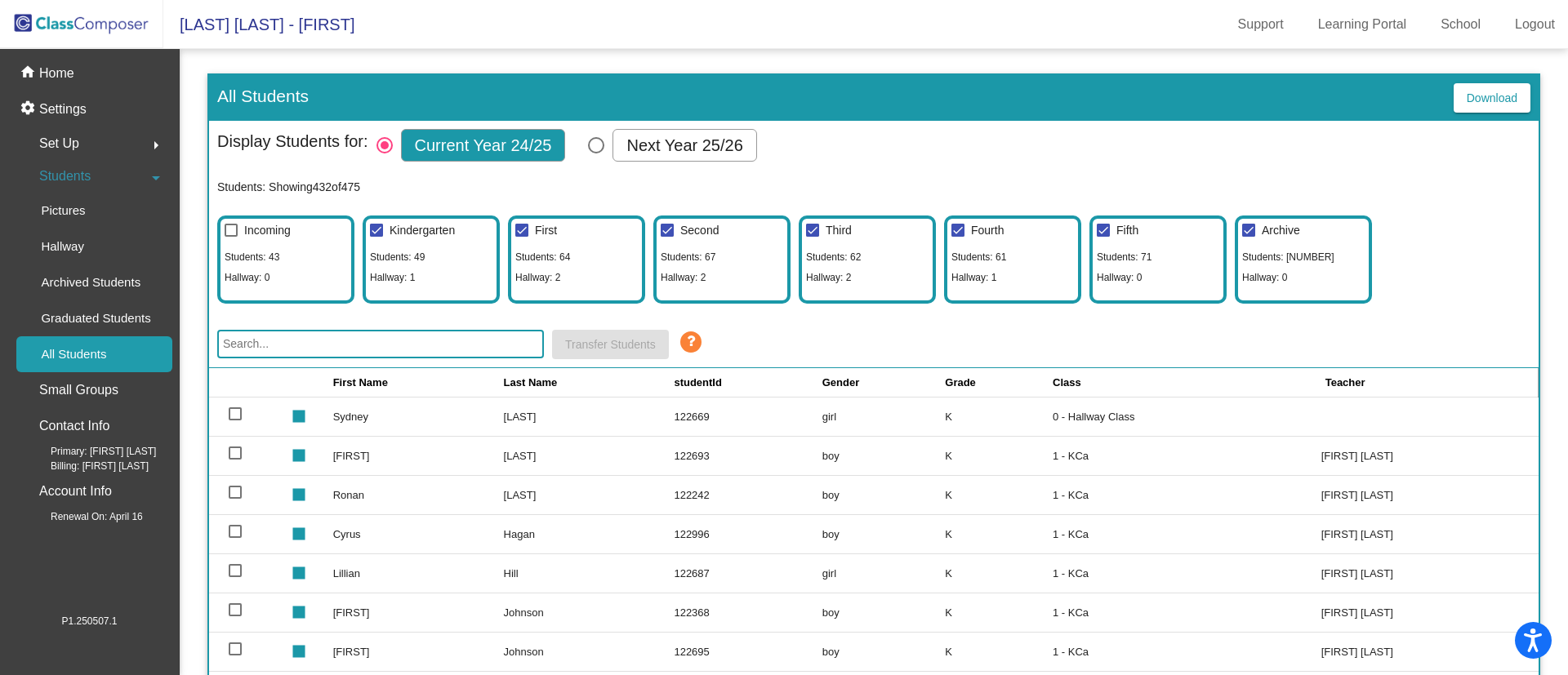 click on "Kindergarten" at bounding box center (422, 230) 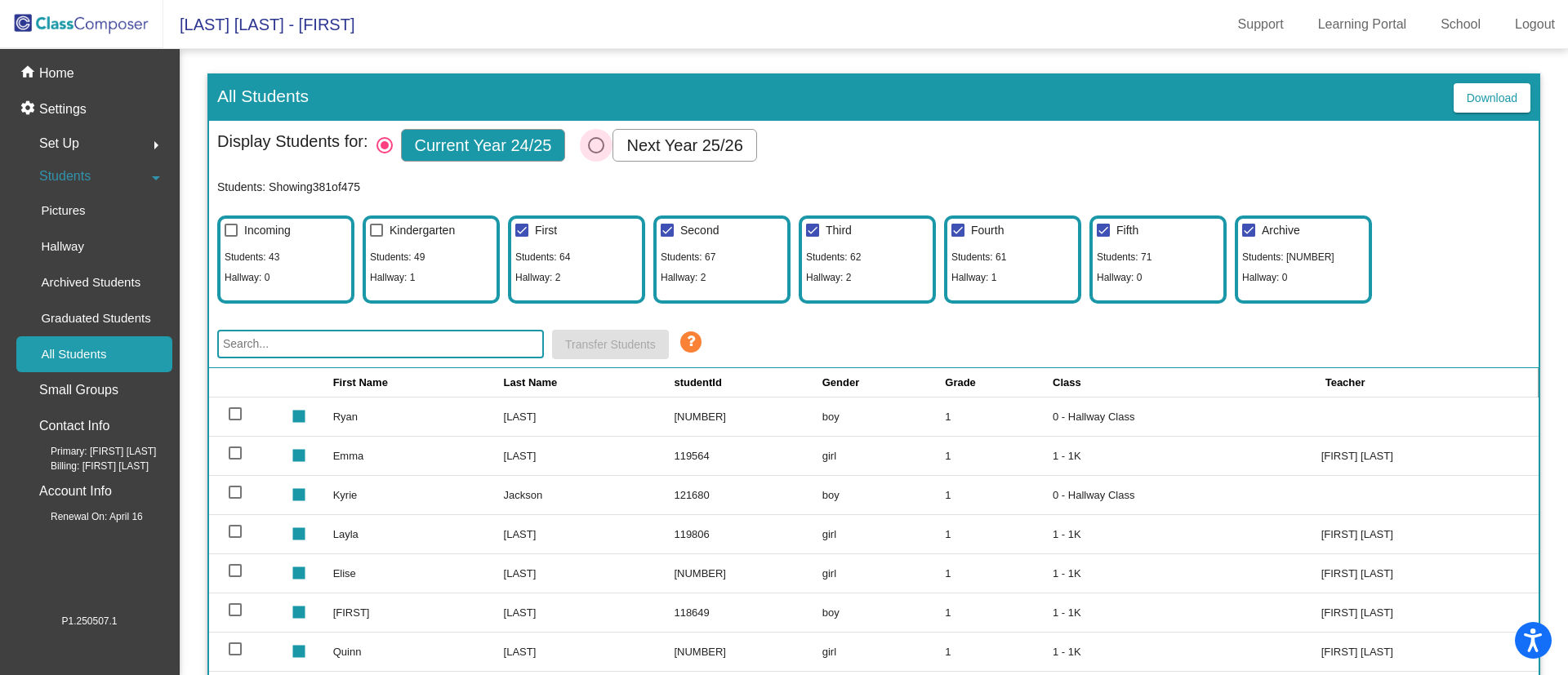 click at bounding box center (596, 145) 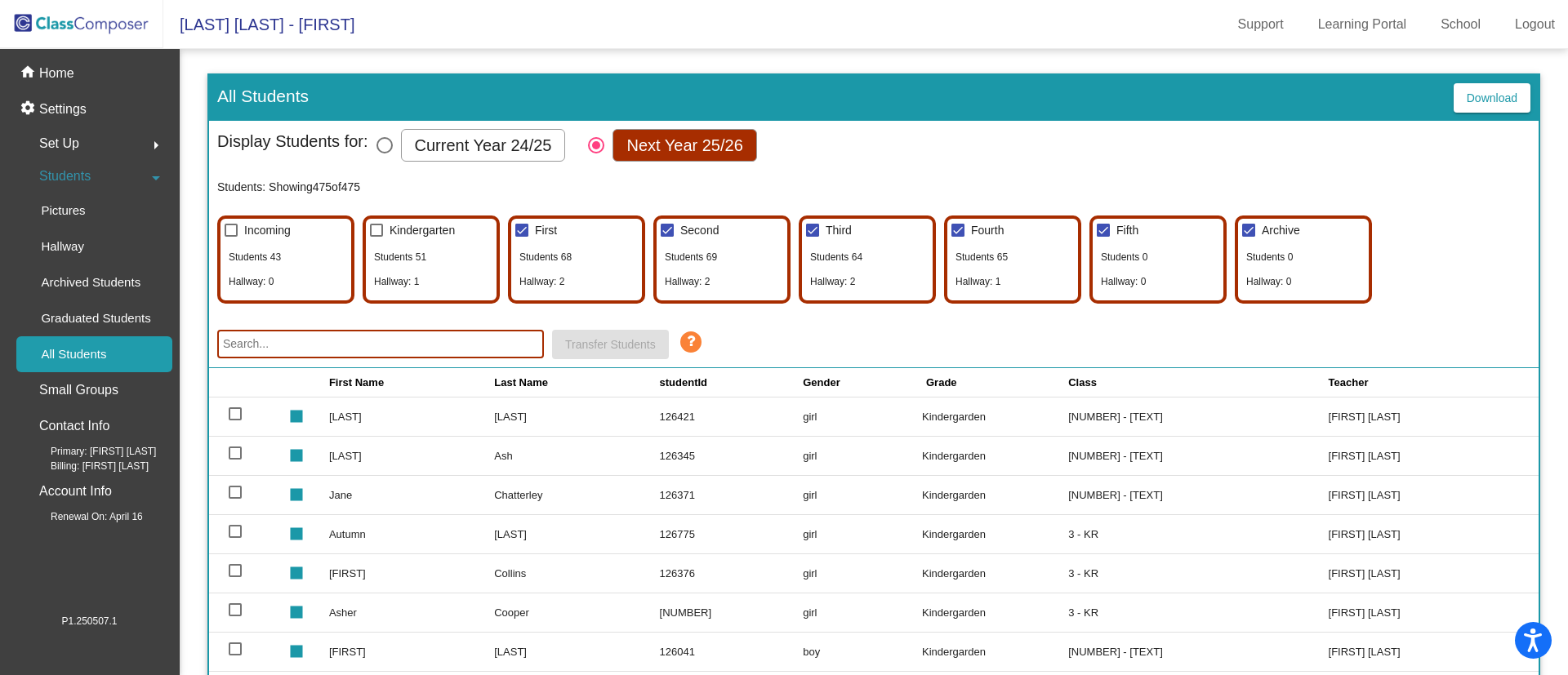 click on "Second" at bounding box center (699, 230) 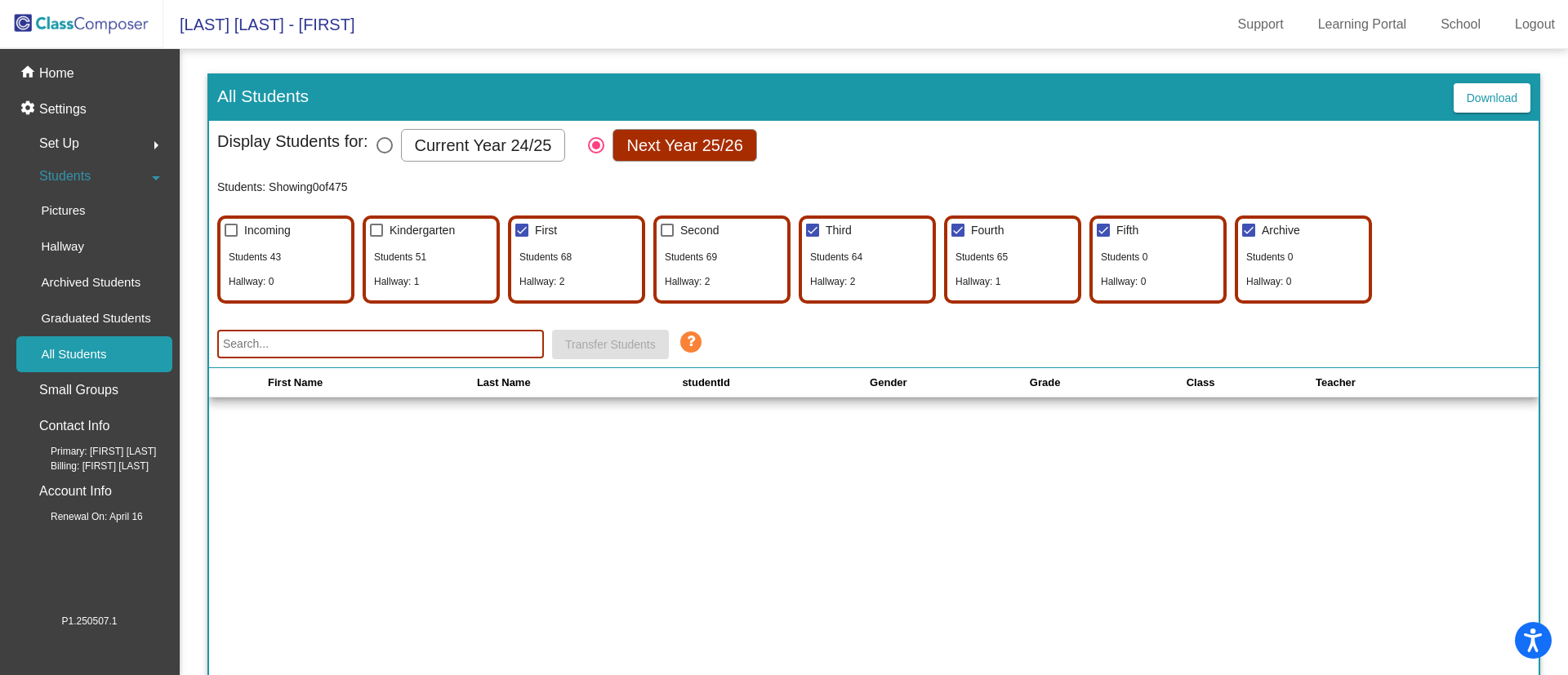 click on "Third" at bounding box center [839, 230] 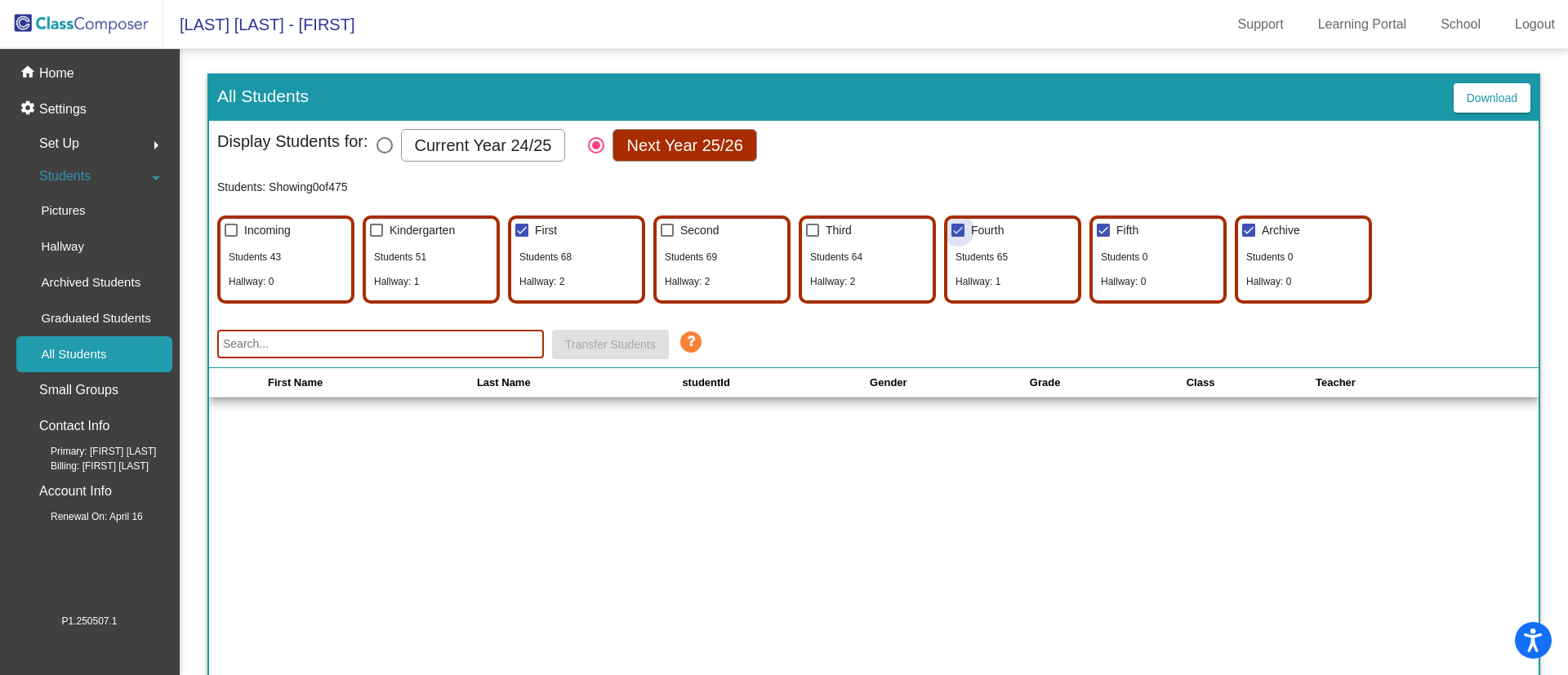 click on "Fourth" at bounding box center (987, 230) 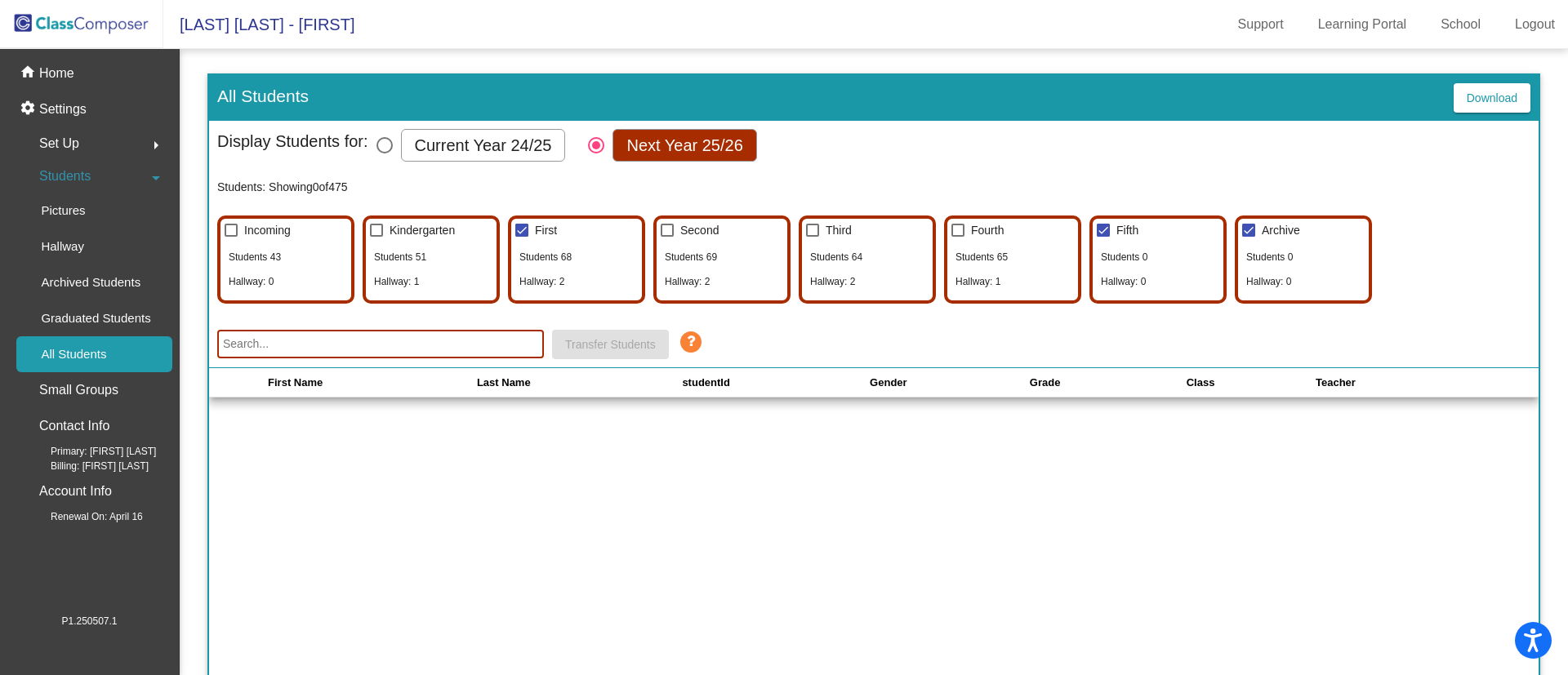click on "Fifth" at bounding box center (1127, 230) 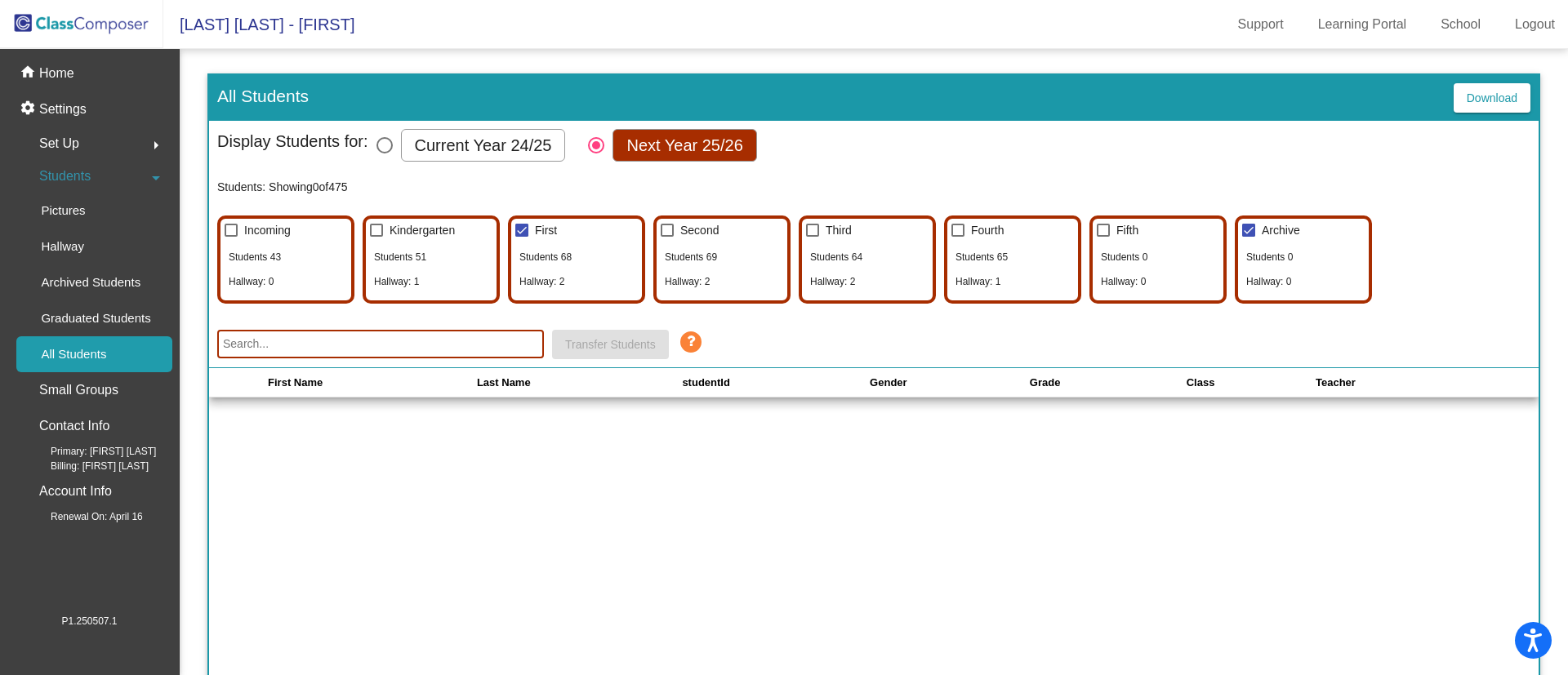 click at bounding box center [1249, 230] 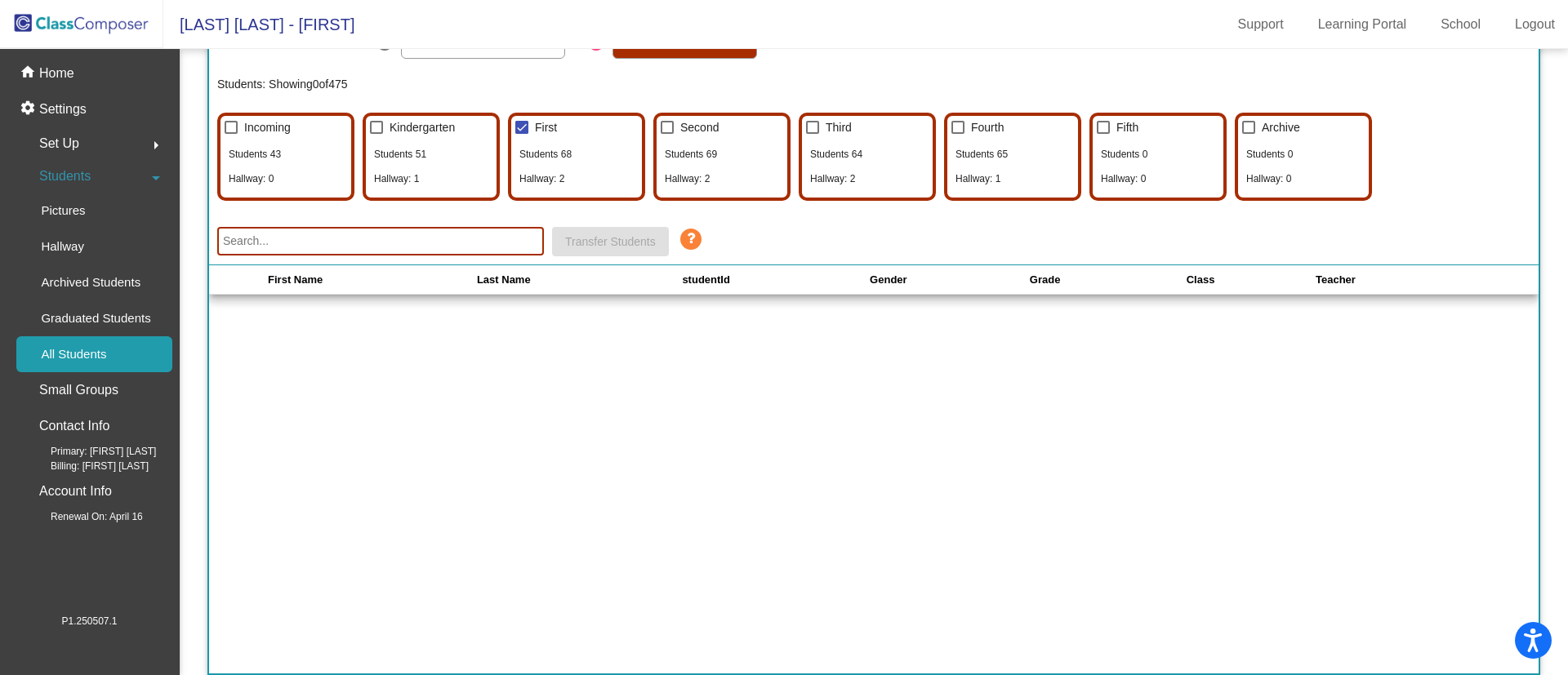 scroll, scrollTop: 0, scrollLeft: 0, axis: both 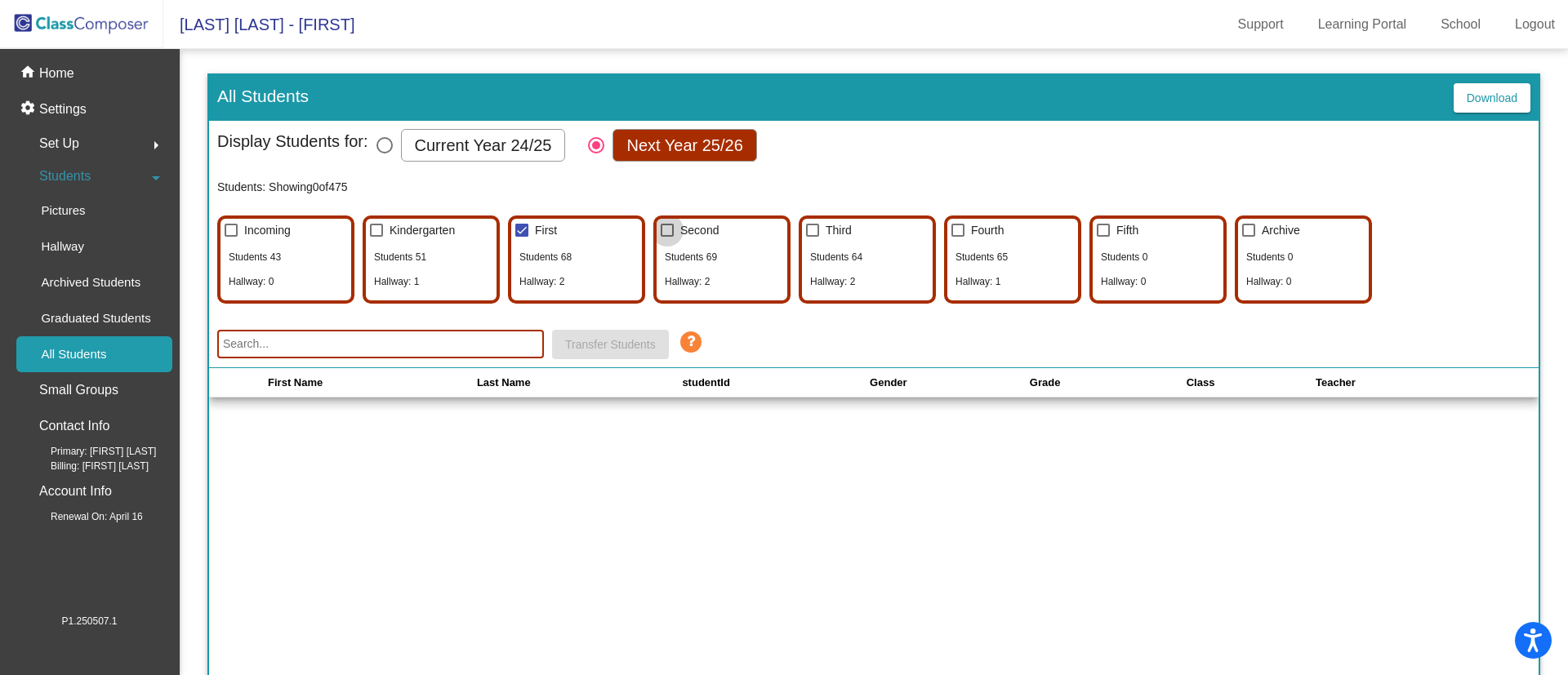click at bounding box center (667, 230) 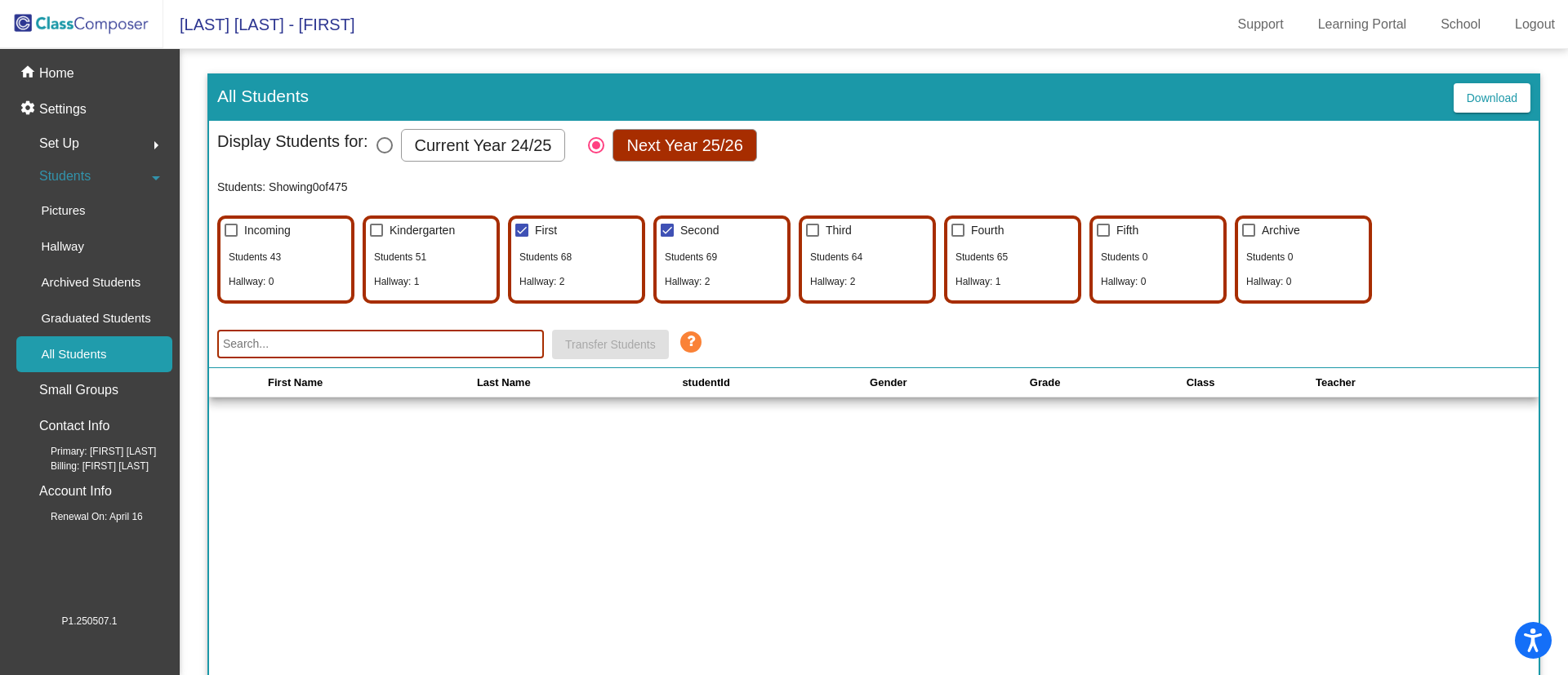 click 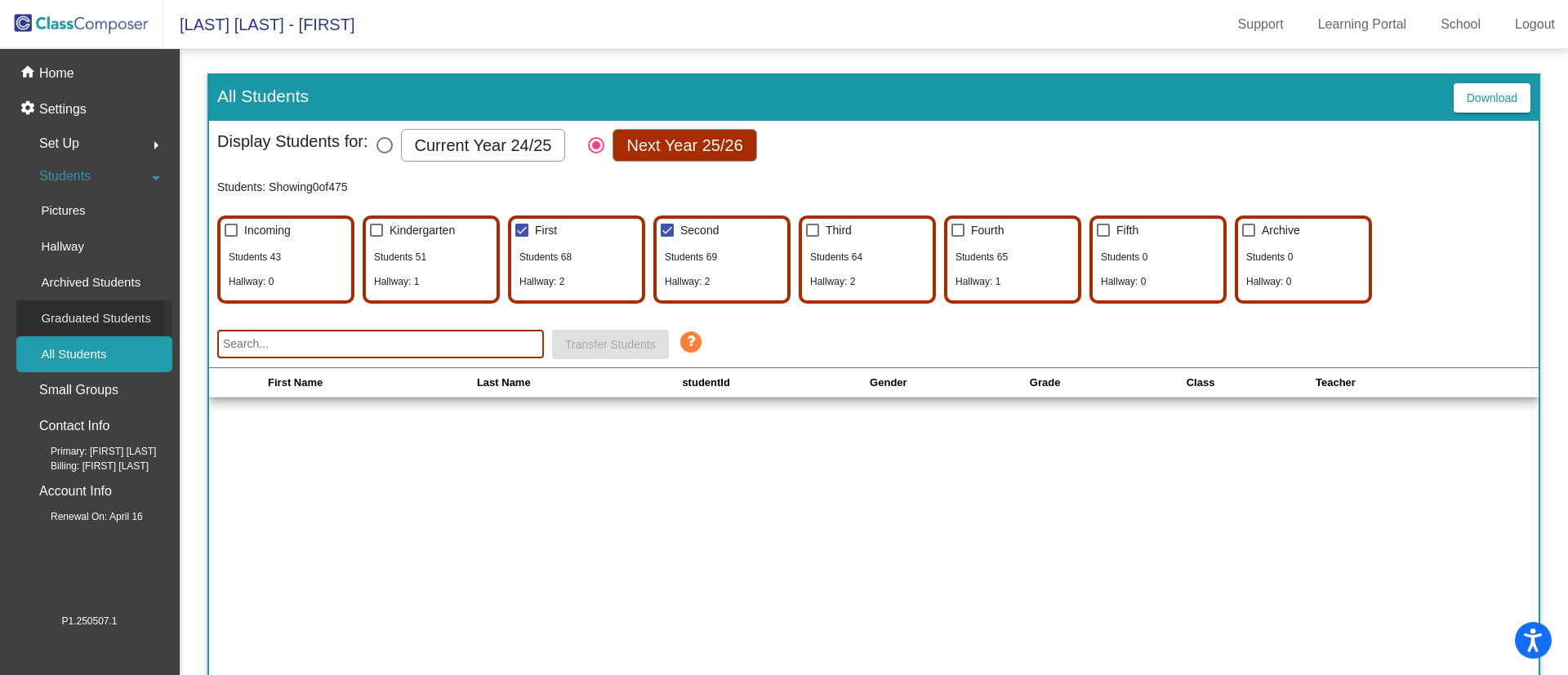 click on "Graduated Students" 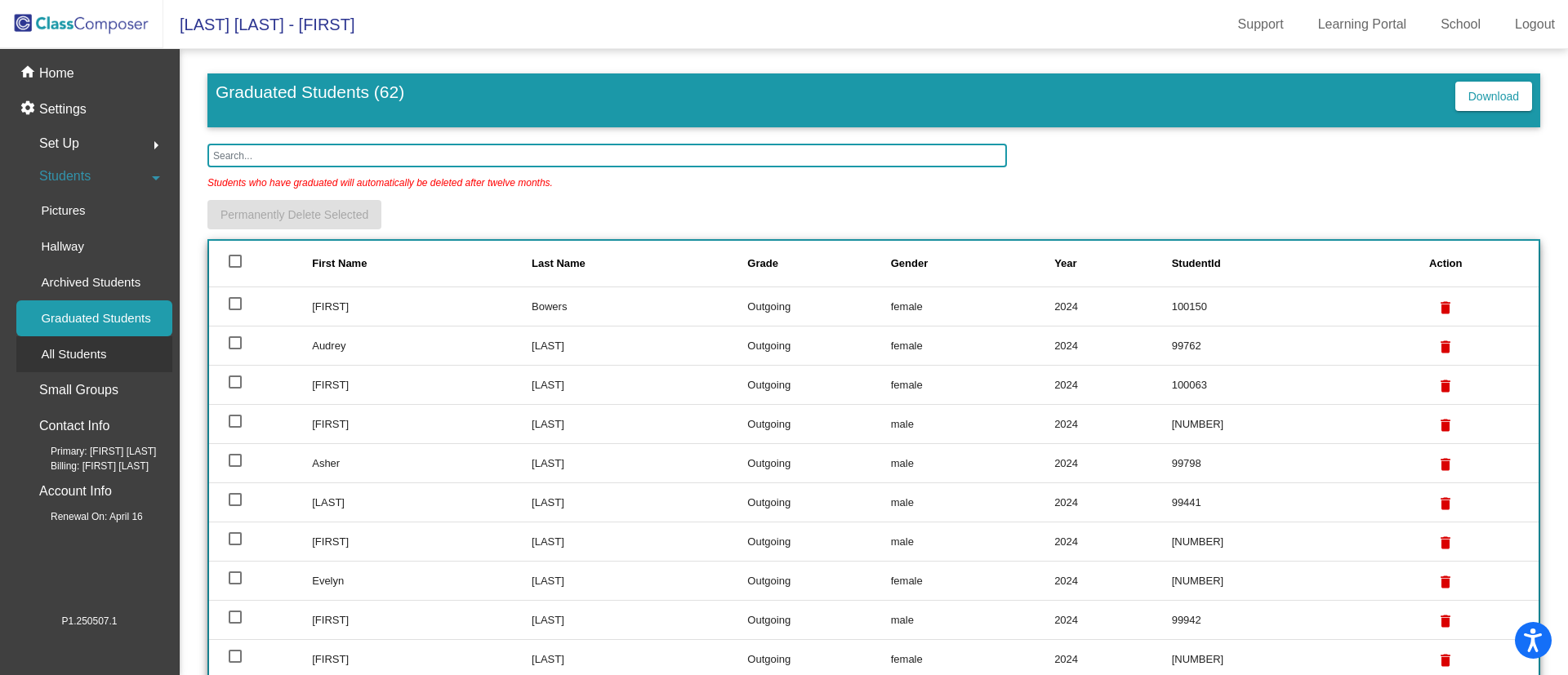 click on "All Students" 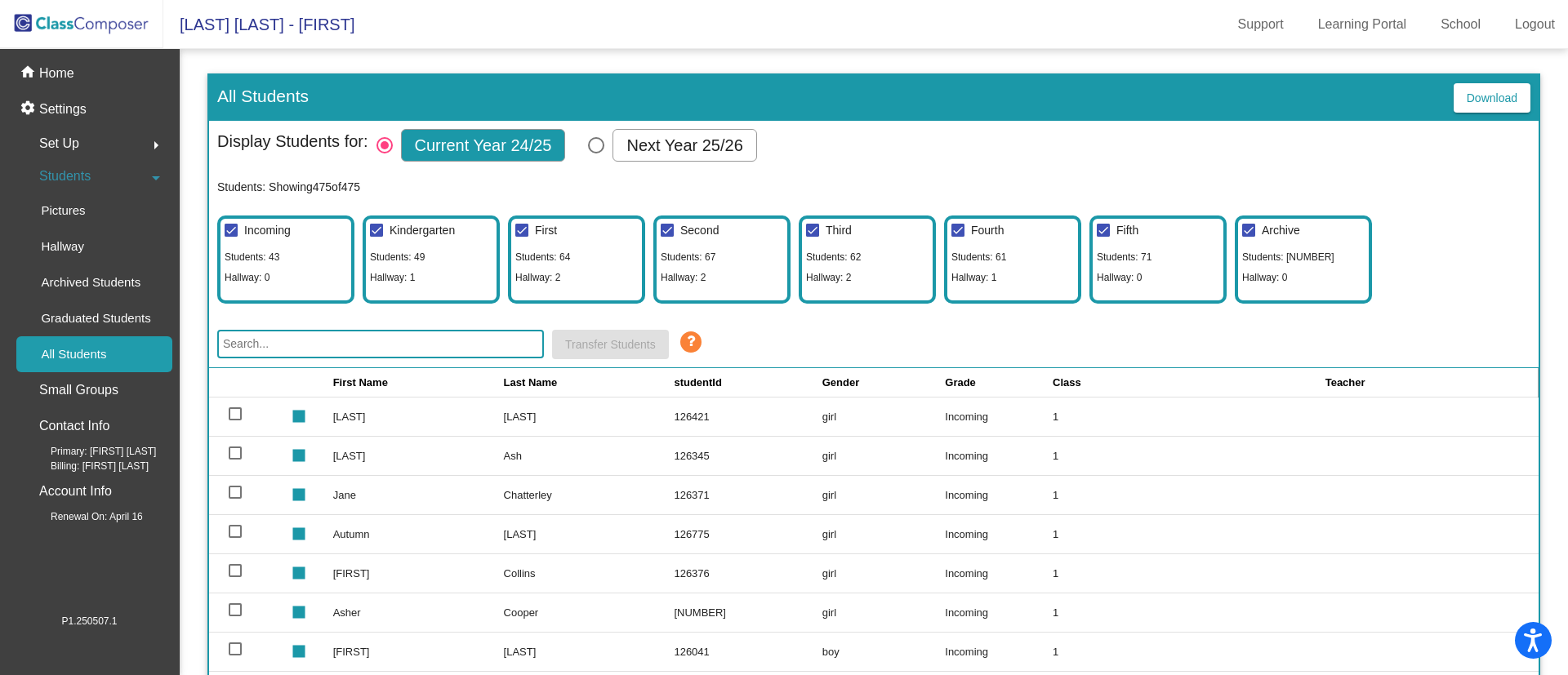 click on "Next Year 25/26" at bounding box center (684, 145) 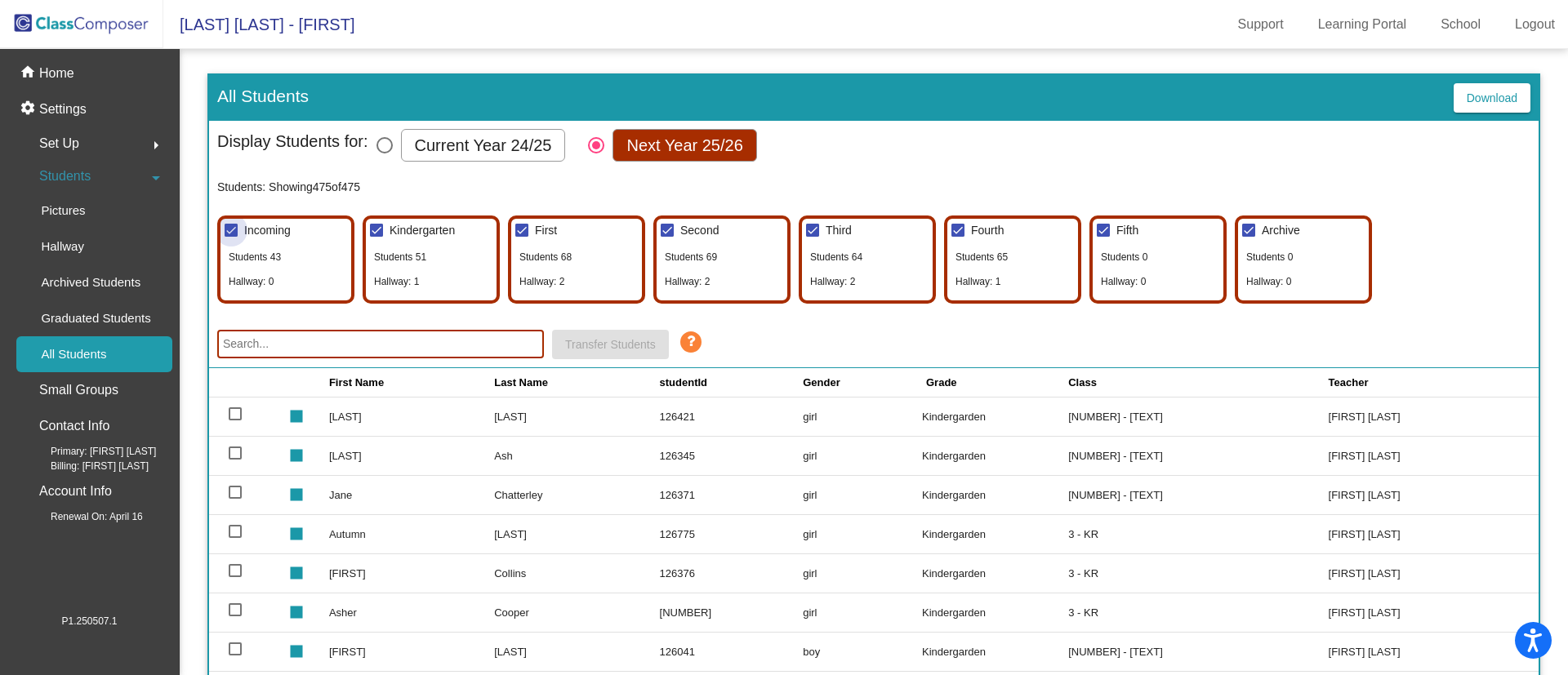 click at bounding box center [231, 230] 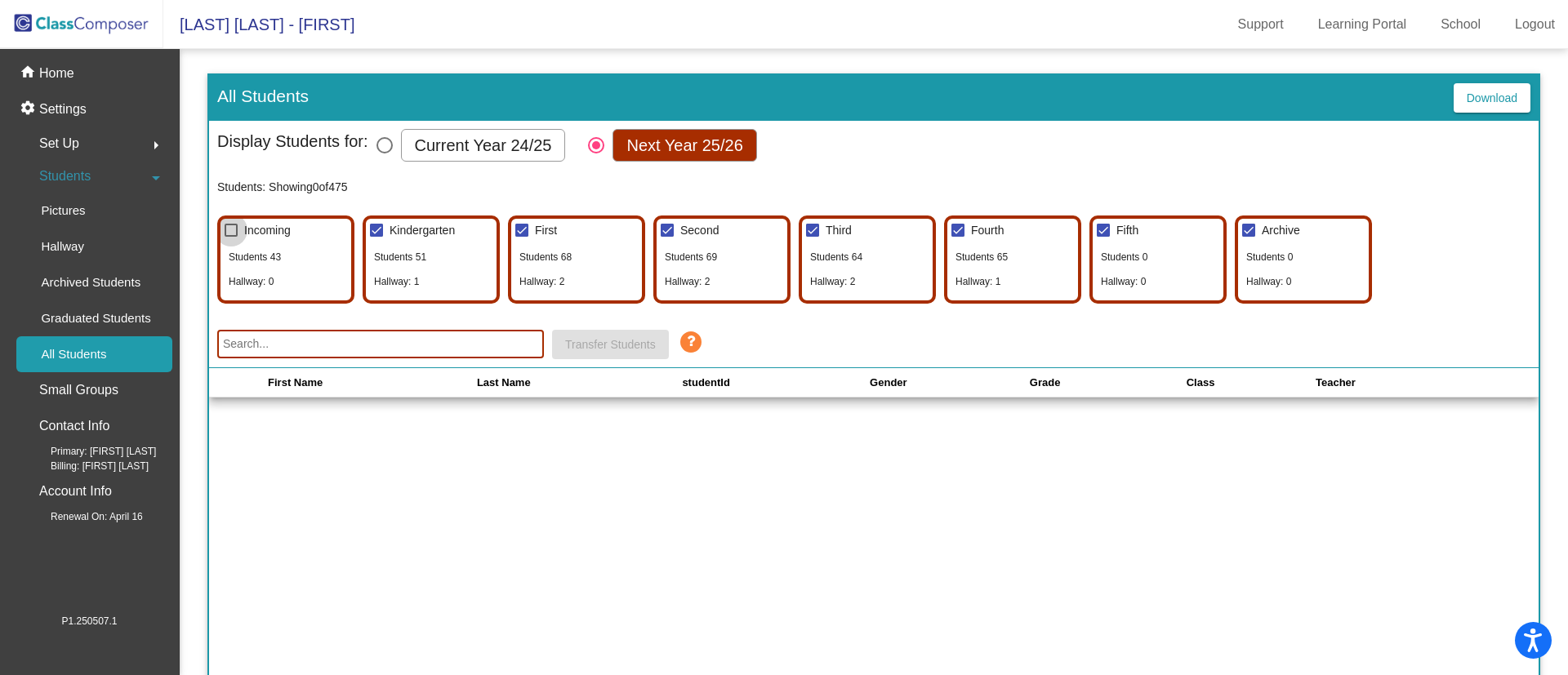 click at bounding box center (231, 230) 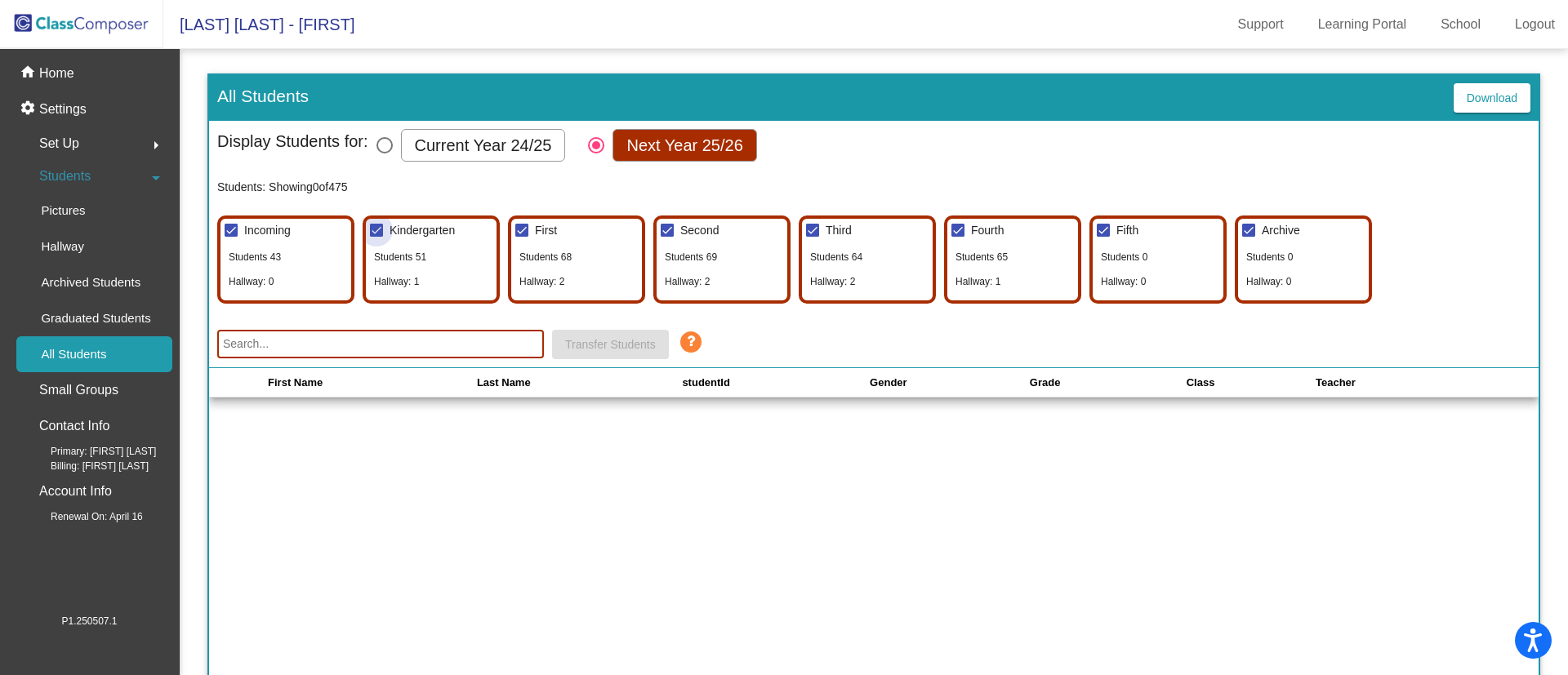click at bounding box center (376, 230) 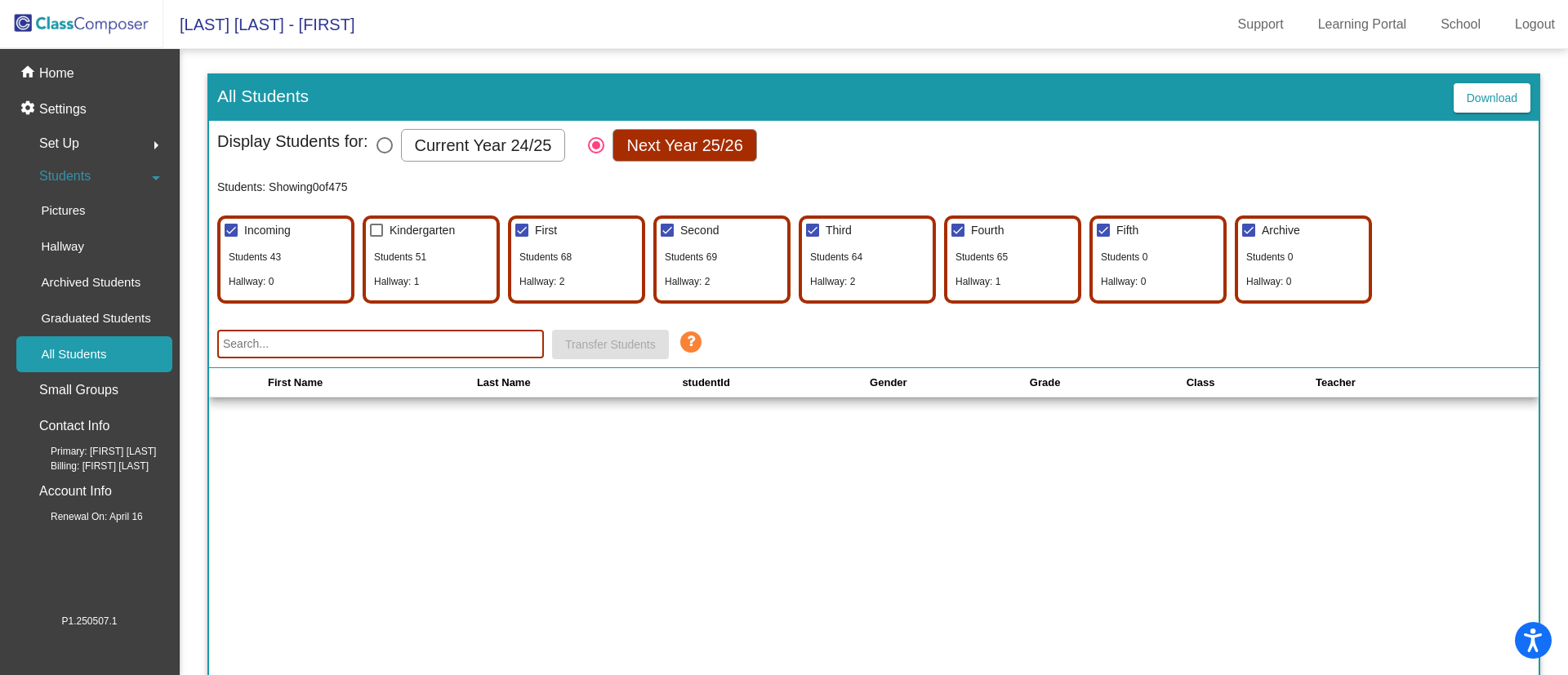 click at bounding box center [231, 230] 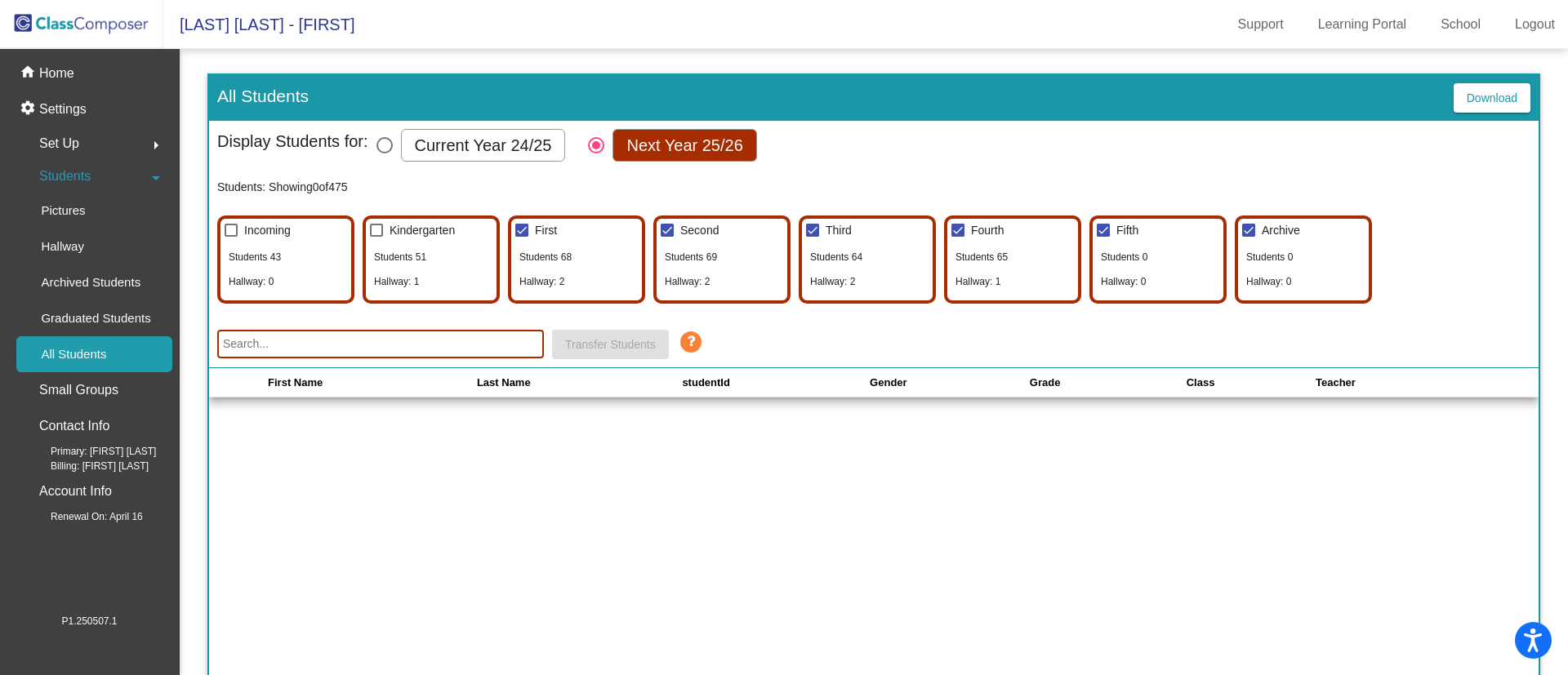 click at bounding box center [667, 230] 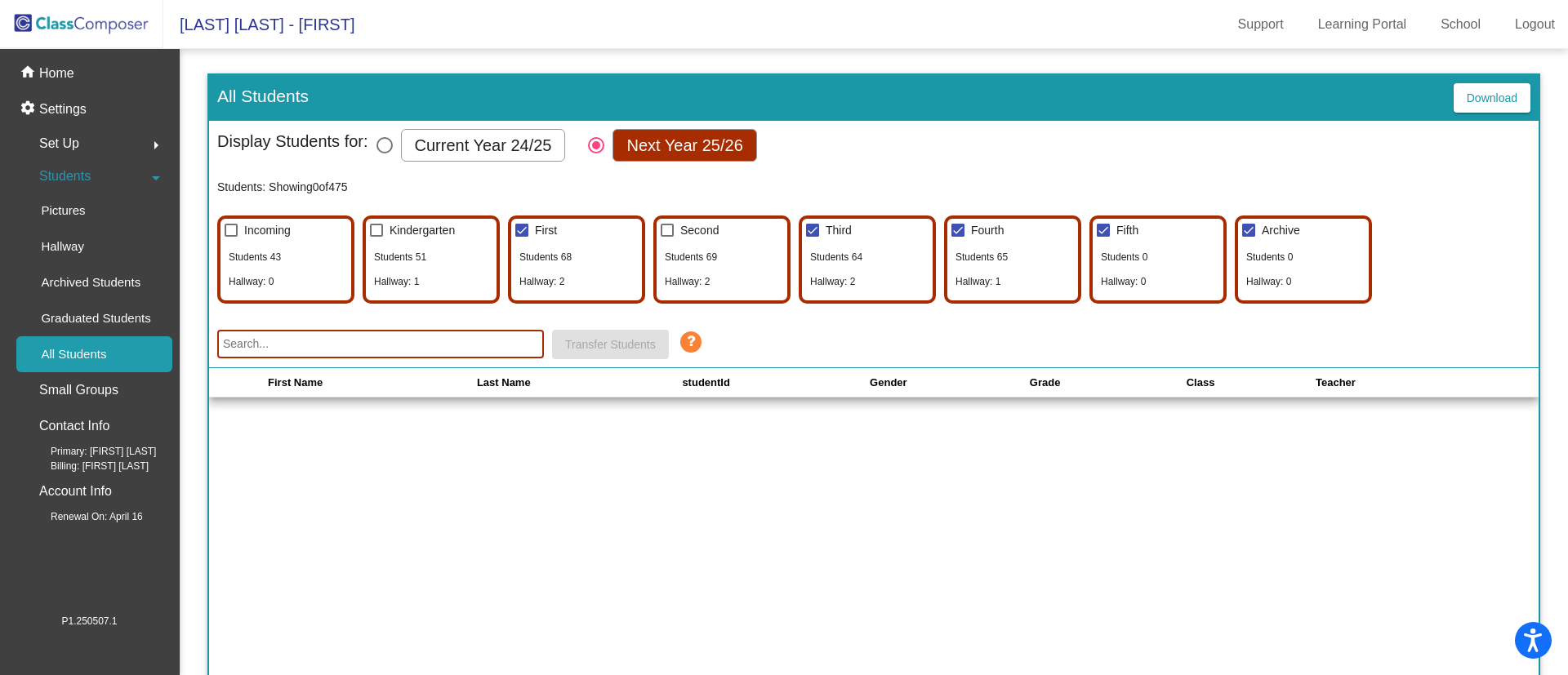 click at bounding box center (813, 230) 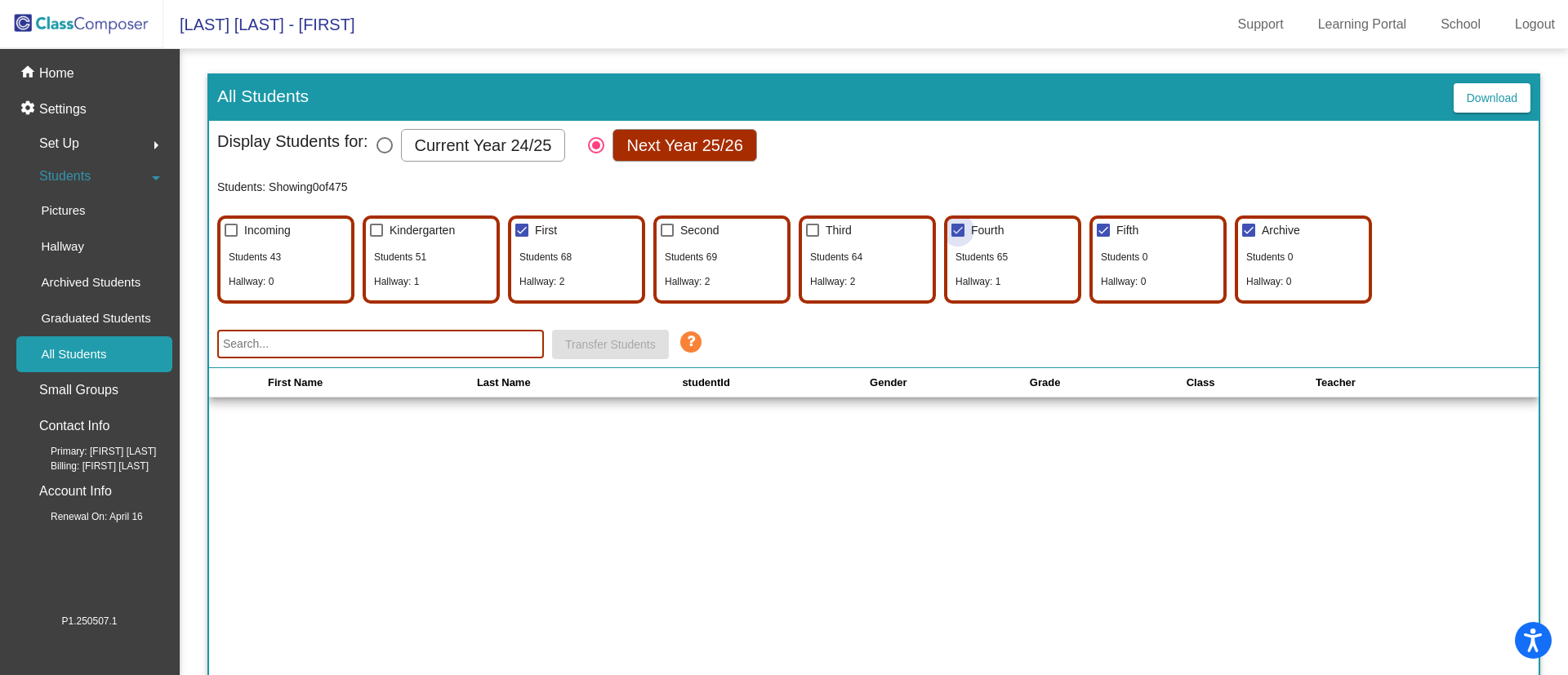 click at bounding box center (958, 230) 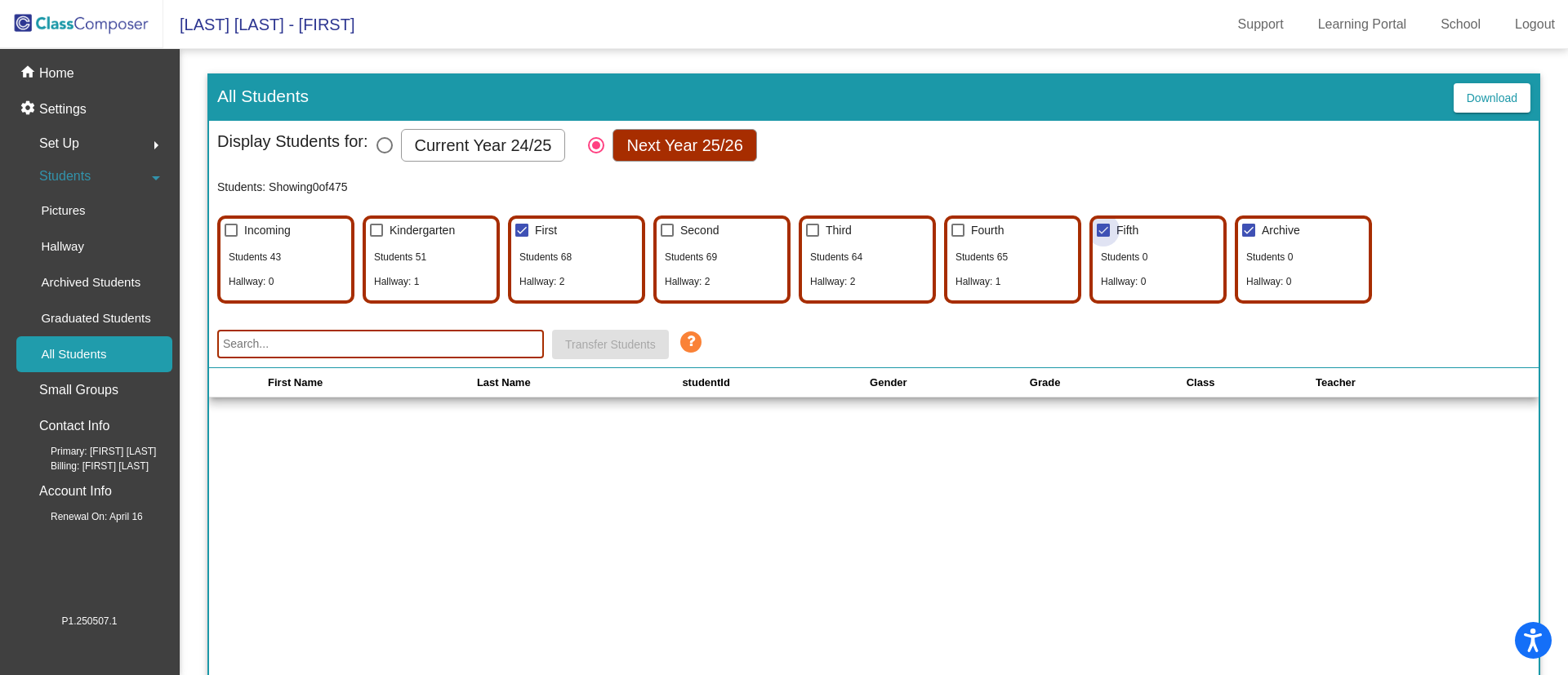 click at bounding box center [1103, 230] 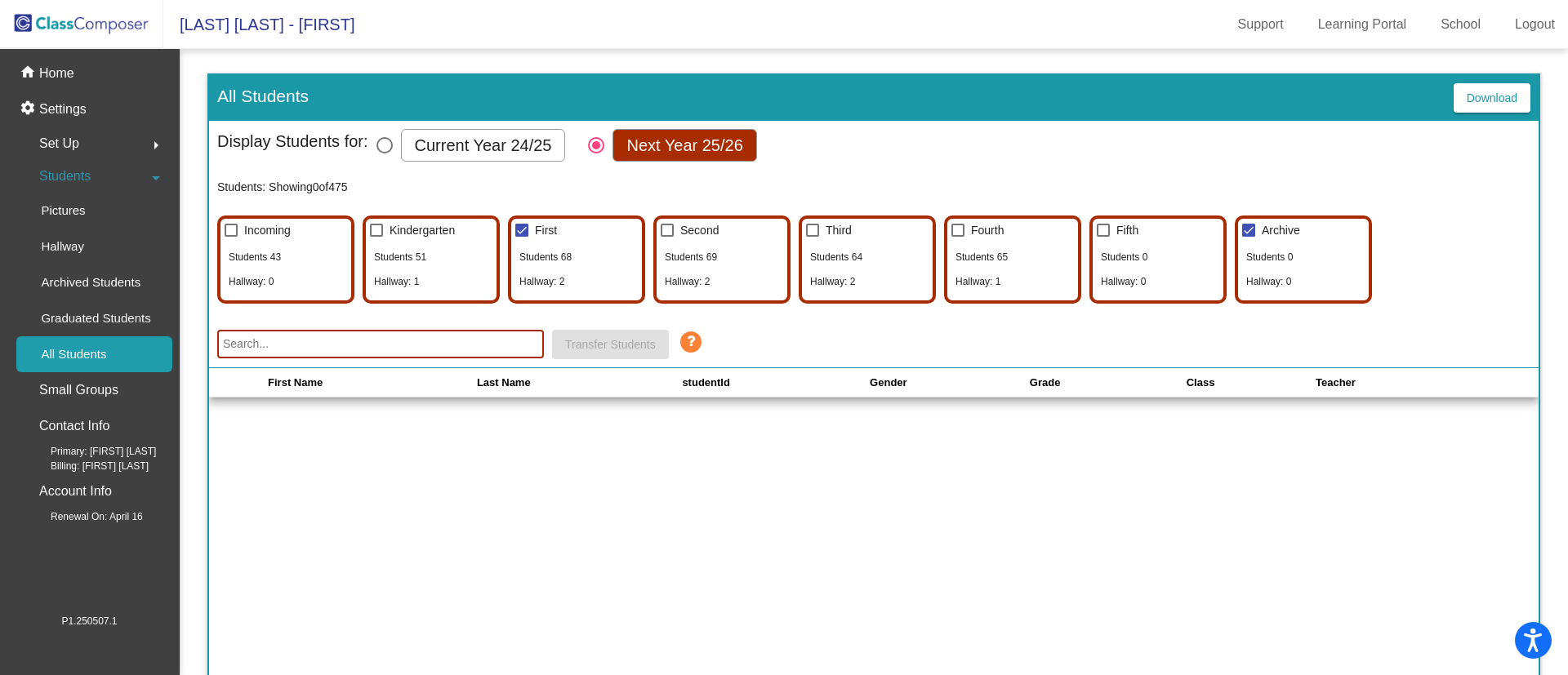 click at bounding box center (1249, 230) 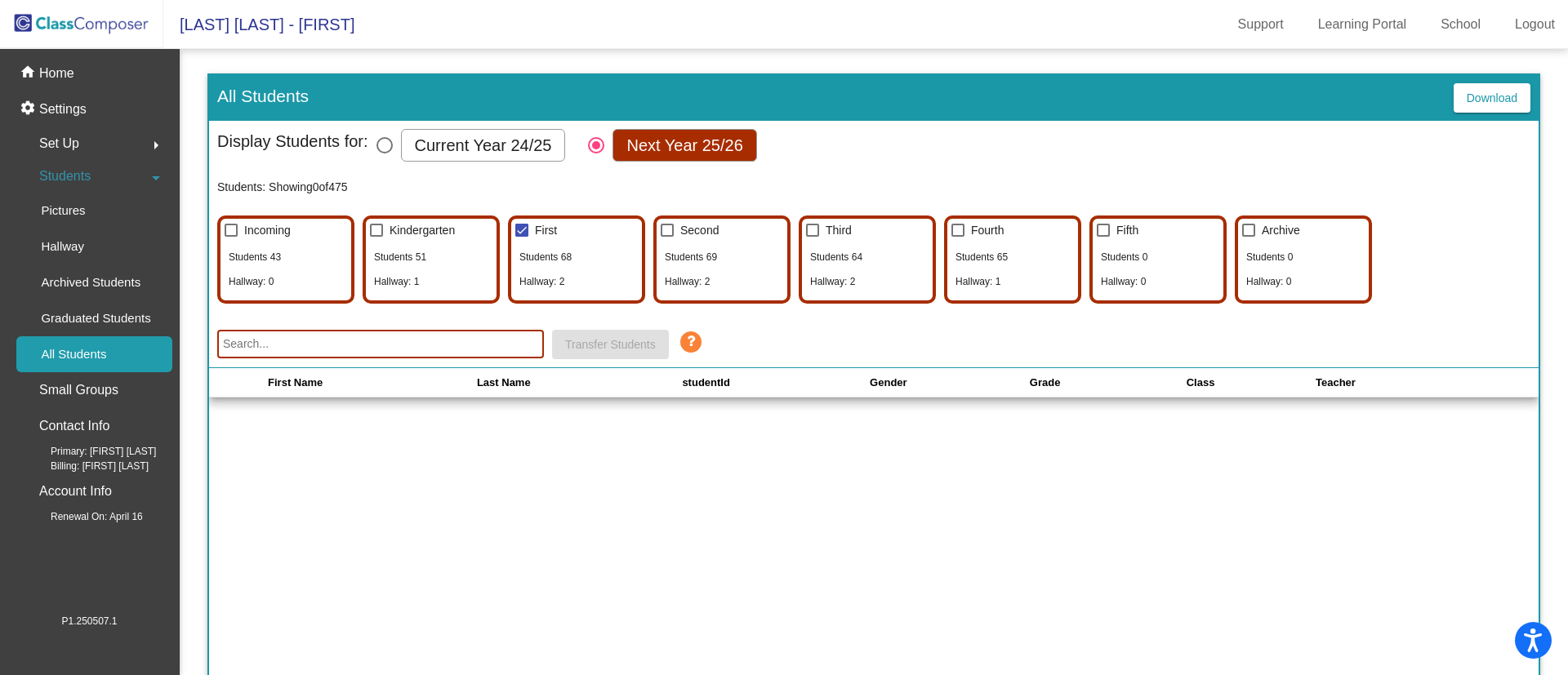 click 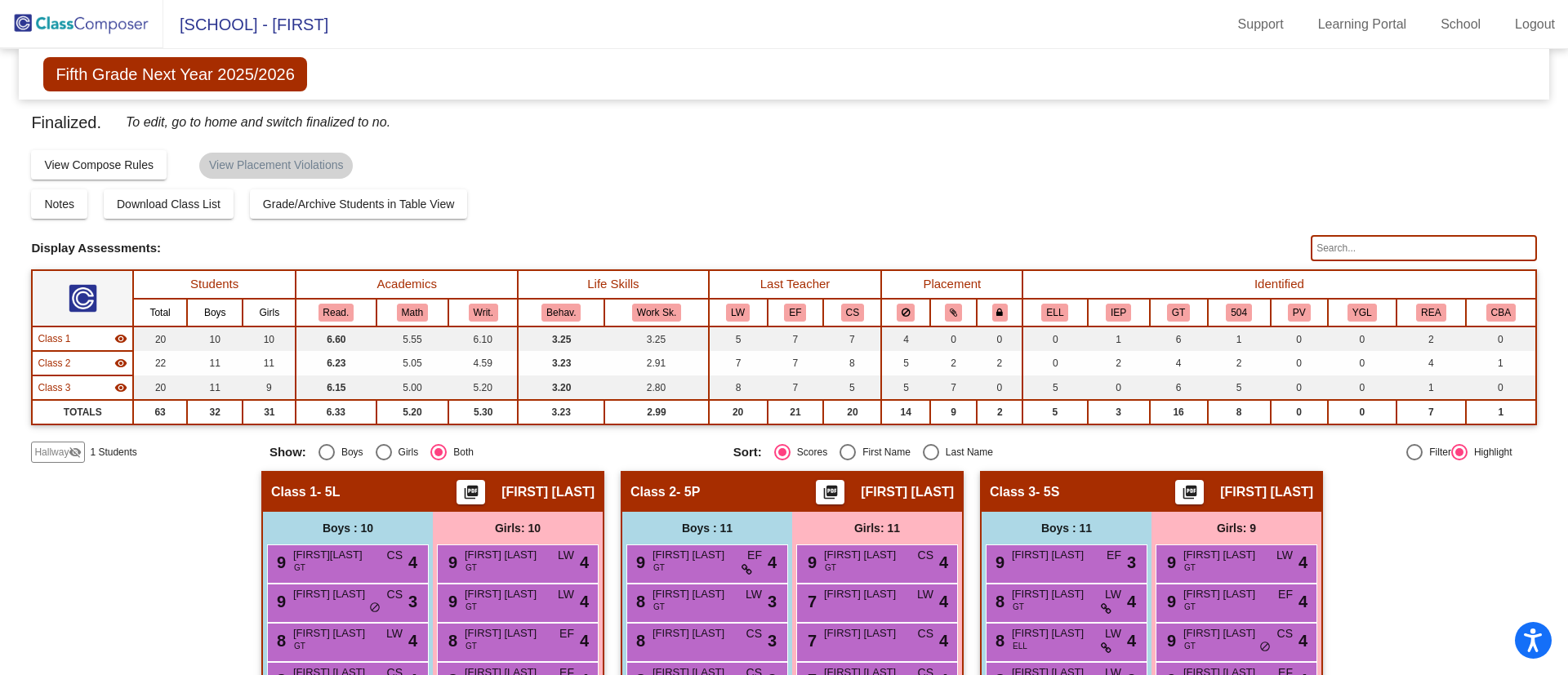 scroll, scrollTop: 0, scrollLeft: 0, axis: both 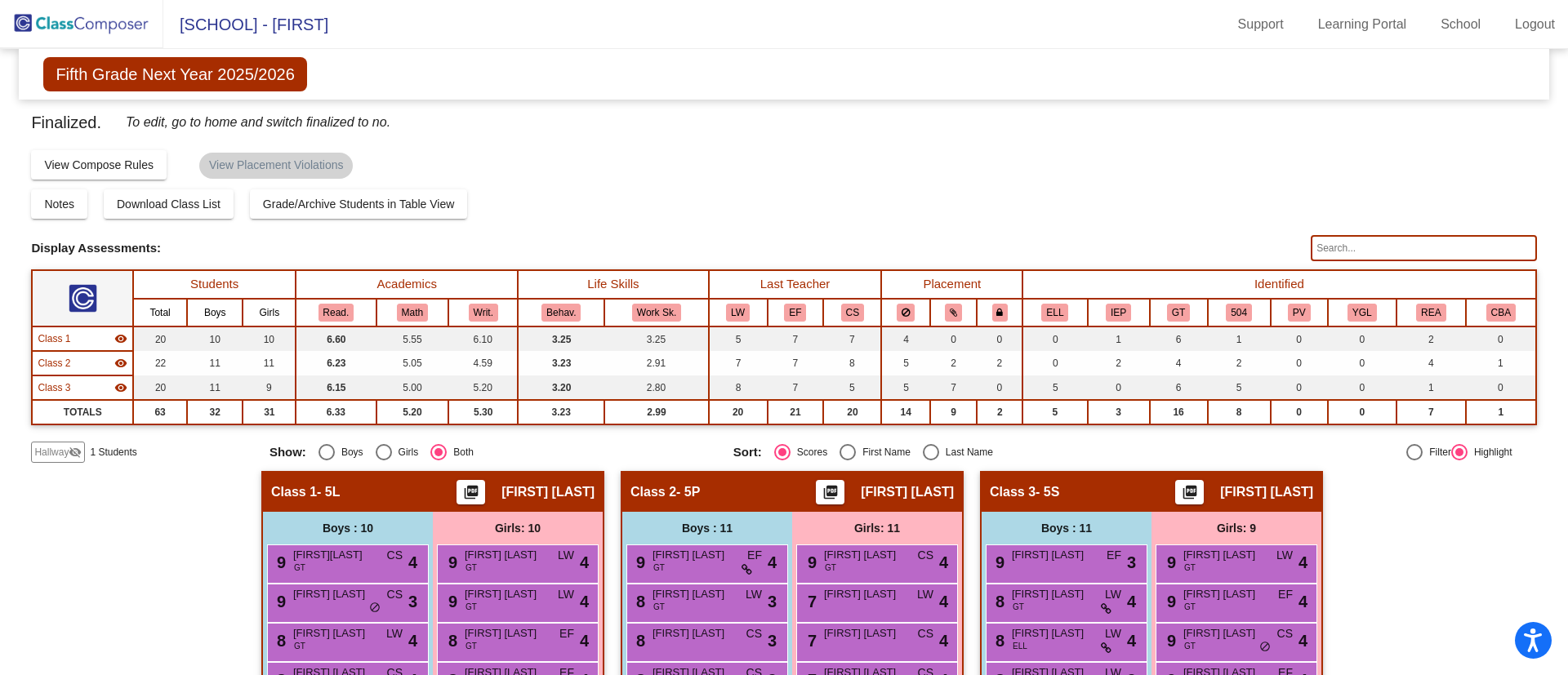 click 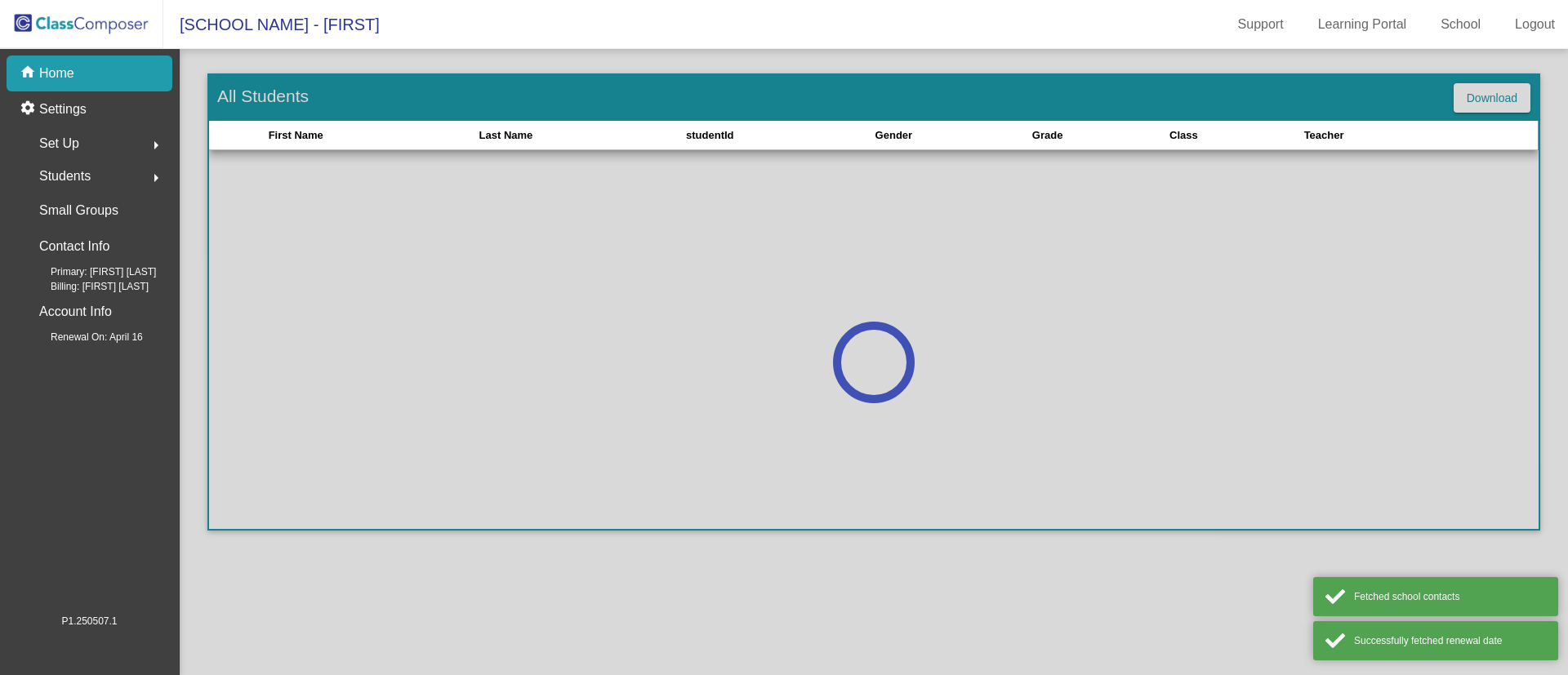 scroll, scrollTop: 0, scrollLeft: 0, axis: both 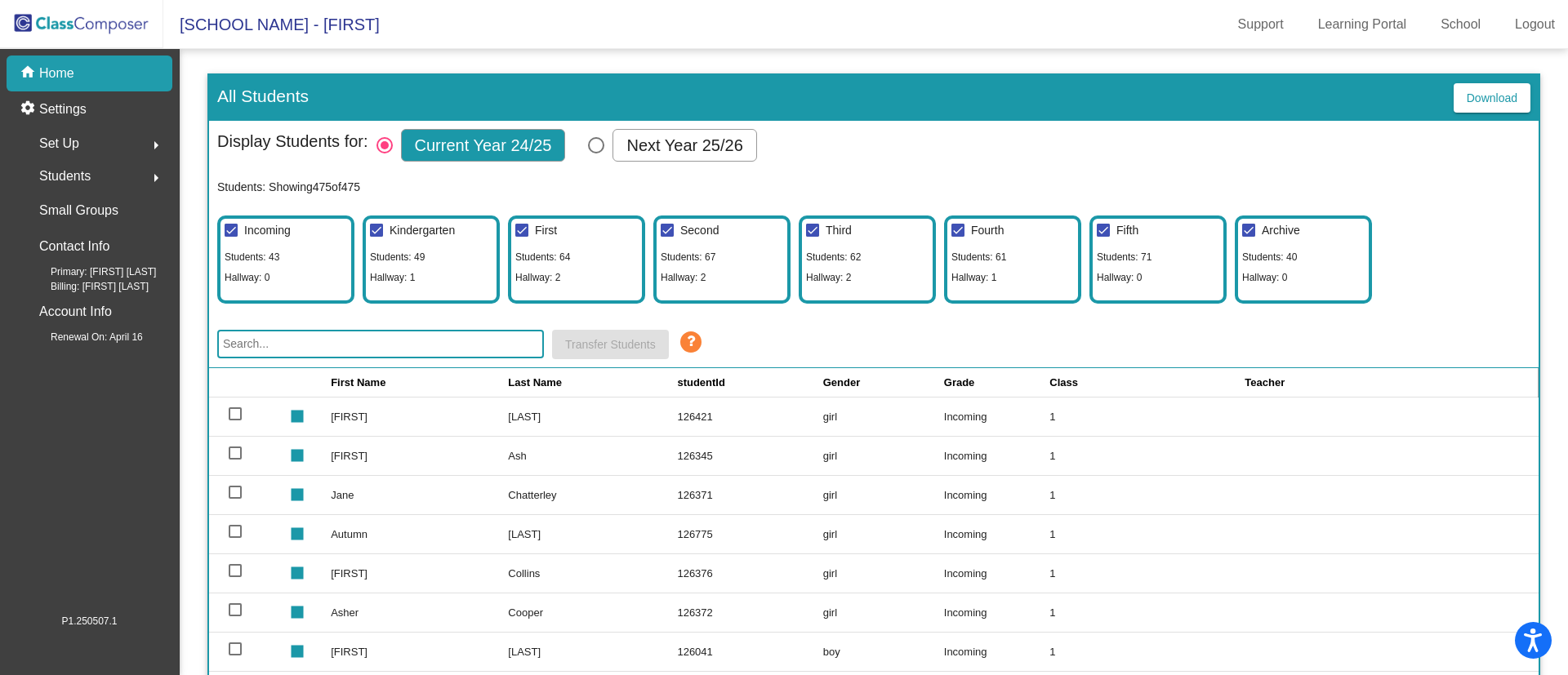 click at bounding box center (596, 145) 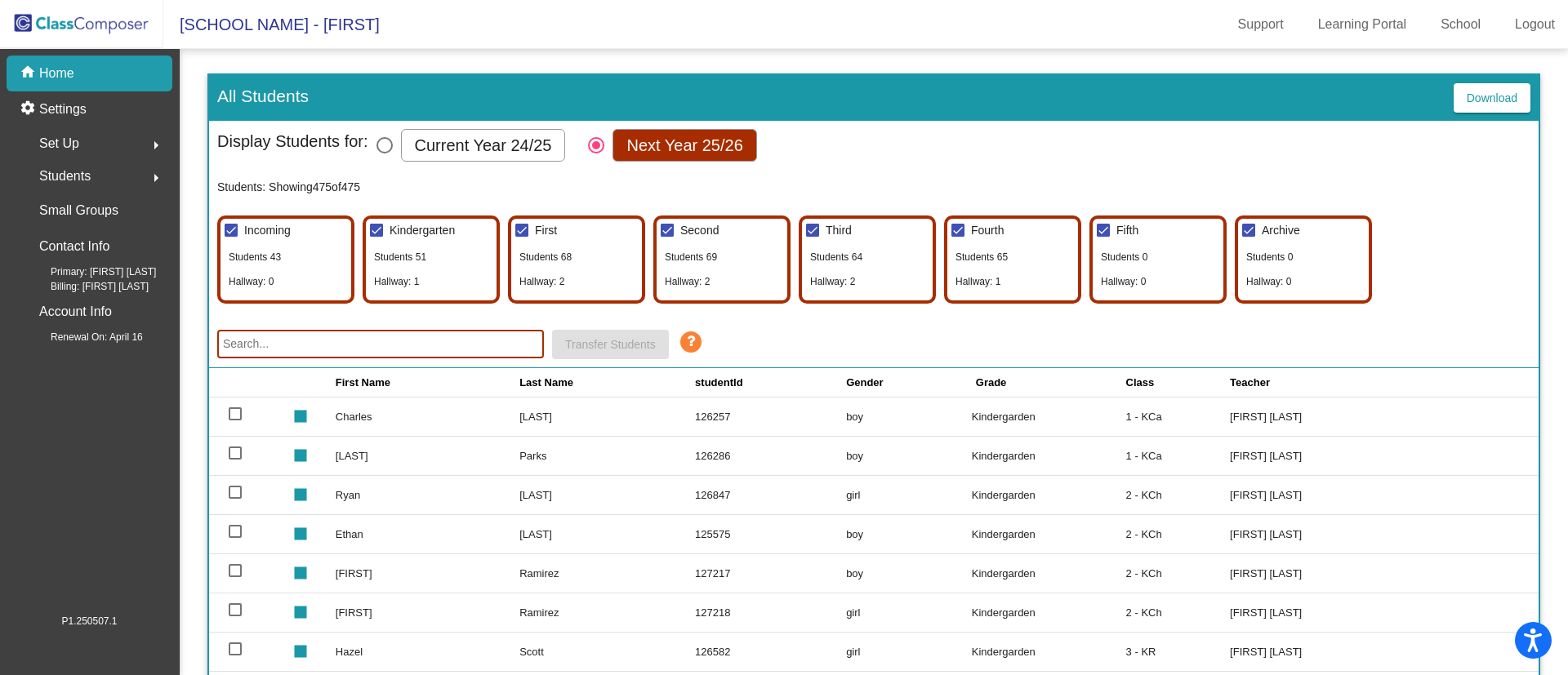 scroll, scrollTop: 0, scrollLeft: 0, axis: both 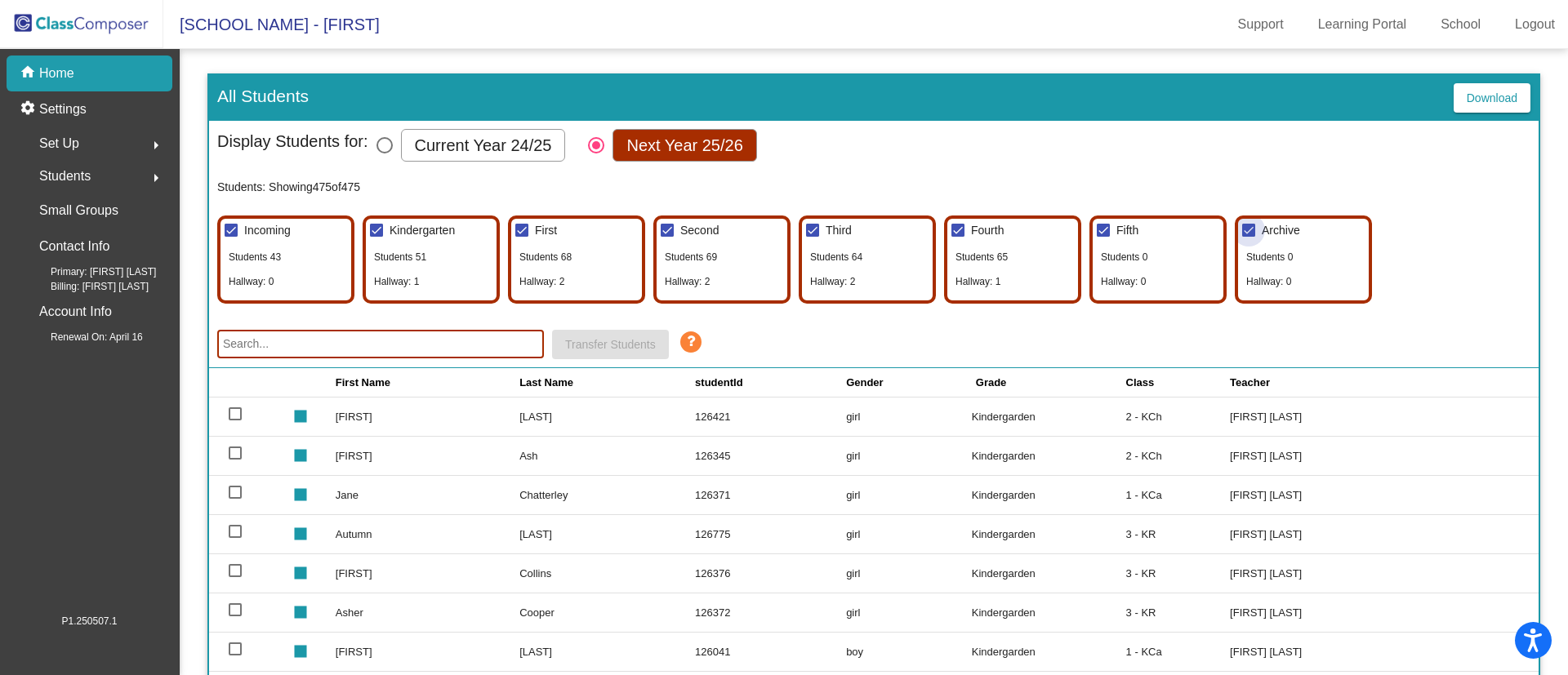 click at bounding box center (1249, 230) 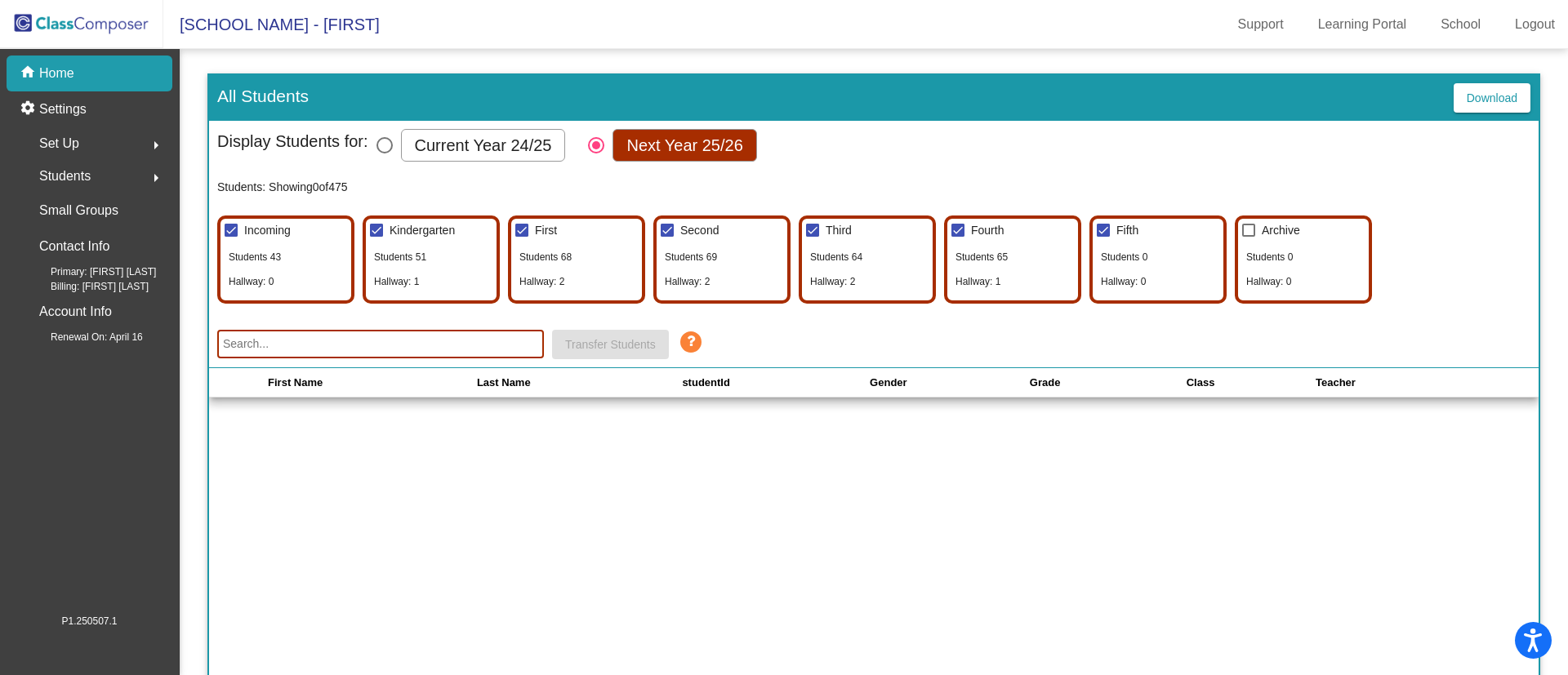 click 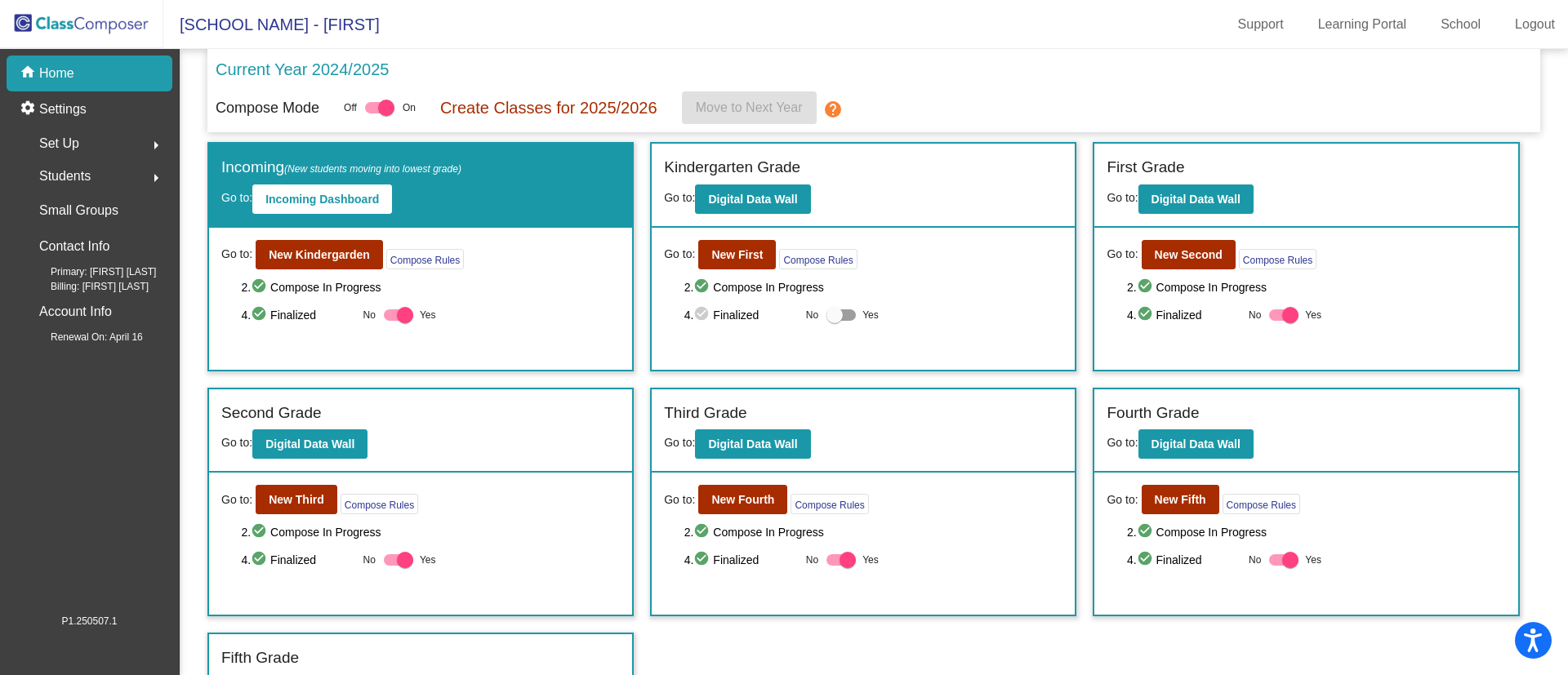 click on "Yes" at bounding box center (853, 315) 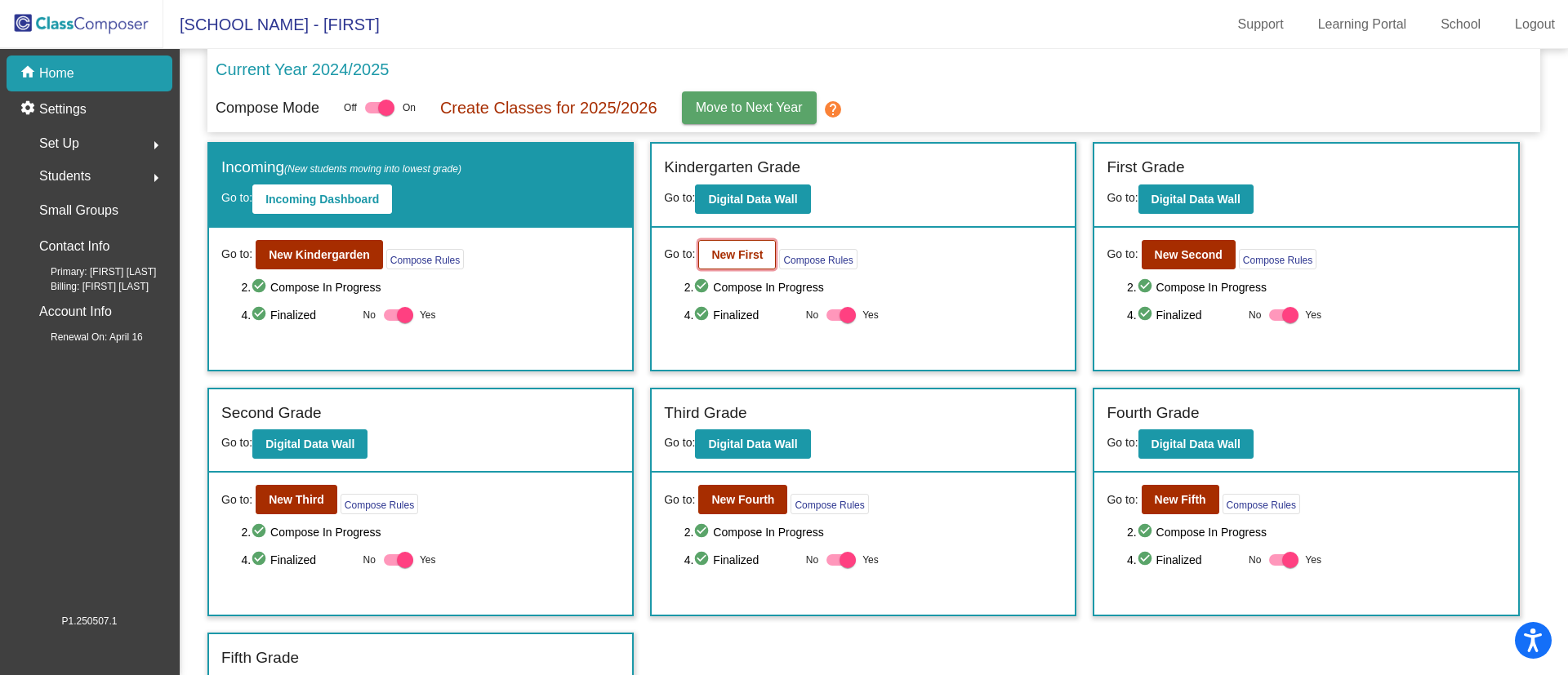 click on "New First" 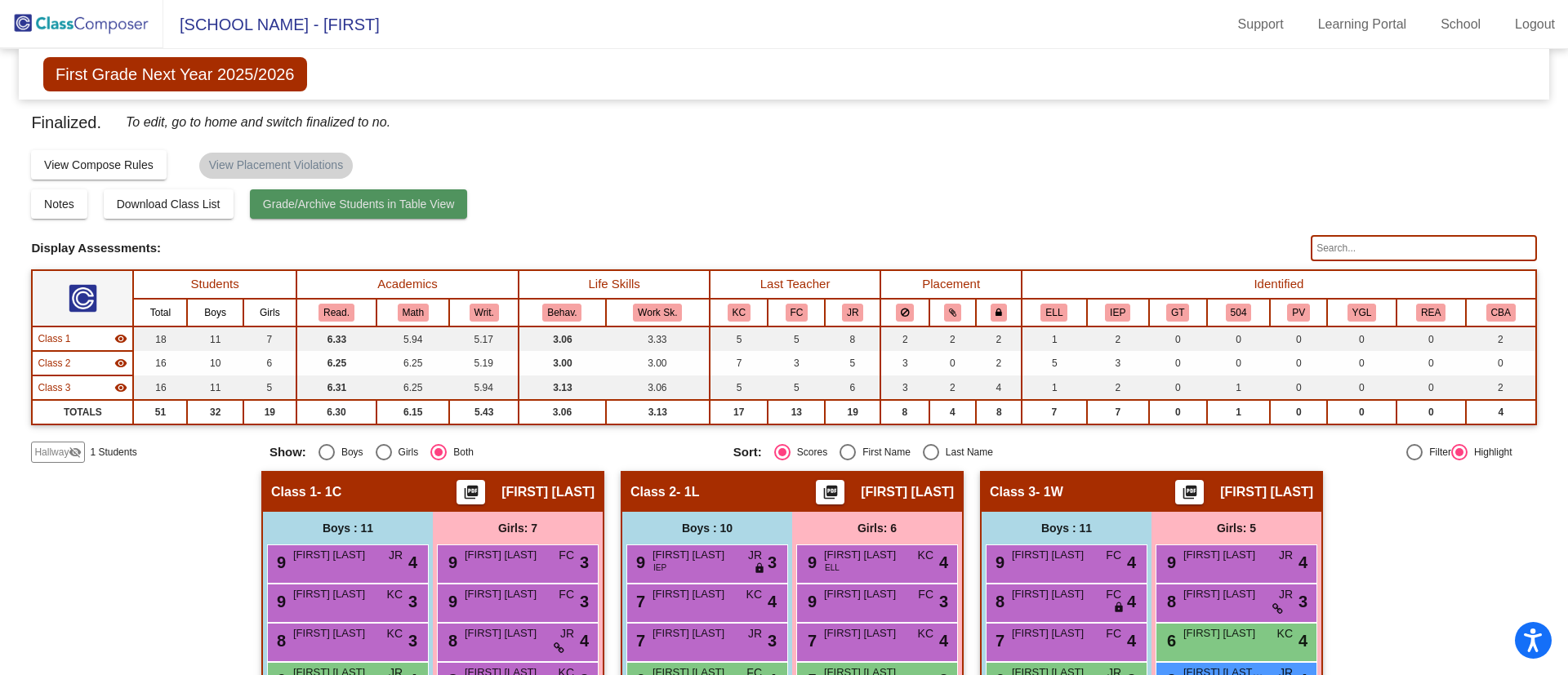 click on "Grade/Archive Students in Table View" 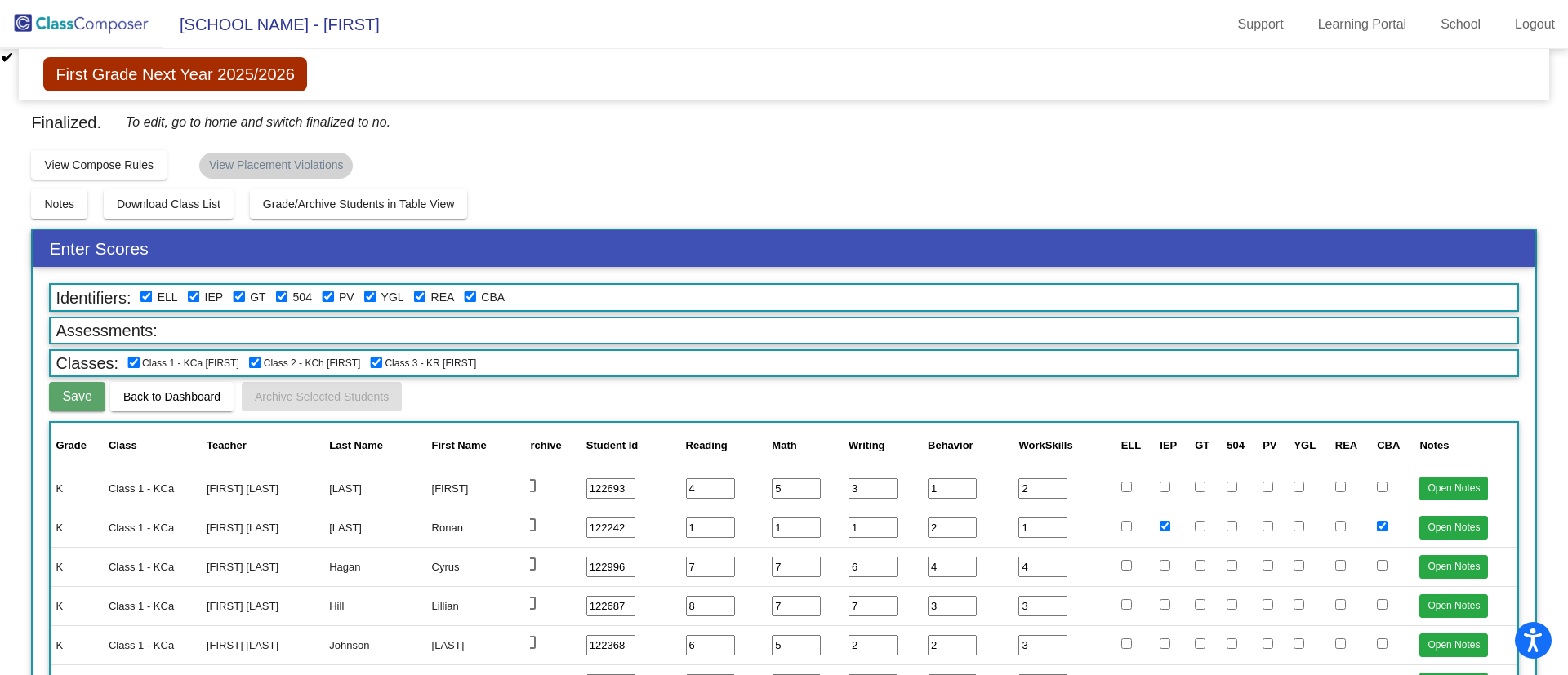 scroll, scrollTop: 100, scrollLeft: 0, axis: vertical 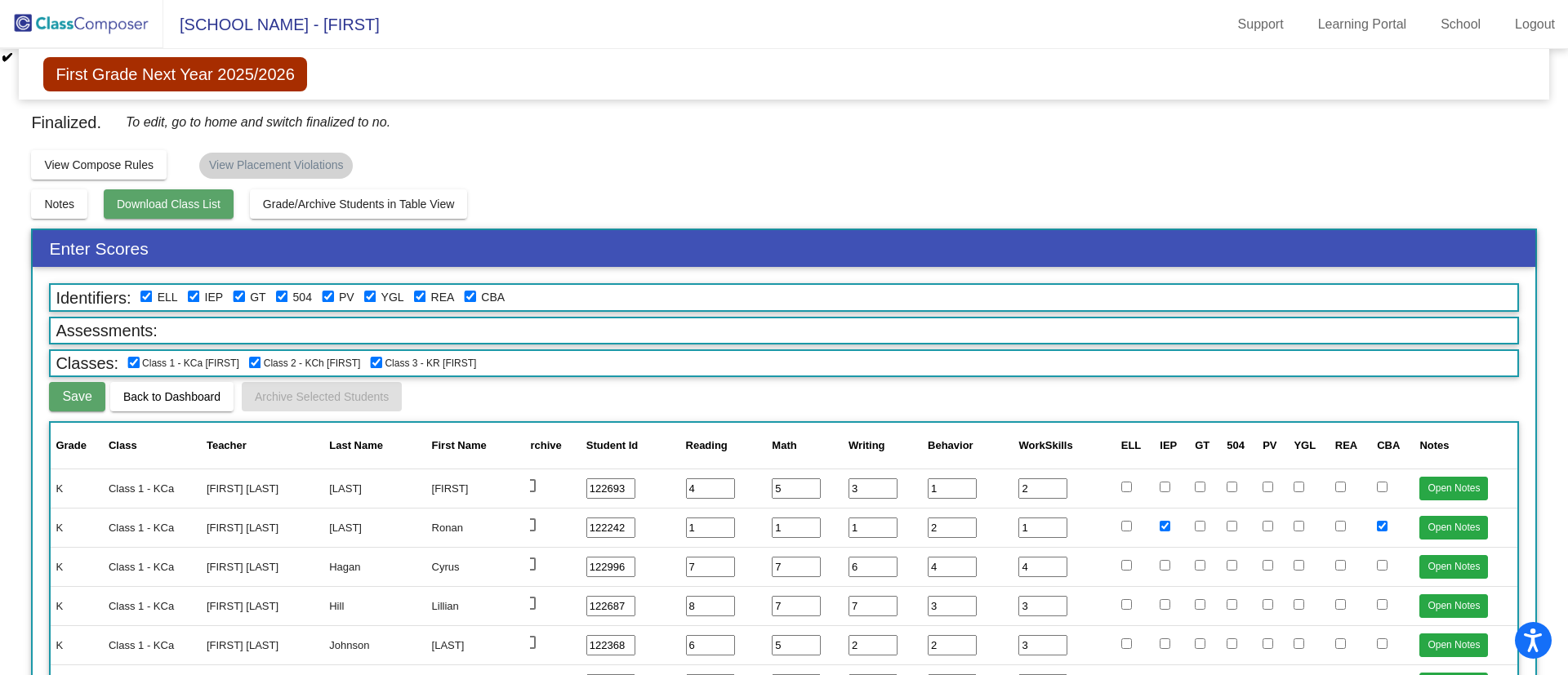click on "Download Class List" 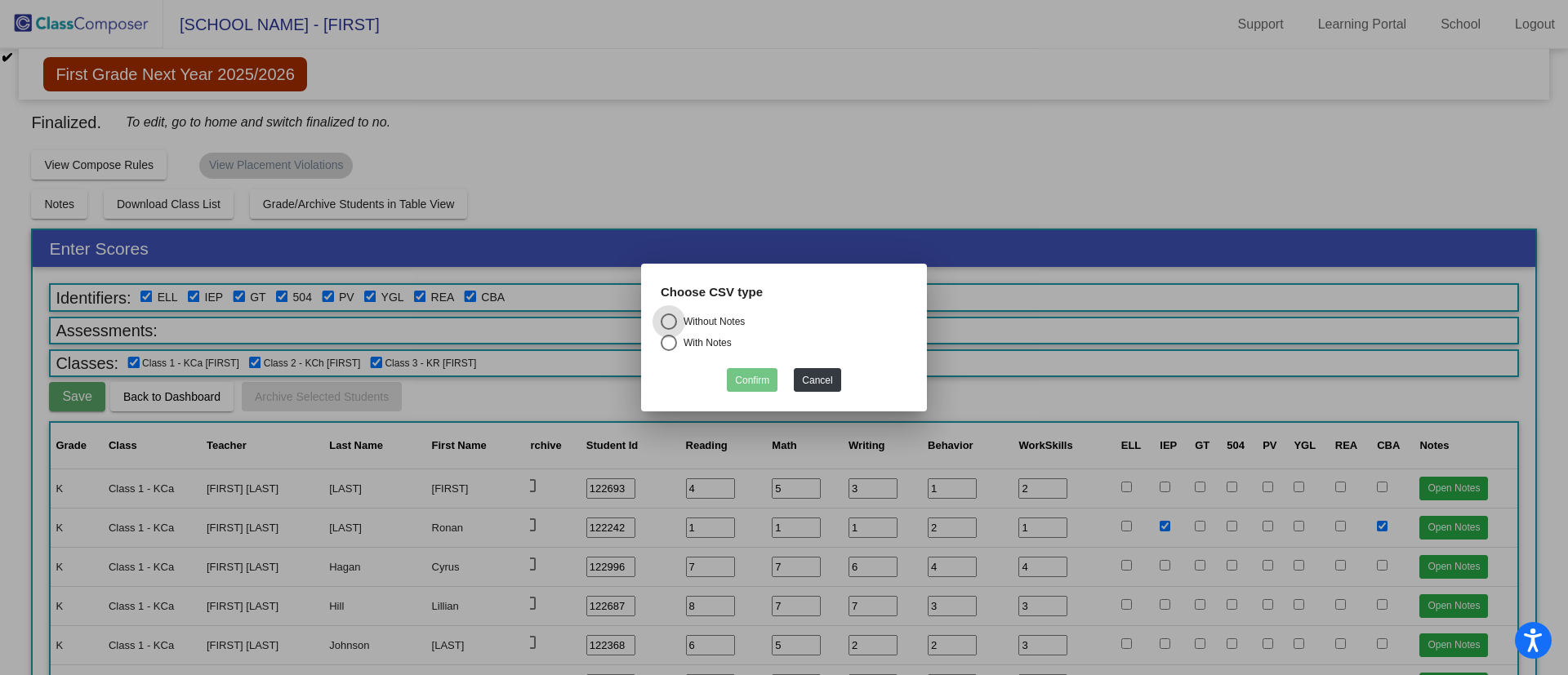 click on "Without Notes" at bounding box center (710, 322) 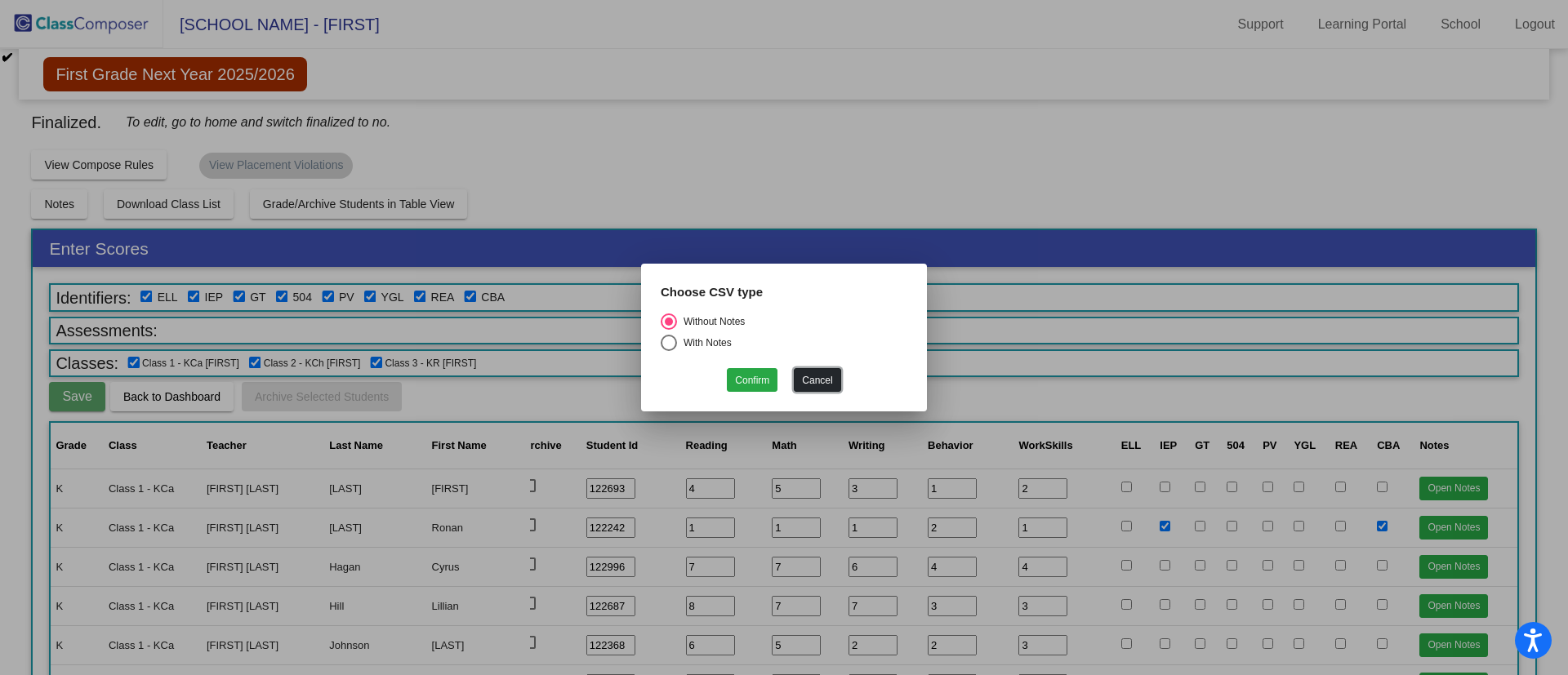 click on "Cancel" at bounding box center [817, 380] 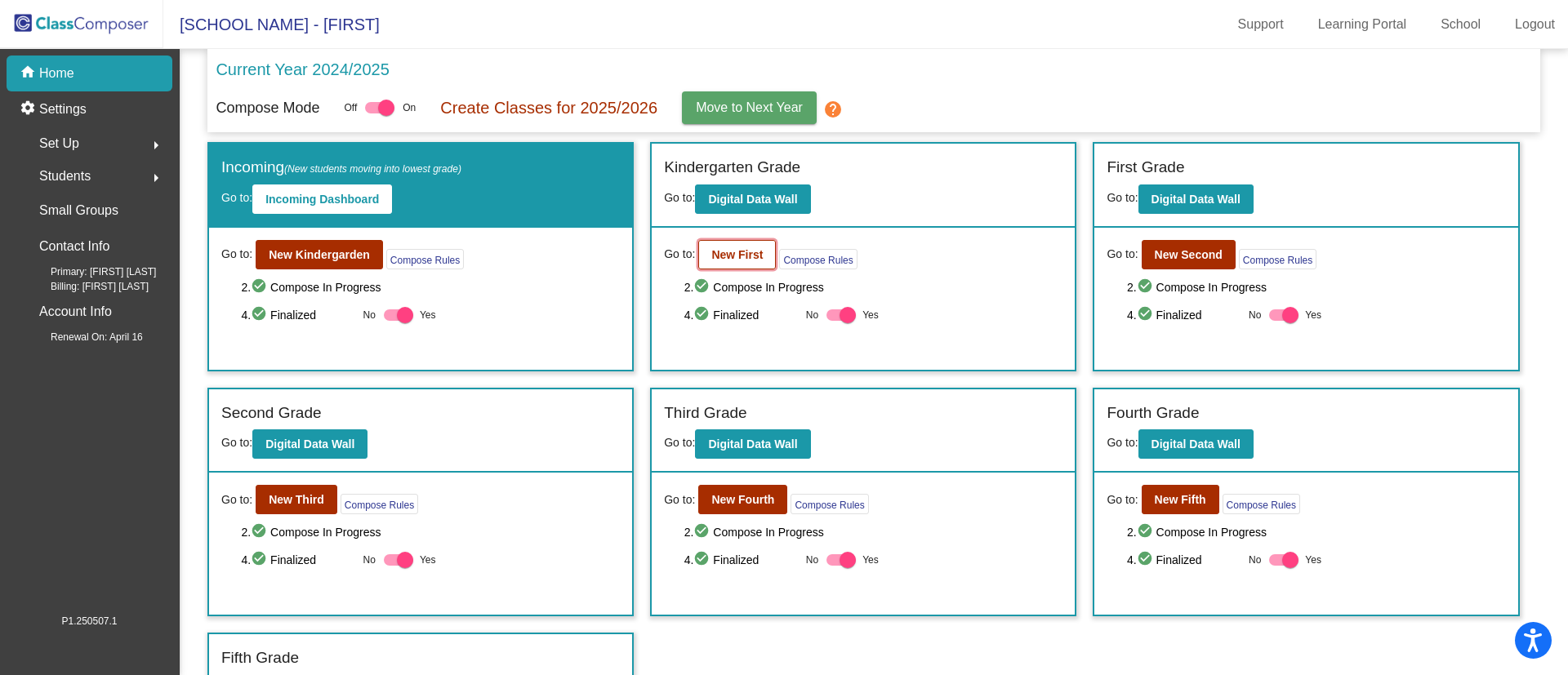 click on "New First" 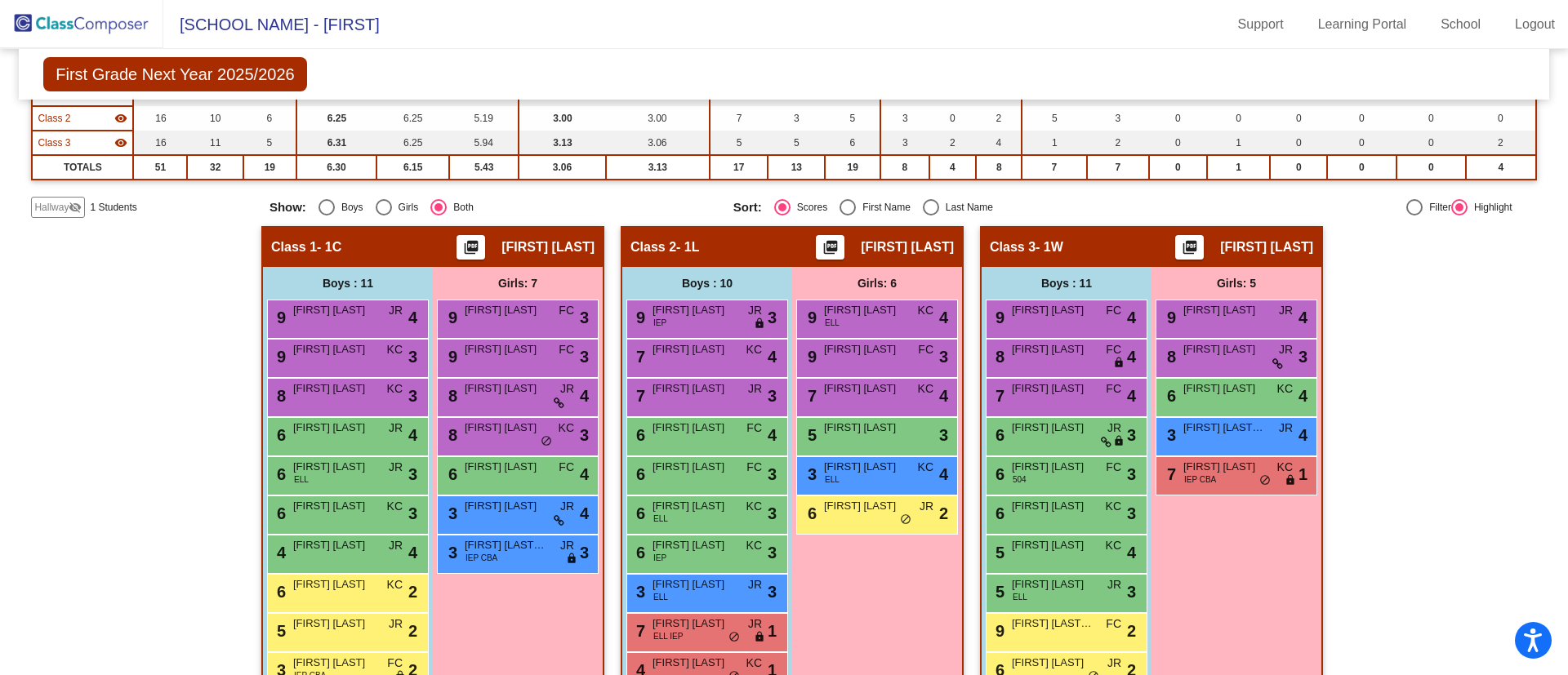 scroll, scrollTop: 326, scrollLeft: 0, axis: vertical 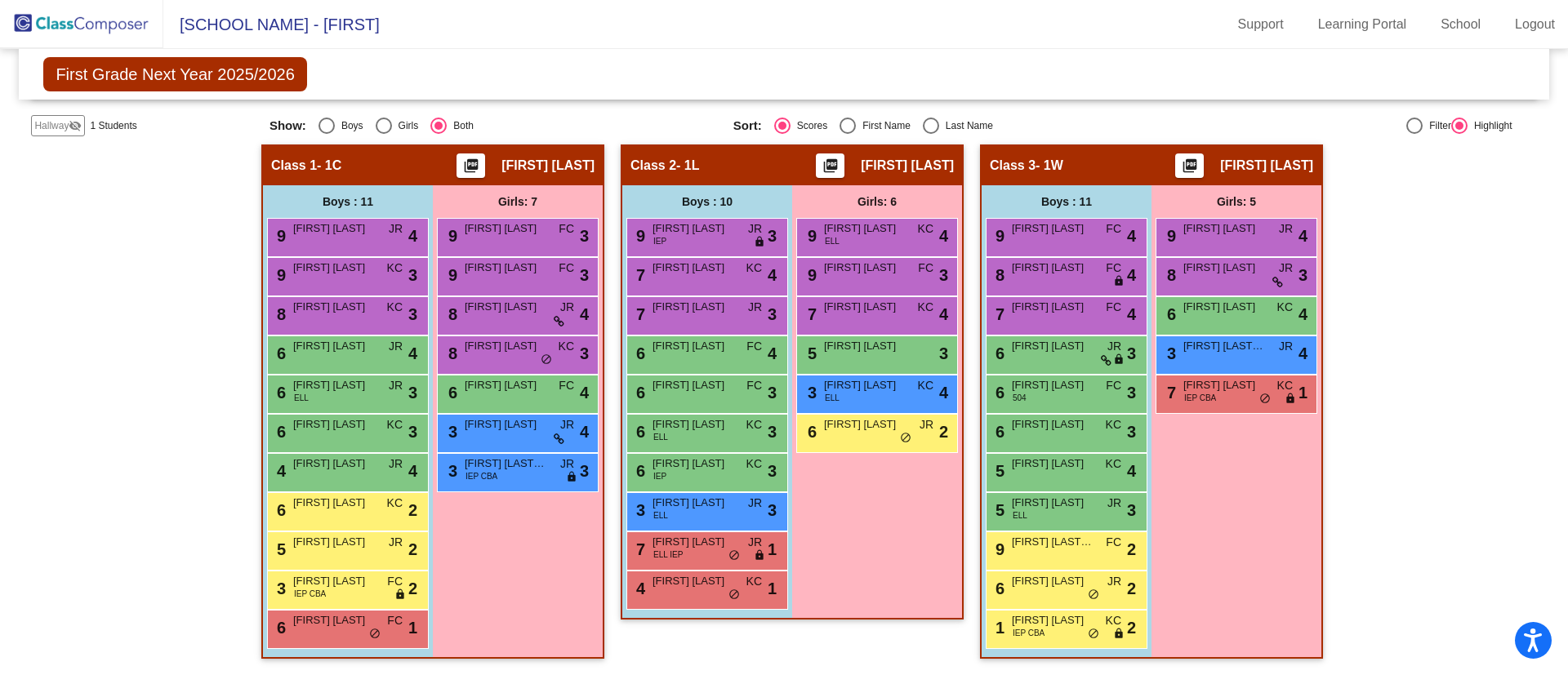 click on "Last Name" at bounding box center [966, 126] 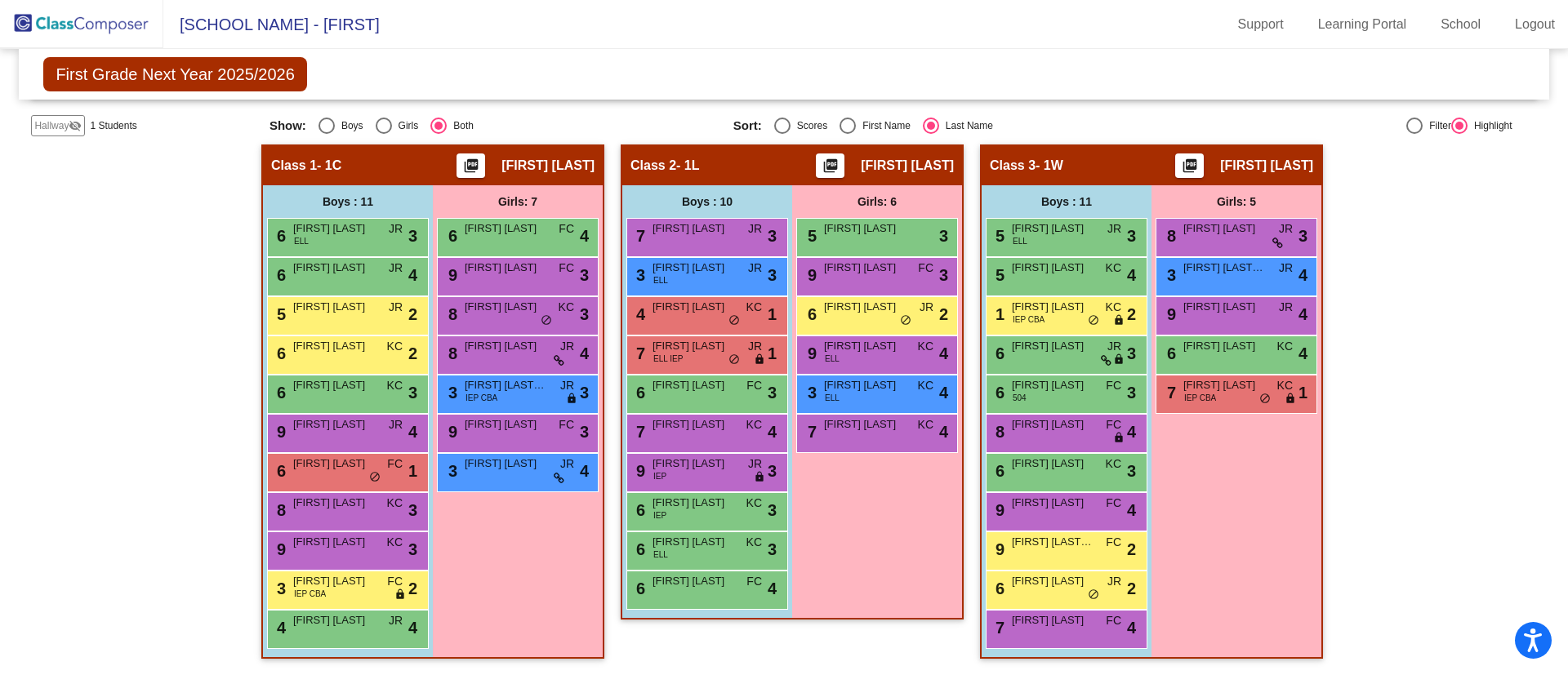 scroll, scrollTop: 0, scrollLeft: 0, axis: both 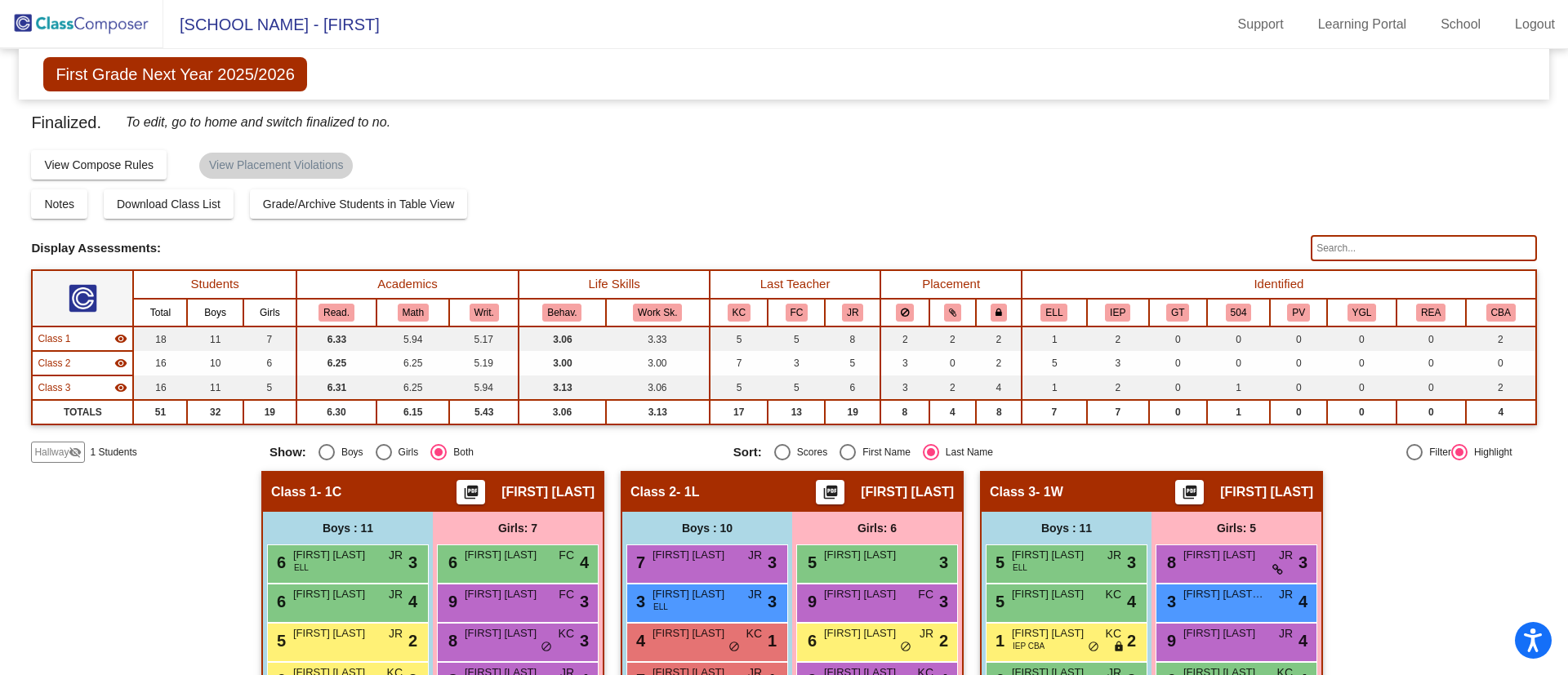 click on "Hallway" 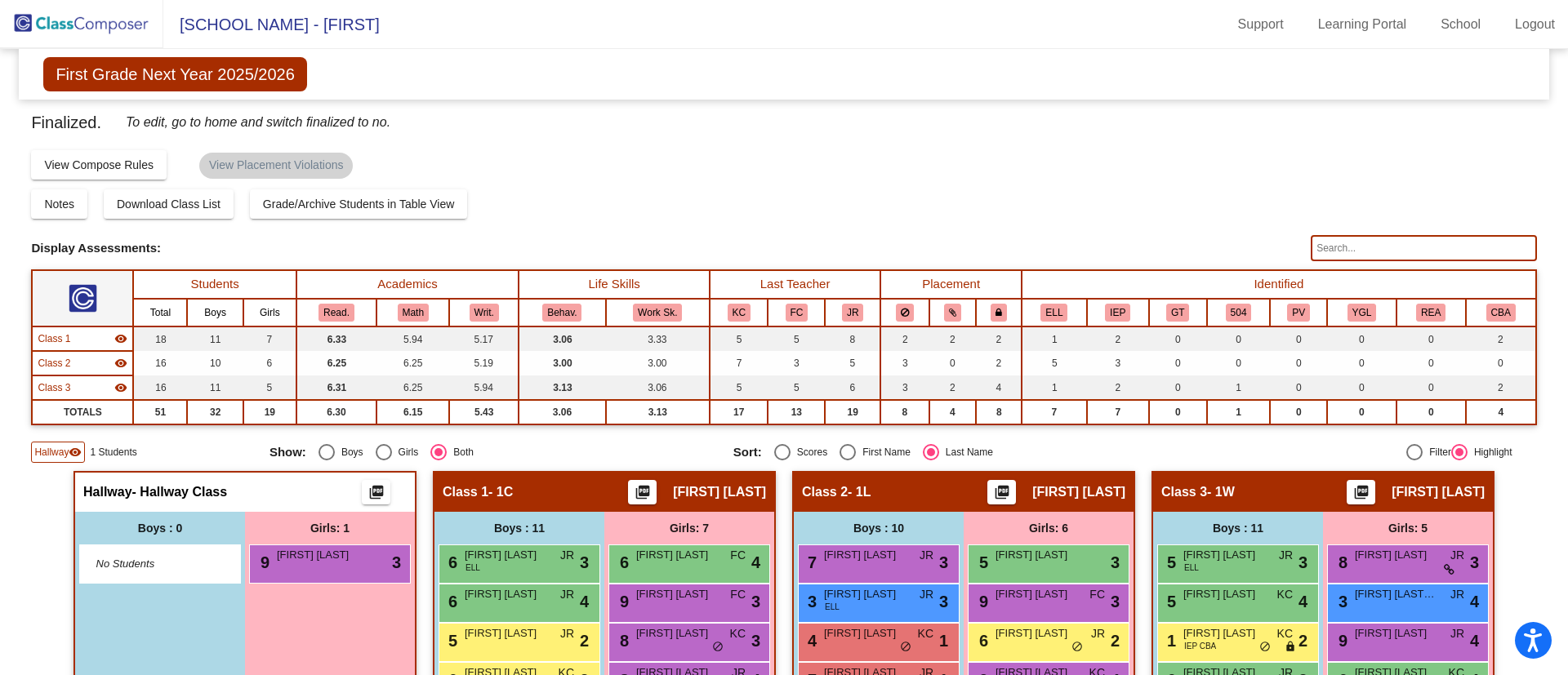 click on "Hallway" 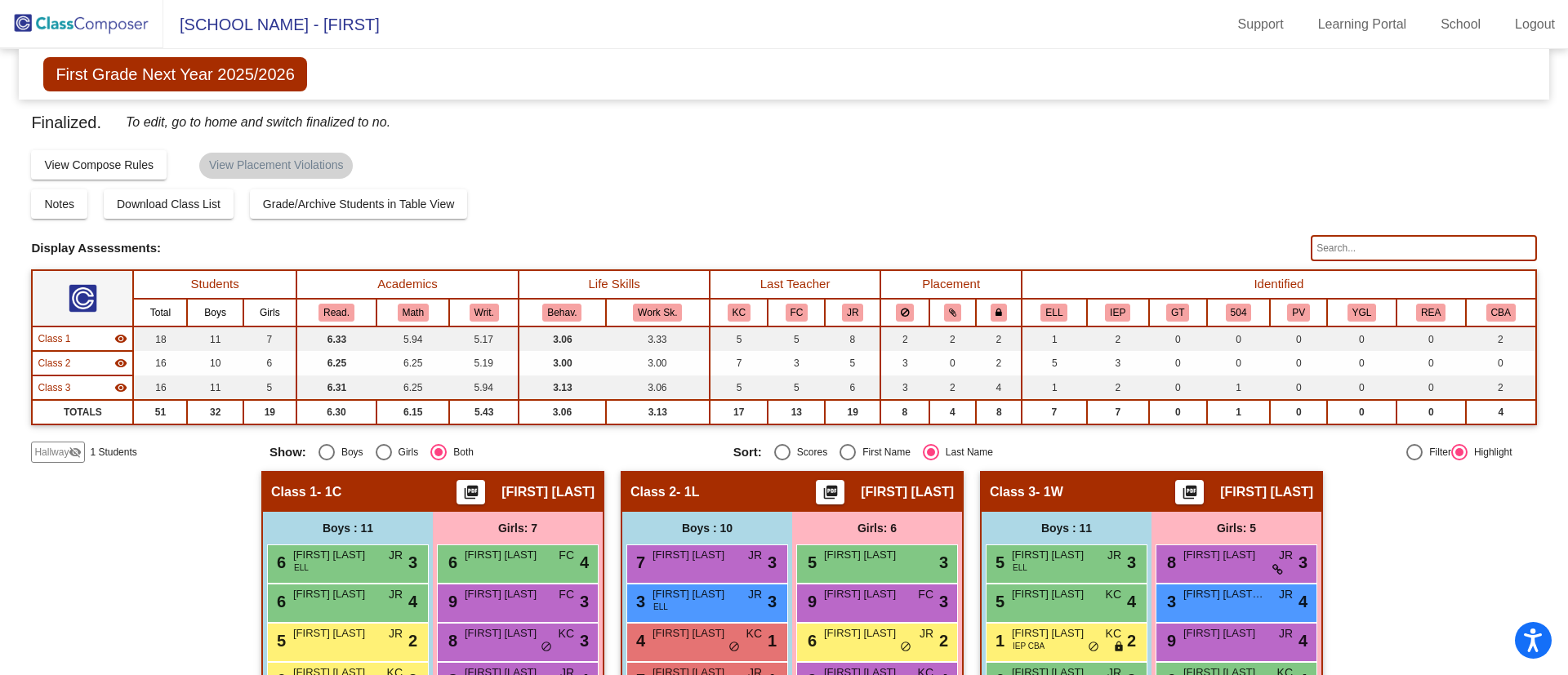 click 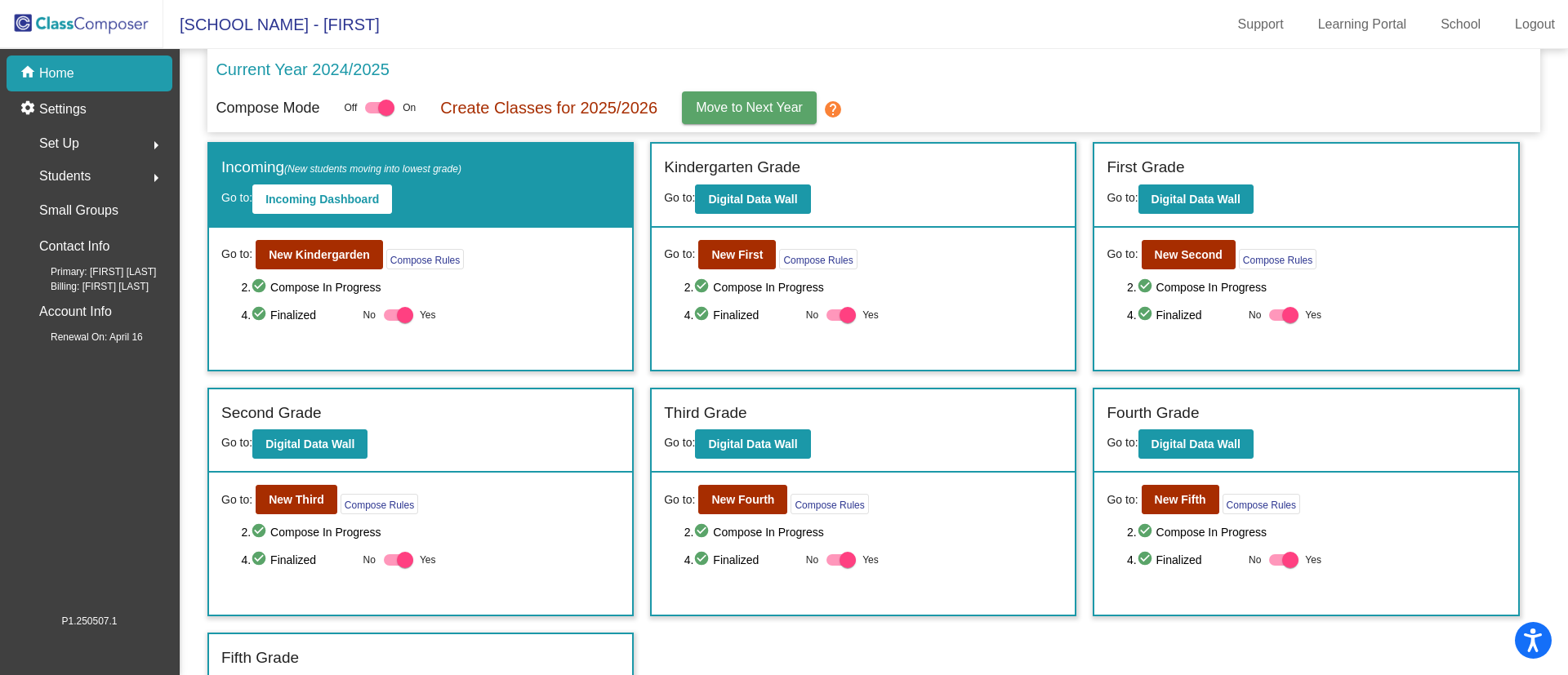 click on "Students" 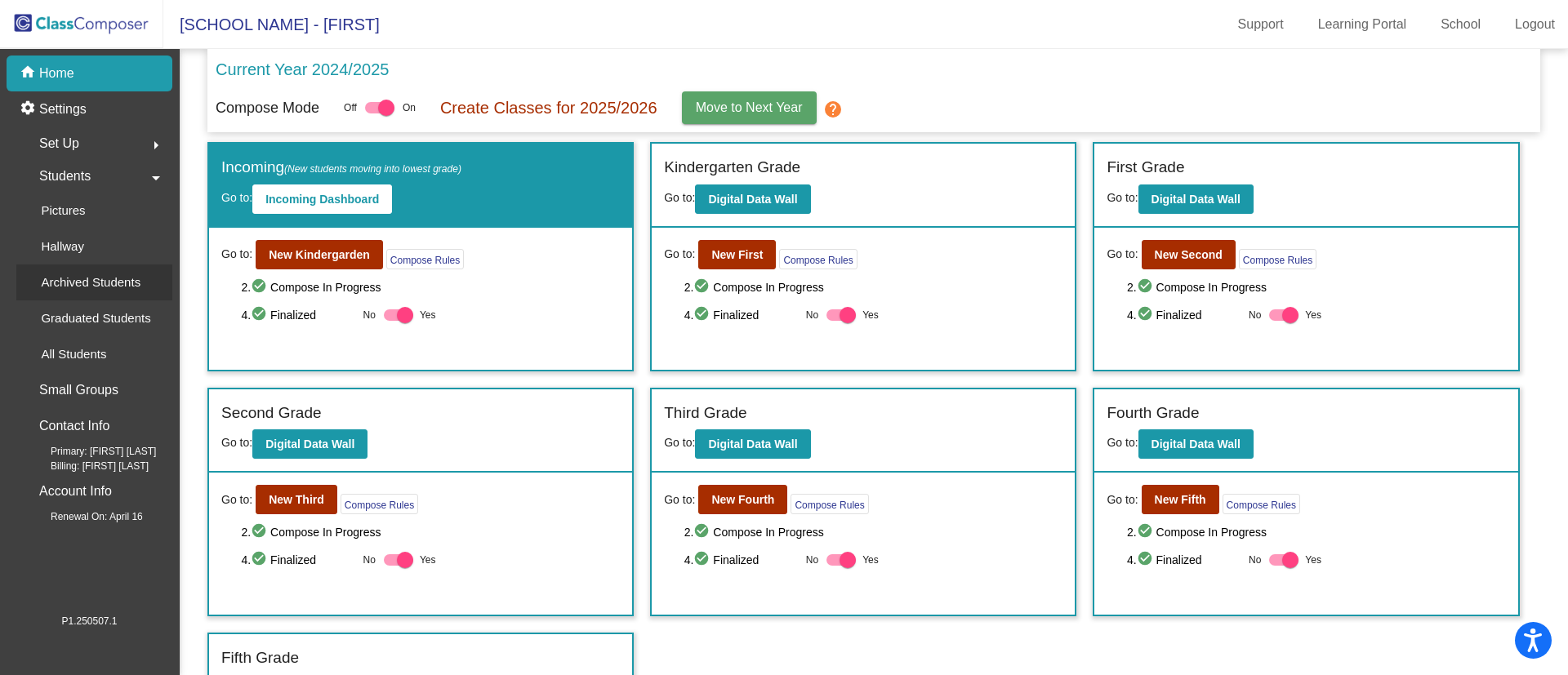 click on "Archived Students" 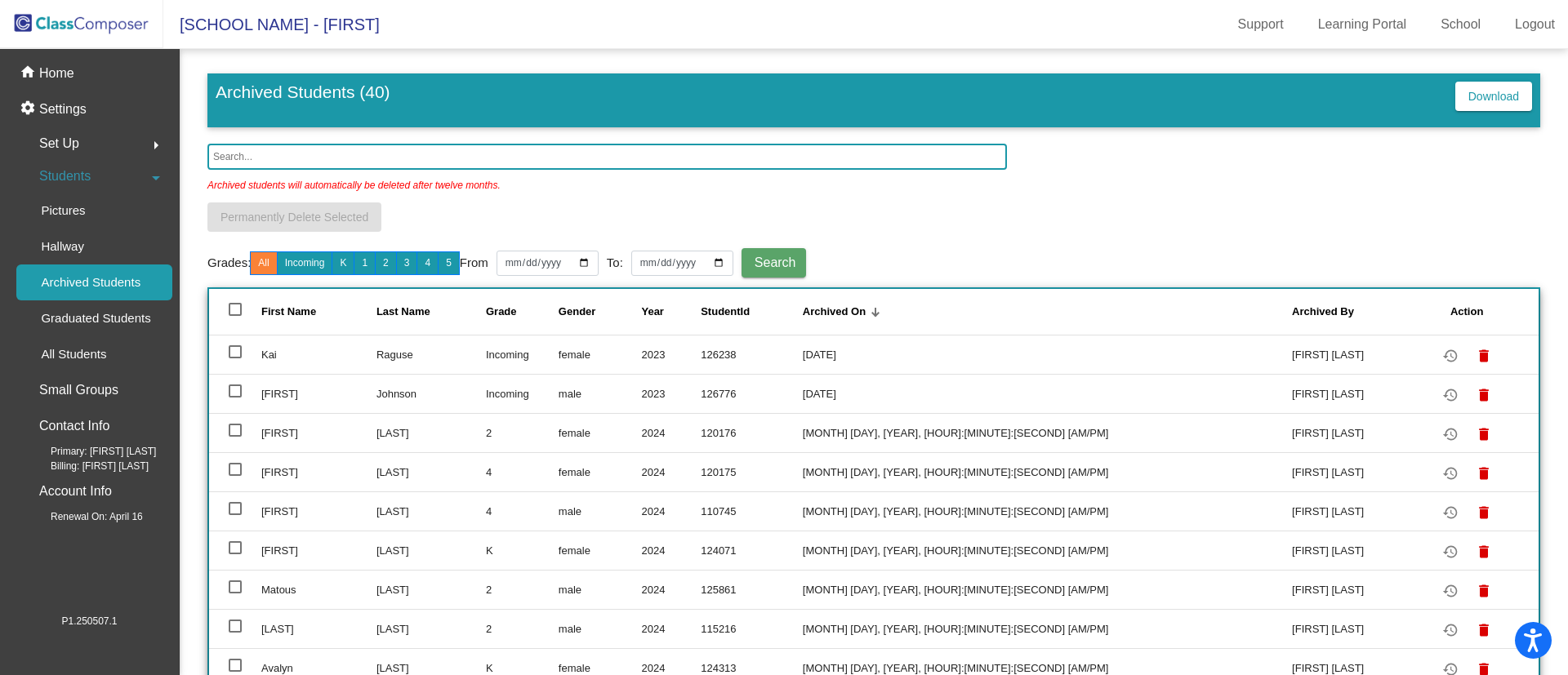 click 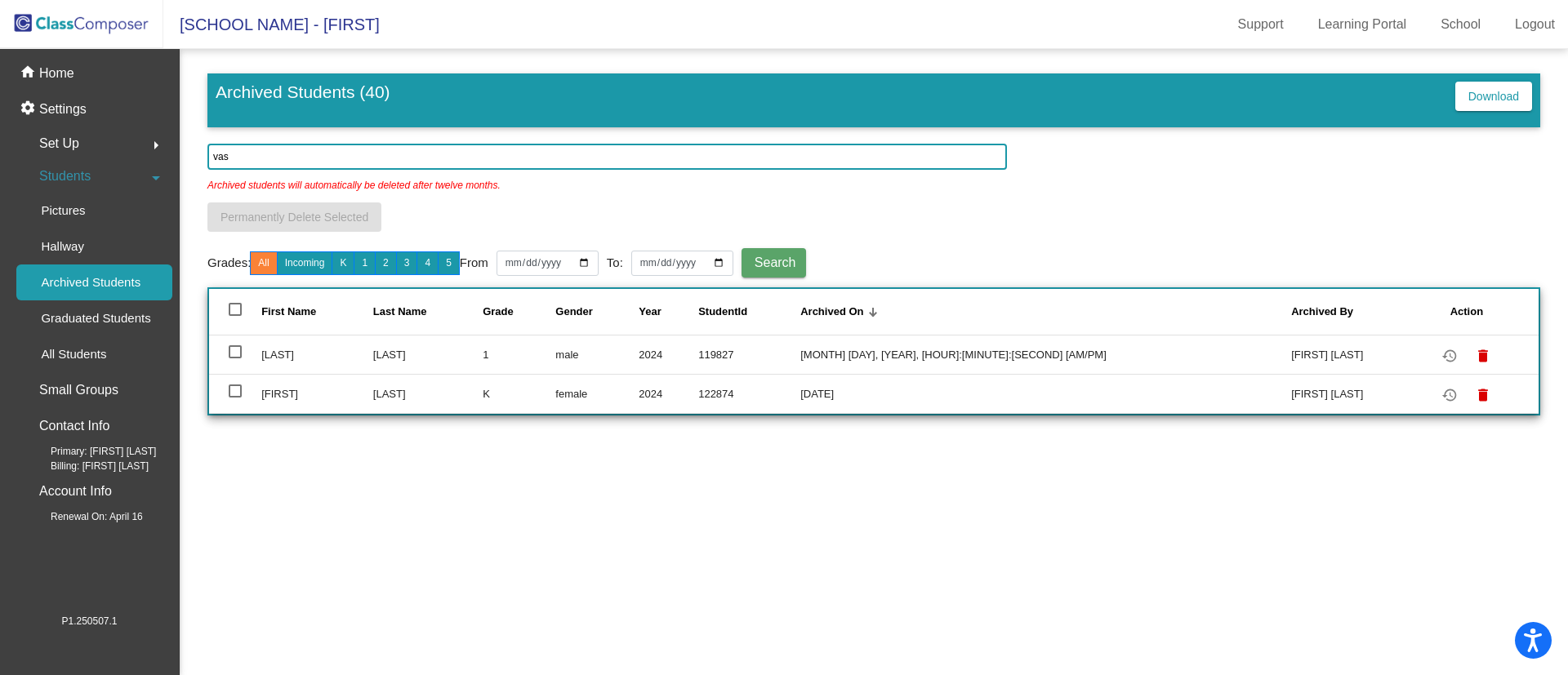 type on "vas" 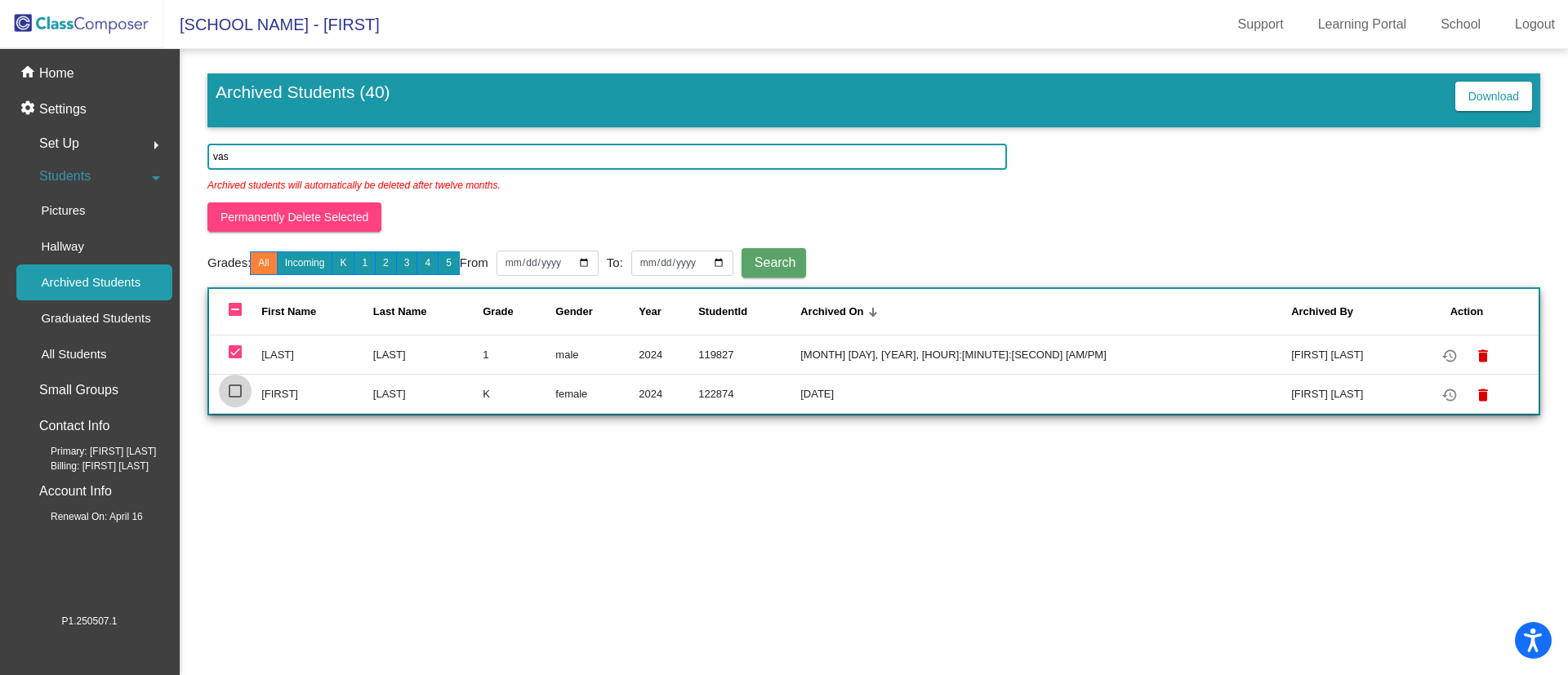 click at bounding box center (235, 391) 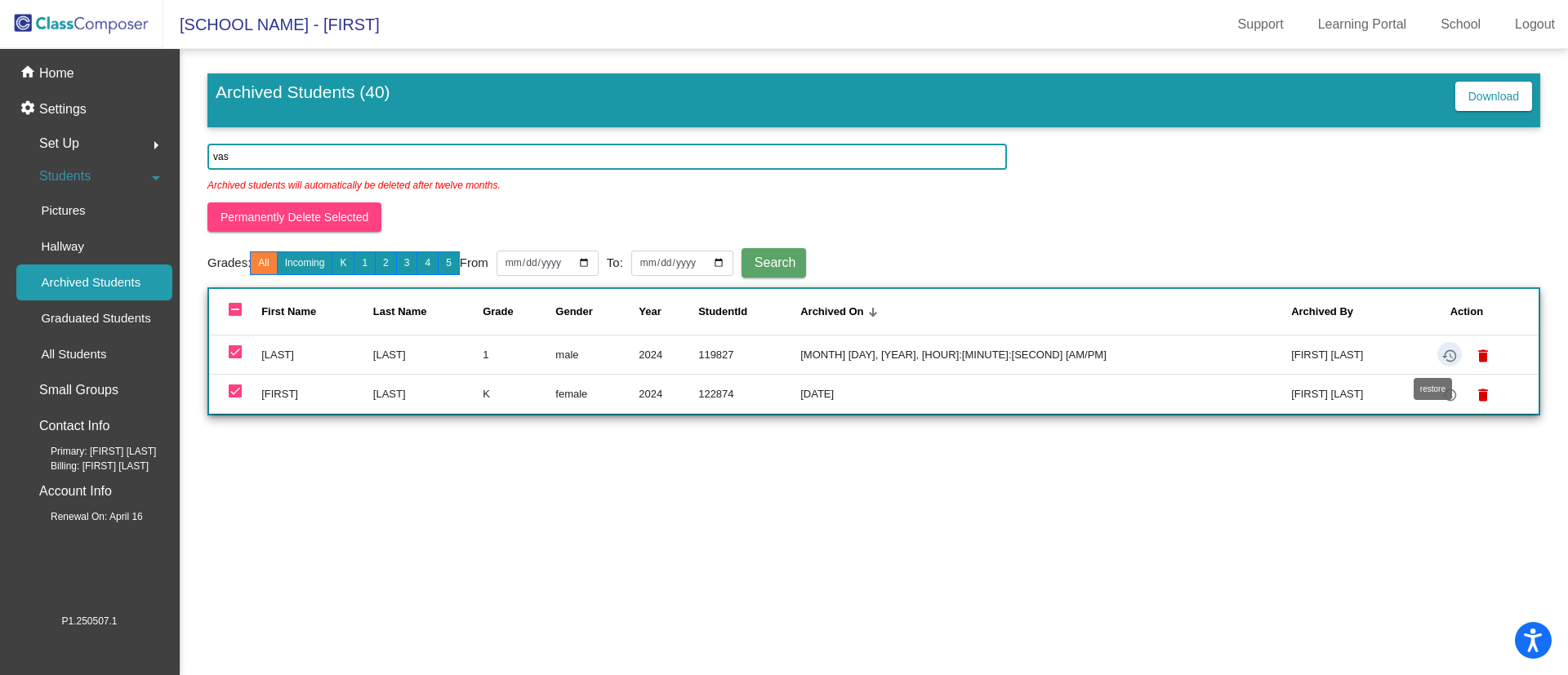 click on "restore" 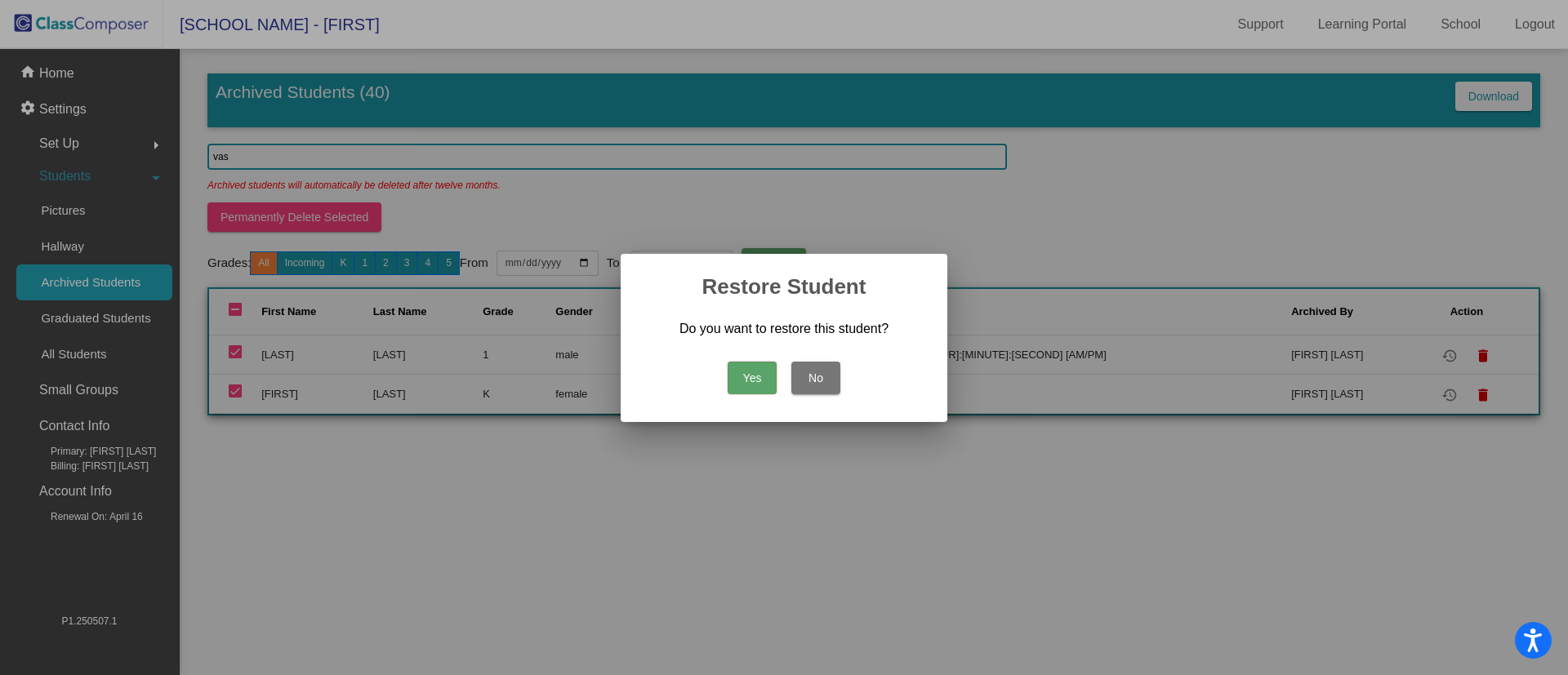 click on "Yes" at bounding box center (752, 378) 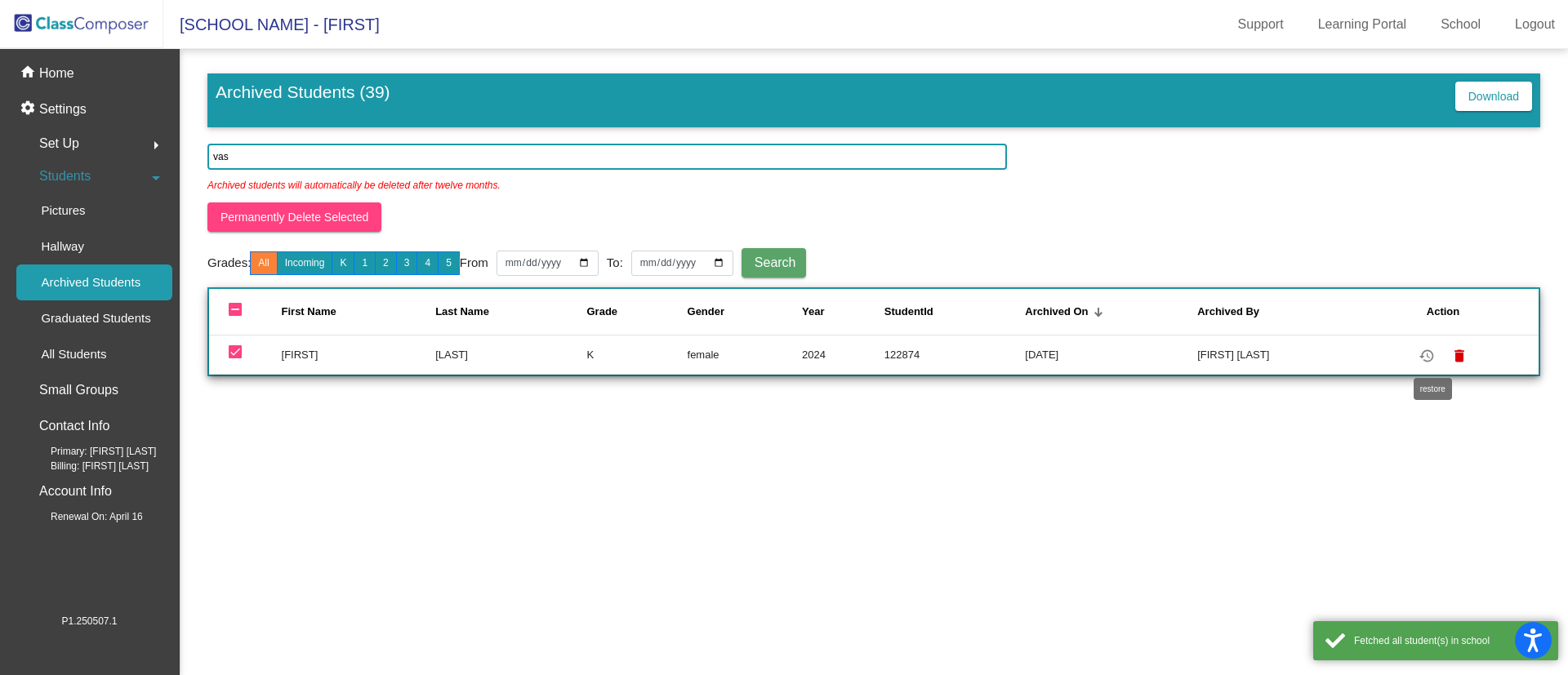 click on "restore" 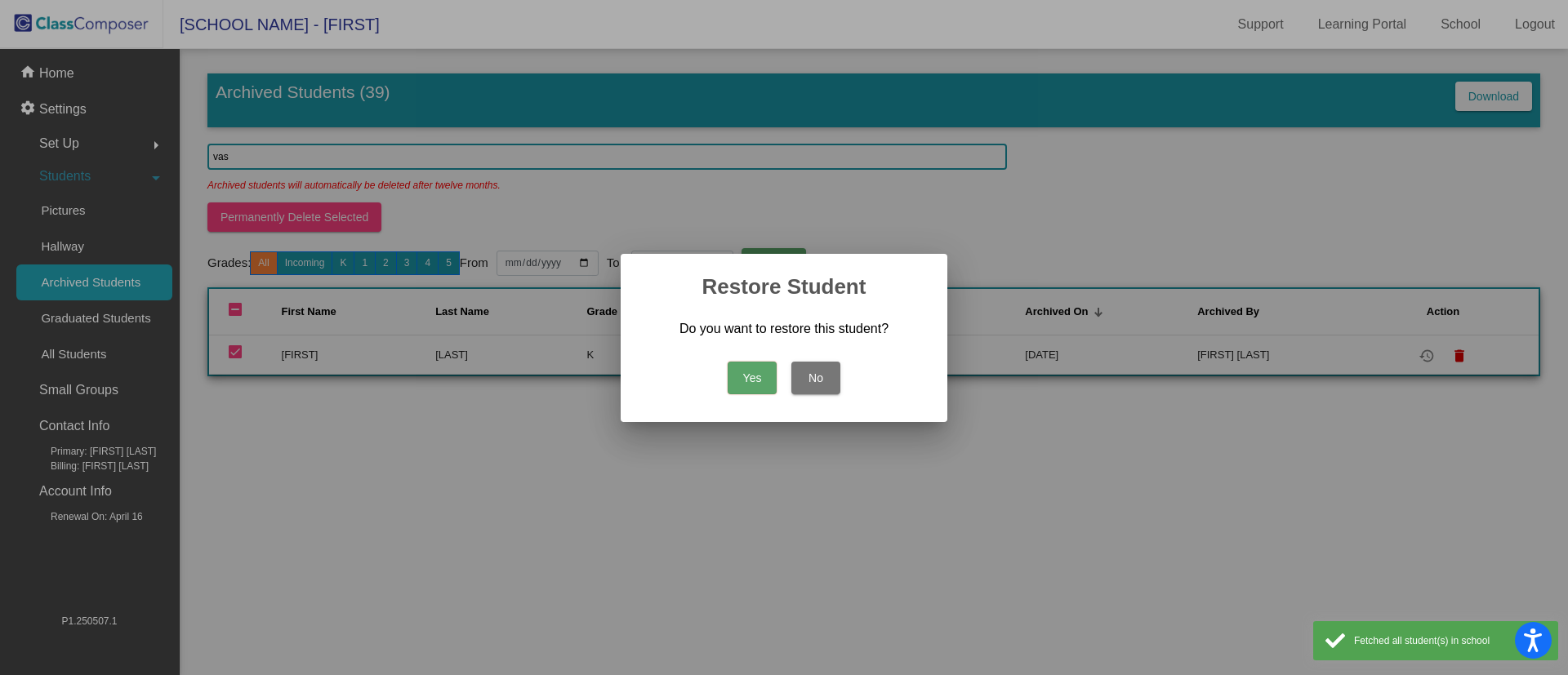 click on "Yes" at bounding box center [752, 378] 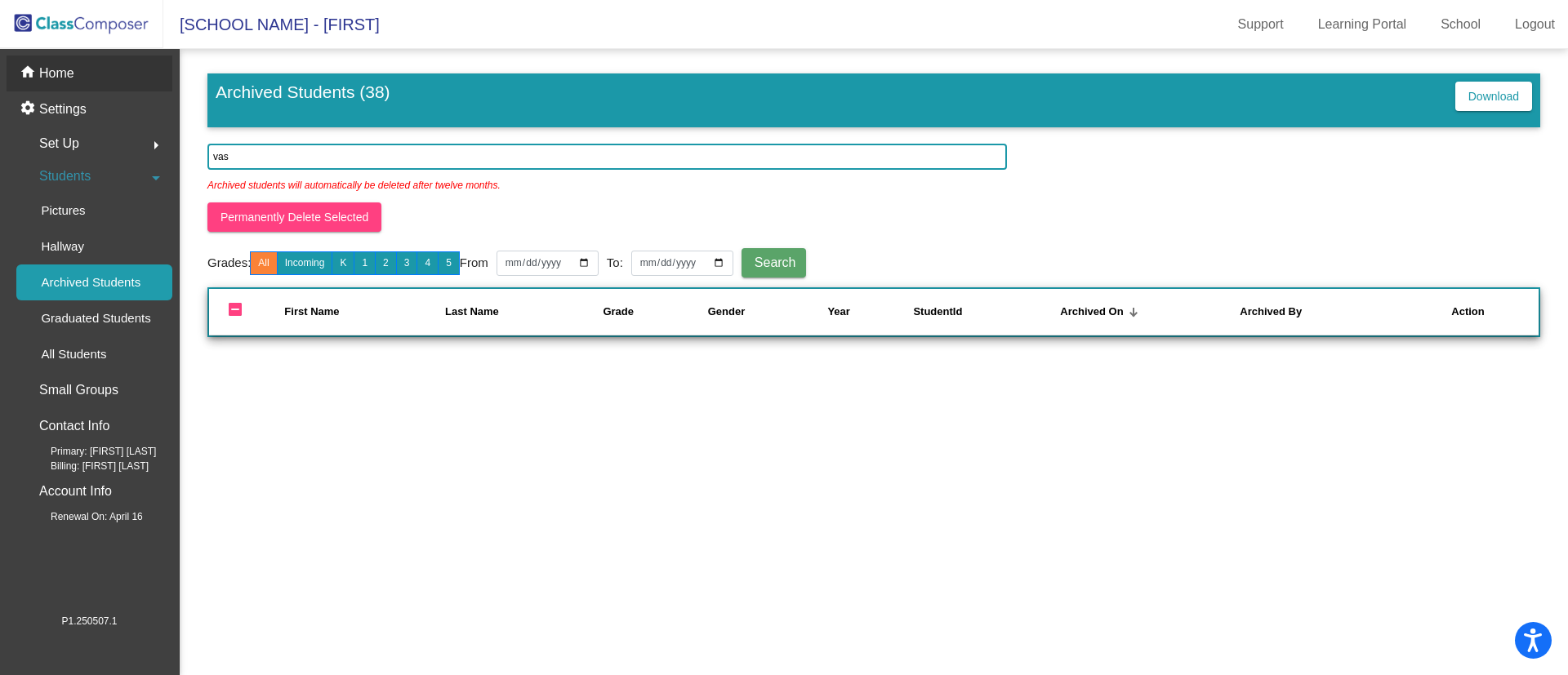 click on "Home" 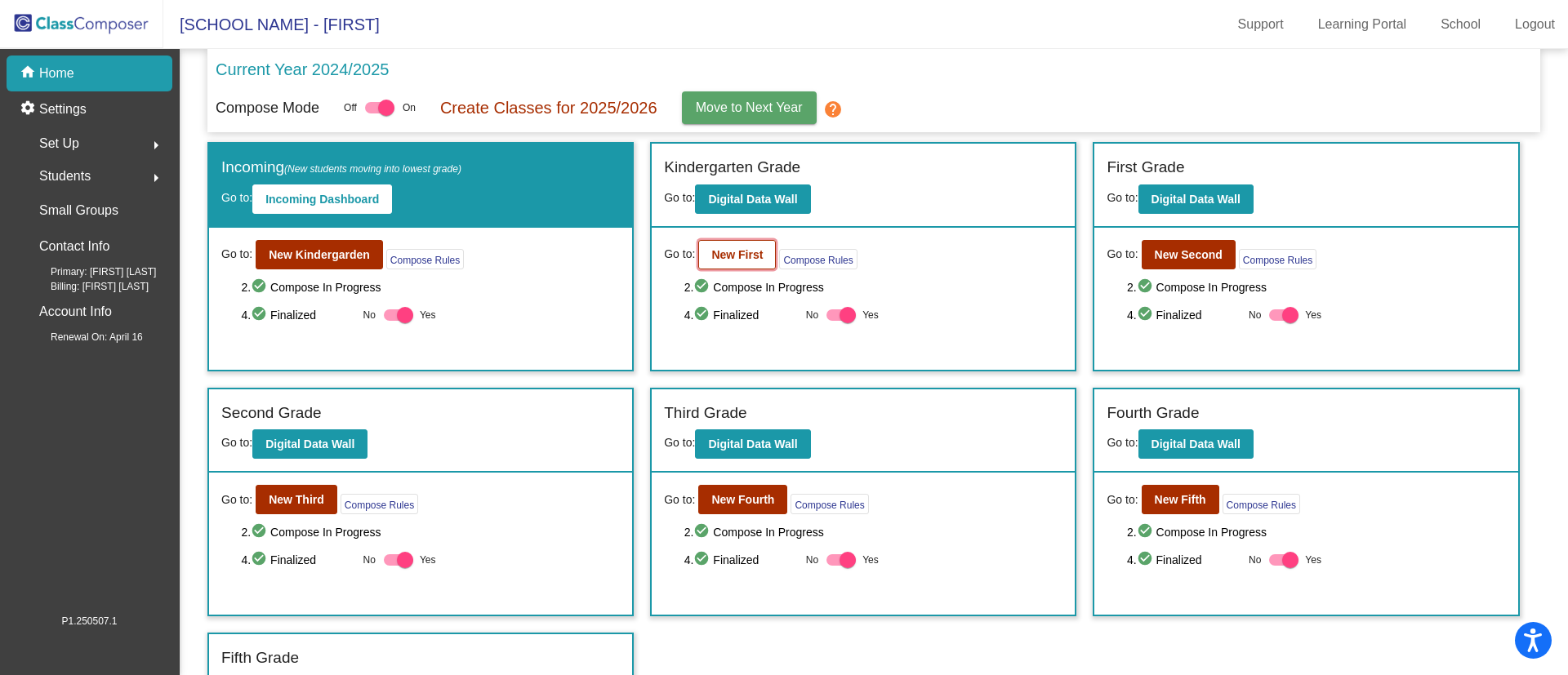 click on "New First" 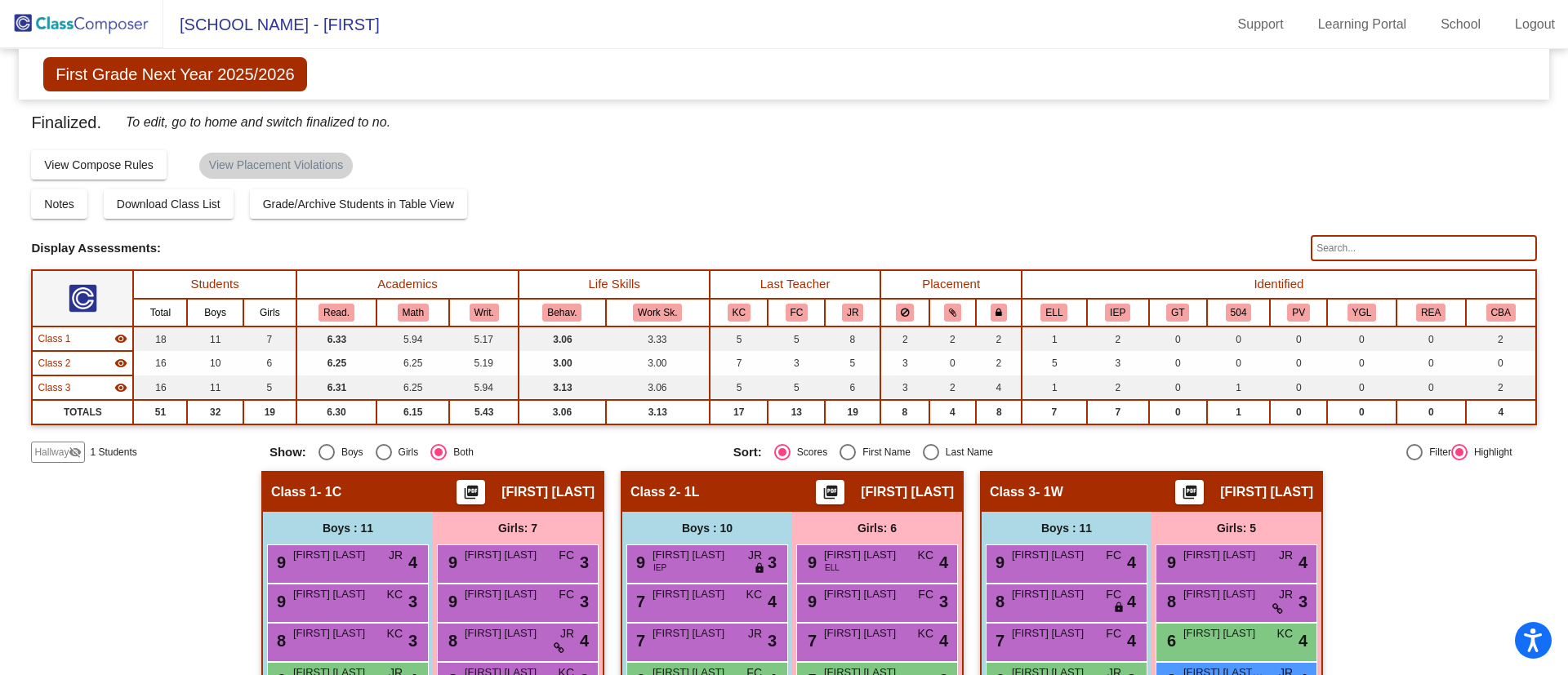 click on "Hallway" 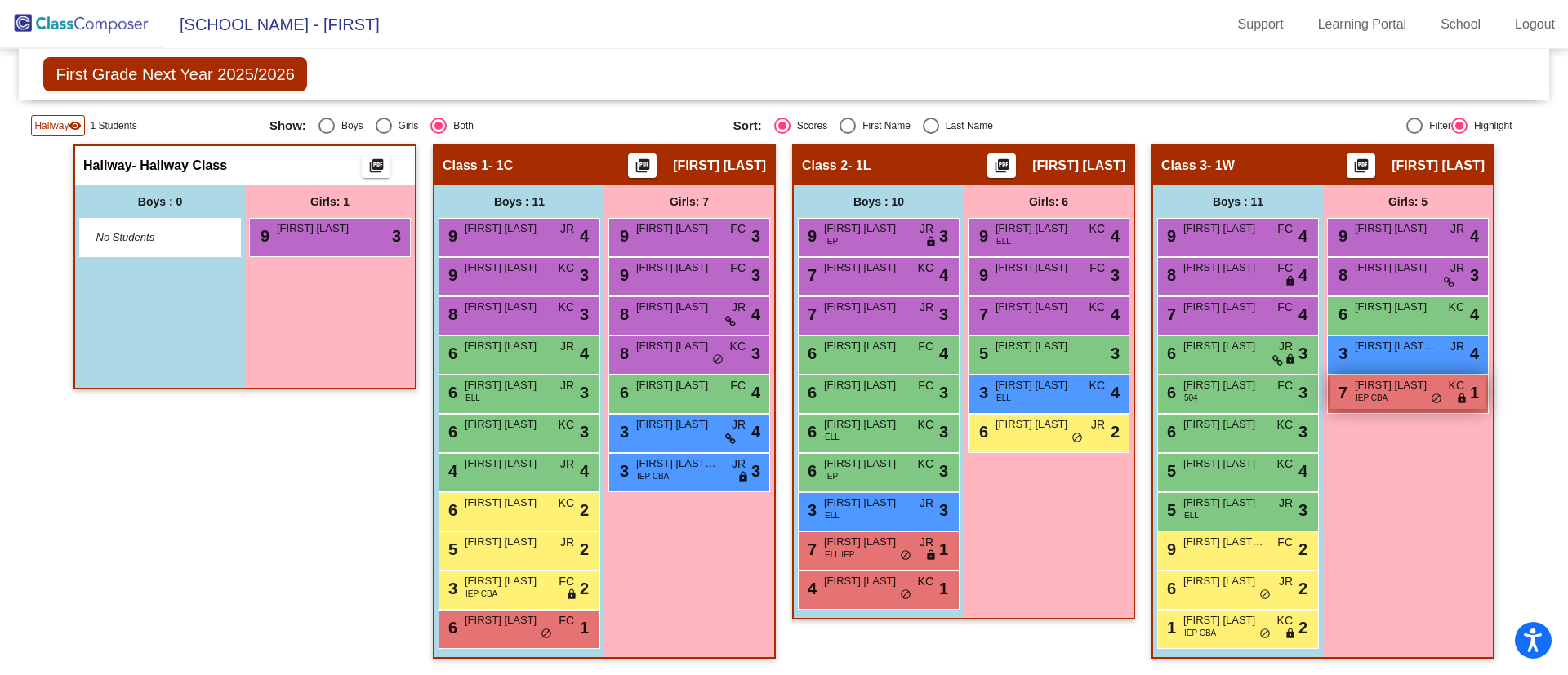 scroll, scrollTop: 204, scrollLeft: 0, axis: vertical 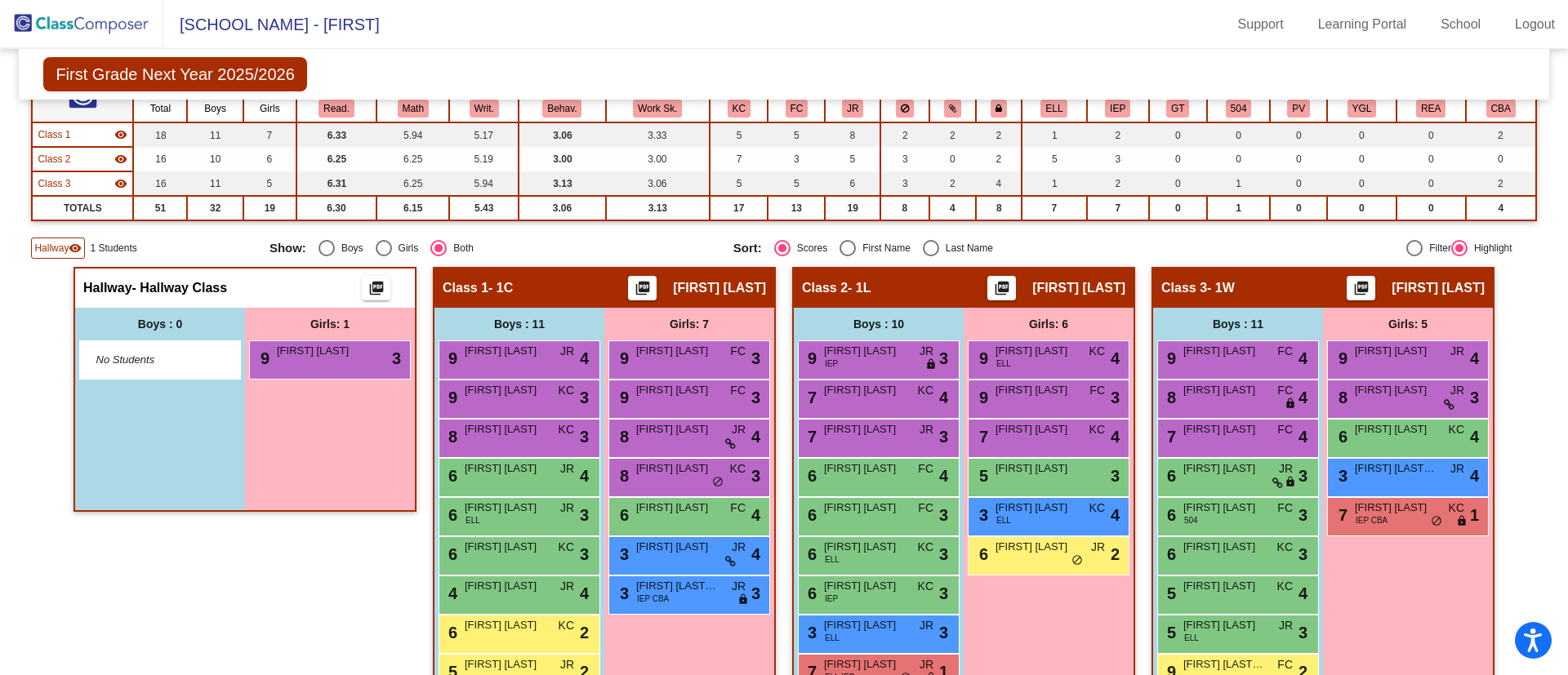 click at bounding box center [931, 248] 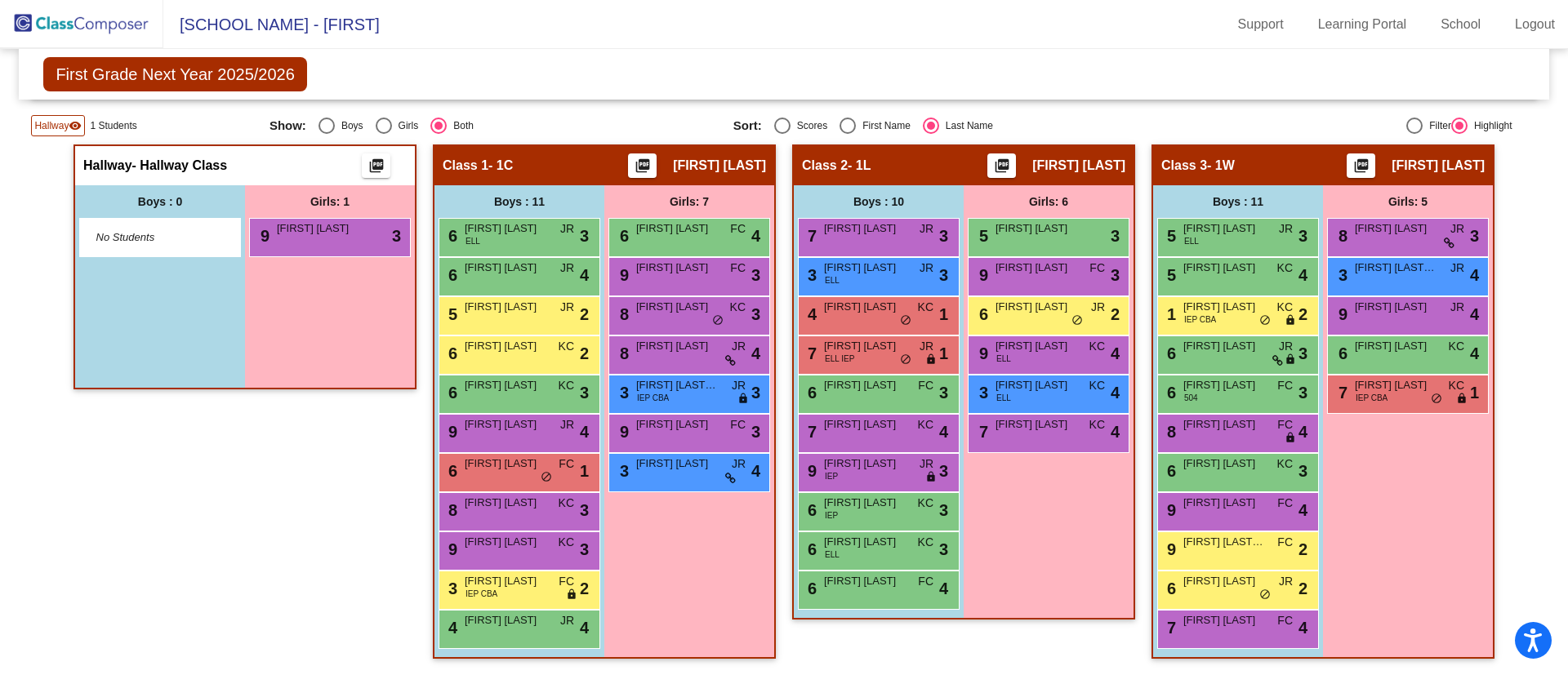 scroll, scrollTop: 0, scrollLeft: 0, axis: both 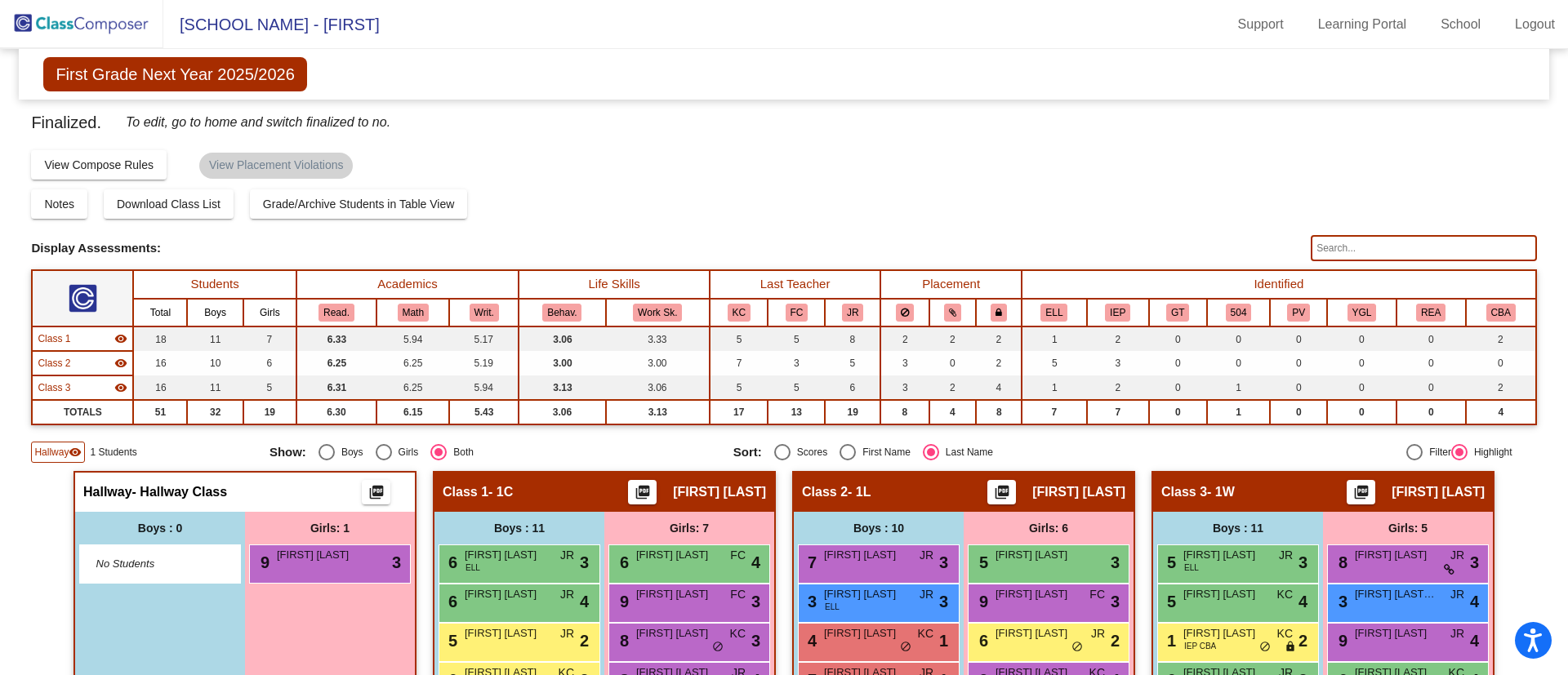 click 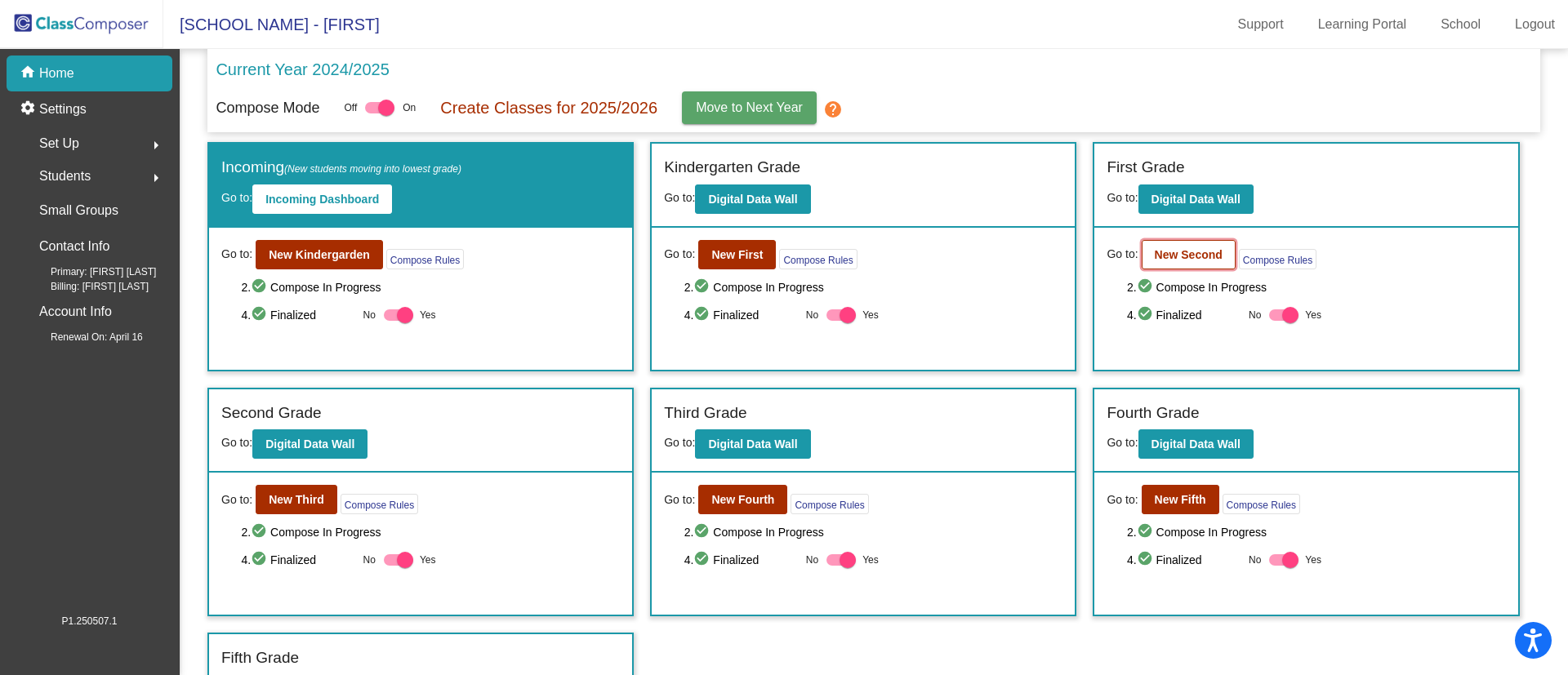 click on "New Second" 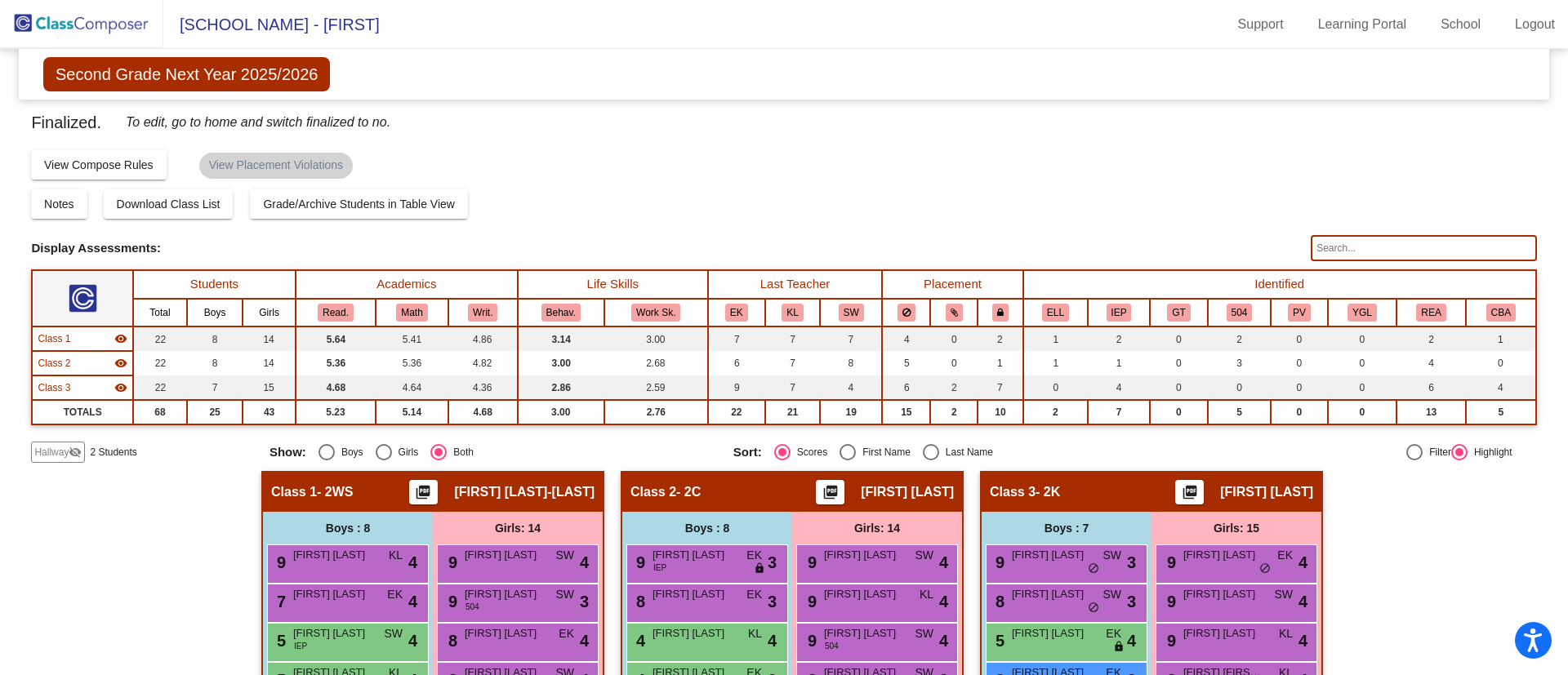 click on "visibility_off" 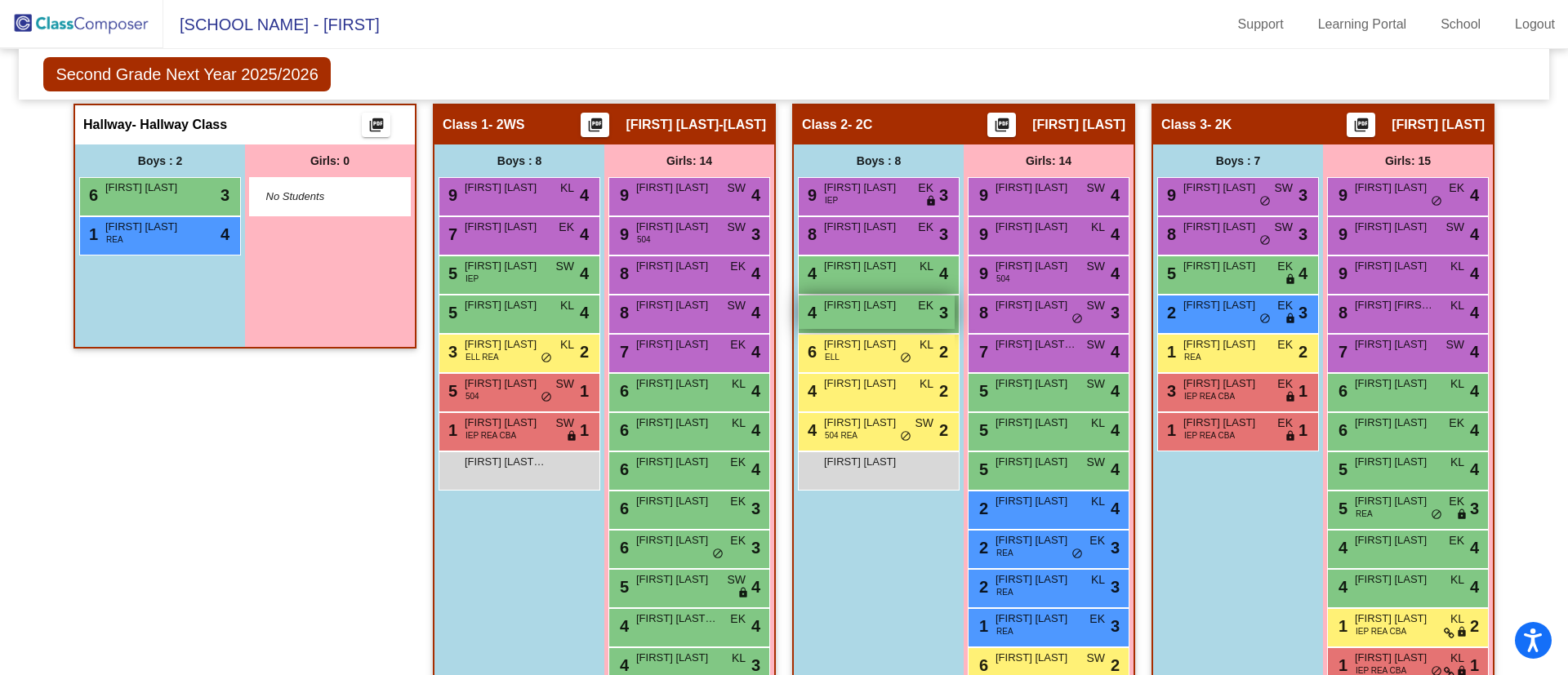 scroll, scrollTop: 245, scrollLeft: 0, axis: vertical 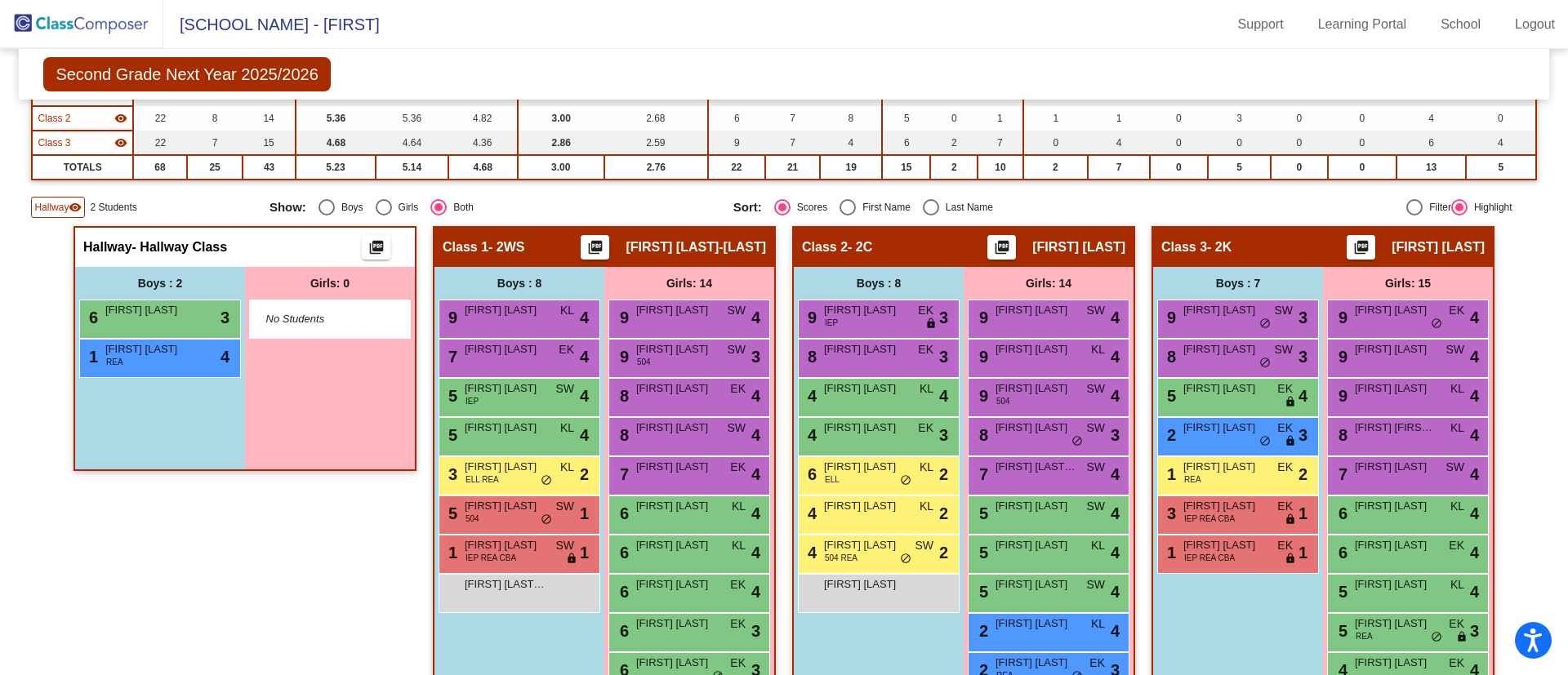 click on "Last Name" at bounding box center (966, 207) 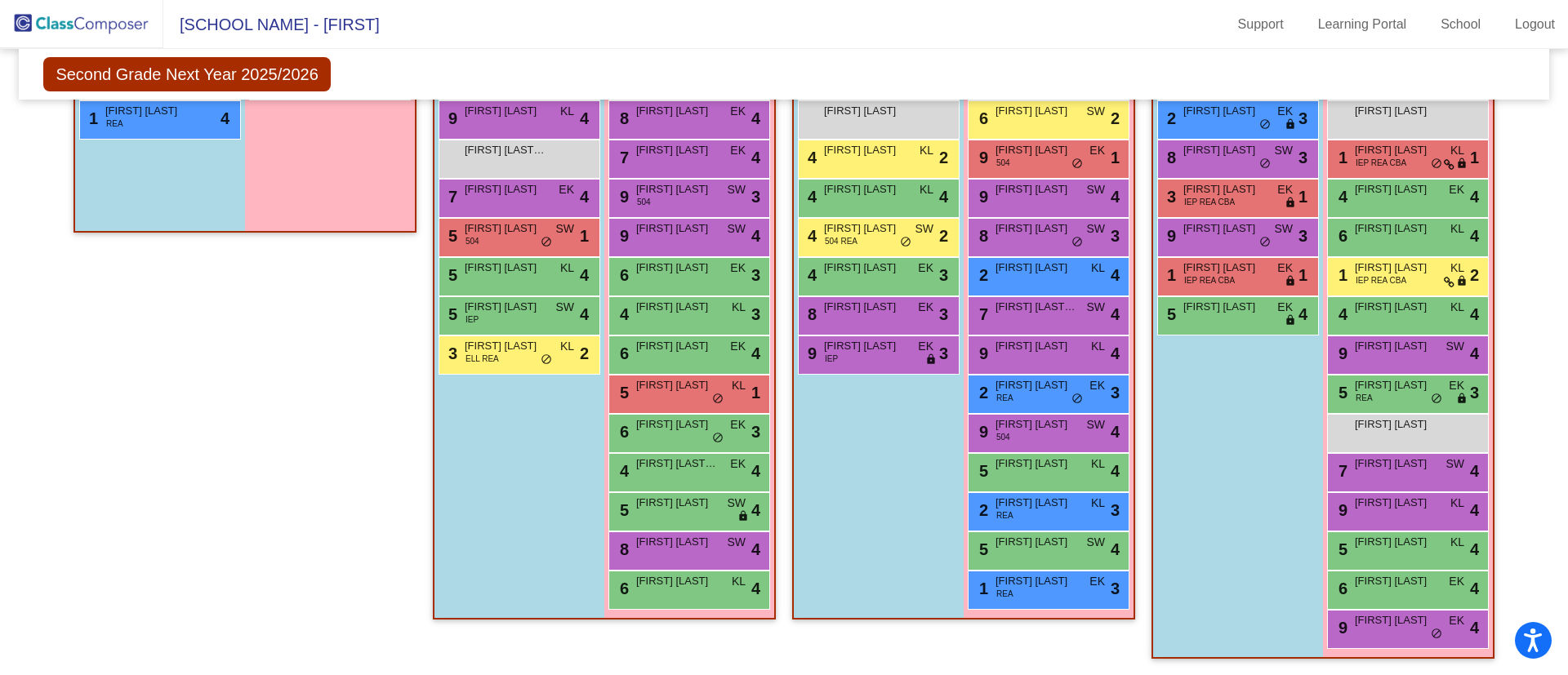 scroll, scrollTop: 0, scrollLeft: 0, axis: both 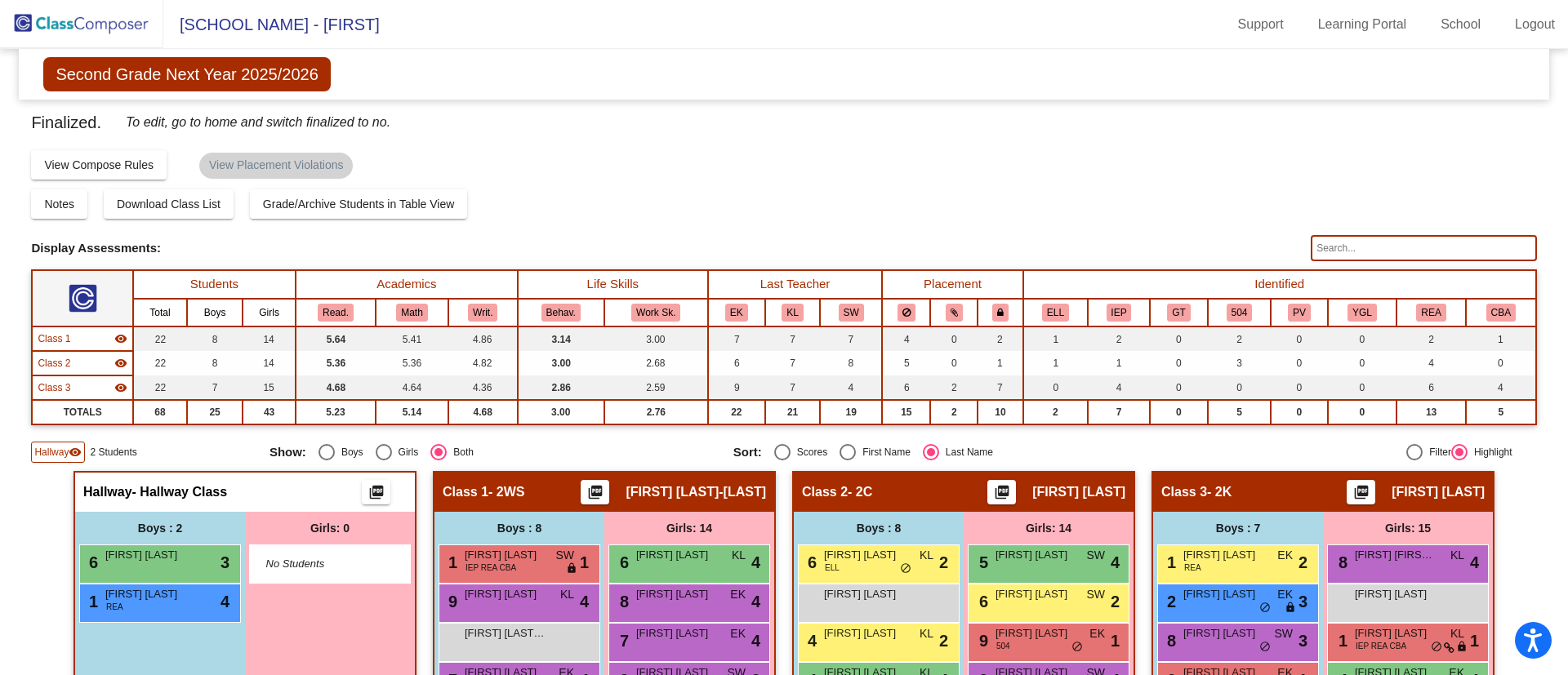 click 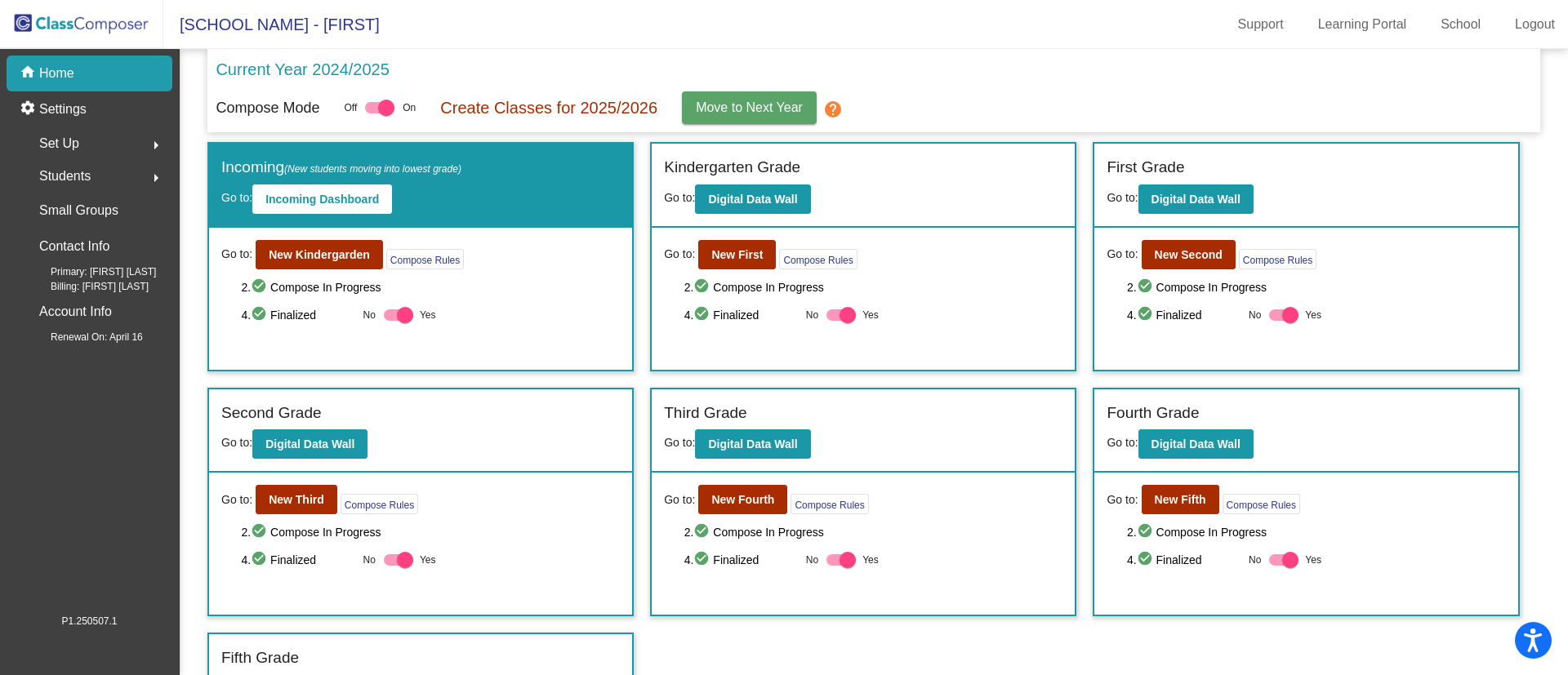 click on "Students  arrow_right" 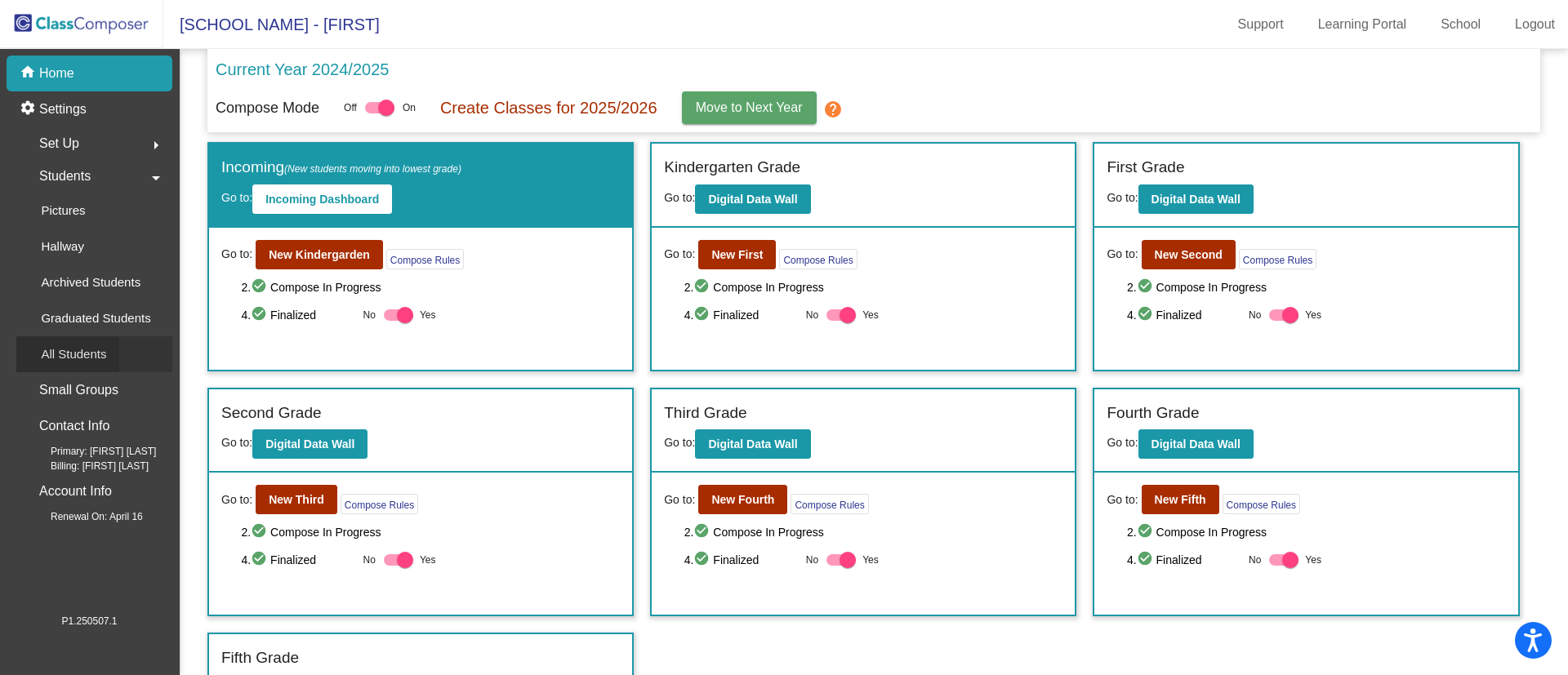 click on "All Students" 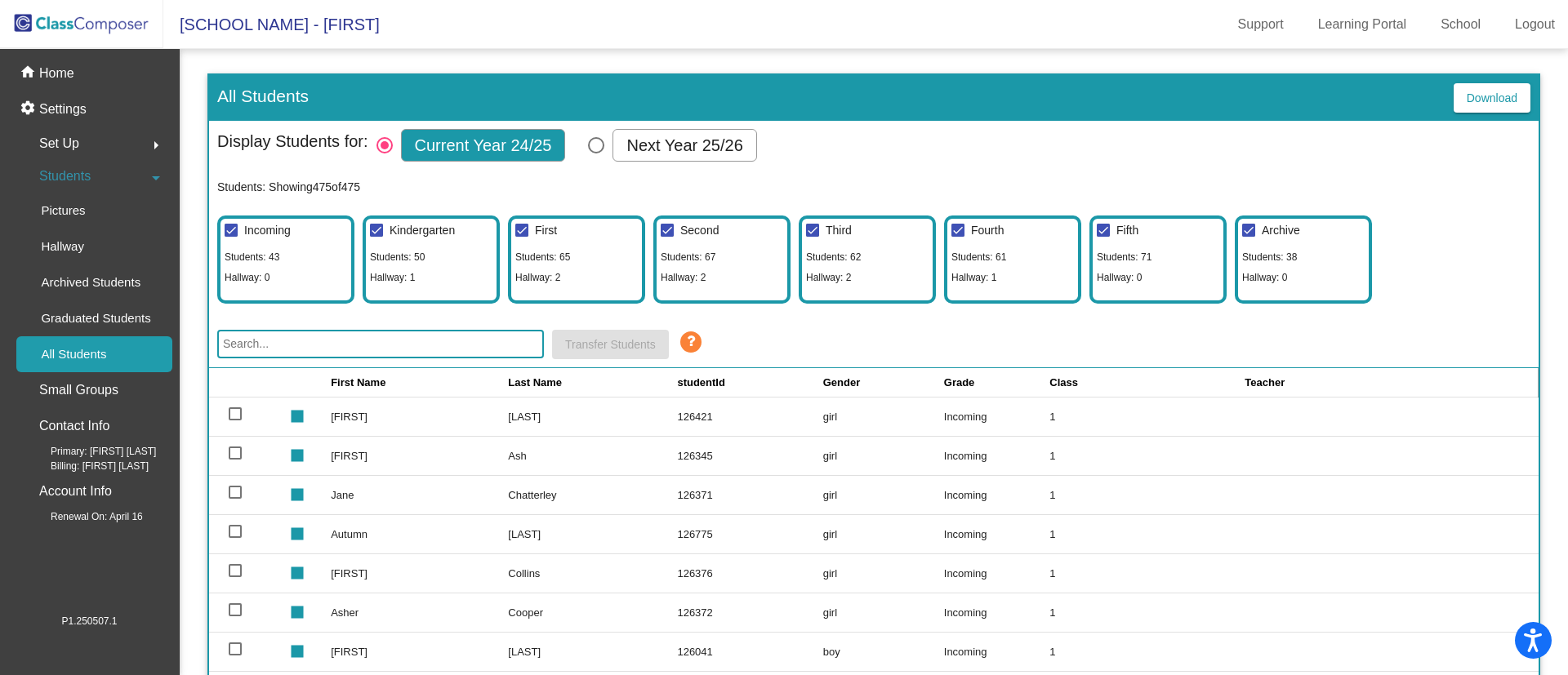 click 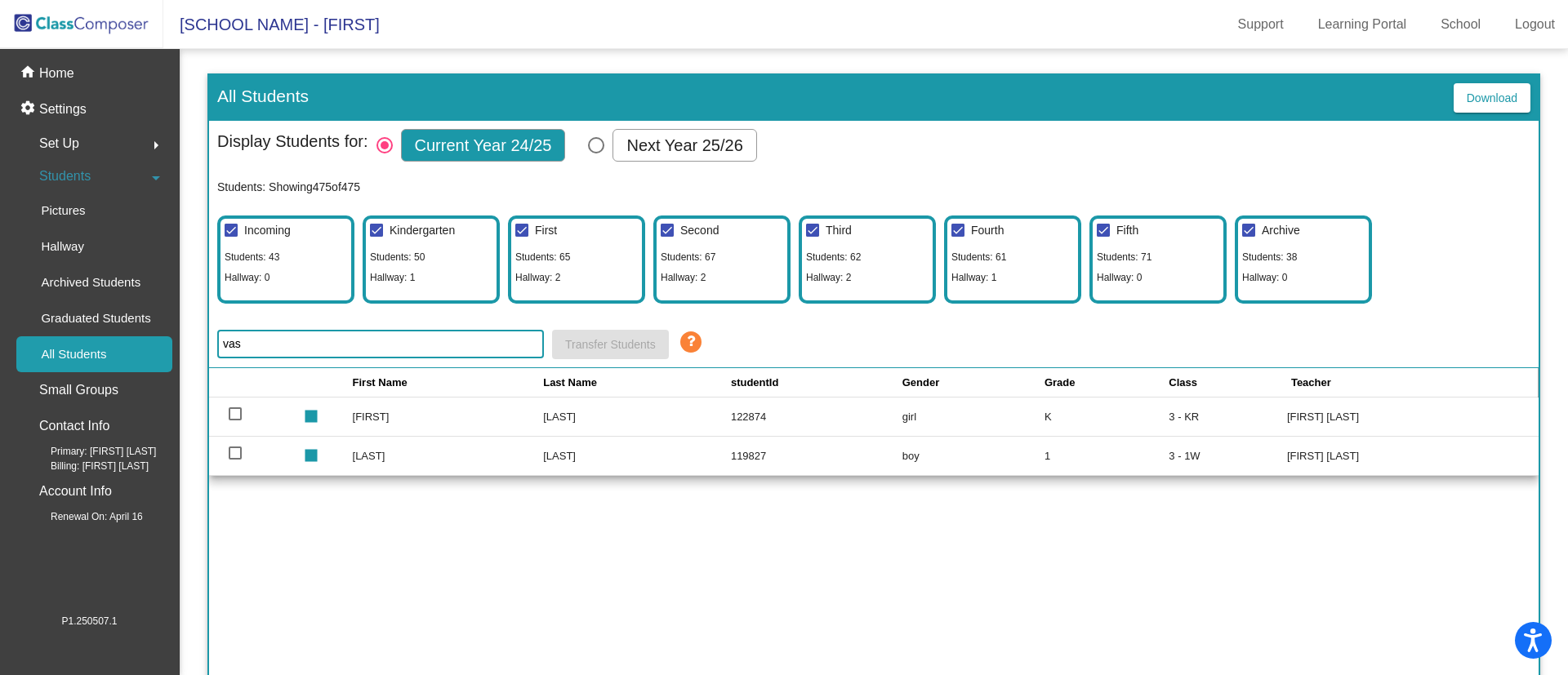 type on "vas" 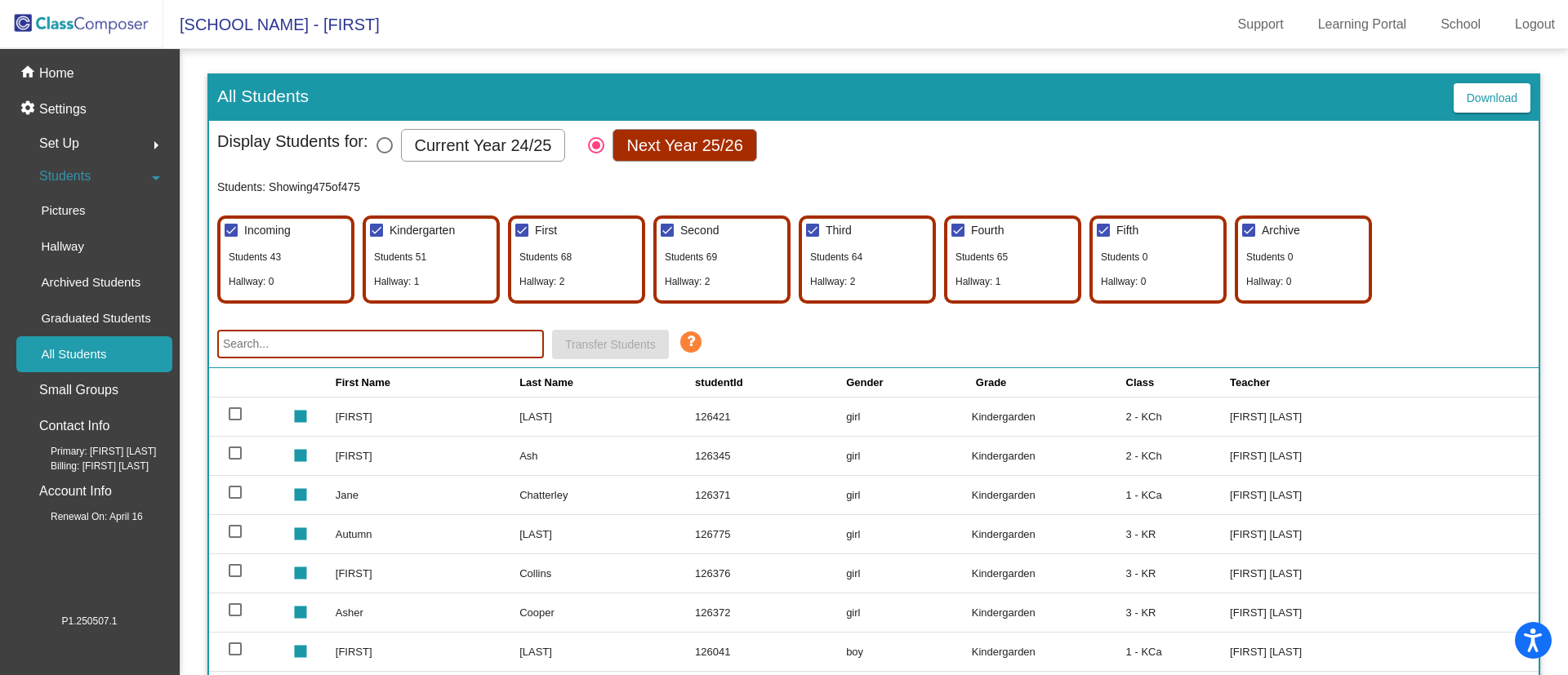 click 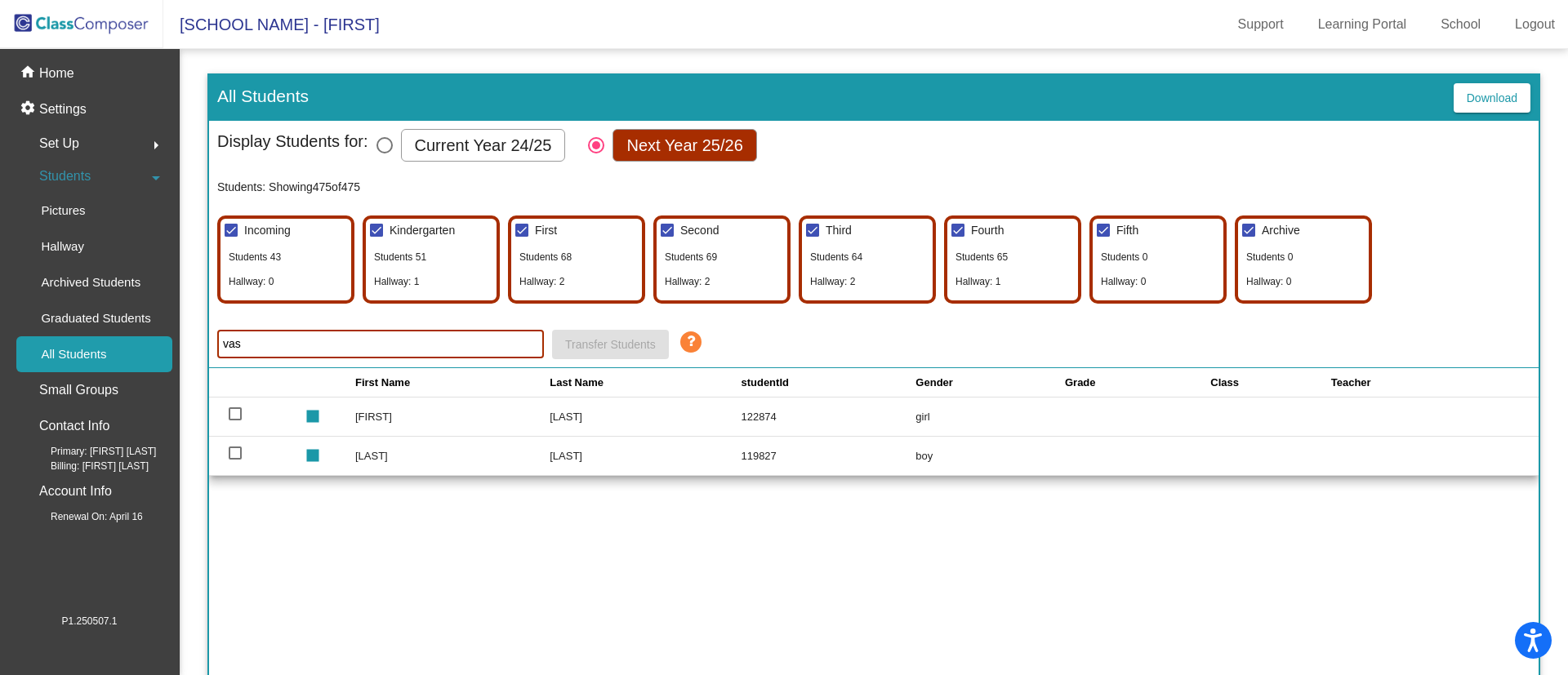 type on "vas" 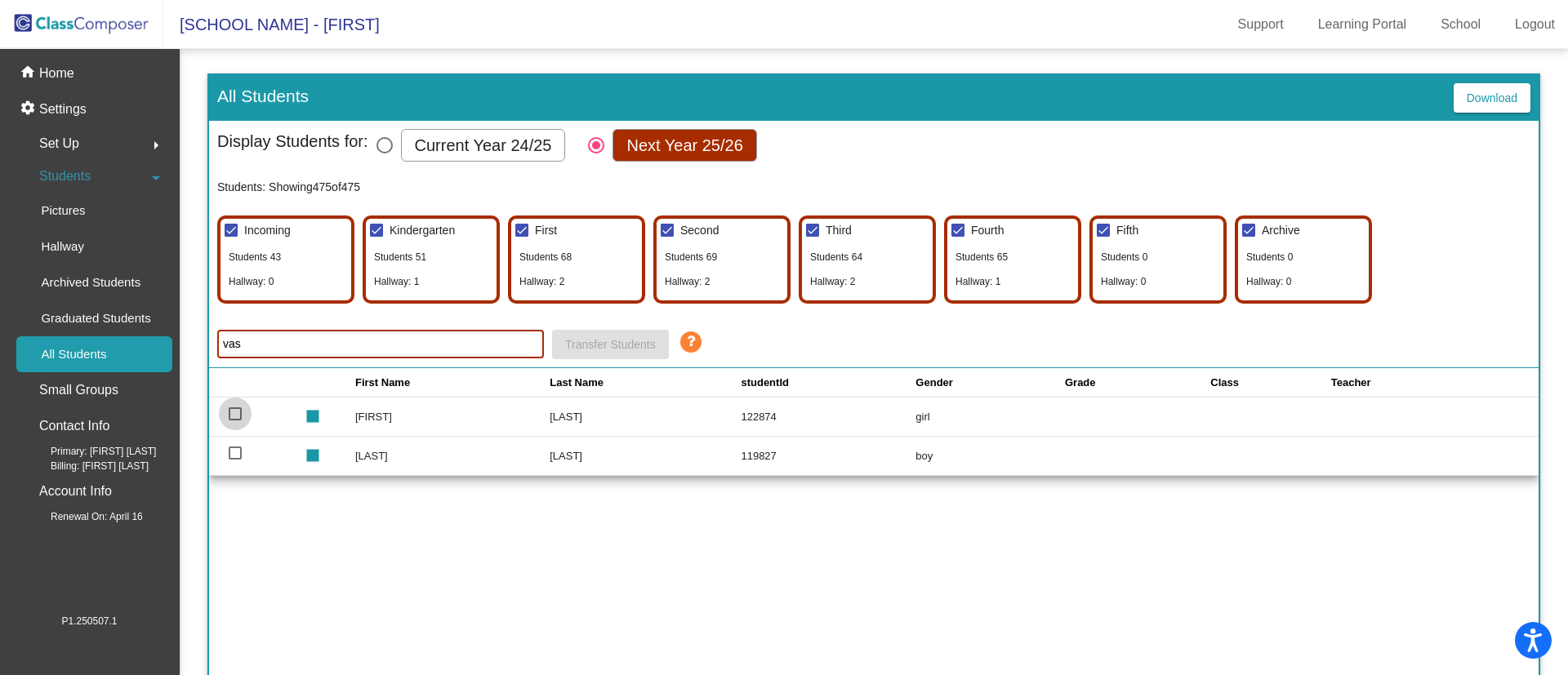 click at bounding box center [235, 414] 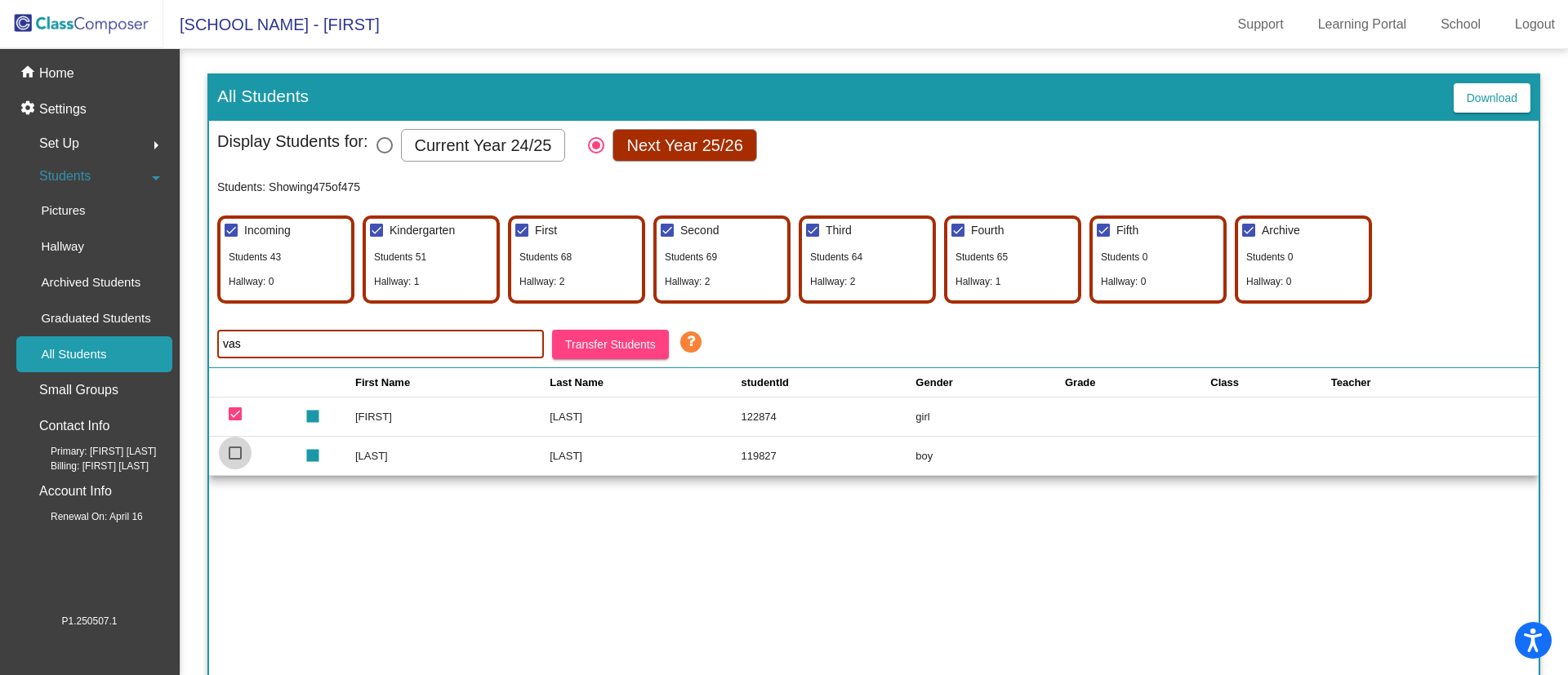 click at bounding box center (235, 453) 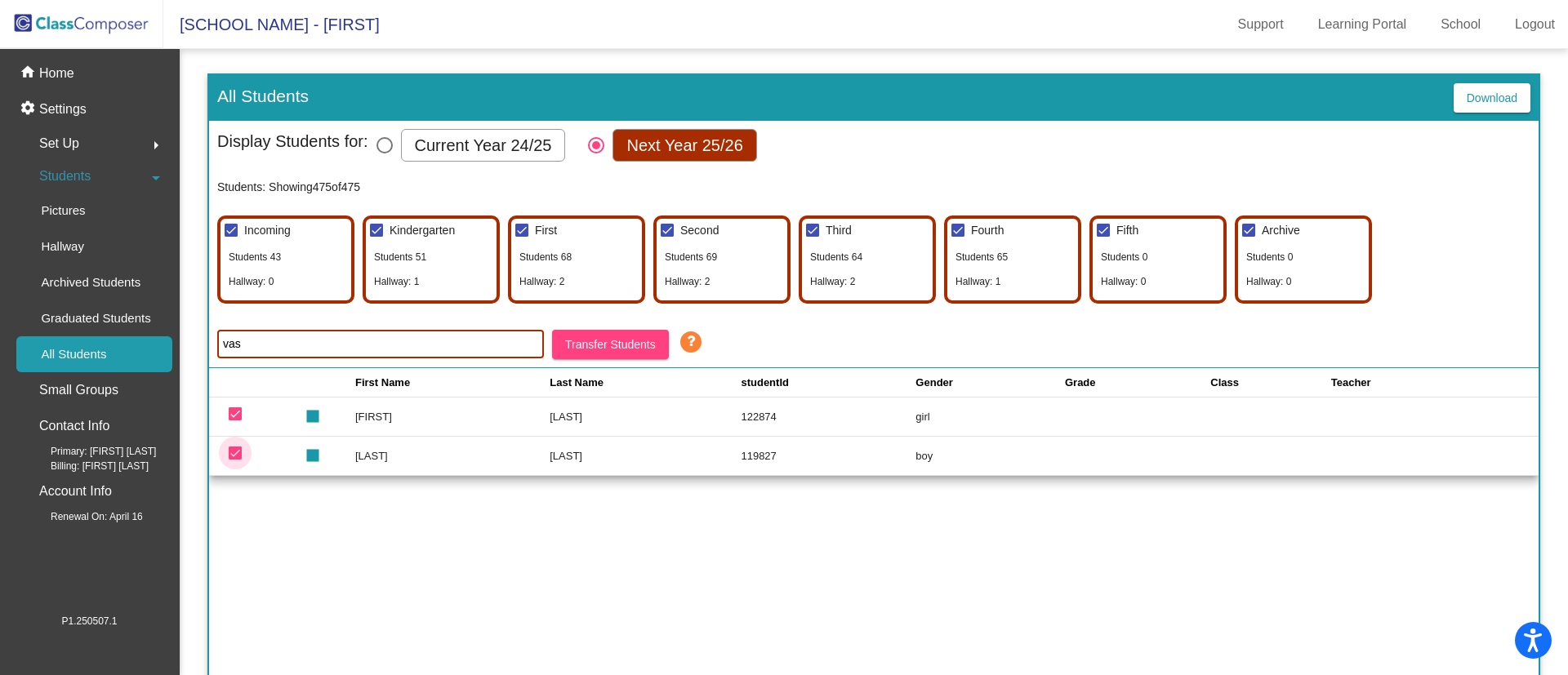 click at bounding box center (235, 453) 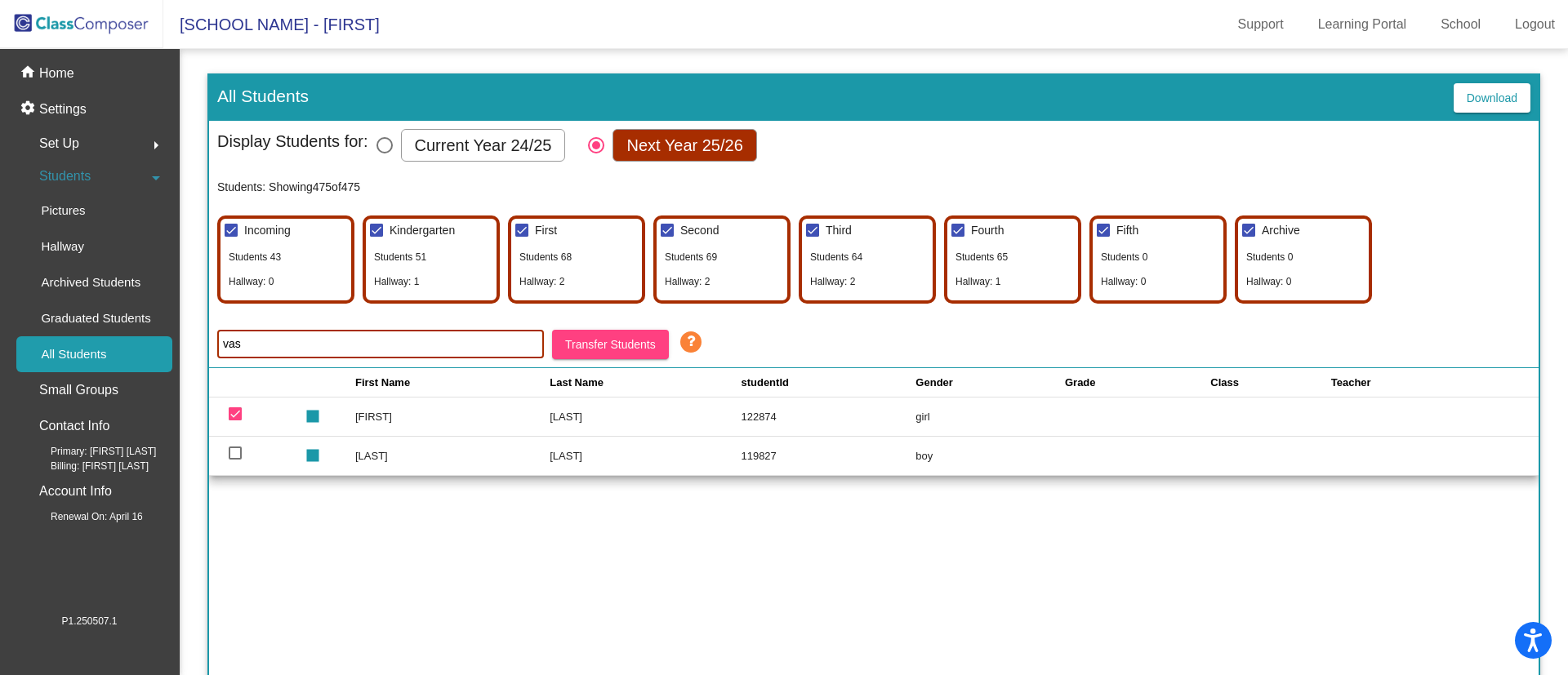 click at bounding box center (235, 414) 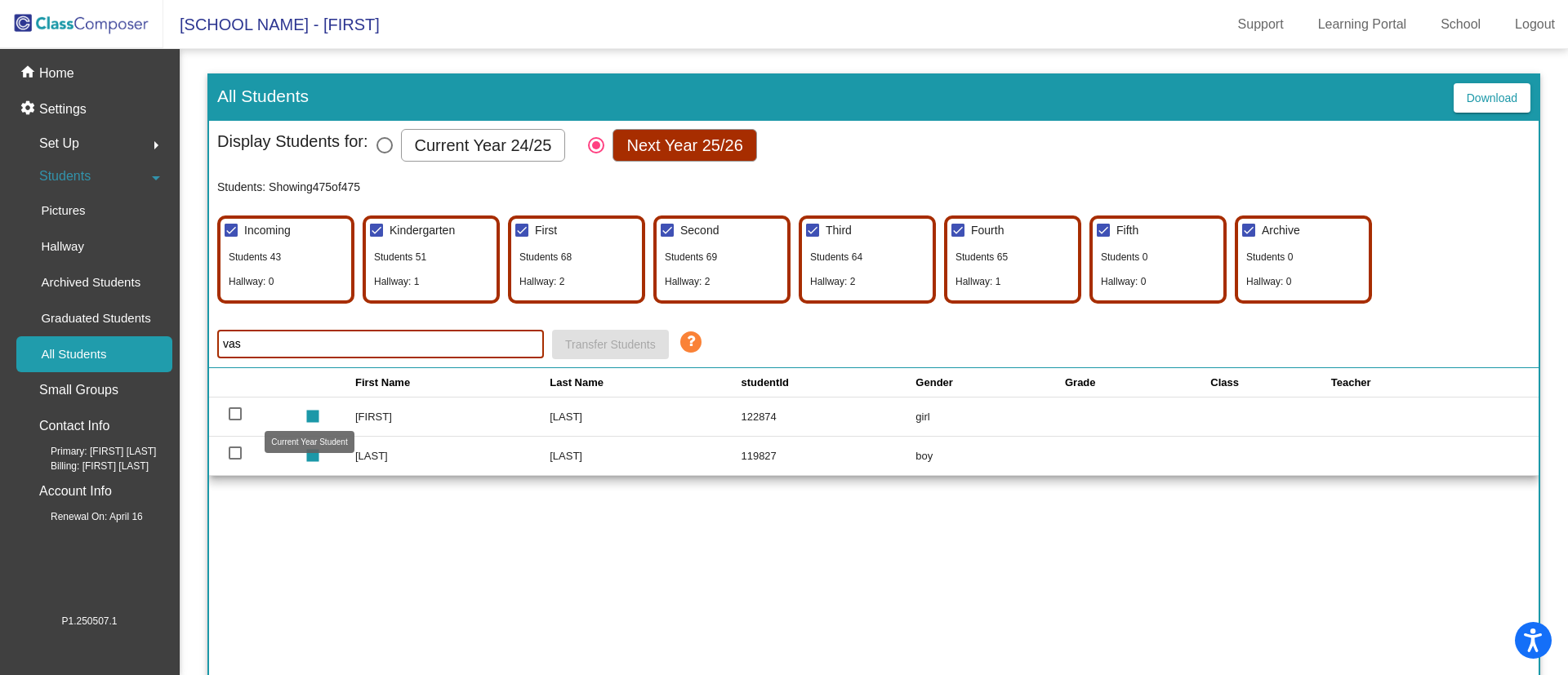 click on "stop" 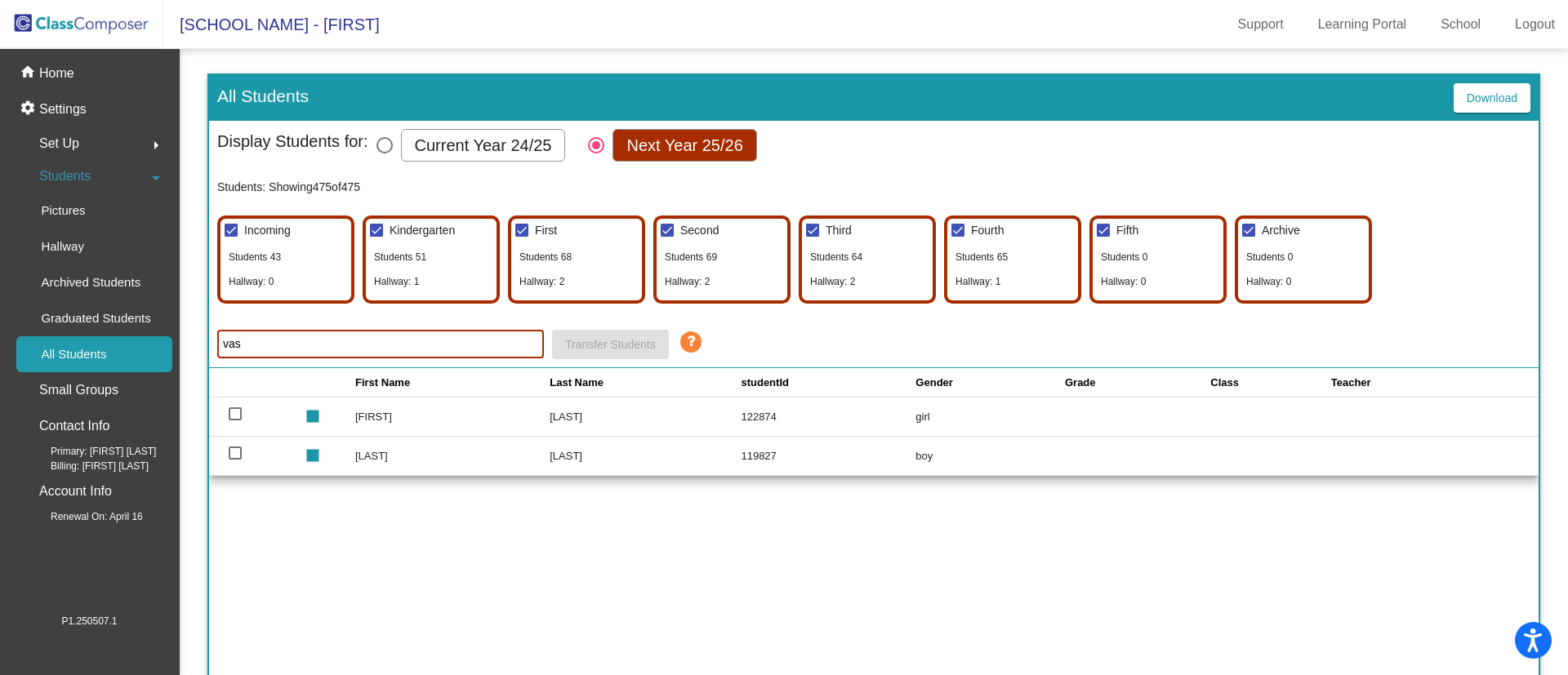 click on "[LAST]" 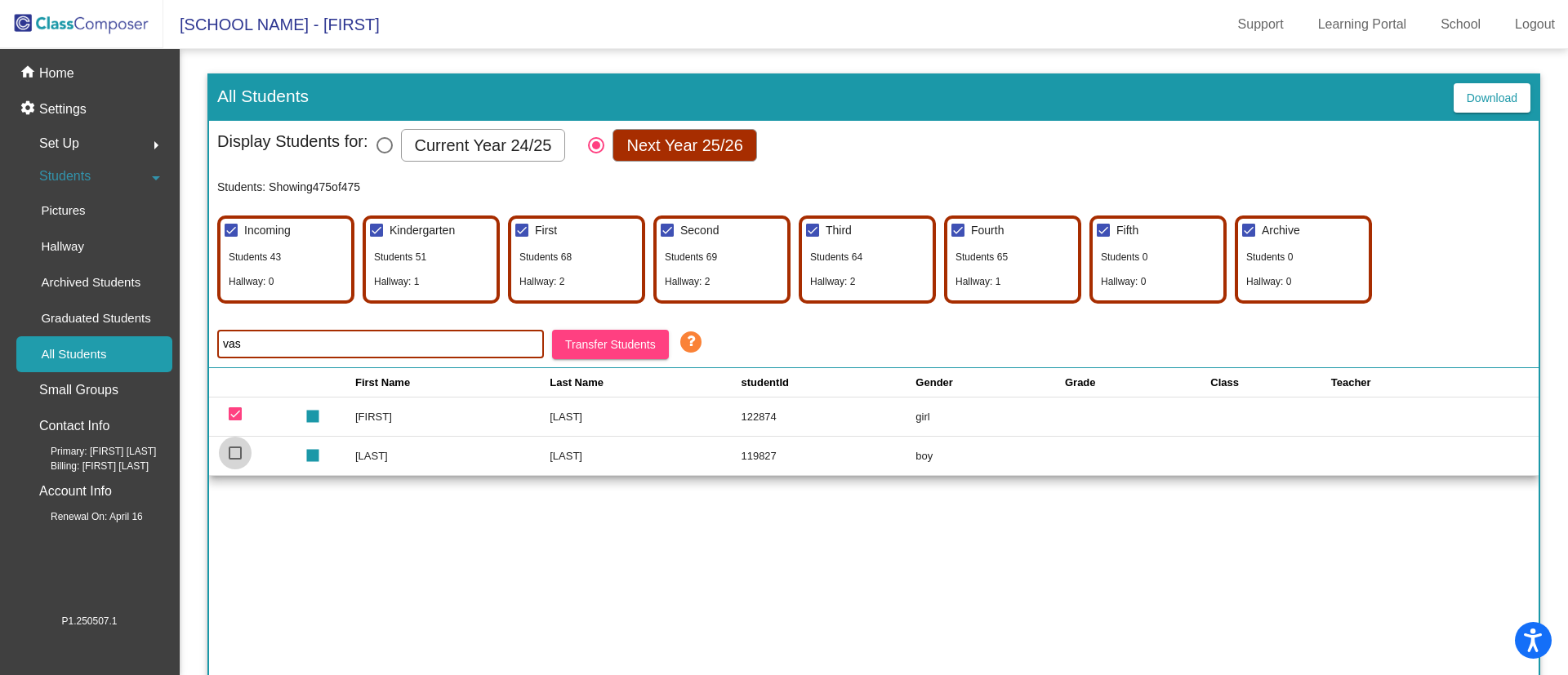 click at bounding box center [235, 453] 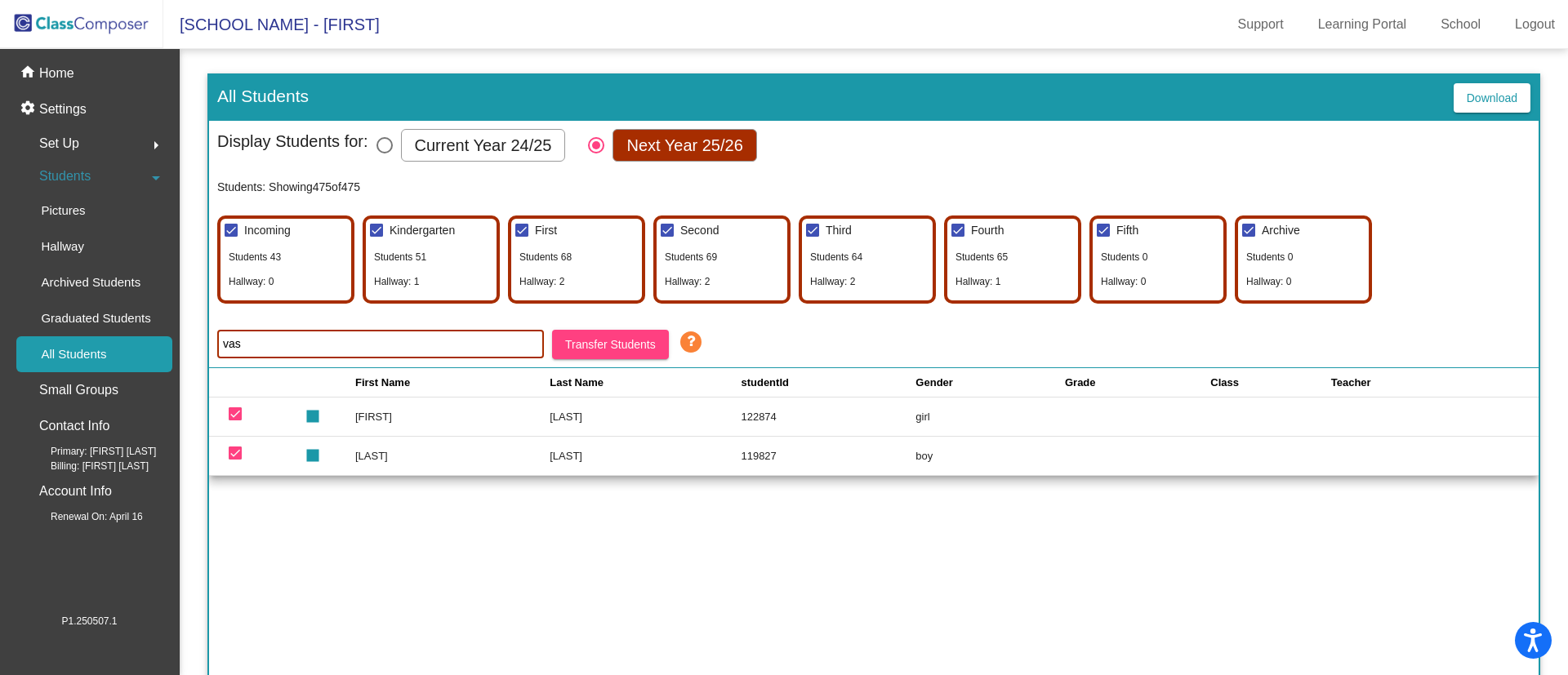 click 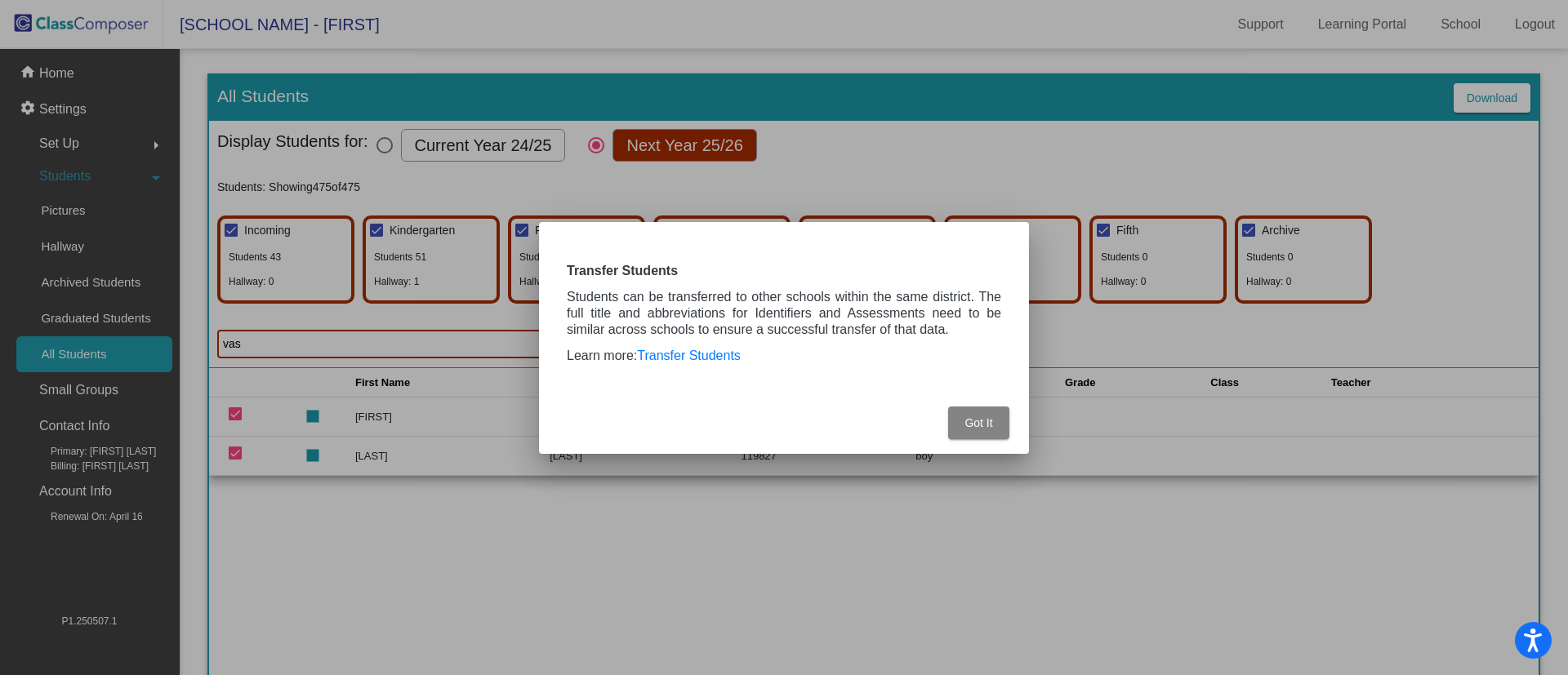click on "Got It" at bounding box center (978, 423) 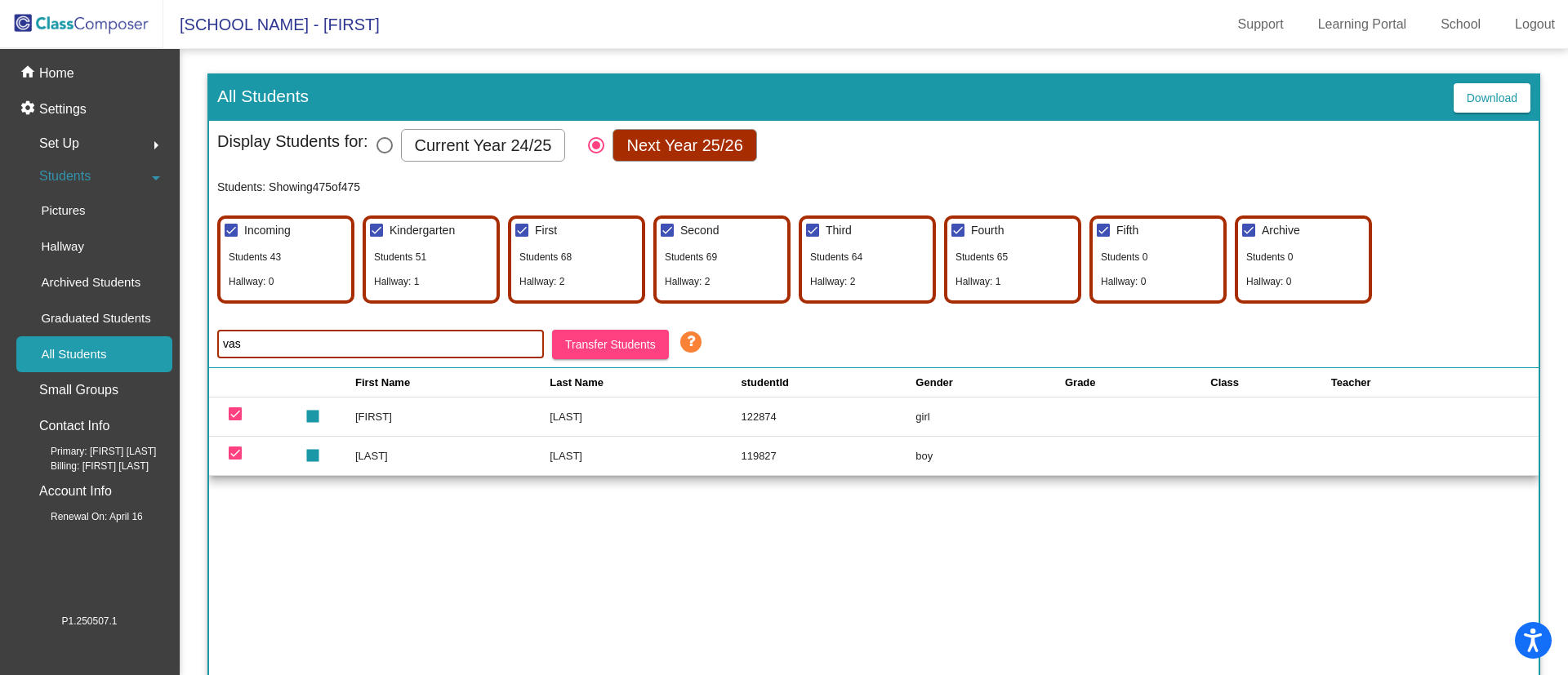 click at bounding box center [385, 145] 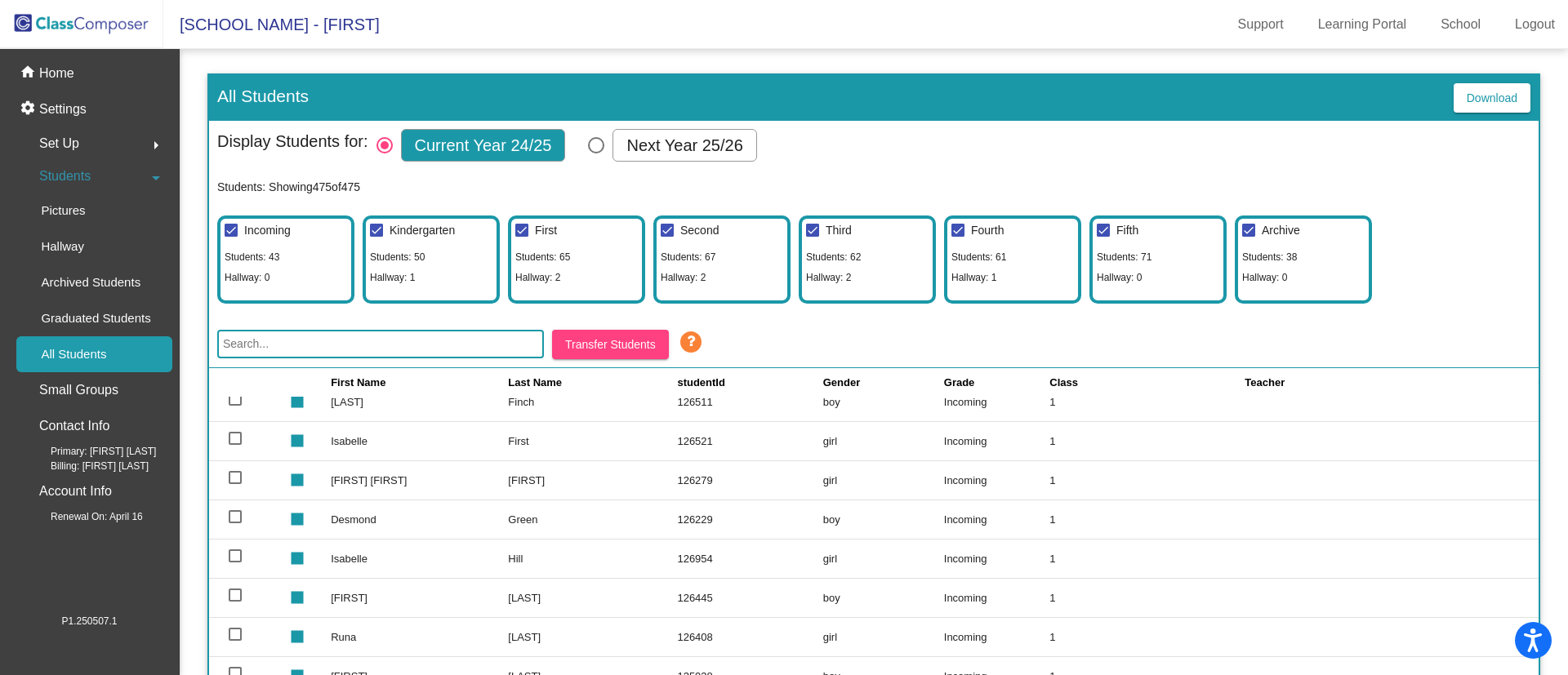 scroll, scrollTop: 0, scrollLeft: 0, axis: both 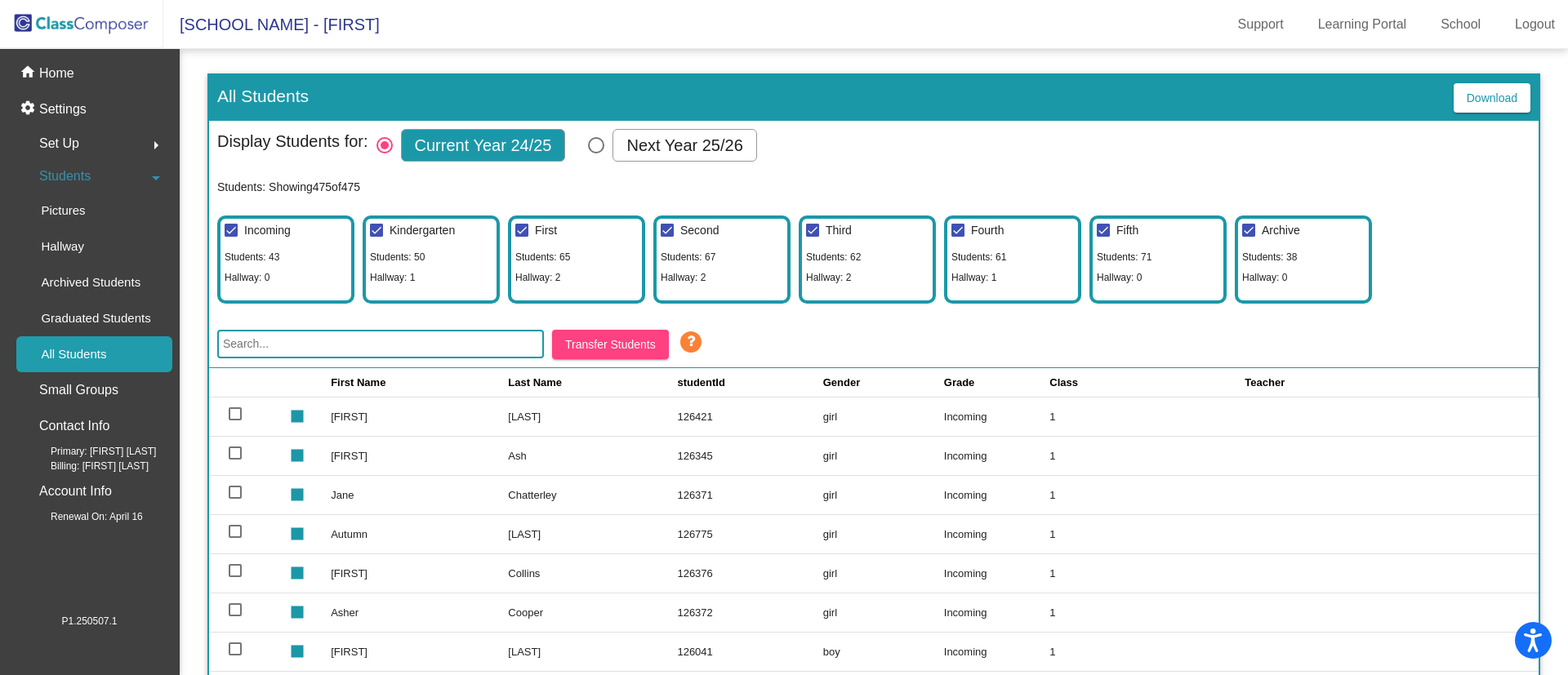 click on "Students" 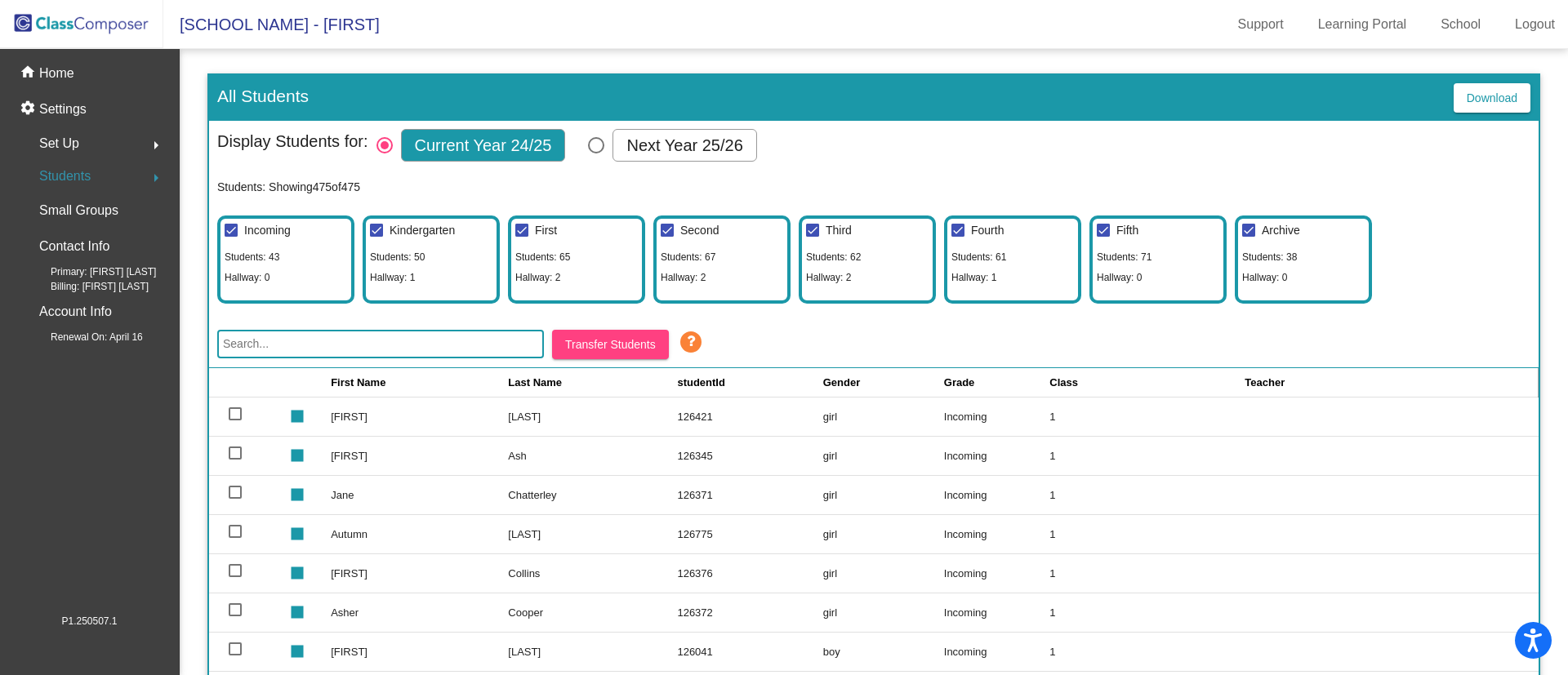 click on "Students" 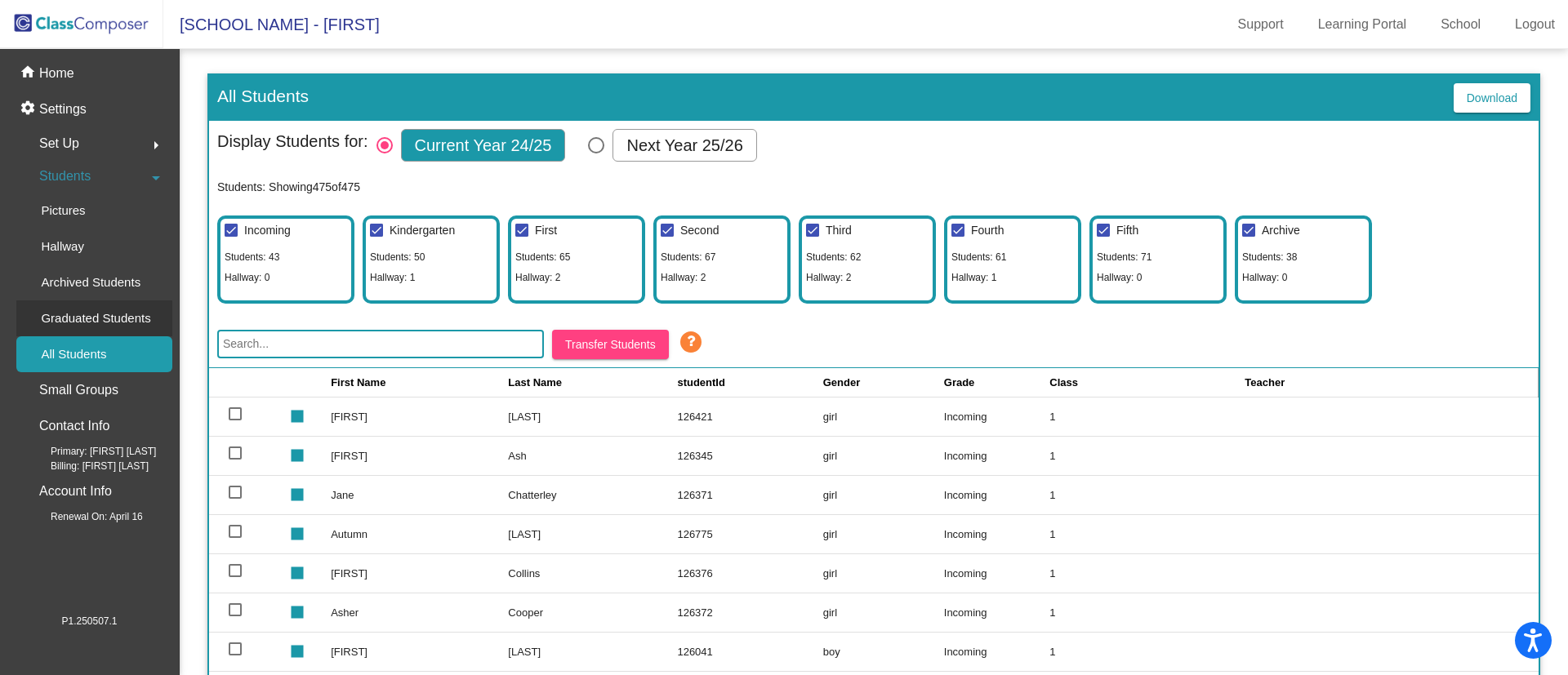 click on "Graduated Students" 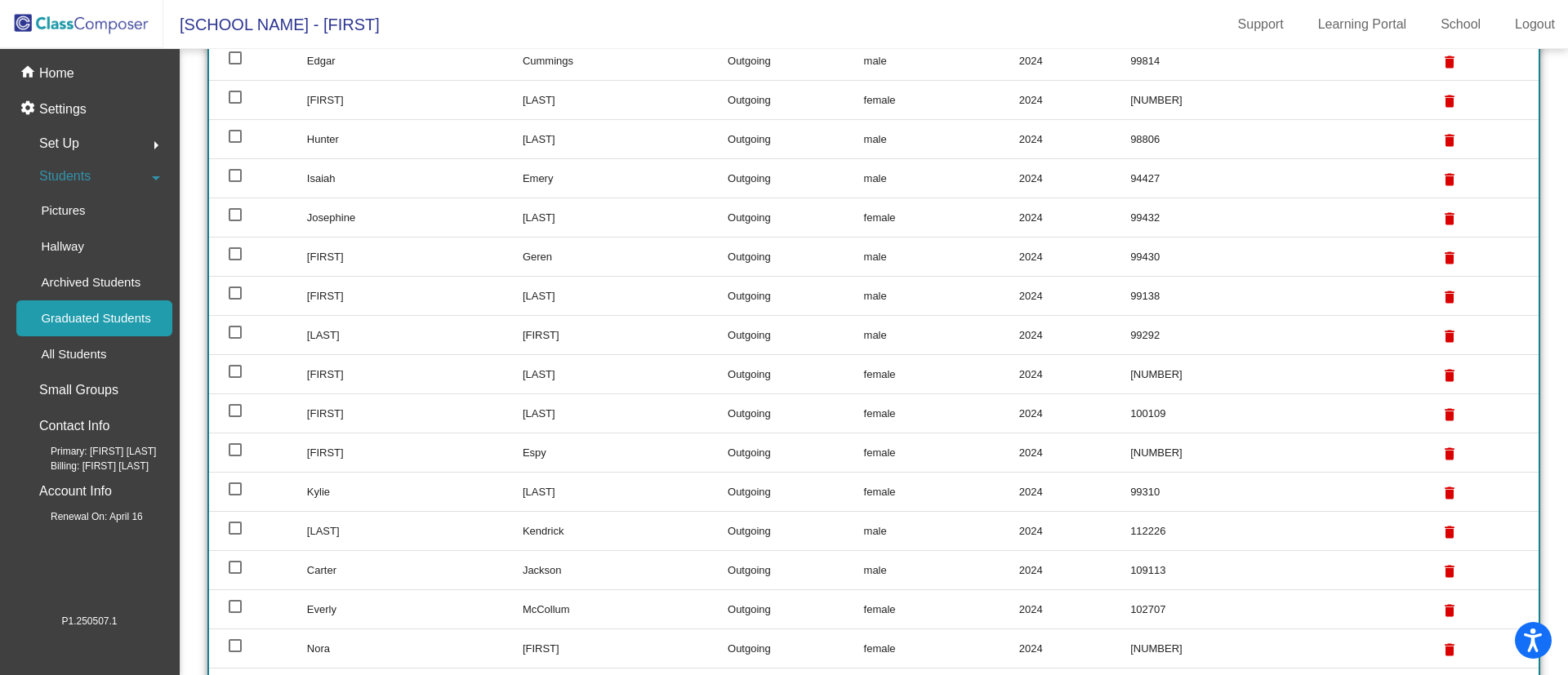 scroll, scrollTop: 0, scrollLeft: 0, axis: both 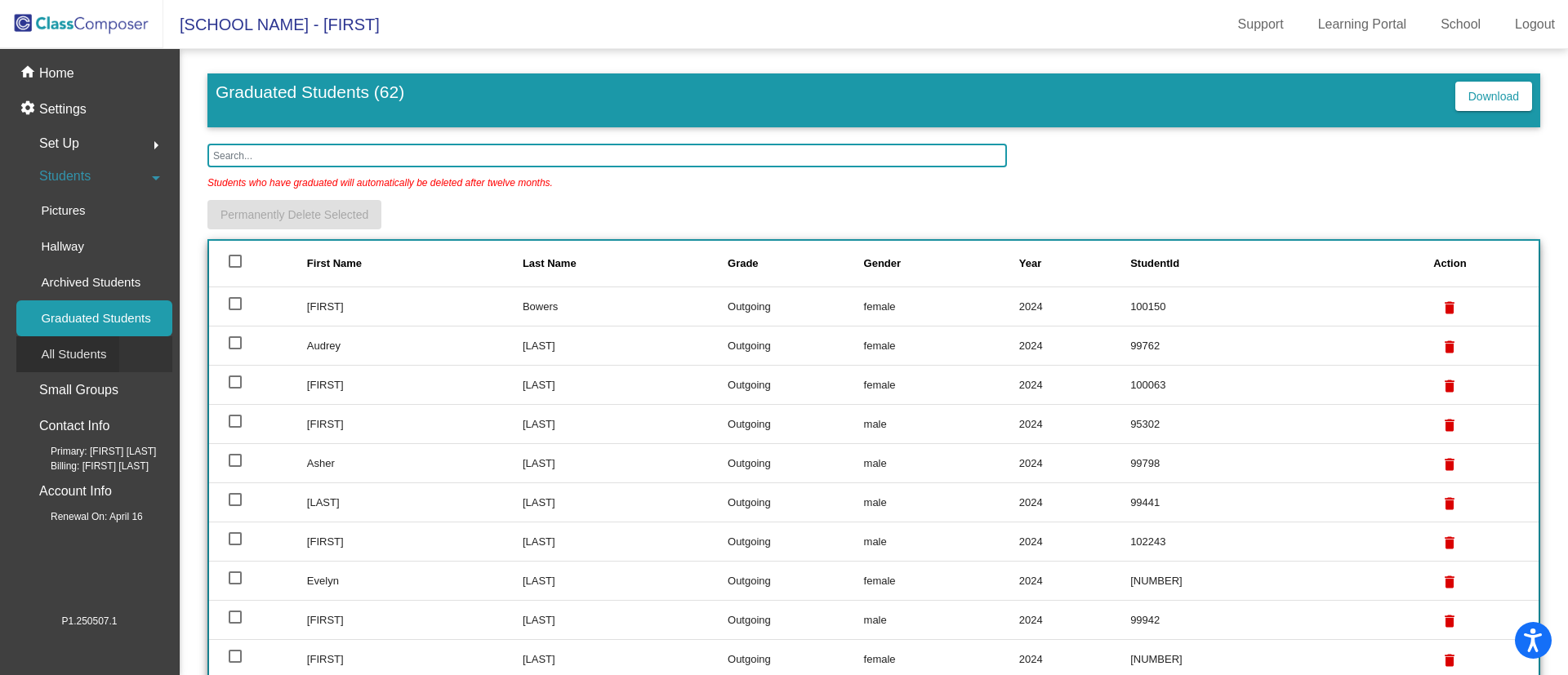 click on "All Students" 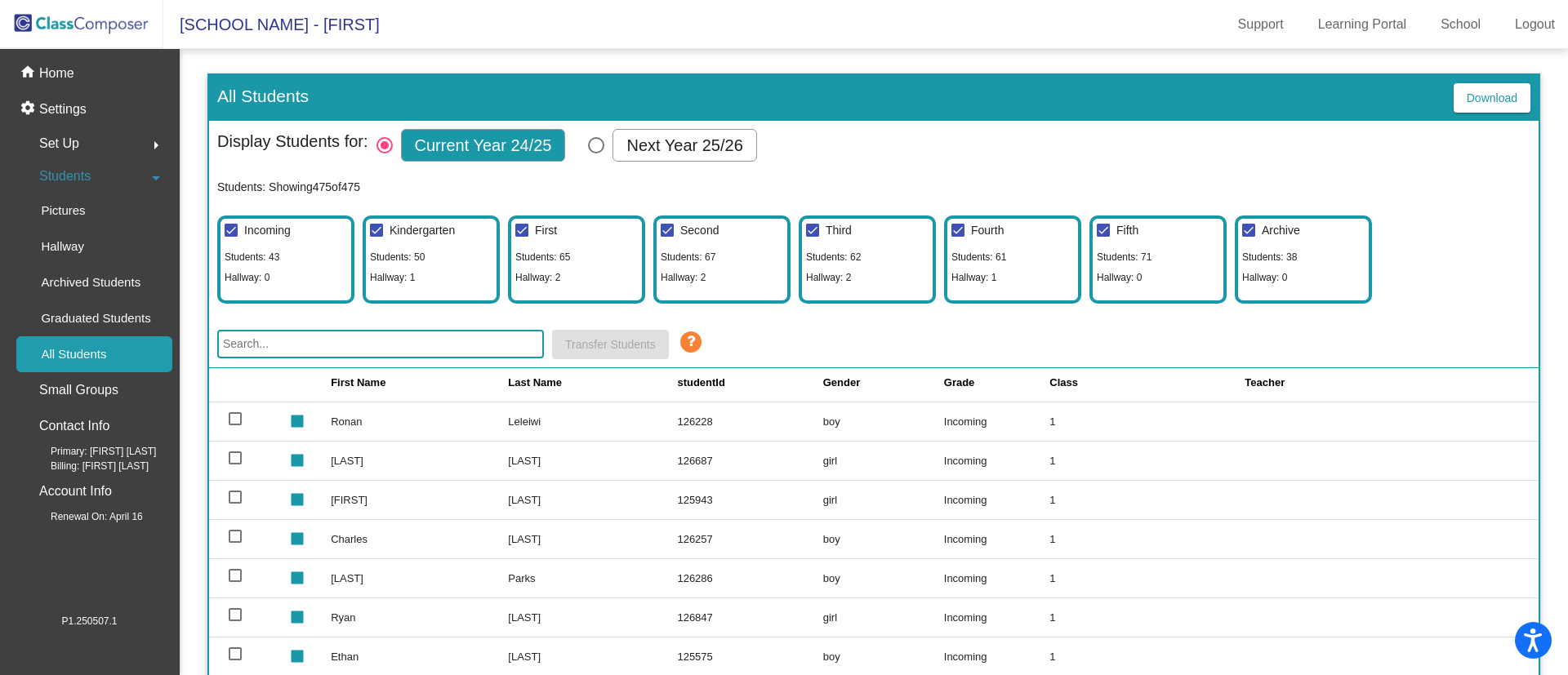 scroll, scrollTop: 0, scrollLeft: 0, axis: both 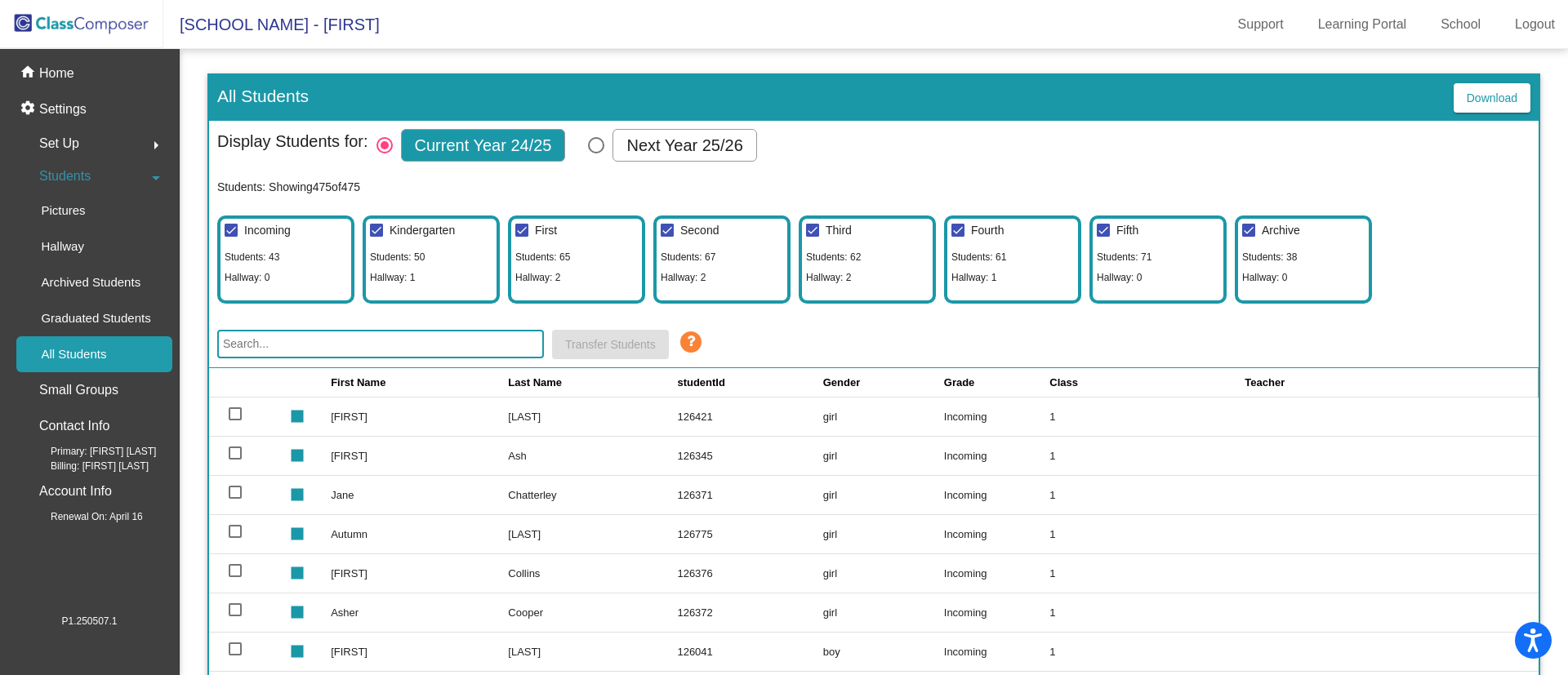 click 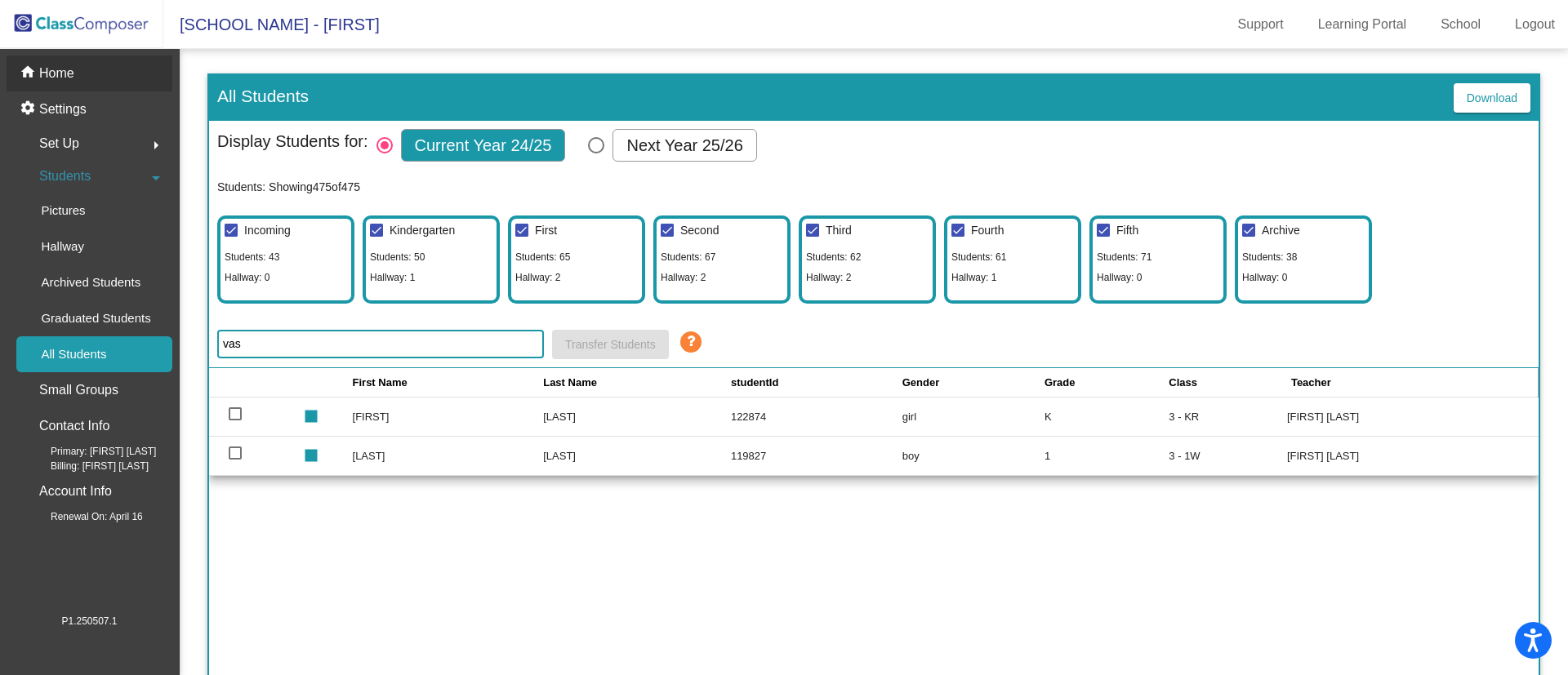 type on "vas" 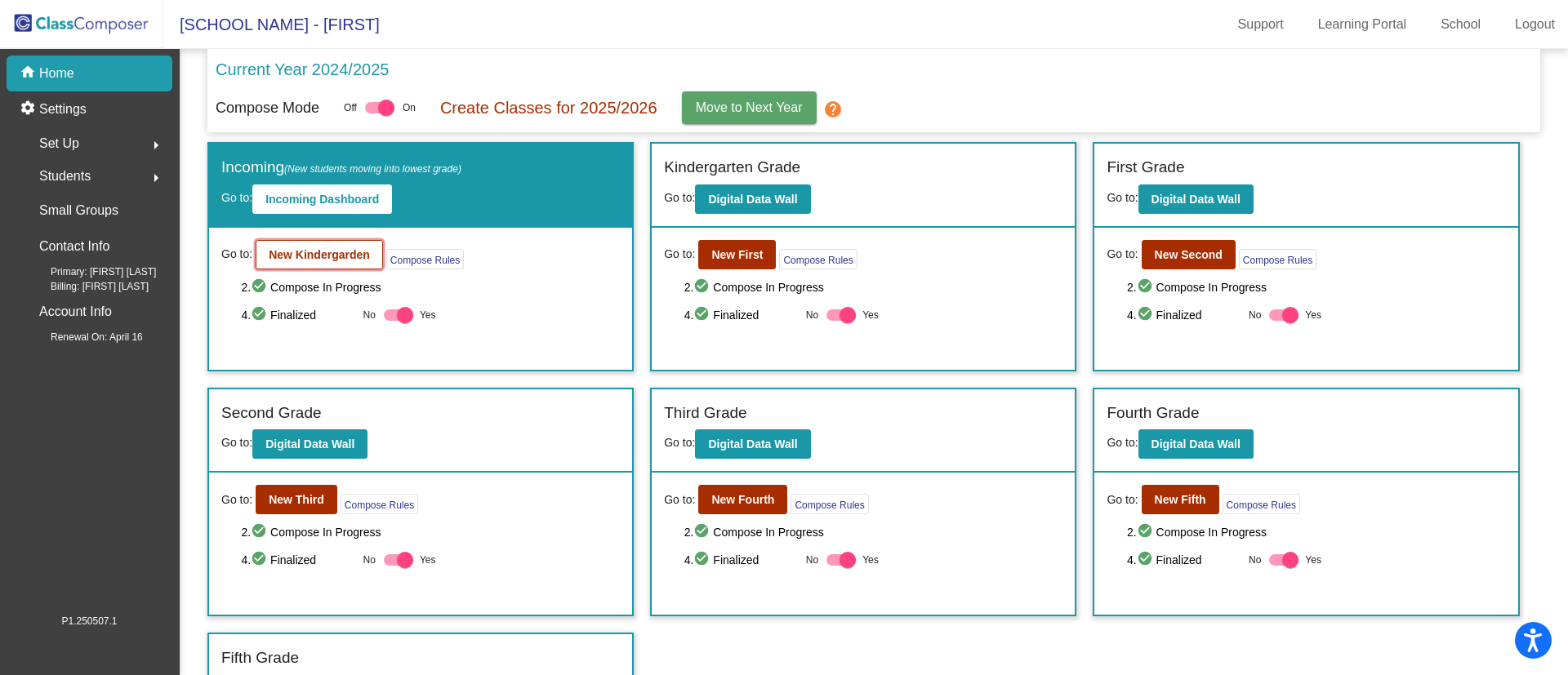 click on "New Kindergarden" 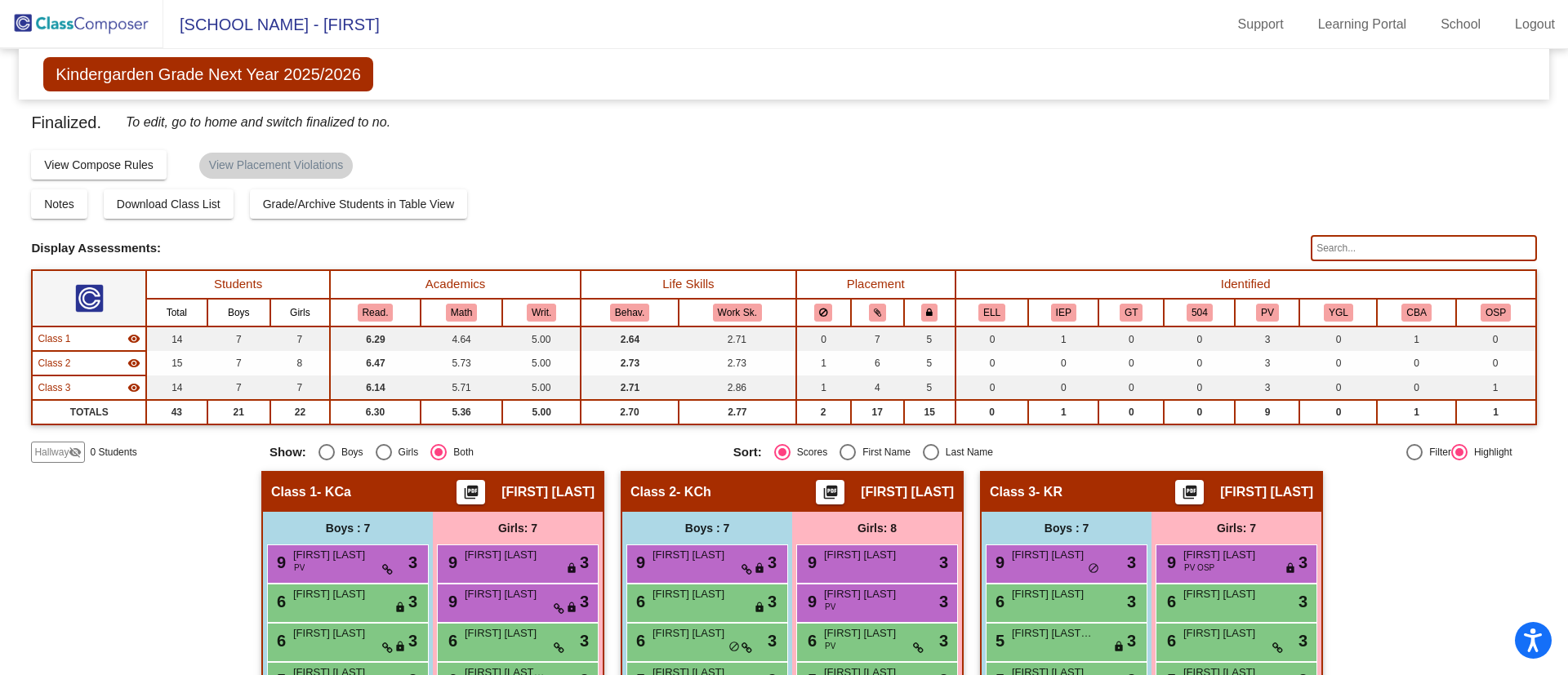 scroll, scrollTop: 209, scrollLeft: 0, axis: vertical 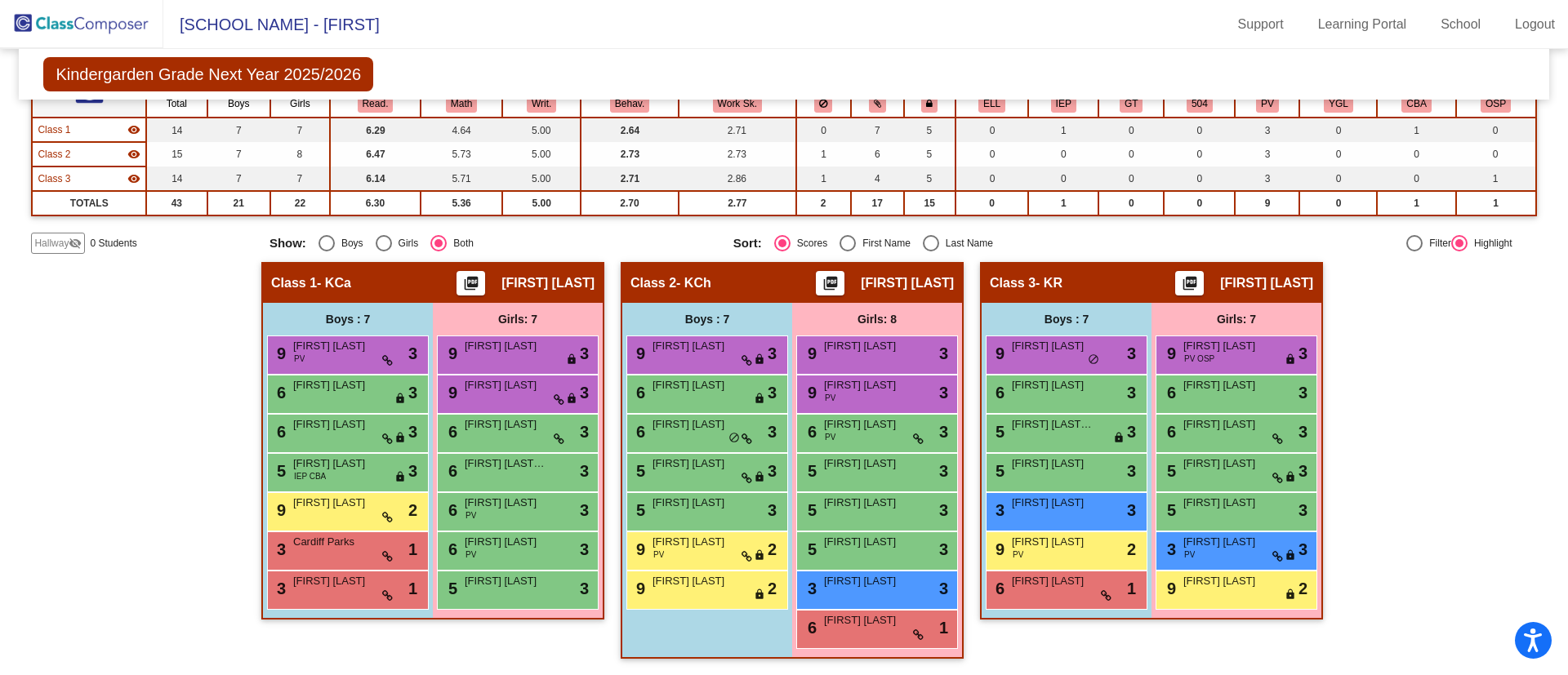 click 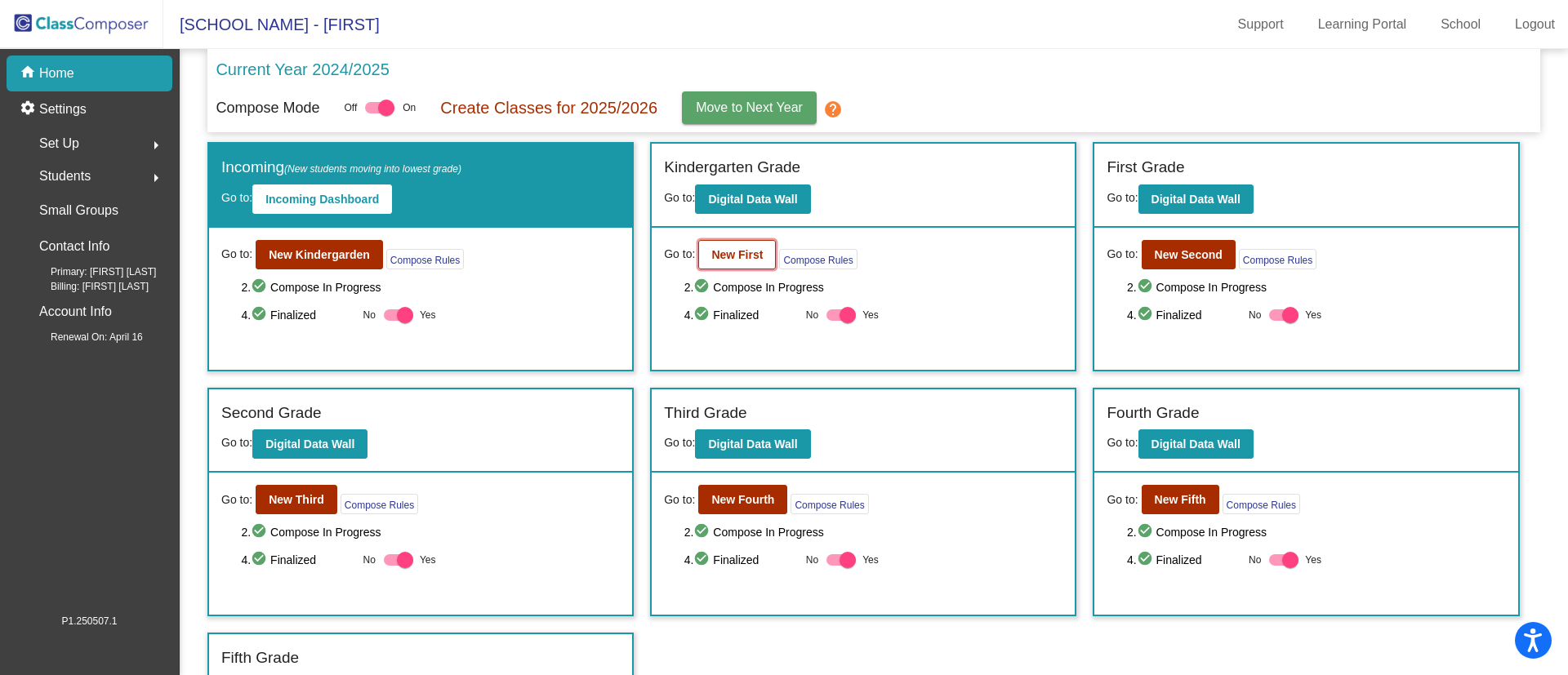 click on "New First" 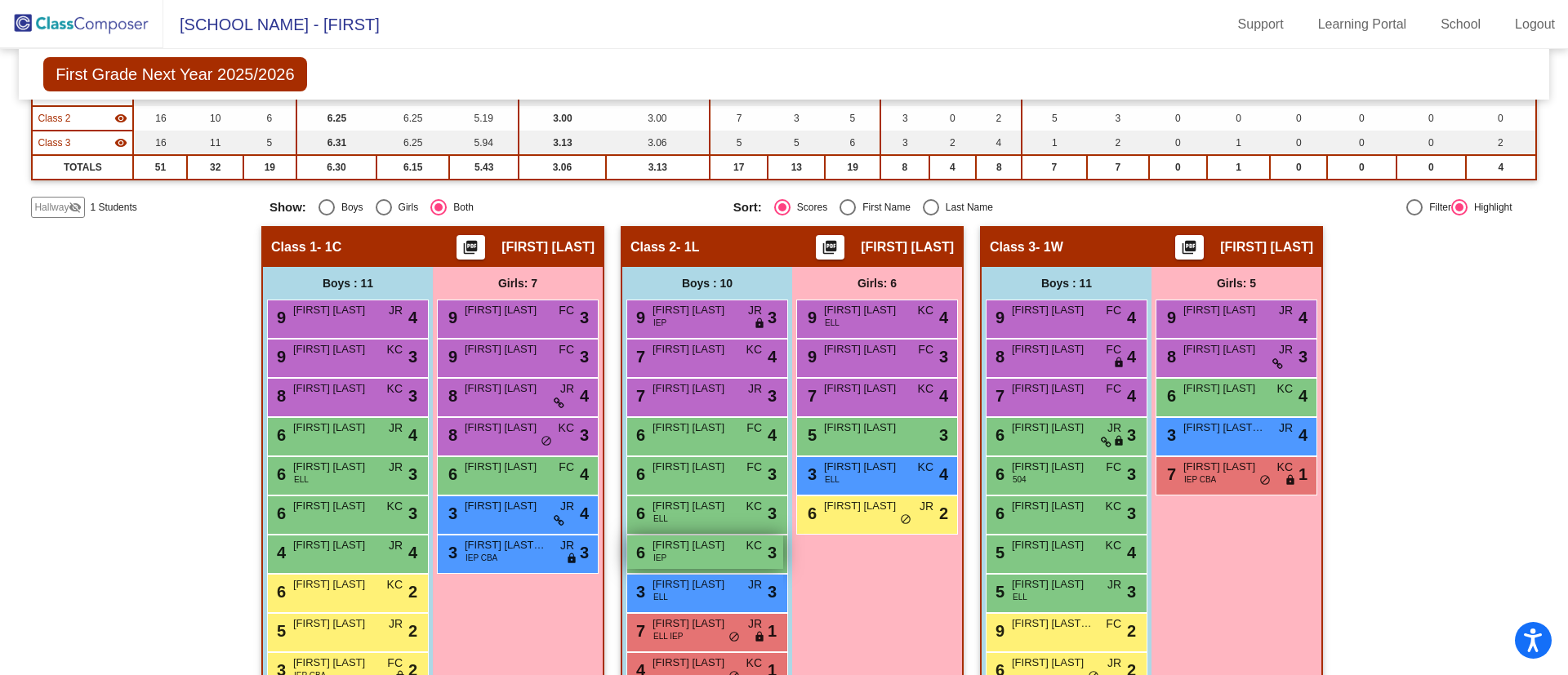 scroll, scrollTop: 326, scrollLeft: 0, axis: vertical 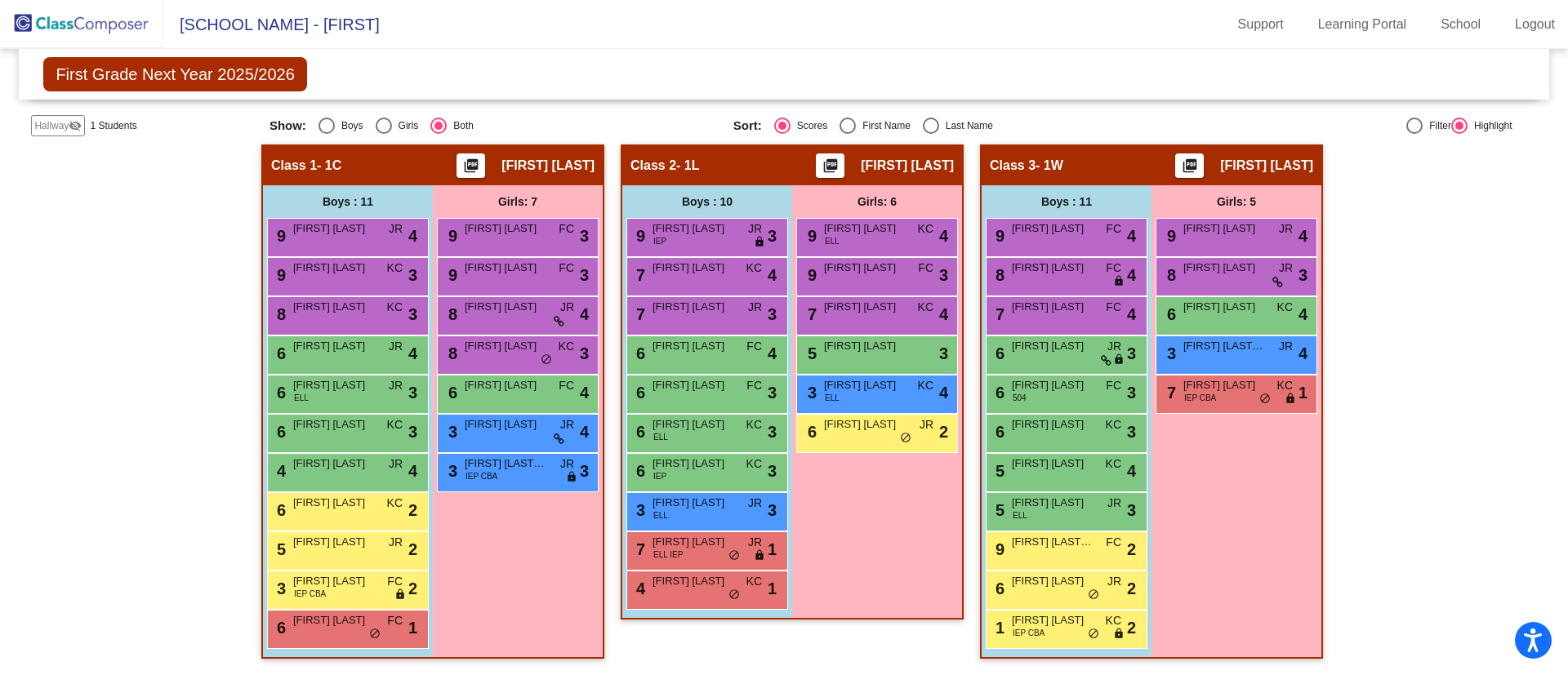 click on "Last Name" at bounding box center (966, 126) 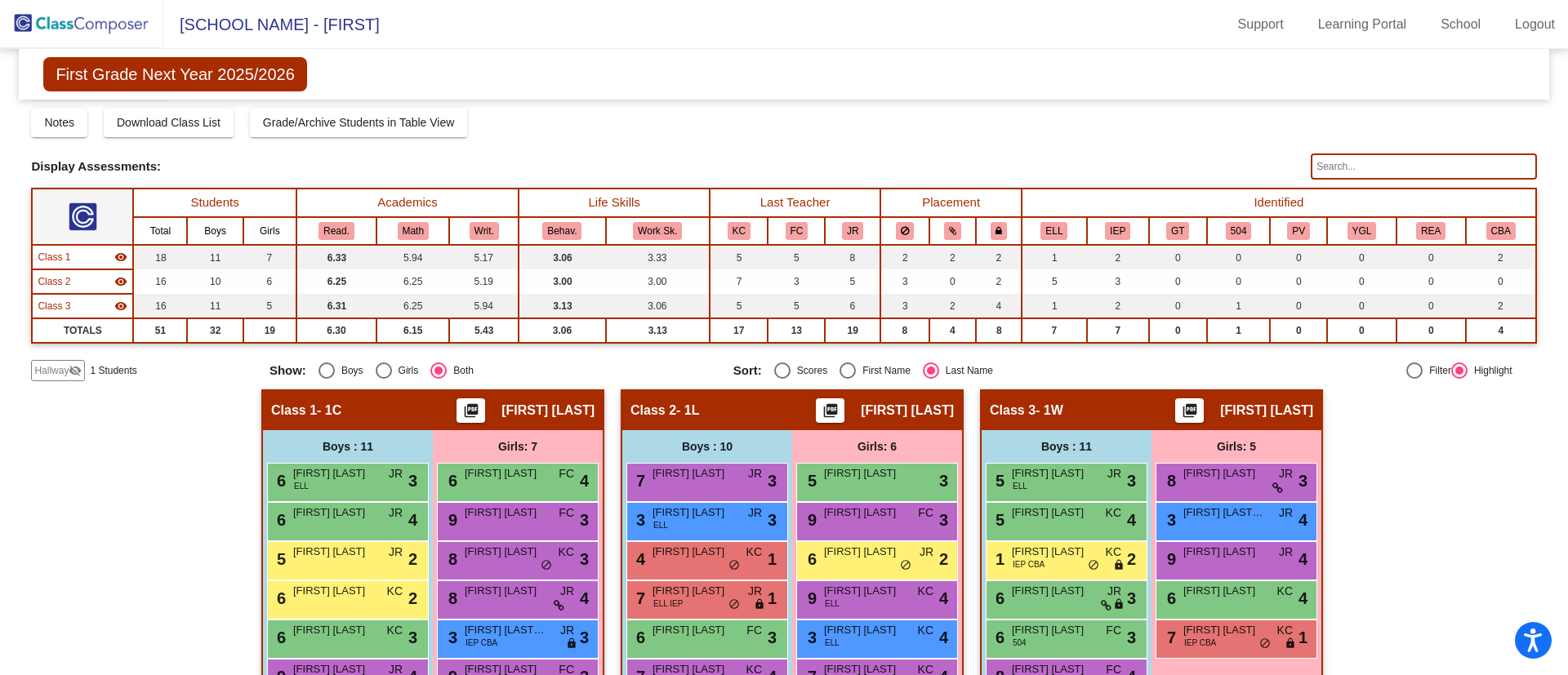 scroll, scrollTop: 0, scrollLeft: 0, axis: both 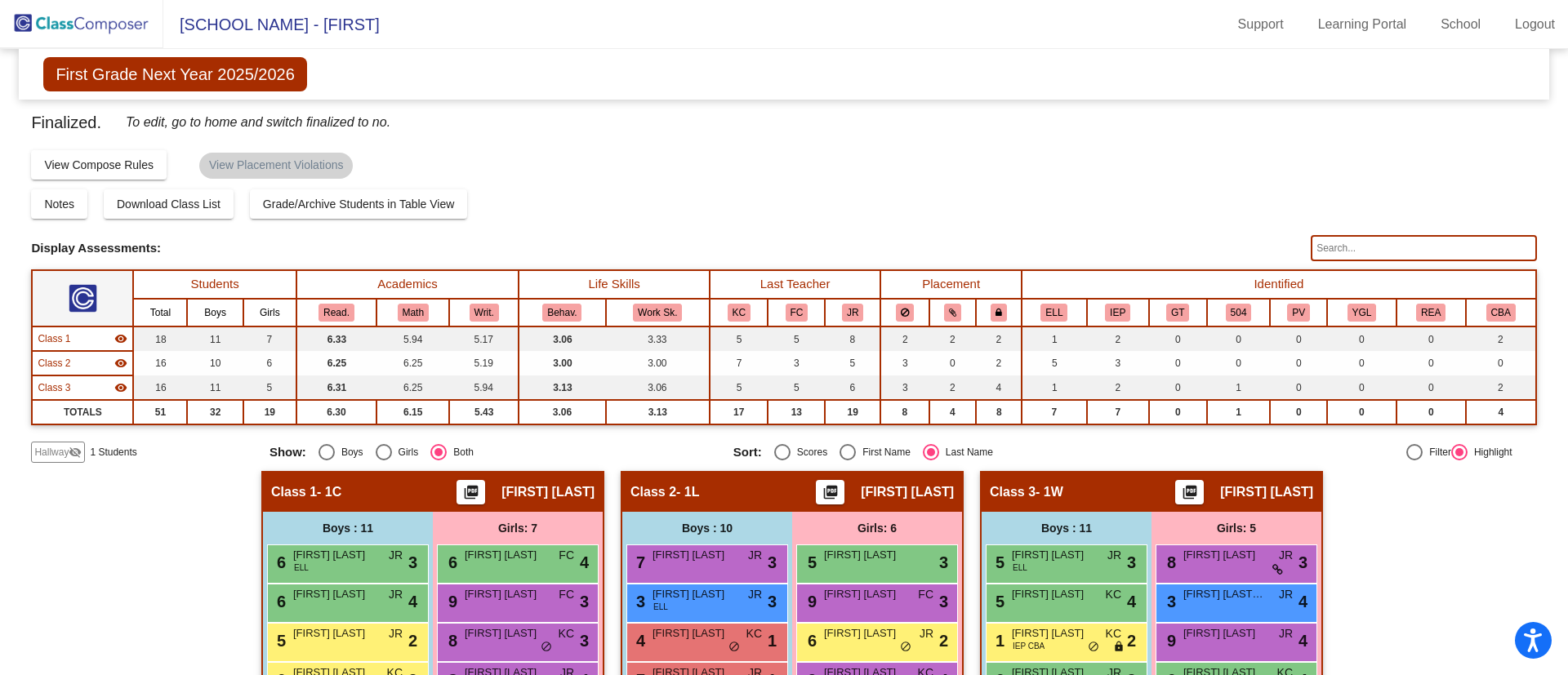 click on "Hallway" 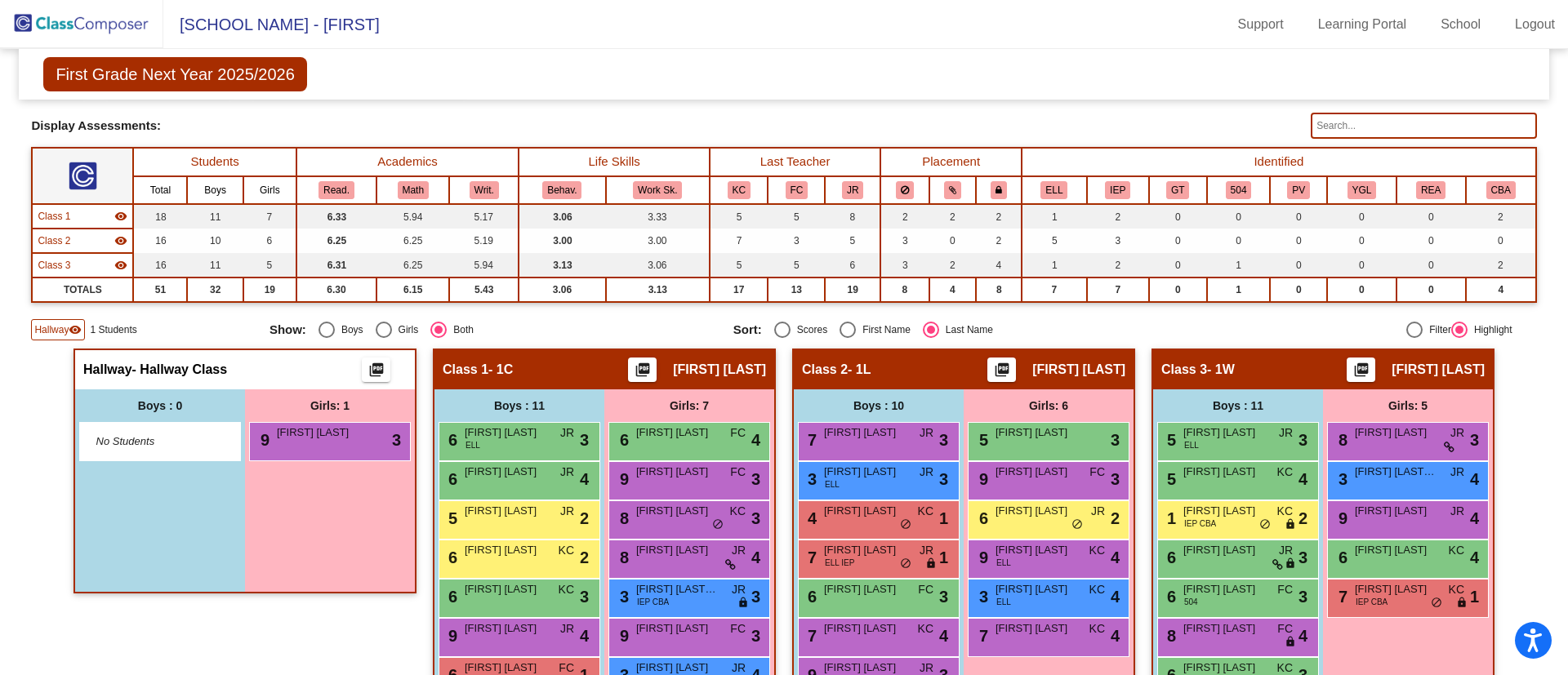 scroll, scrollTop: 0, scrollLeft: 0, axis: both 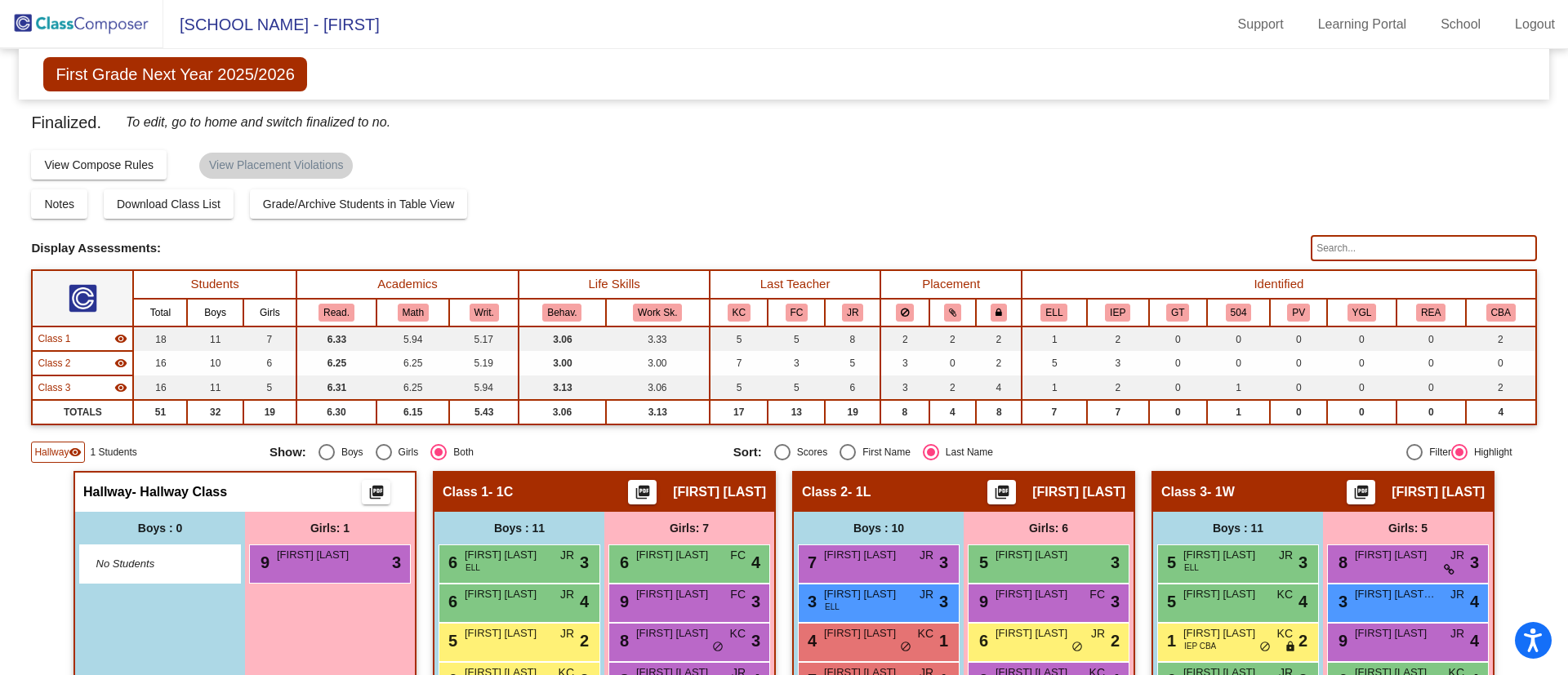 click 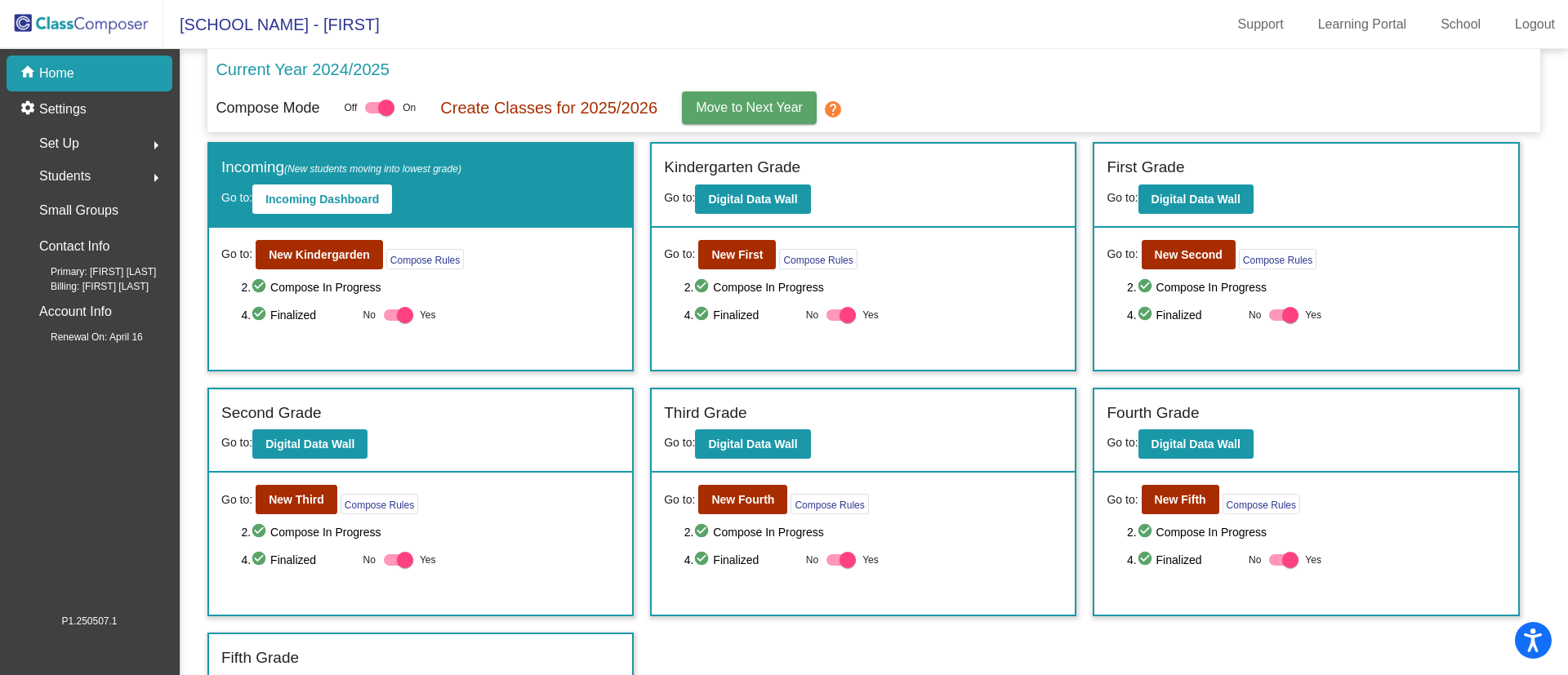 click at bounding box center (841, 315) 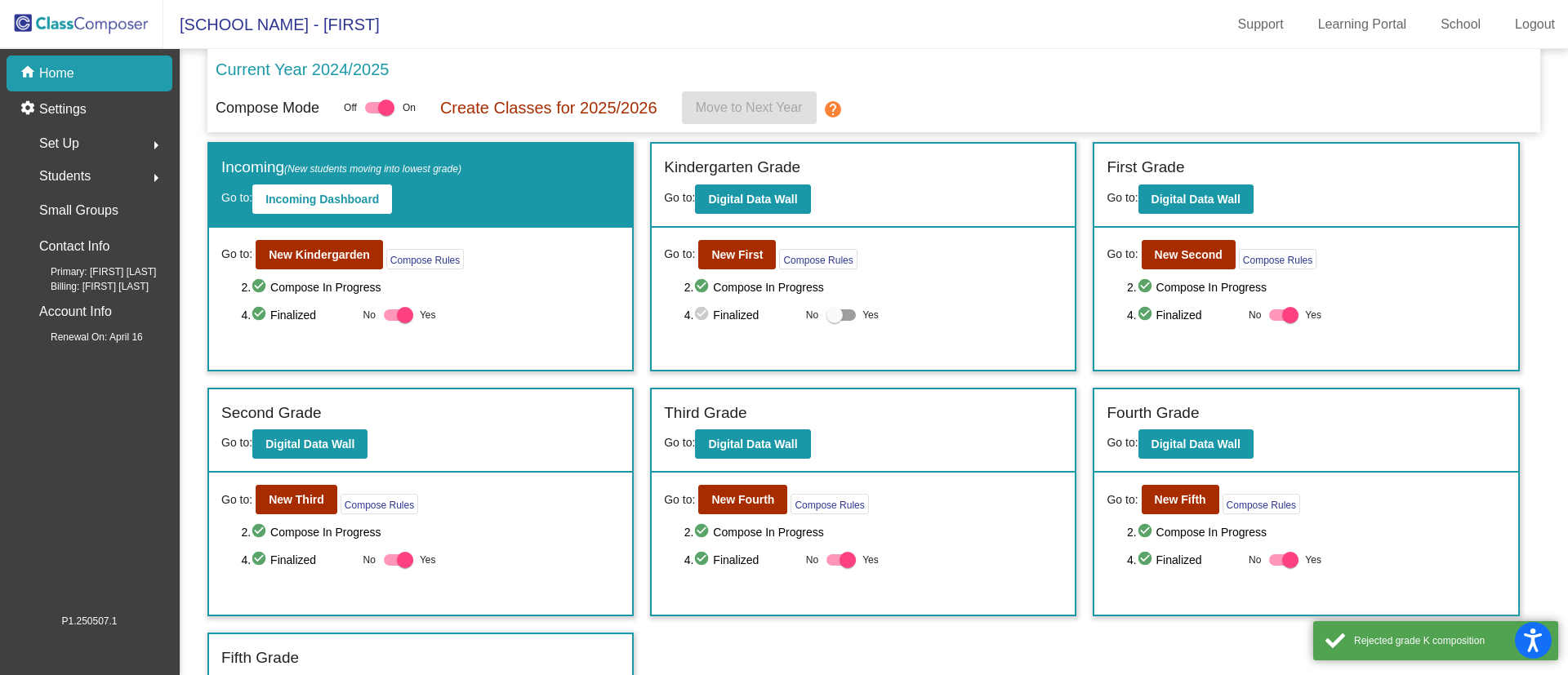 click at bounding box center [399, 315] 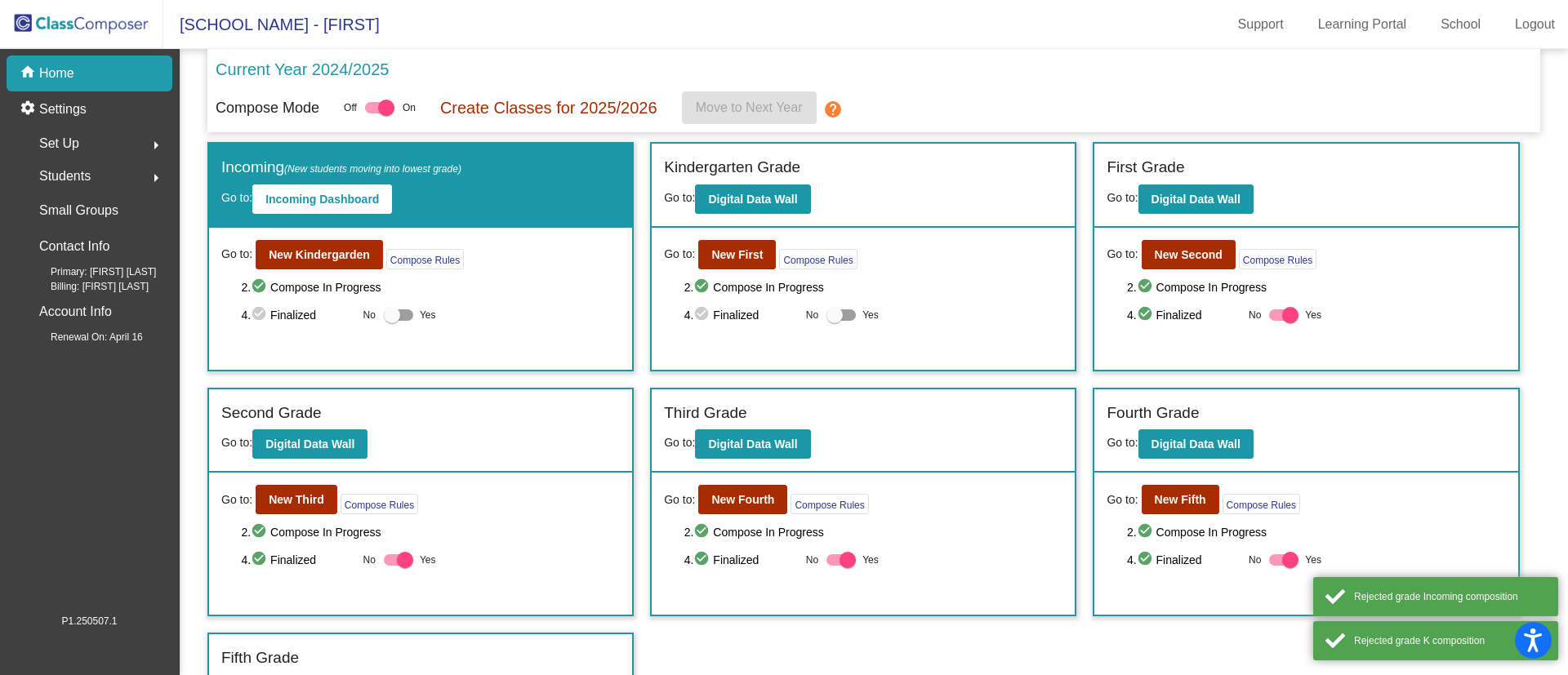 click at bounding box center [399, 560] 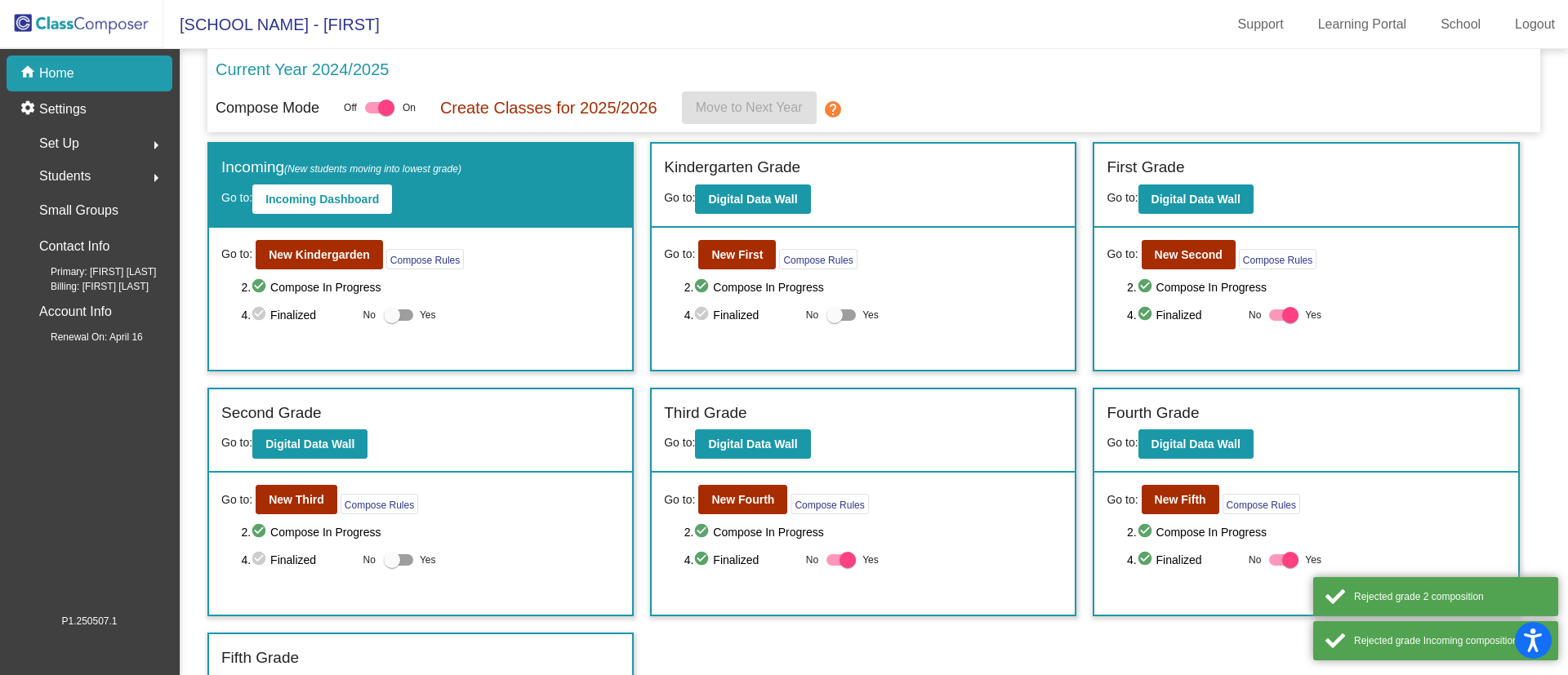 click at bounding box center [848, 560] 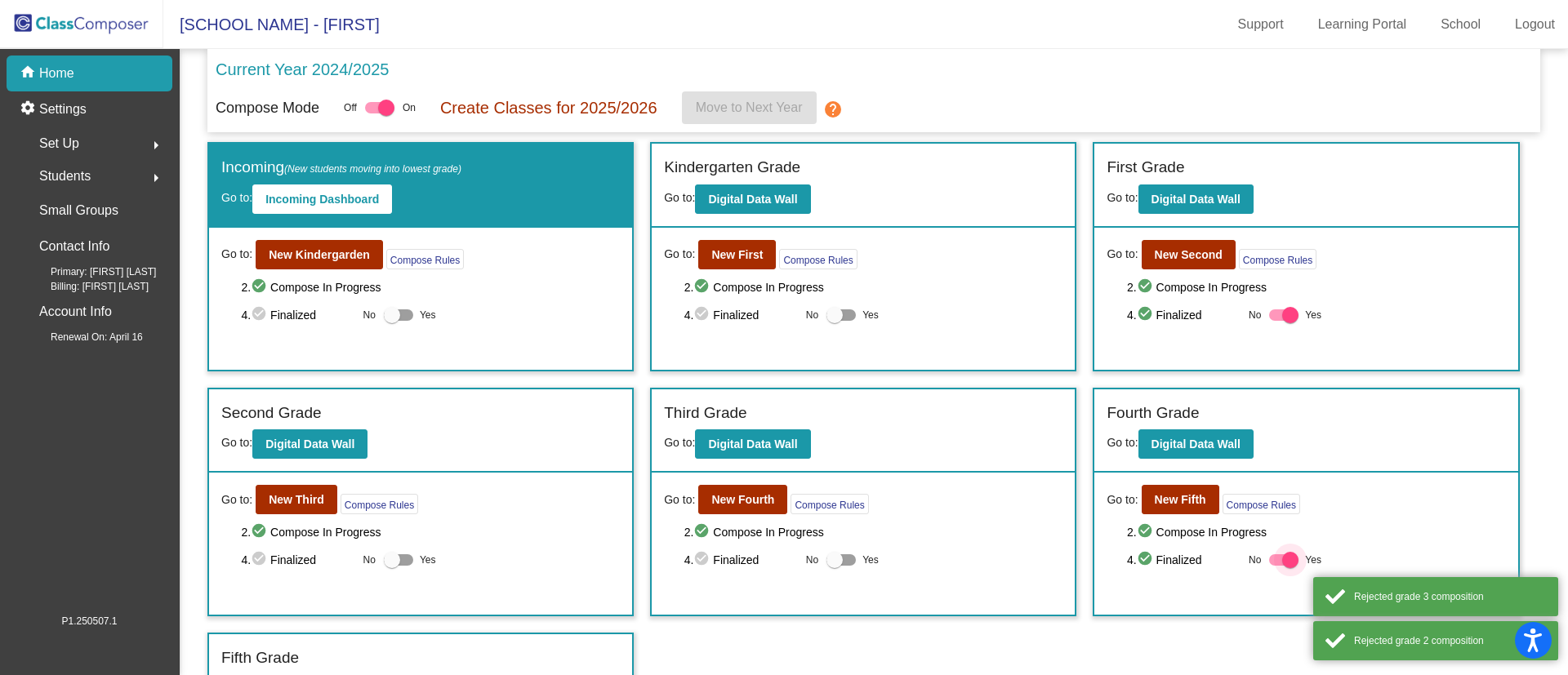 click at bounding box center [1290, 560] 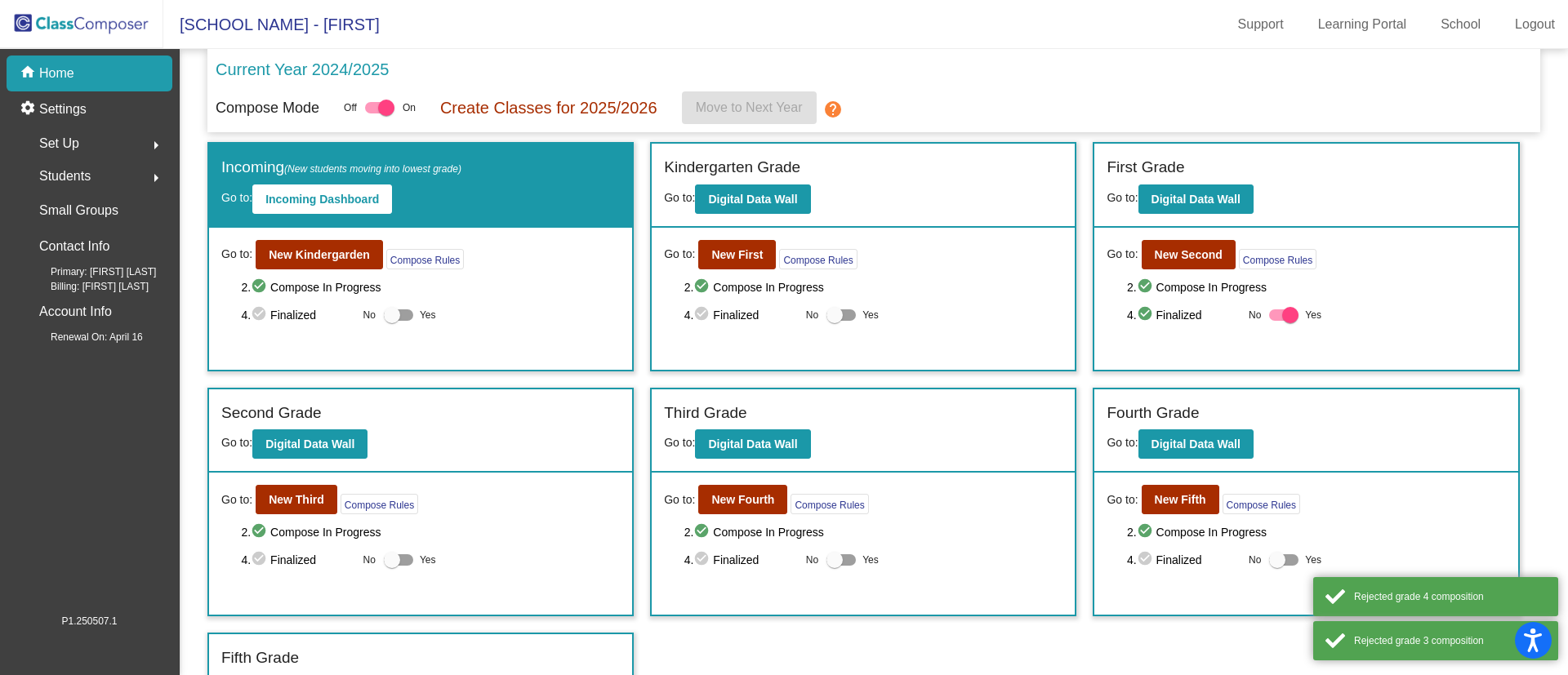 click at bounding box center [1290, 315] 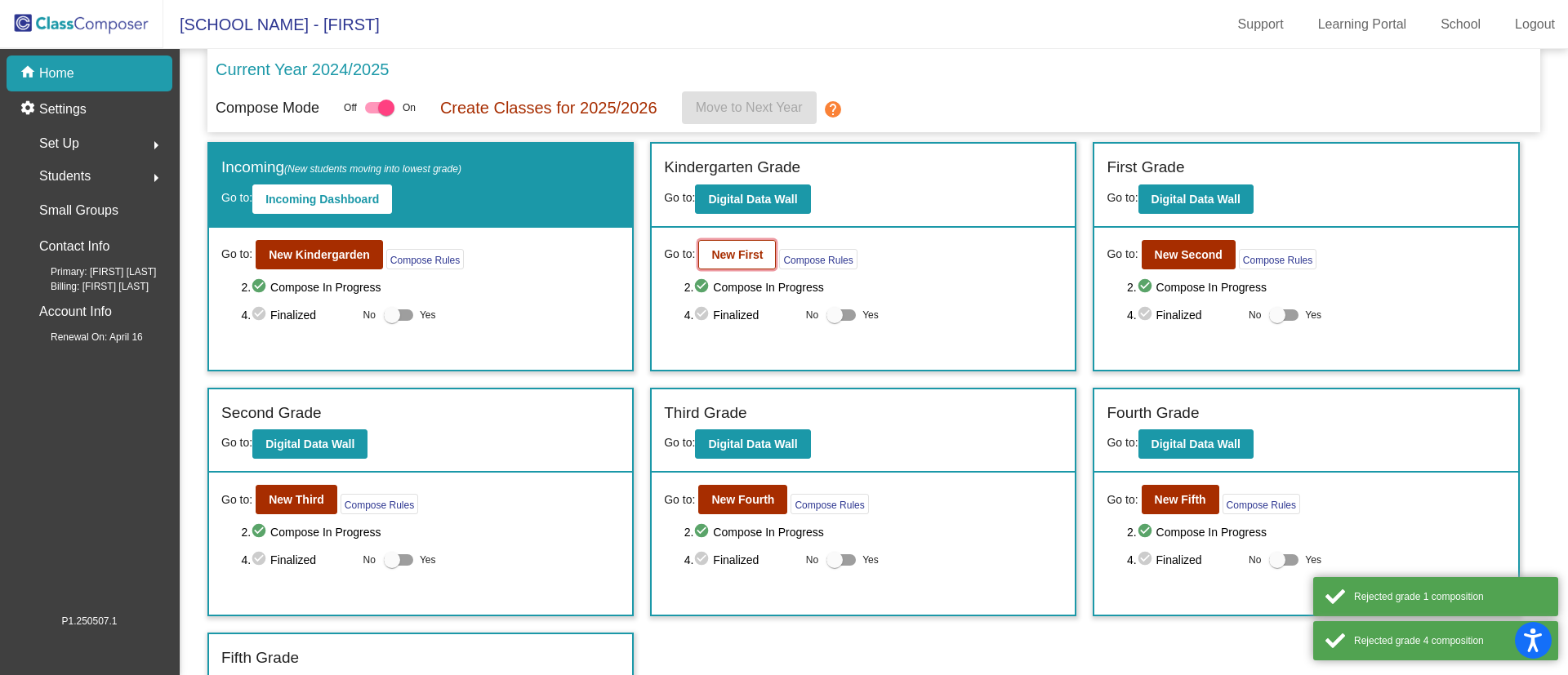 click on "New First" 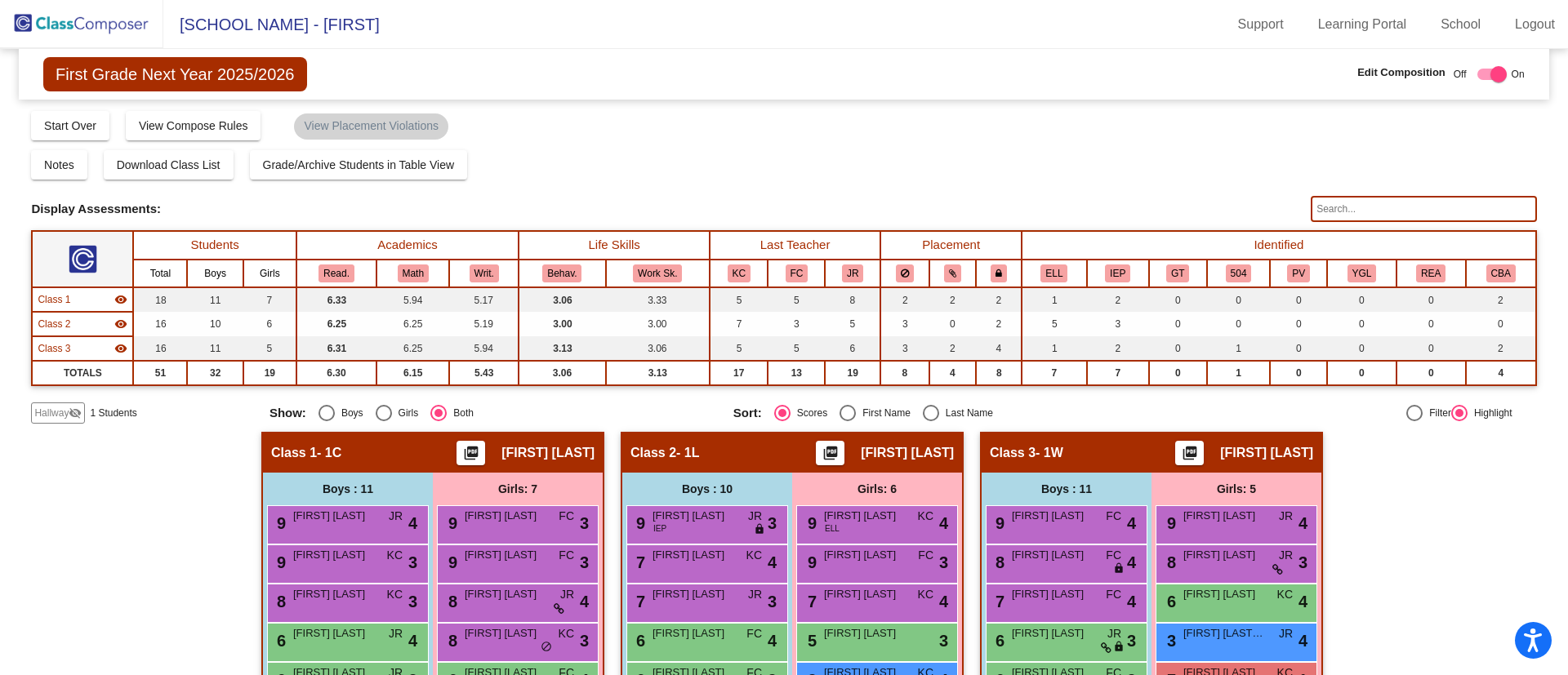 click on "Hallway" 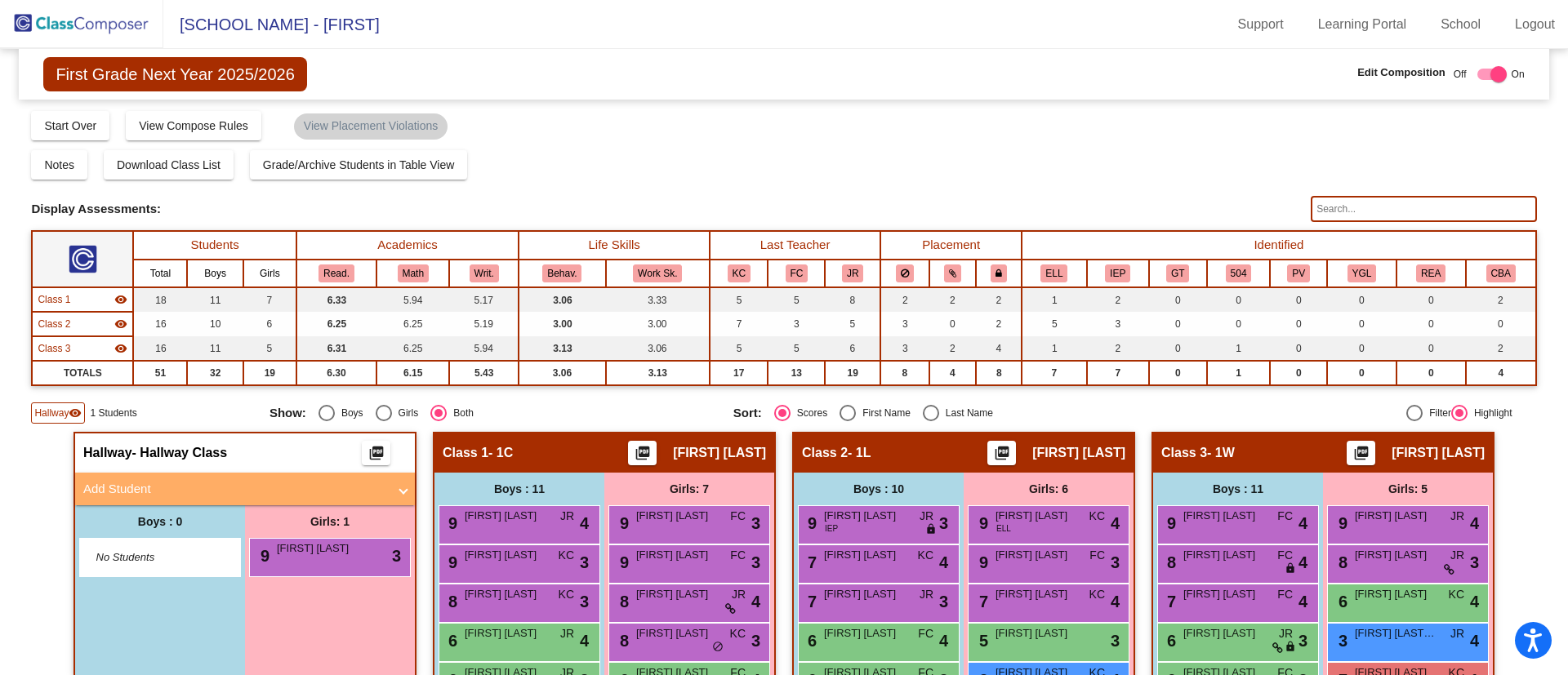 click on "Hallway" 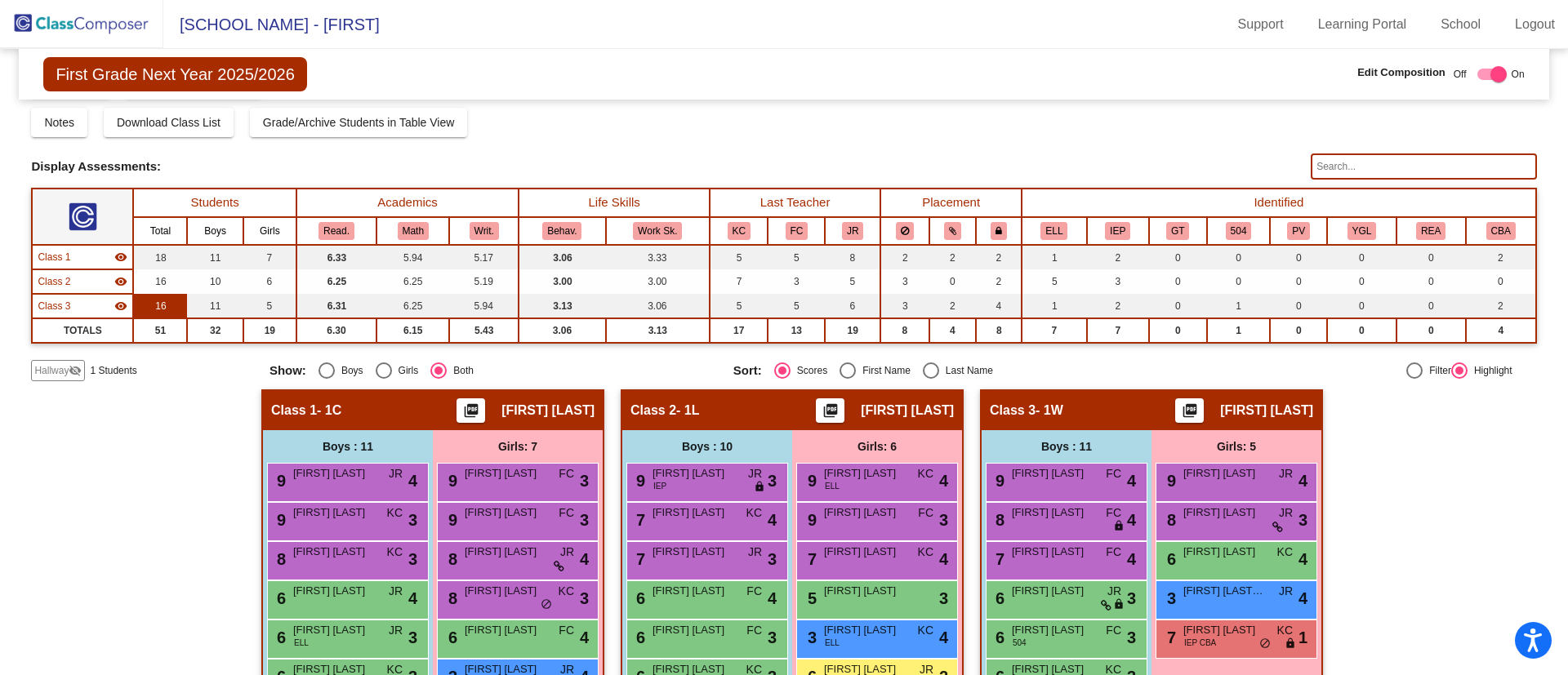 scroll, scrollTop: 0, scrollLeft: 0, axis: both 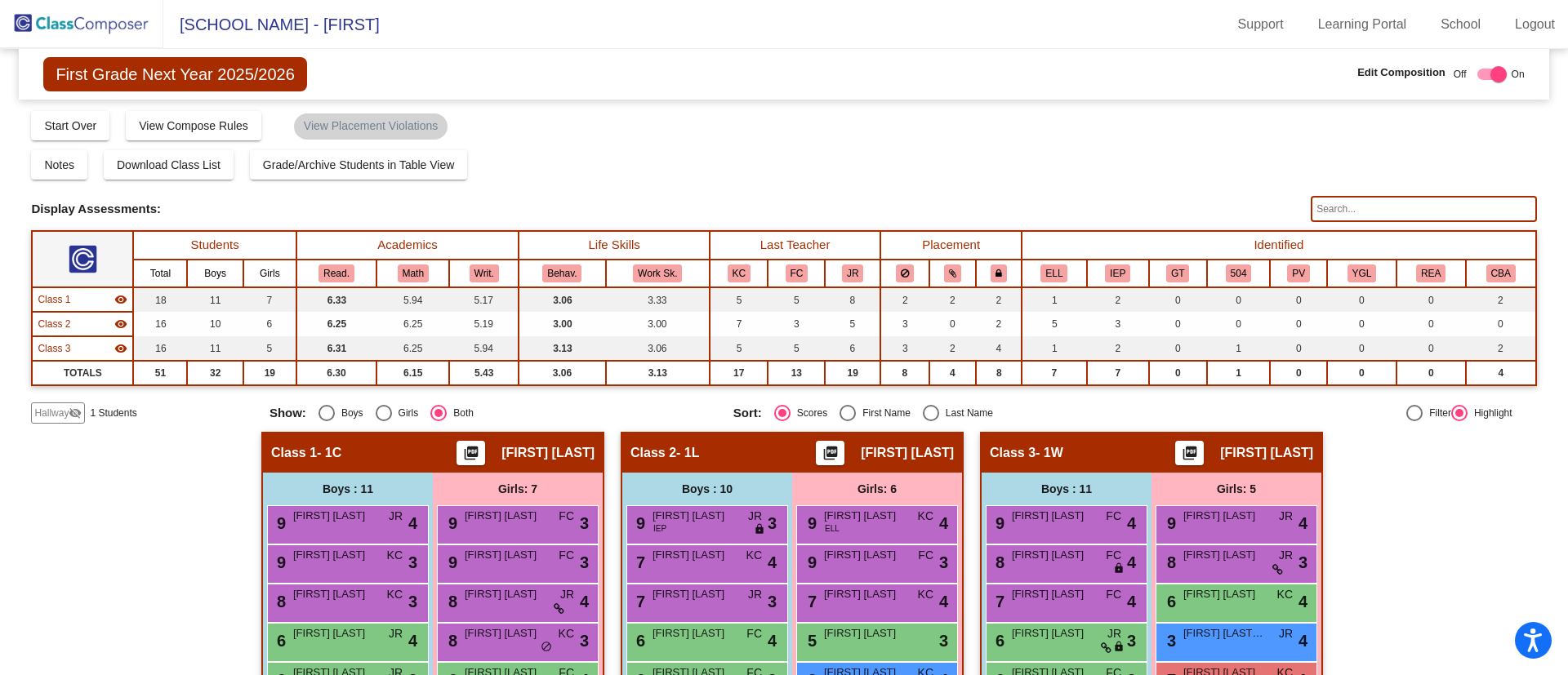 click on "Hallway   visibility_off" 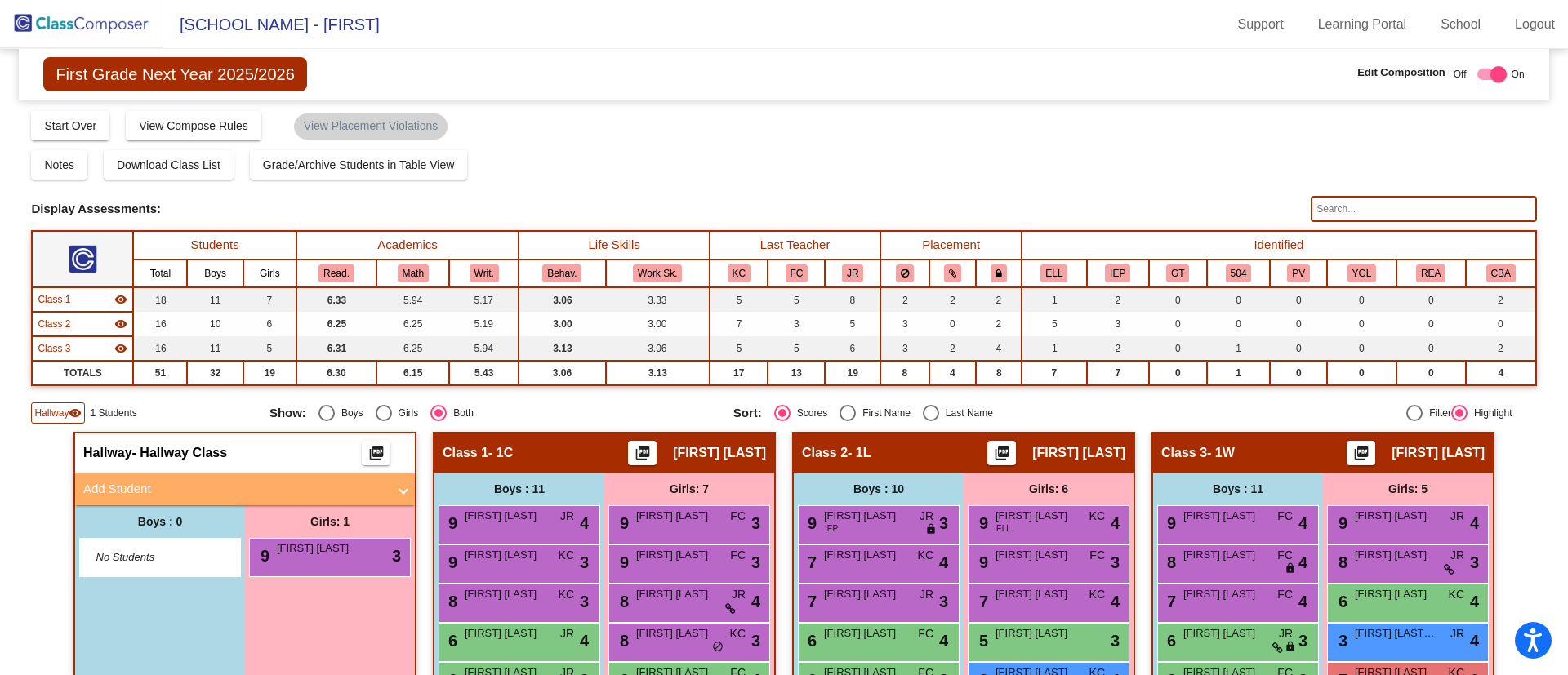 click on "Add Student" at bounding box center (235, 489) 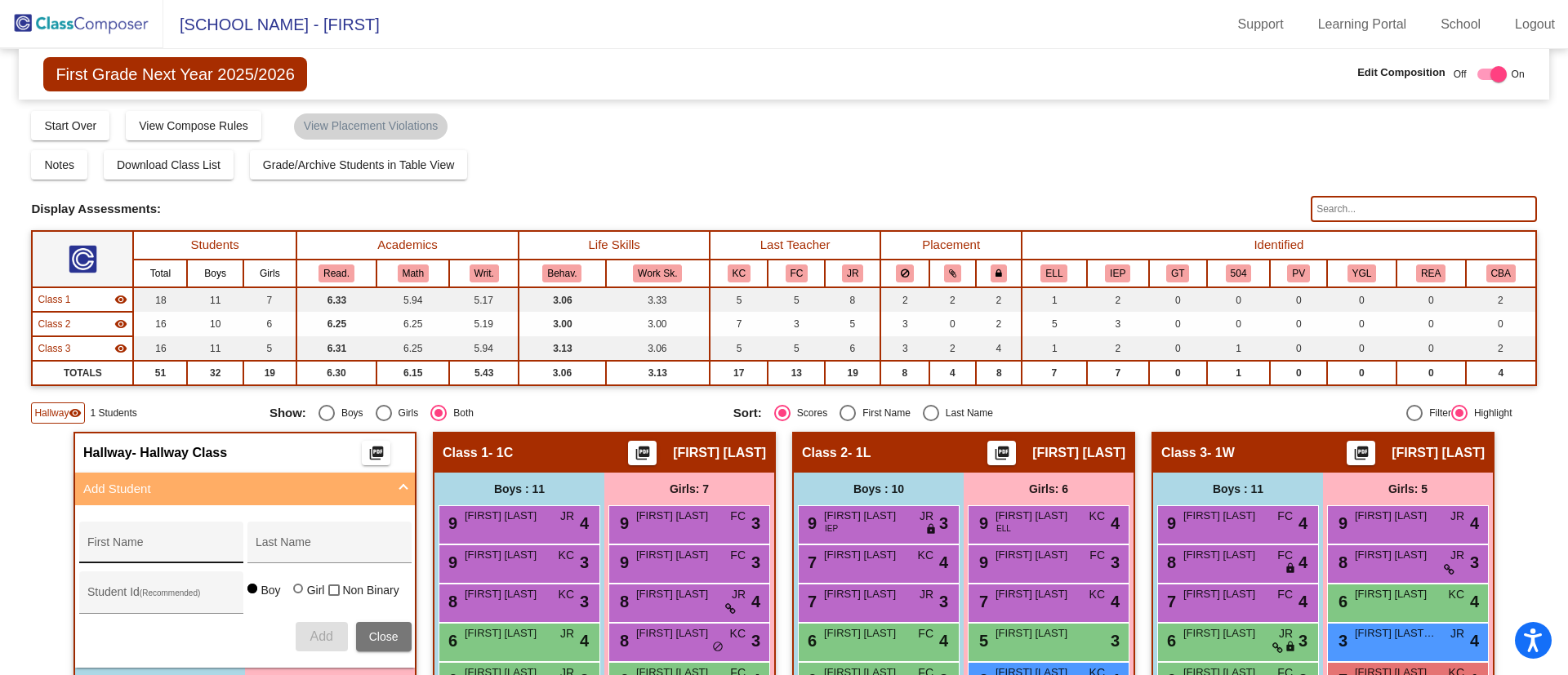 click on "First Name" at bounding box center [161, 548] 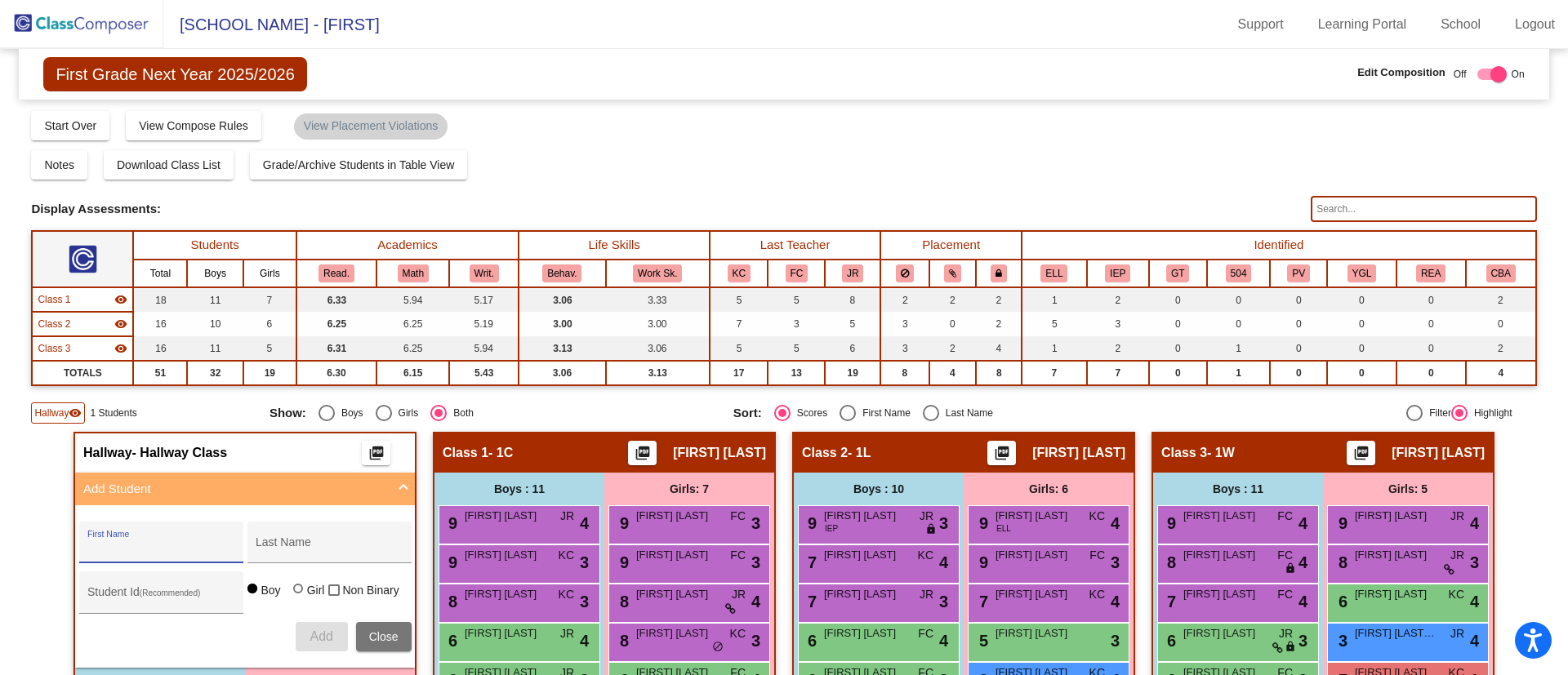 click on "Close" at bounding box center [384, 637] 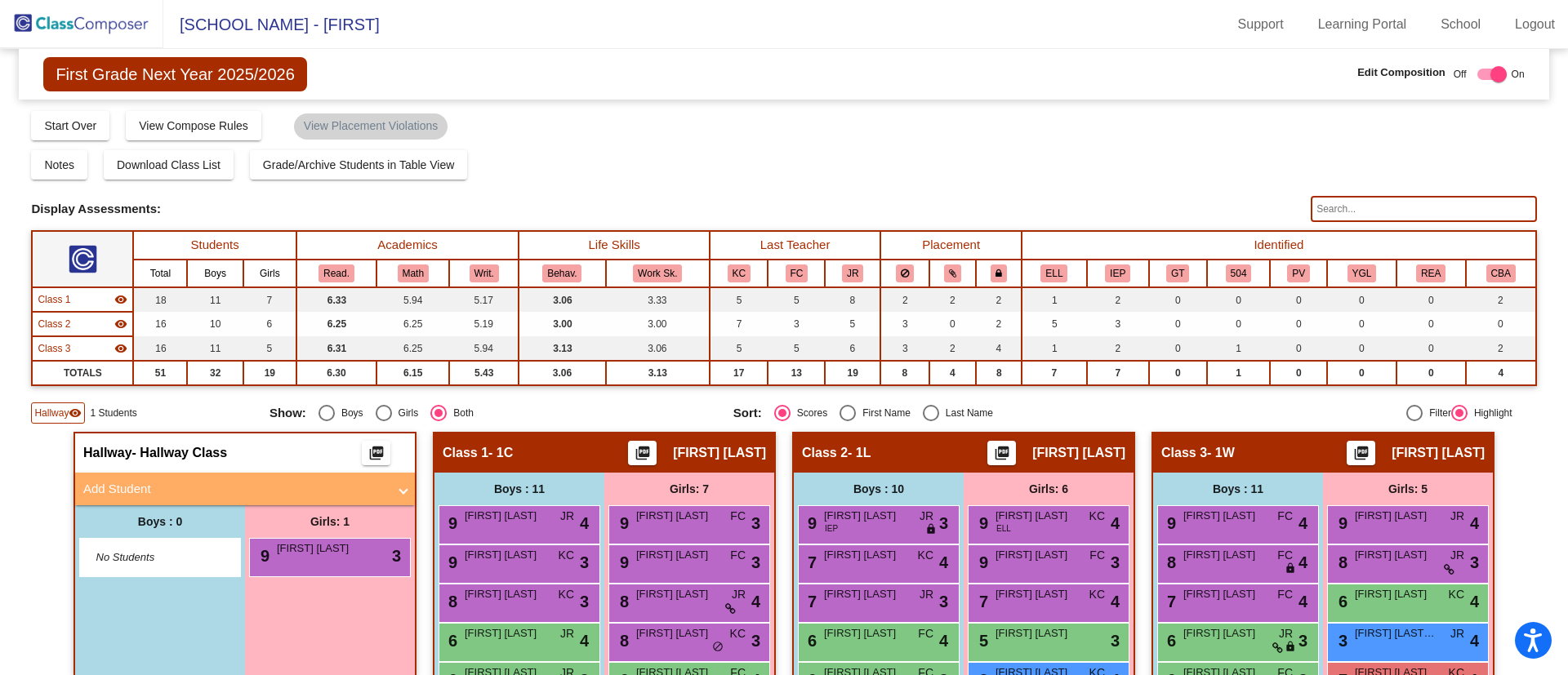 click 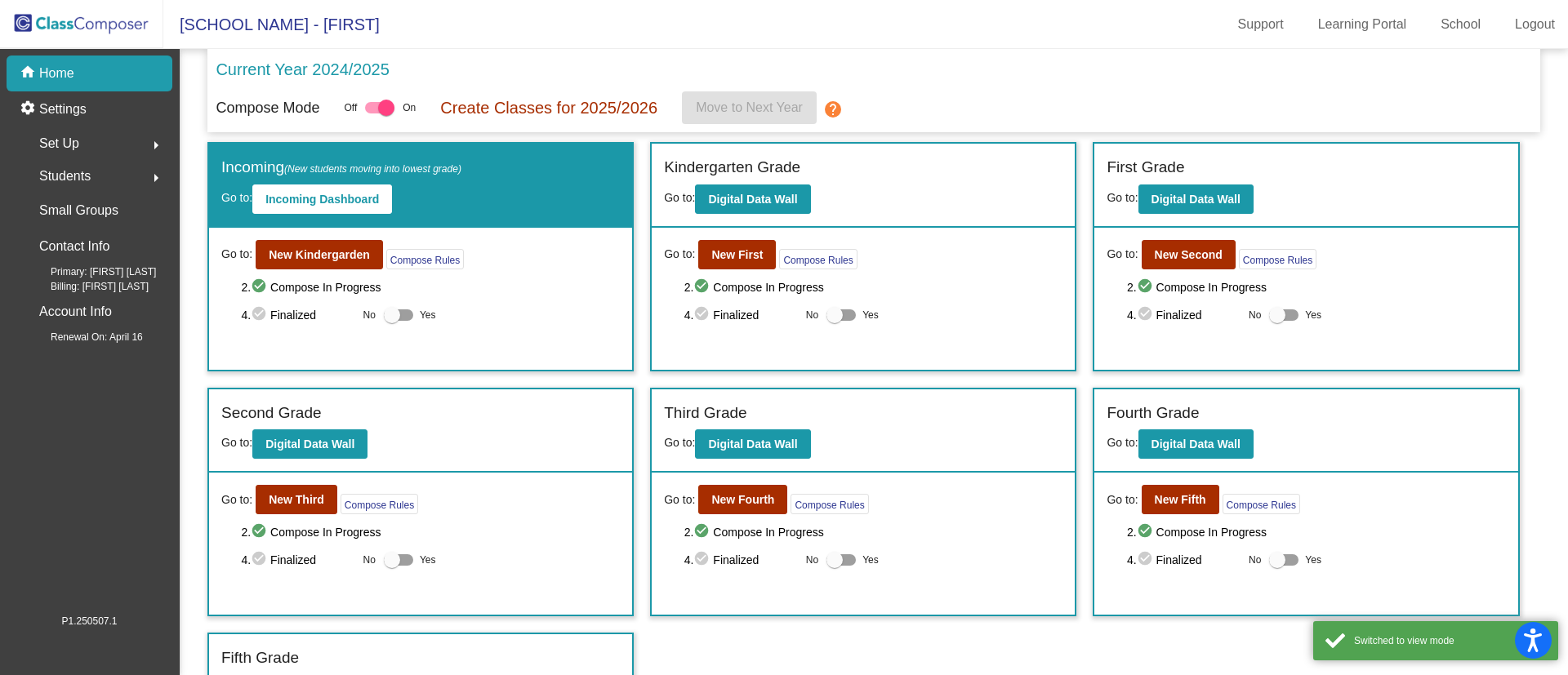 click on "Students" 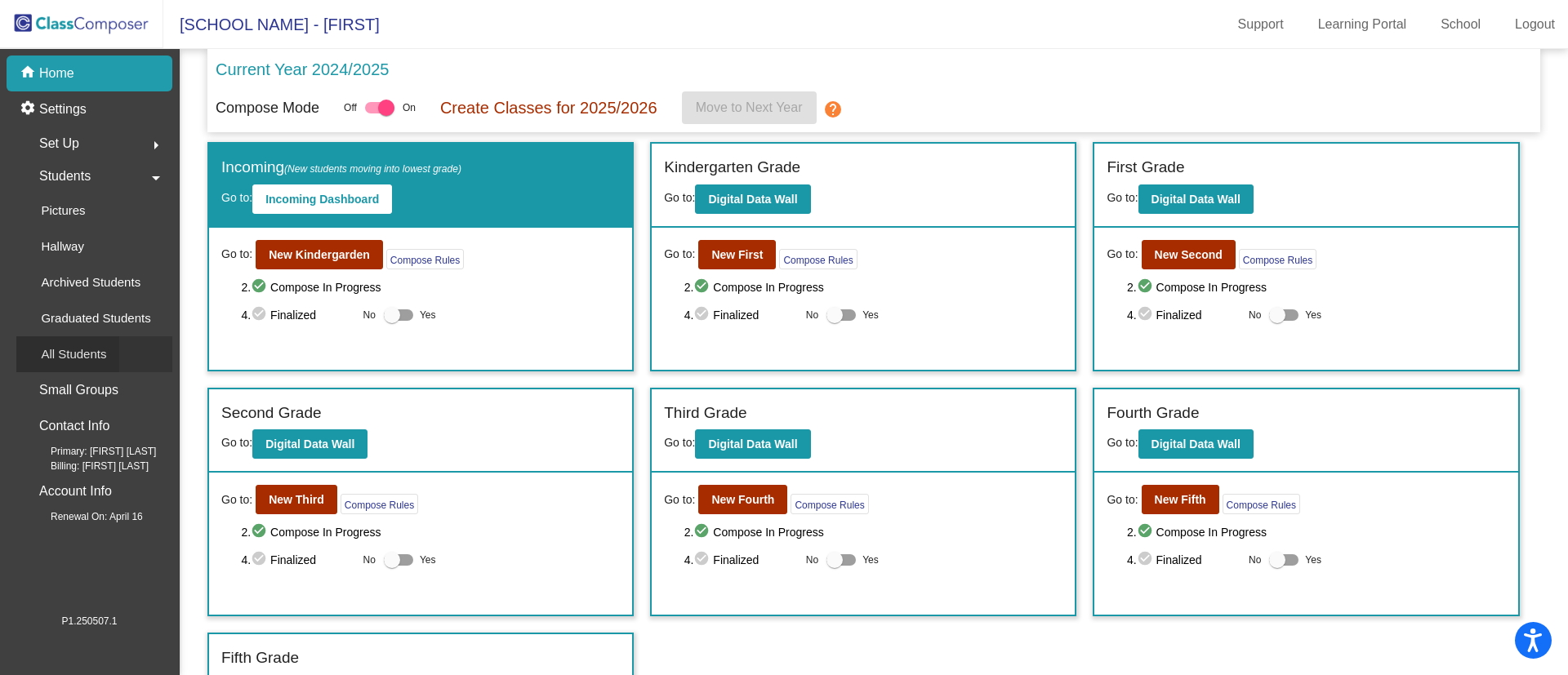 click on "All Students" 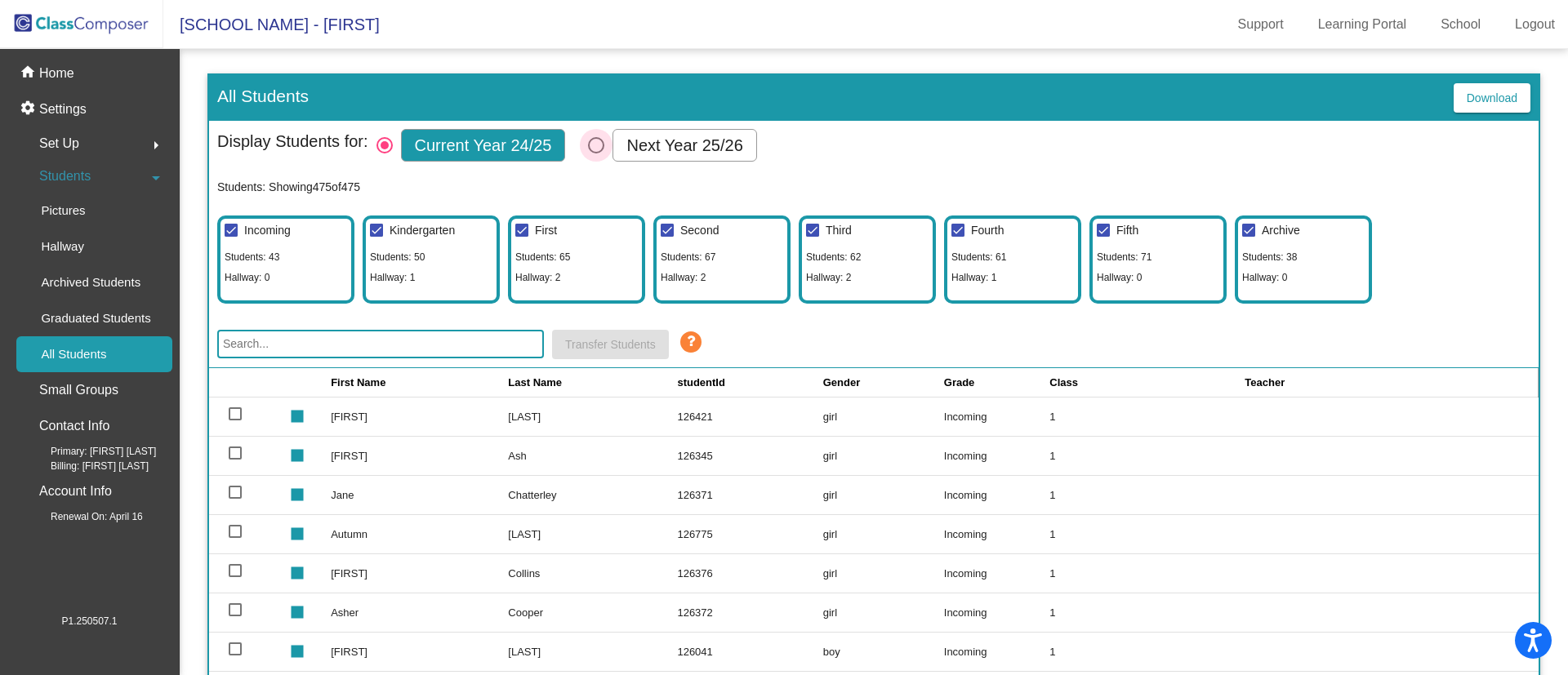 click on "Next Year 25/26" at bounding box center [684, 145] 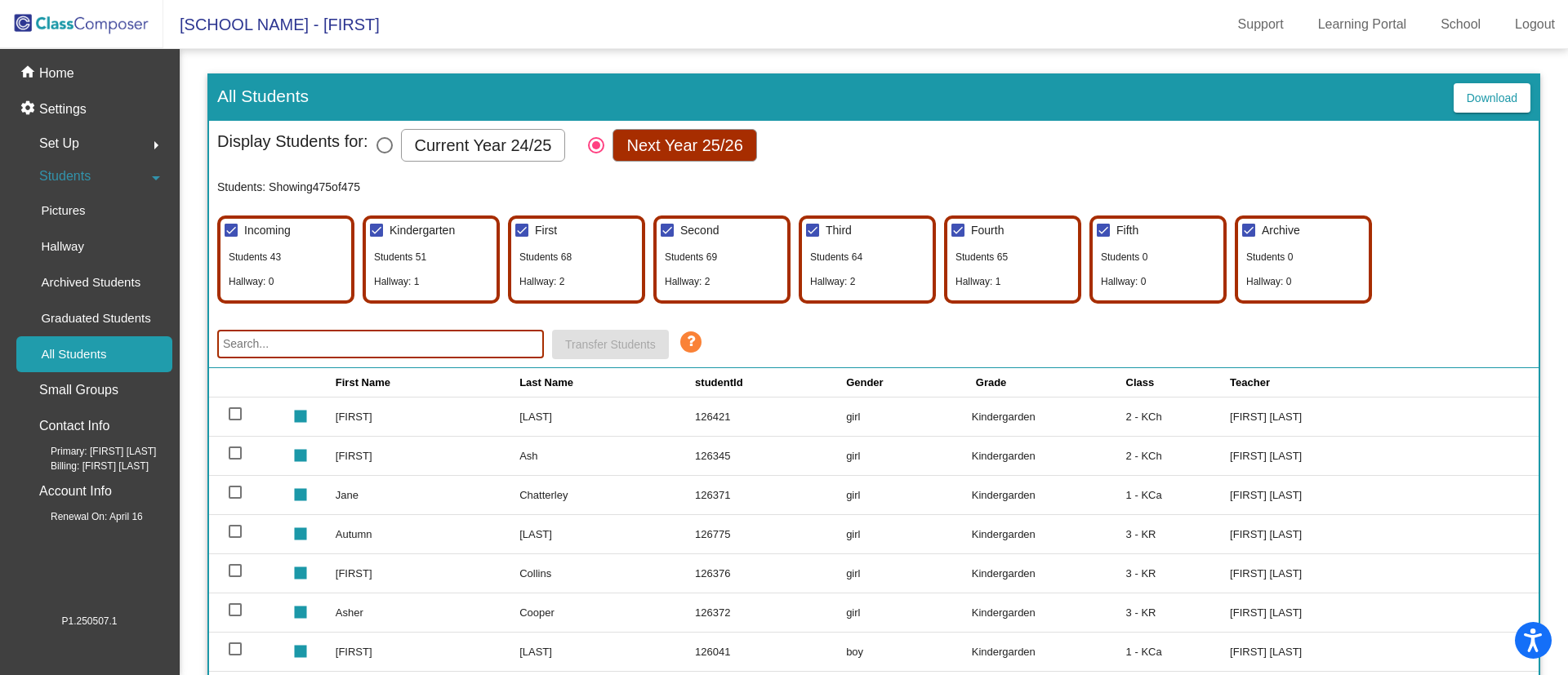 click 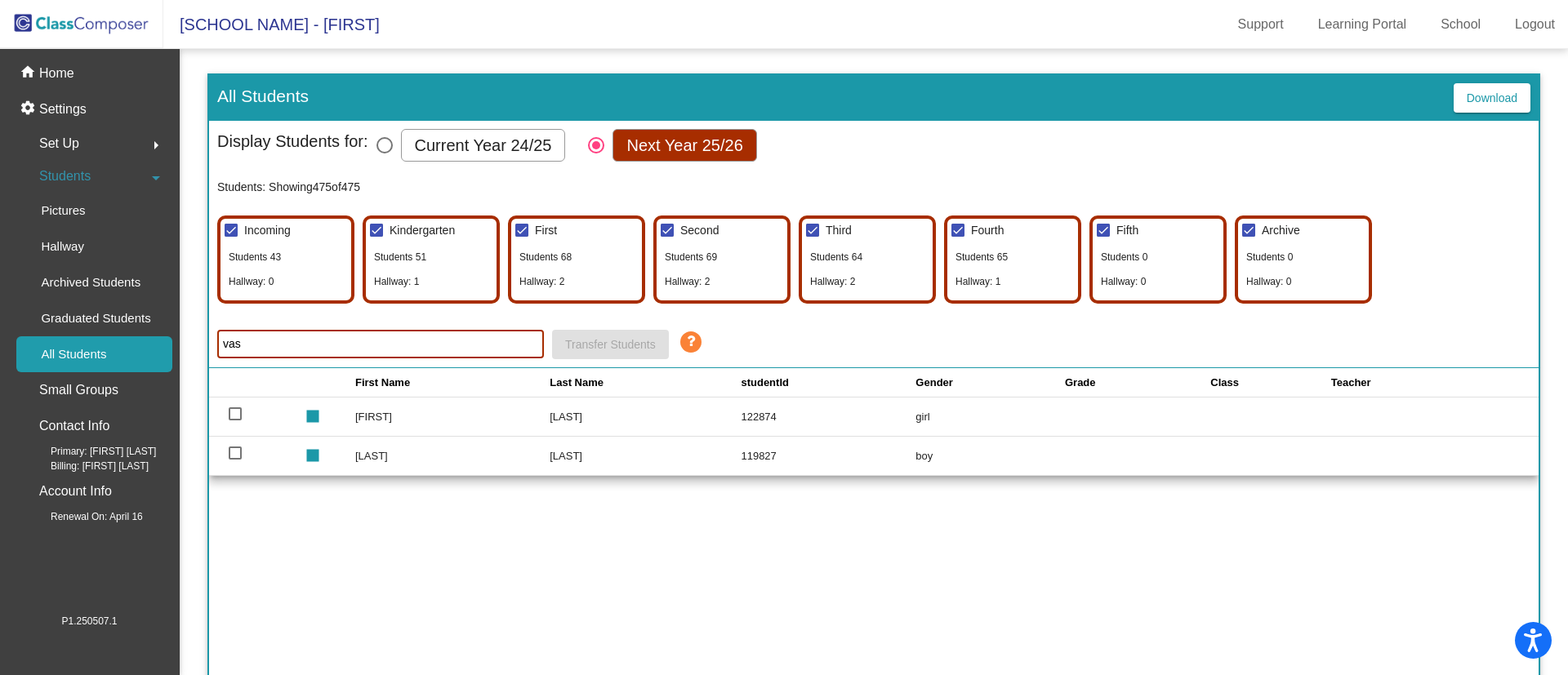type on "vas" 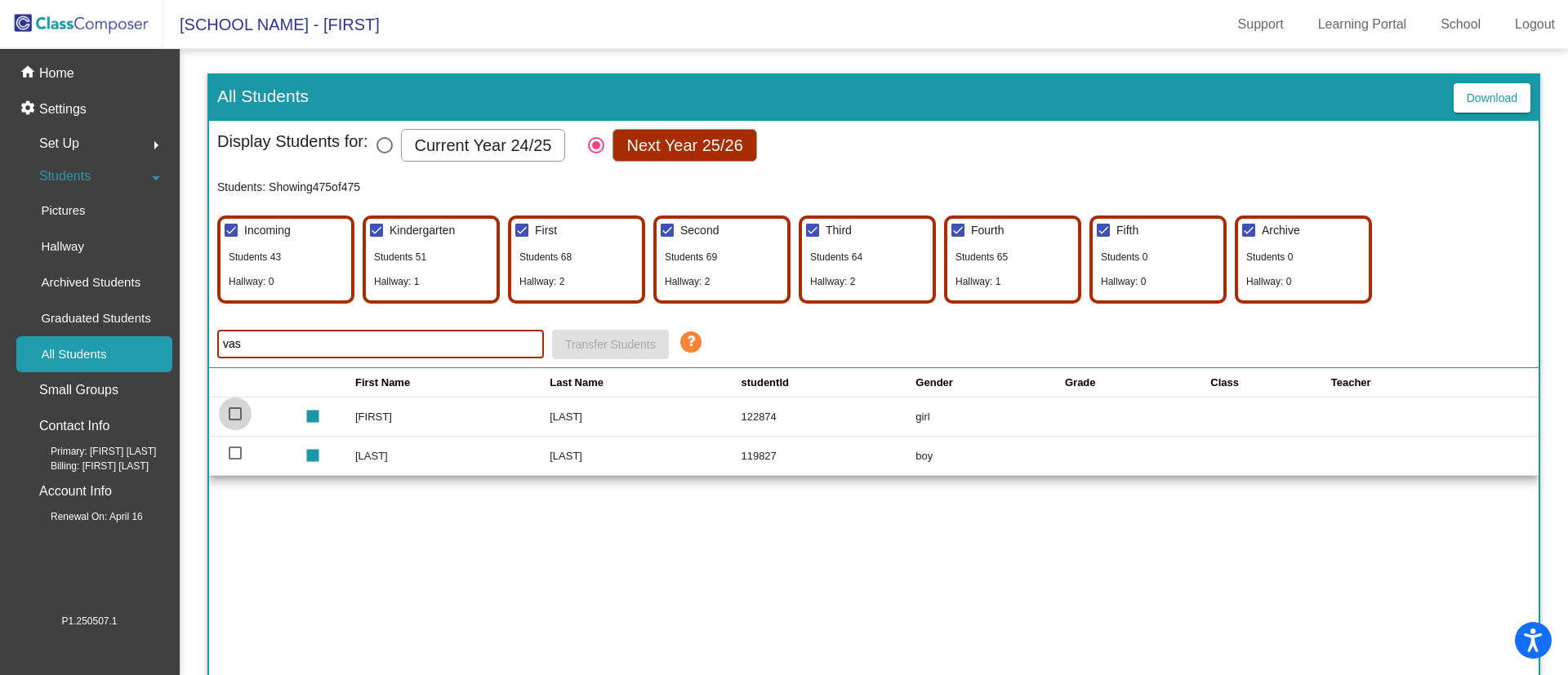 click at bounding box center (235, 414) 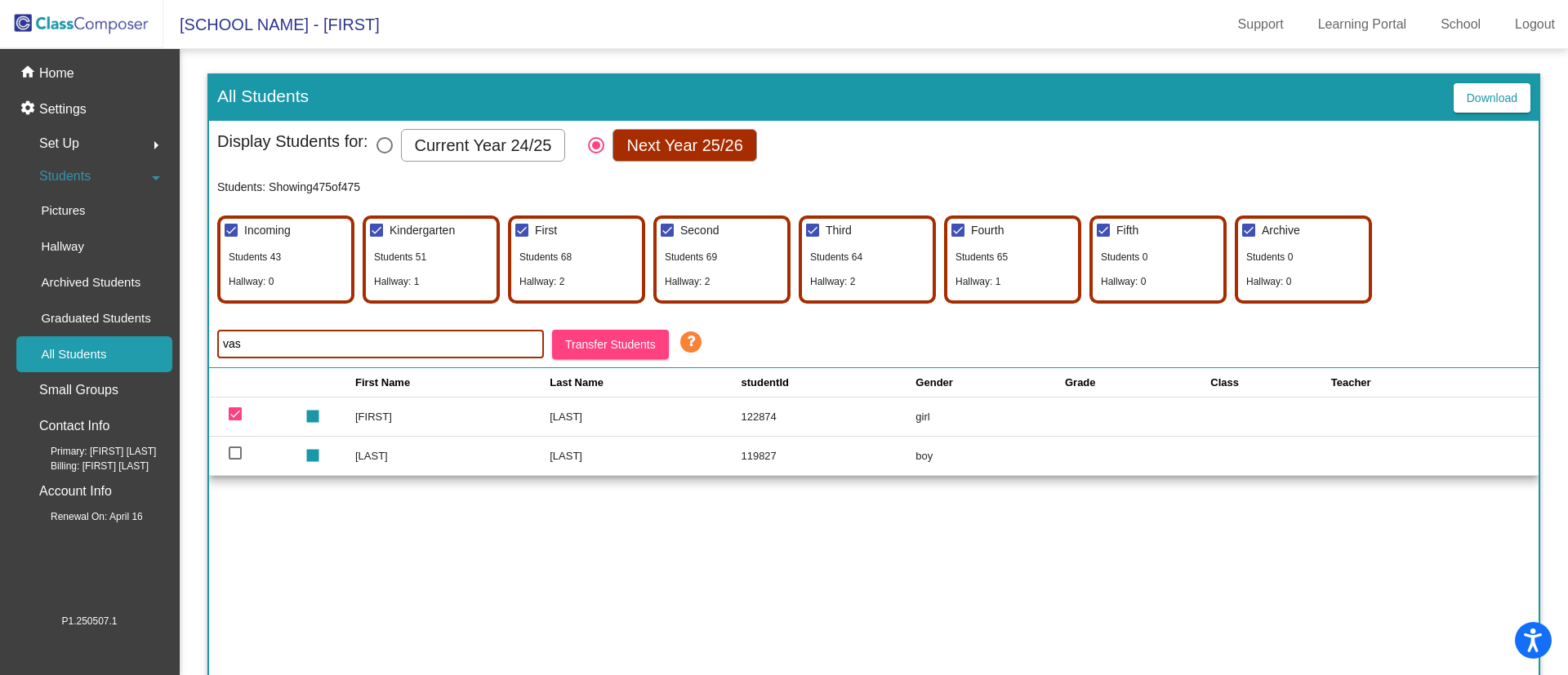 click at bounding box center (235, 453) 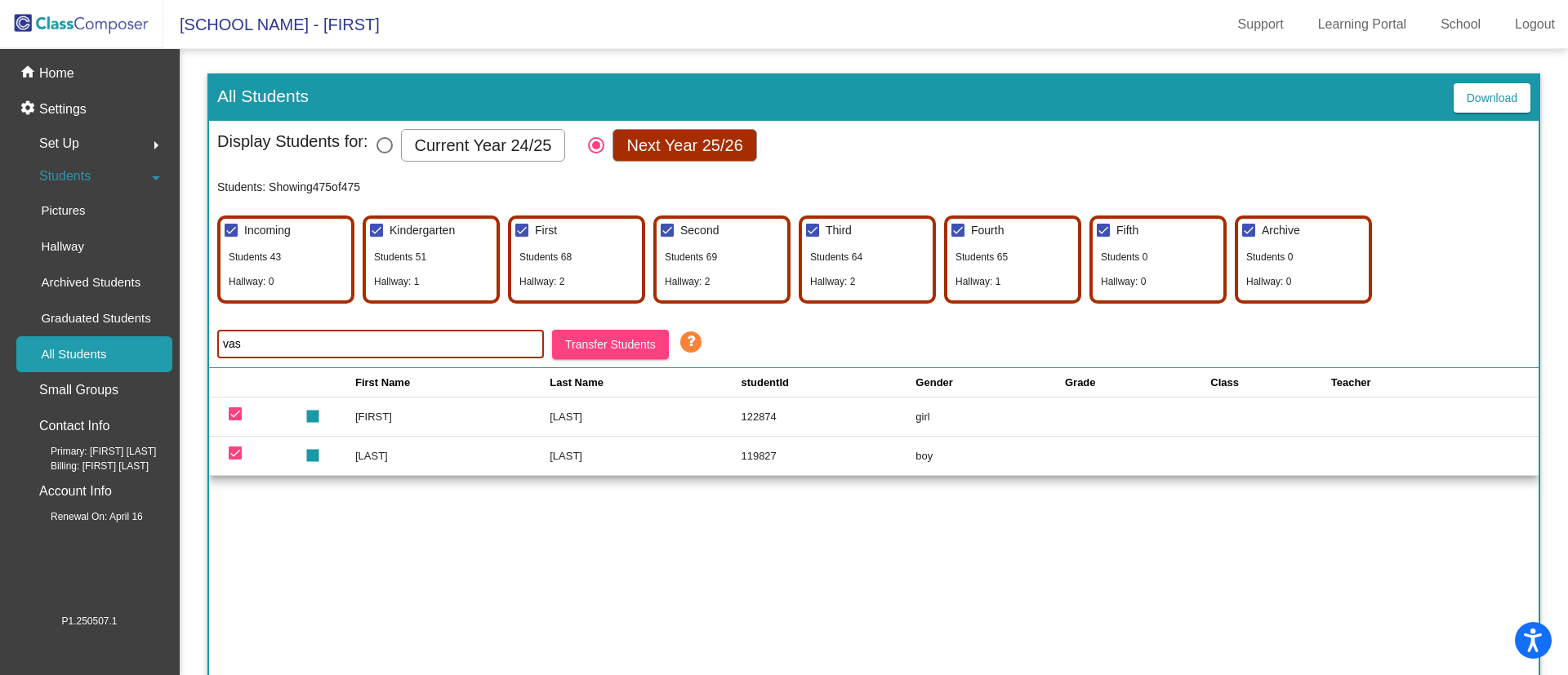 click on "[LAST]" 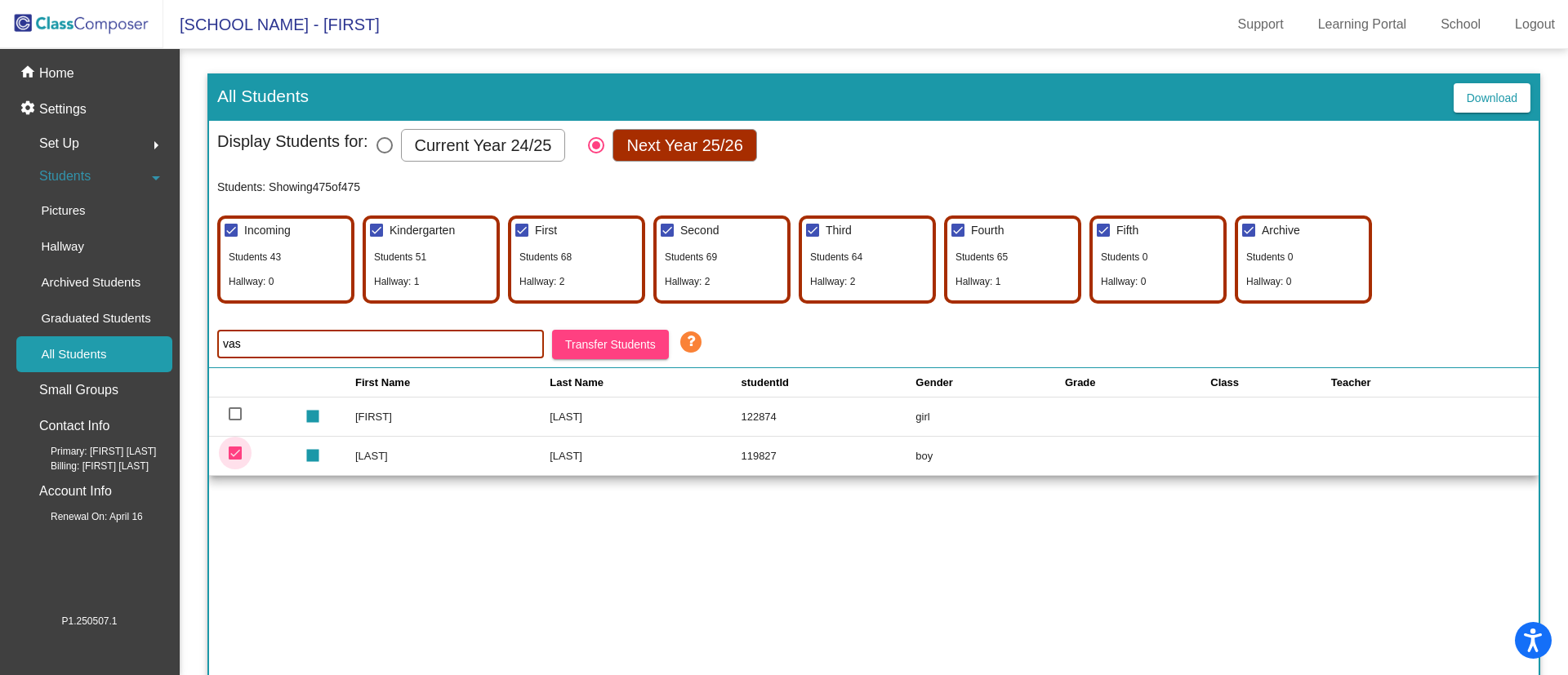 click at bounding box center (235, 453) 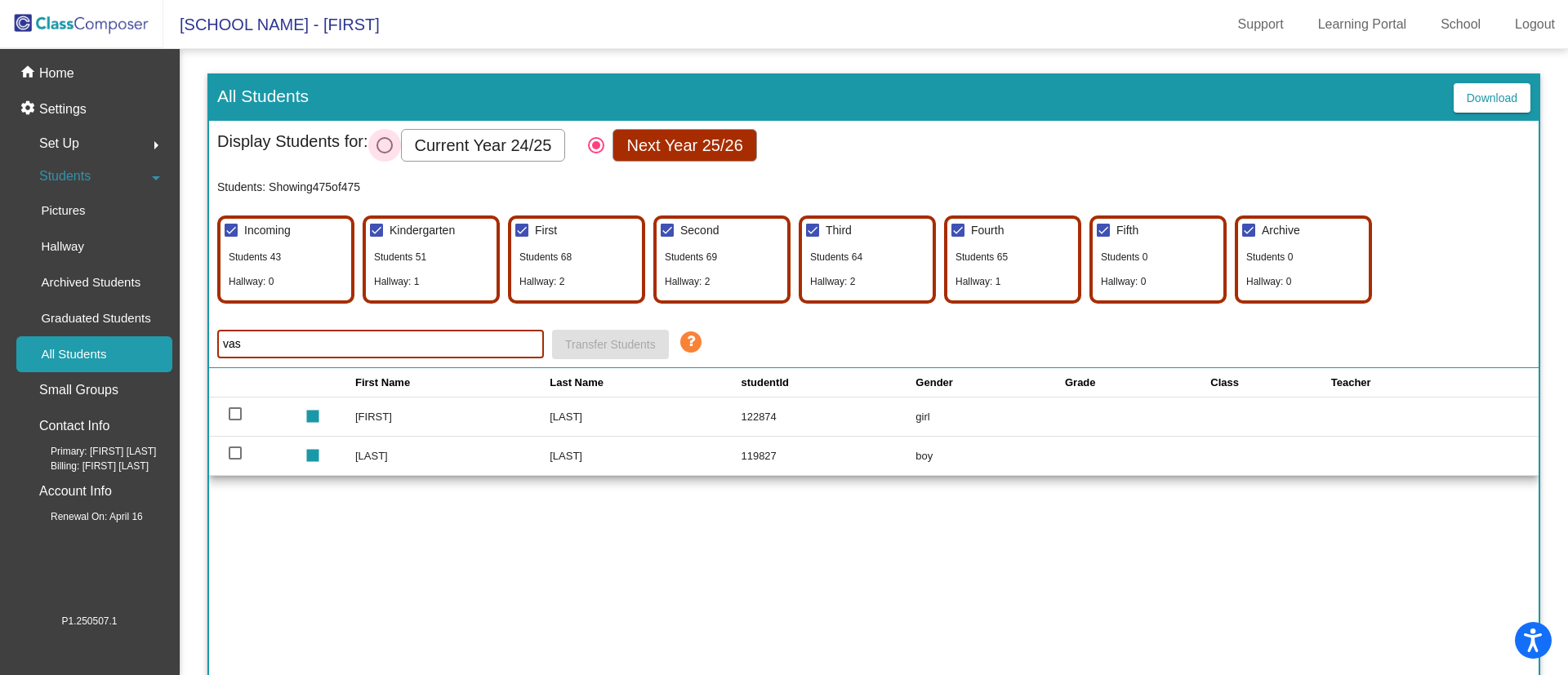 click on "Current Year 24/25" at bounding box center [483, 145] 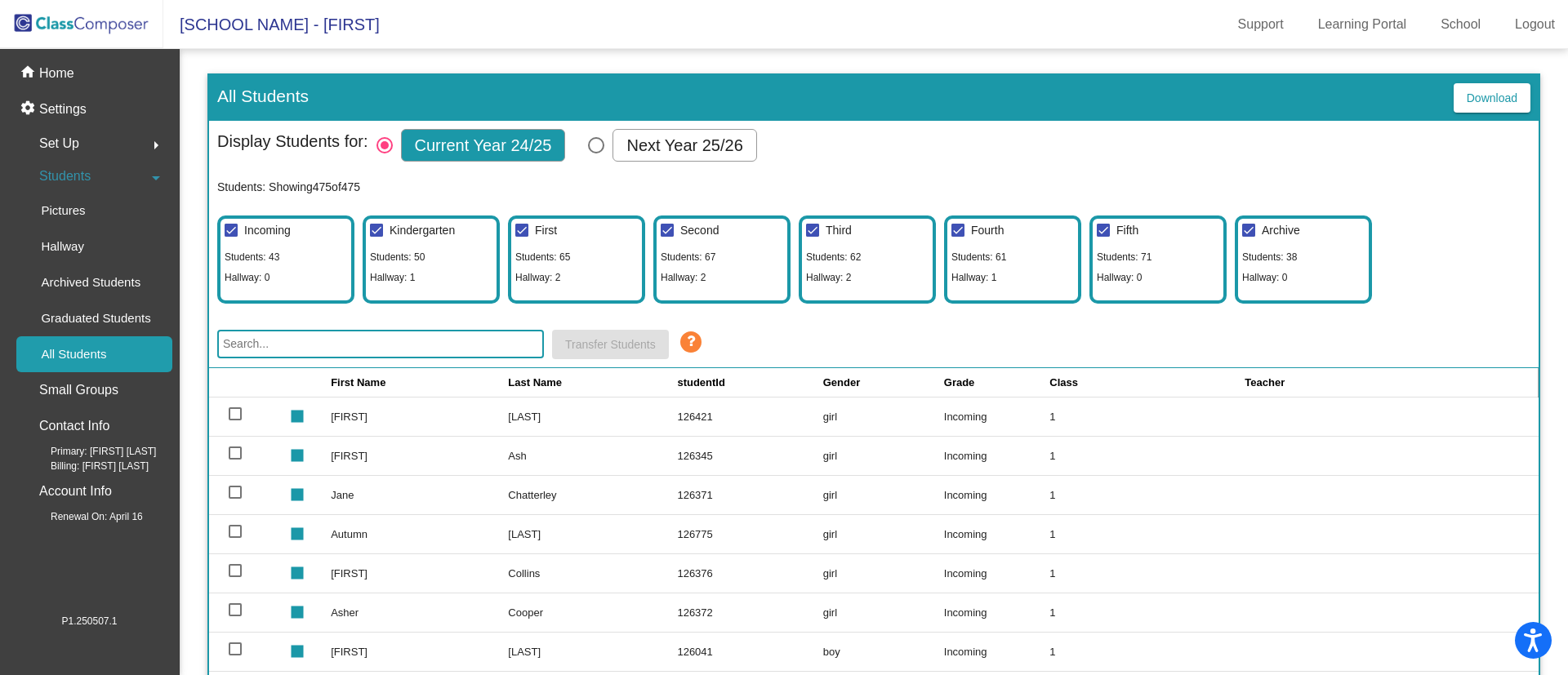 click 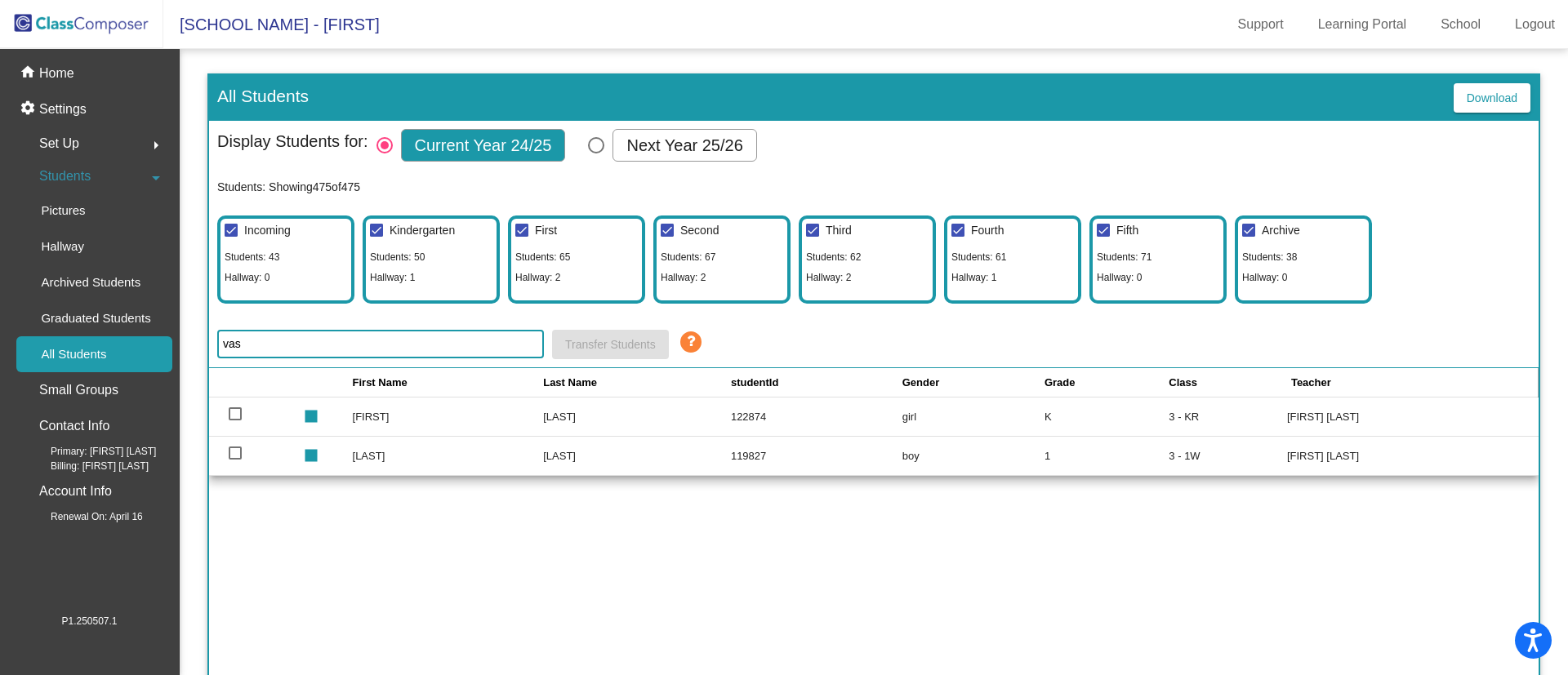 type on "vas" 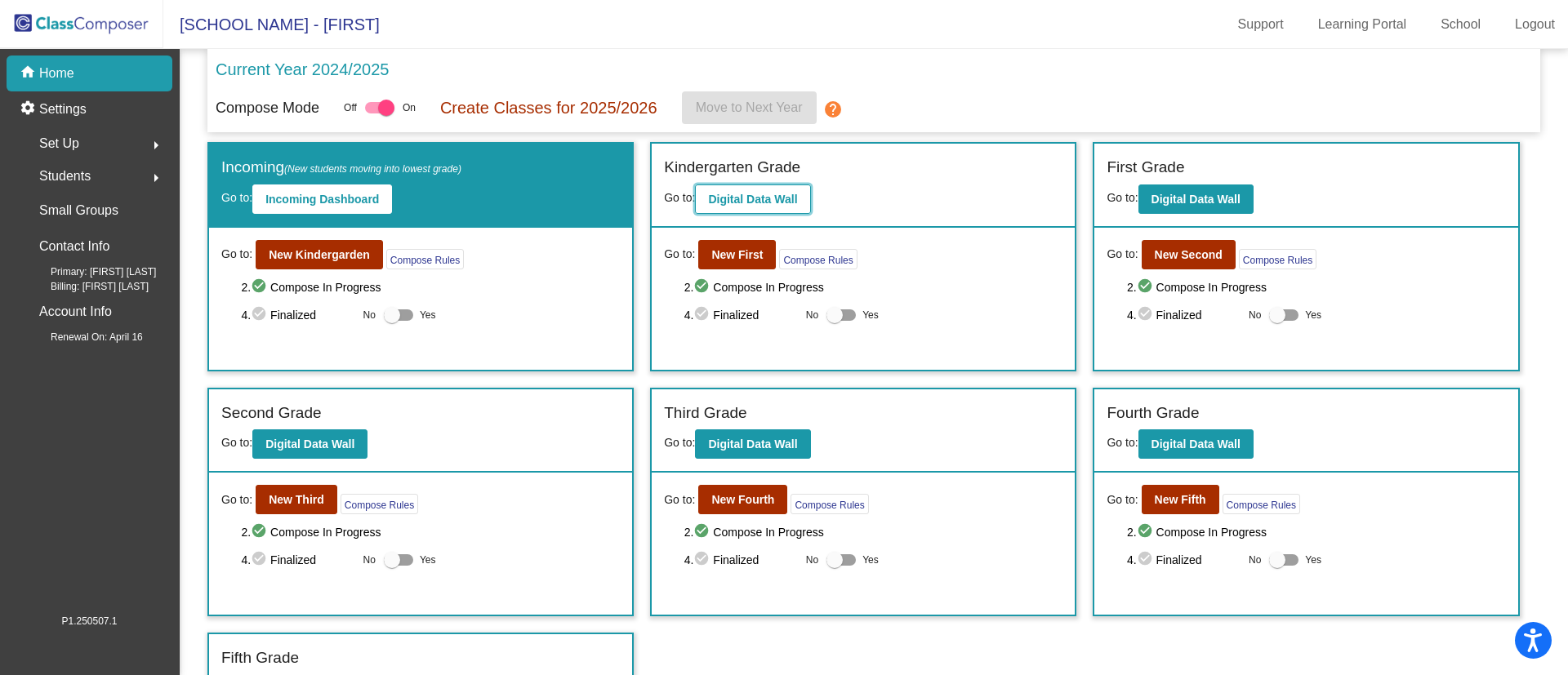 click on "Digital Data Wall" 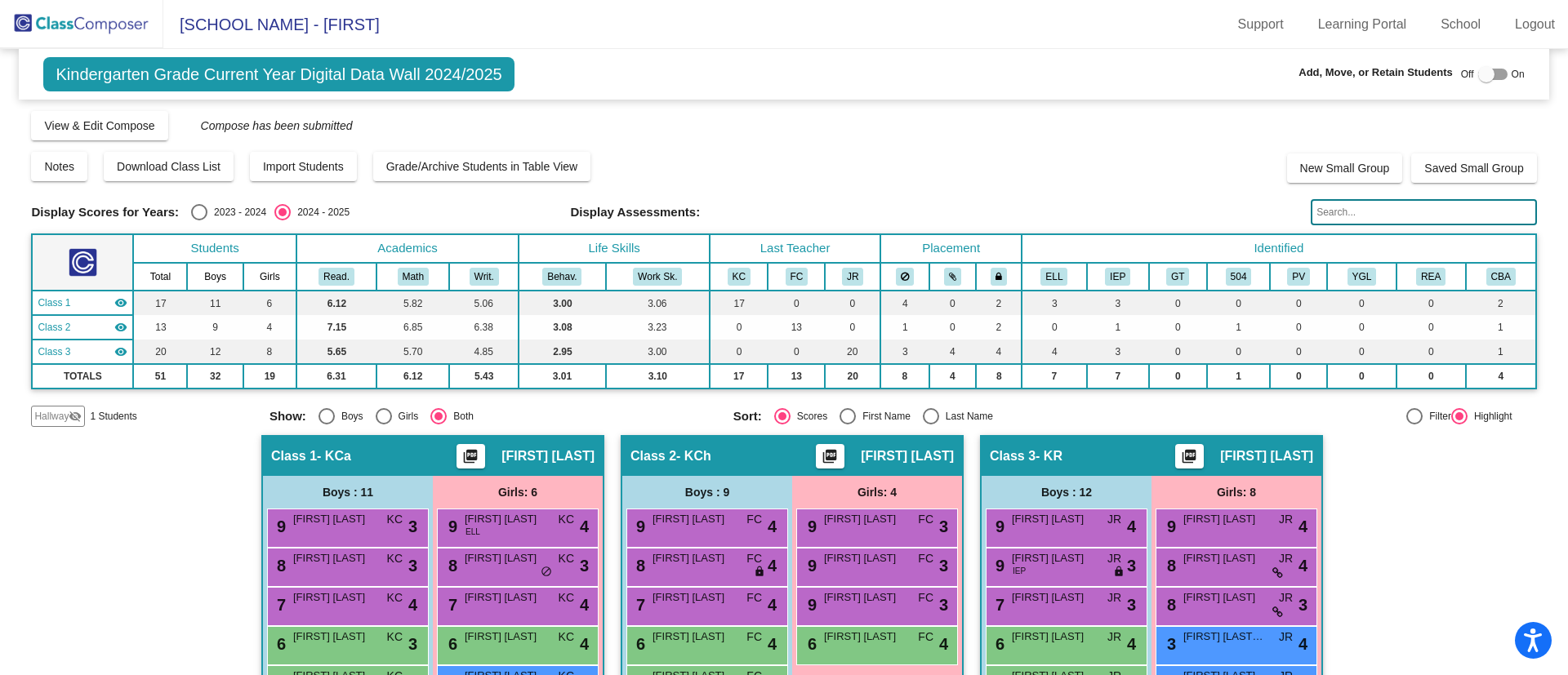 scroll, scrollTop: 330, scrollLeft: 0, axis: vertical 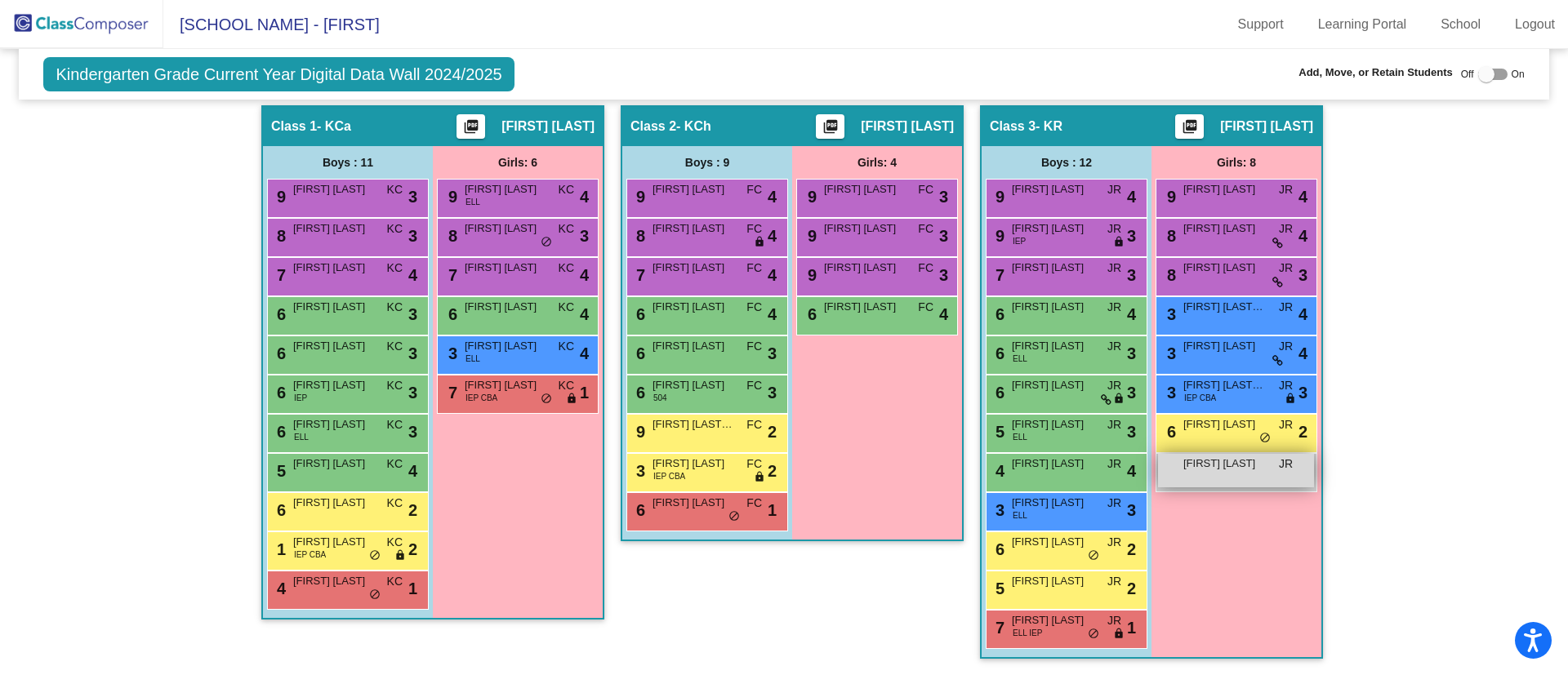 click on "[FIRST] [LAST]" at bounding box center [1224, 464] 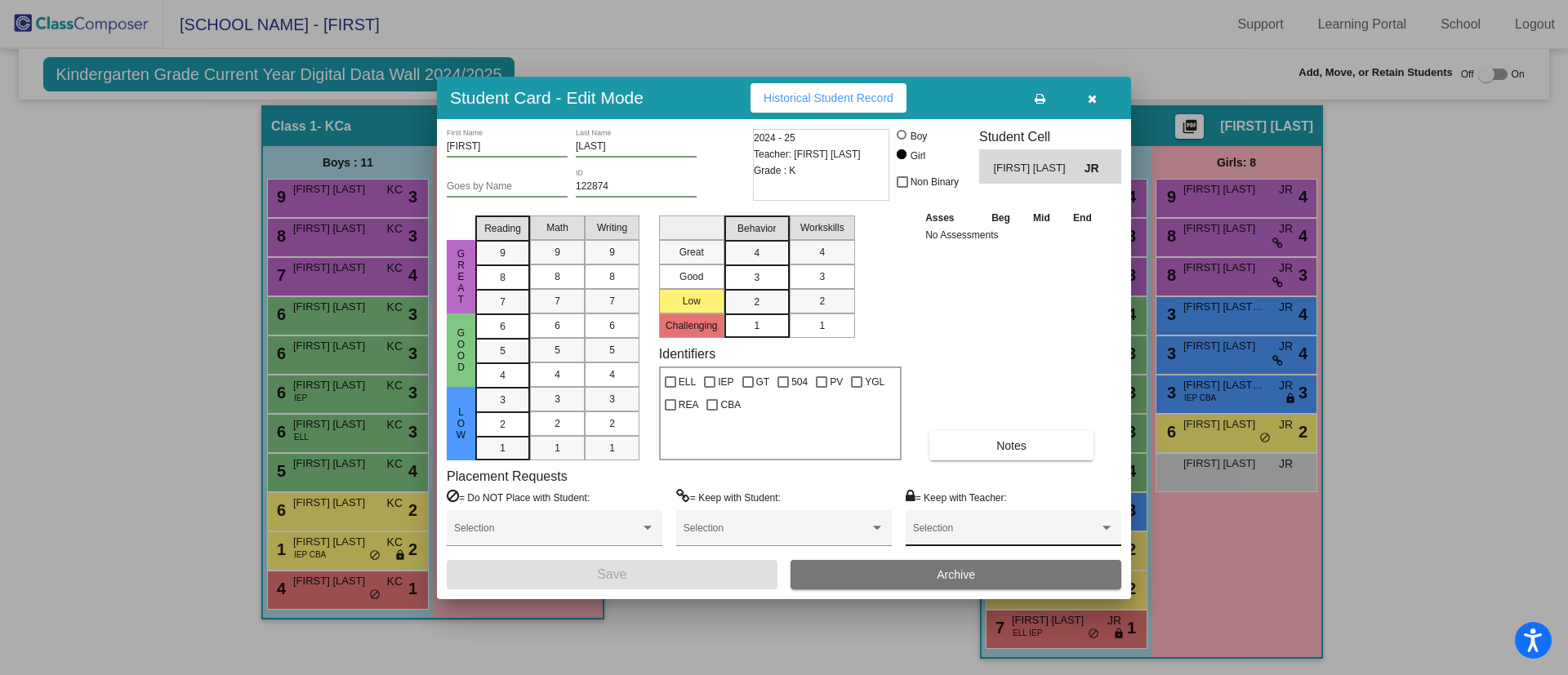 click on "Selection" at bounding box center (1013, 532) 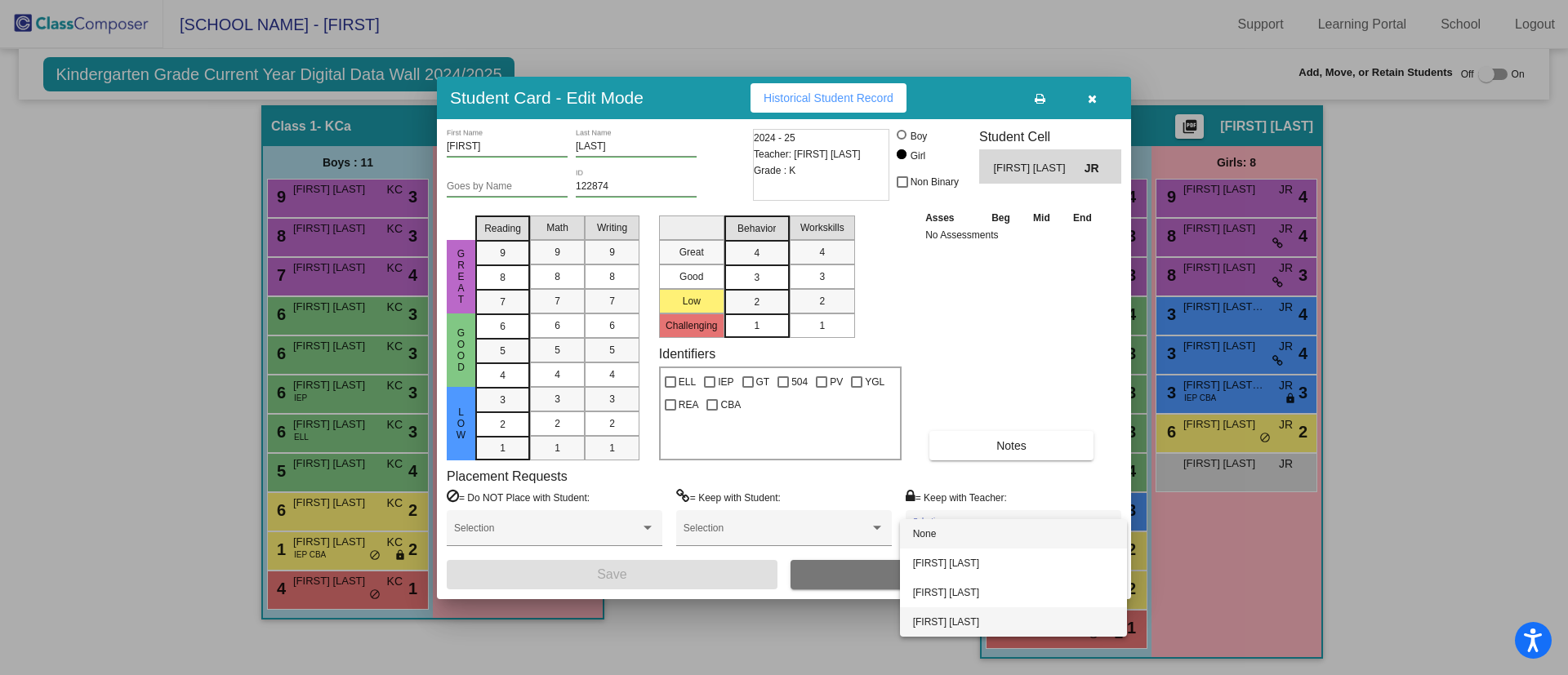 click on "[FIRST] [LAST]" at bounding box center (1013, 622) 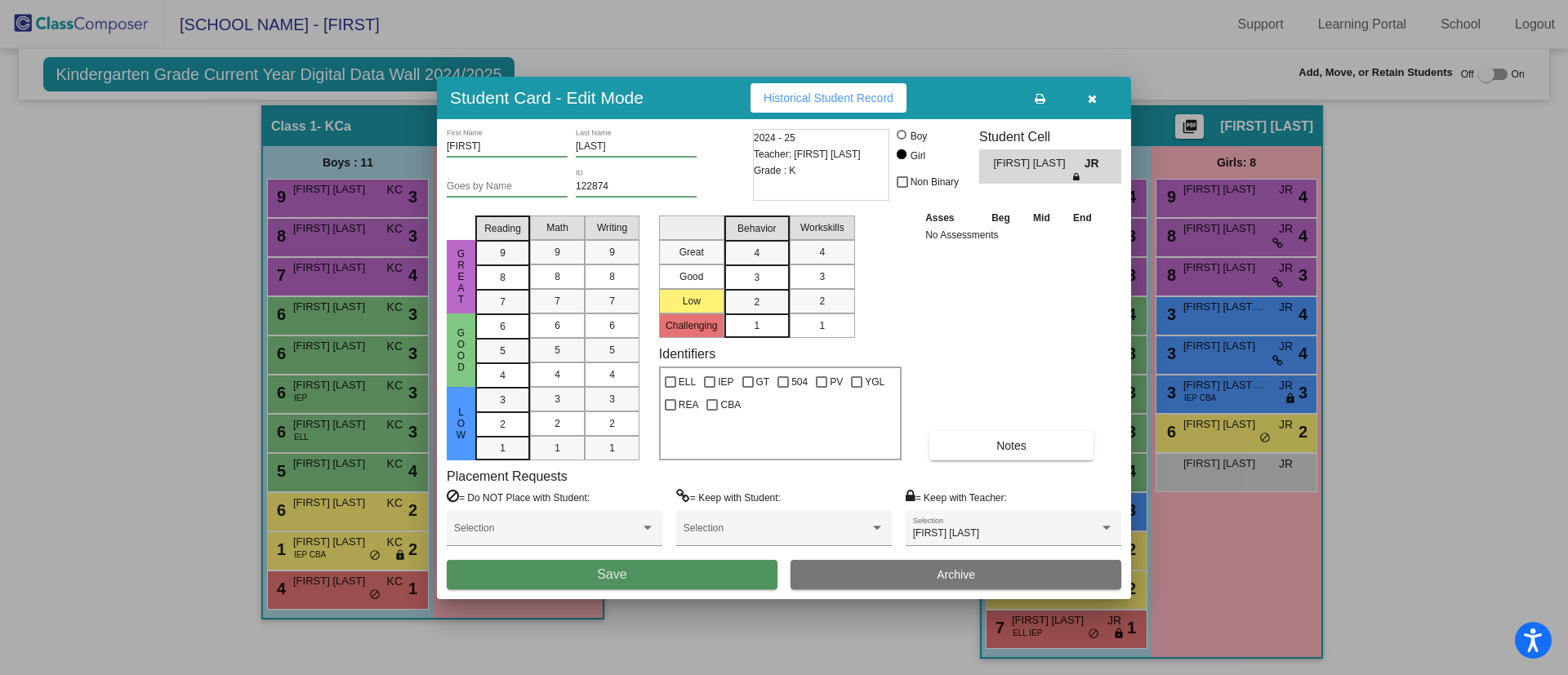 click on "Save" at bounding box center (612, 575) 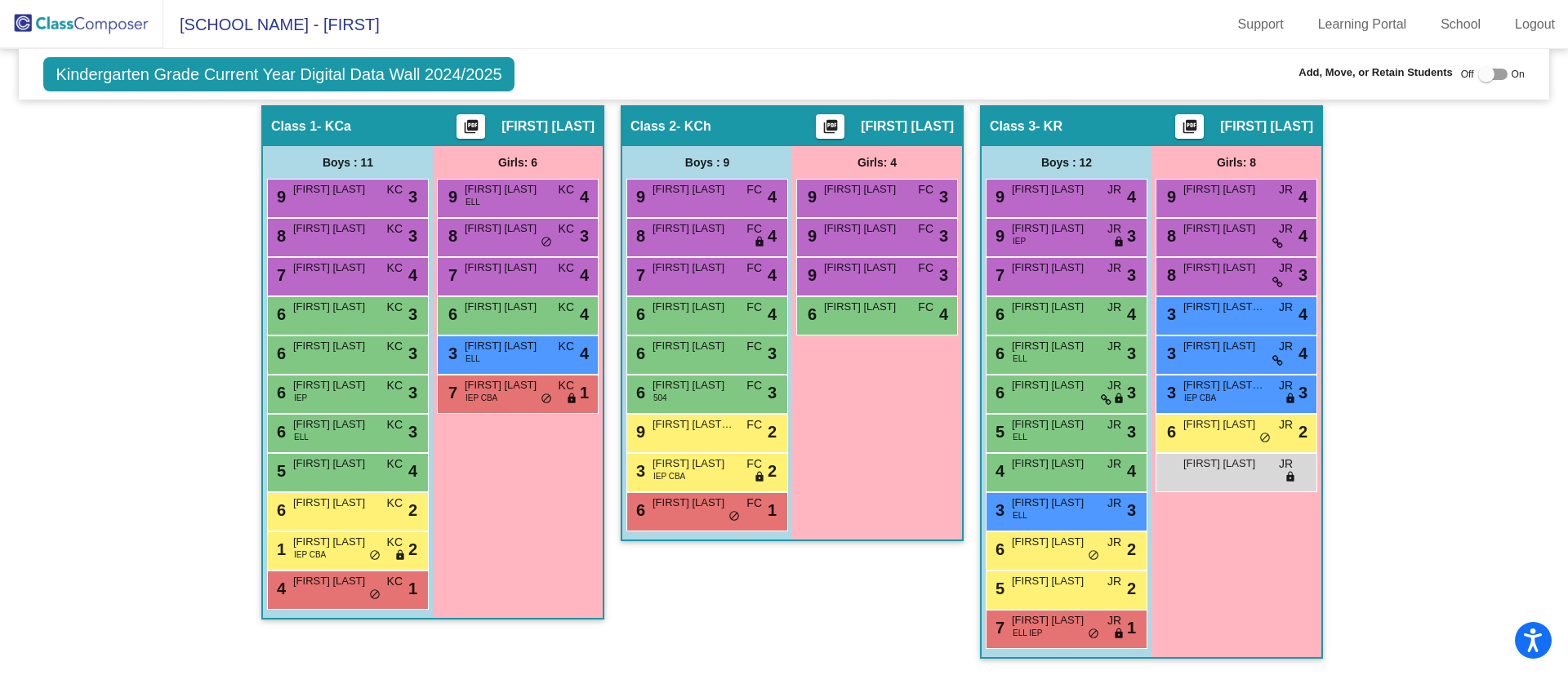 click 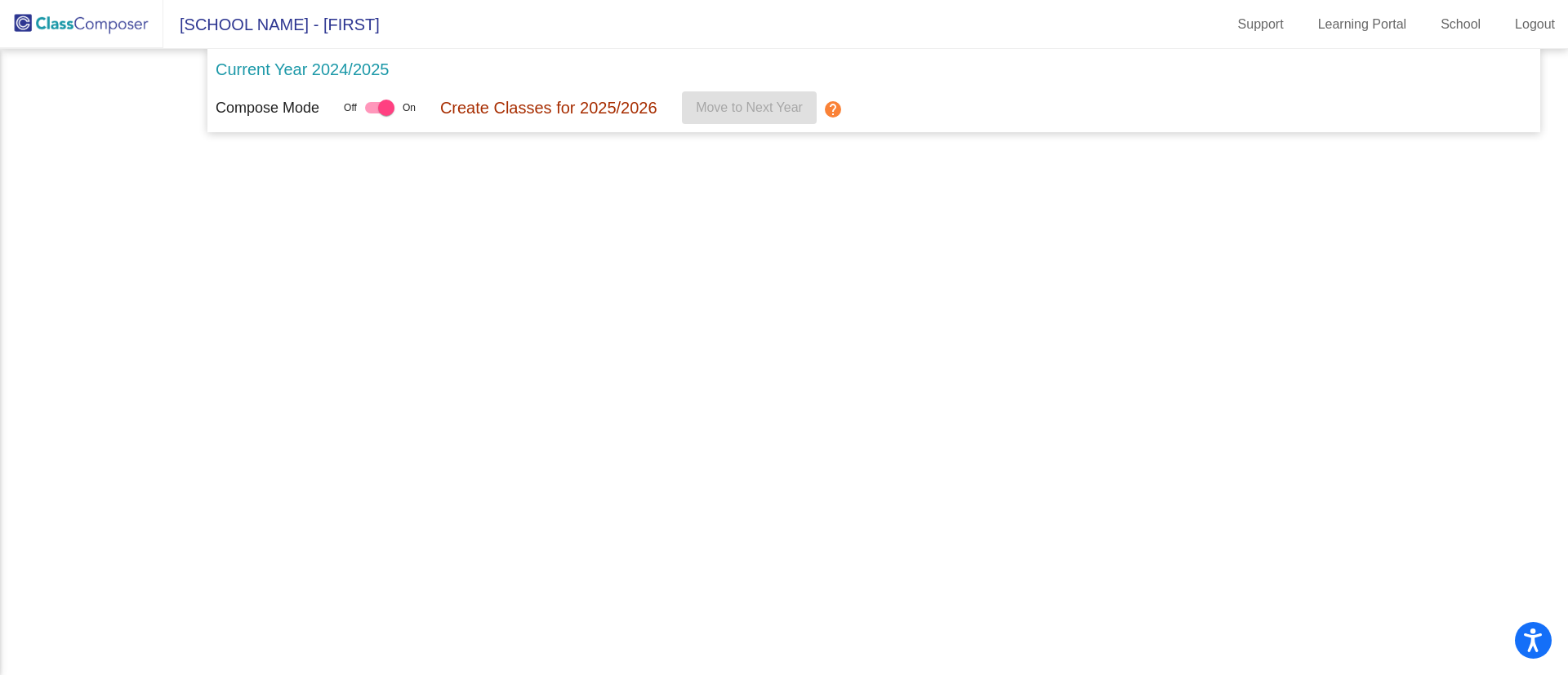 scroll, scrollTop: 0, scrollLeft: 0, axis: both 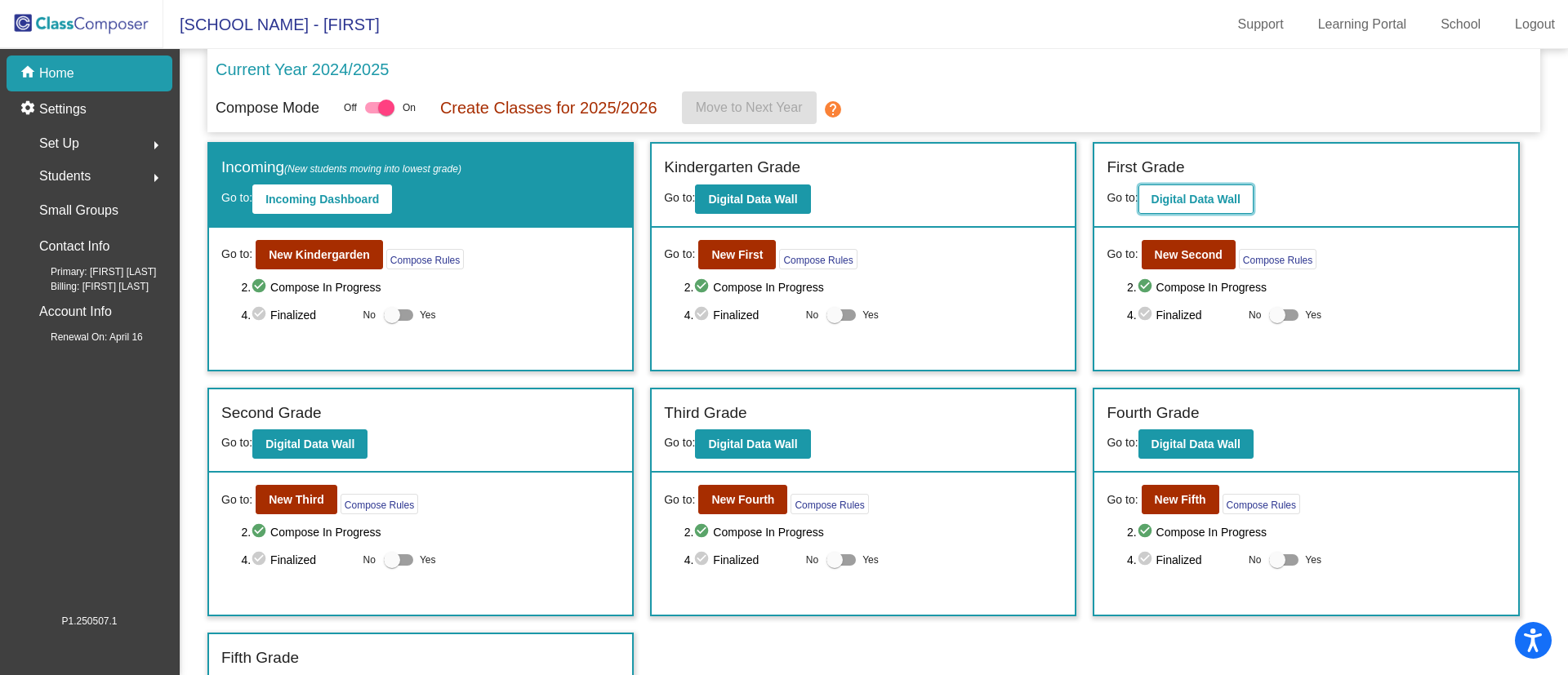 click on "Digital Data Wall" 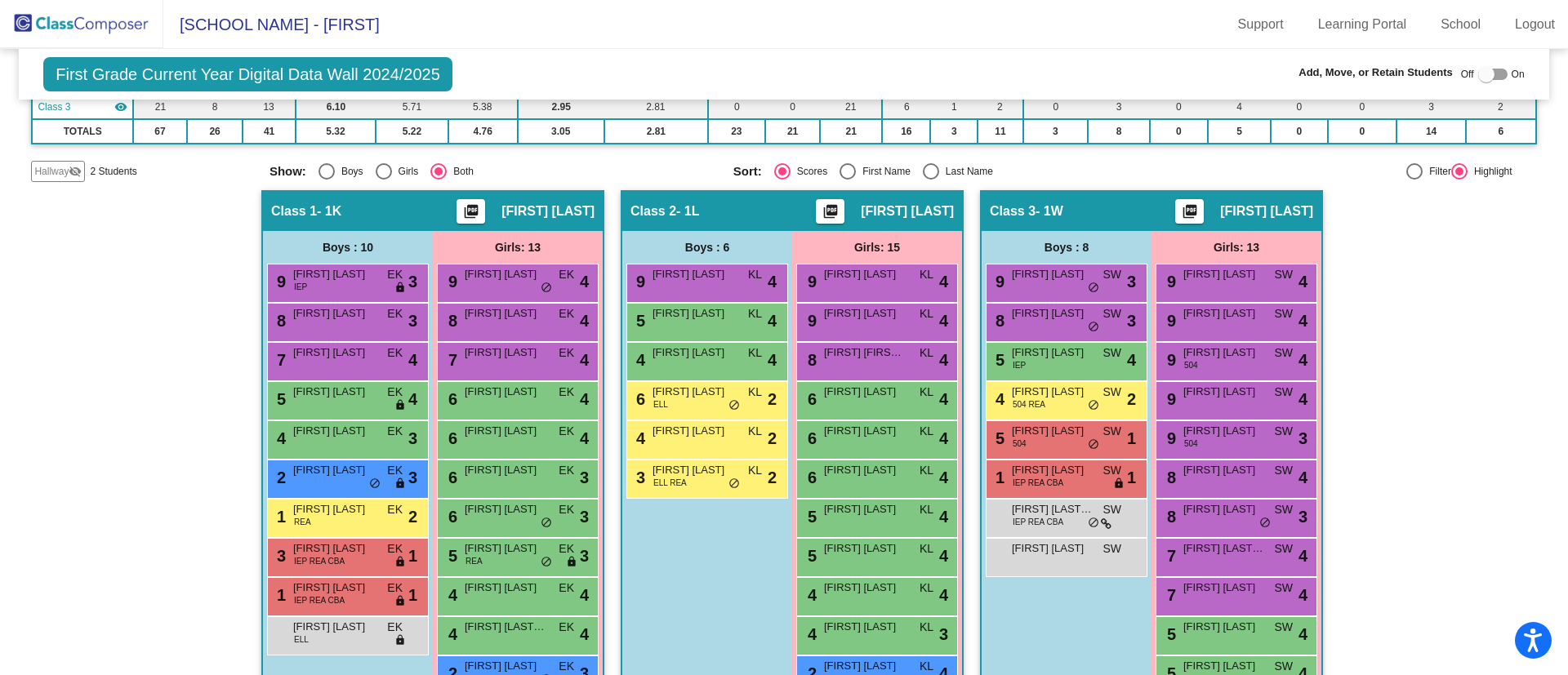 scroll, scrollTop: 447, scrollLeft: 0, axis: vertical 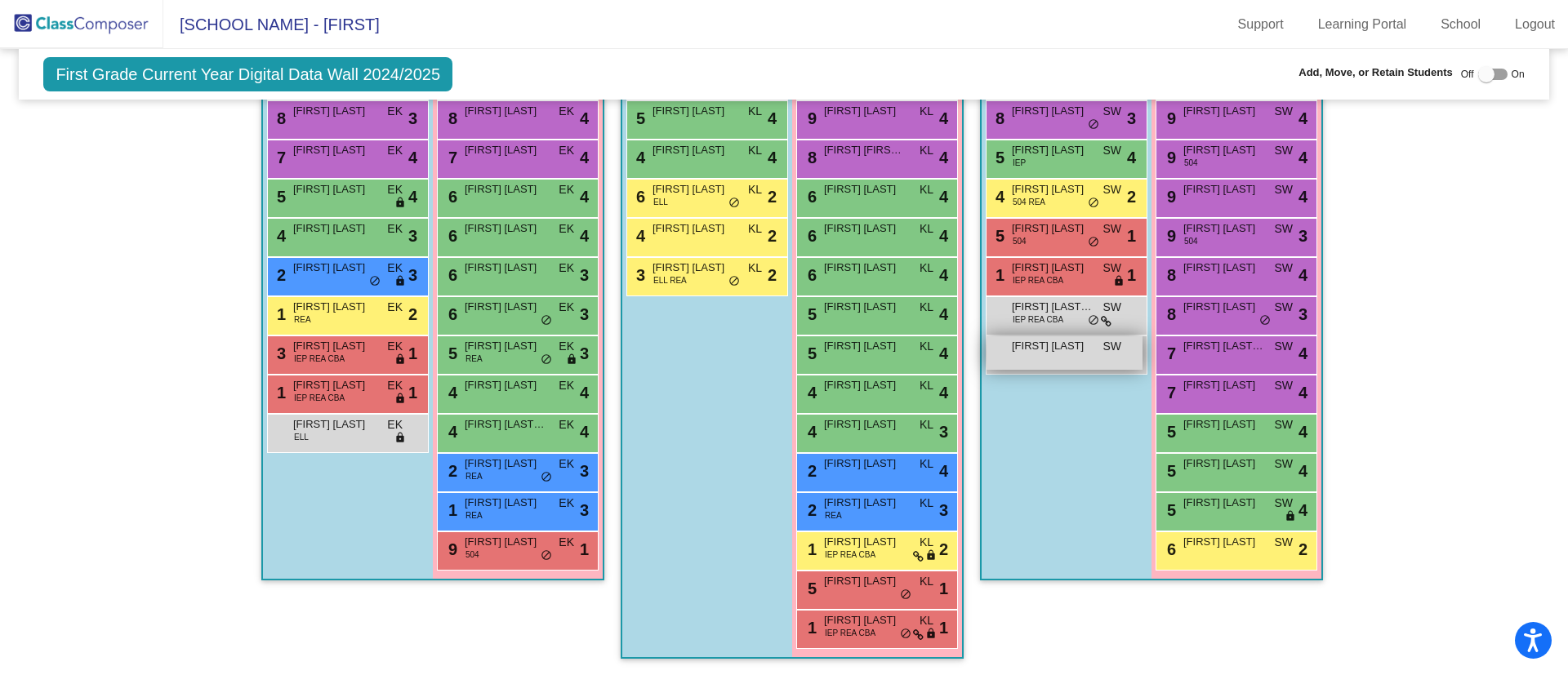 click on "[FIRST] [LAST]" at bounding box center (1053, 346) 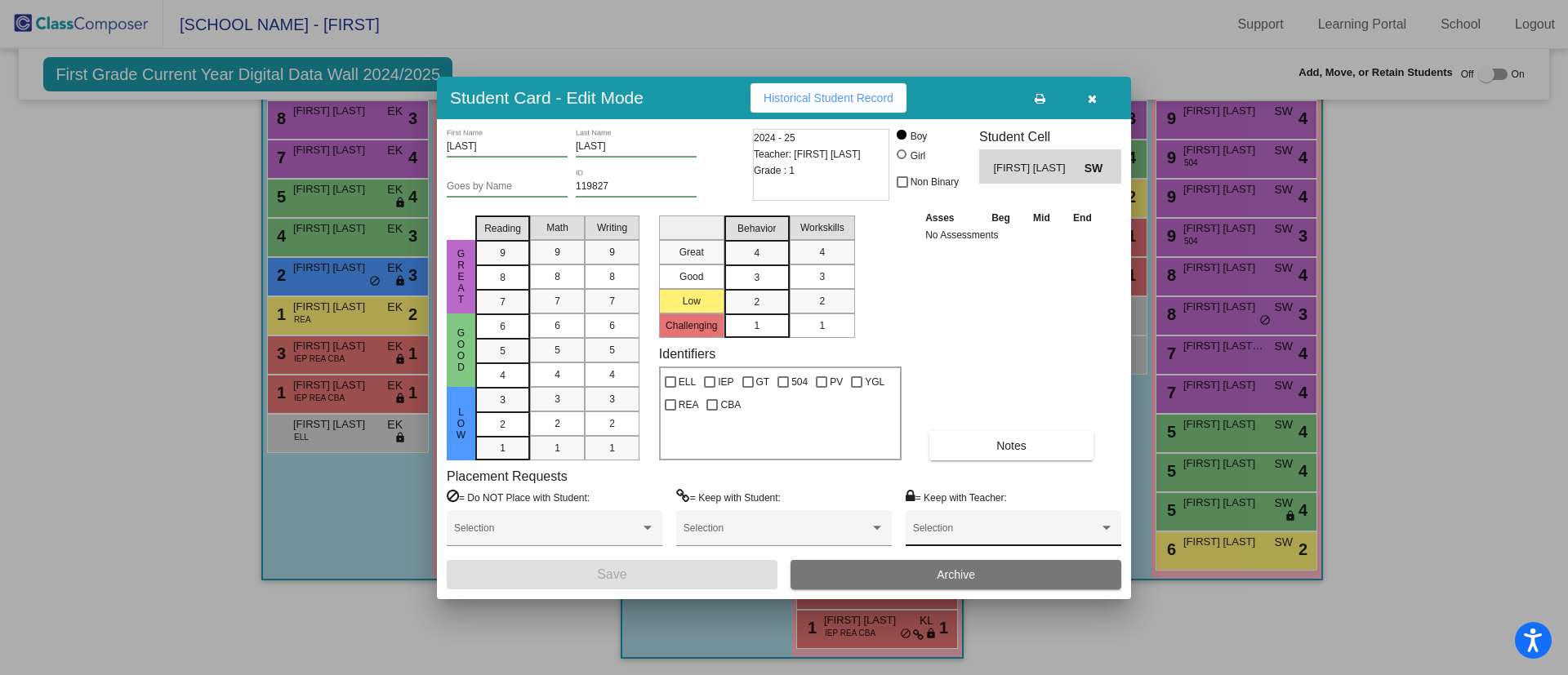 click at bounding box center (1006, 534) 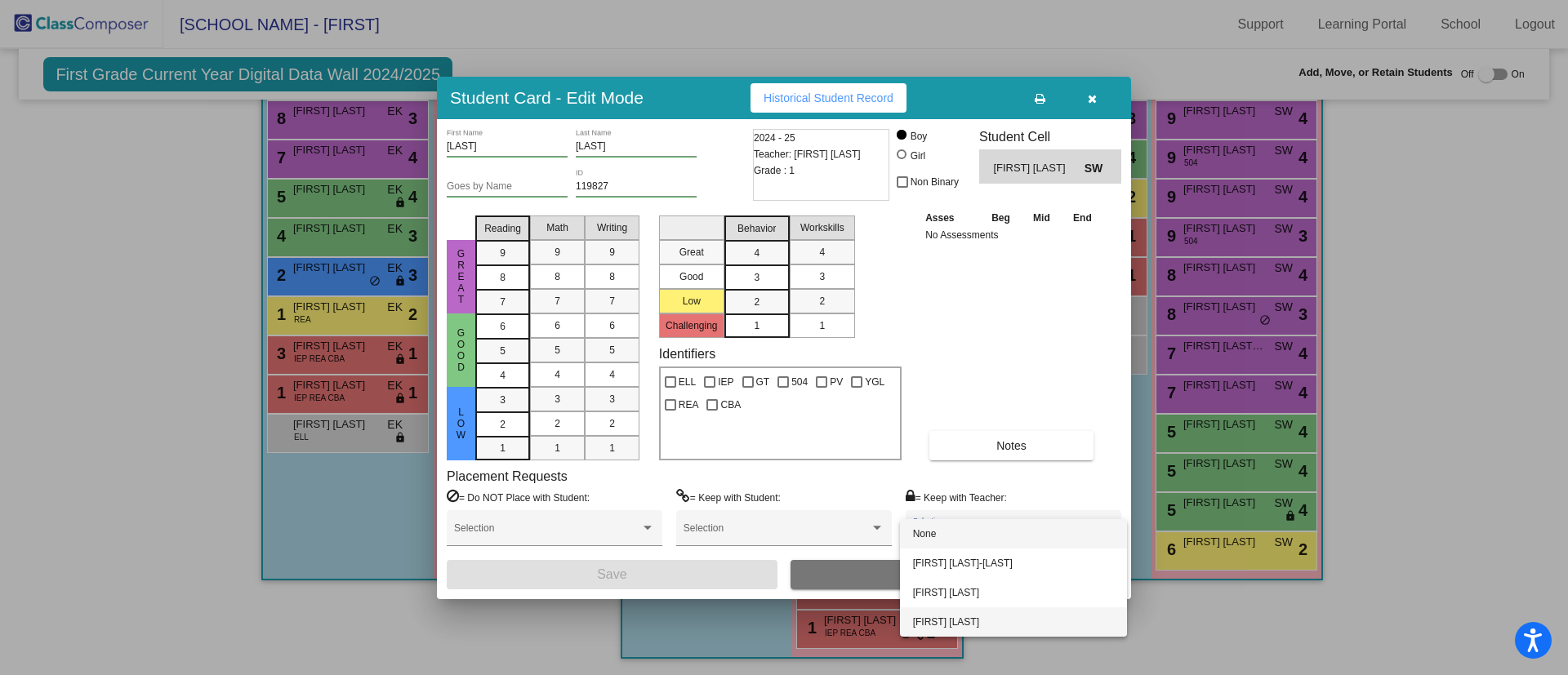 click on "[FIRST] [LAST]" at bounding box center (1013, 622) 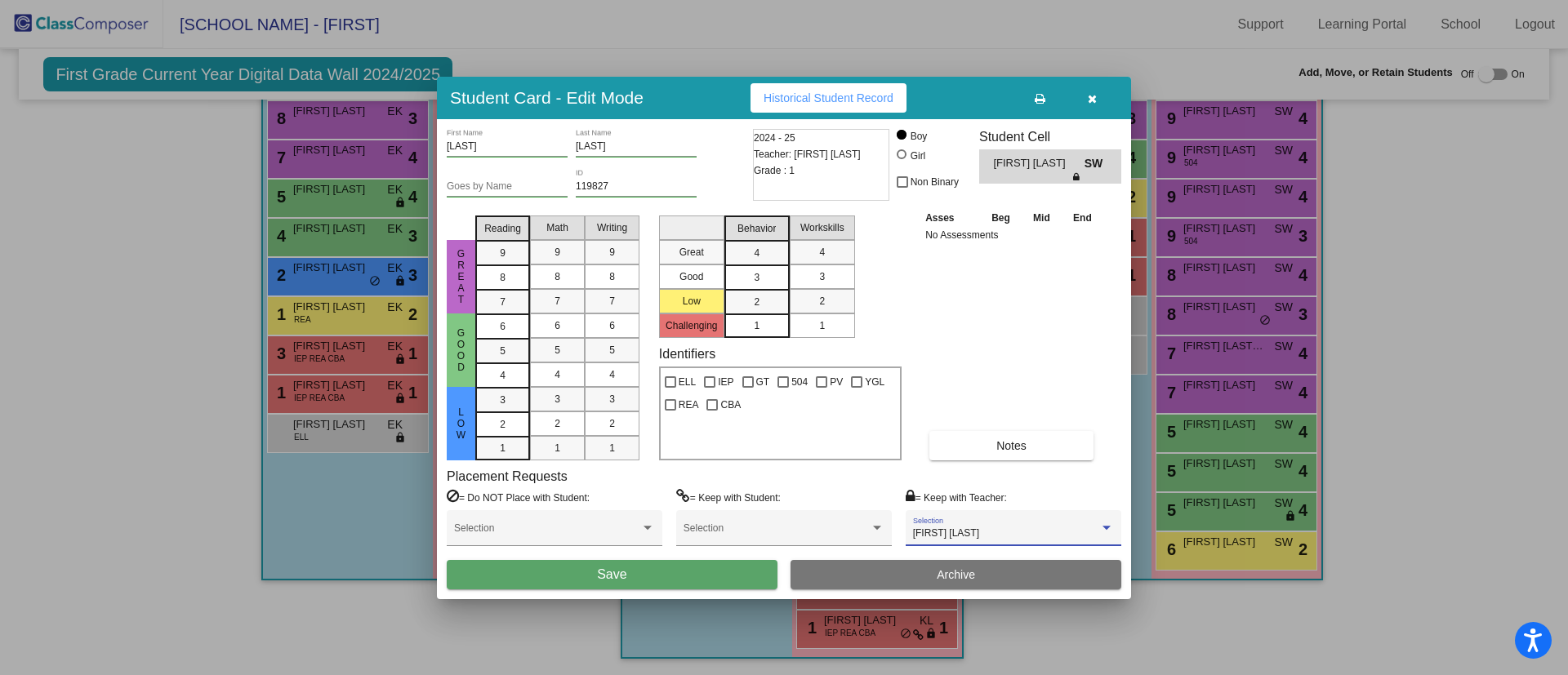 click on "Save" at bounding box center [612, 575] 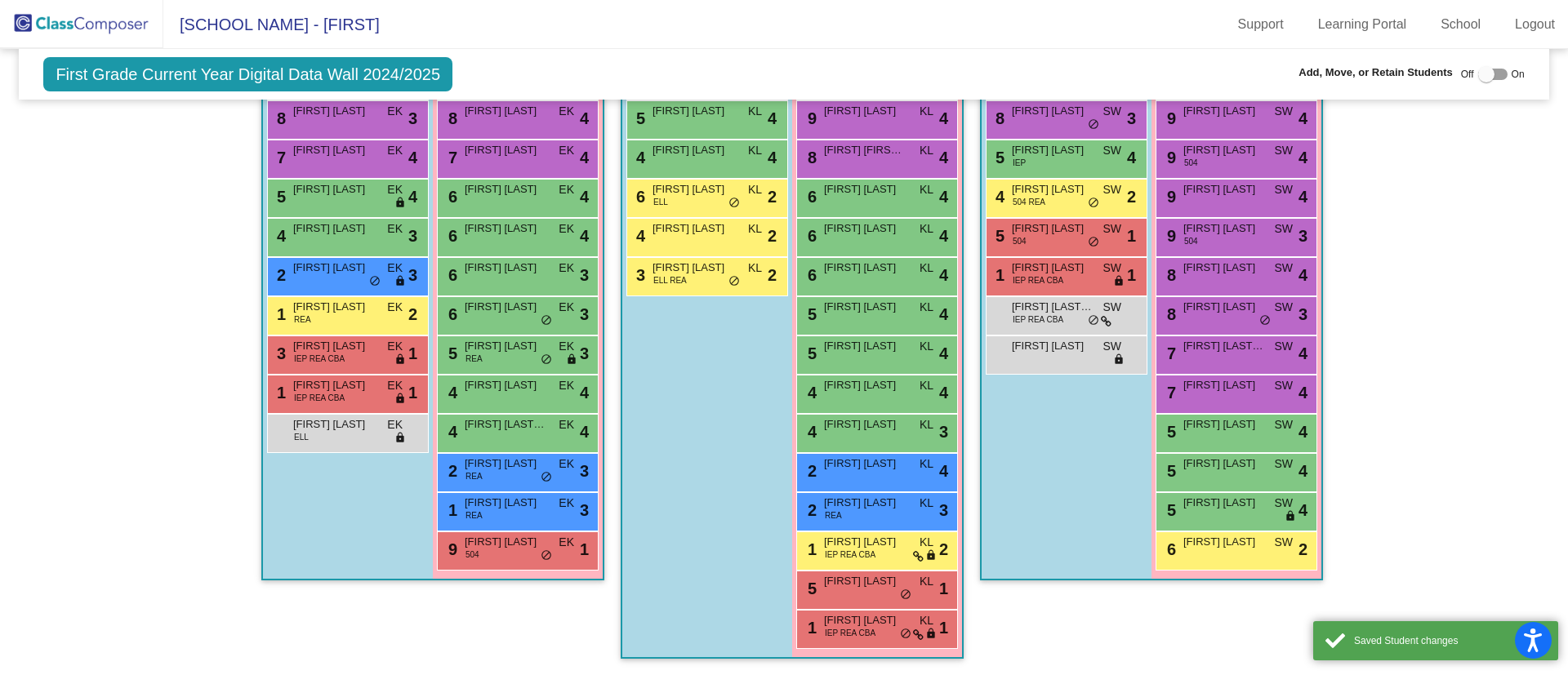 click 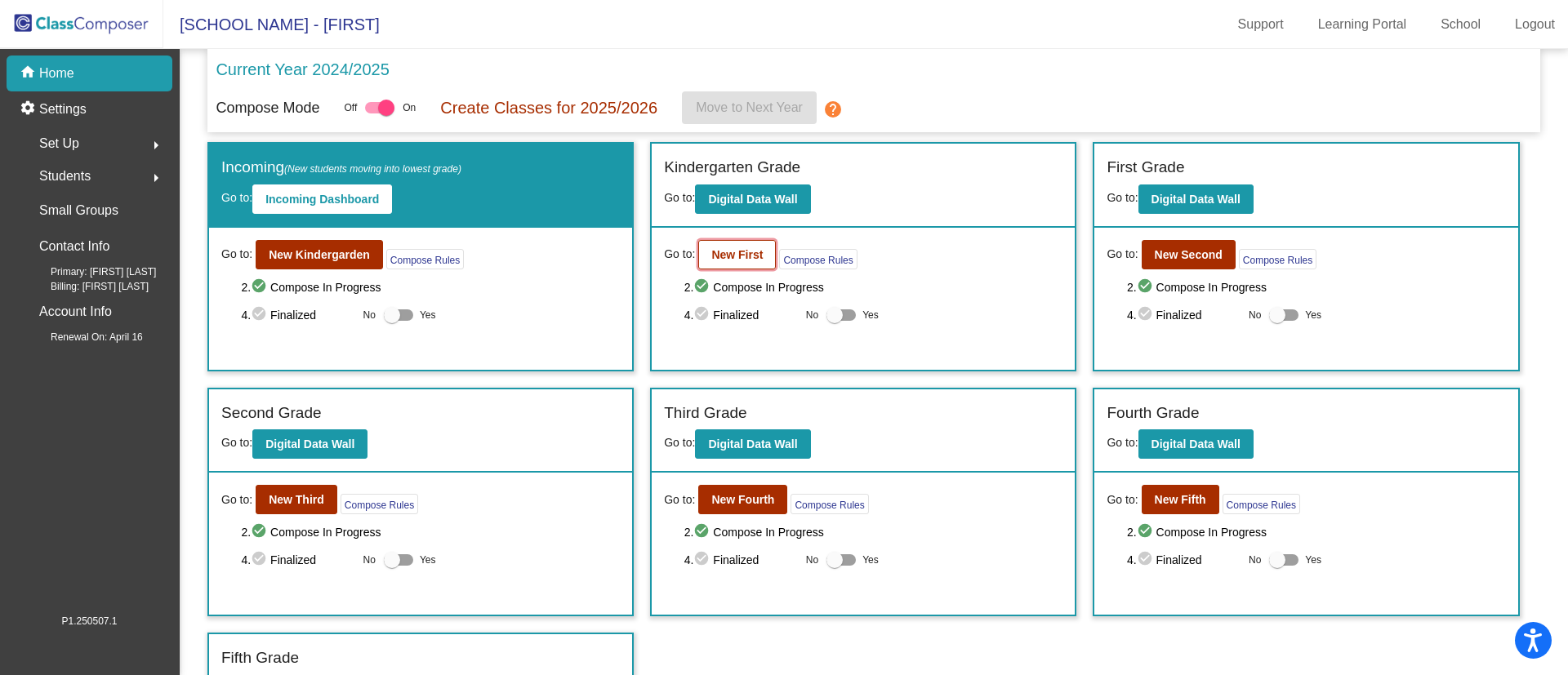 click on "New First" 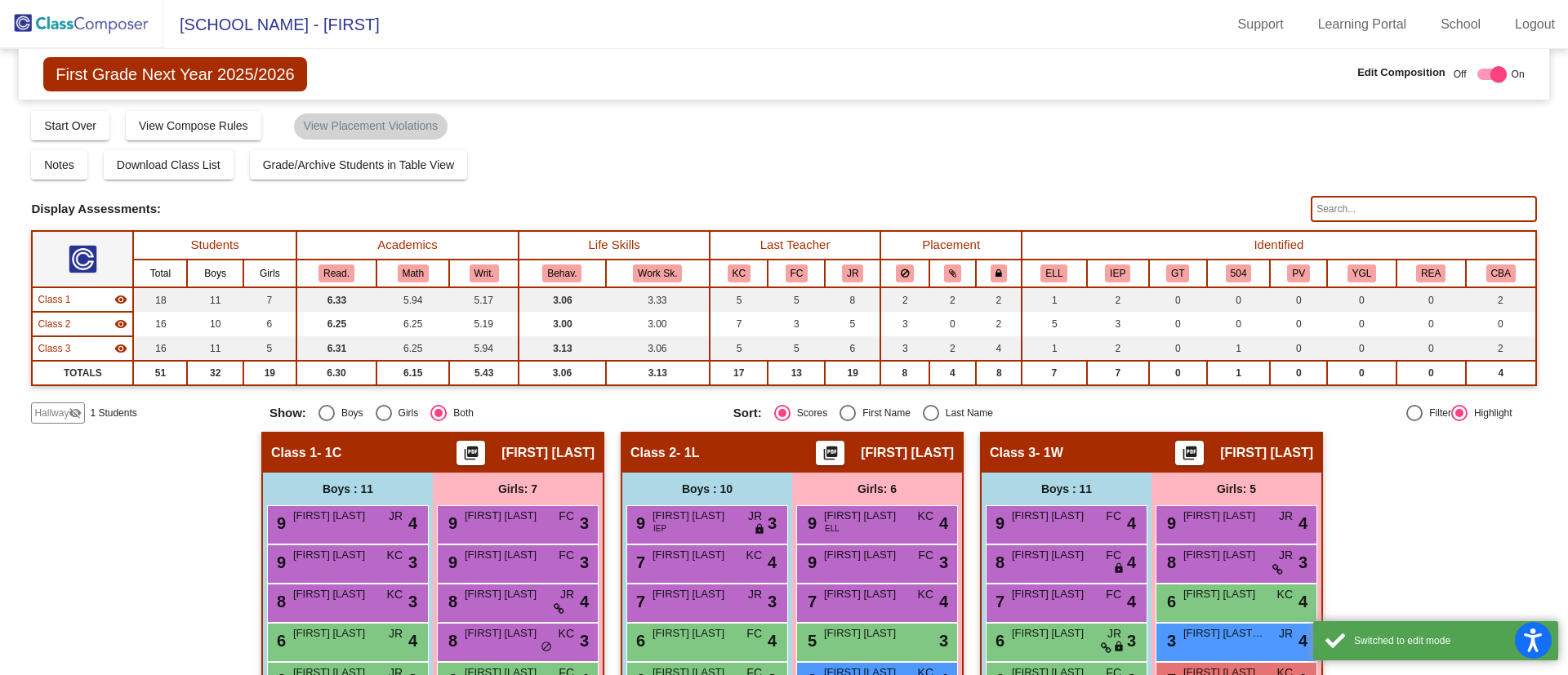 scroll, scrollTop: 287, scrollLeft: 0, axis: vertical 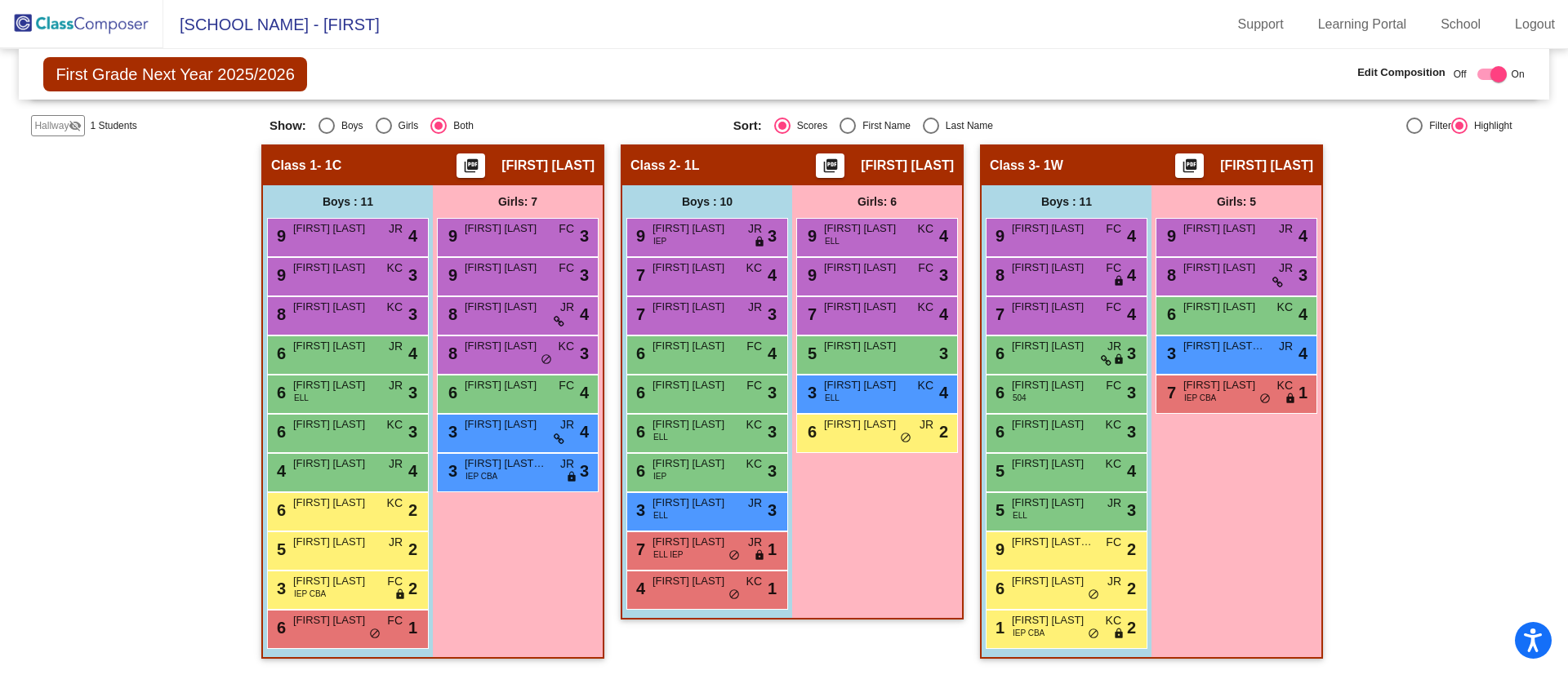 click on "Hallway" 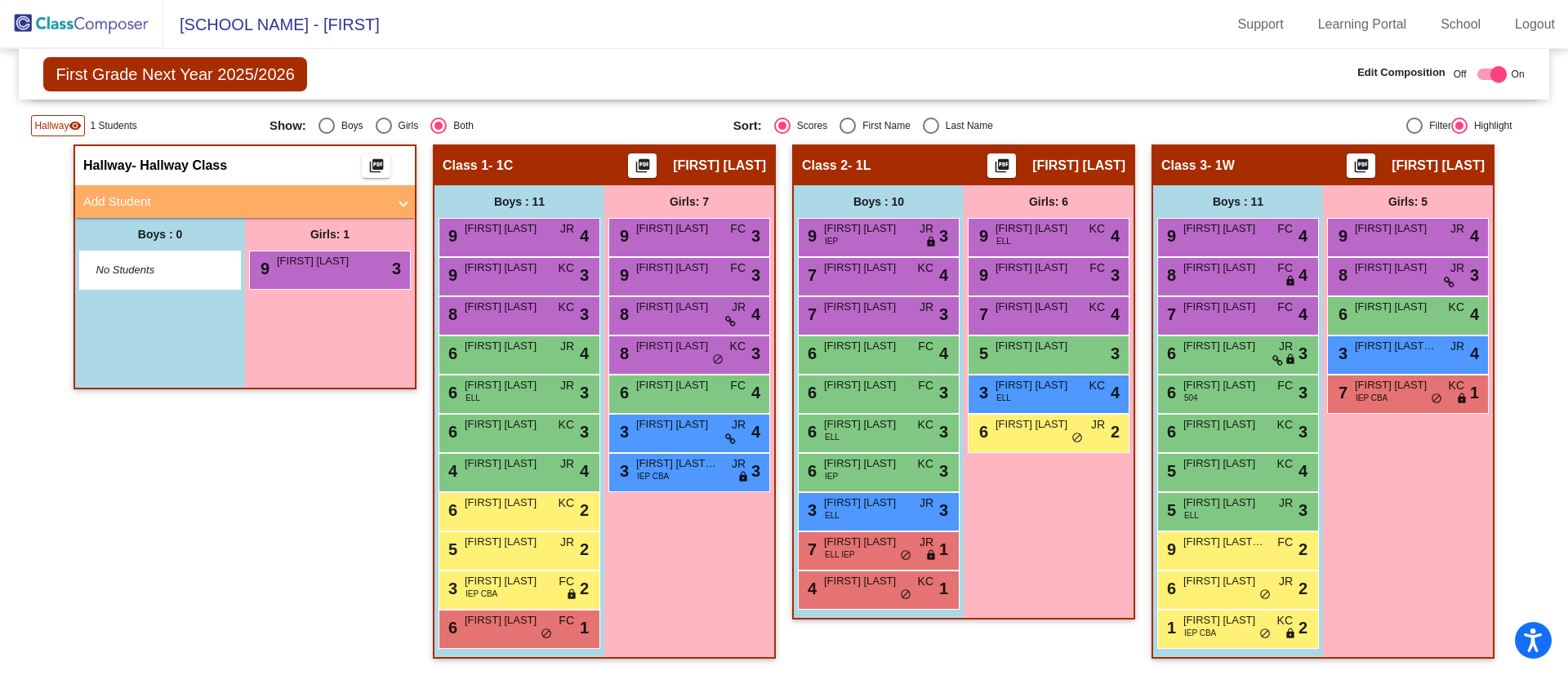 click on "Hallway" 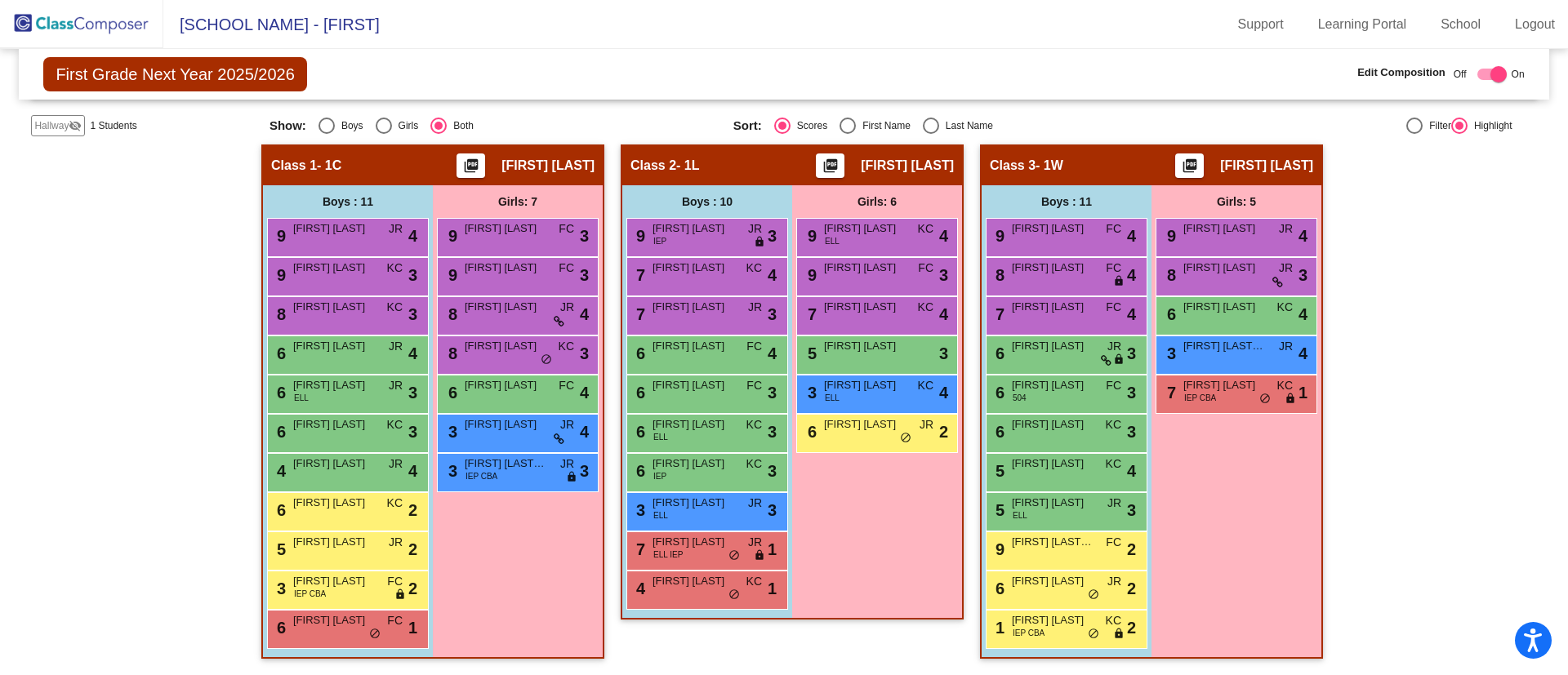 scroll, scrollTop: 0, scrollLeft: 0, axis: both 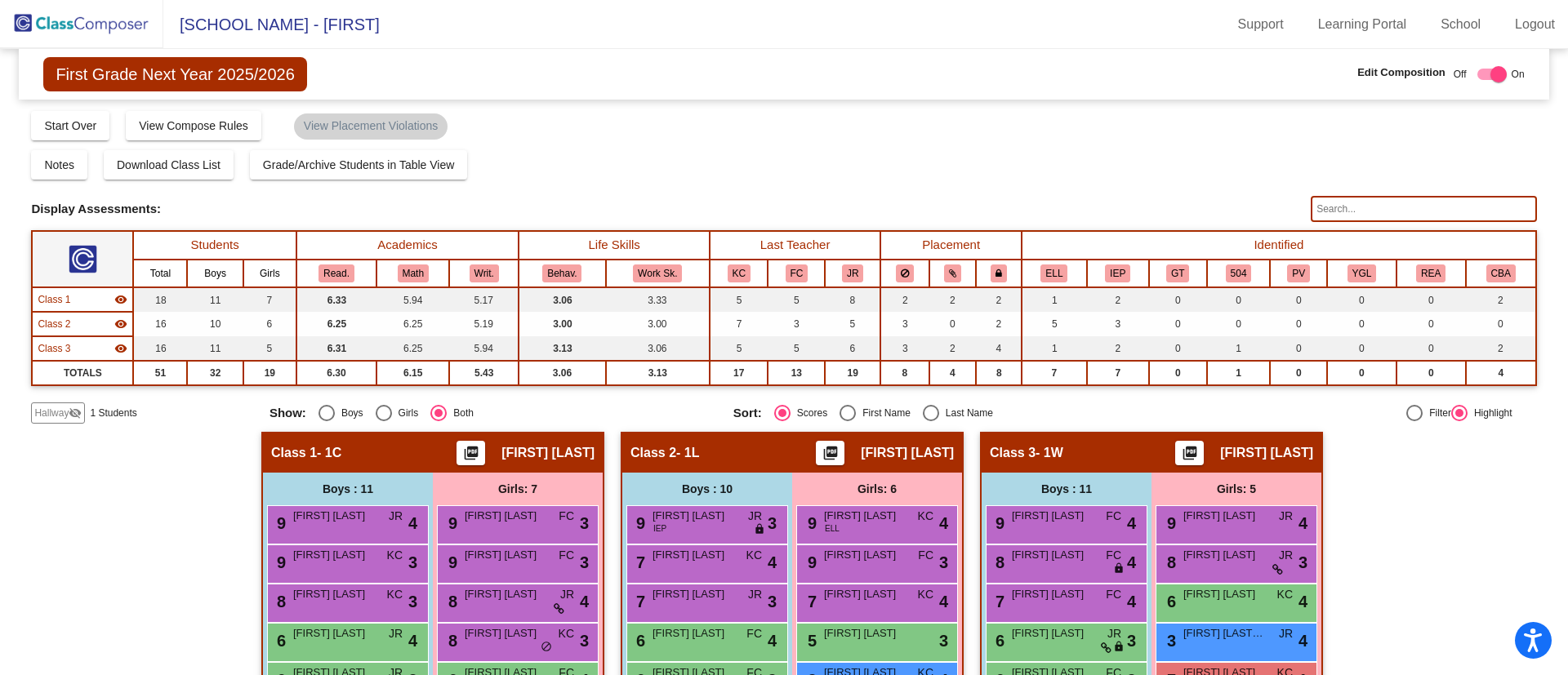 click 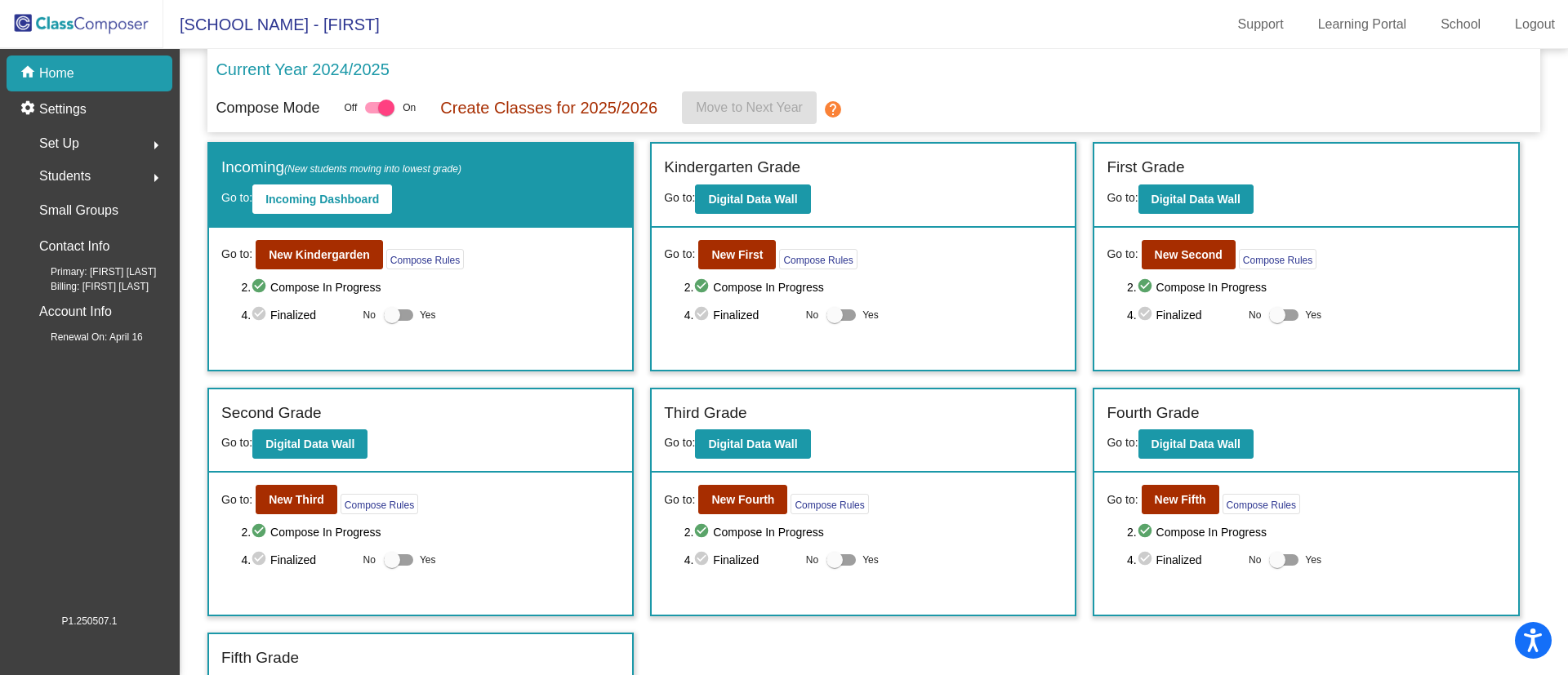 click on "Students  arrow_right" 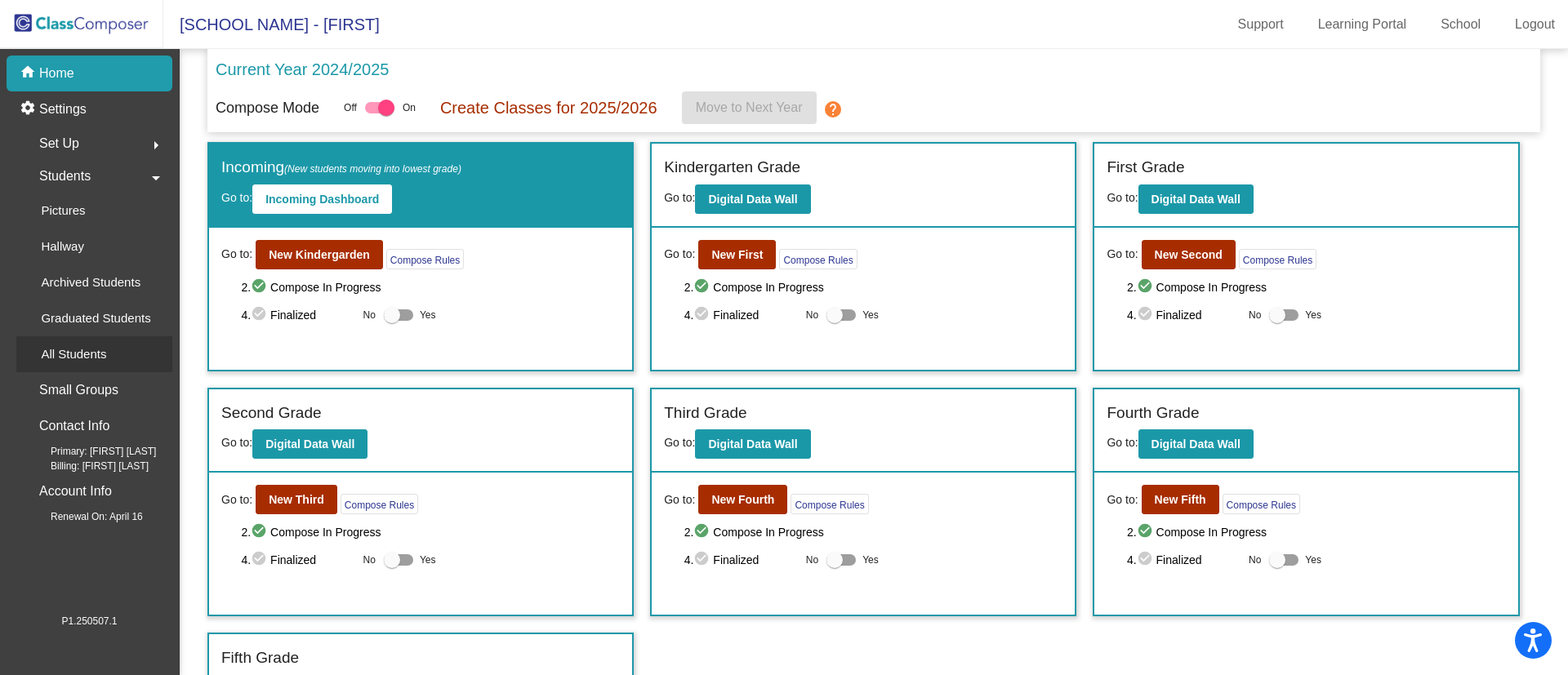 click on "All Students" 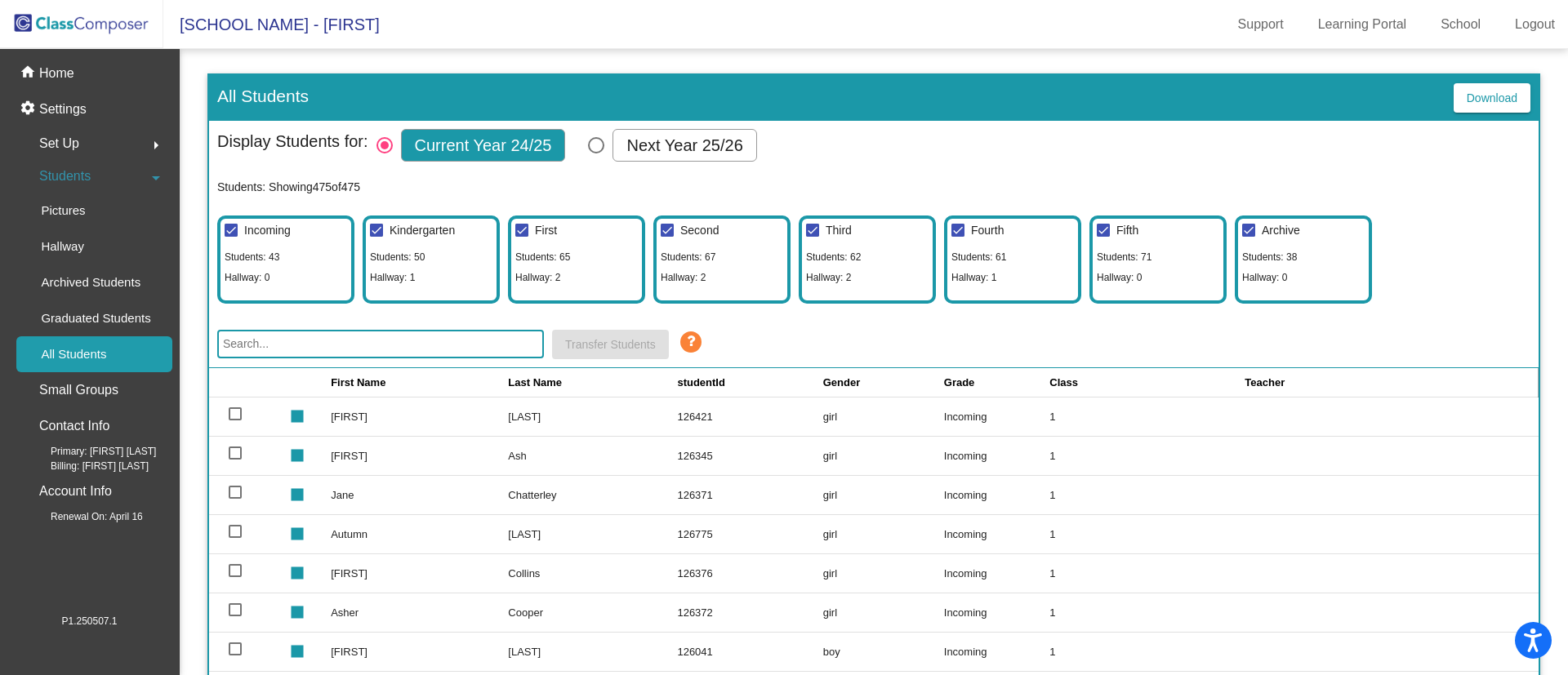 click 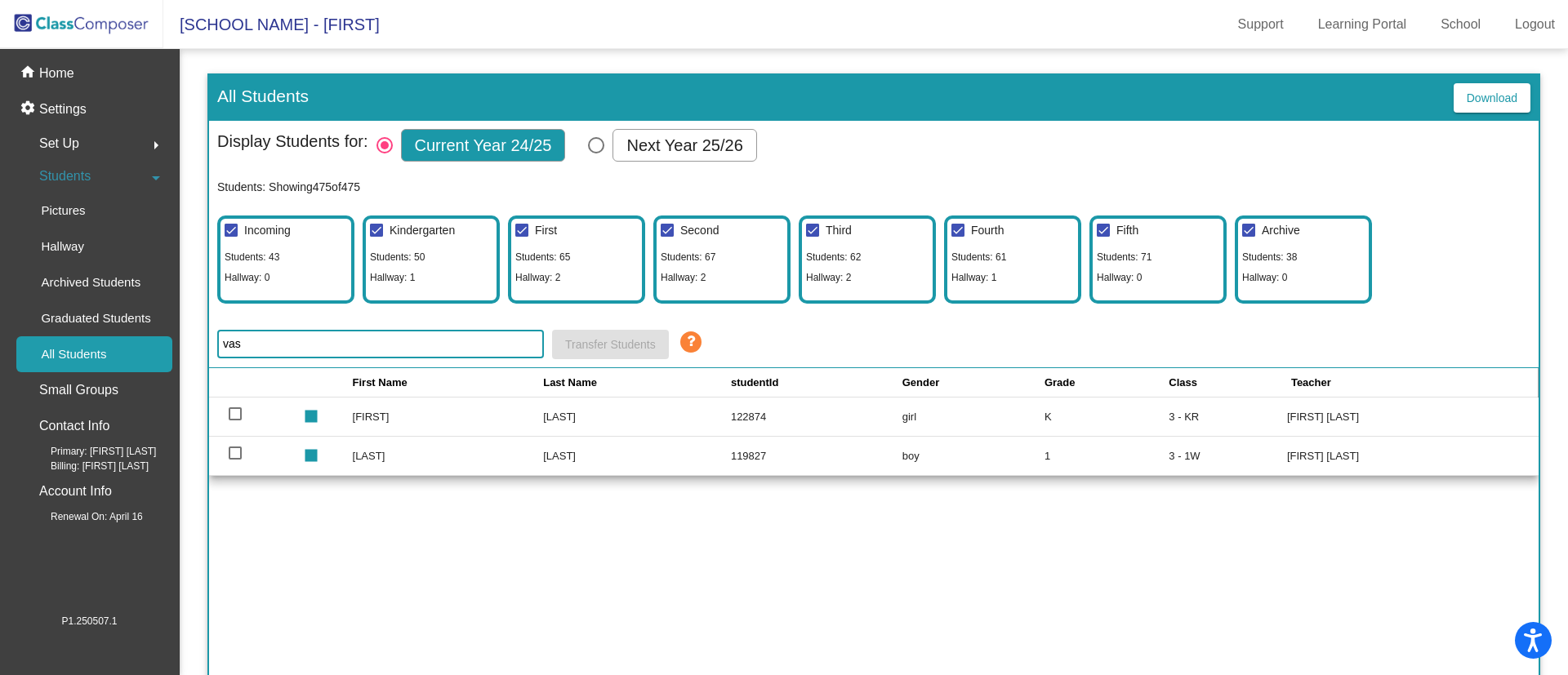 type on "vas" 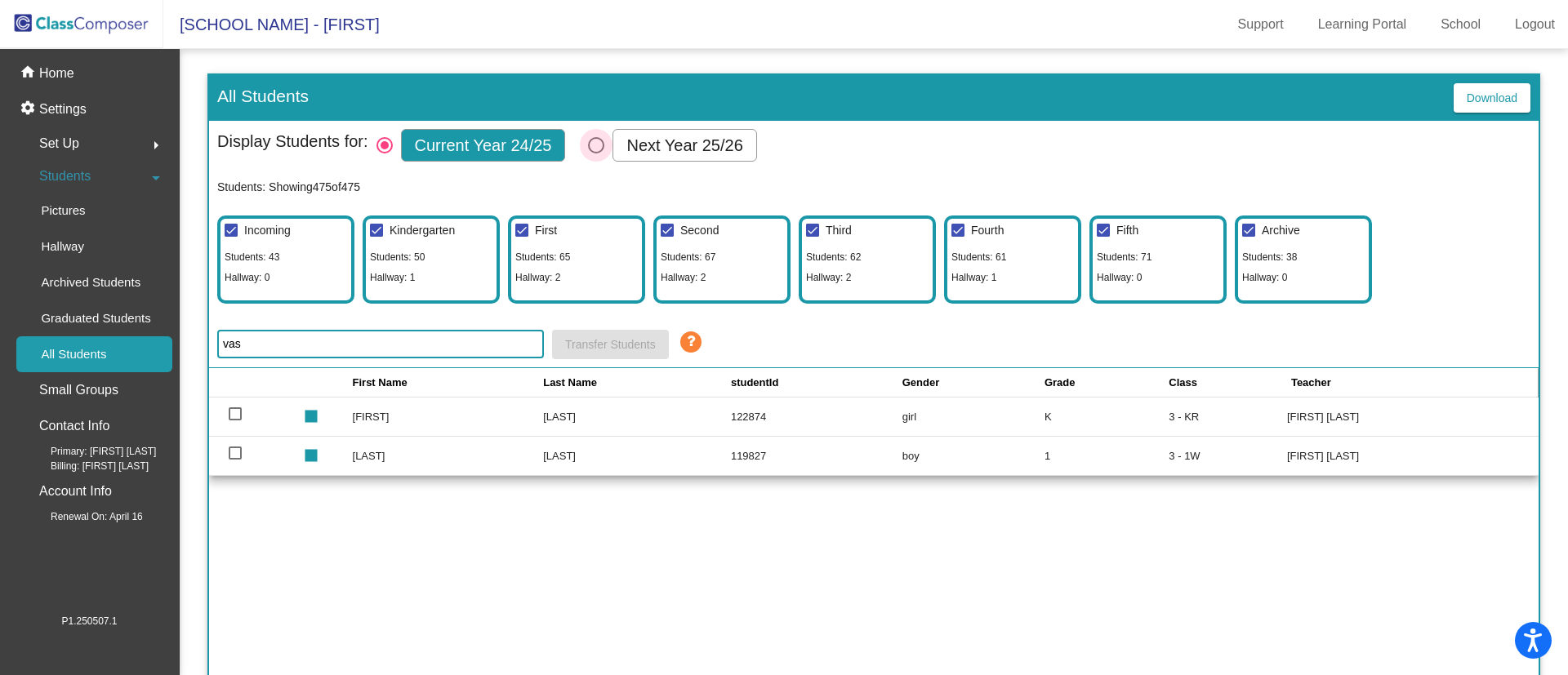 click at bounding box center [596, 145] 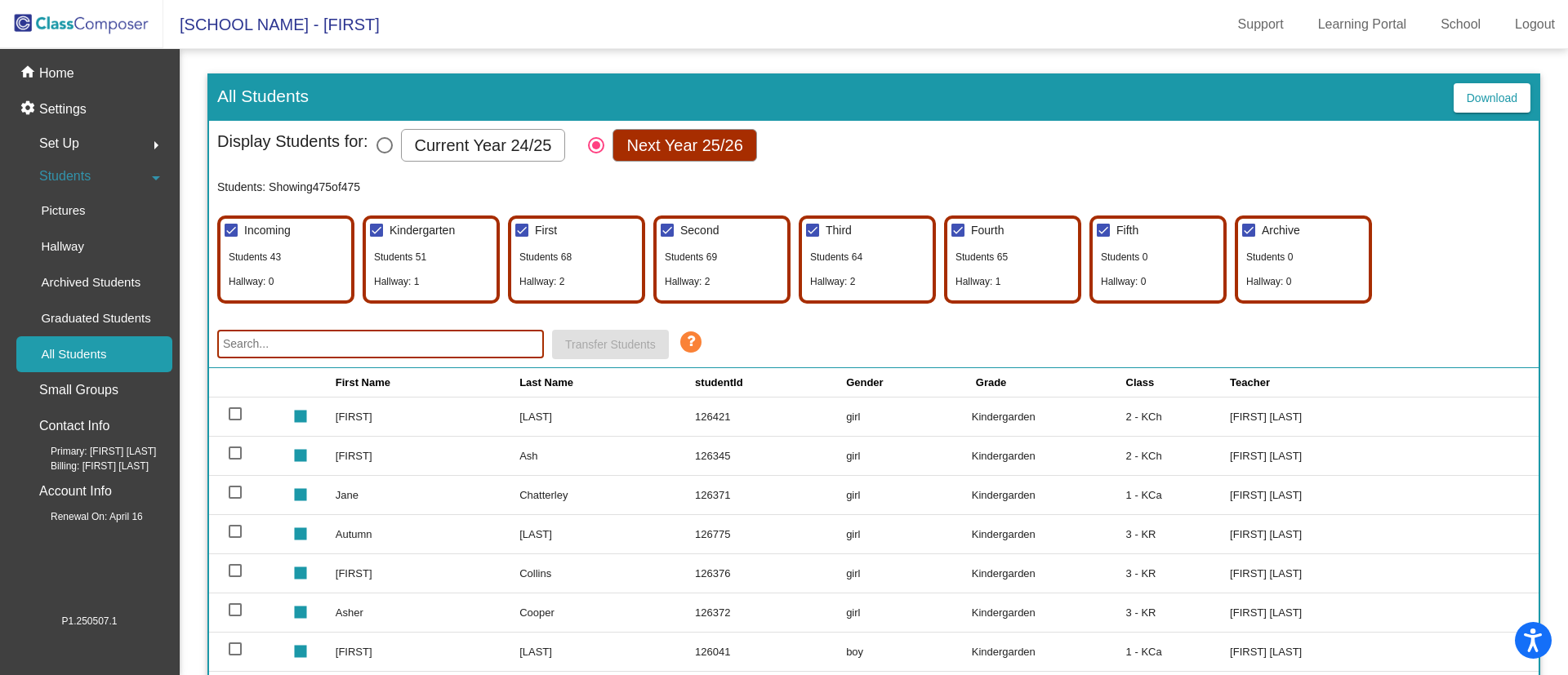 click 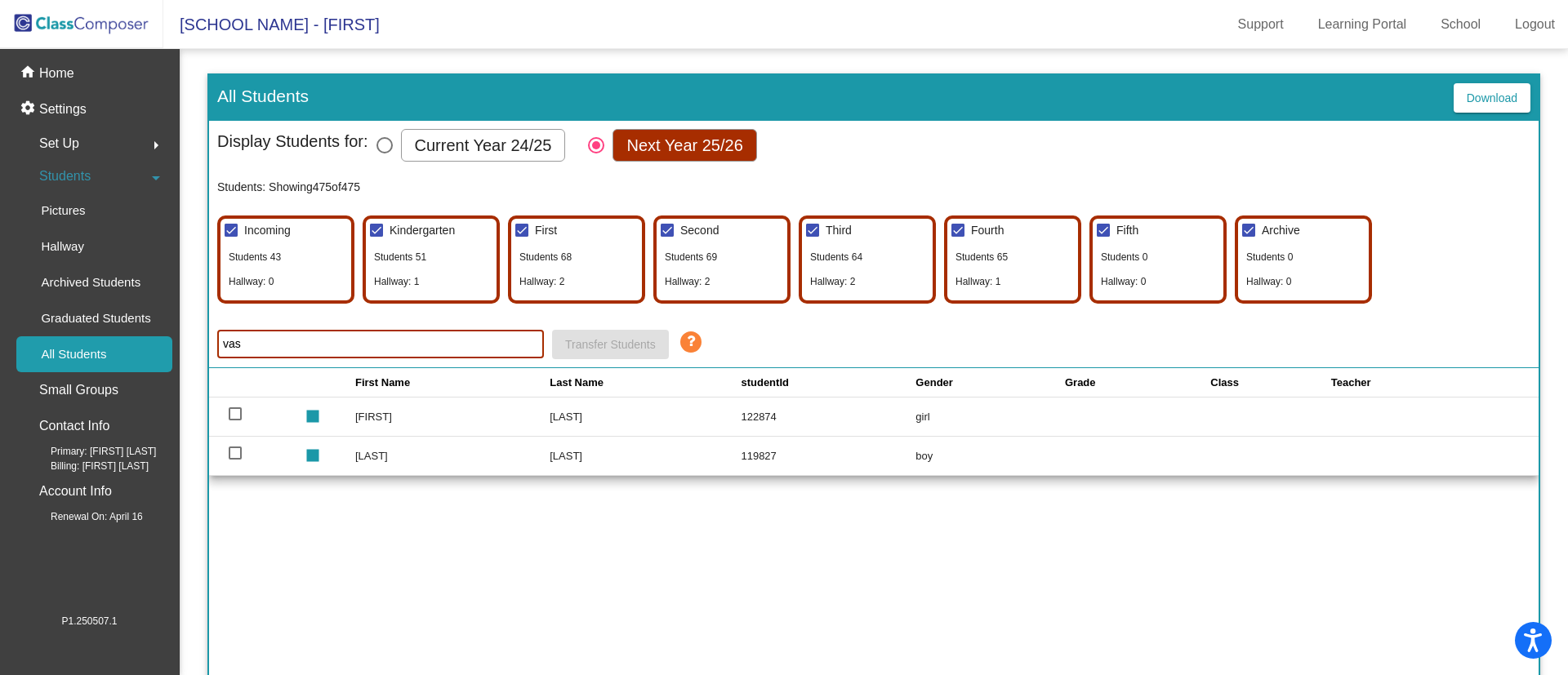 type on "vas" 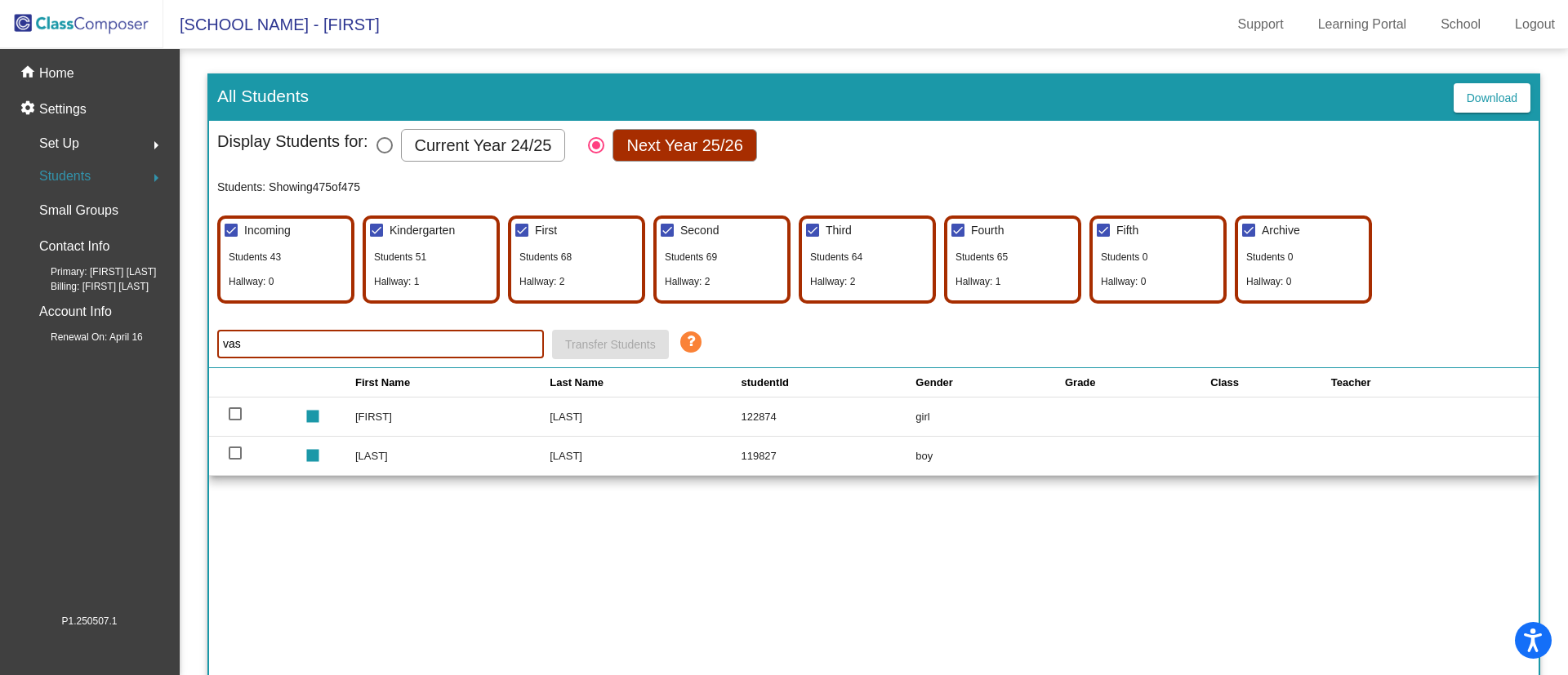 click on "Students" 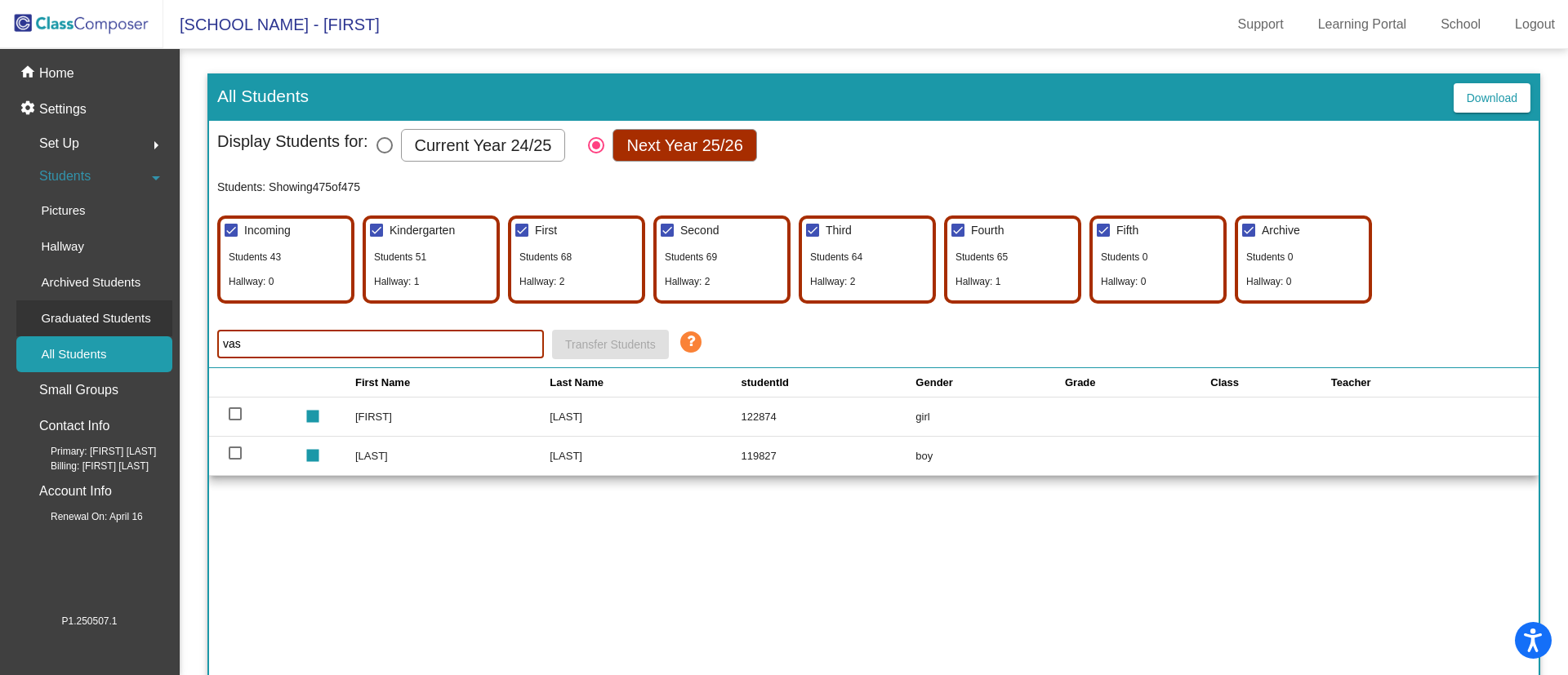 click on "Graduated Students" 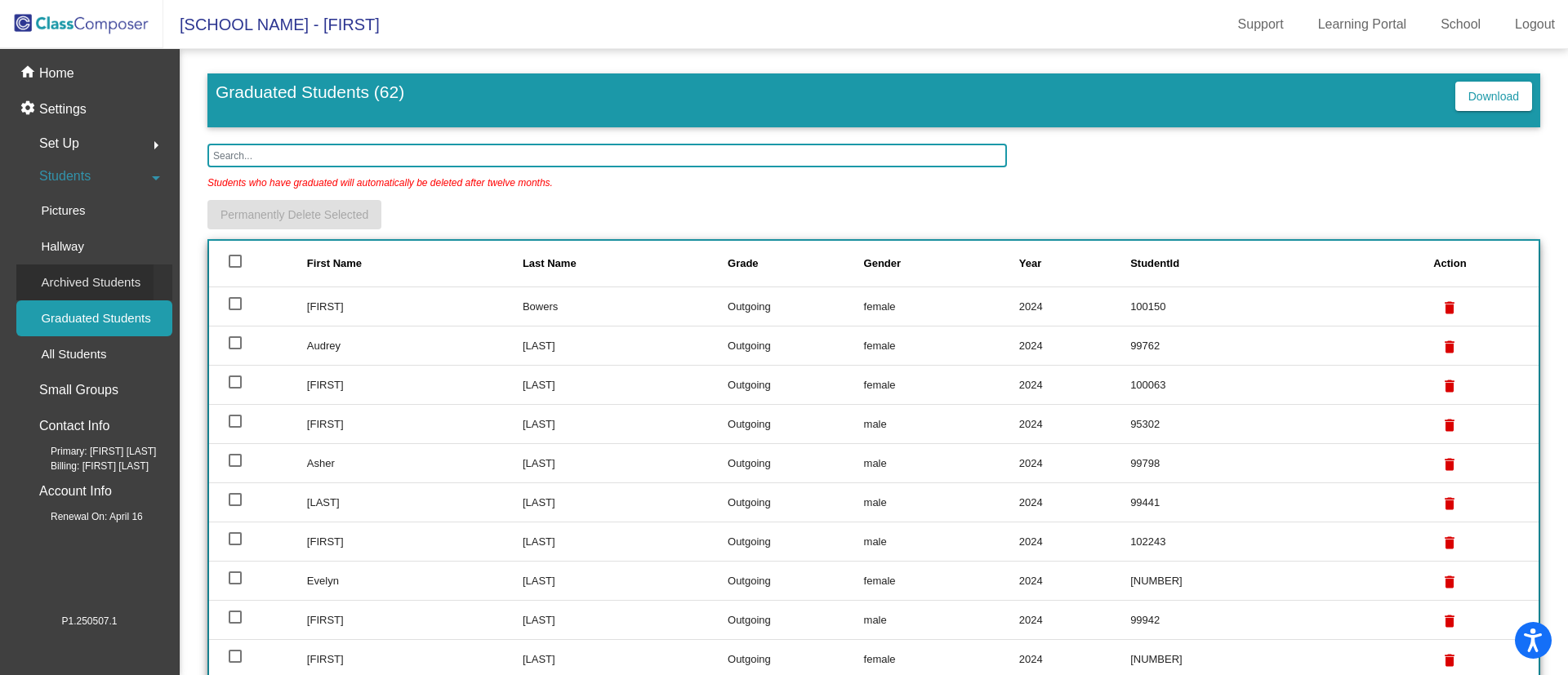click on "Archived Students" 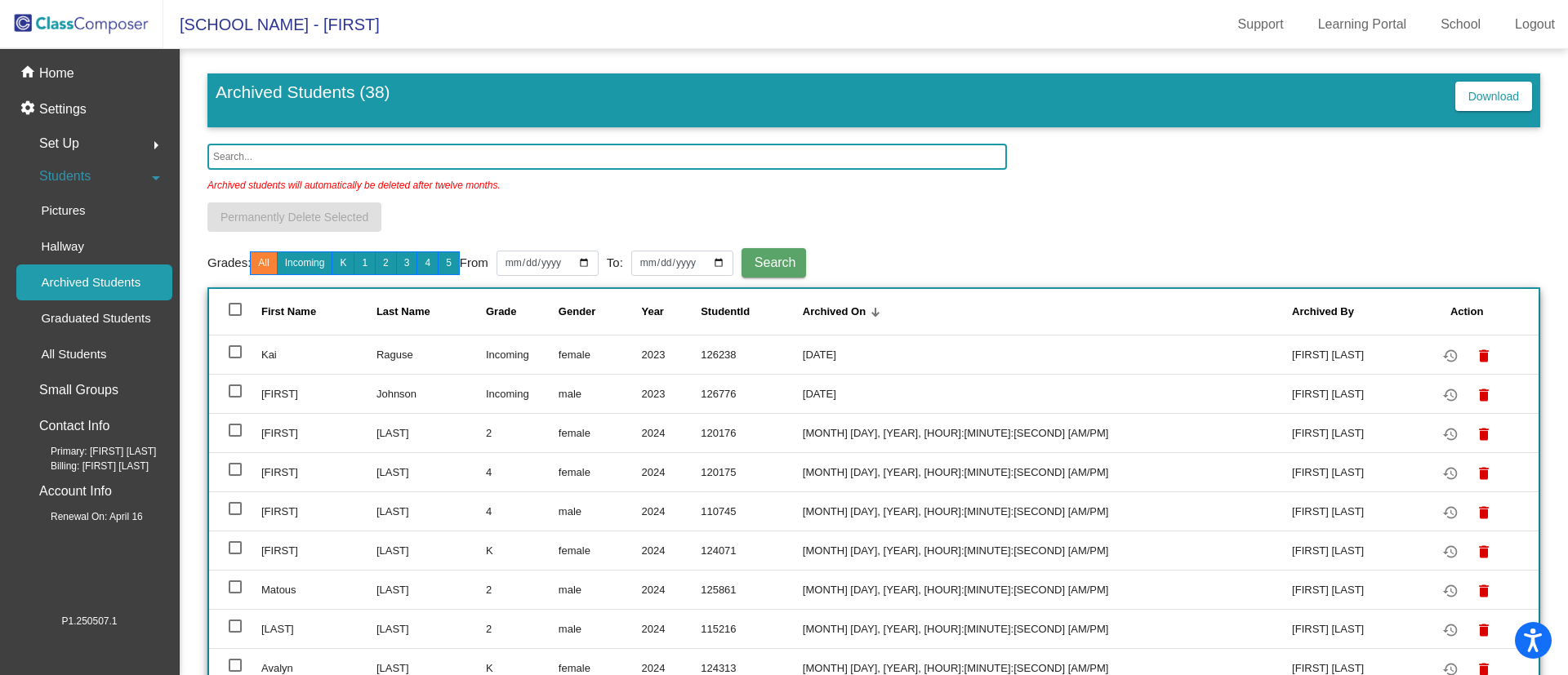 click 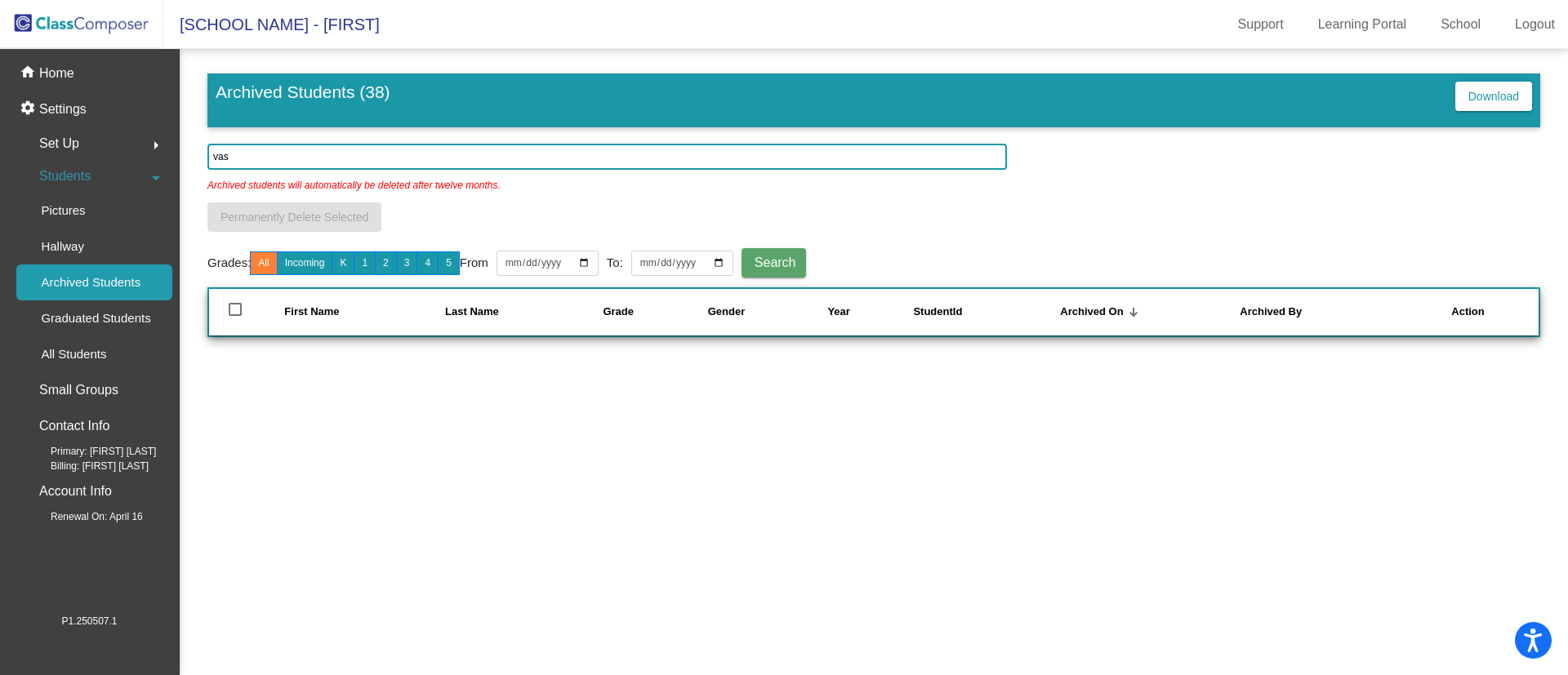 type on "vas" 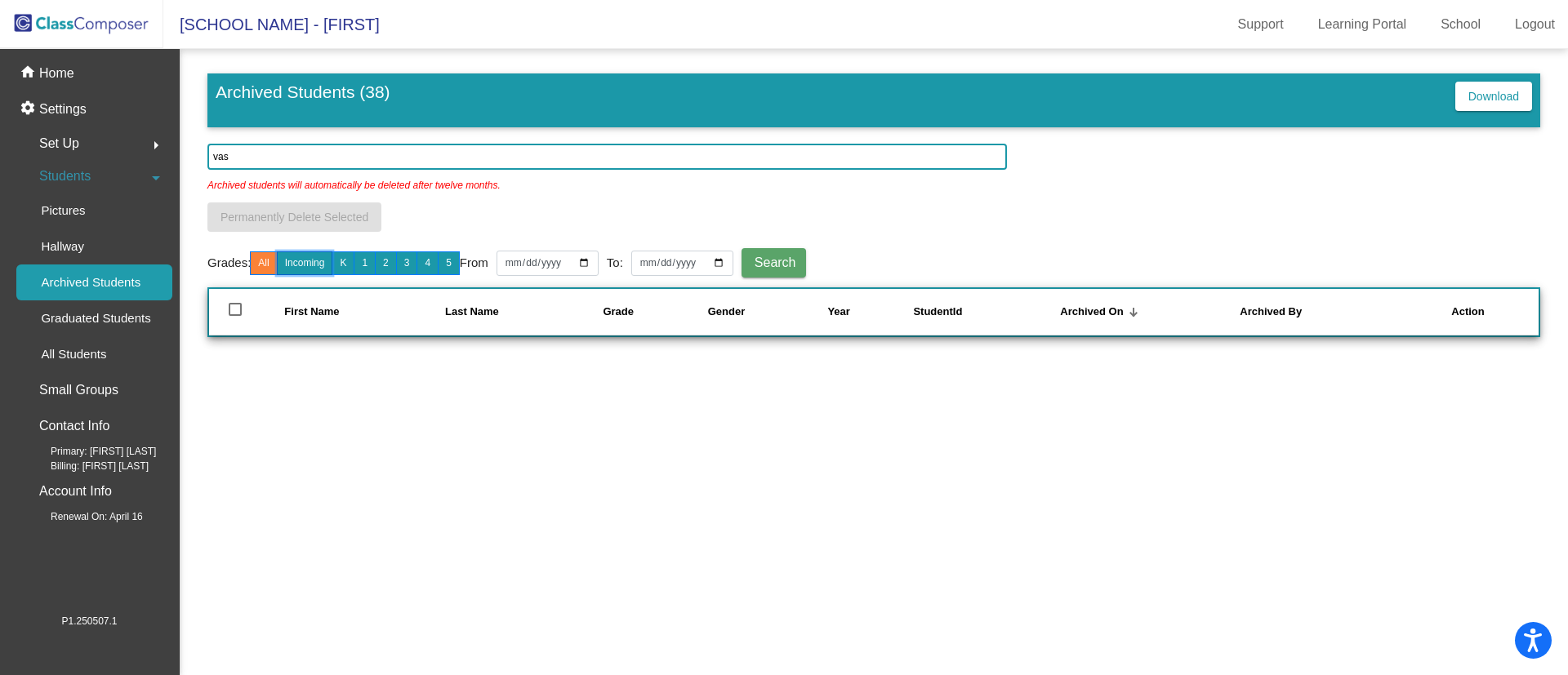click on "Incoming" at bounding box center [305, 263] 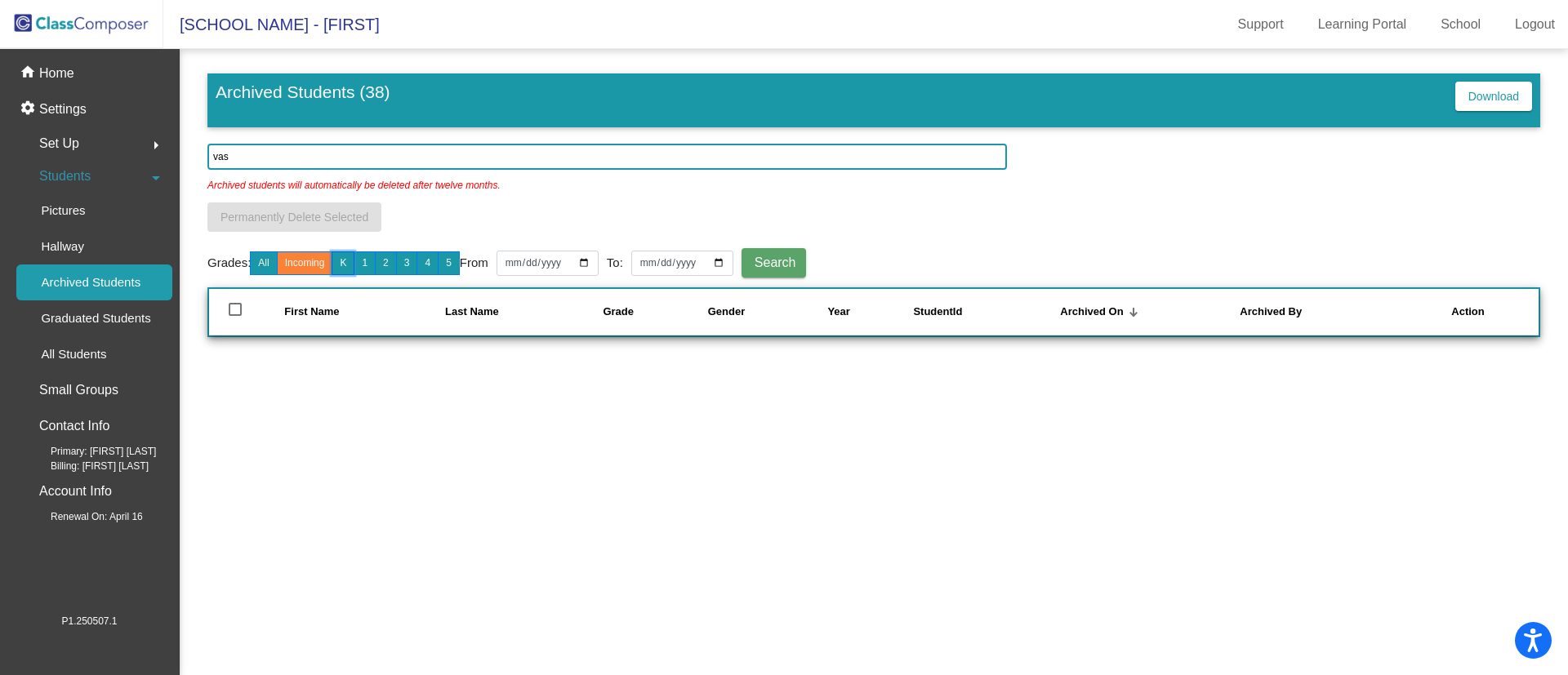 click on "K" at bounding box center [343, 263] 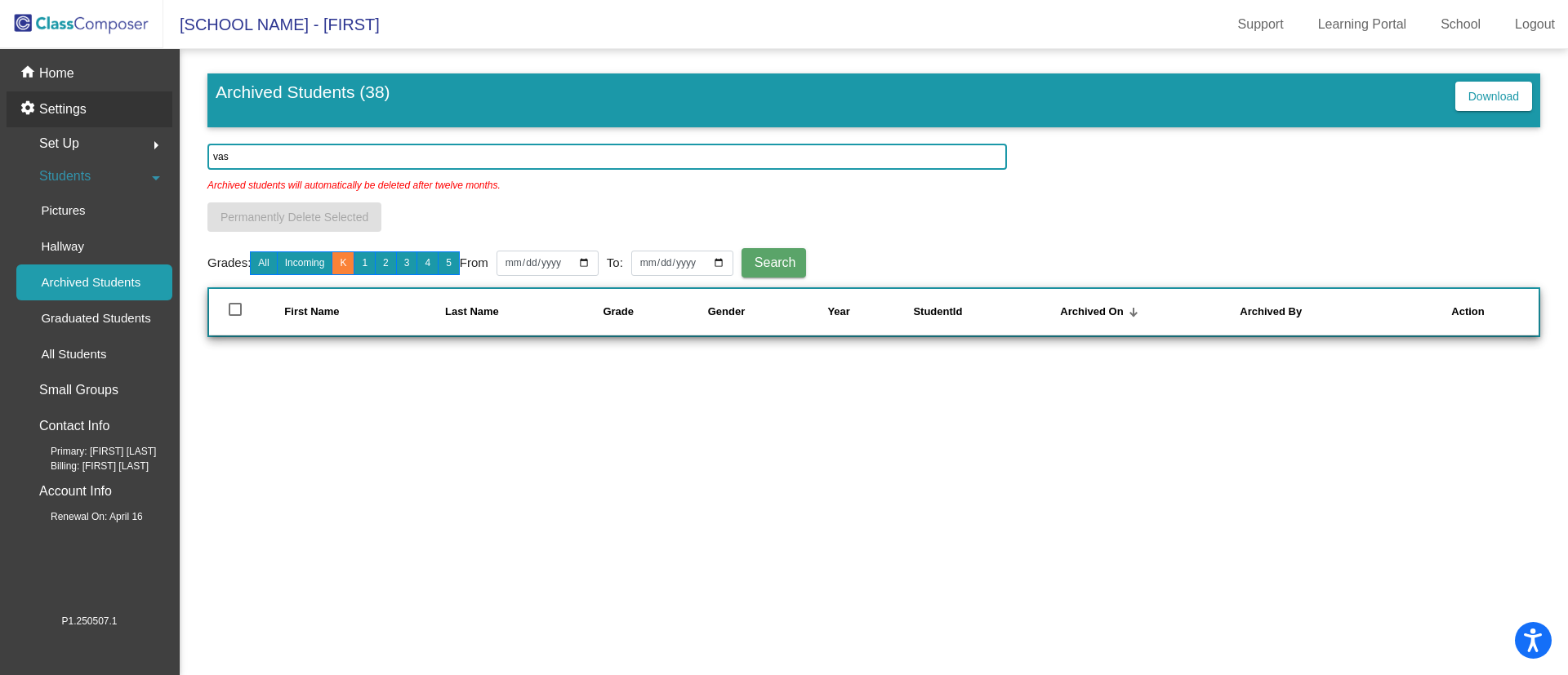 click on "Settings" 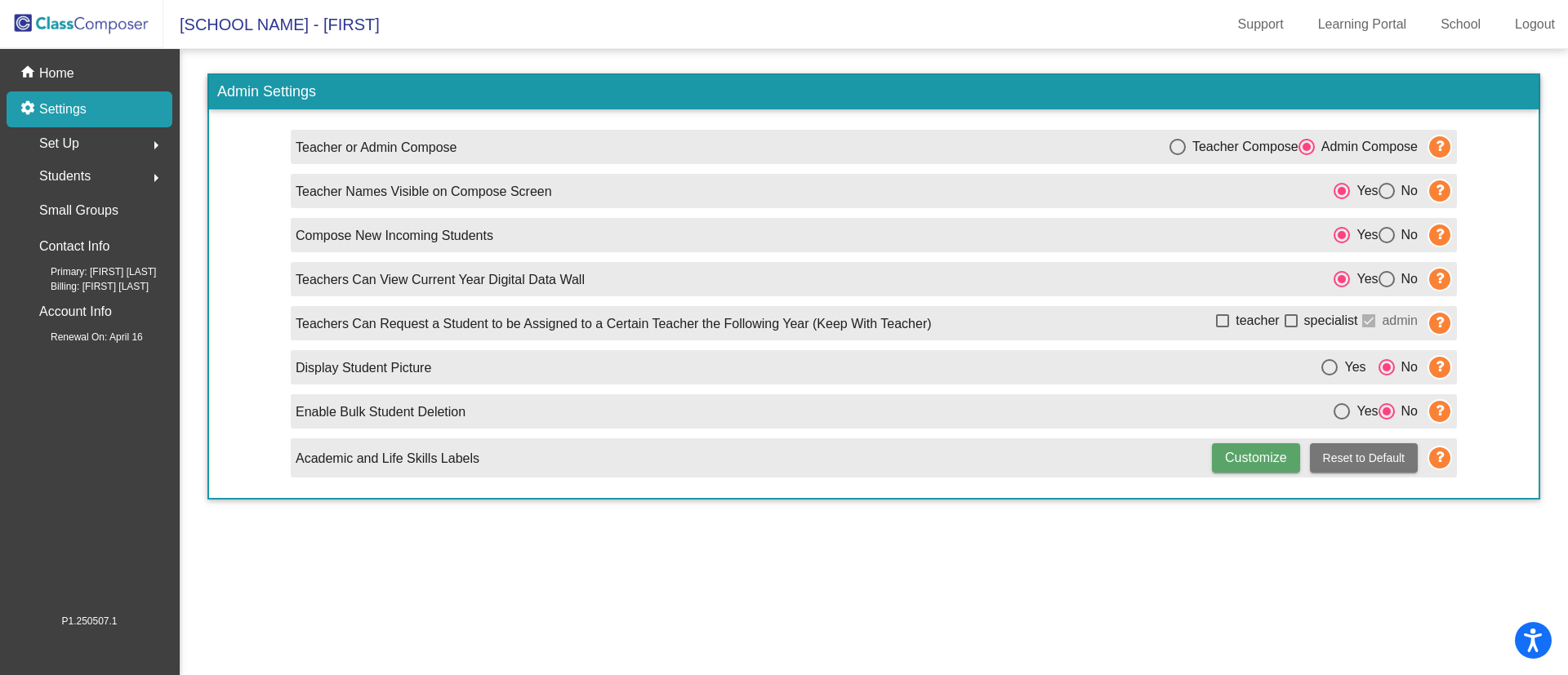 click on "Set Up  arrow_right" 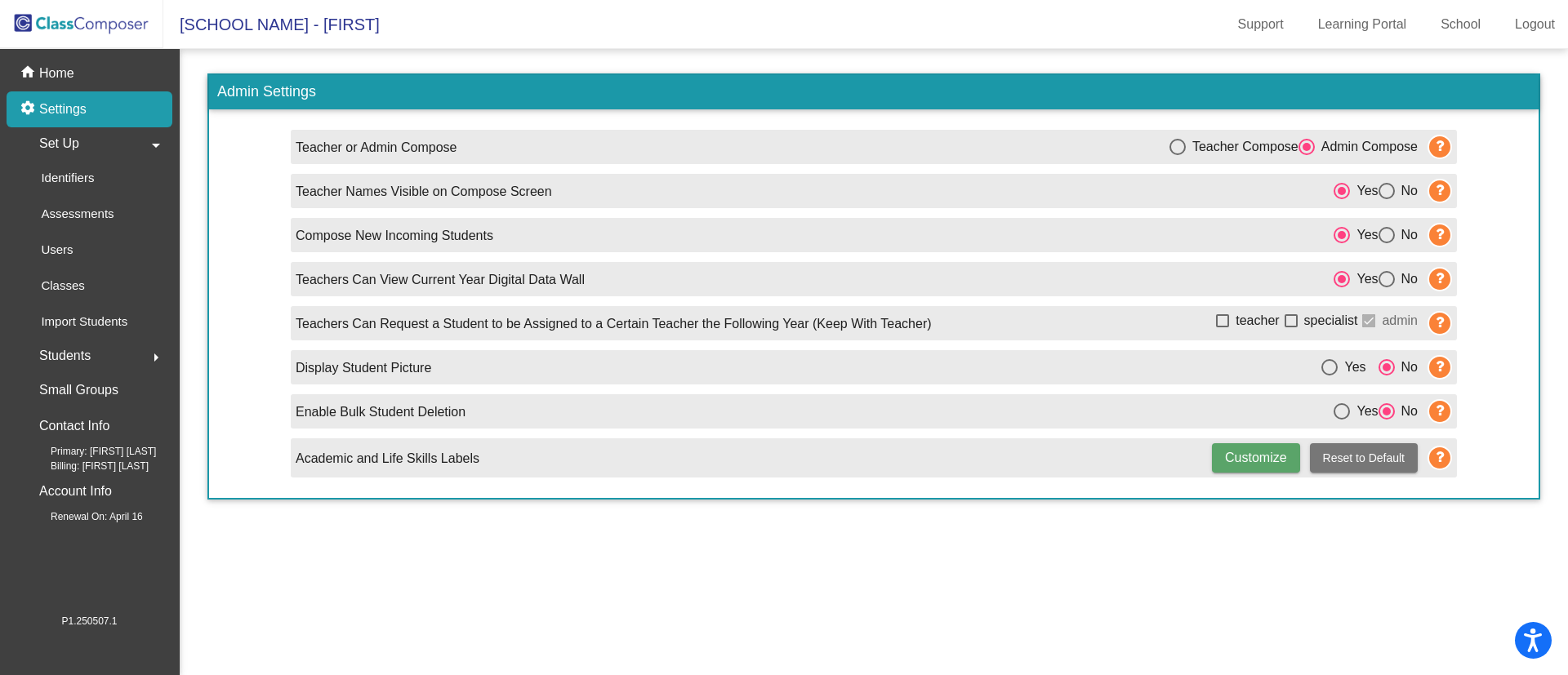 click on "Students  arrow_right" 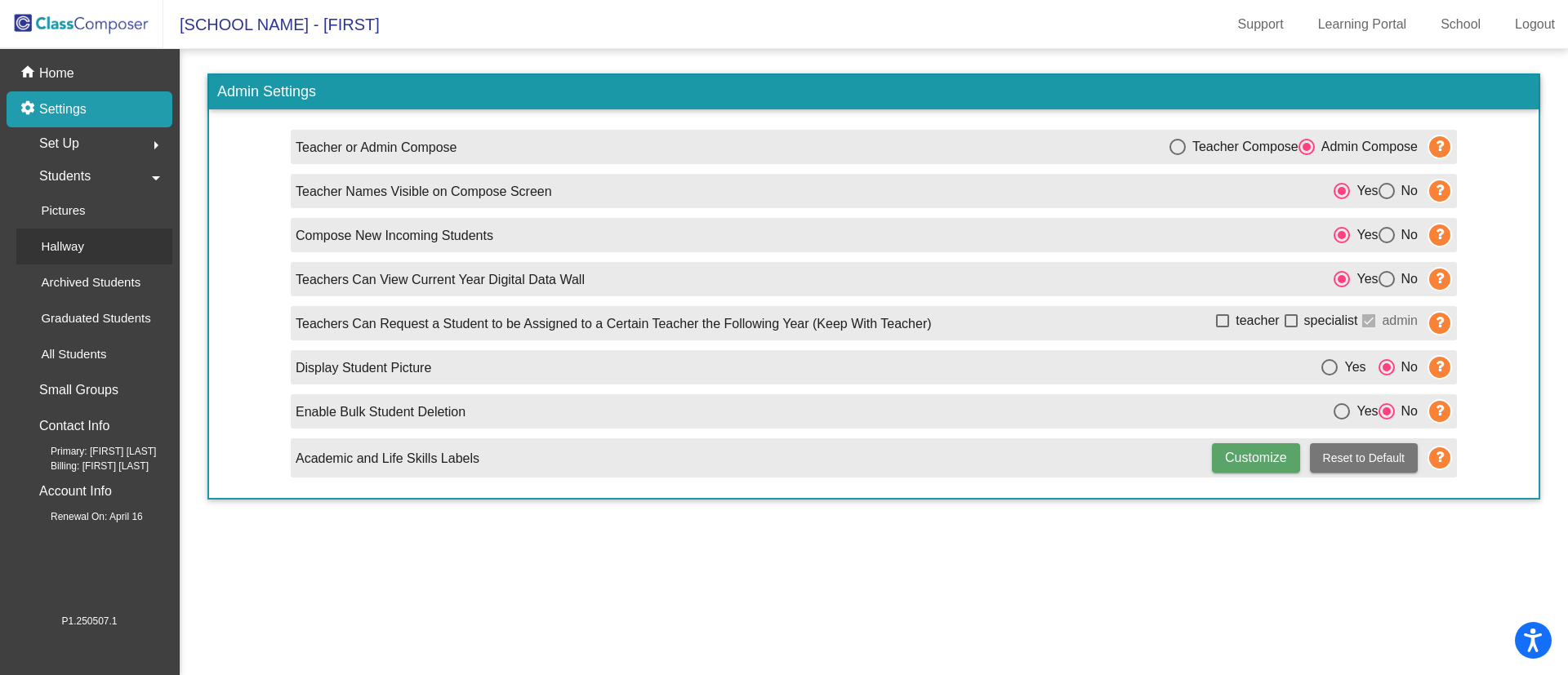 click on "Hallway" 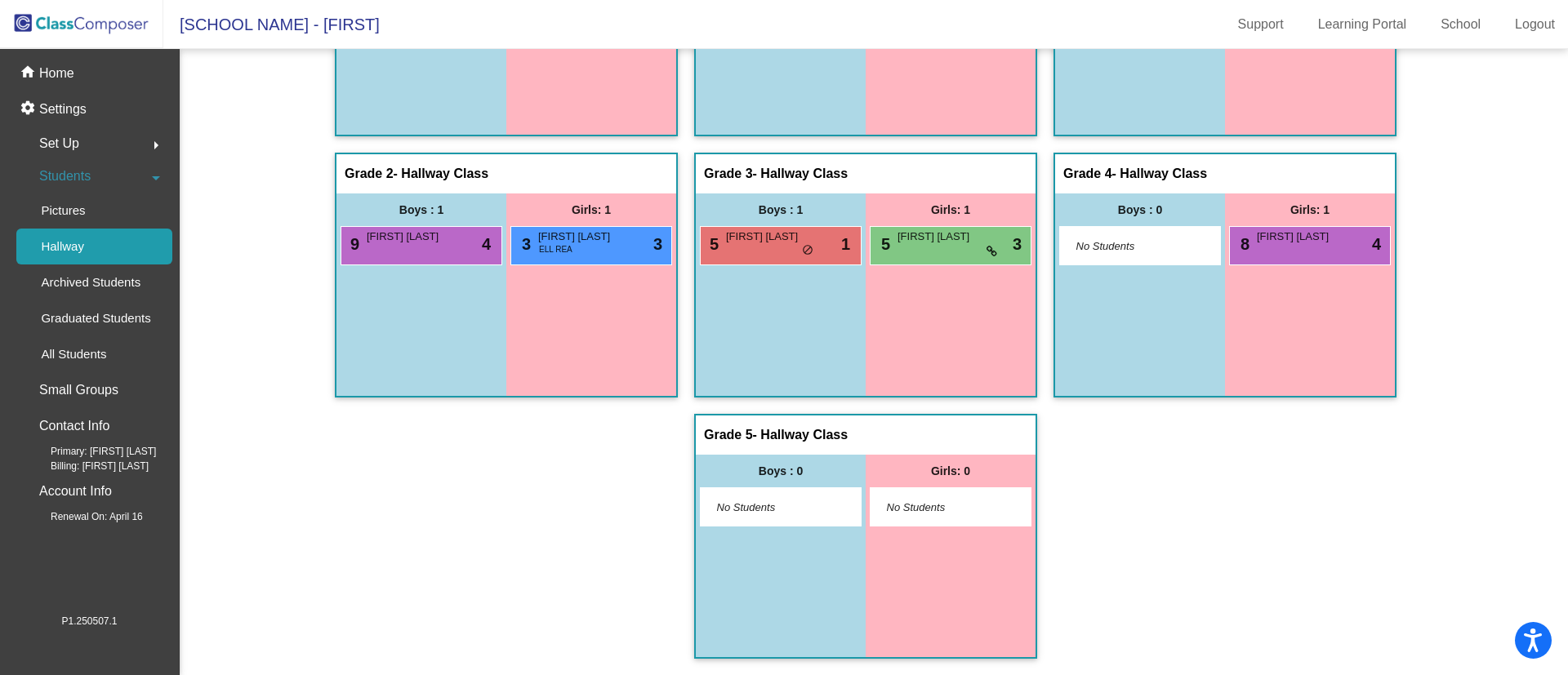 scroll, scrollTop: 0, scrollLeft: 0, axis: both 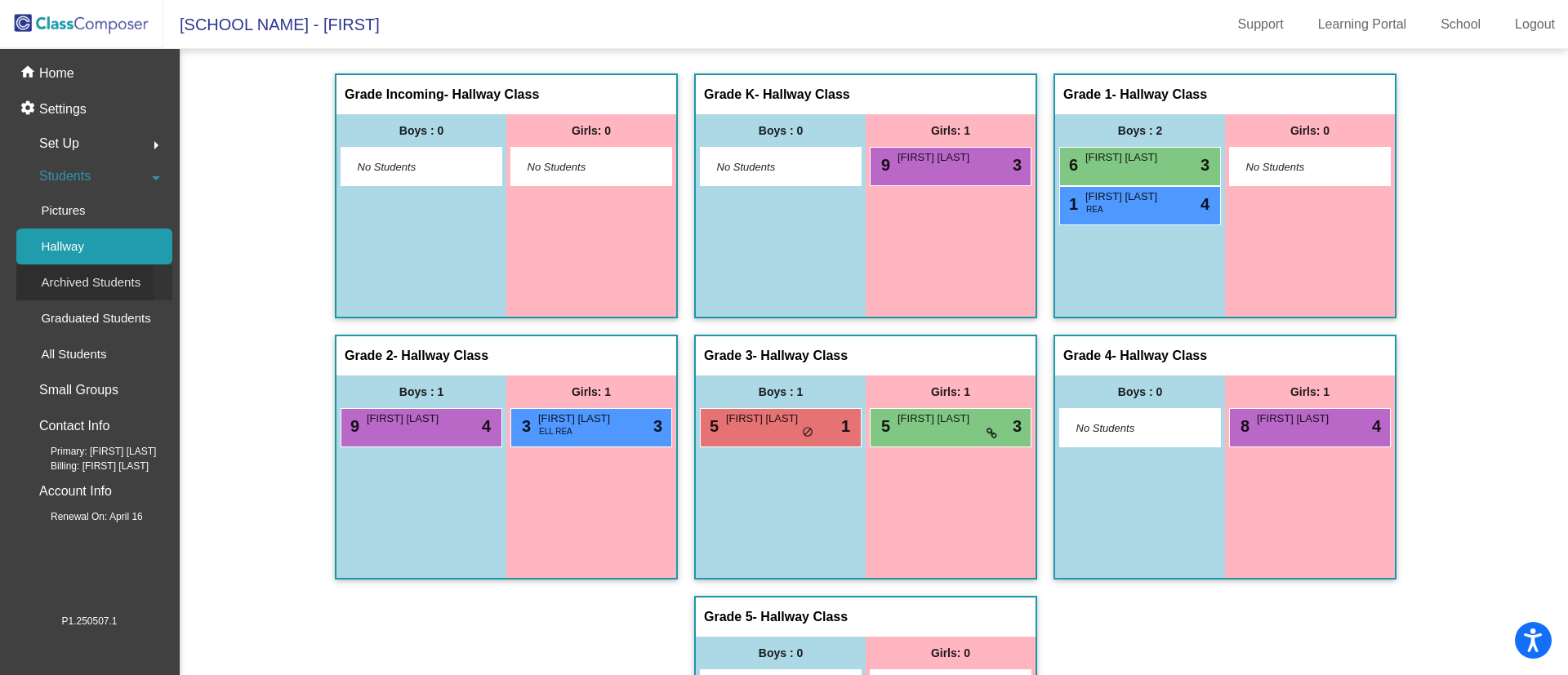 click on "Archived Students" 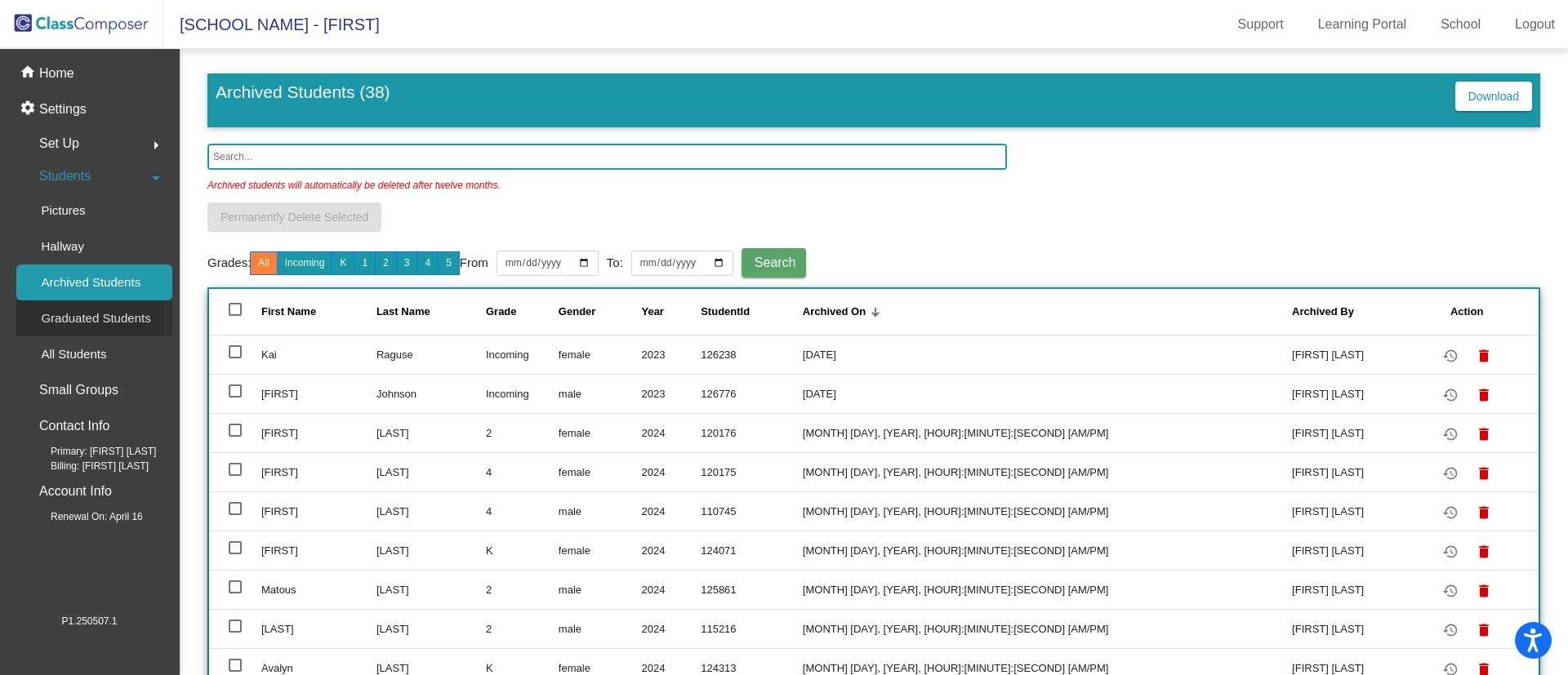 click on "Graduated Students" 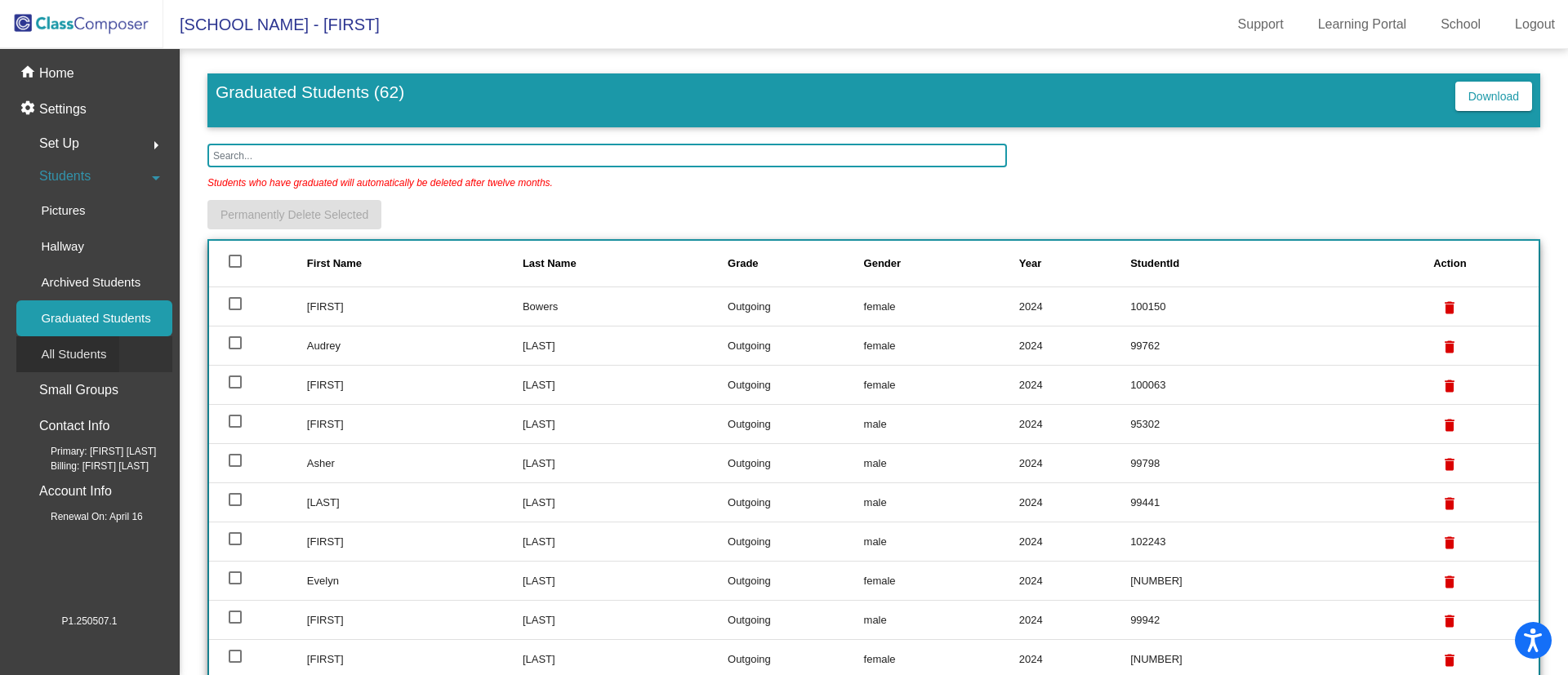 click on "All Students" 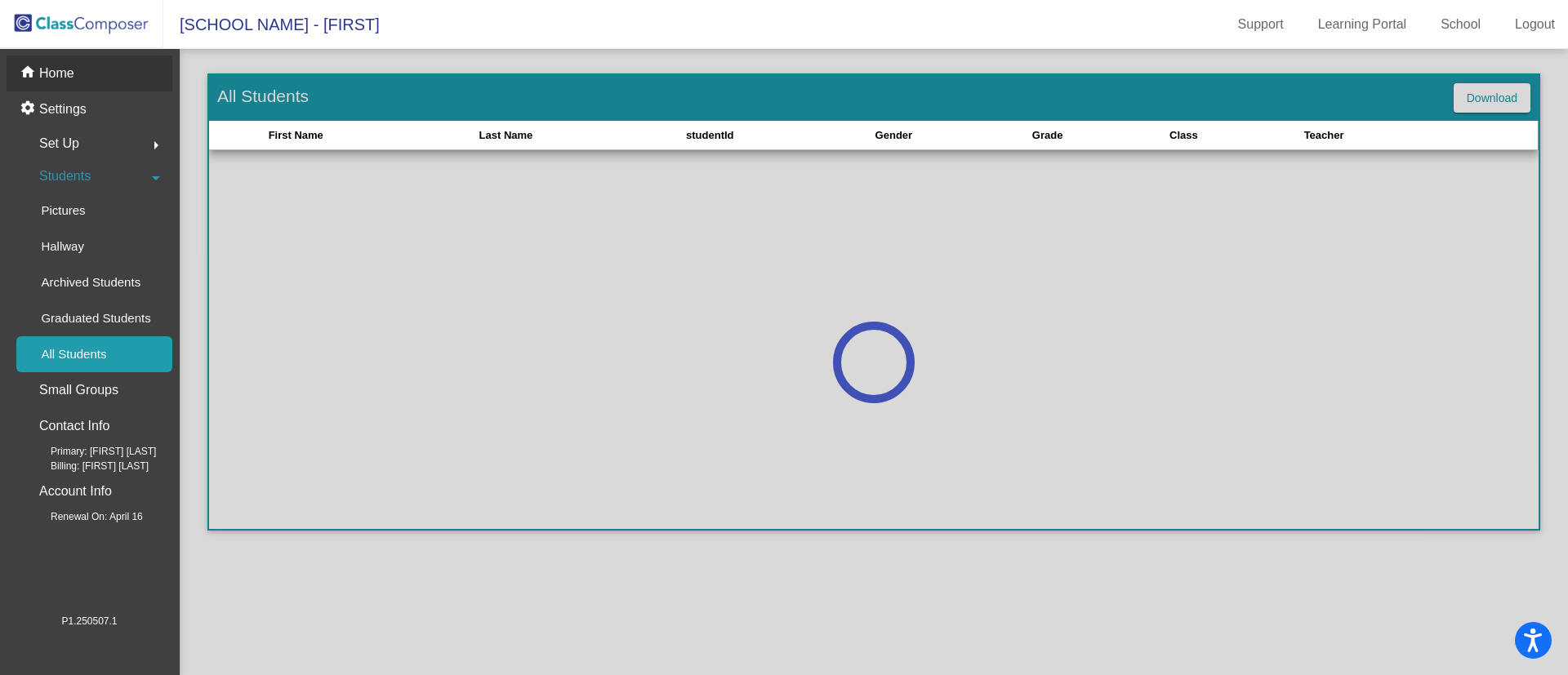 click on "home Home" 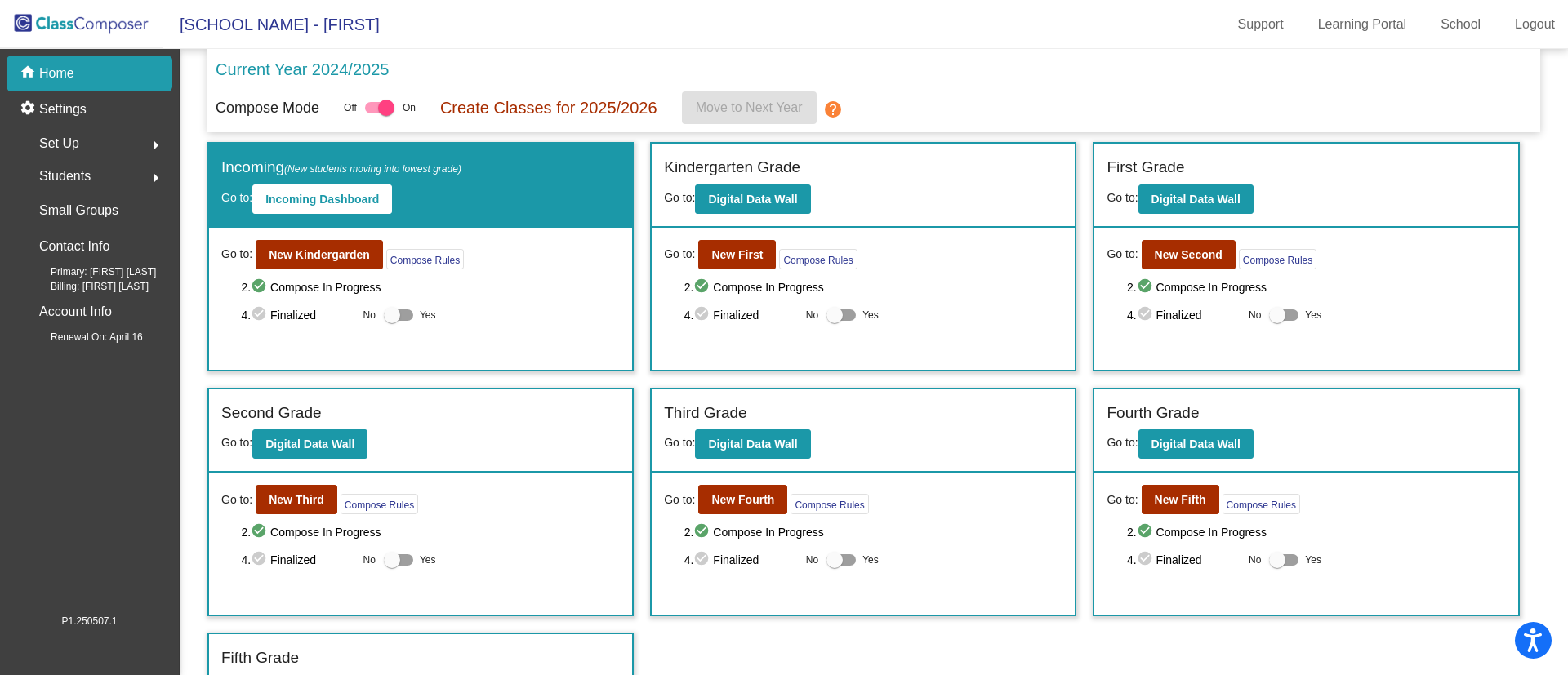 click 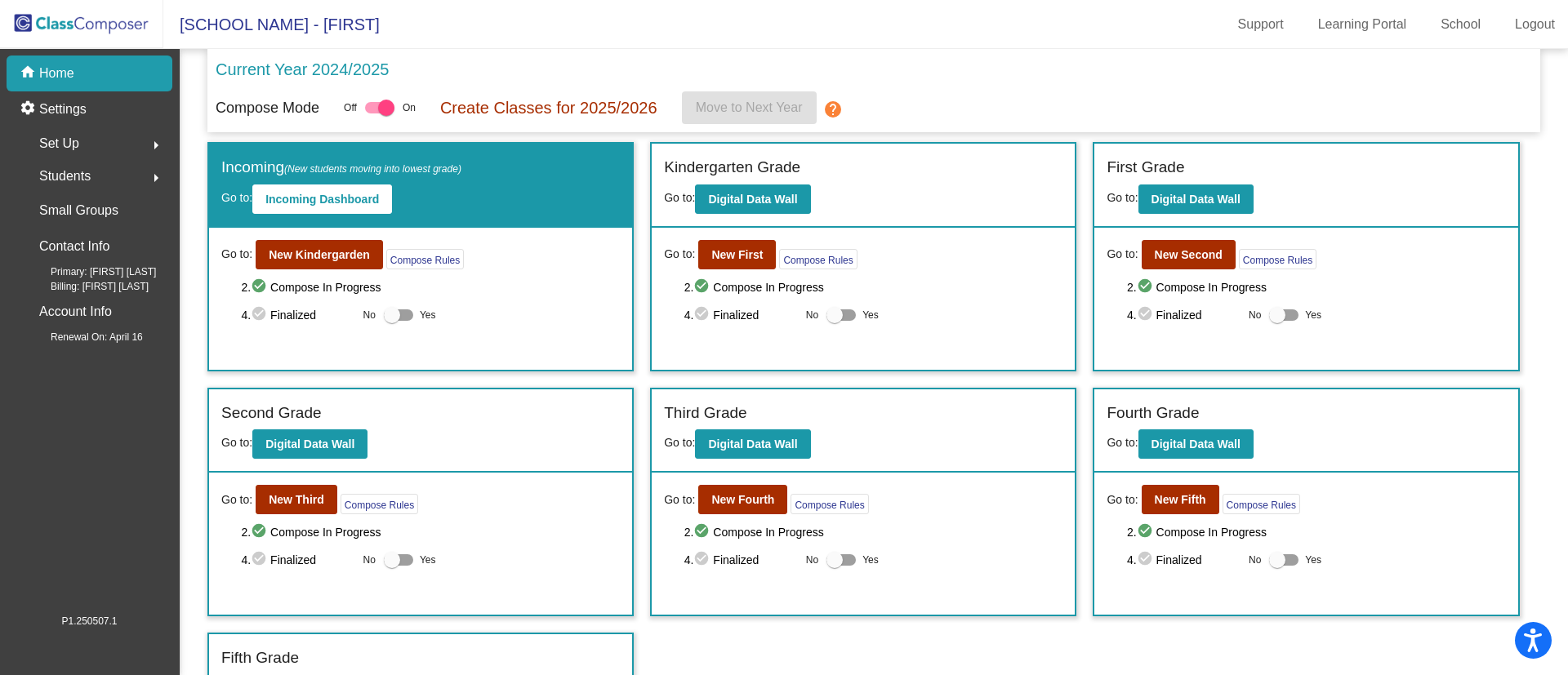 click at bounding box center (380, 108) 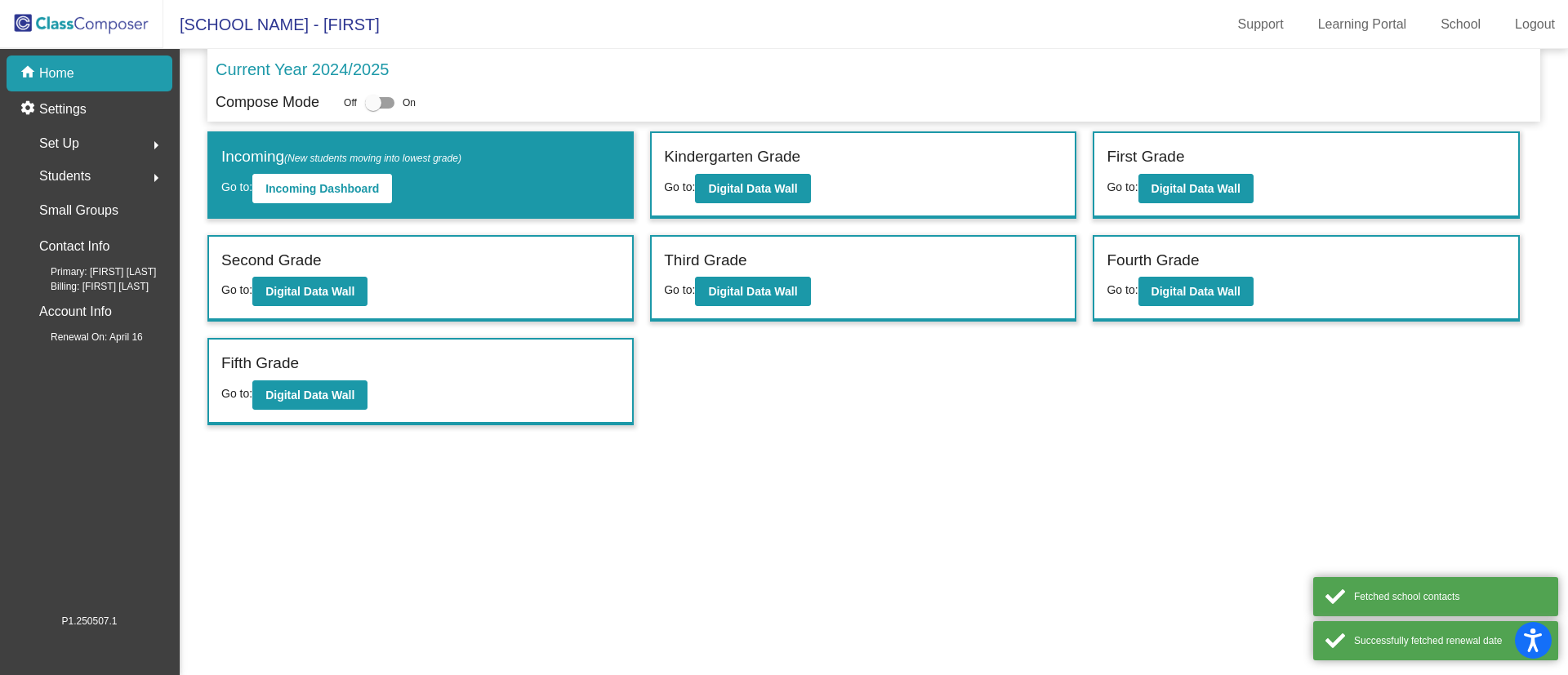 click at bounding box center (373, 103) 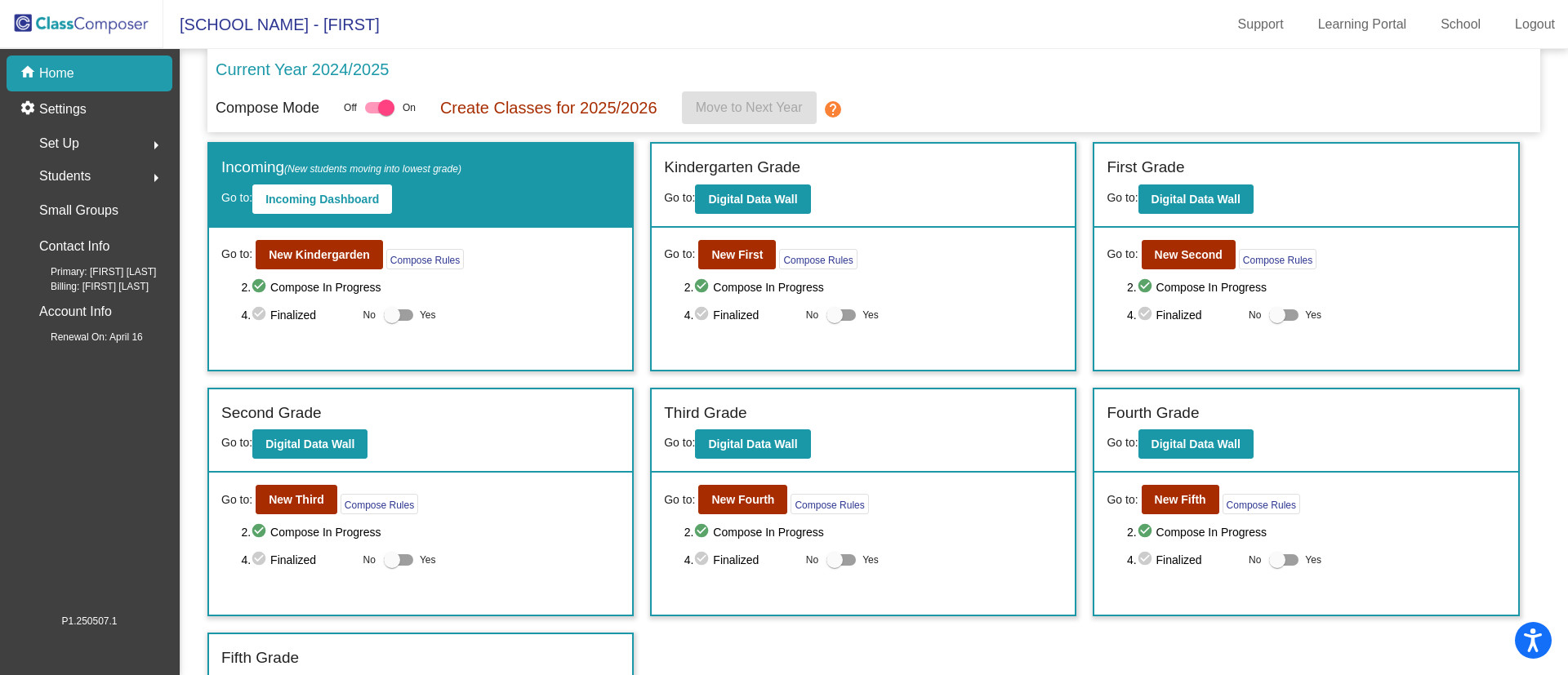 click at bounding box center [841, 315] 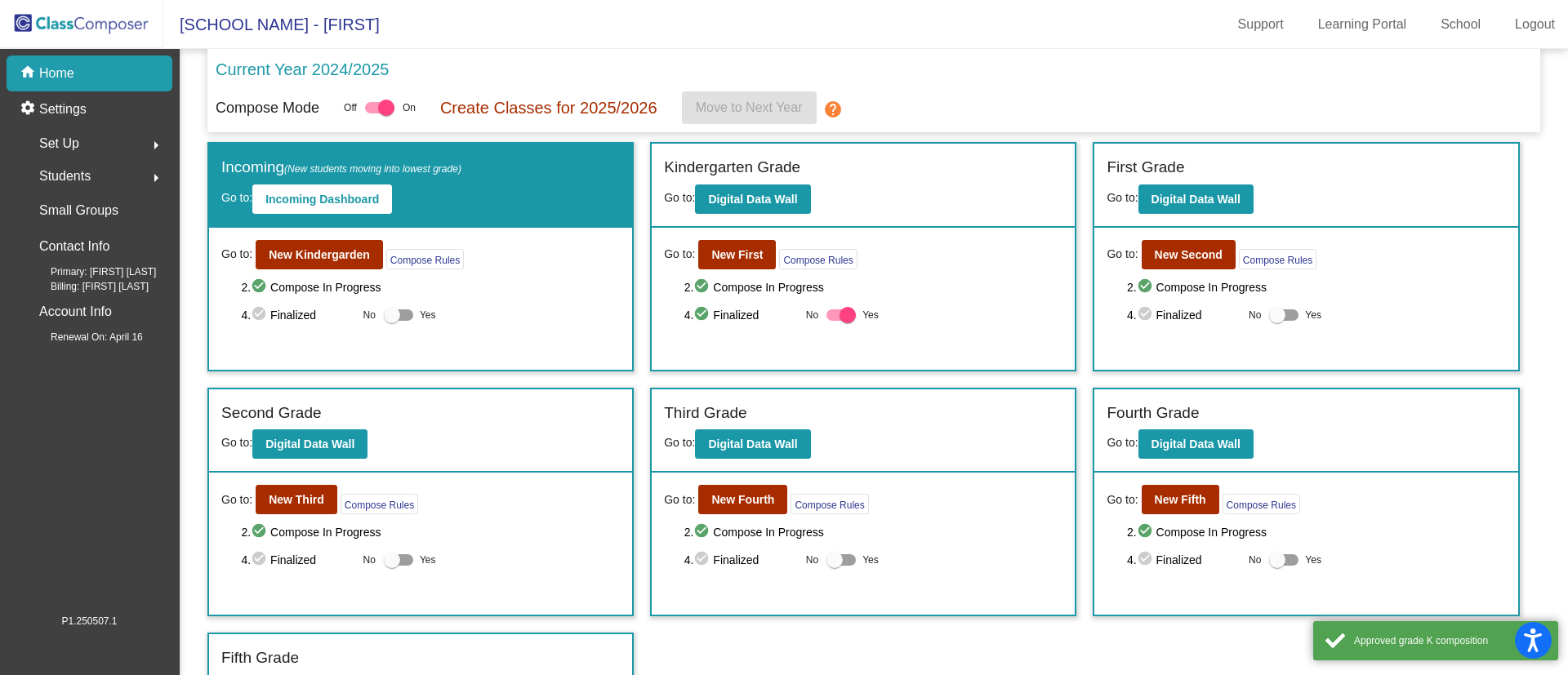 click at bounding box center (399, 315) 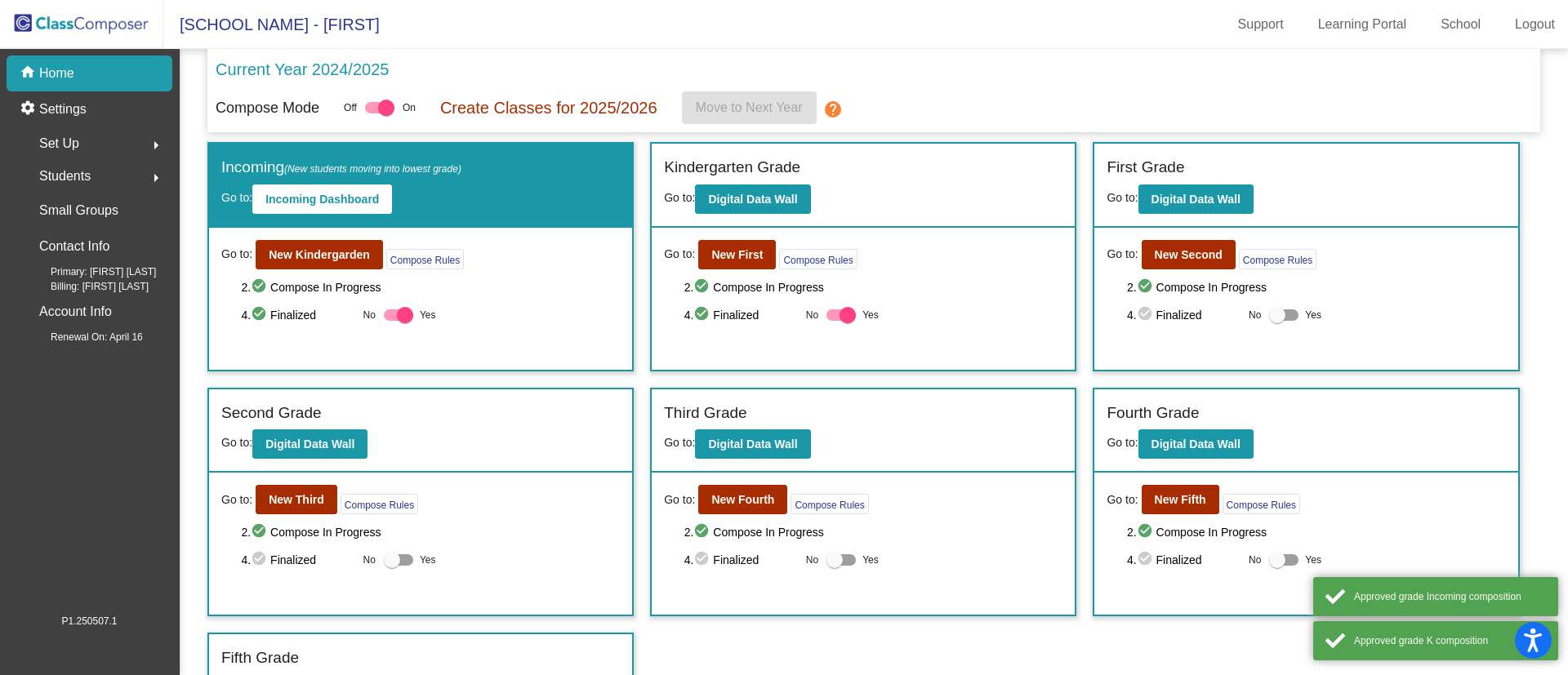 click at bounding box center (399, 560) 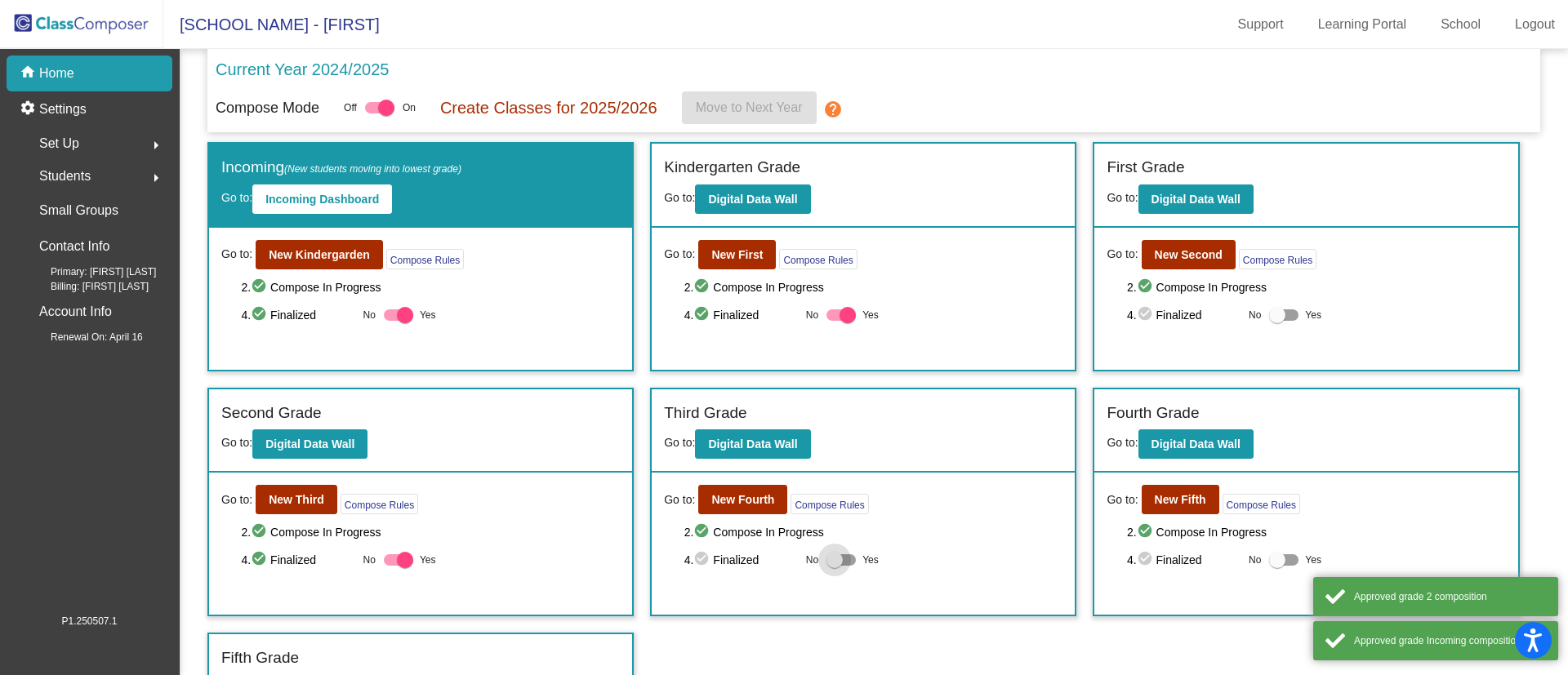 click at bounding box center [841, 560] 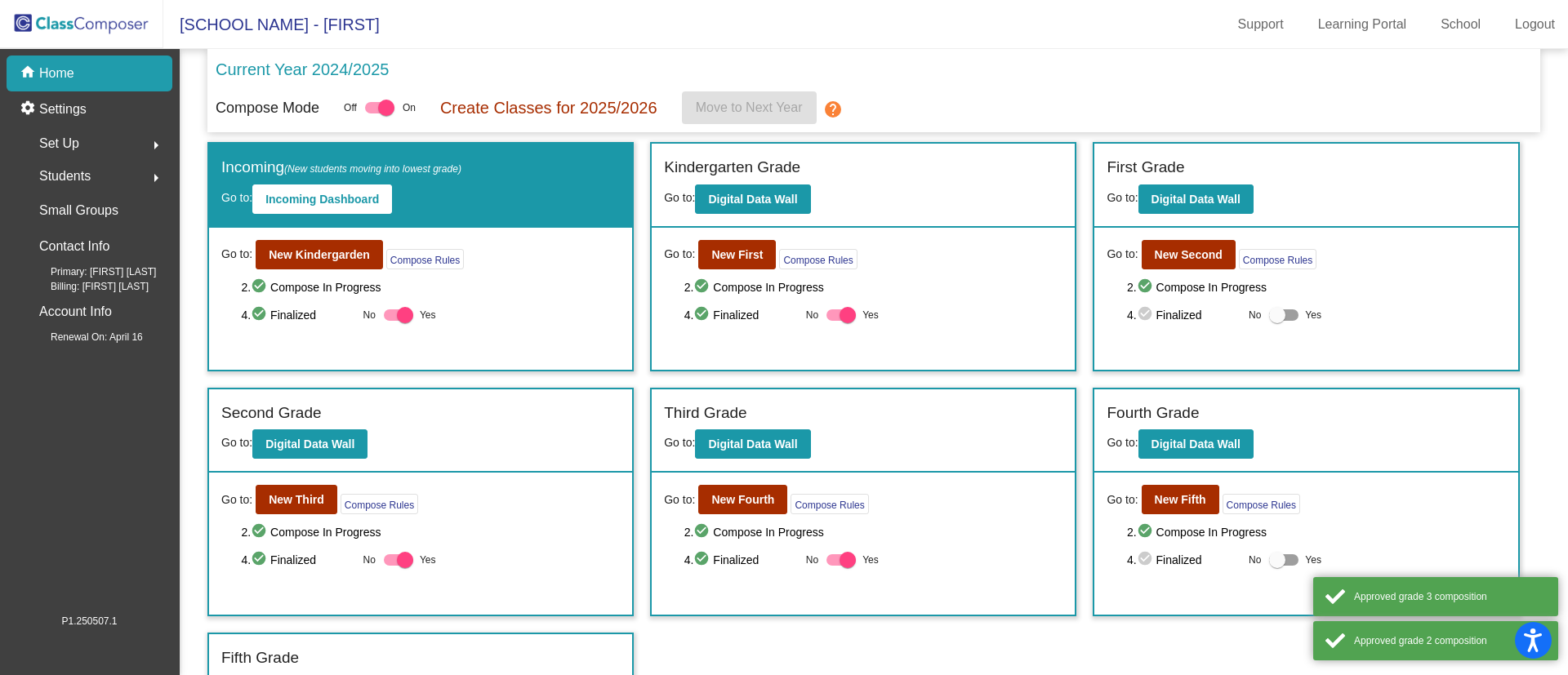 click at bounding box center [1277, 560] 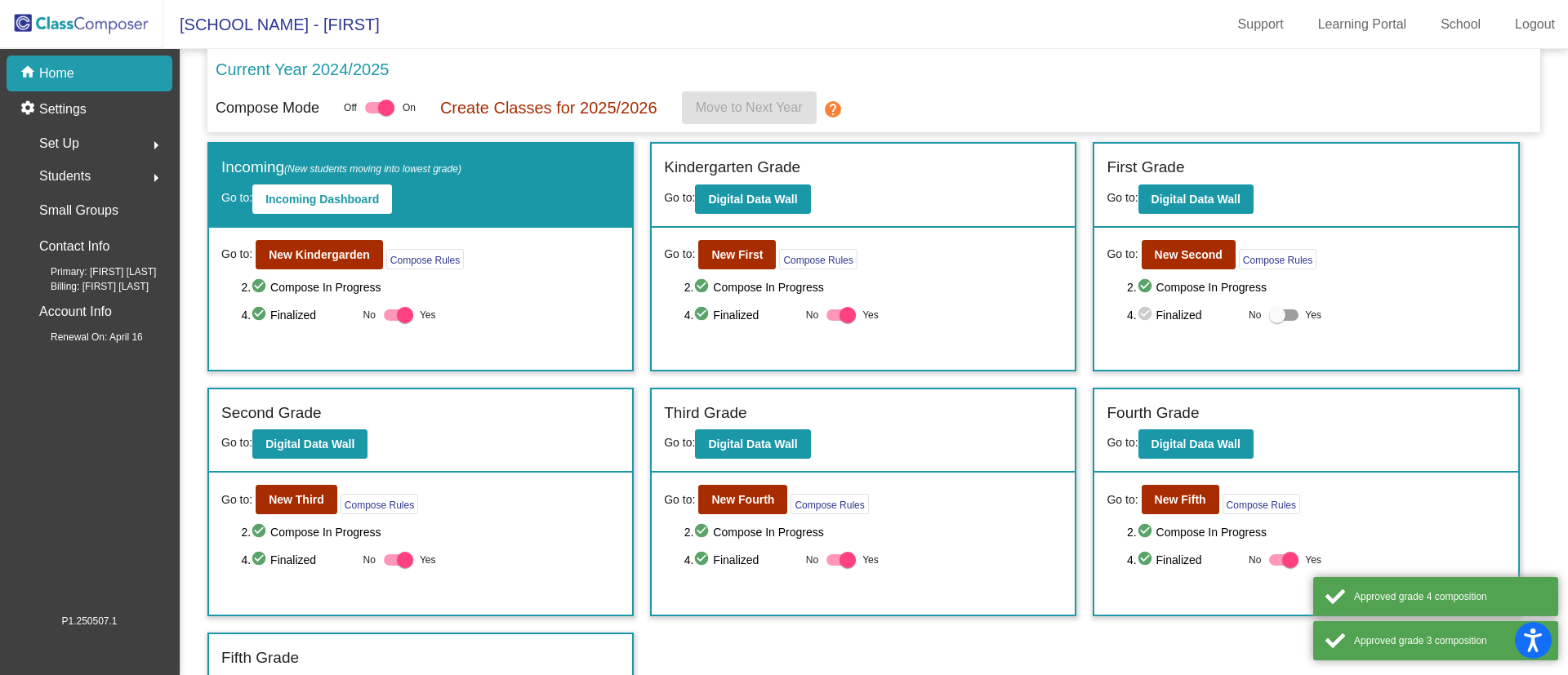 click at bounding box center [1284, 315] 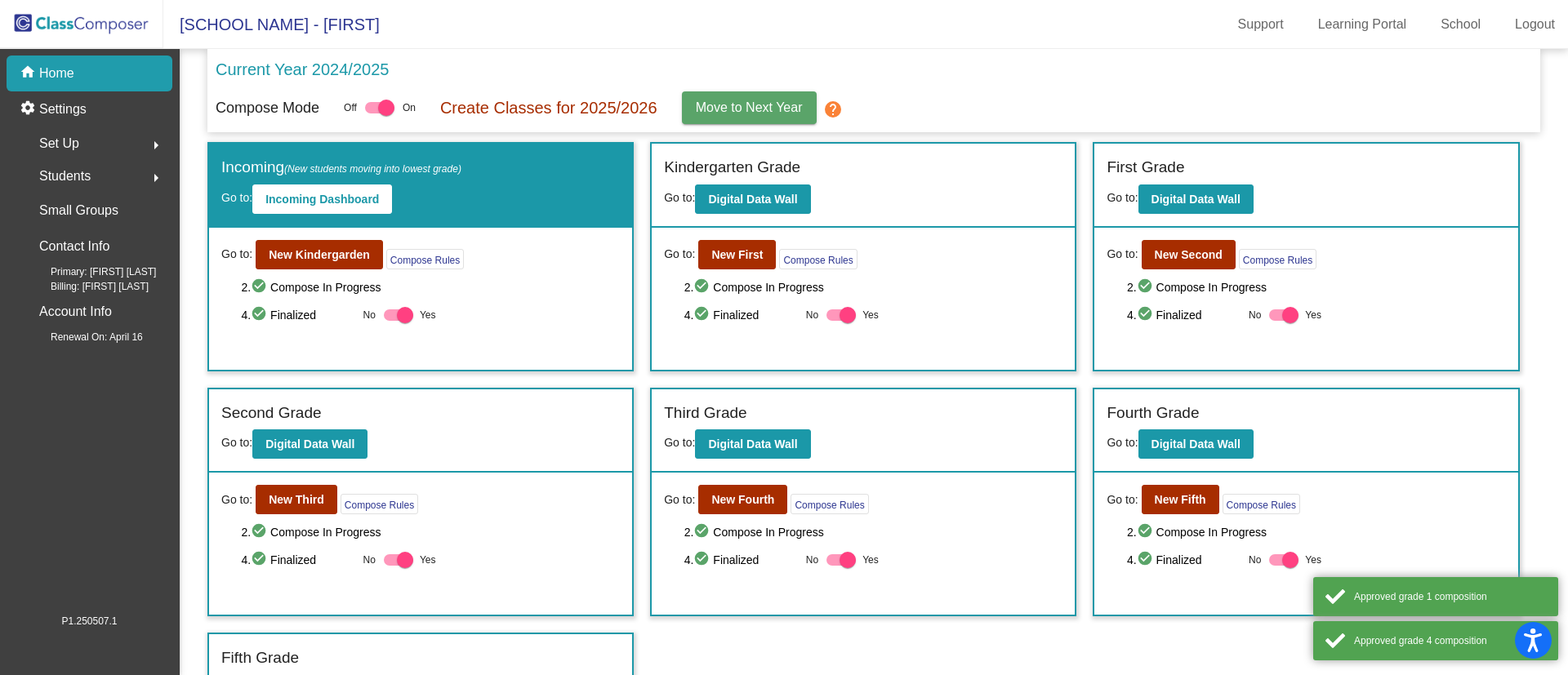 click on "Move to Next Year" 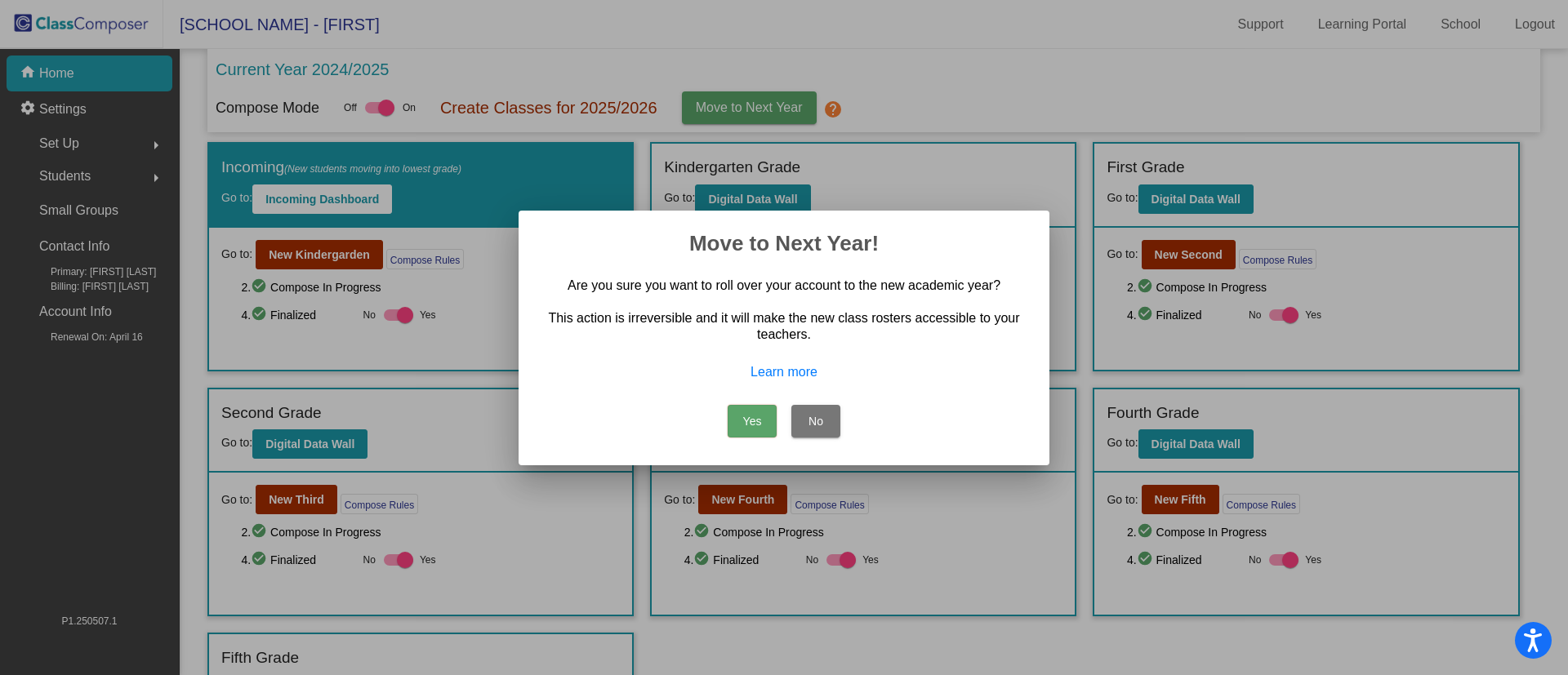 click on "Yes" at bounding box center (752, 421) 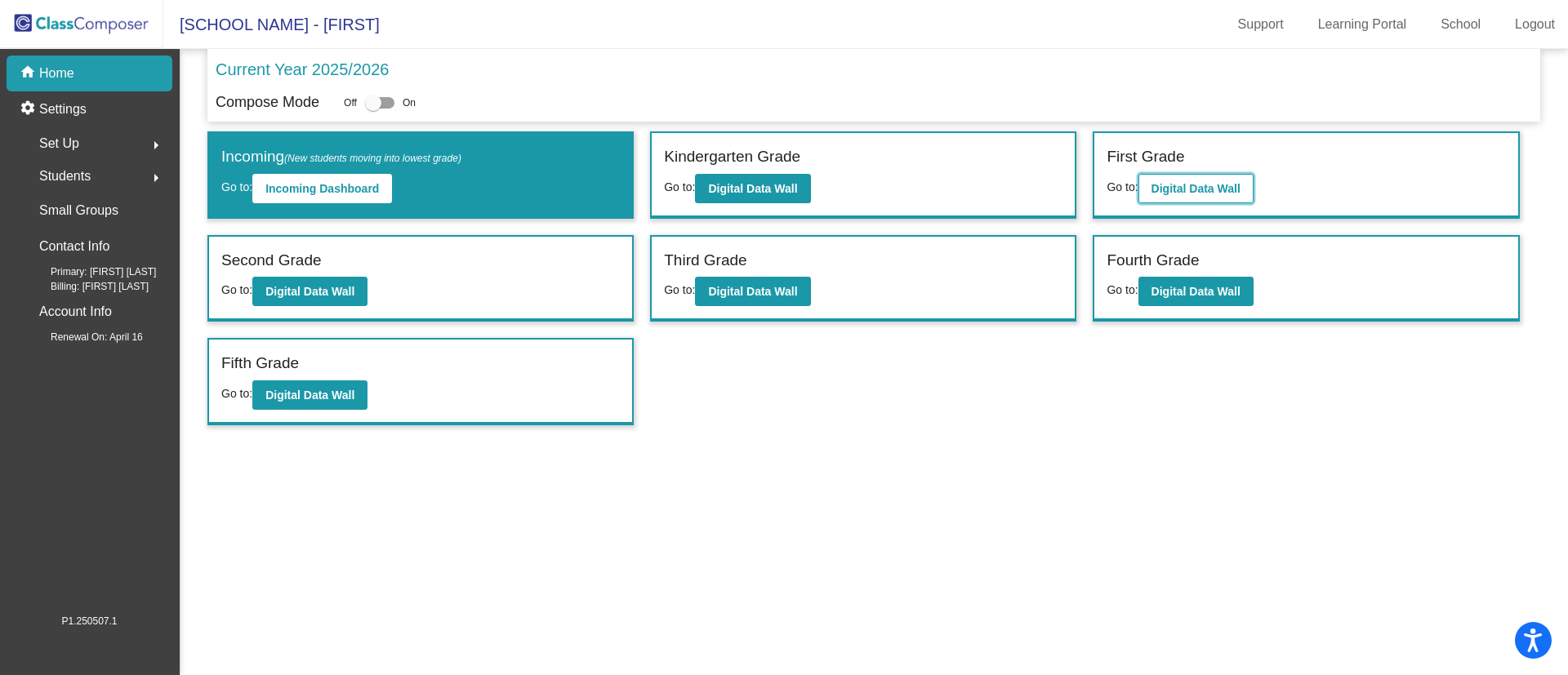 click on "Digital Data Wall" 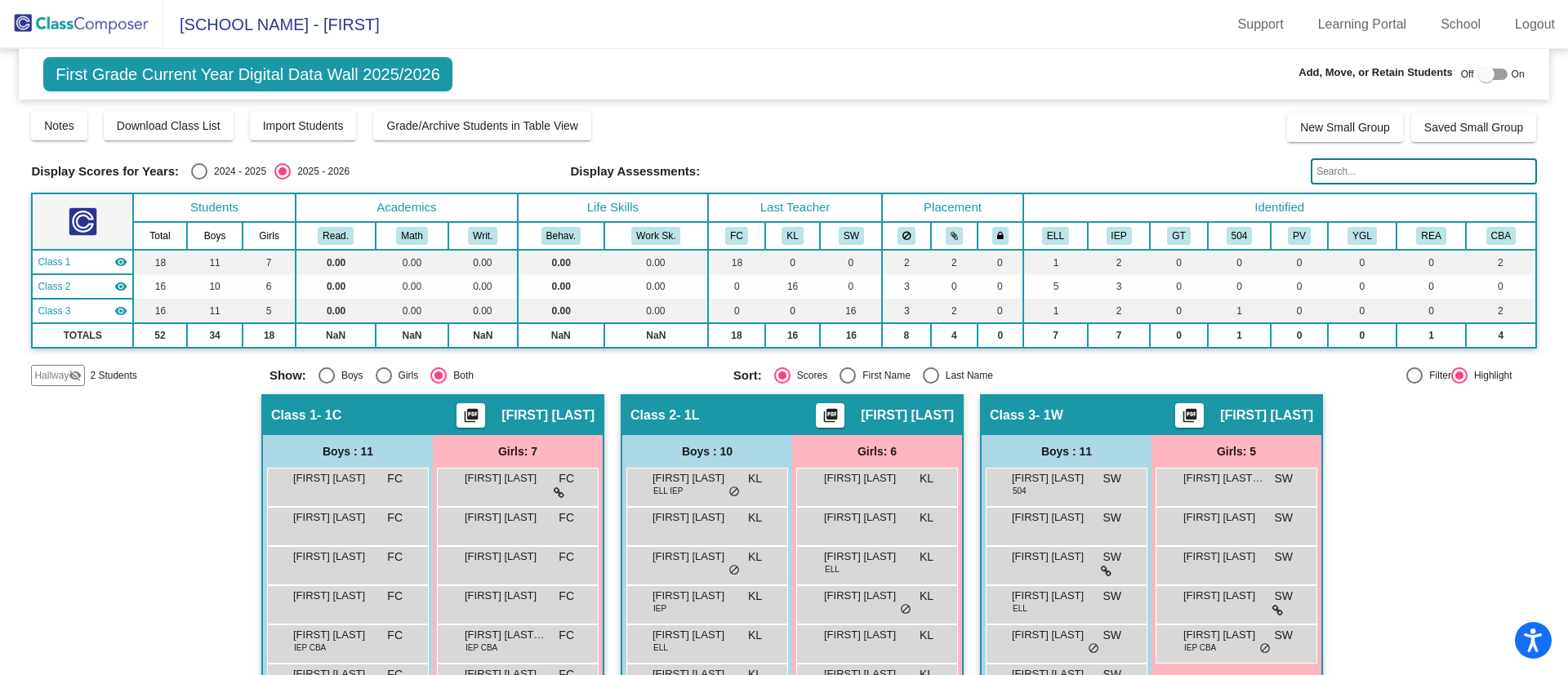 scroll, scrollTop: 250, scrollLeft: 0, axis: vertical 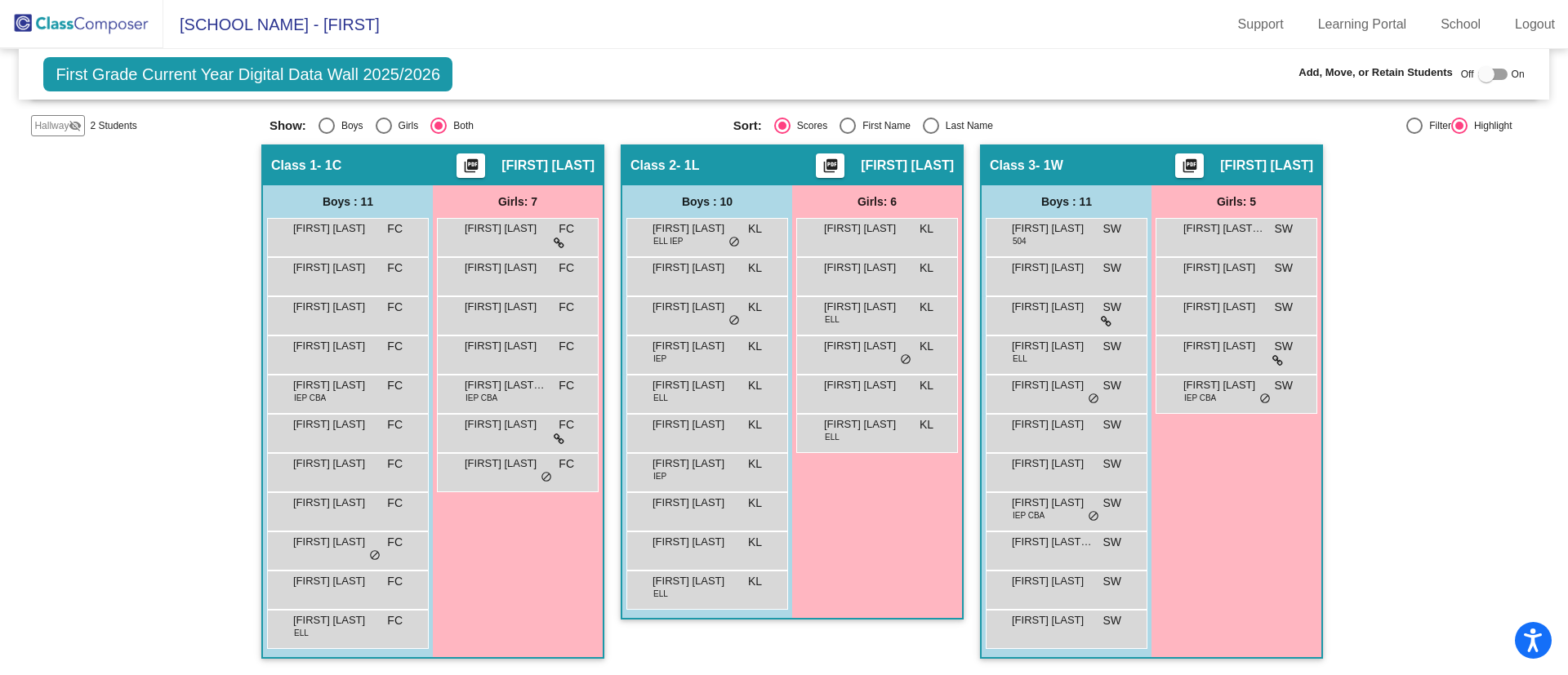 click on "Hallway" 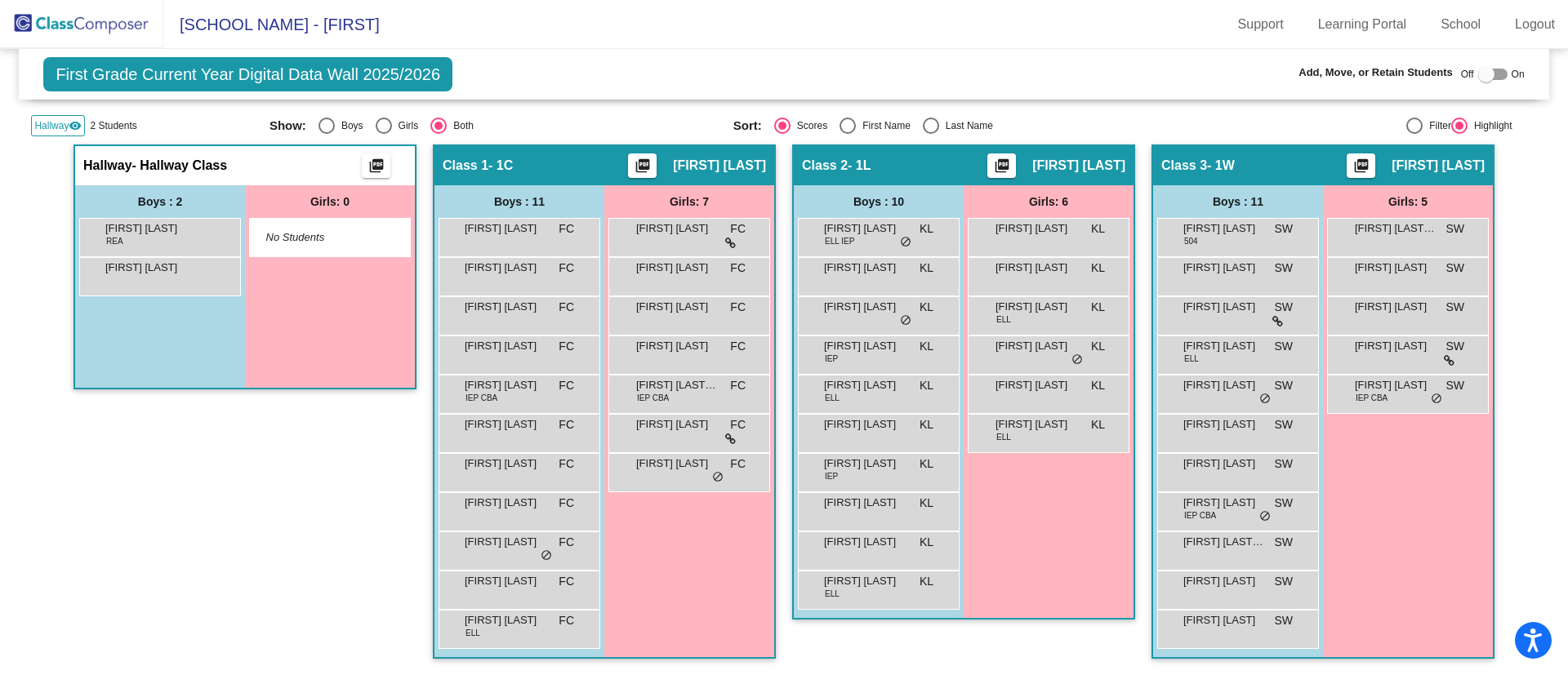 click on "Hallway" 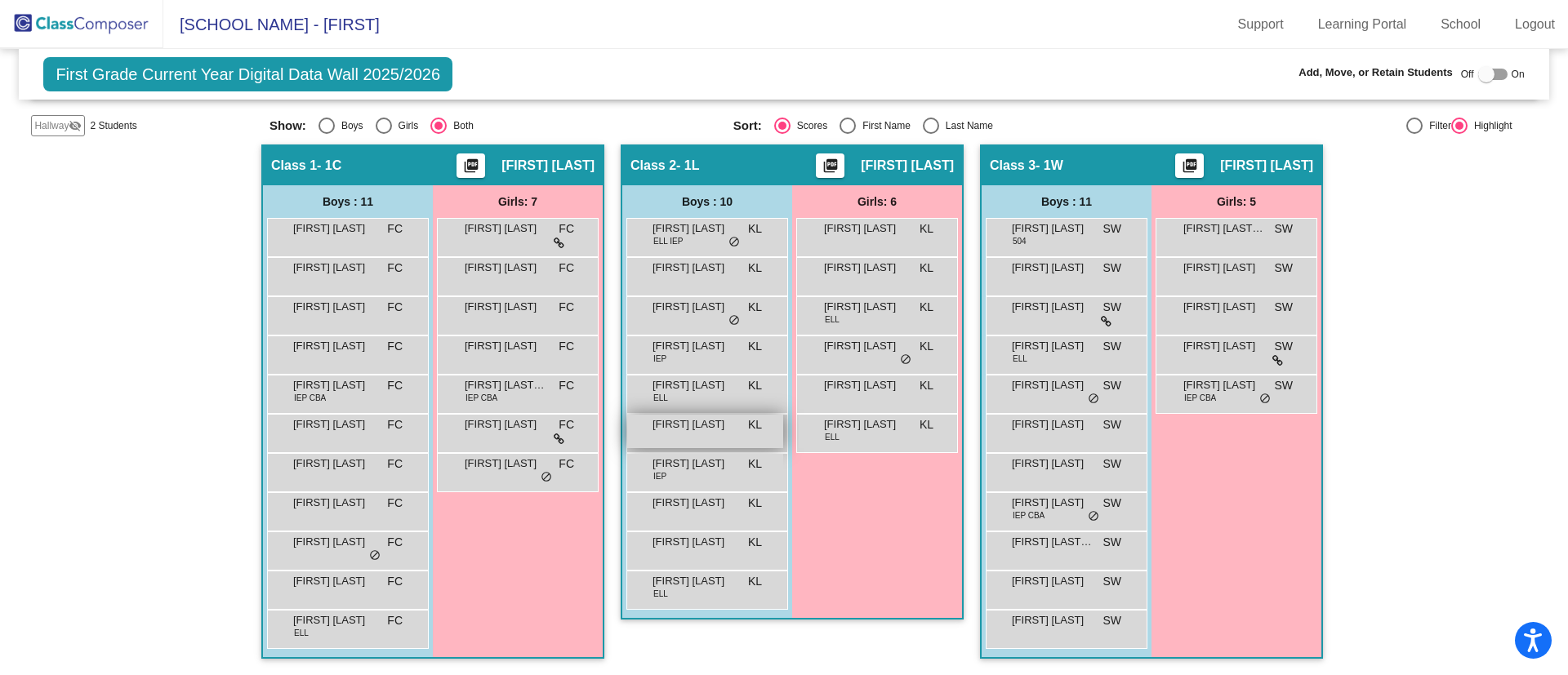 scroll, scrollTop: 0, scrollLeft: 0, axis: both 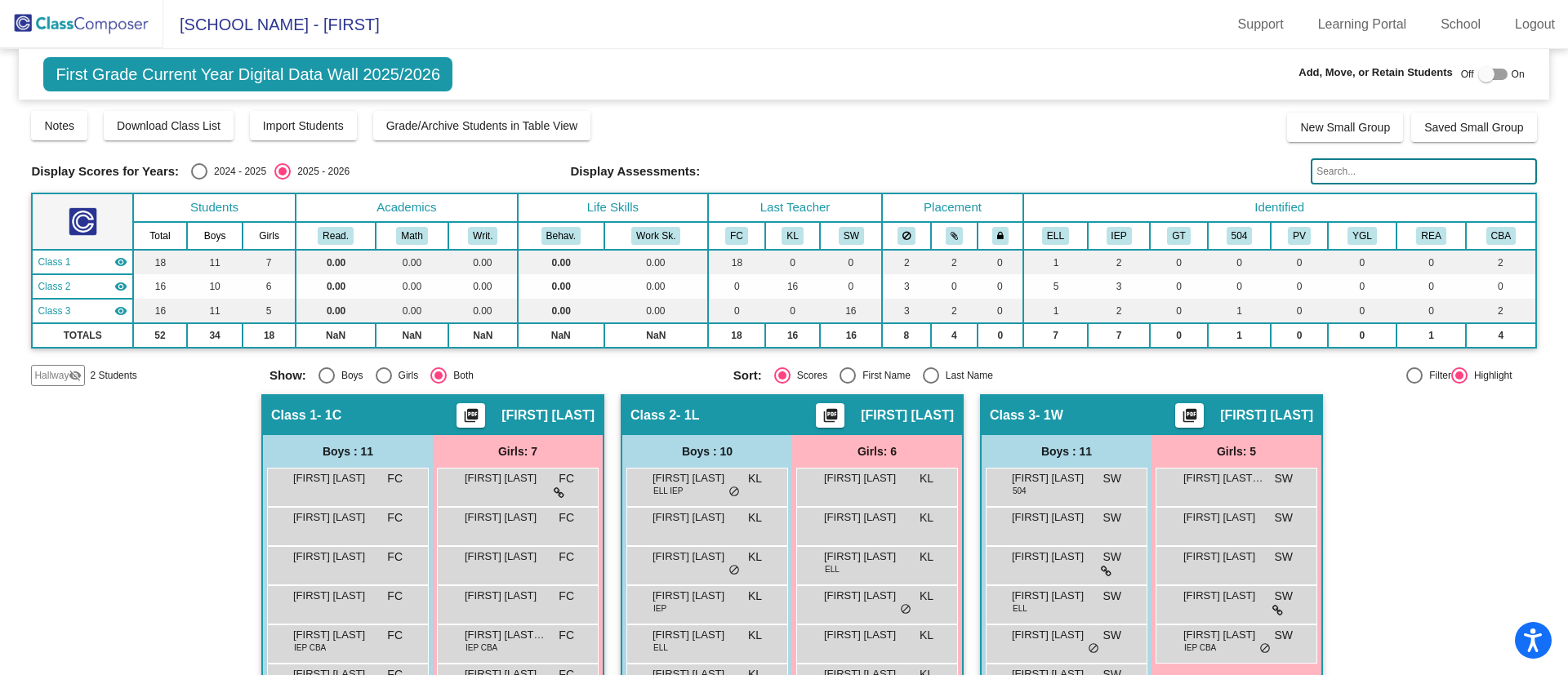 click 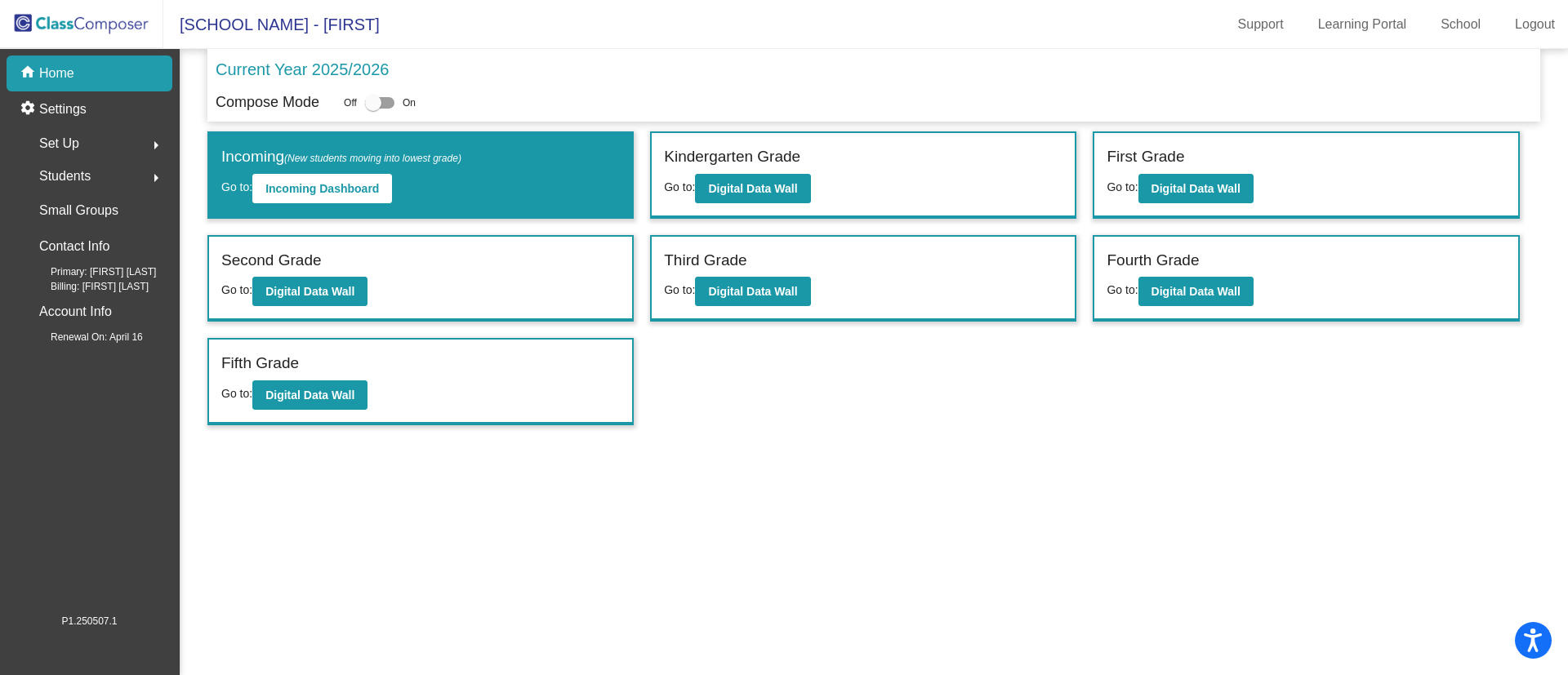 click on "Students" 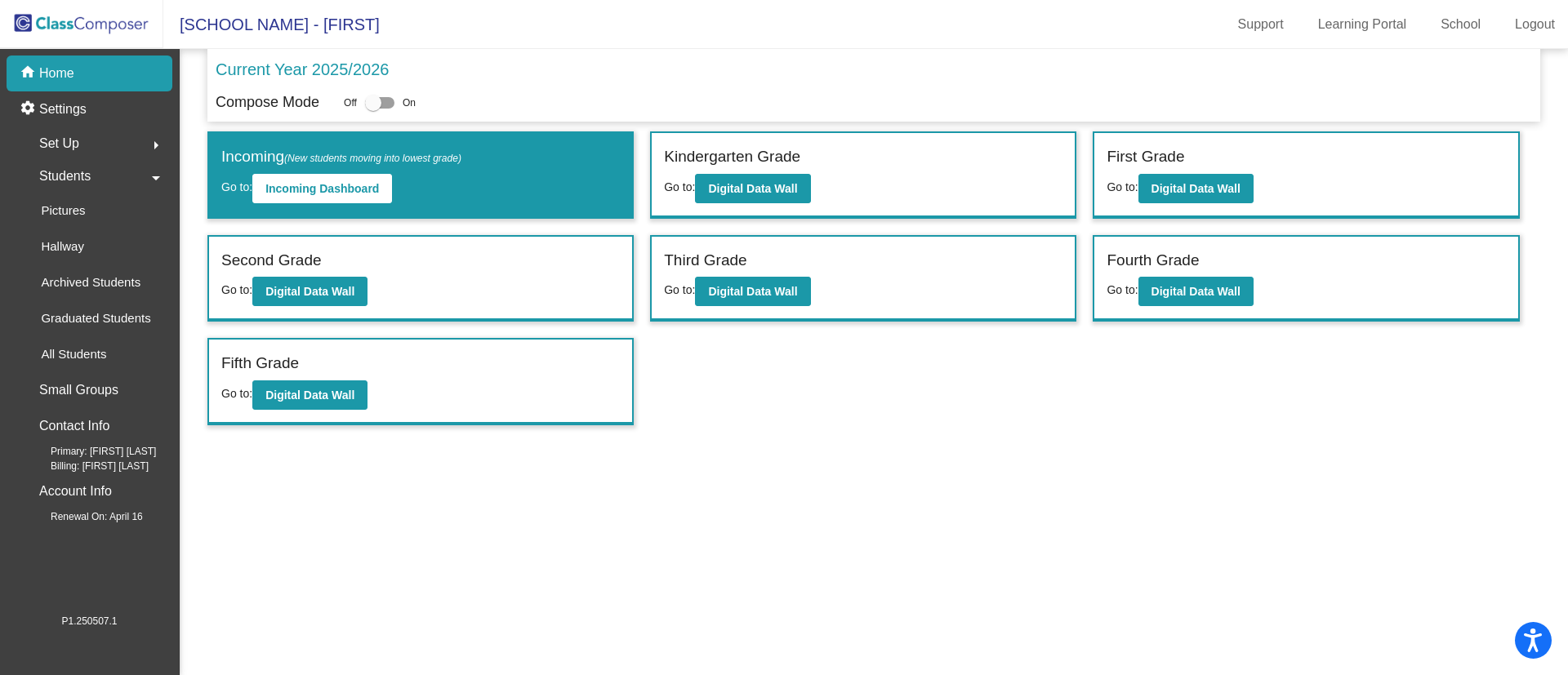 click on "Off   On" 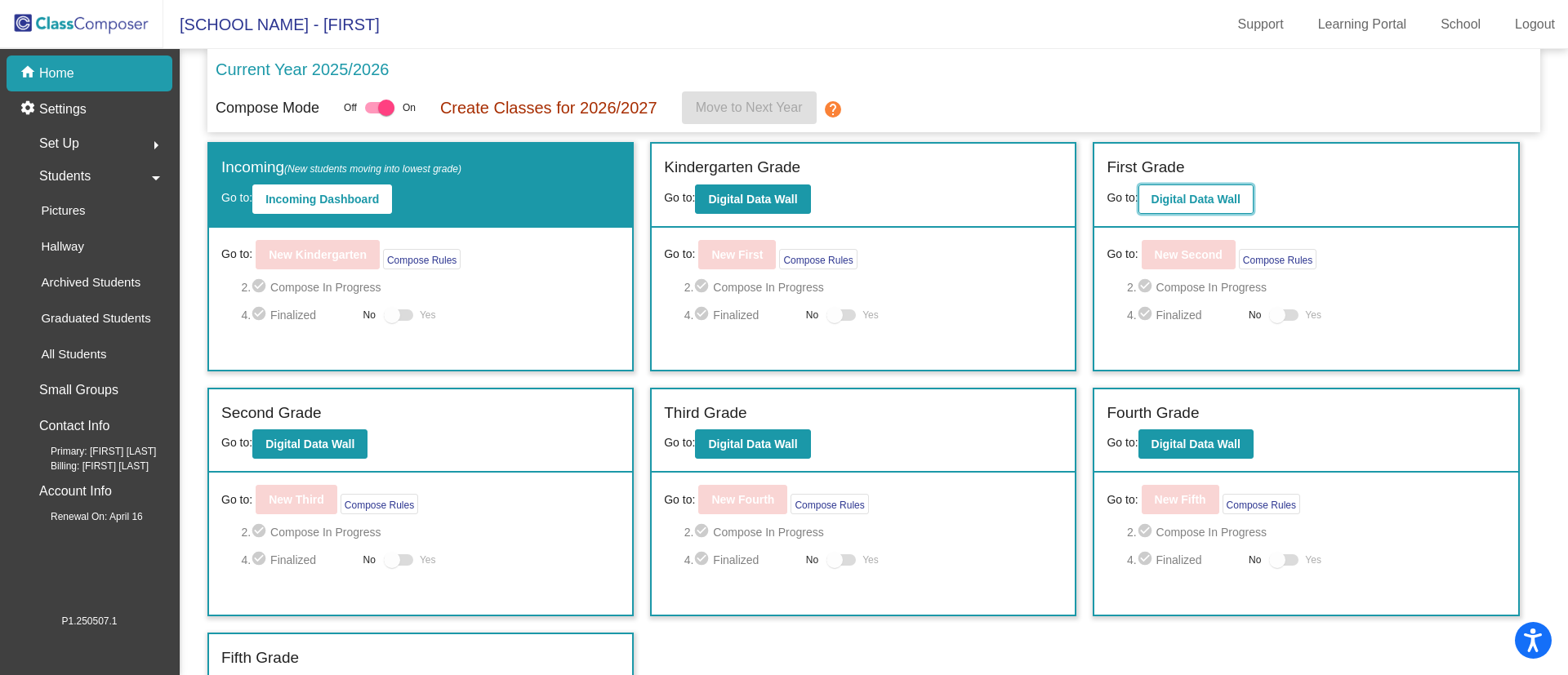 click on "Digital Data Wall" 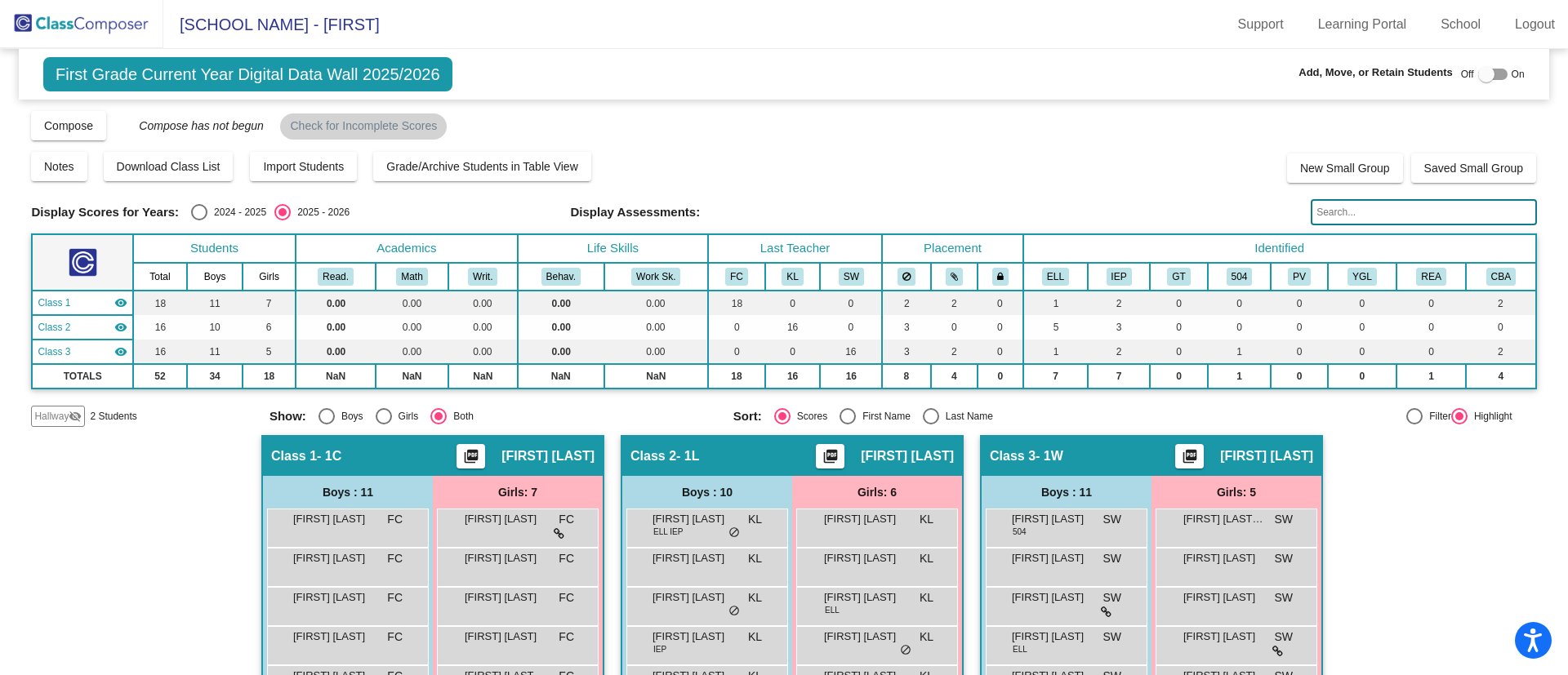 click on "Hallway" 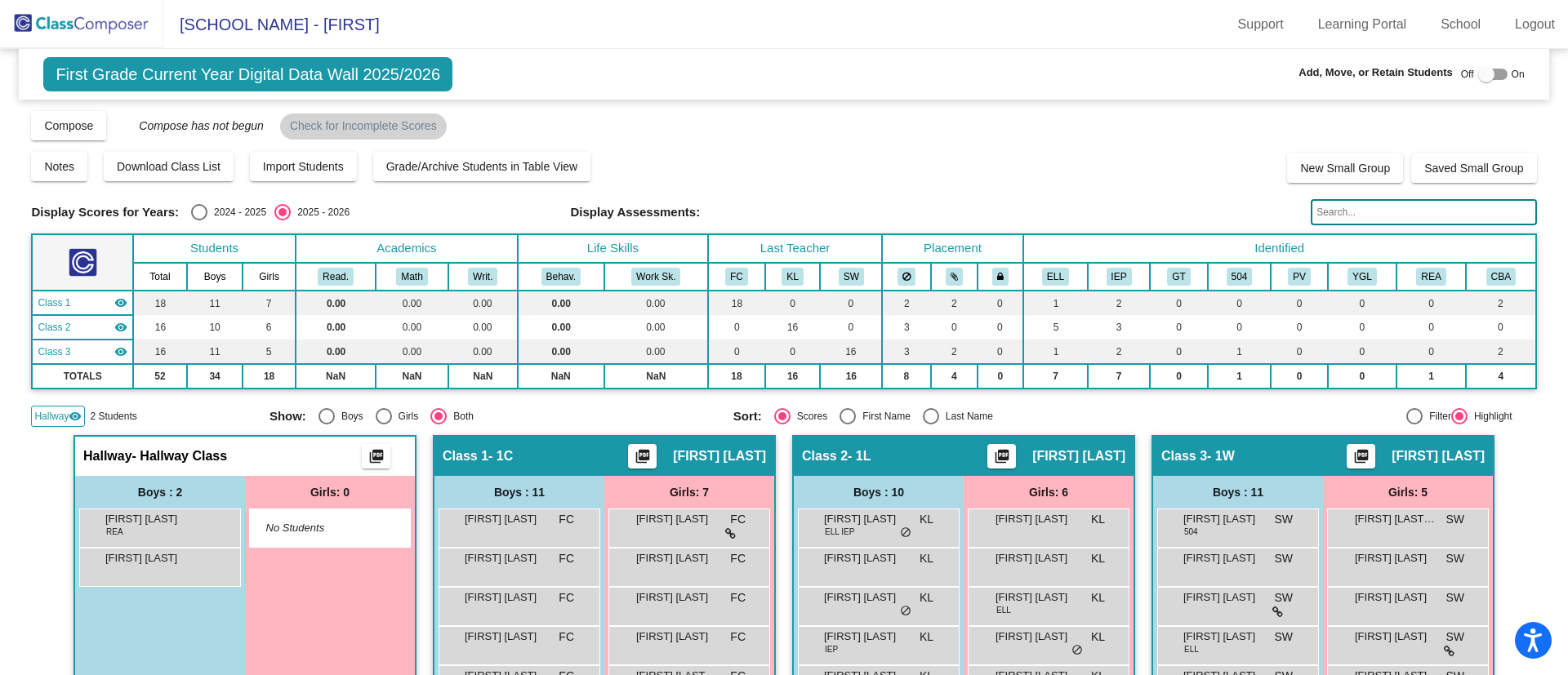 click on "Hallway" 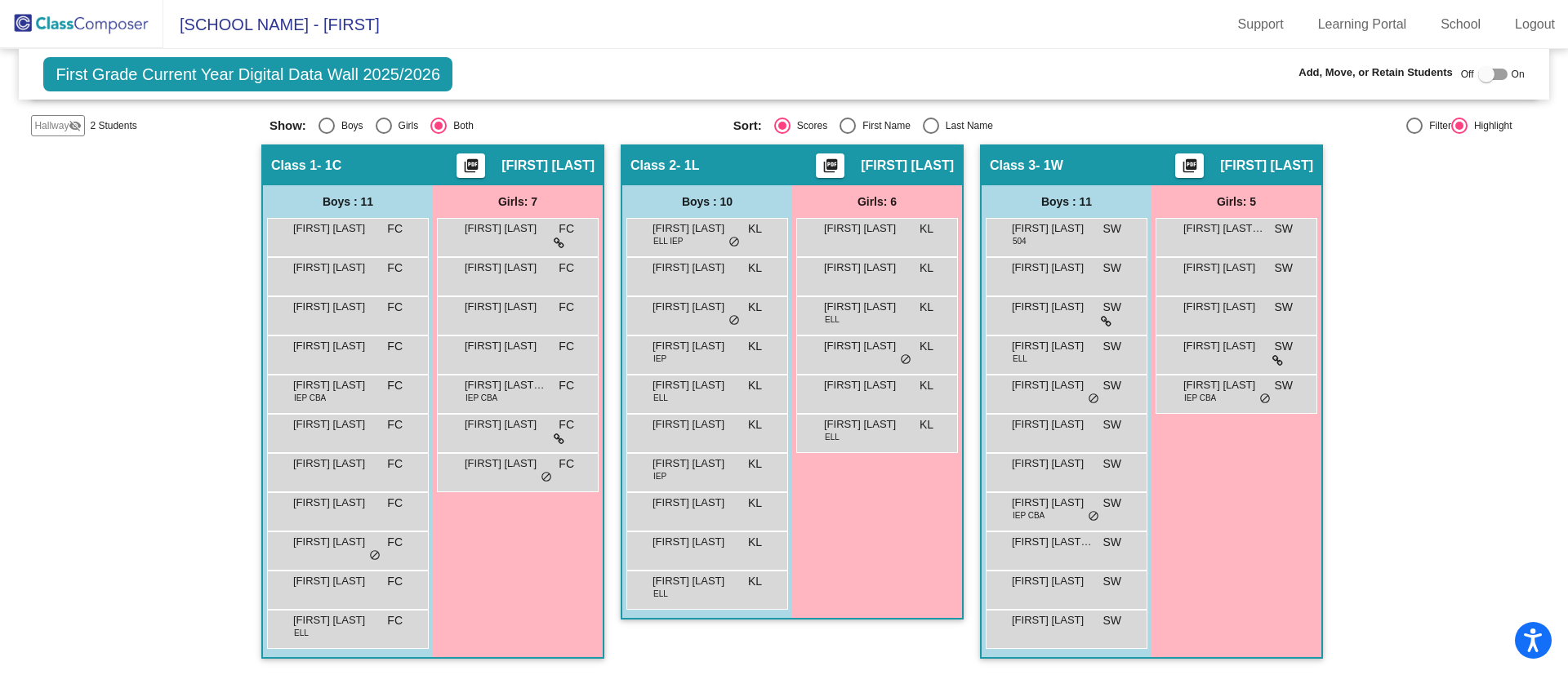 scroll, scrollTop: 0, scrollLeft: 0, axis: both 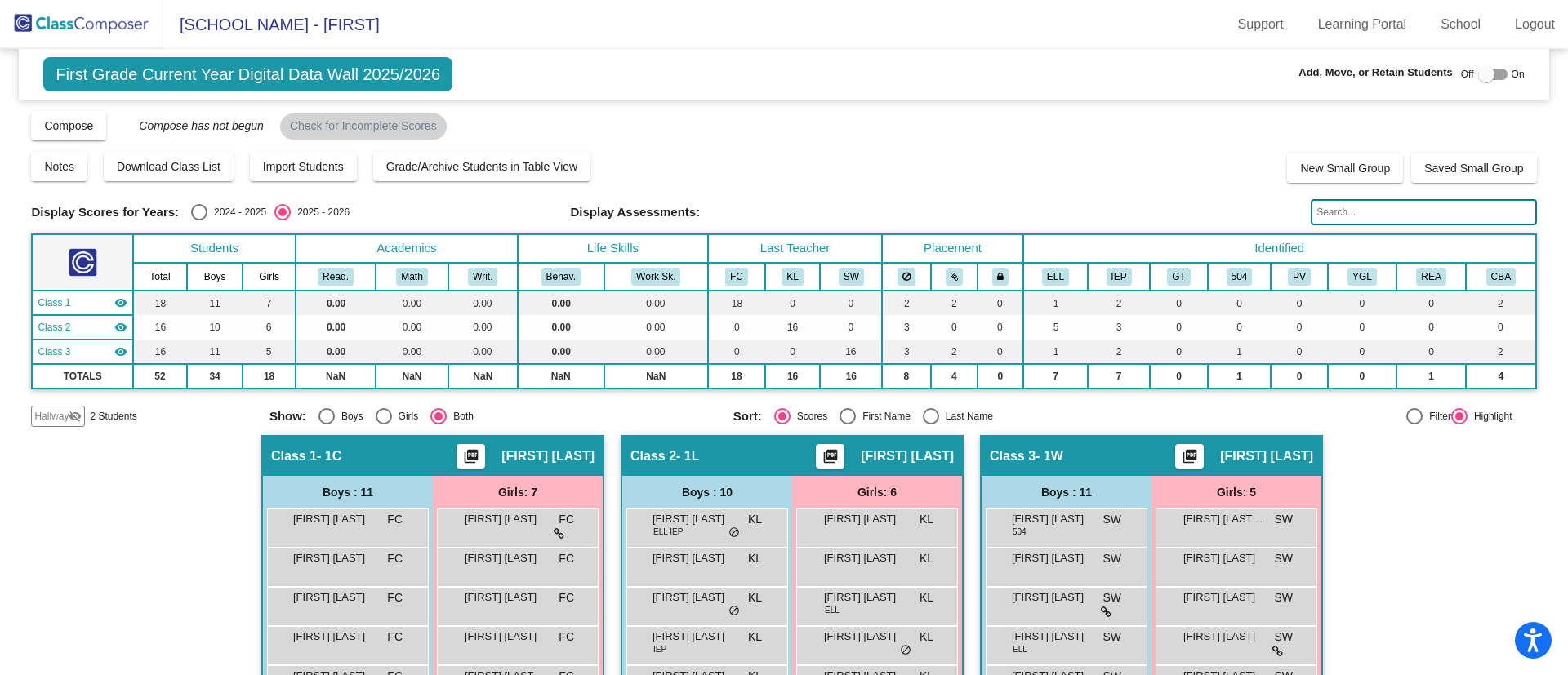 click 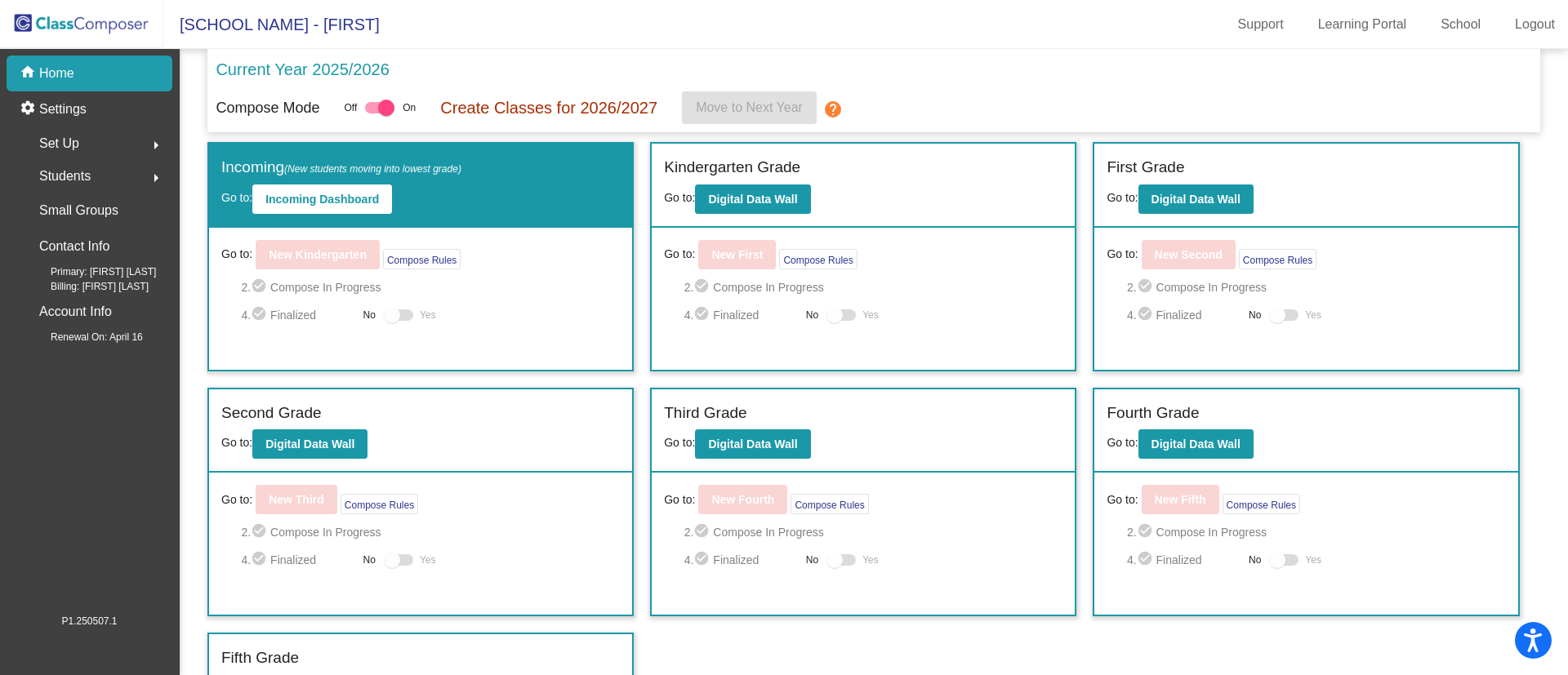 click at bounding box center (380, 108) 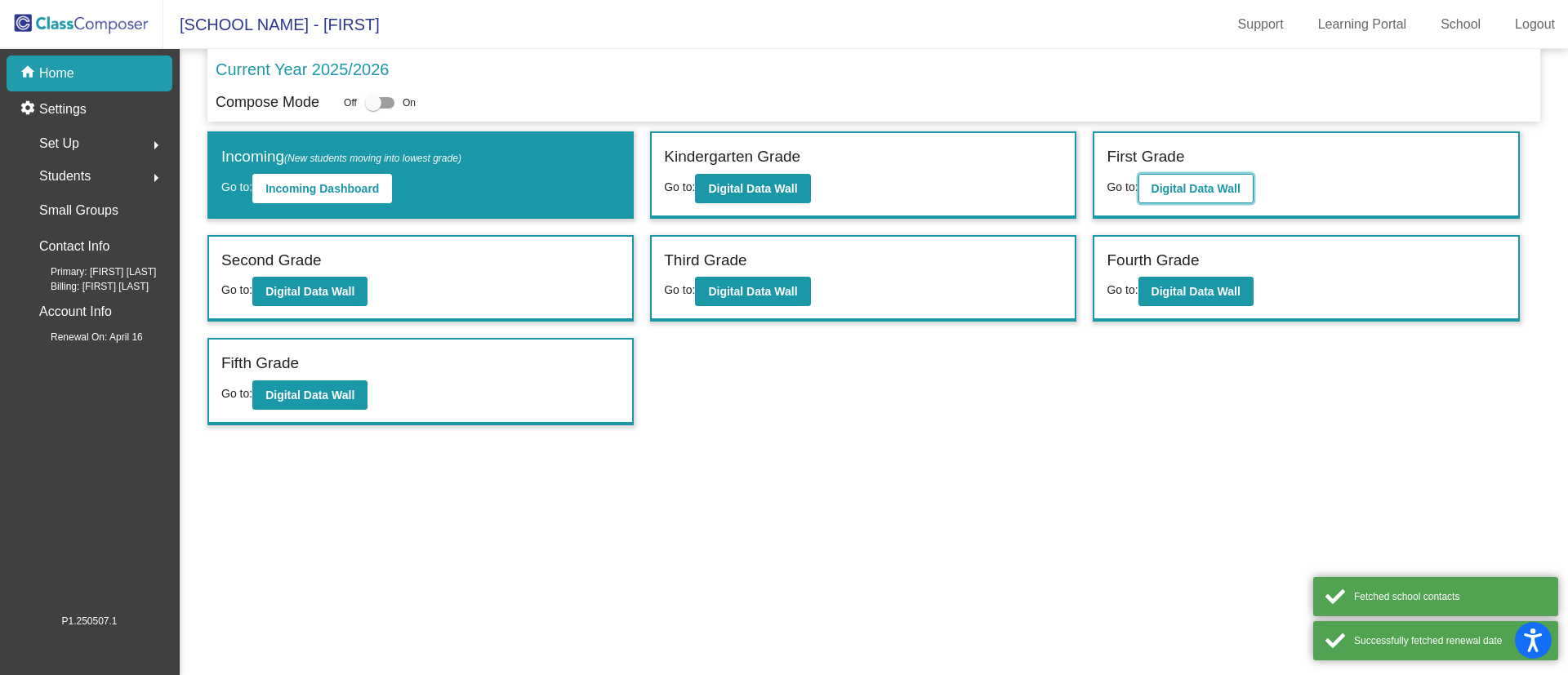 click on "Digital Data Wall" 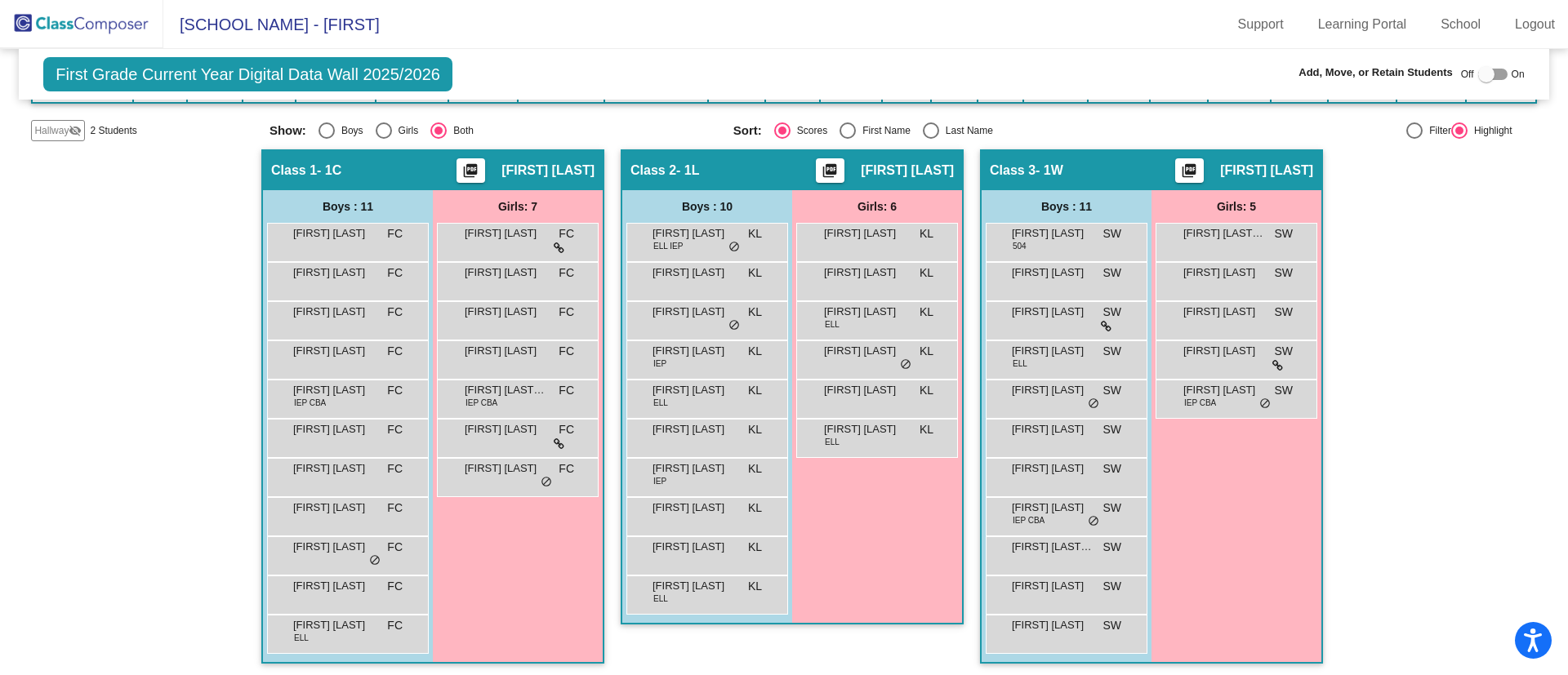 scroll, scrollTop: 0, scrollLeft: 0, axis: both 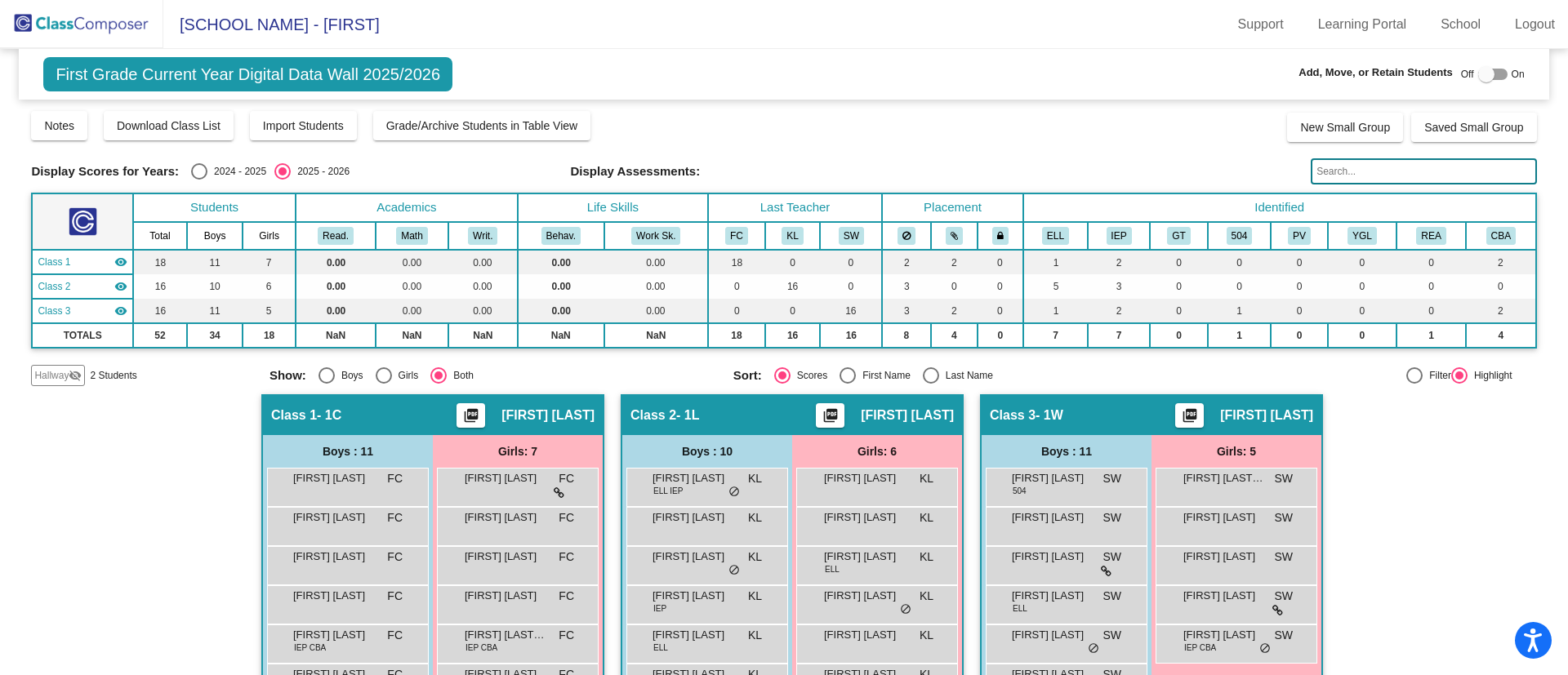 click at bounding box center [1493, 74] 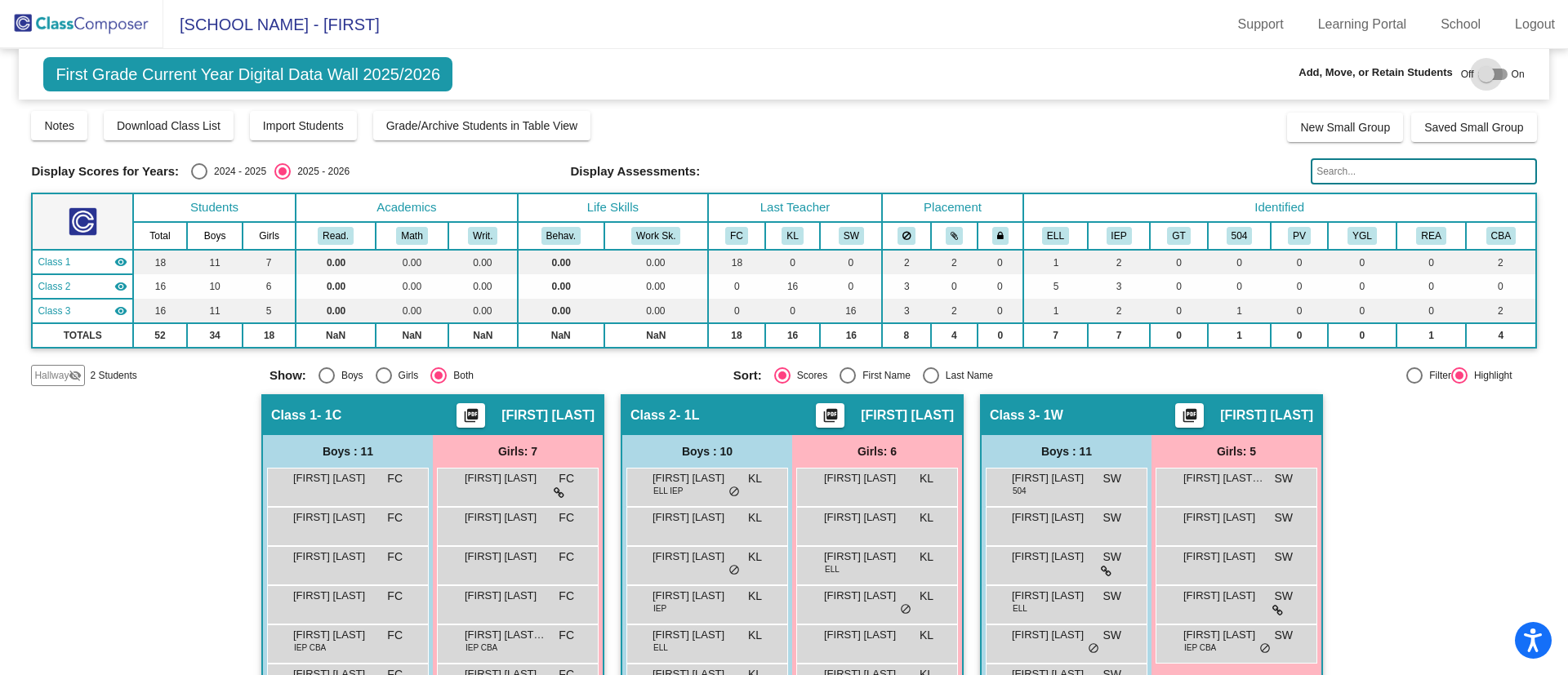 checkbox on "true" 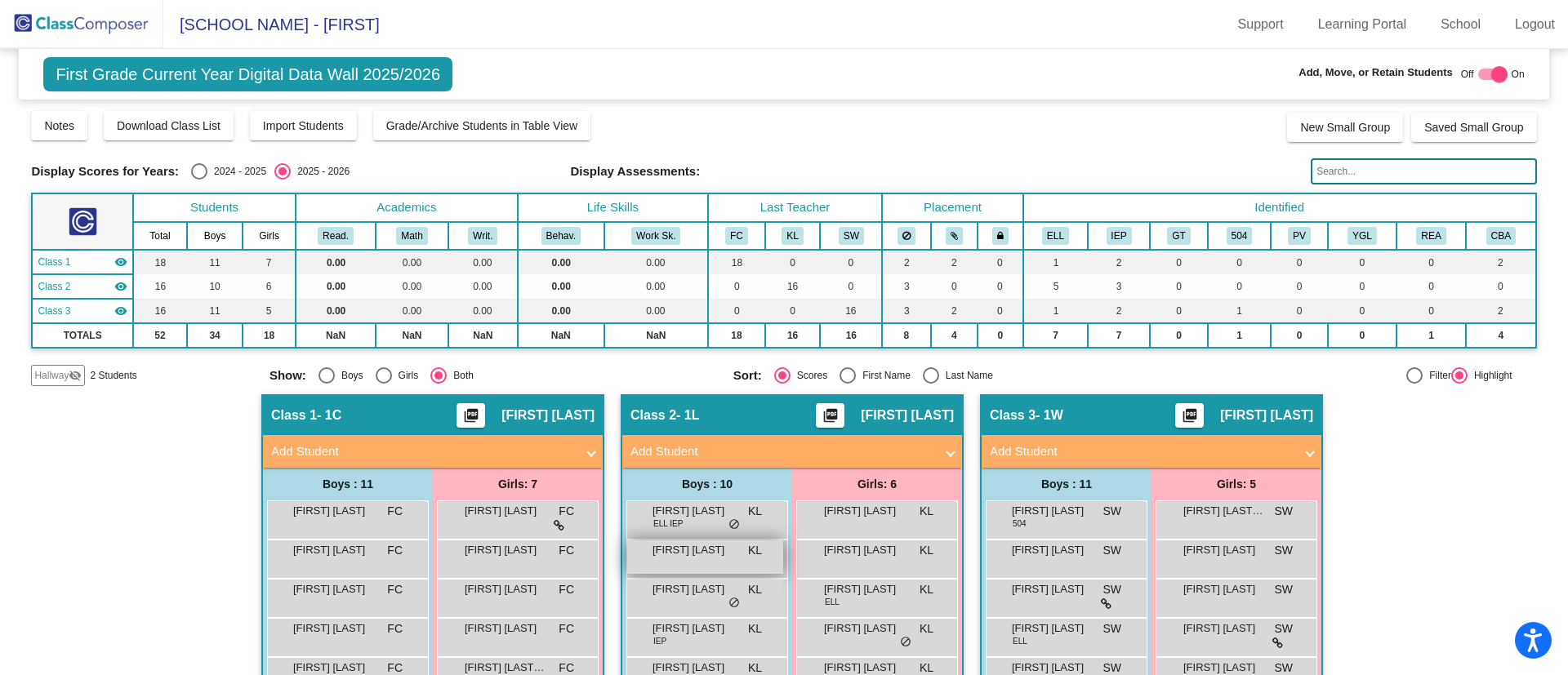 scroll, scrollTop: 245, scrollLeft: 0, axis: vertical 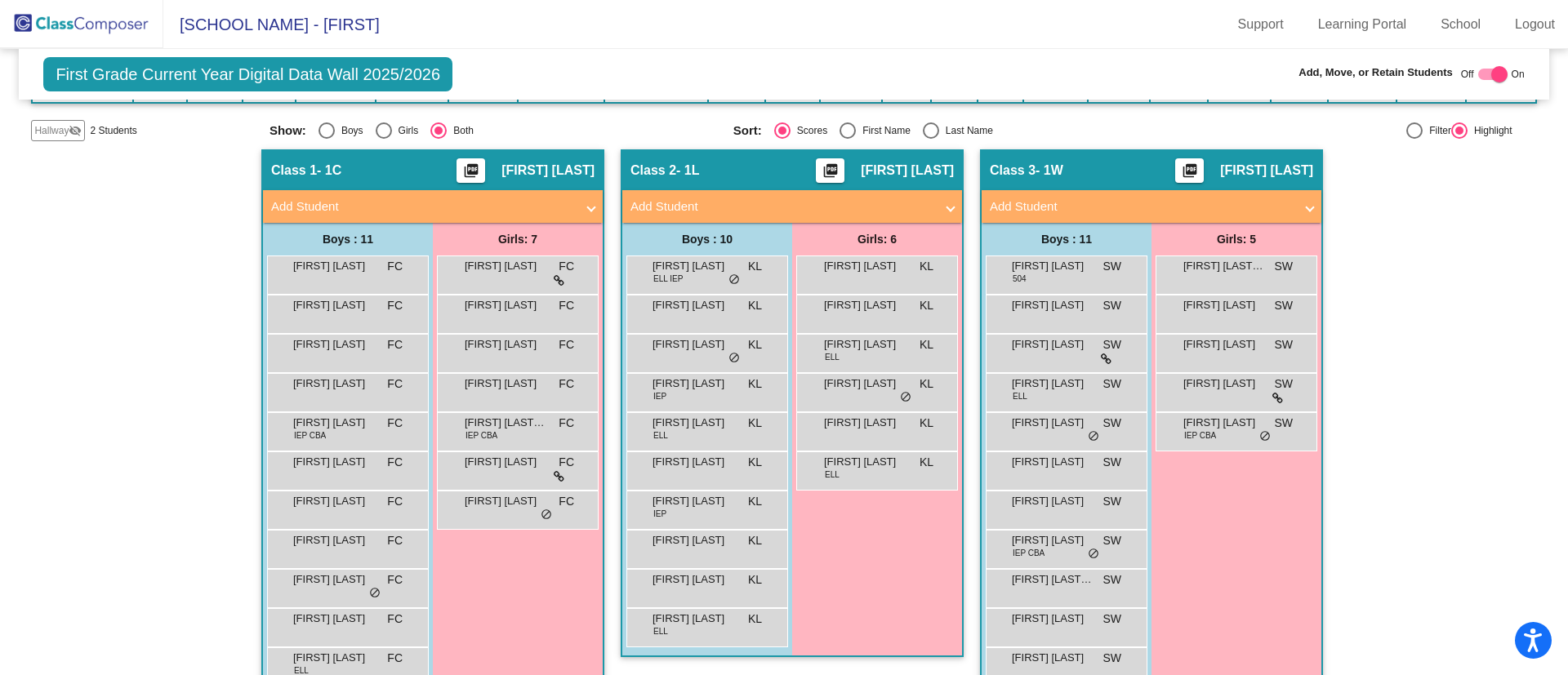 click on "Hallway" 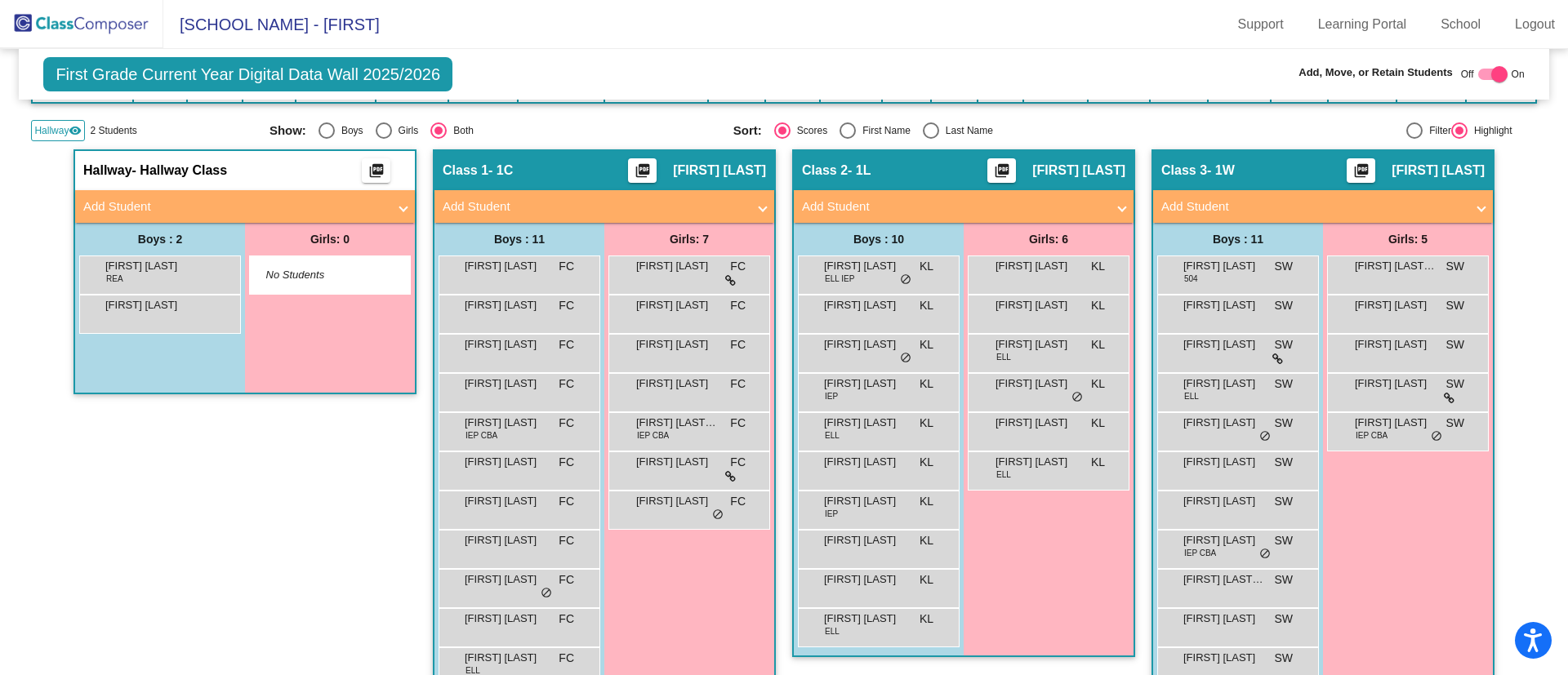 click on "Add Student" at bounding box center [235, 206] 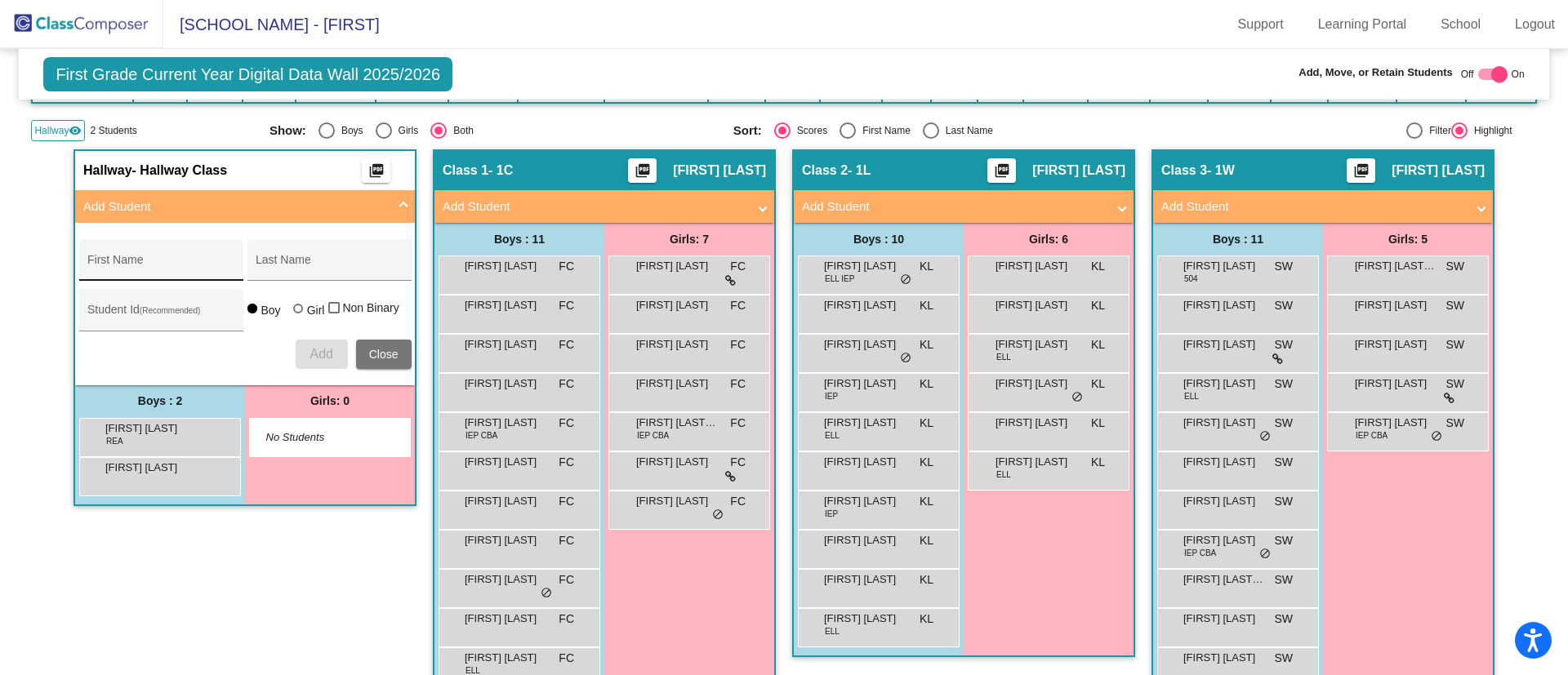 click on "First Name" at bounding box center (161, 264) 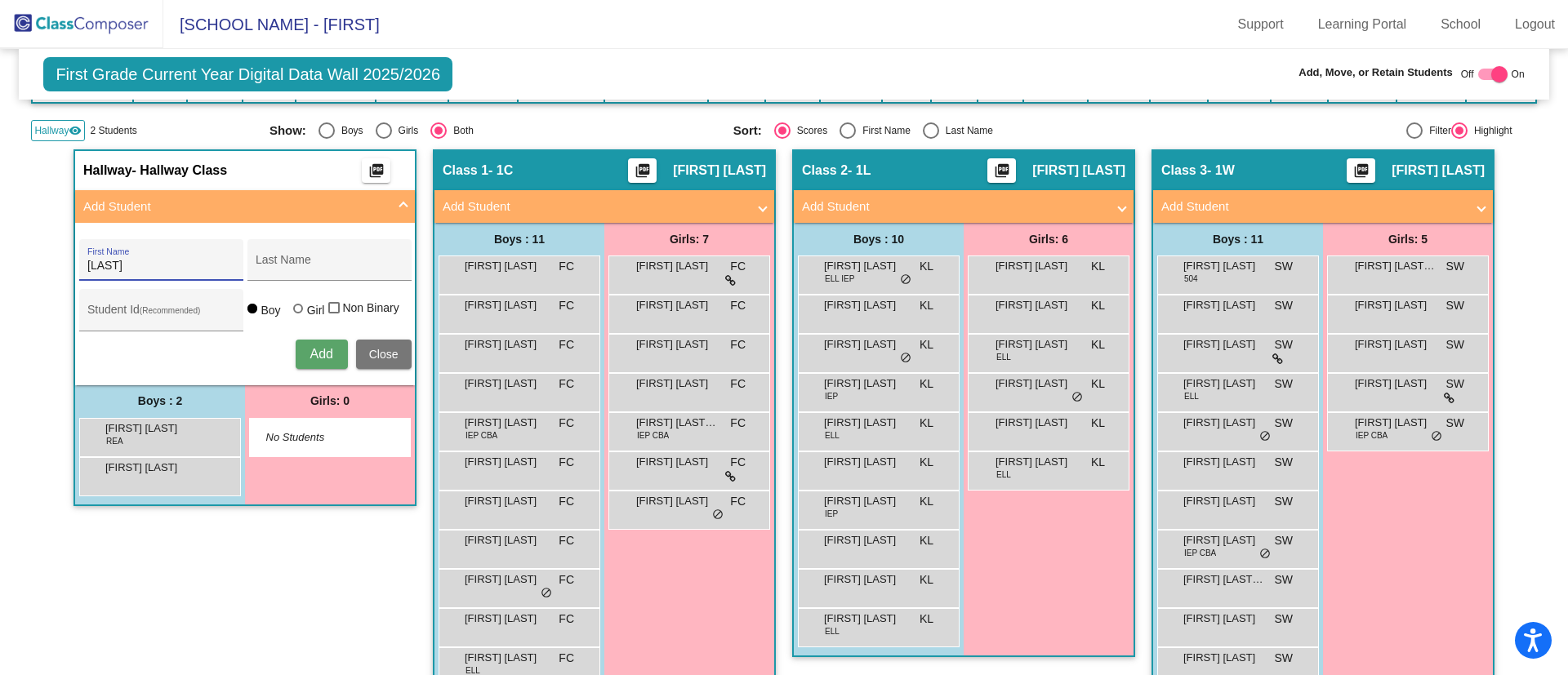 type on "v" 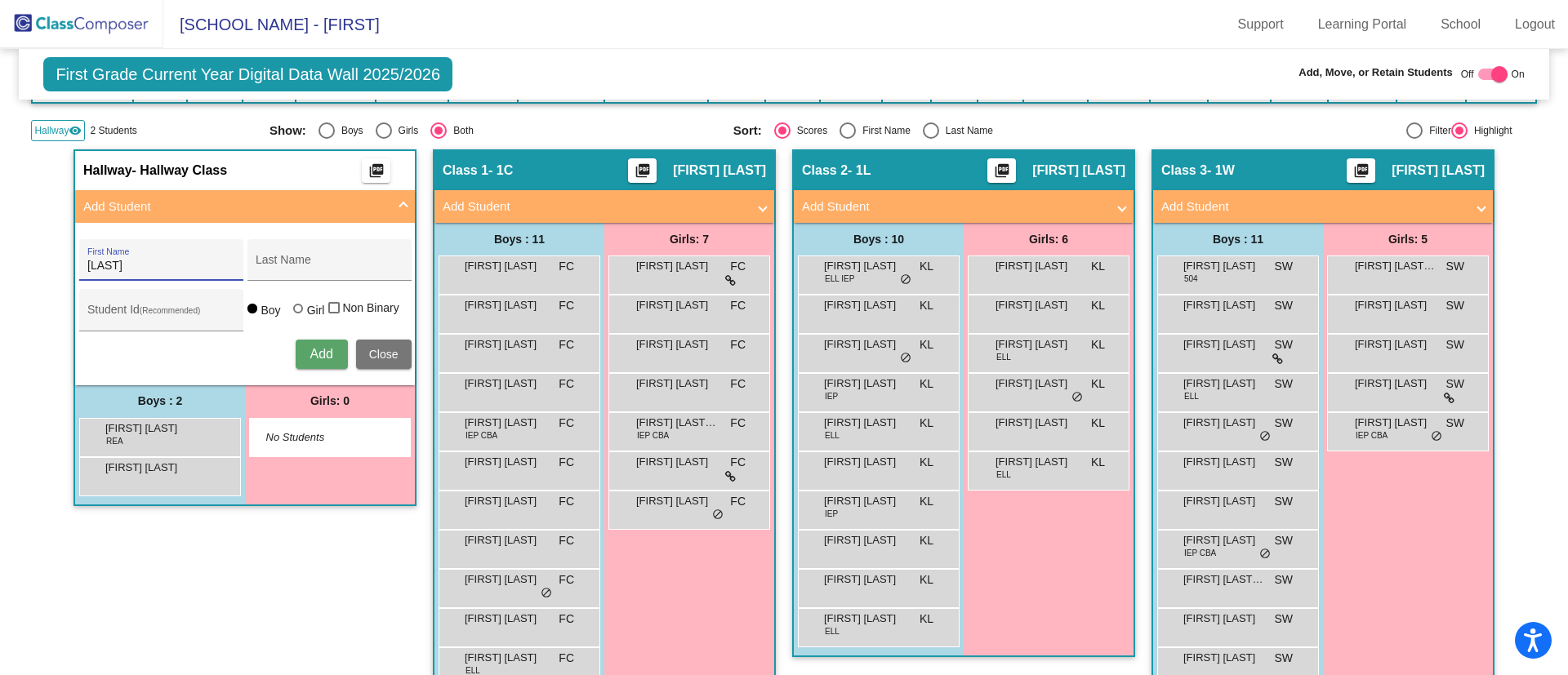 type on "[LAST]" 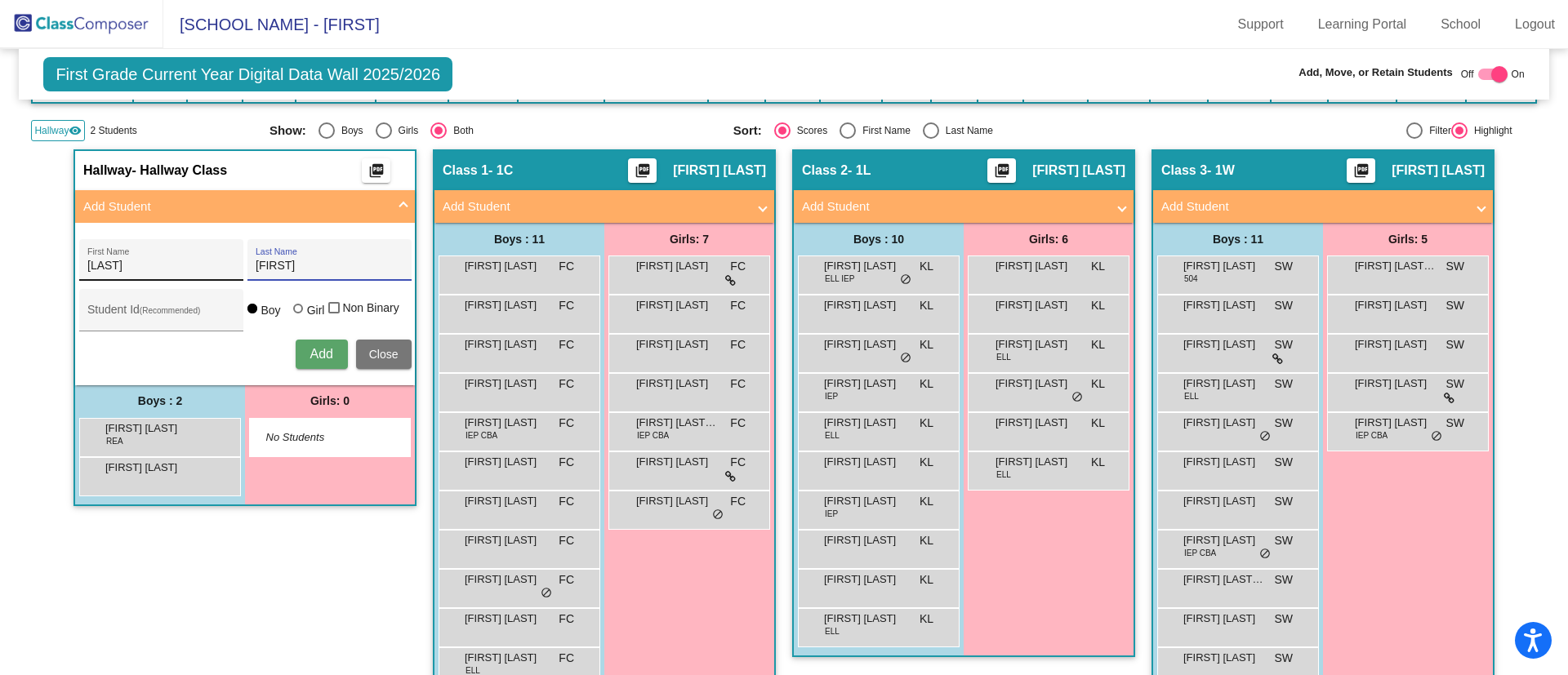 type on "[FIRST]" 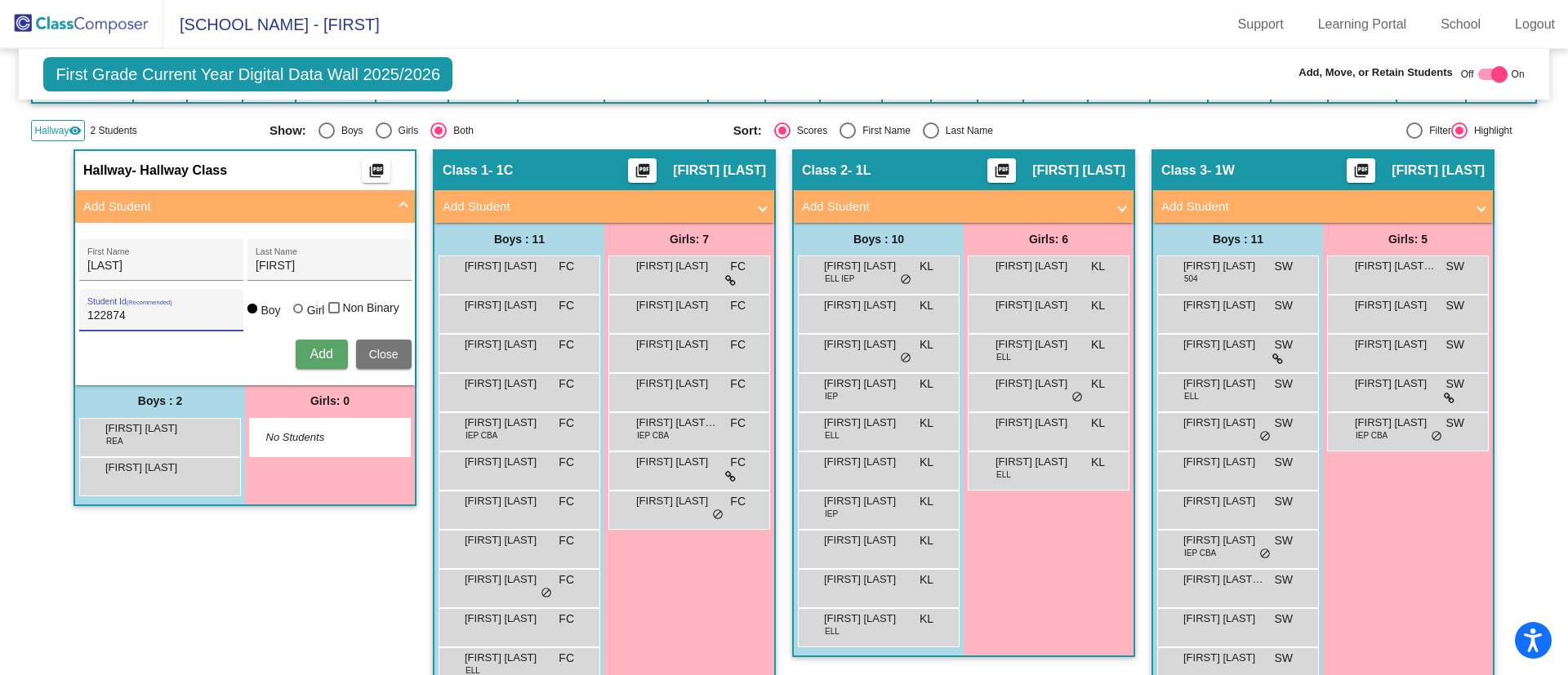 scroll, scrollTop: 0, scrollLeft: 0, axis: both 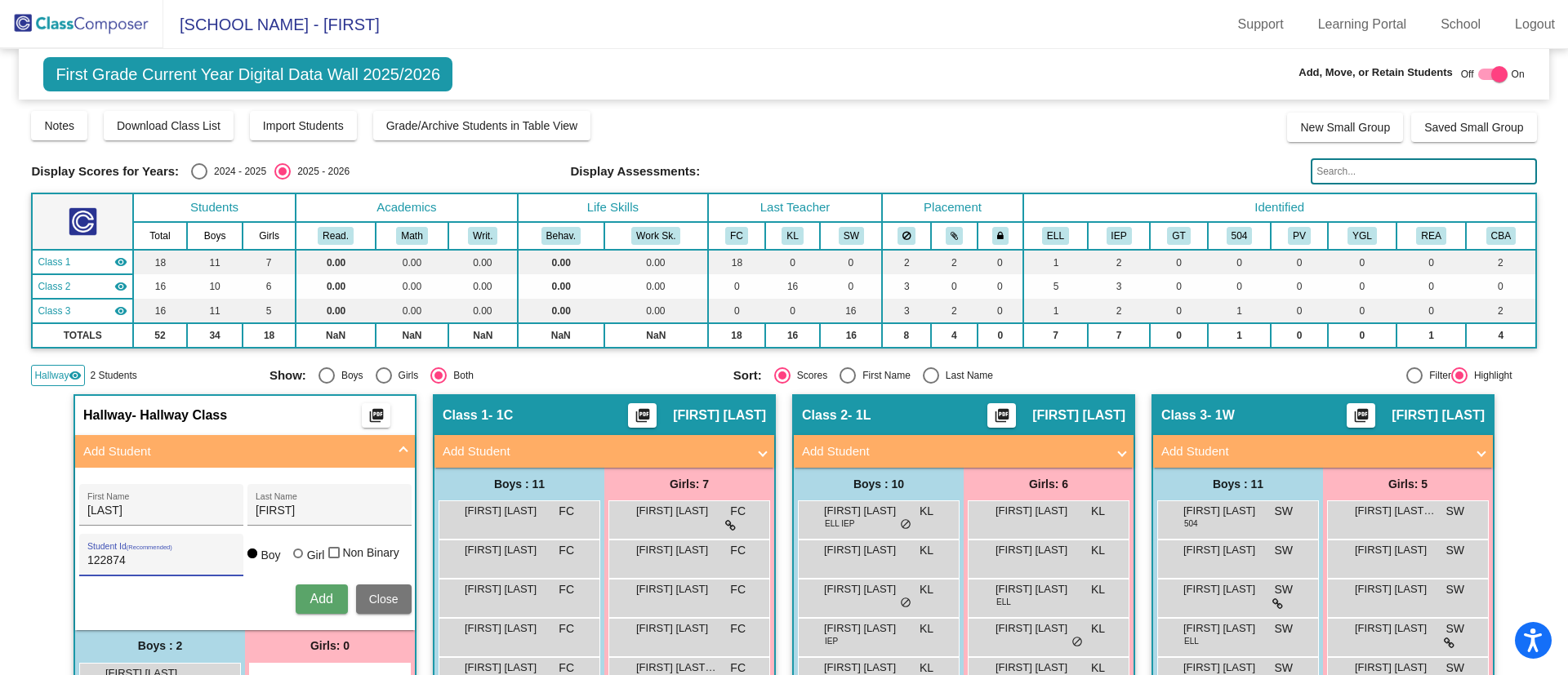 type on "122874" 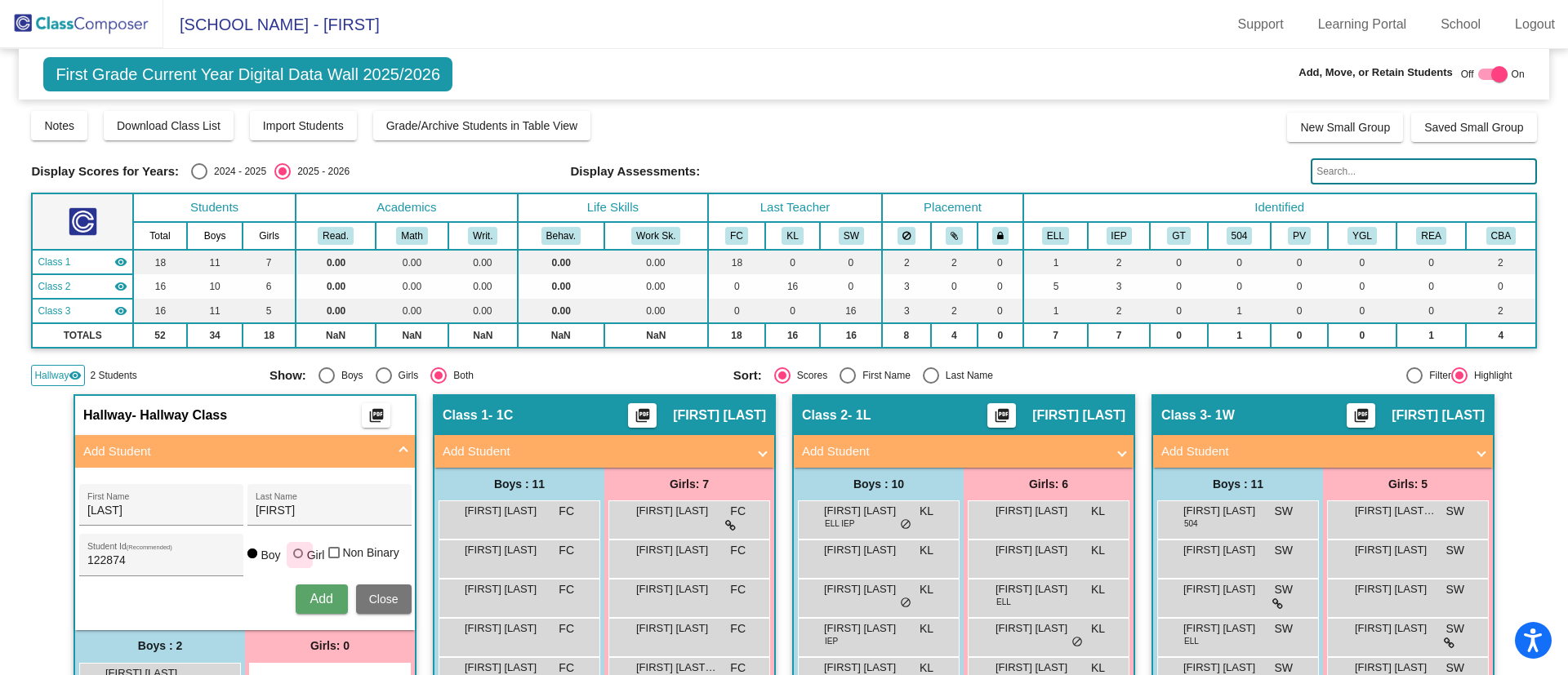click at bounding box center (298, 553) 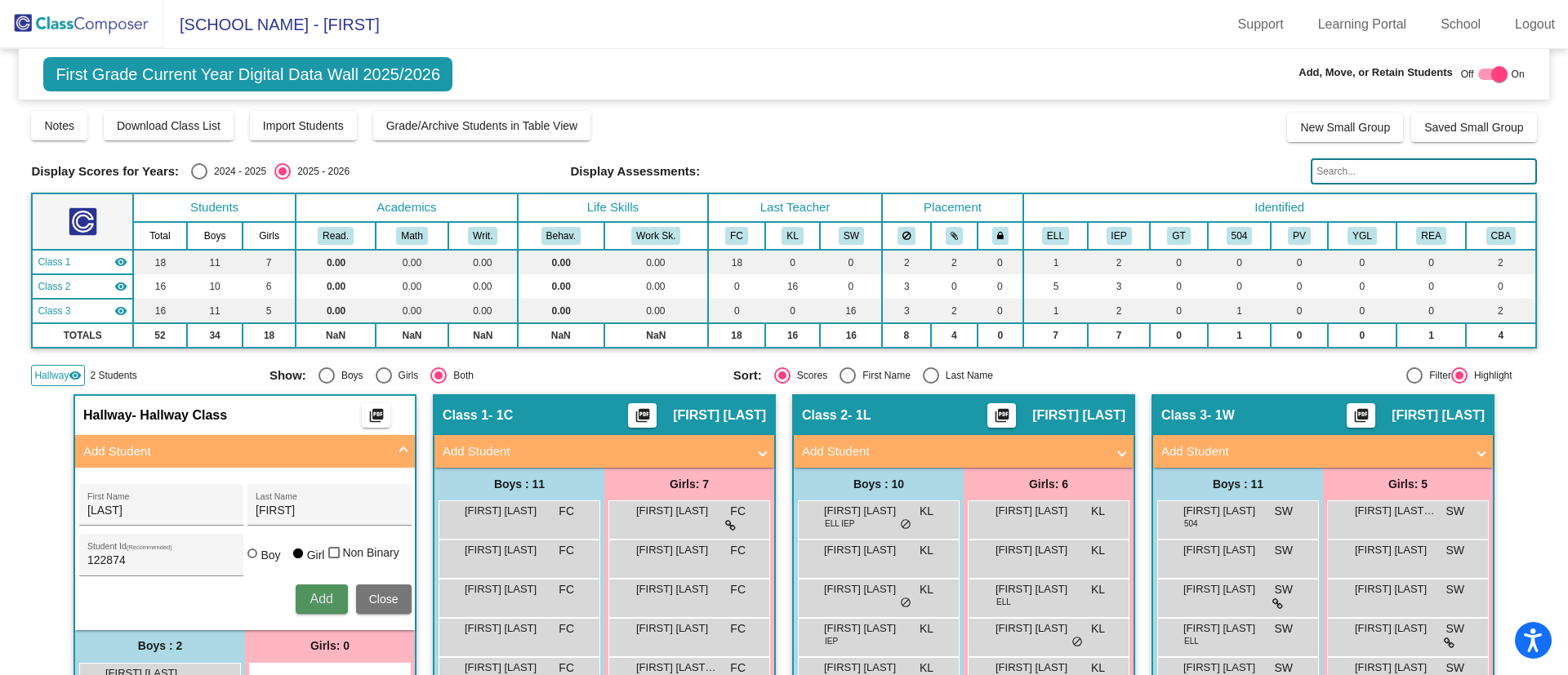 click on "Add" at bounding box center (321, 598) 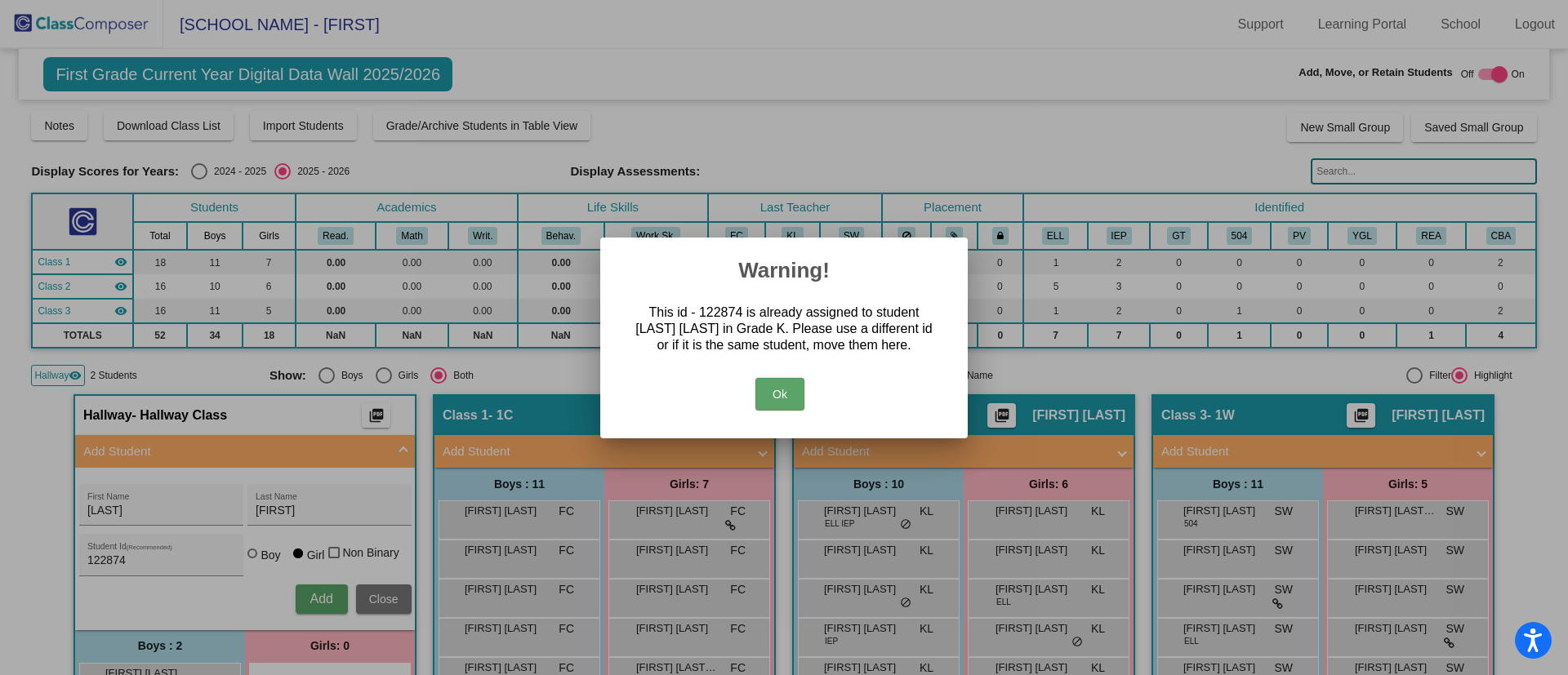 click on "Ok" at bounding box center [780, 394] 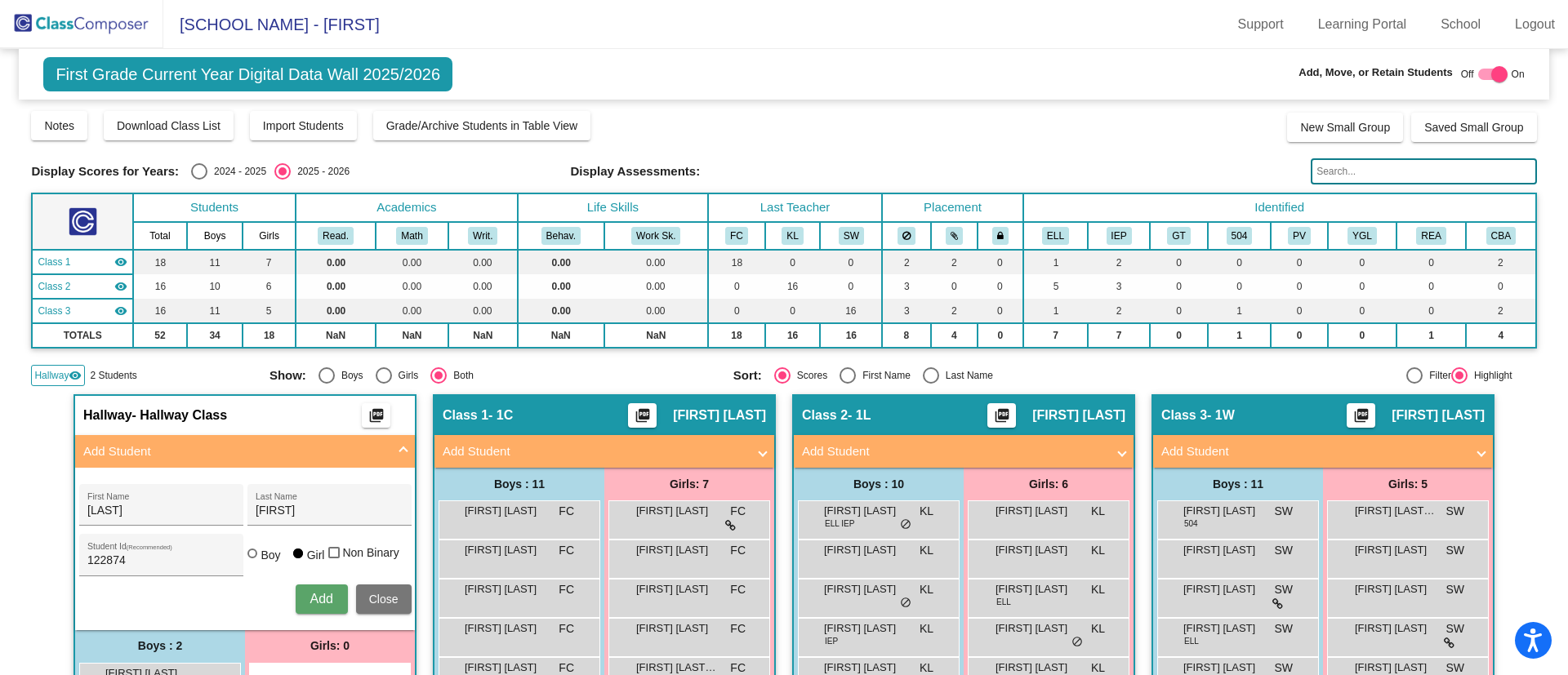 click 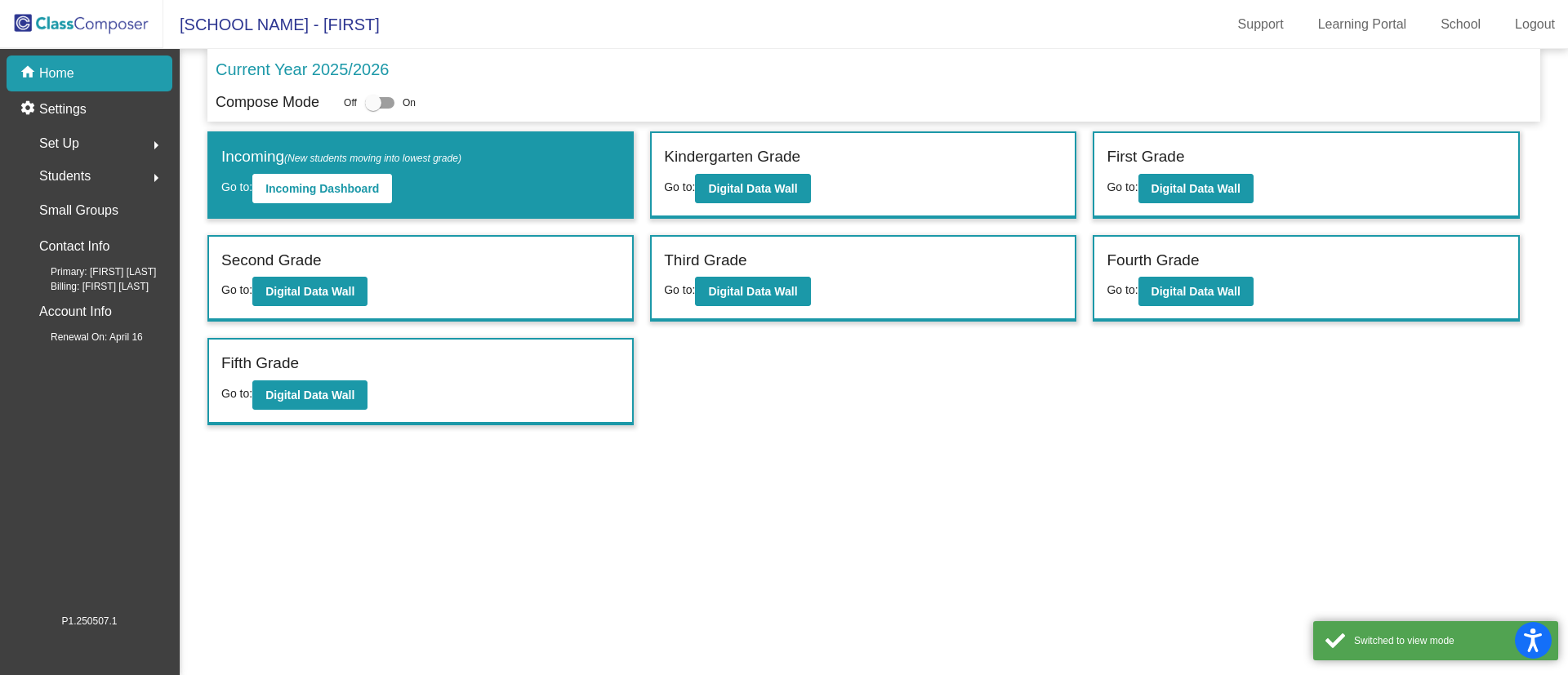 click on "Students" 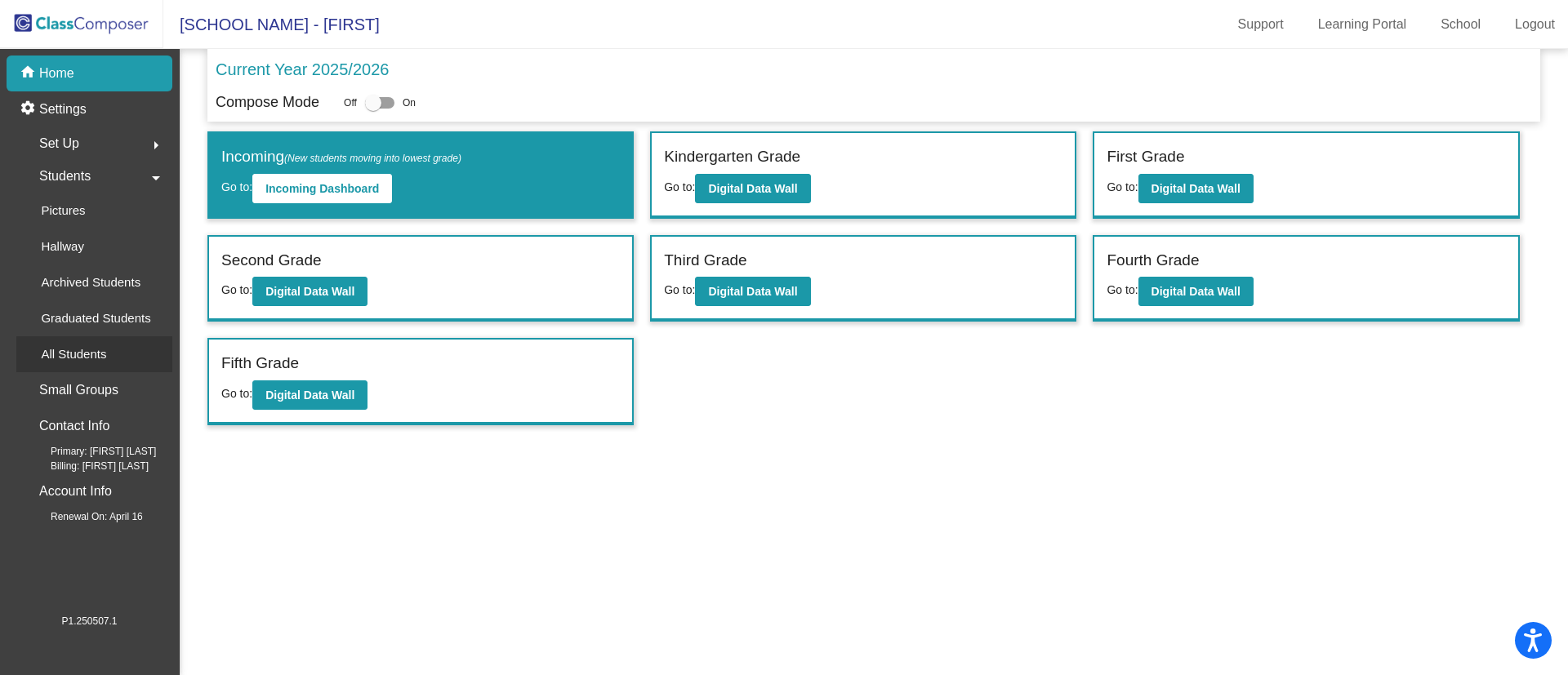 click on "All Students" 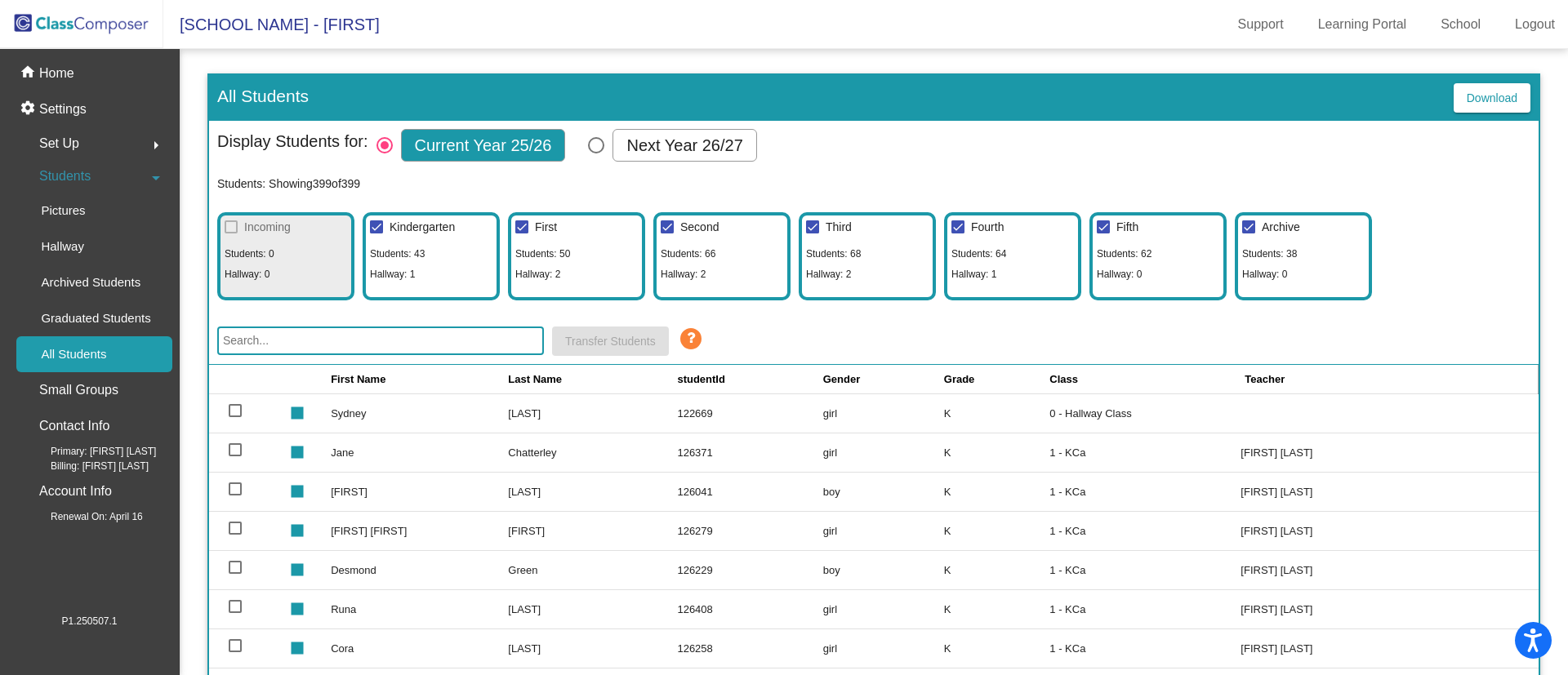 click 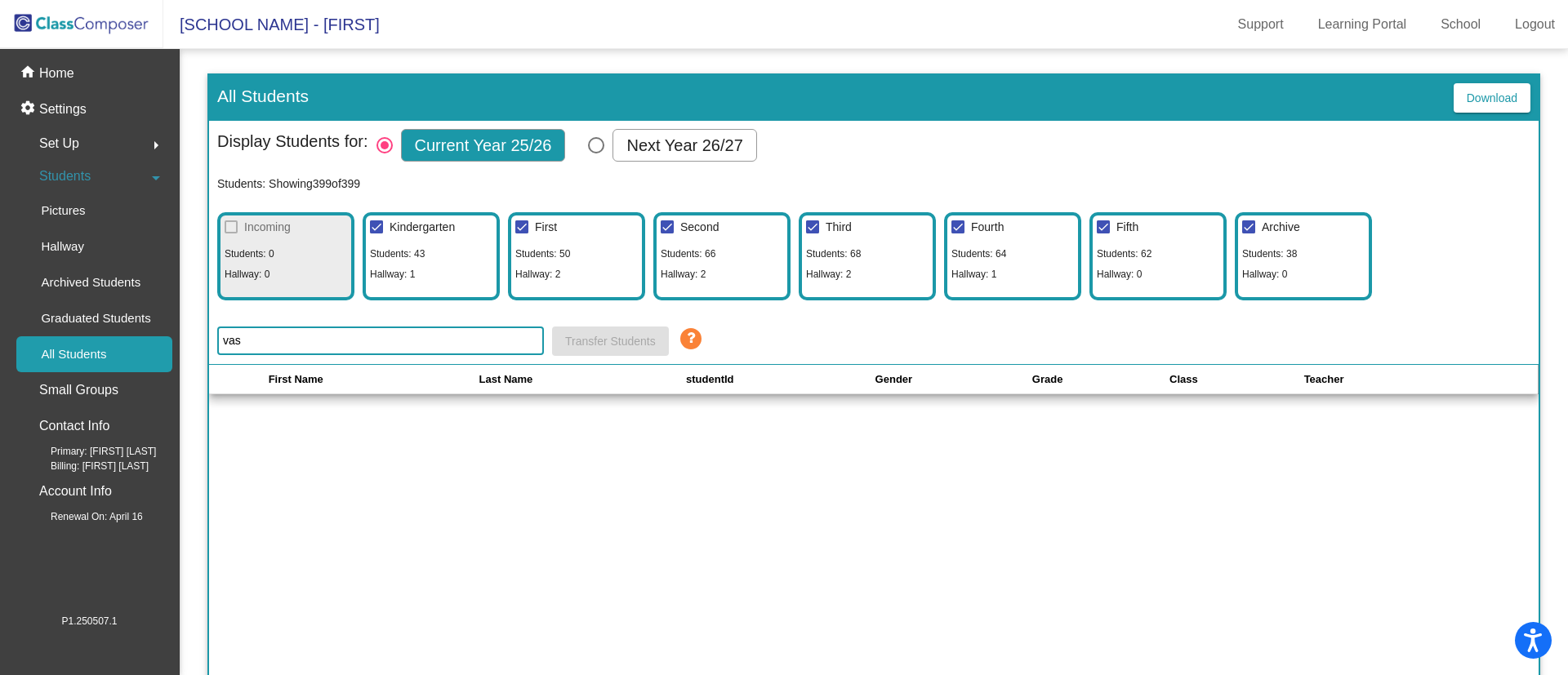 type on "vas" 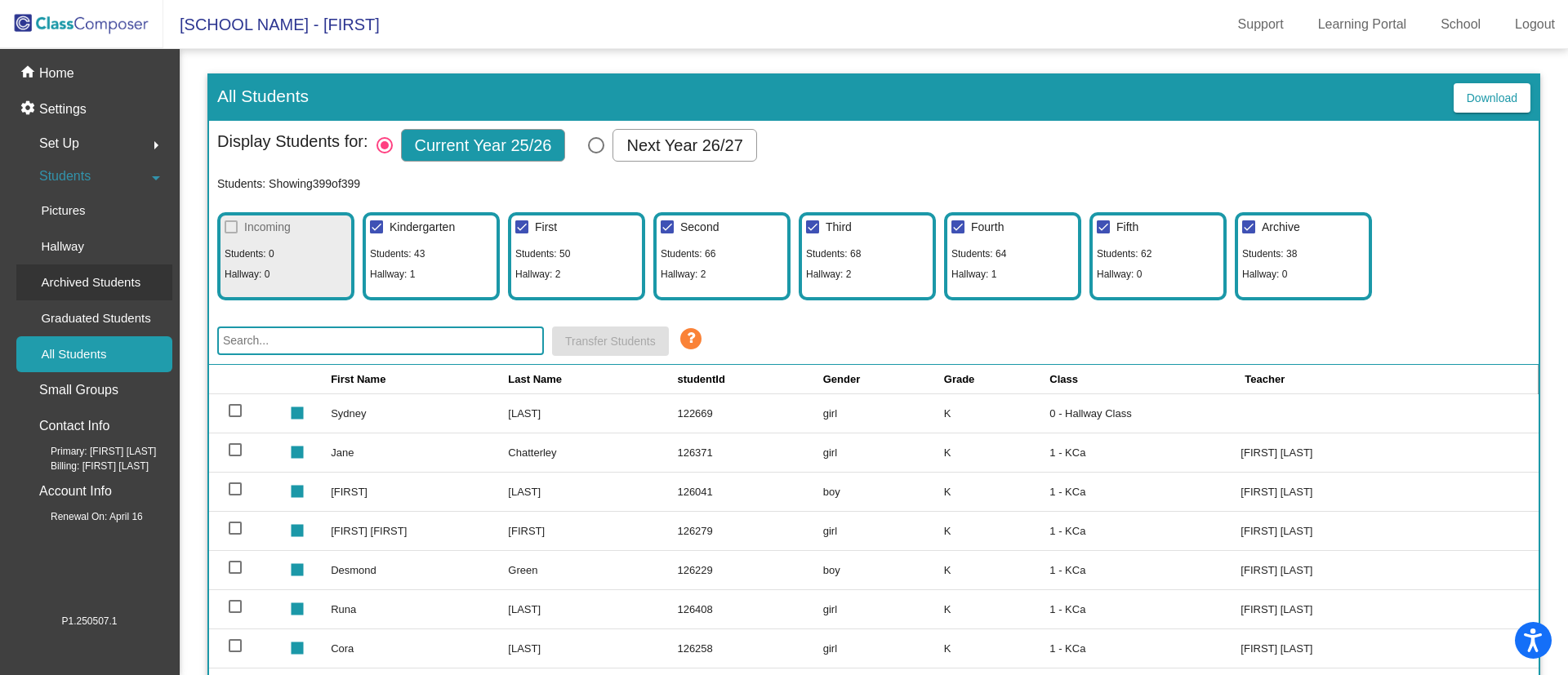 type 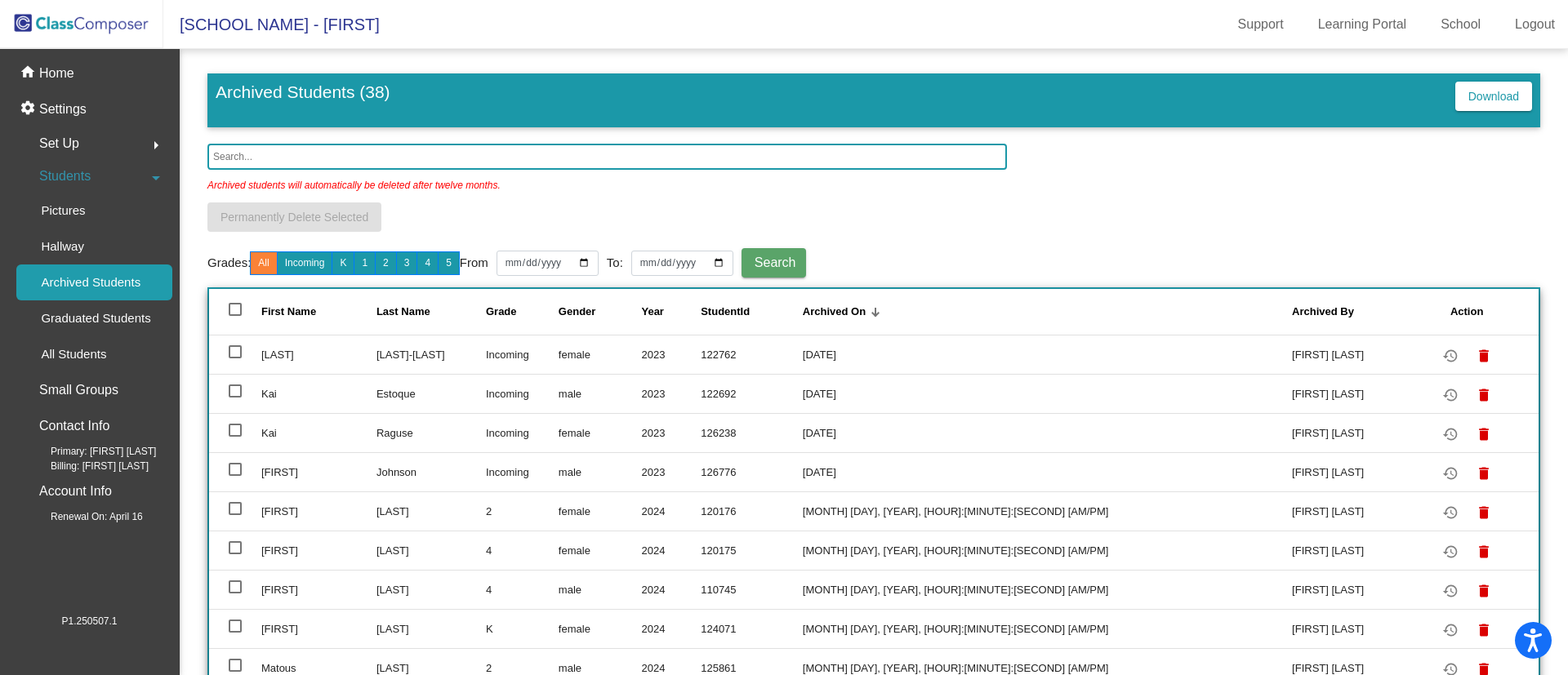 drag, startPoint x: 278, startPoint y: 153, endPoint x: 286, endPoint y: 158, distance: 9.433981 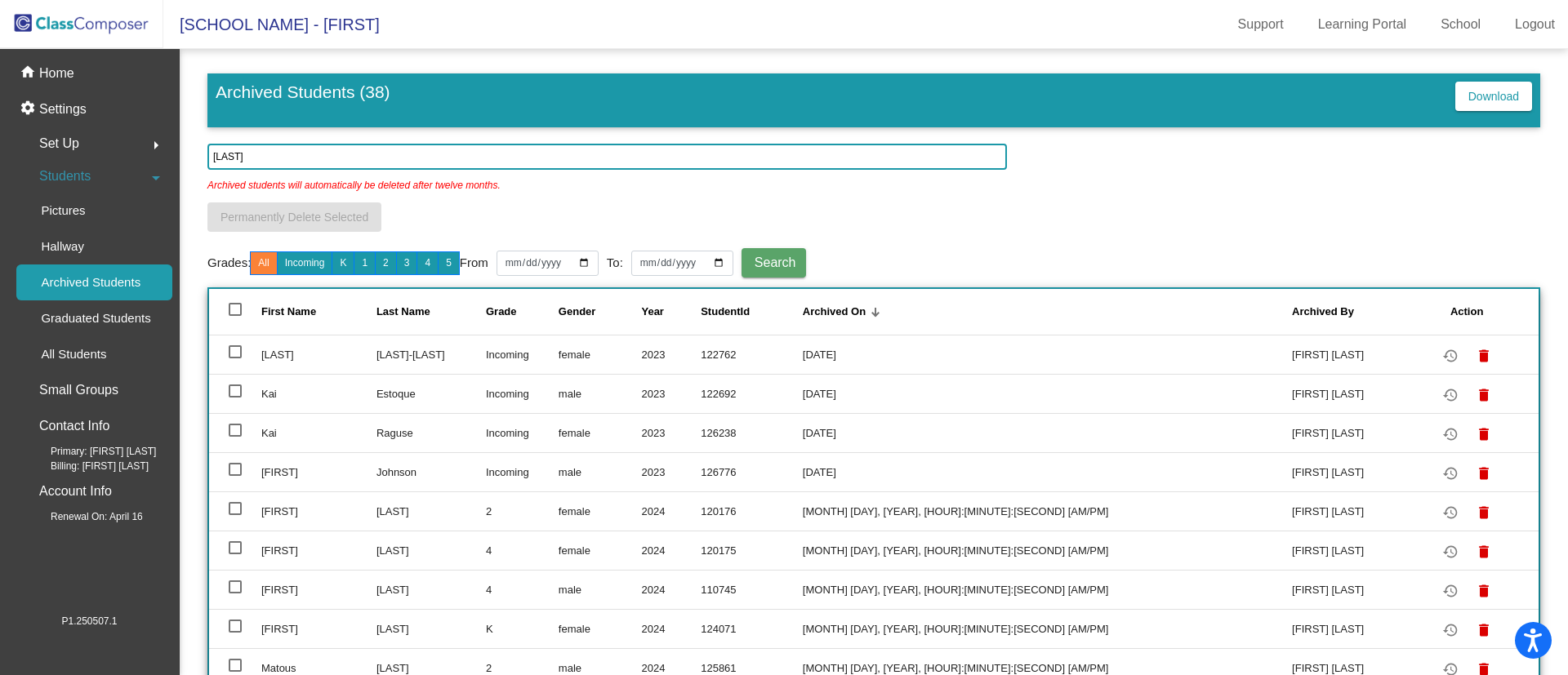 type on "vas" 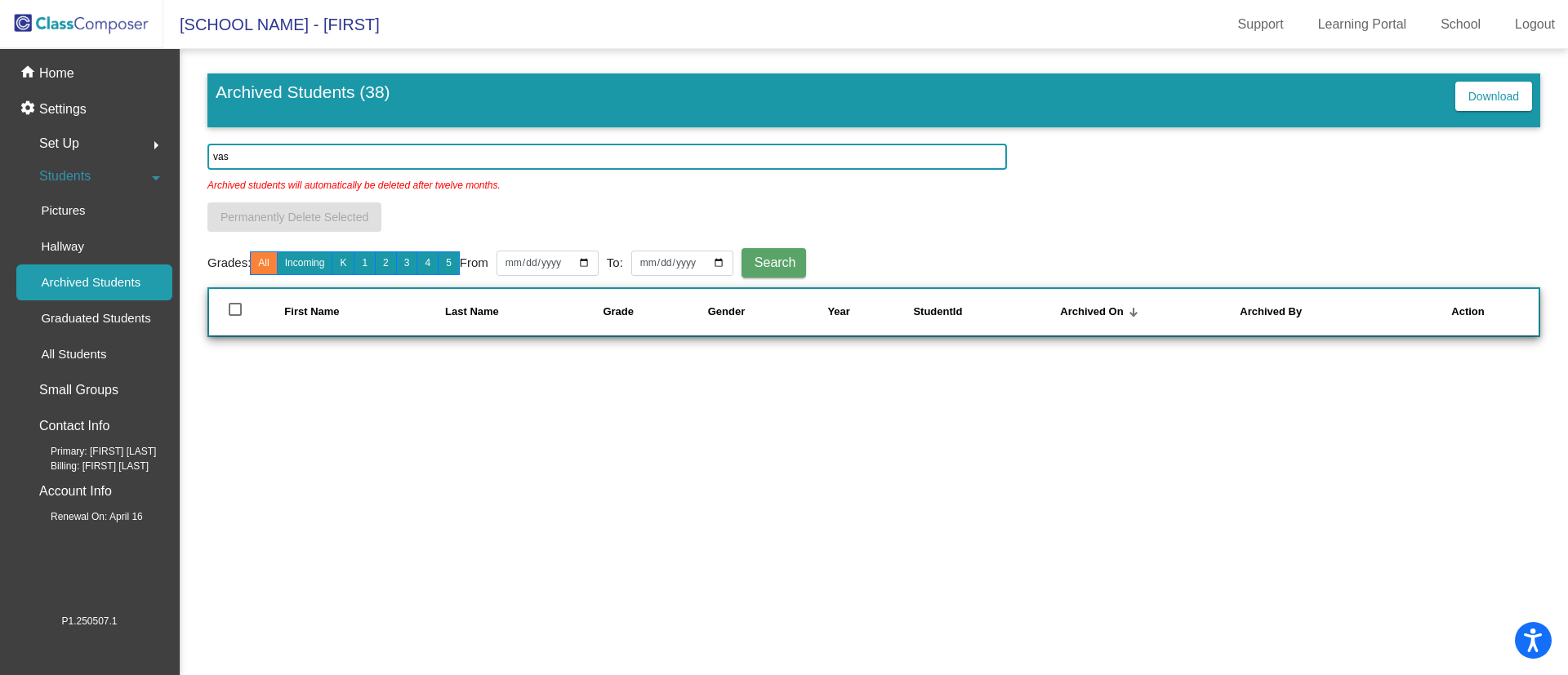 drag, startPoint x: 251, startPoint y: 149, endPoint x: 172, endPoint y: 151, distance: 79.02531 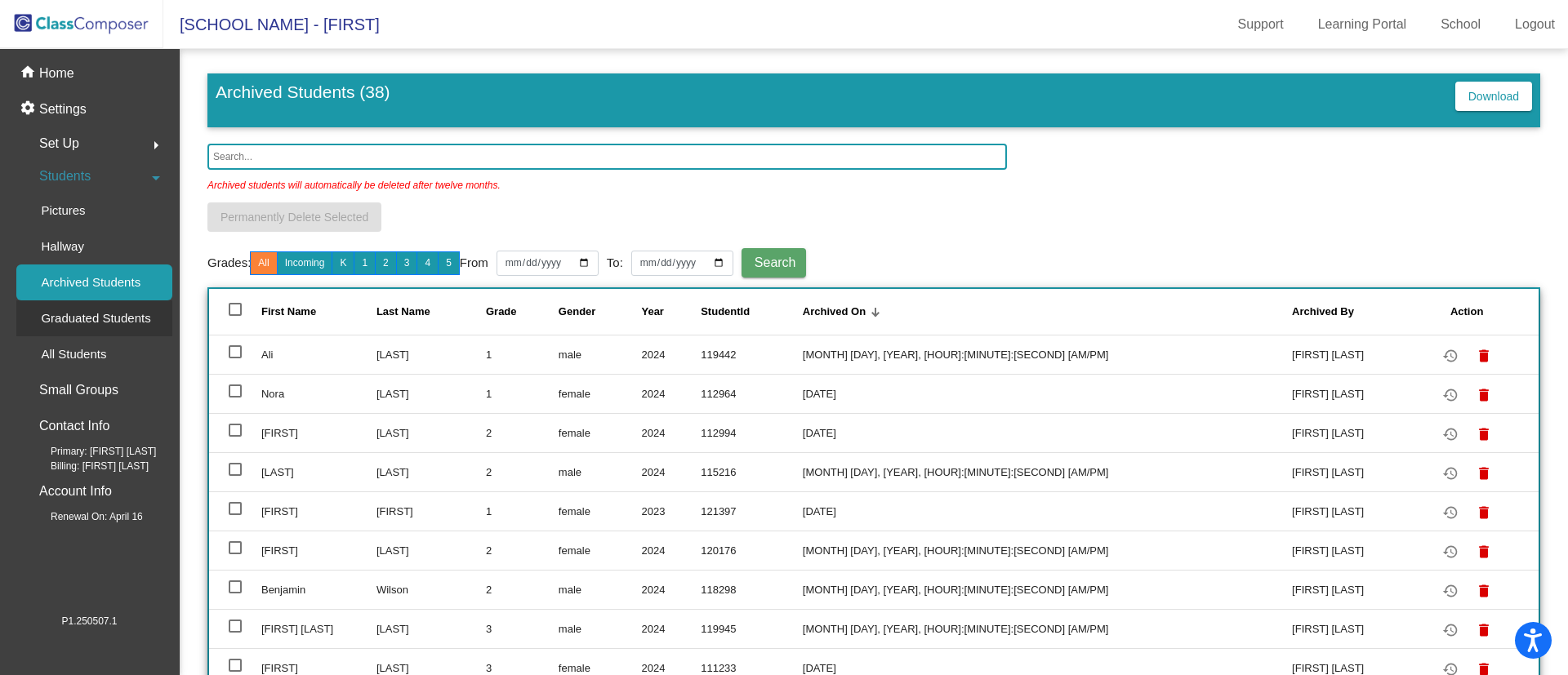 click on "Graduated Students" 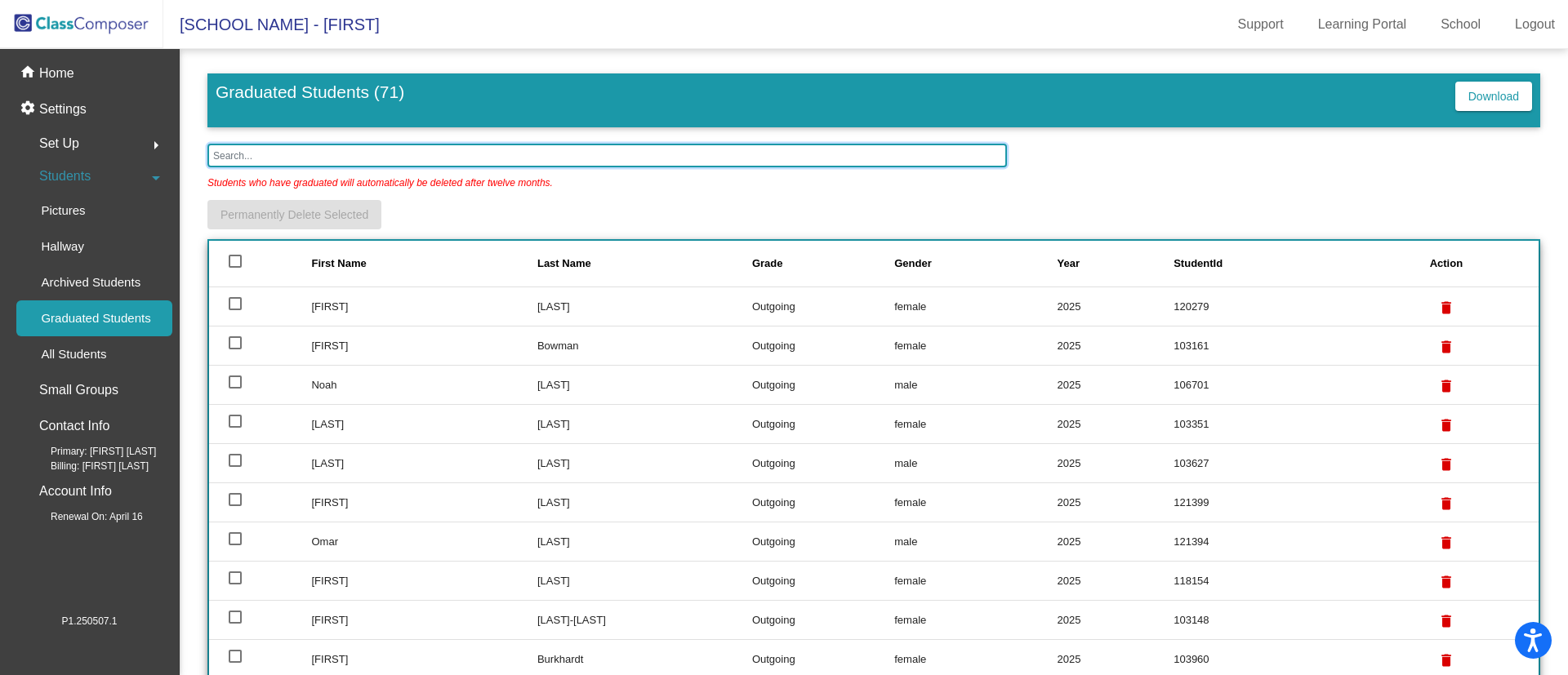 click 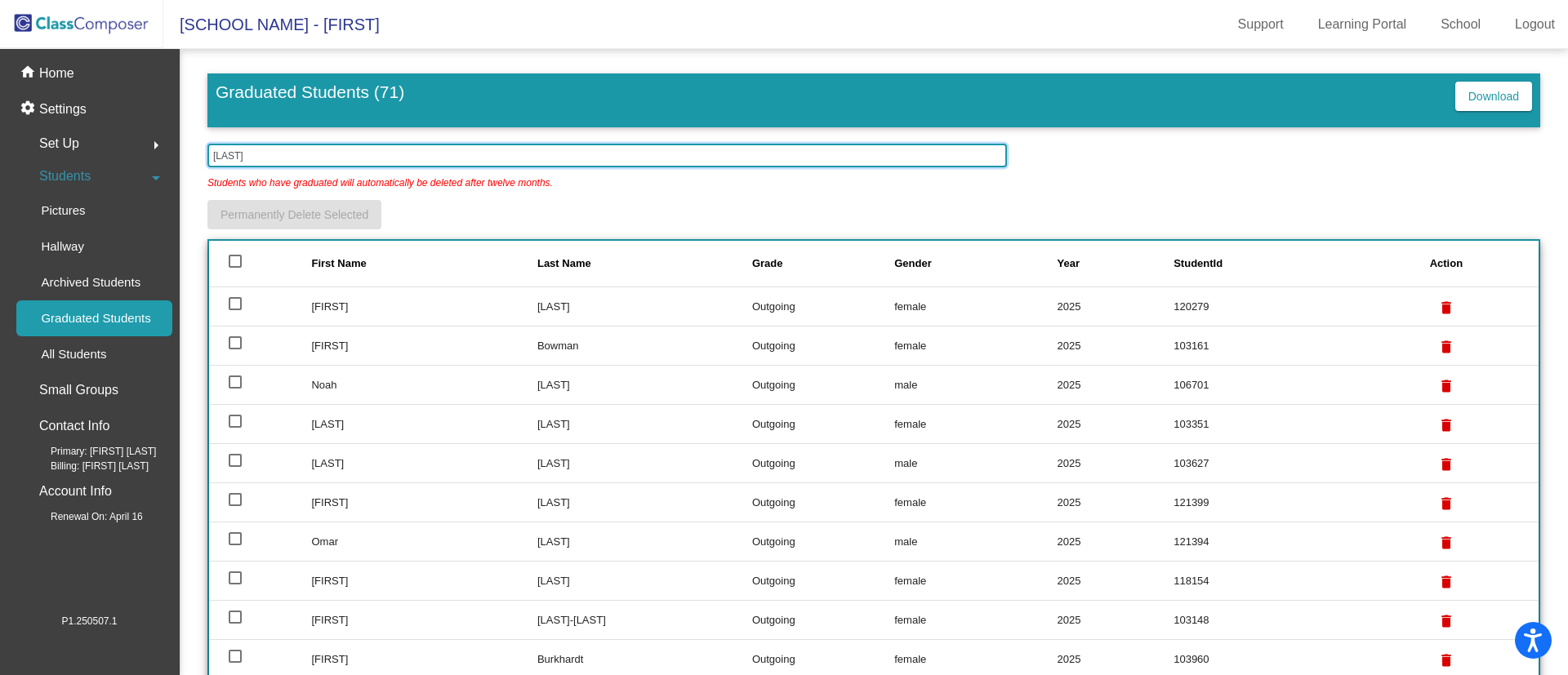 type on "vas" 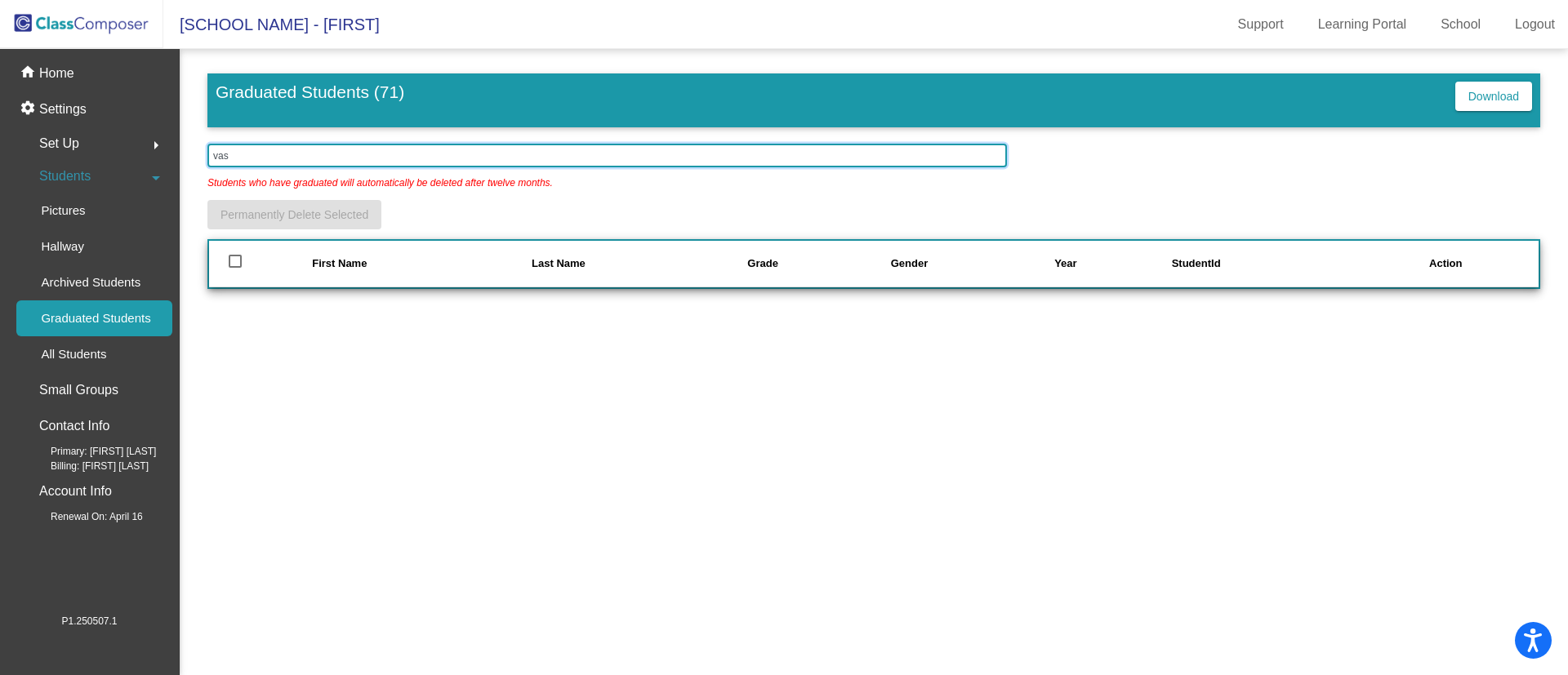 drag, startPoint x: 279, startPoint y: 158, endPoint x: 168, endPoint y: 156, distance: 111.01802 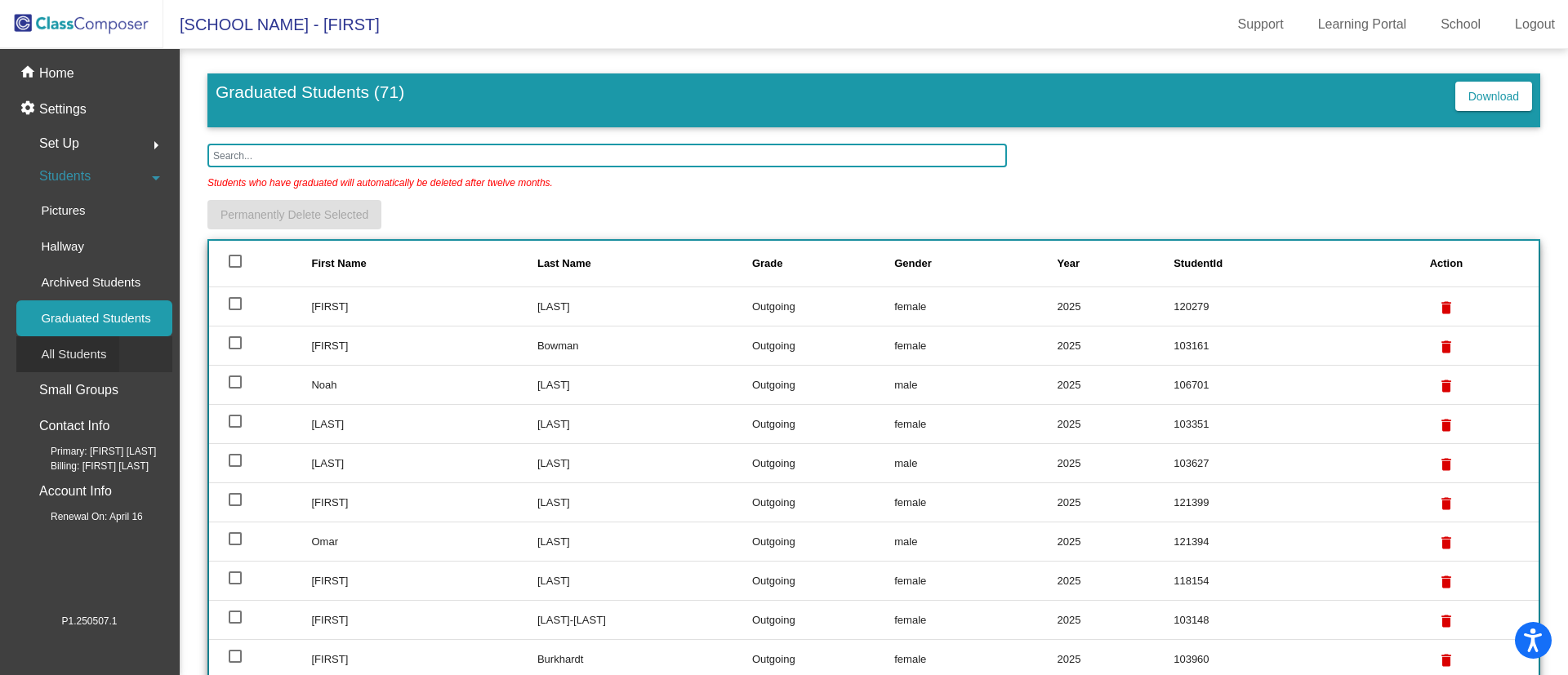 click on "All Students" 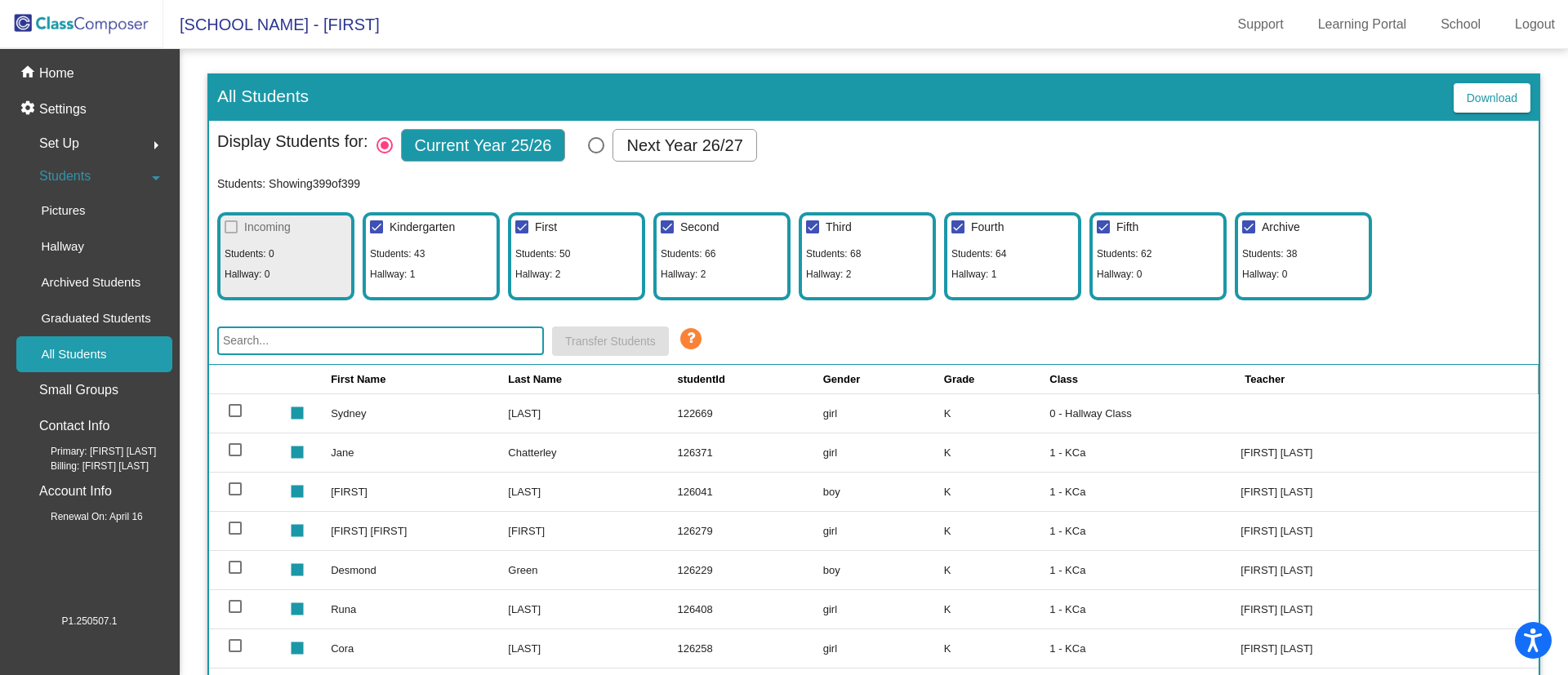 click 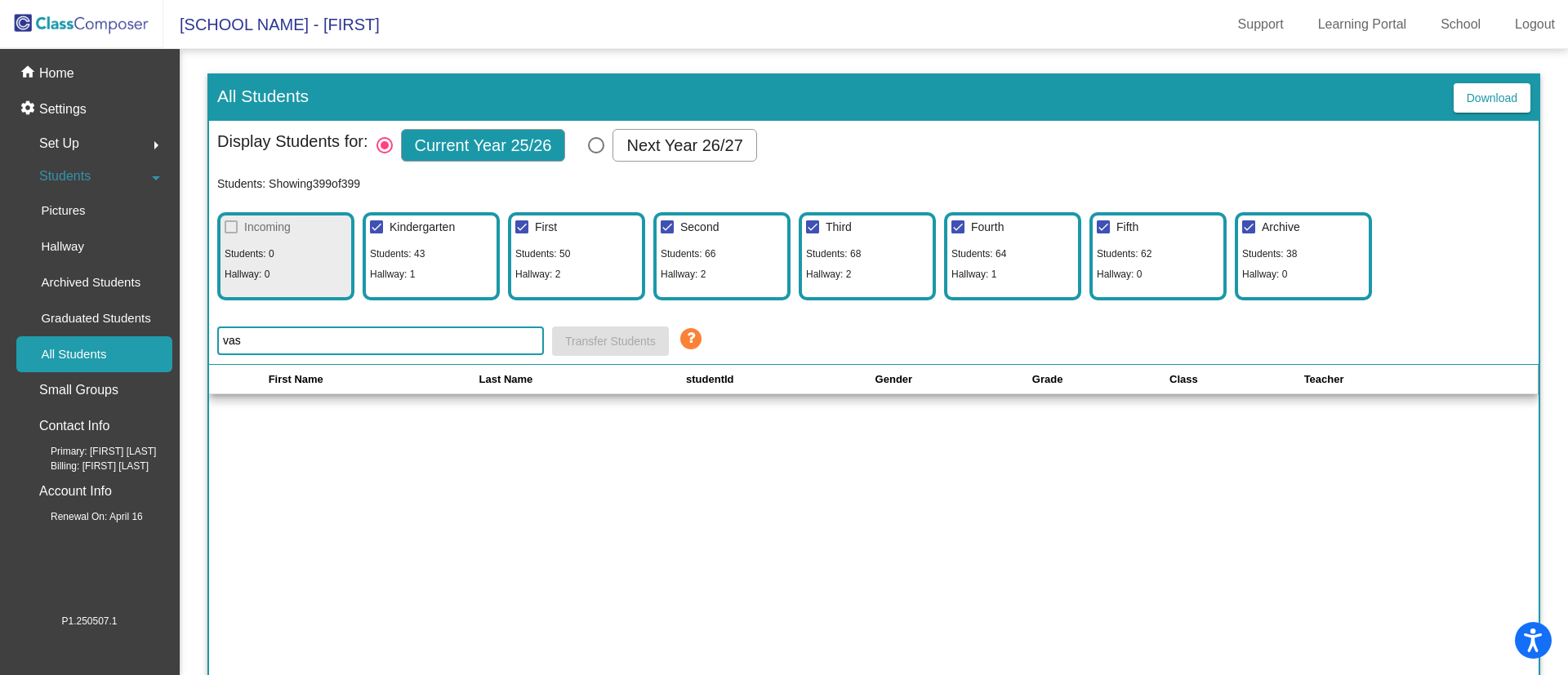 type on "vas" 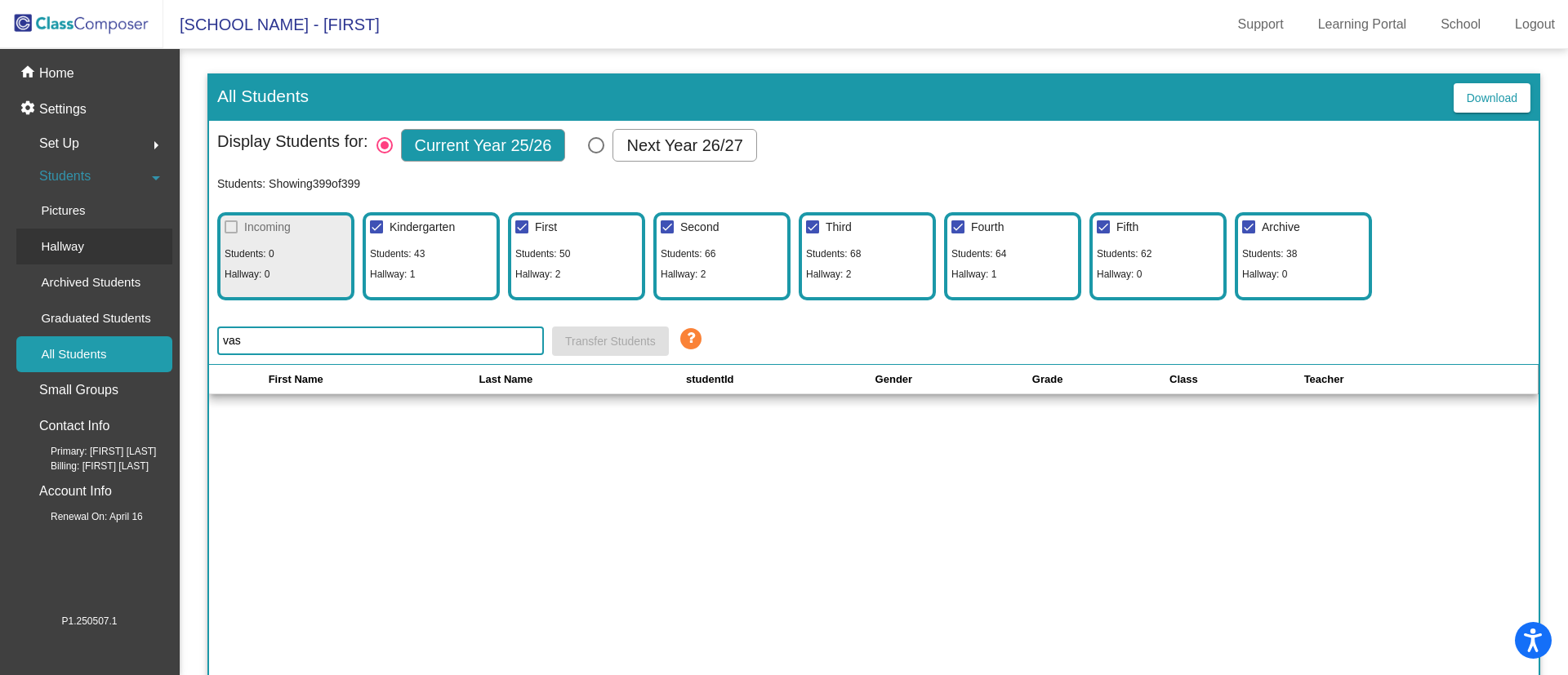 click on "Hallway" 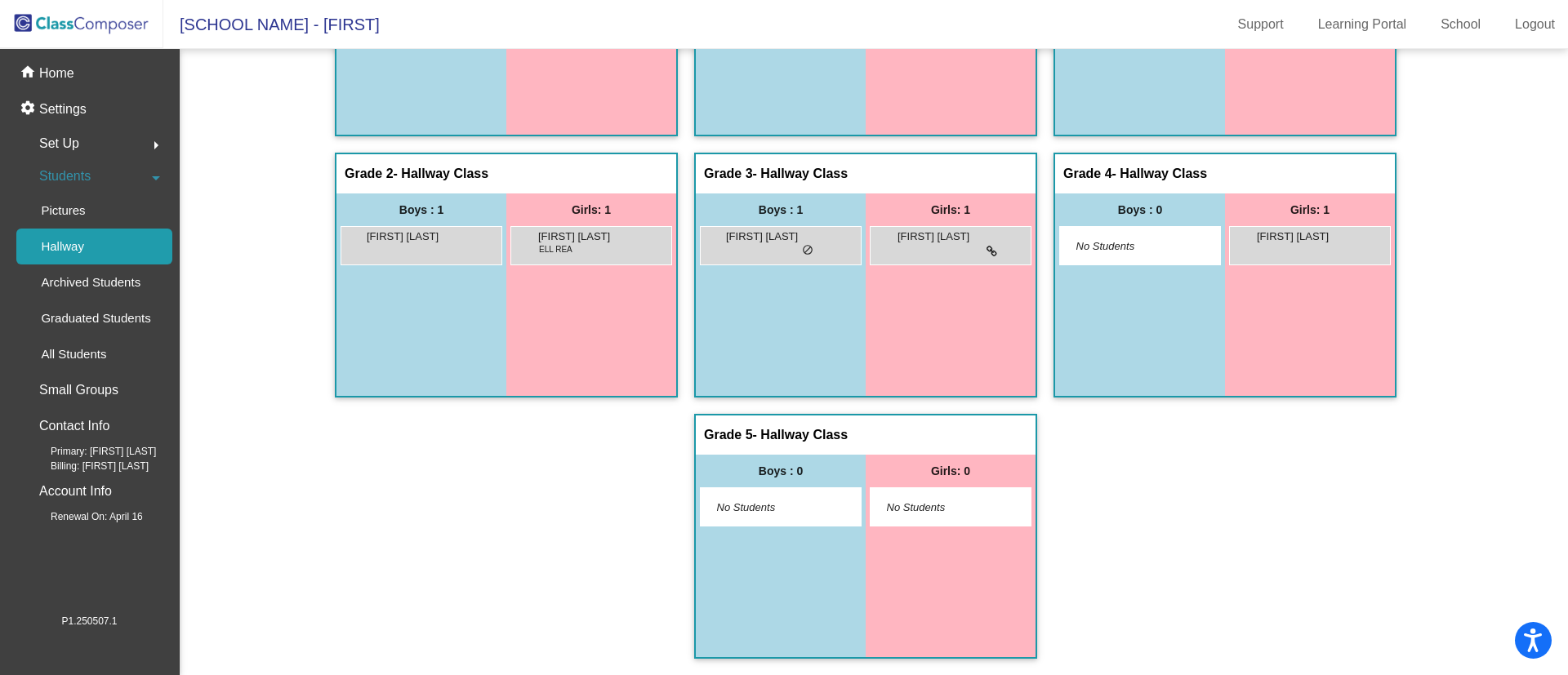 scroll, scrollTop: 0, scrollLeft: 0, axis: both 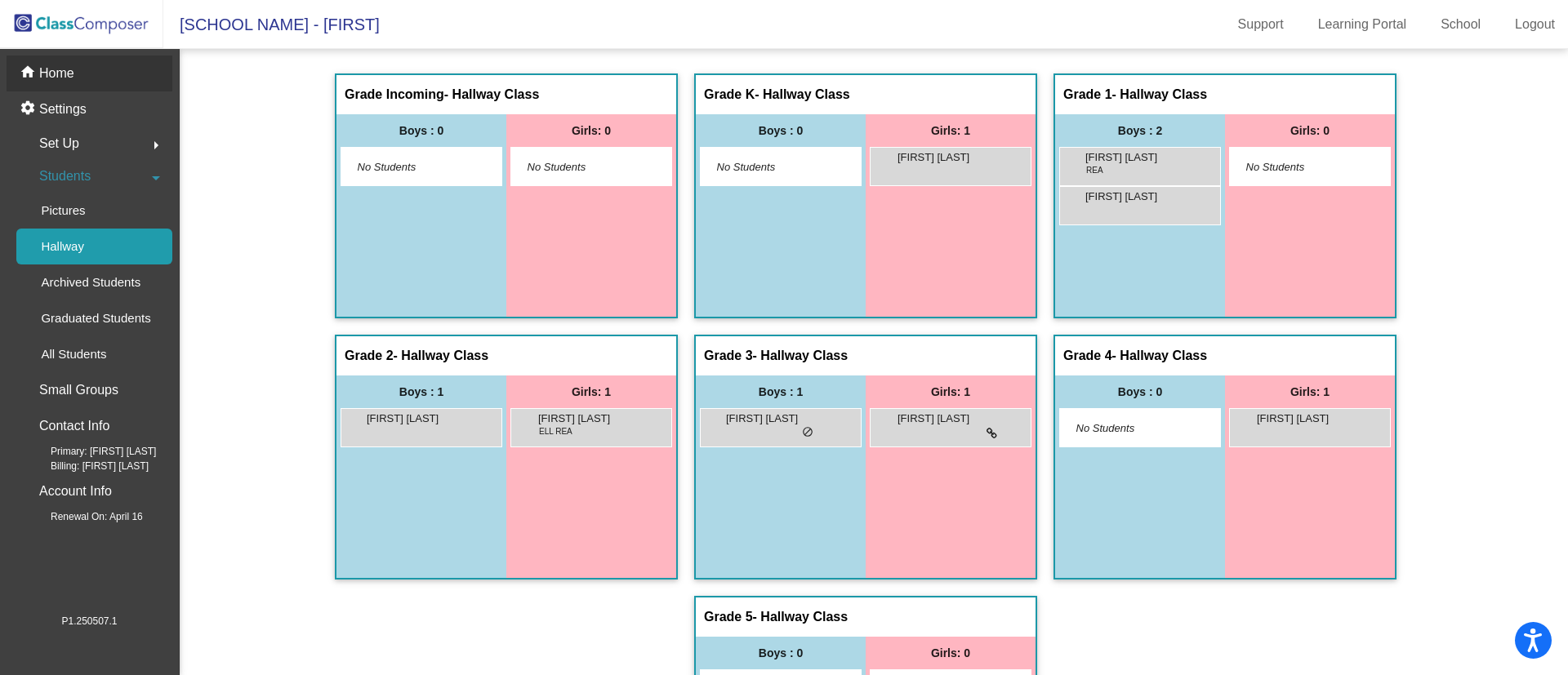 click on "Home" 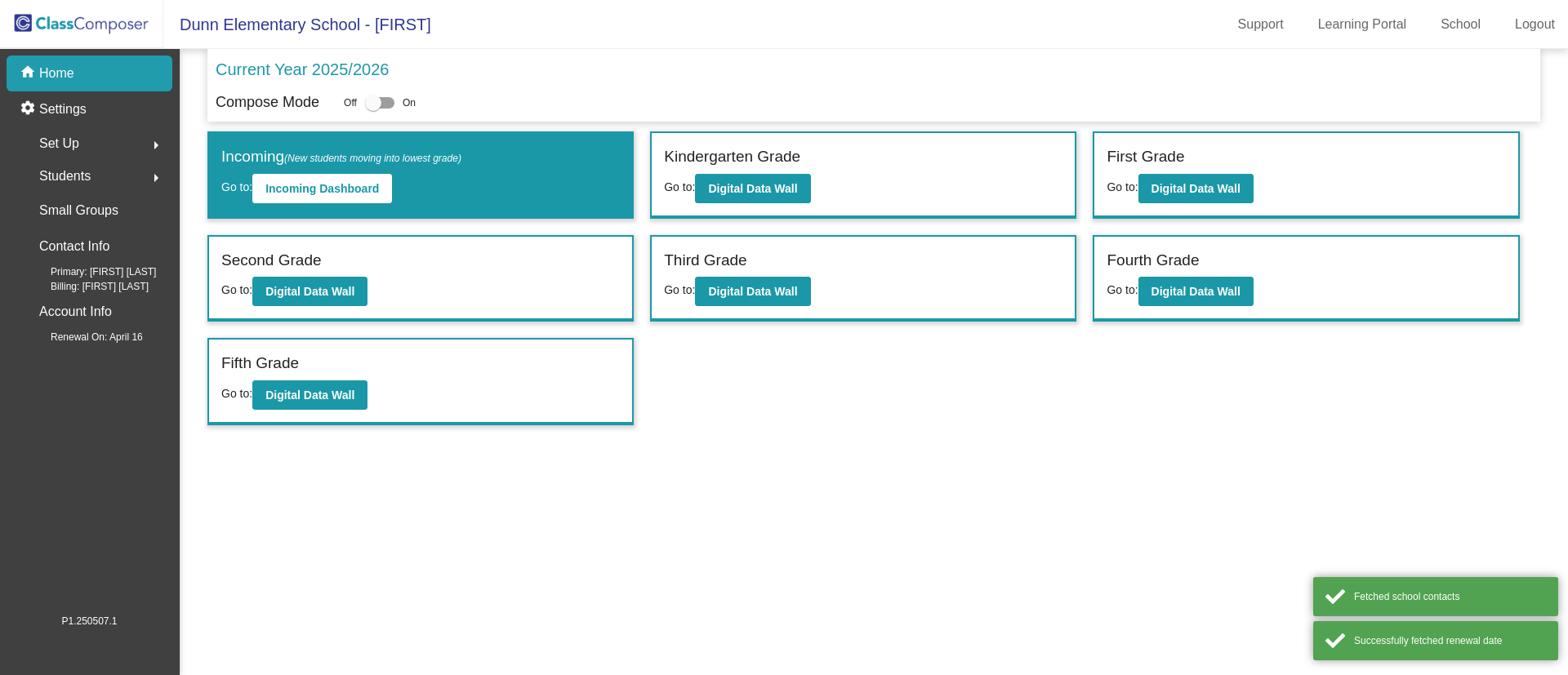 scroll, scrollTop: 0, scrollLeft: 0, axis: both 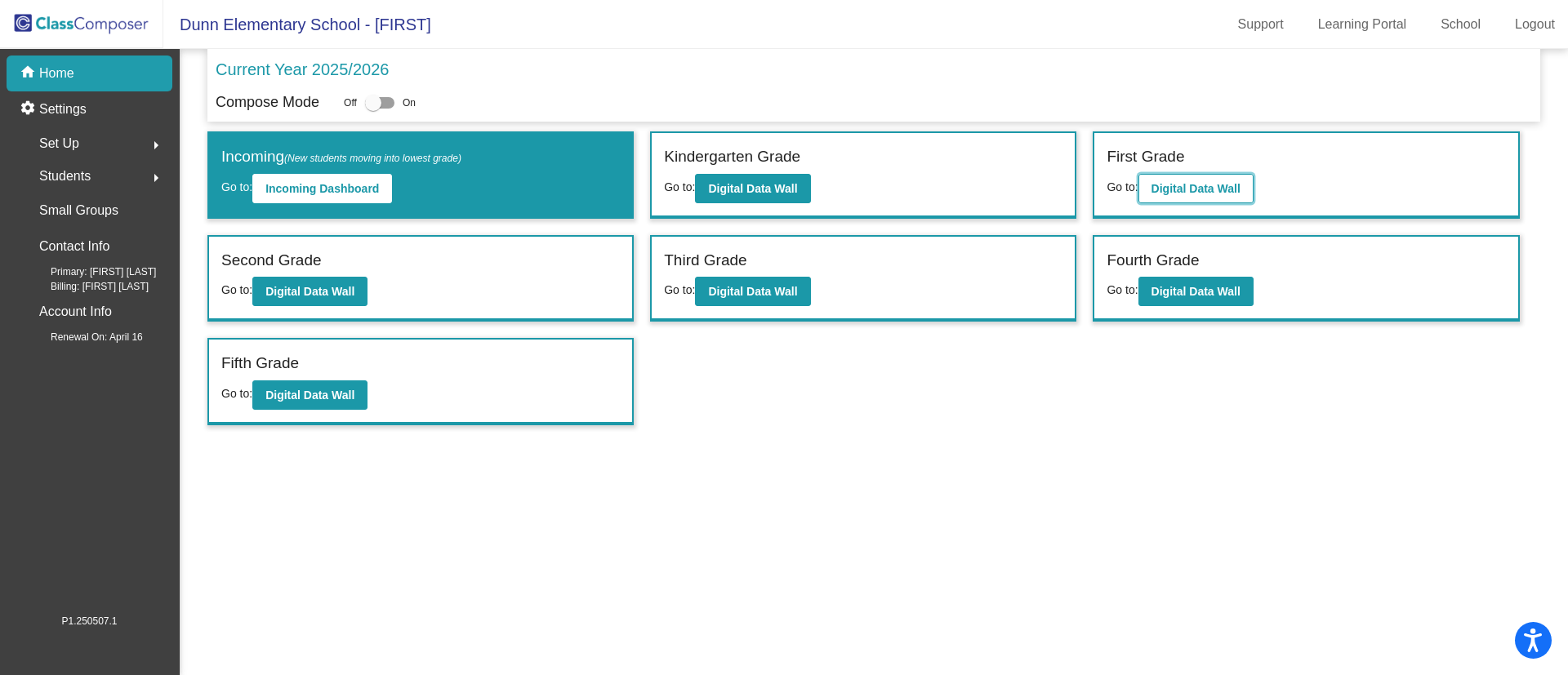 click on "Digital Data Wall" 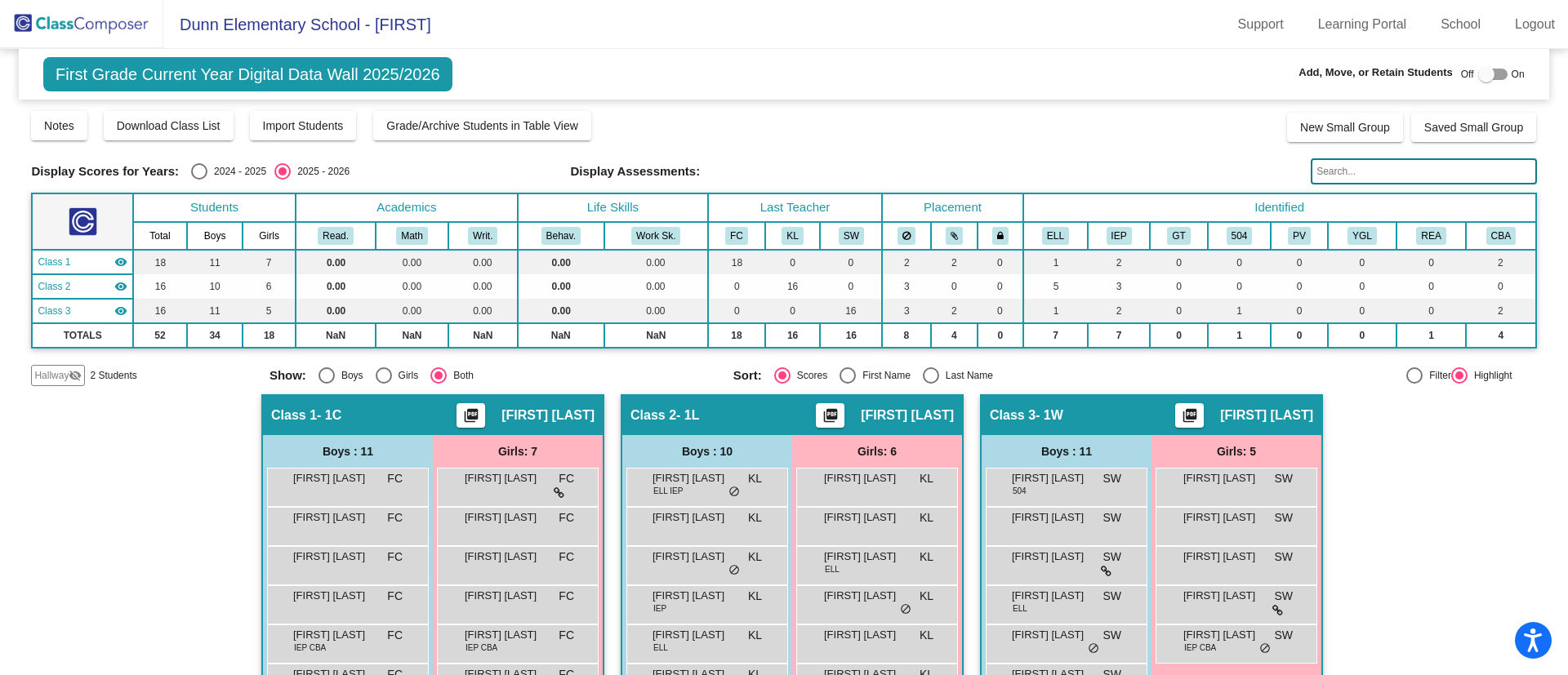scroll, scrollTop: 250, scrollLeft: 0, axis: vertical 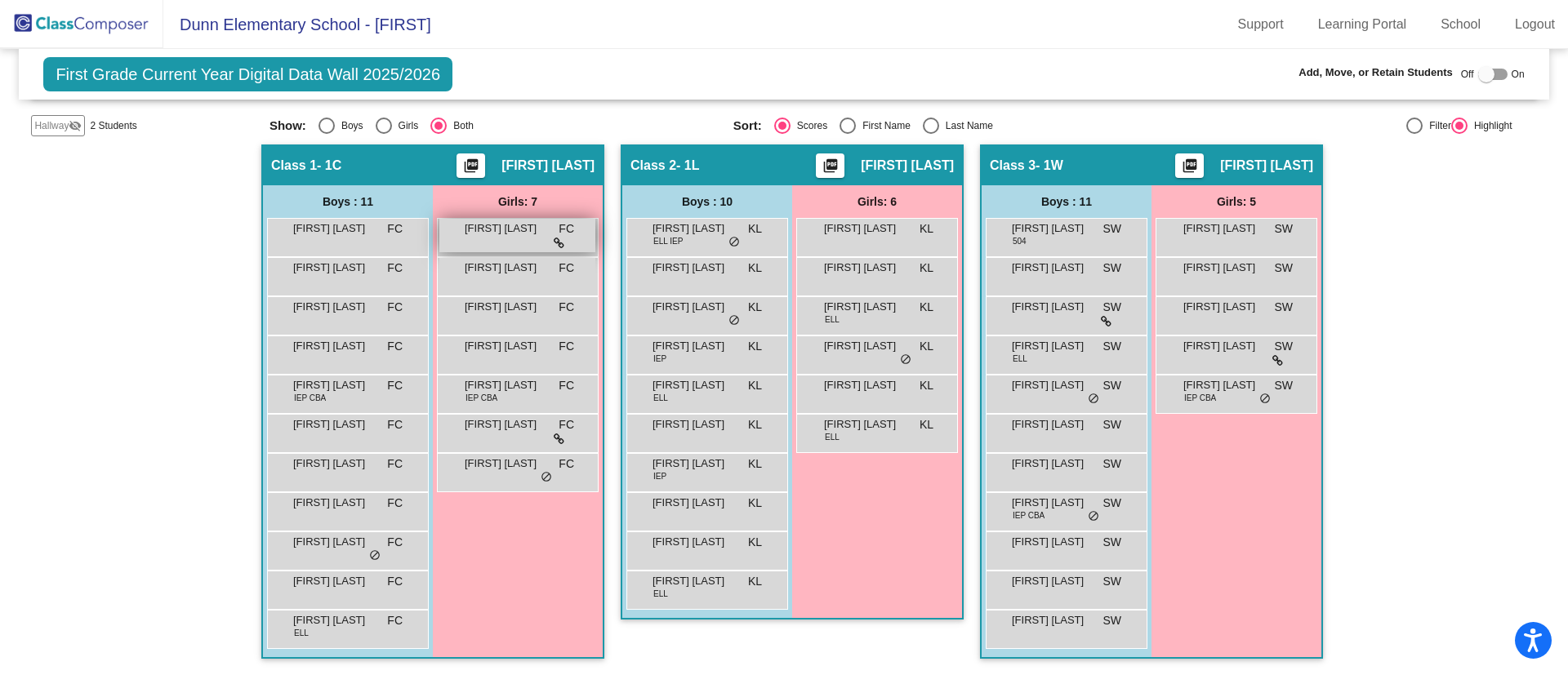 click on "[FIRST] [LAST]" at bounding box center [506, 229] 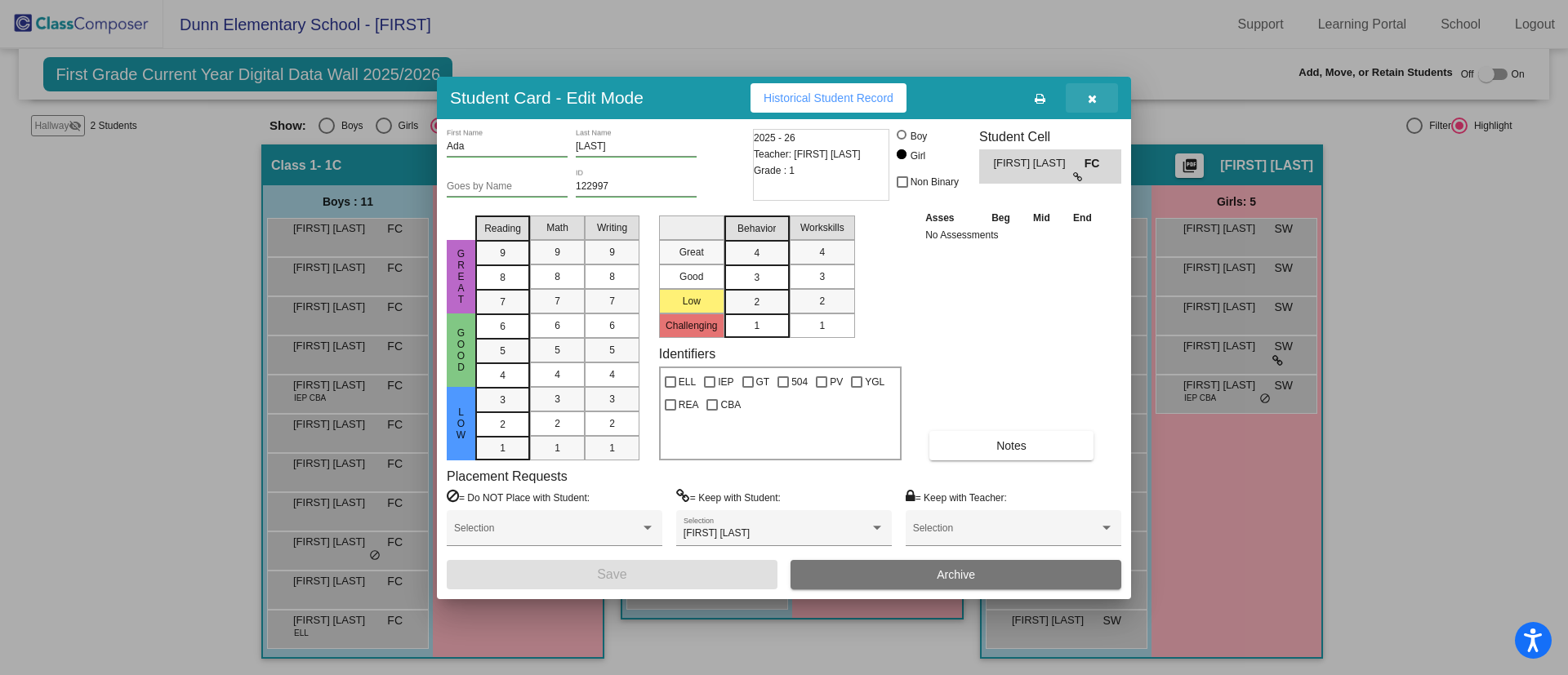 click at bounding box center [1092, 99] 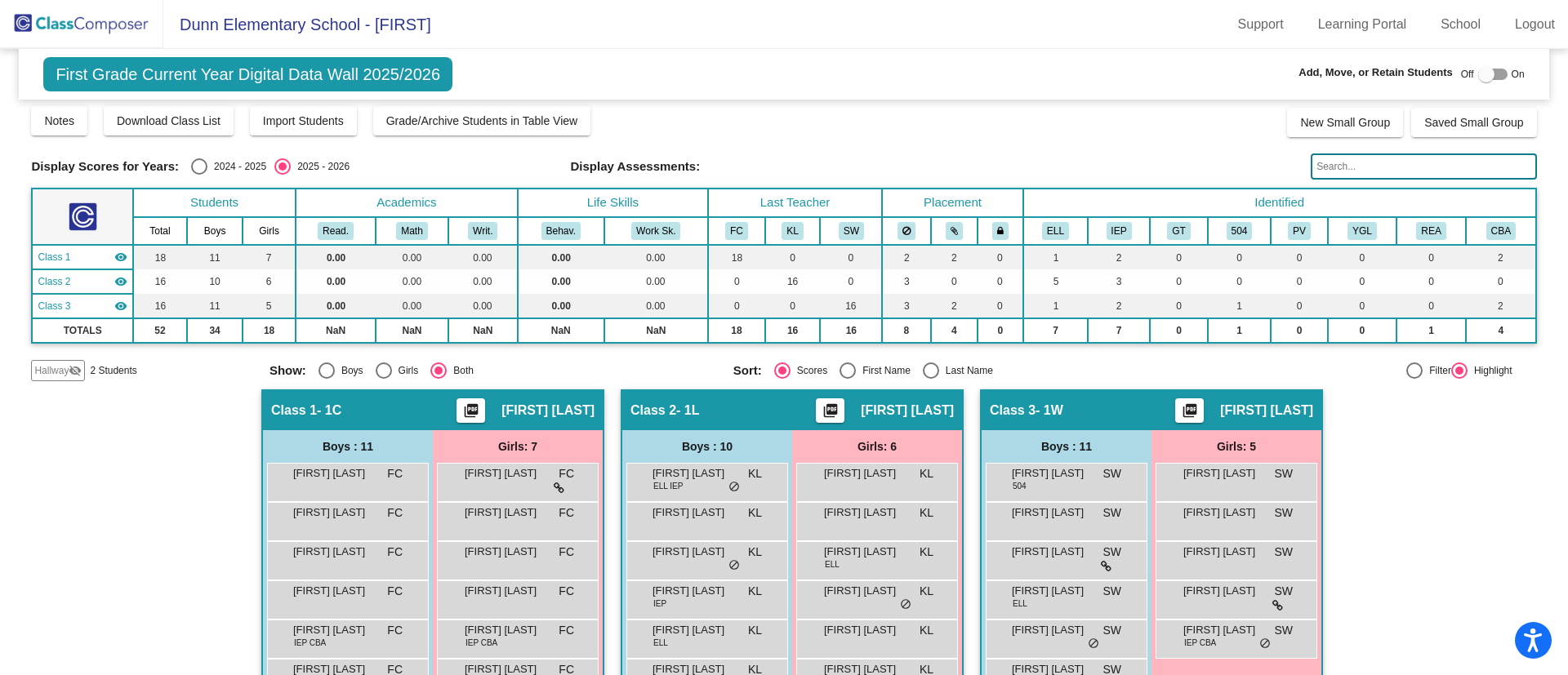 scroll, scrollTop: 0, scrollLeft: 0, axis: both 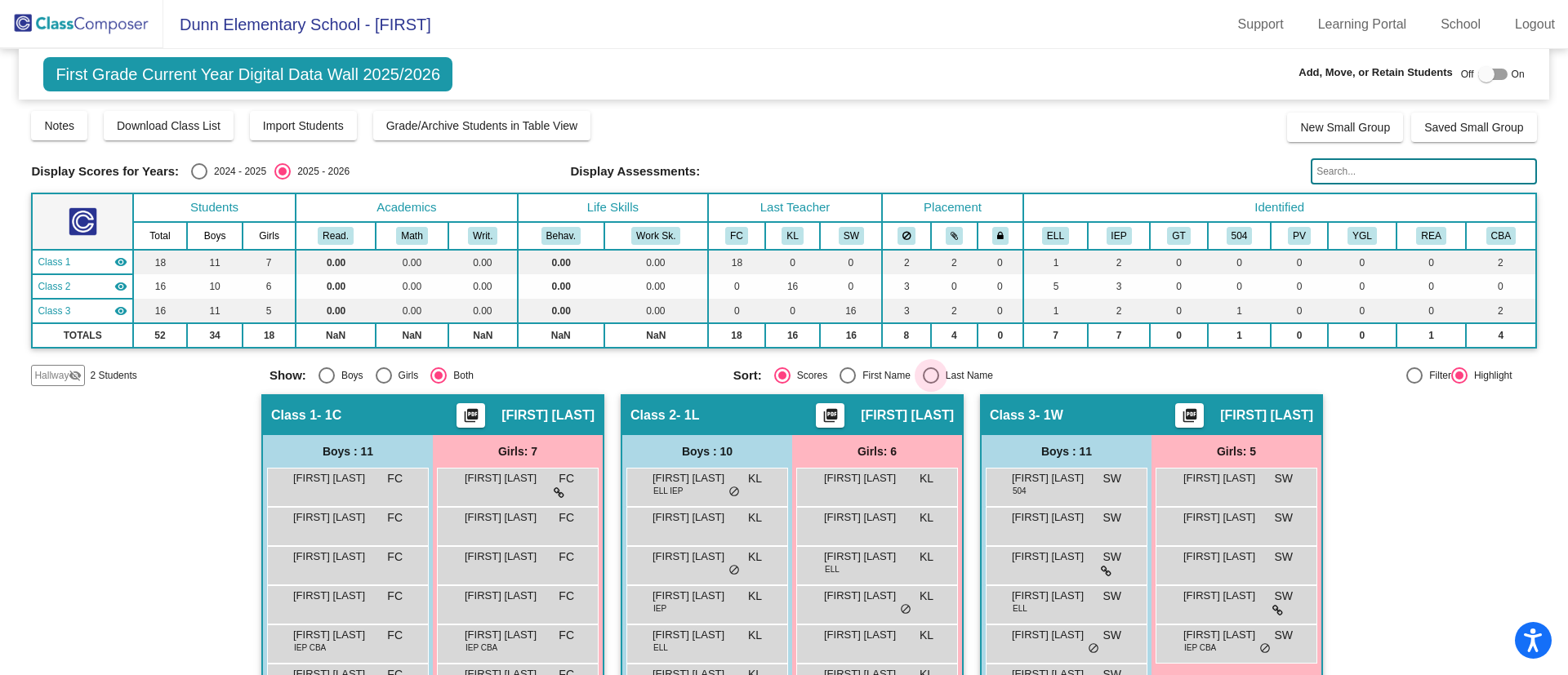 click on "Last Name" at bounding box center [966, 375] 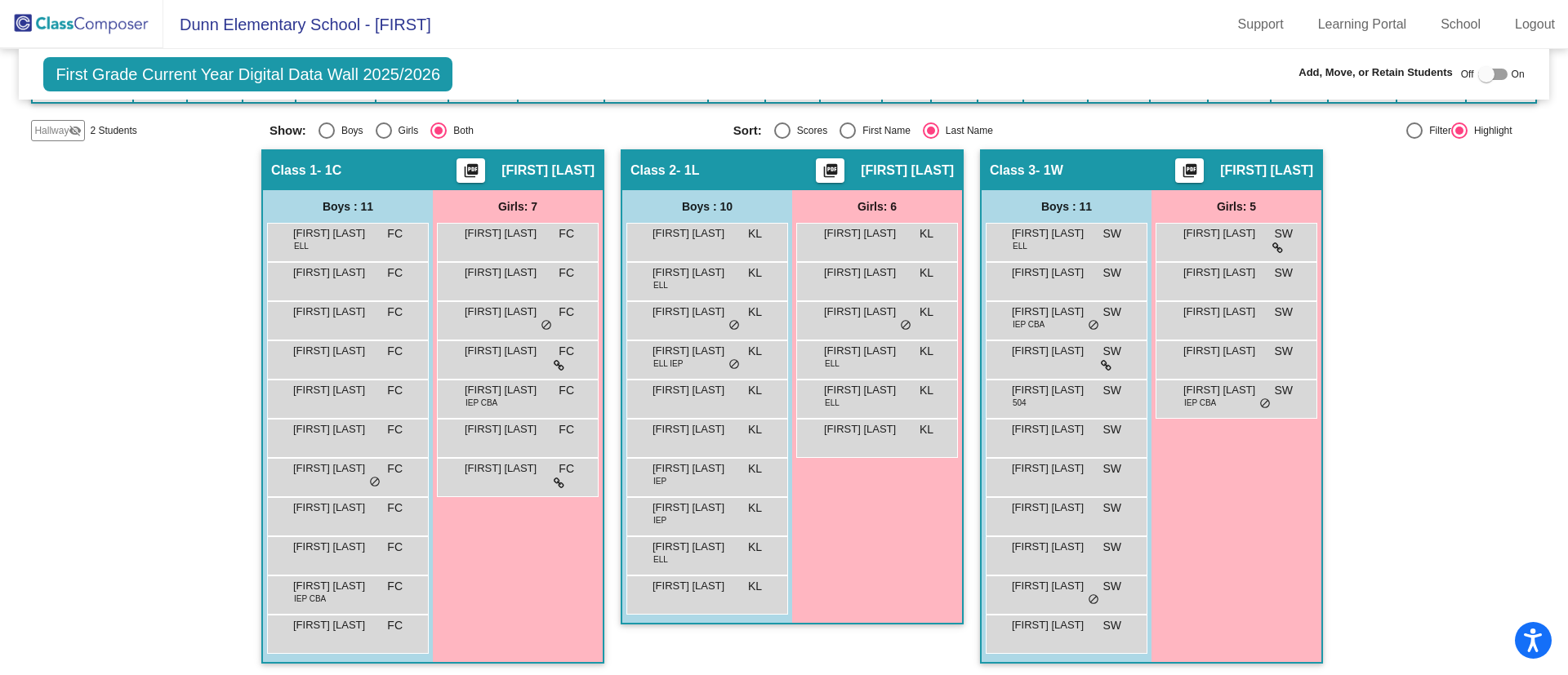 scroll, scrollTop: 0, scrollLeft: 0, axis: both 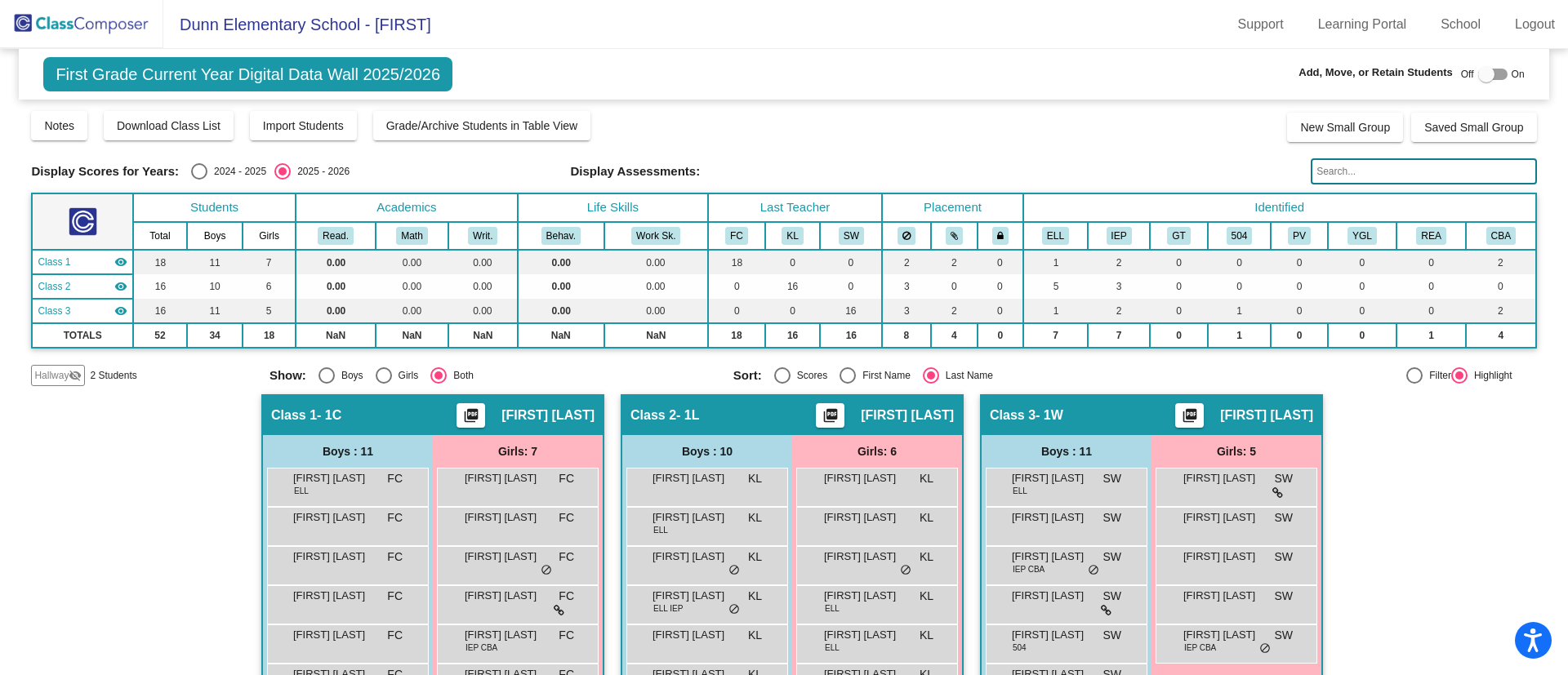 click at bounding box center [1486, 74] 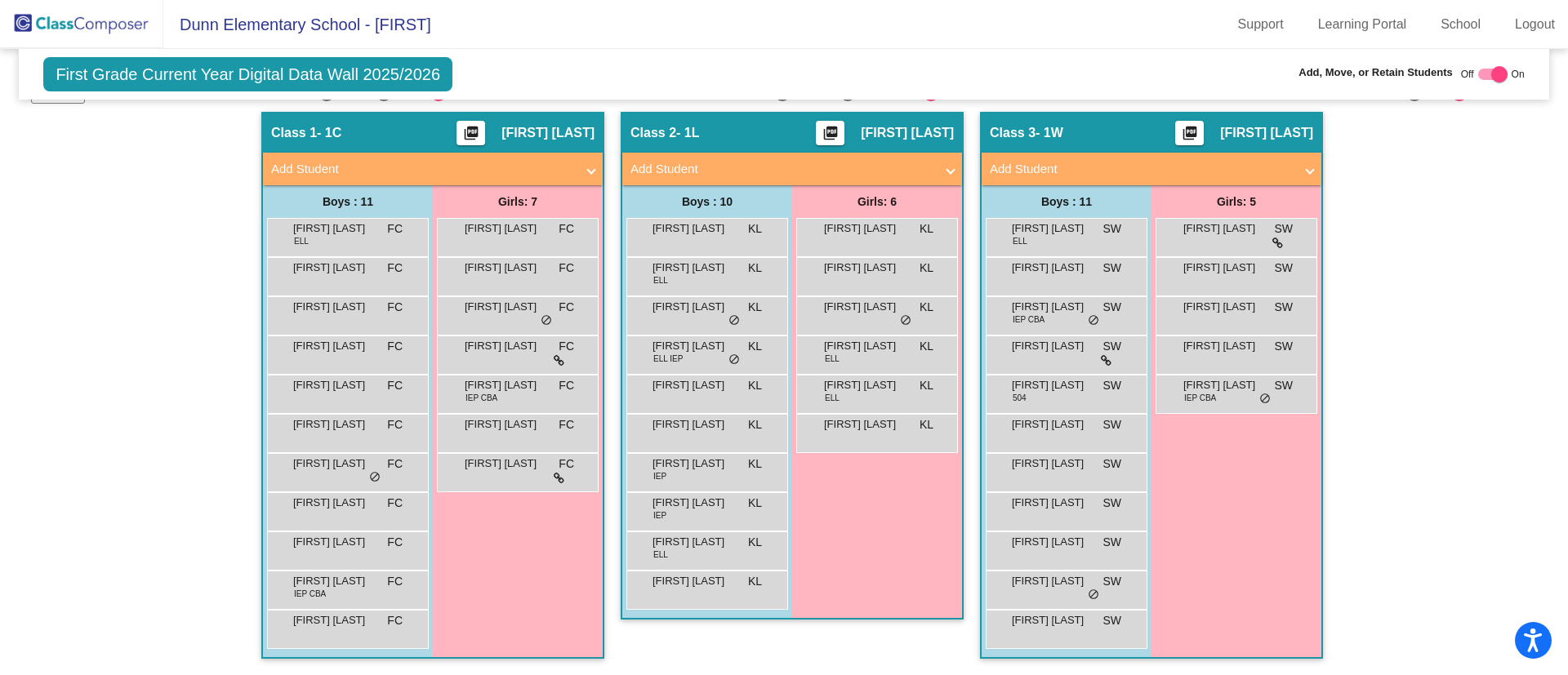 scroll, scrollTop: 0, scrollLeft: 0, axis: both 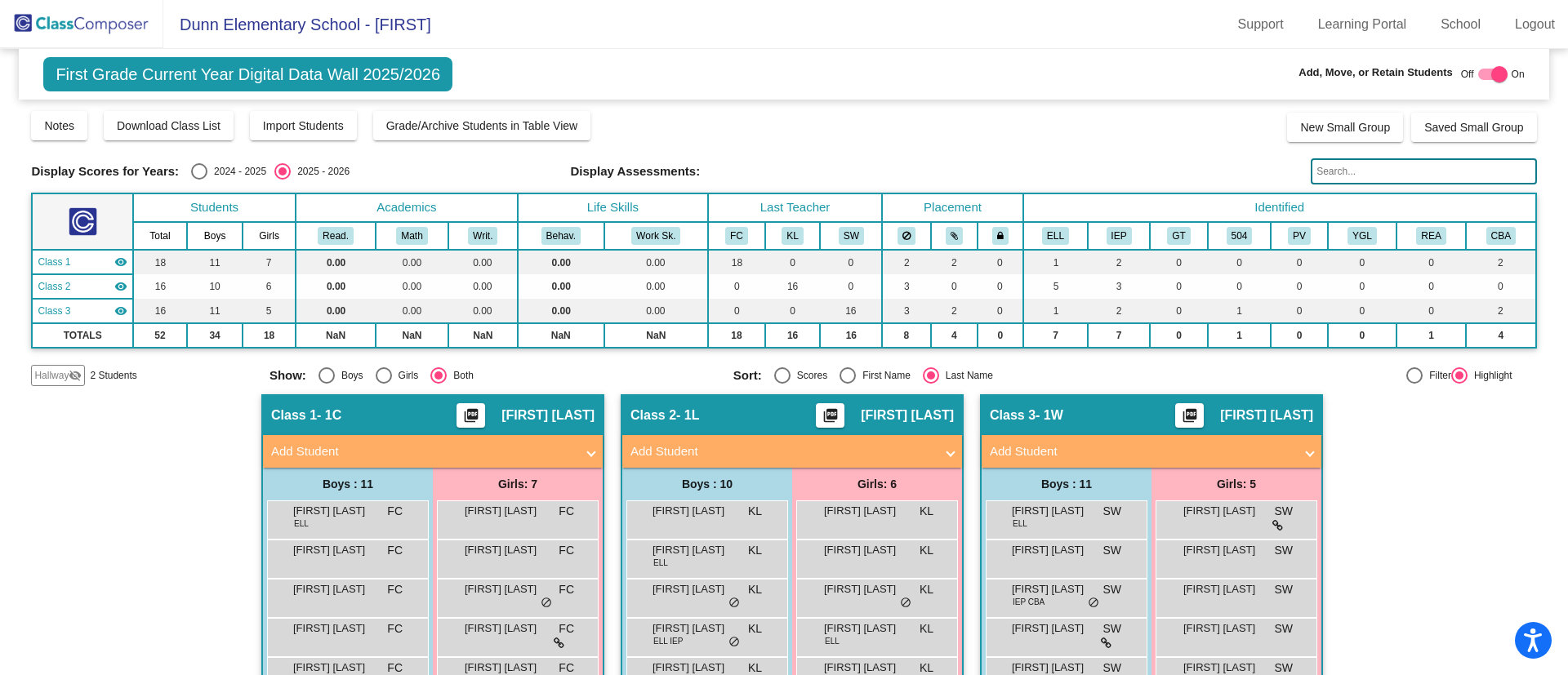 click 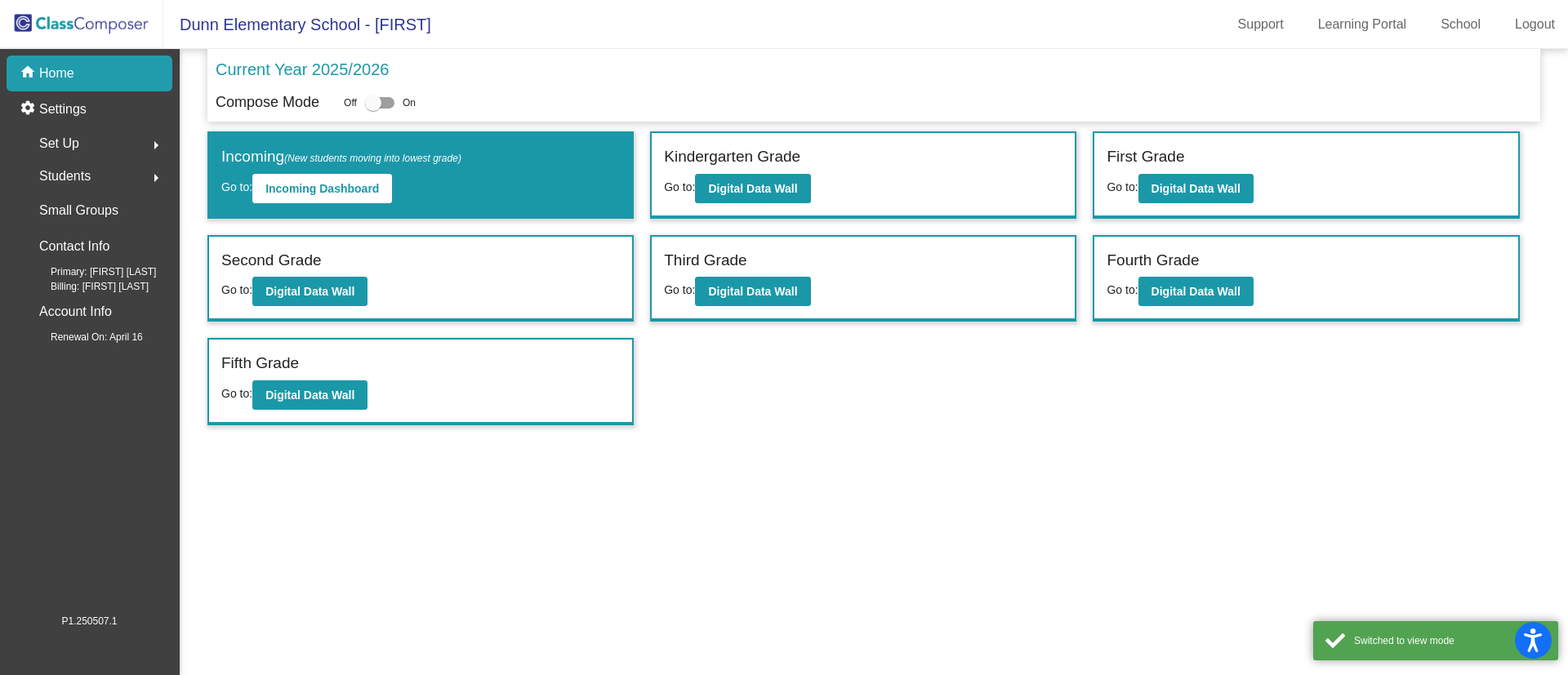 click on "Students  arrow_right" 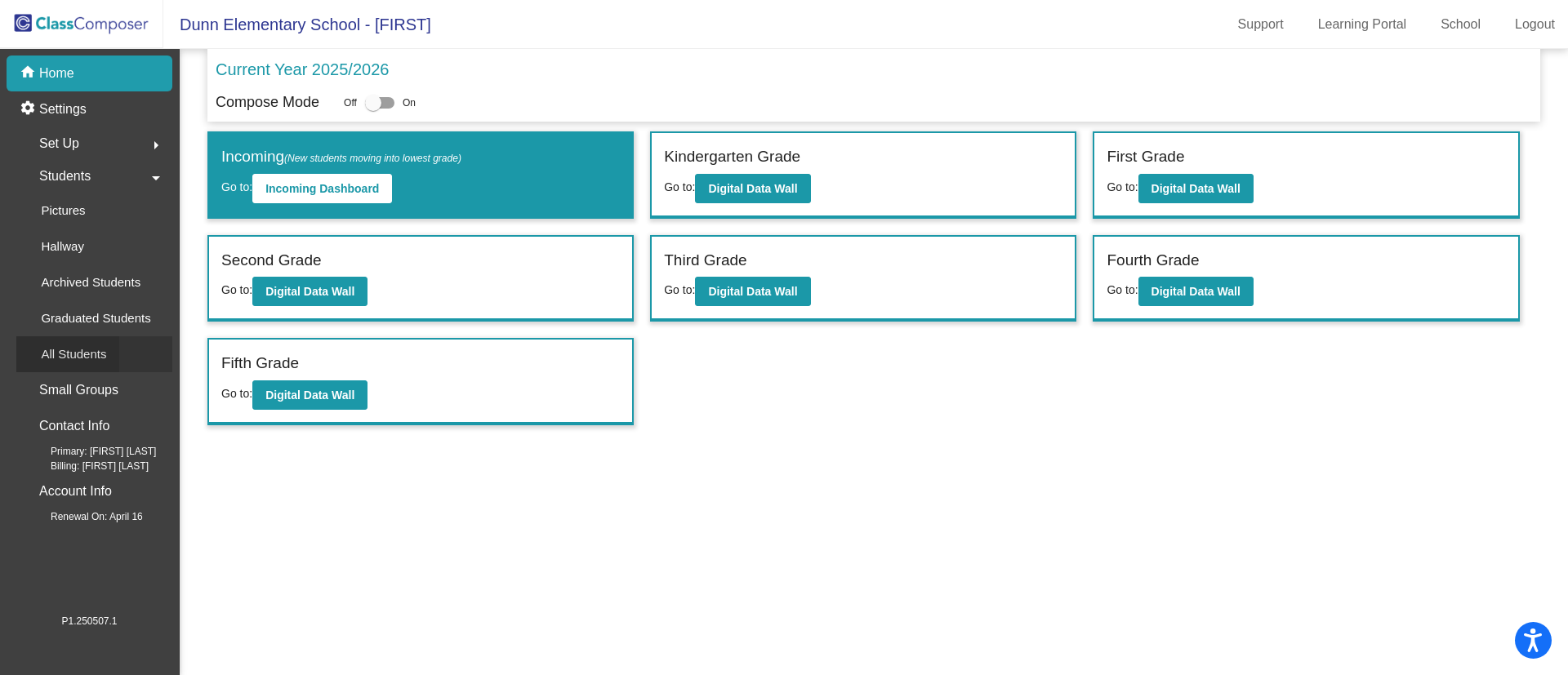 click on "All Students" 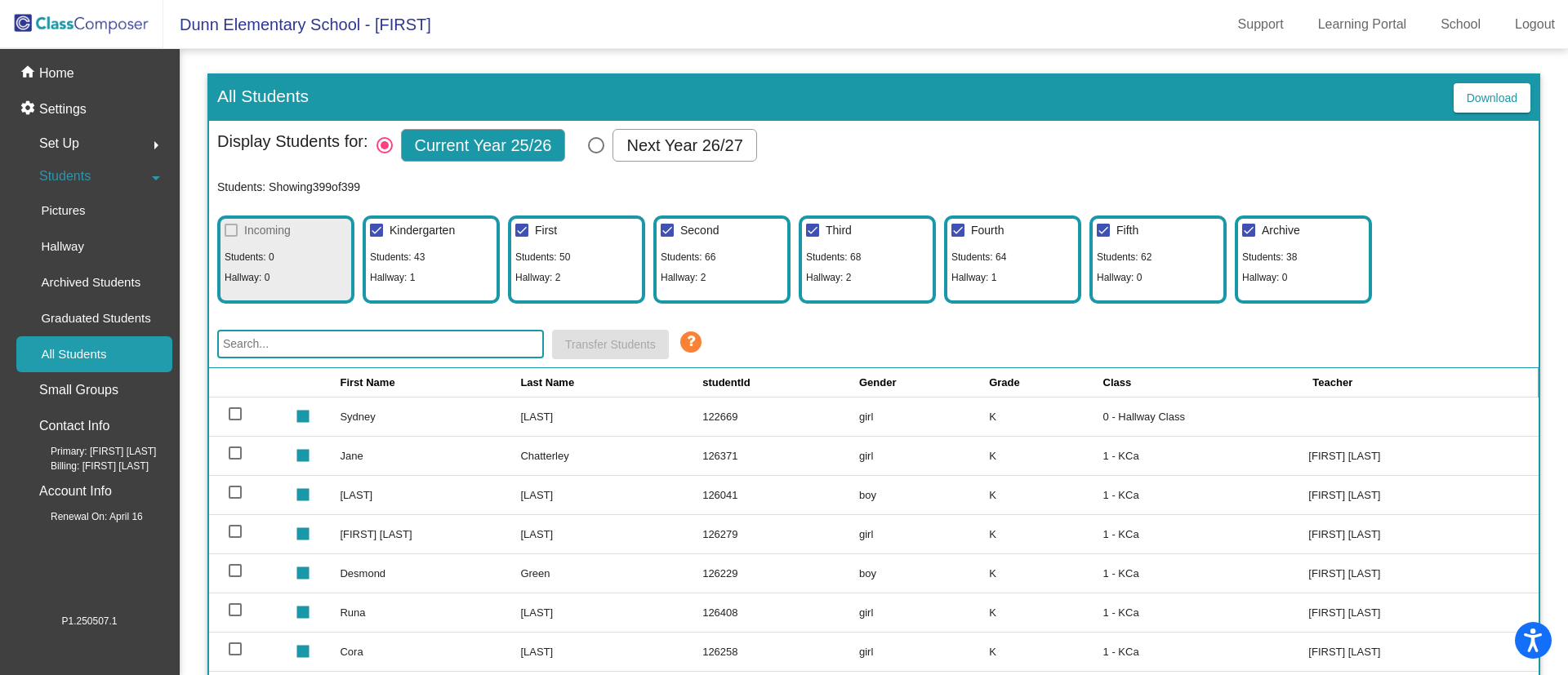 click 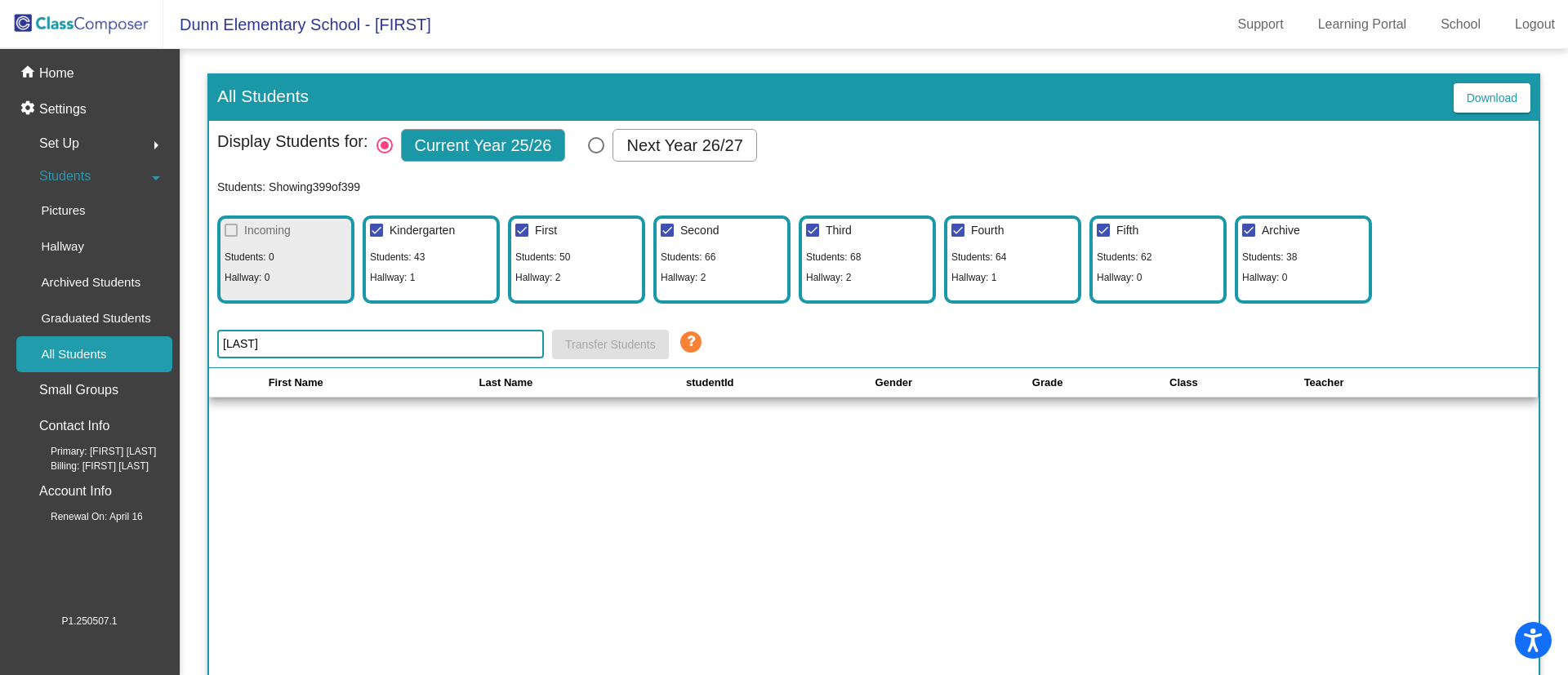 type on "[LAST]" 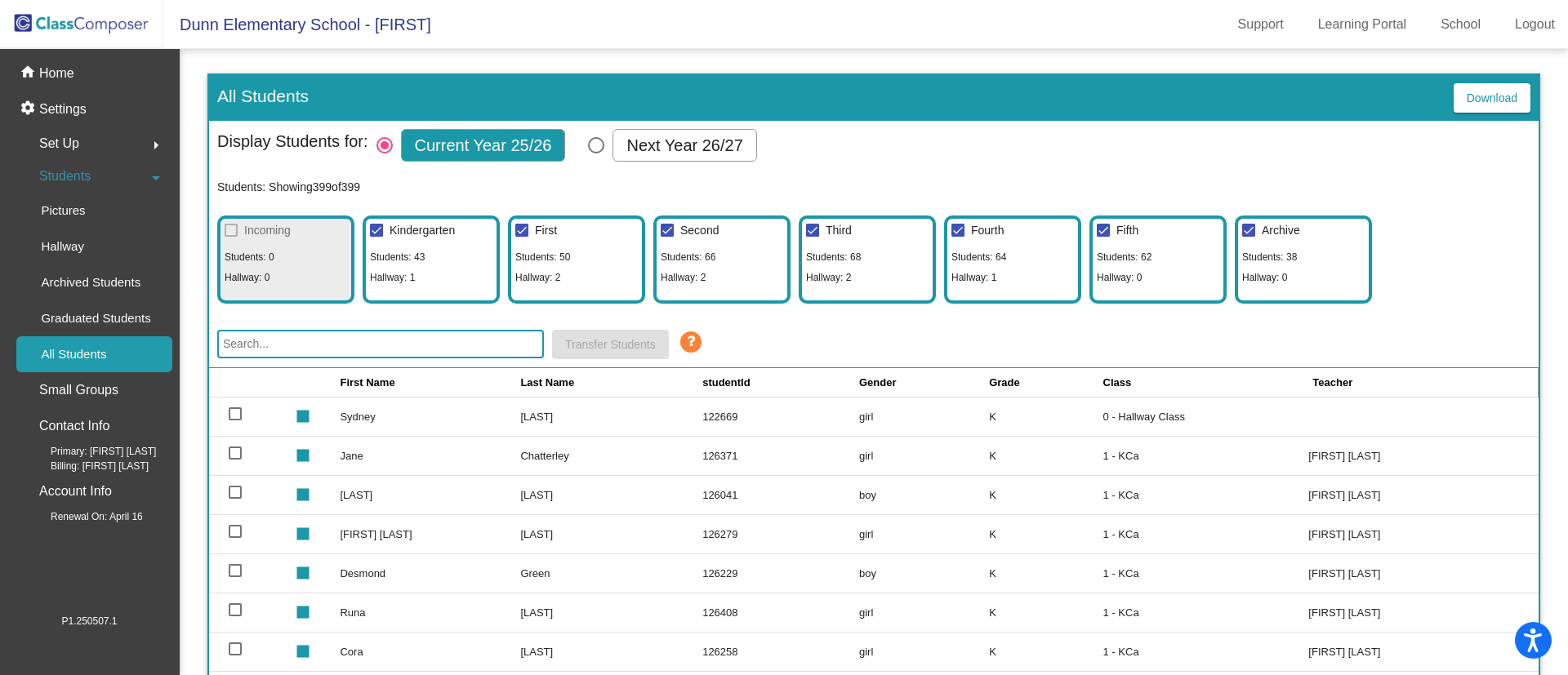 type 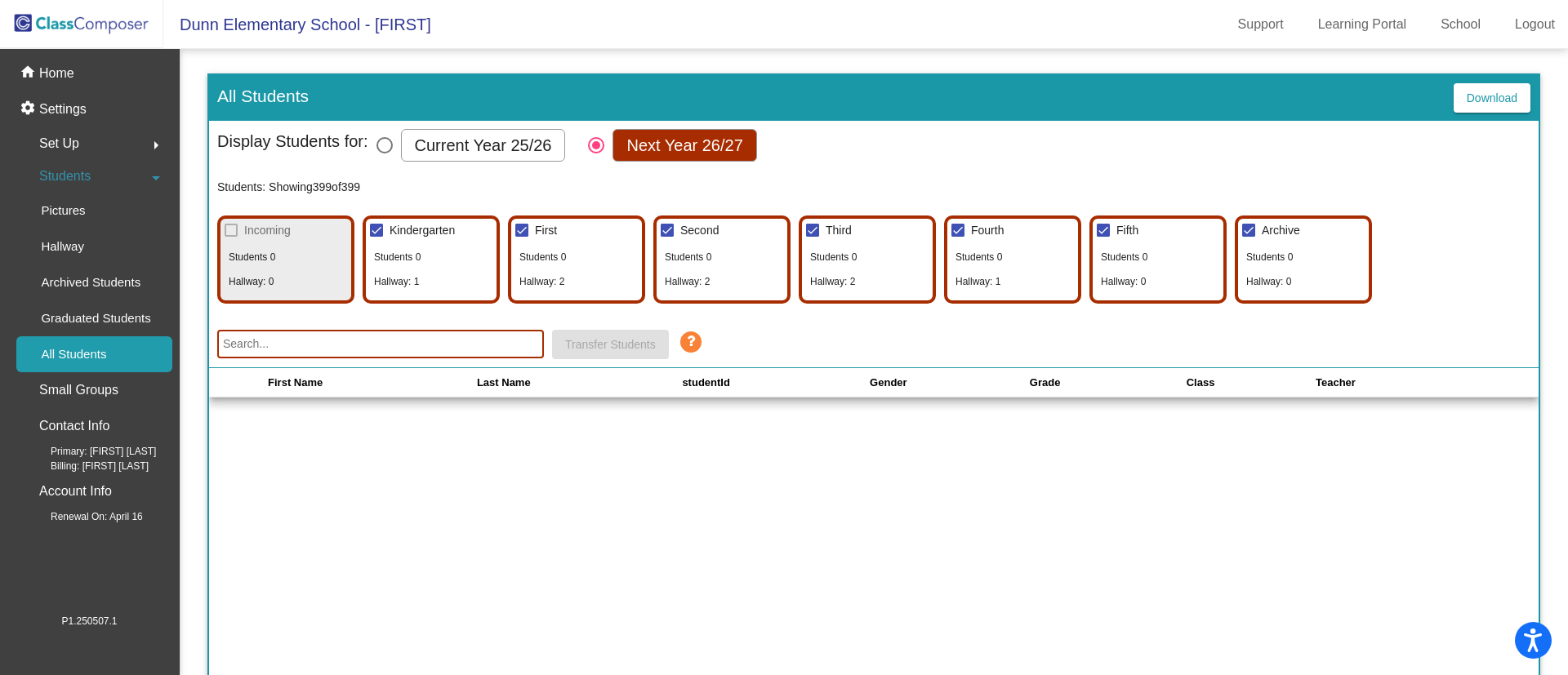 click 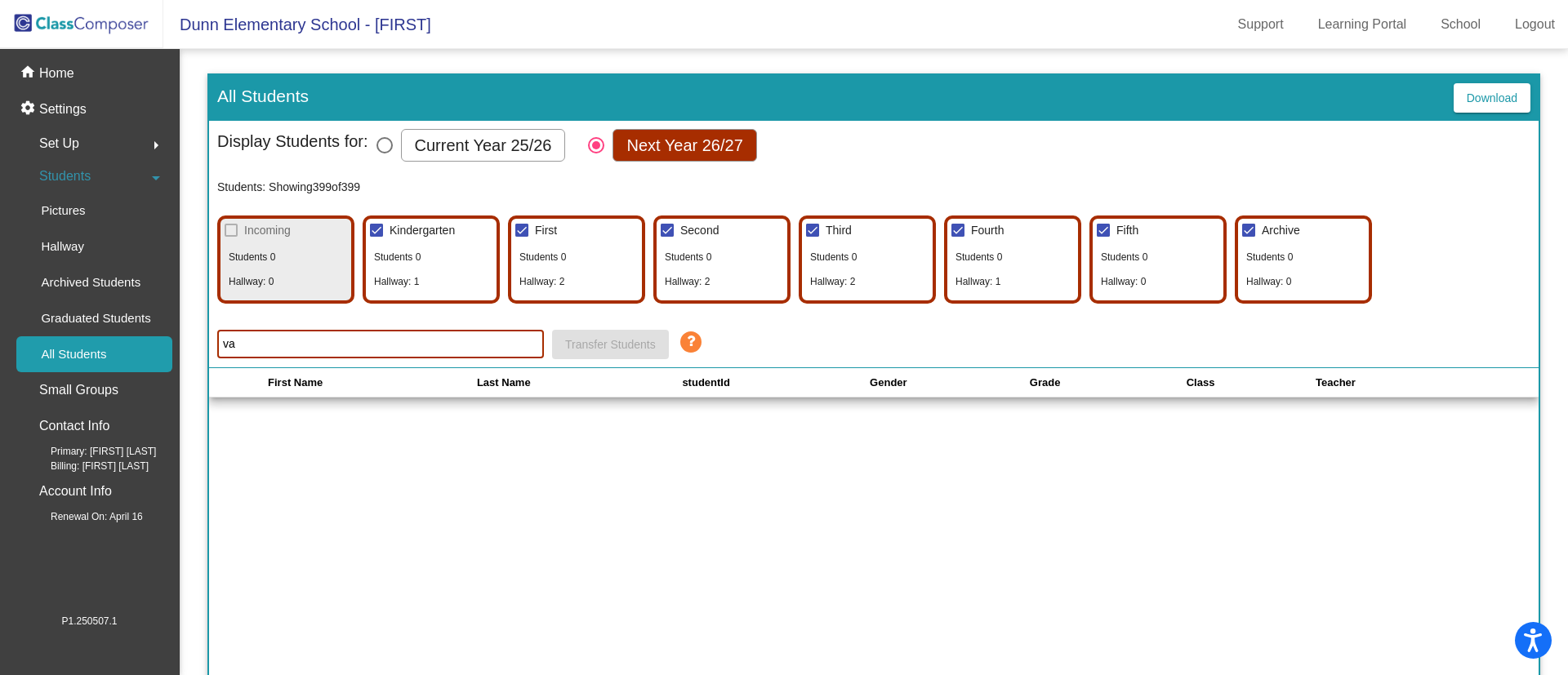 type on "v" 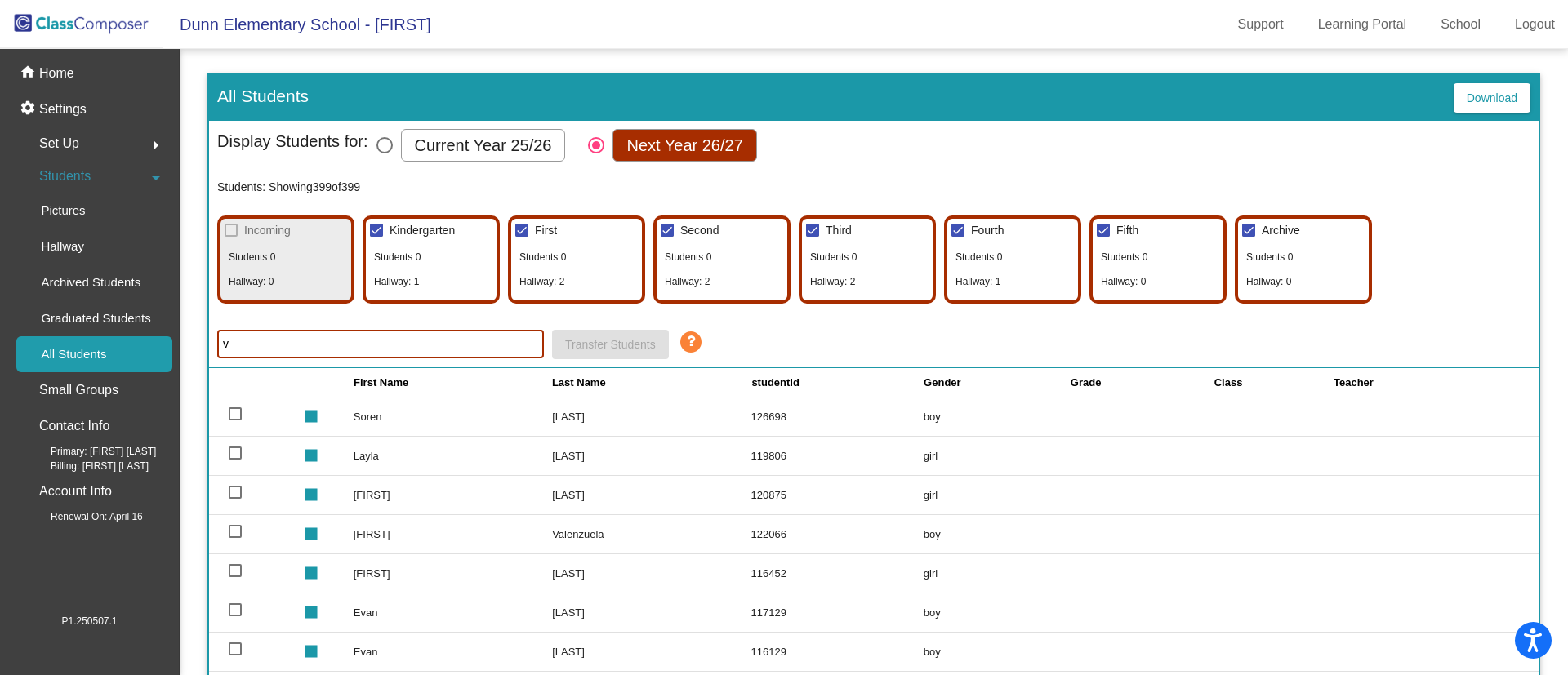 type 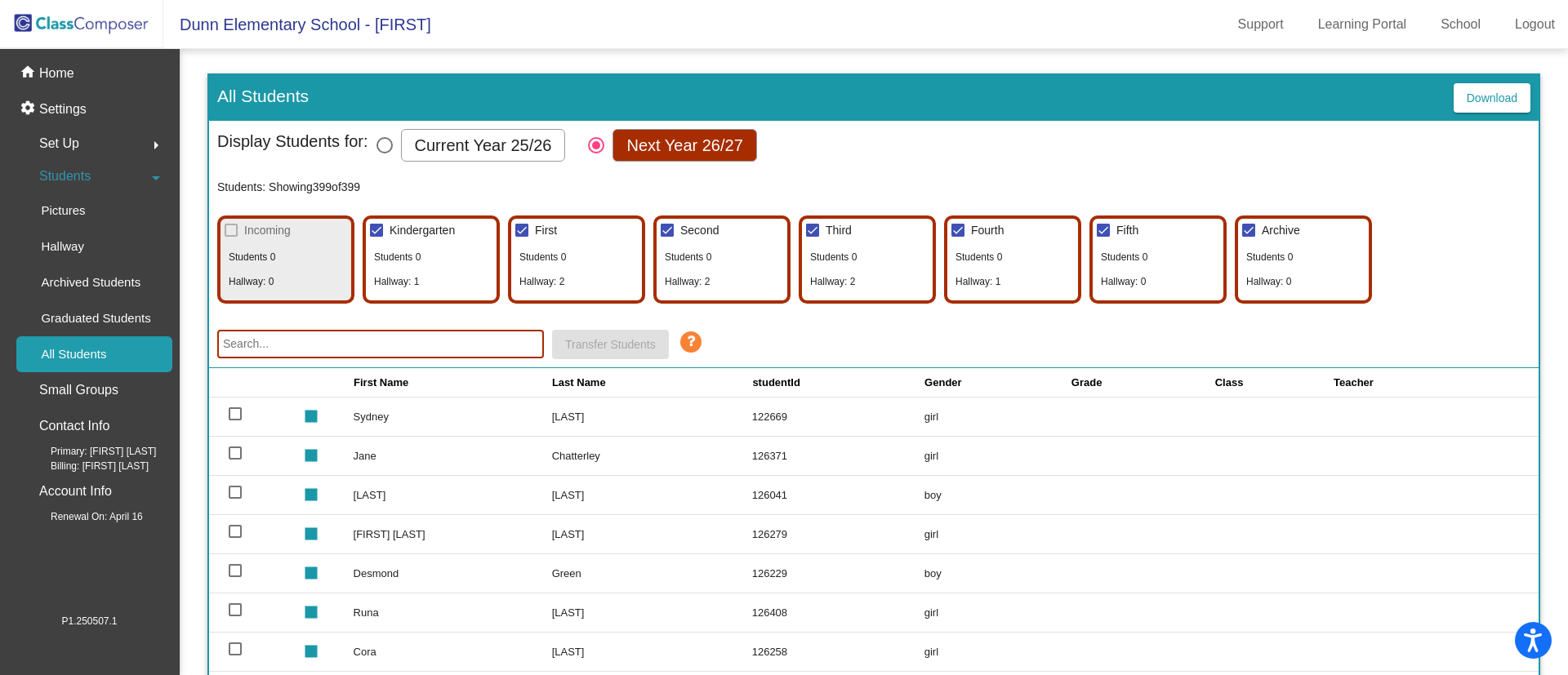 click on "Display Students for:   Current Year 25/26   Next Year 26/27" 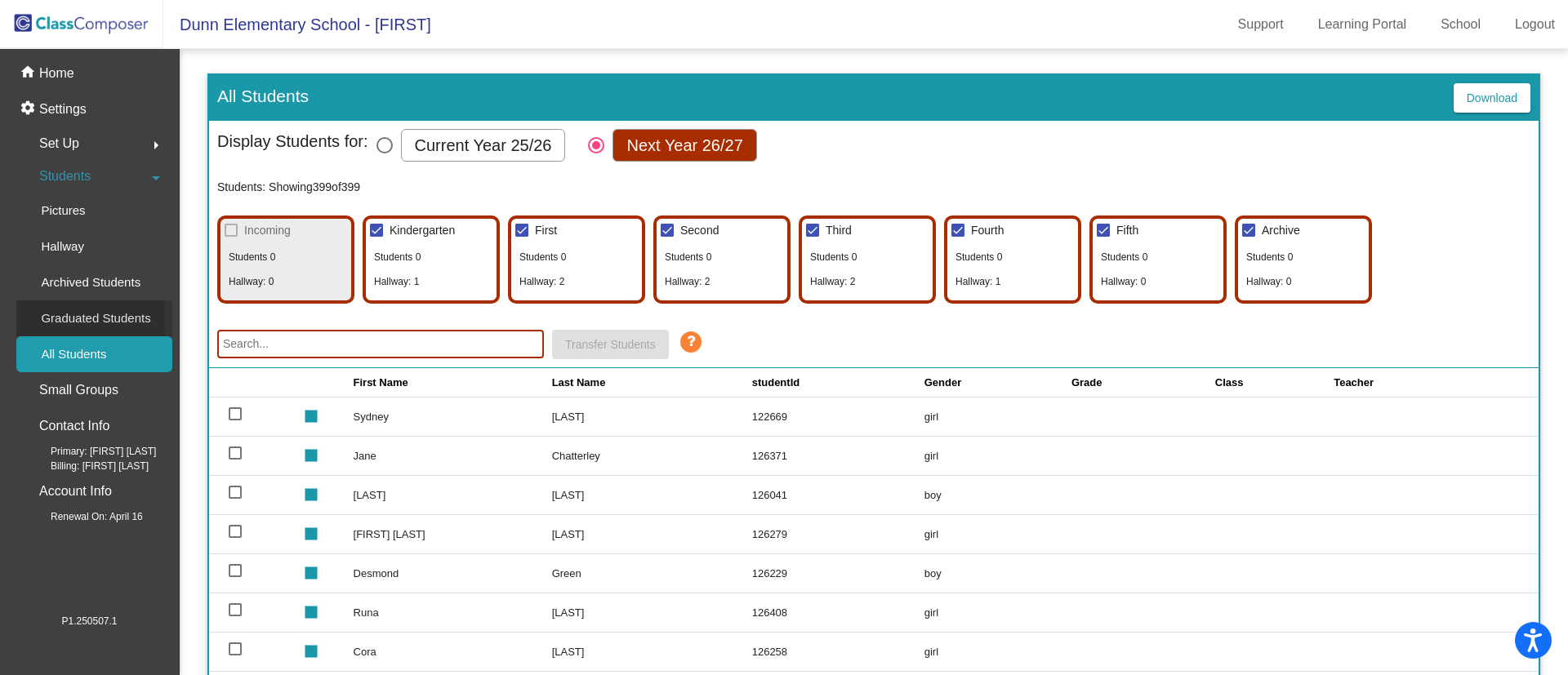 click on "Graduated Students" 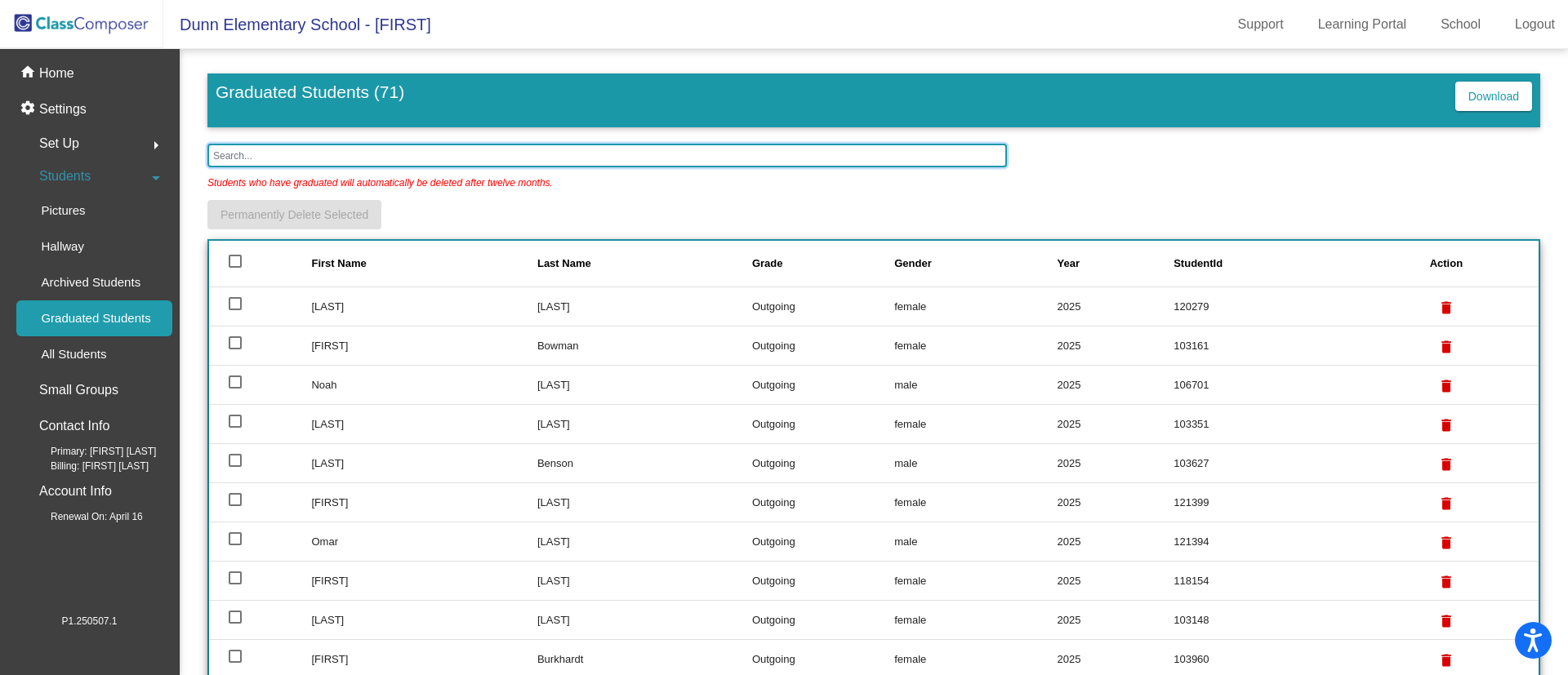click 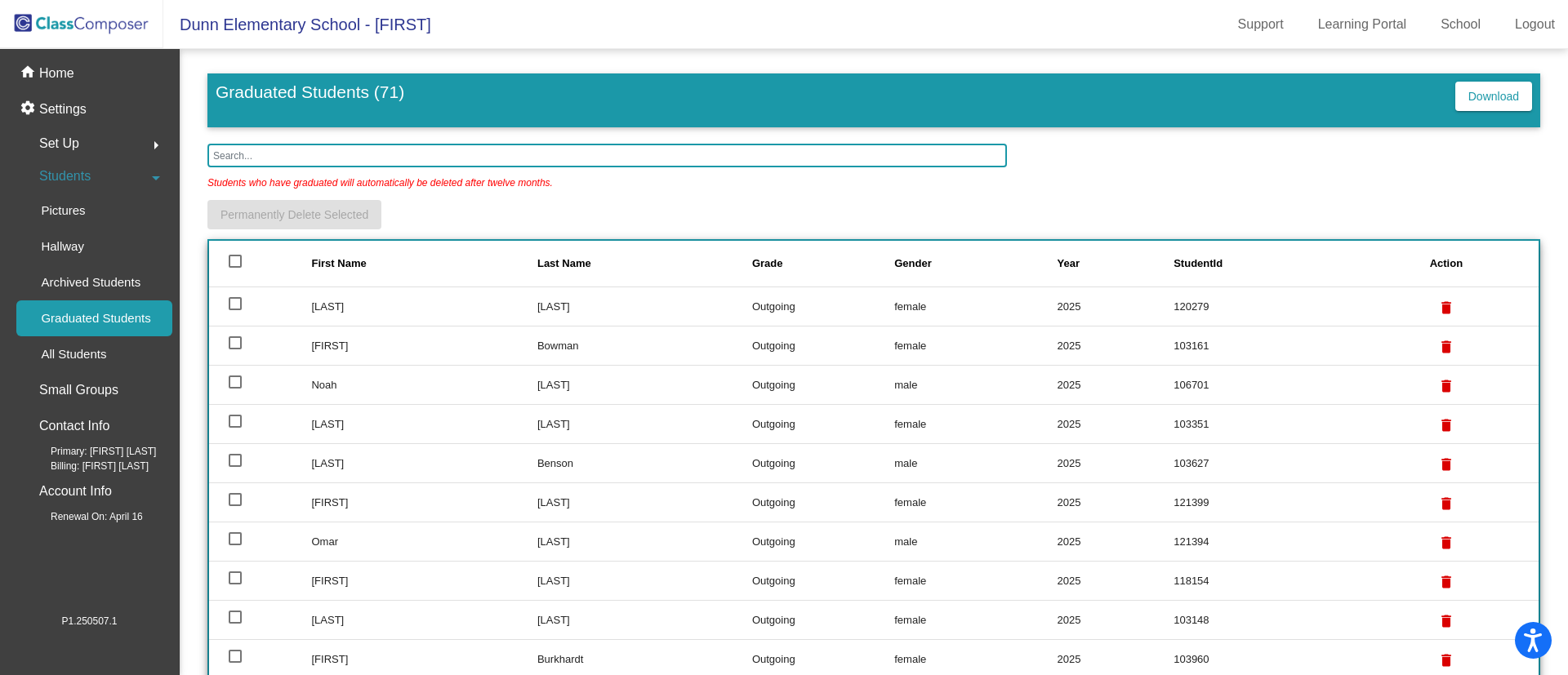 click on "Permanently Delete Selected" 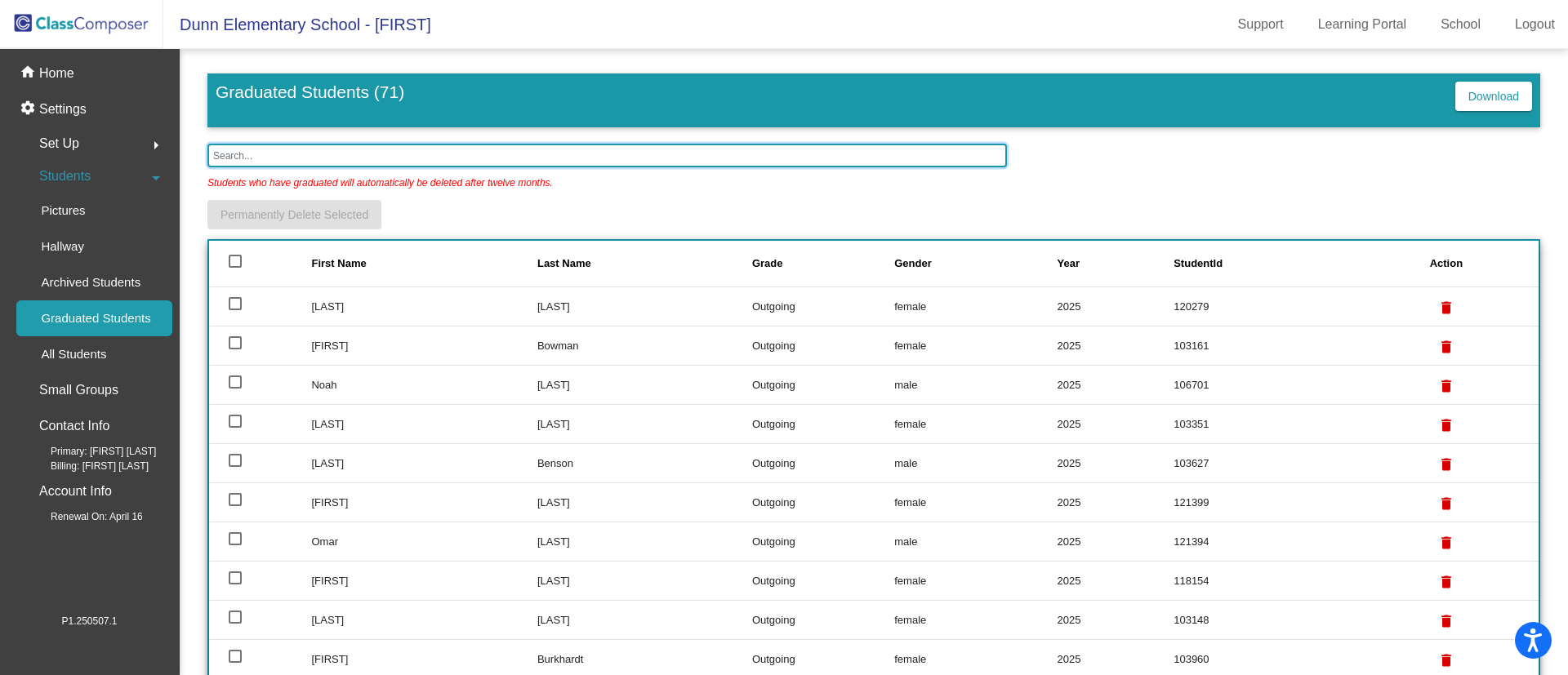 click 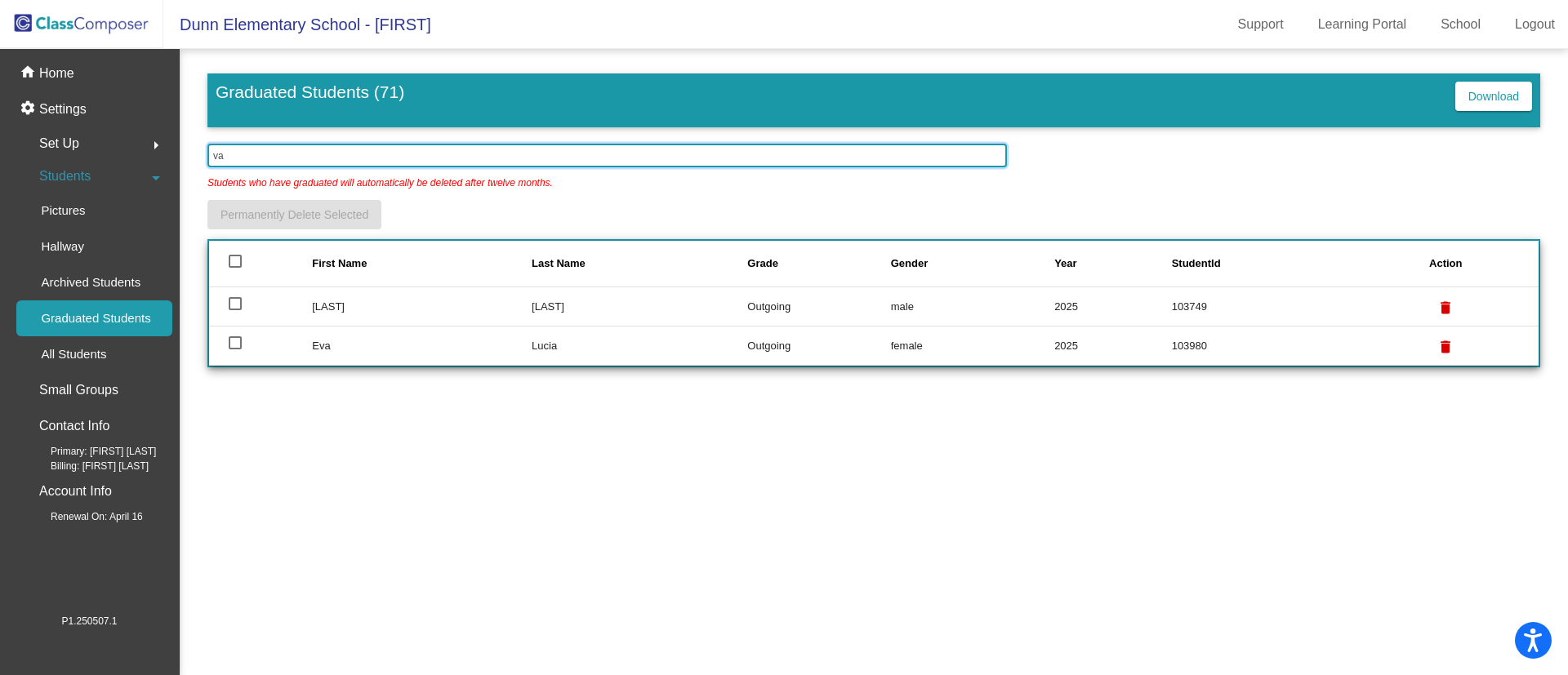 type on "v" 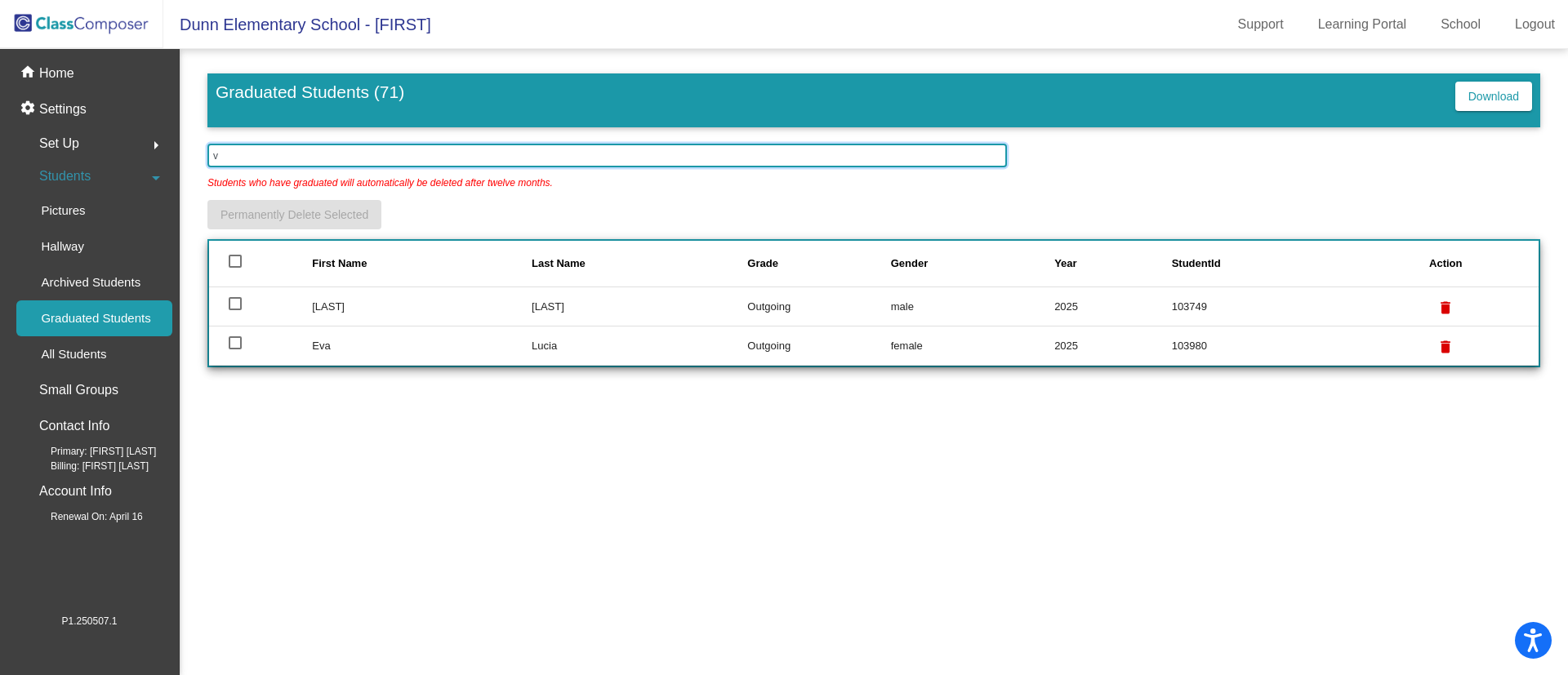 type 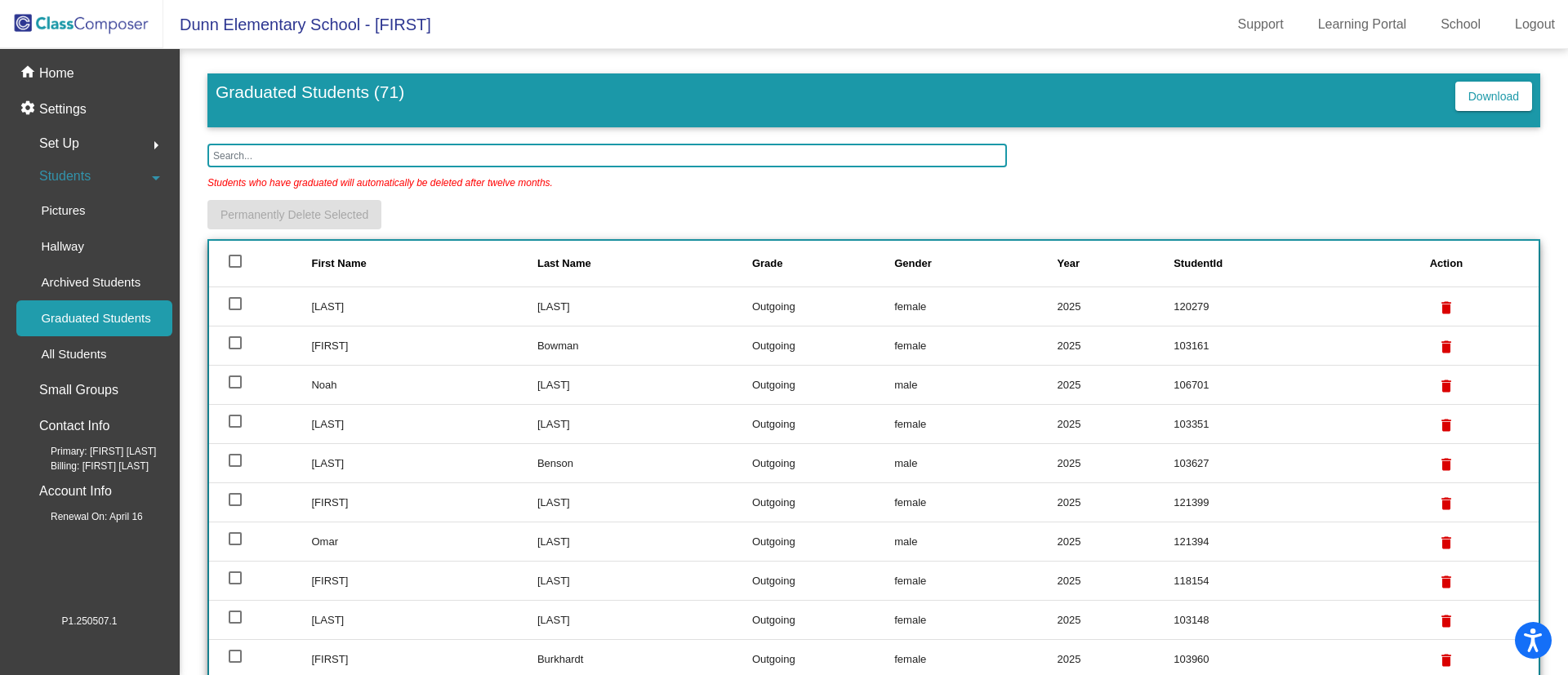 click on "Set Up  arrow_right" 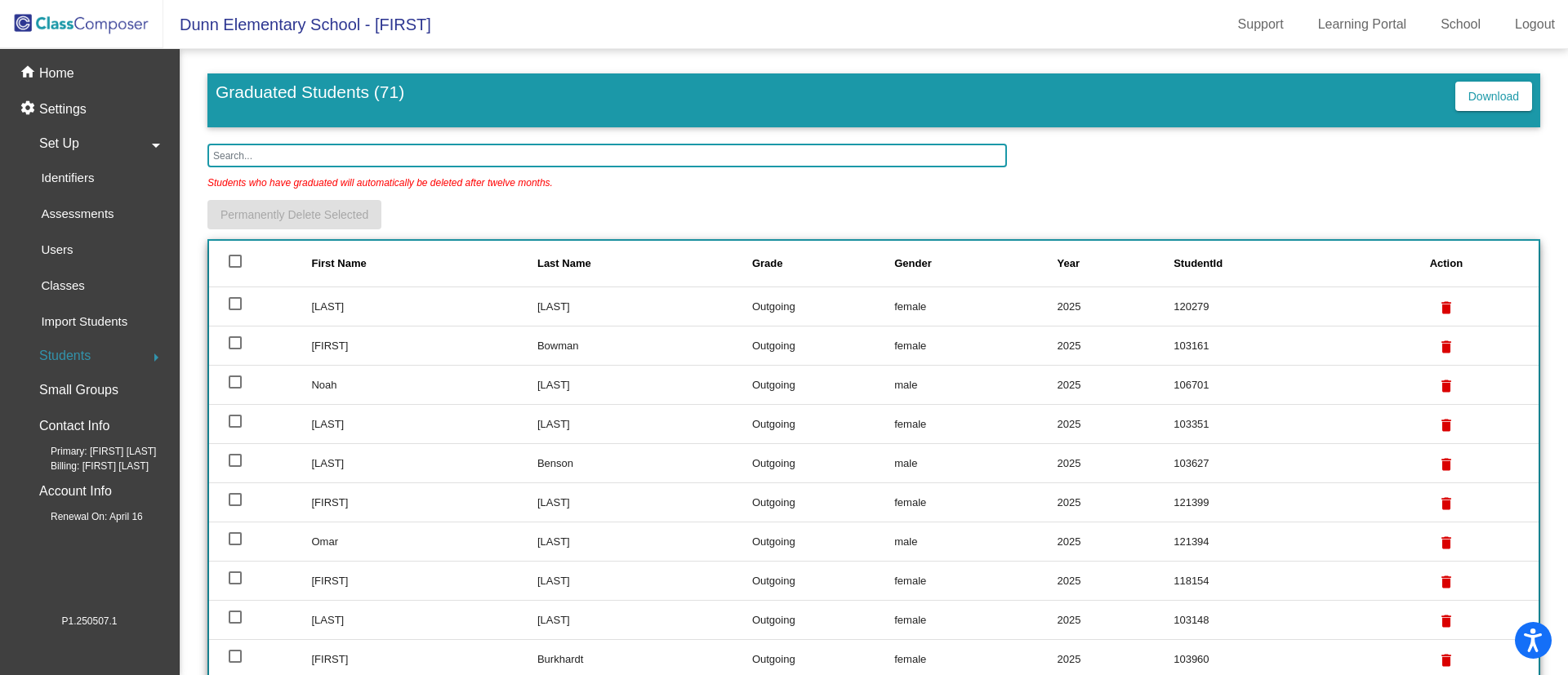 click on "Set Up  arrow_drop_down" 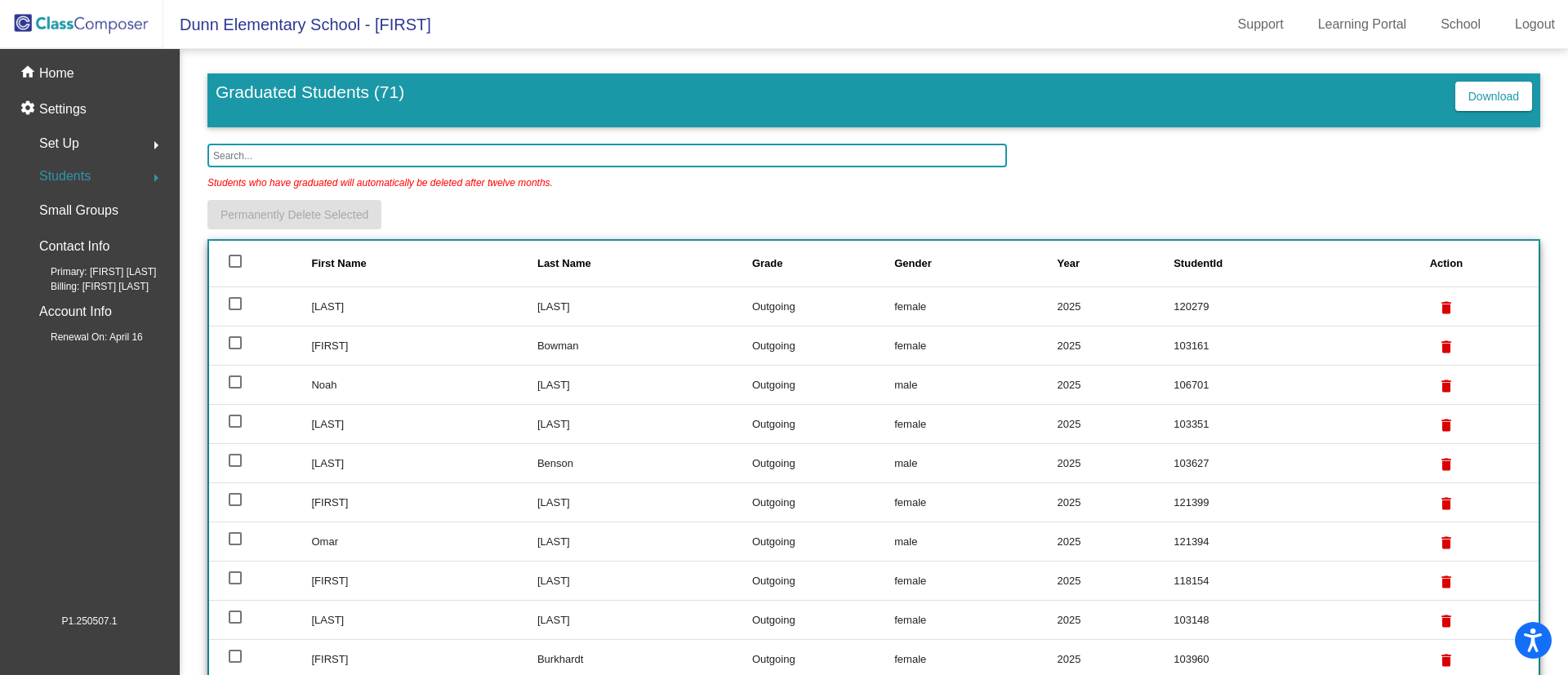 click on "Students" 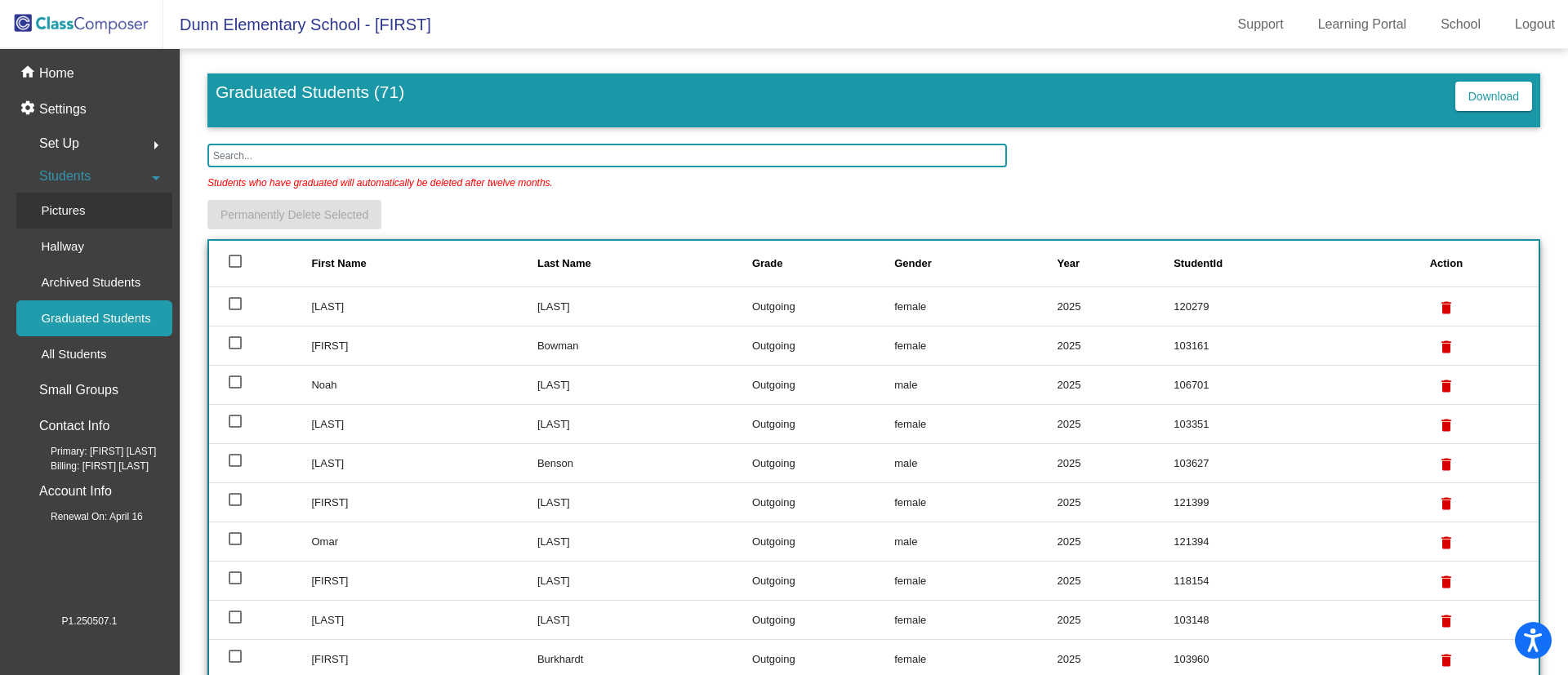 click on "Pictures" 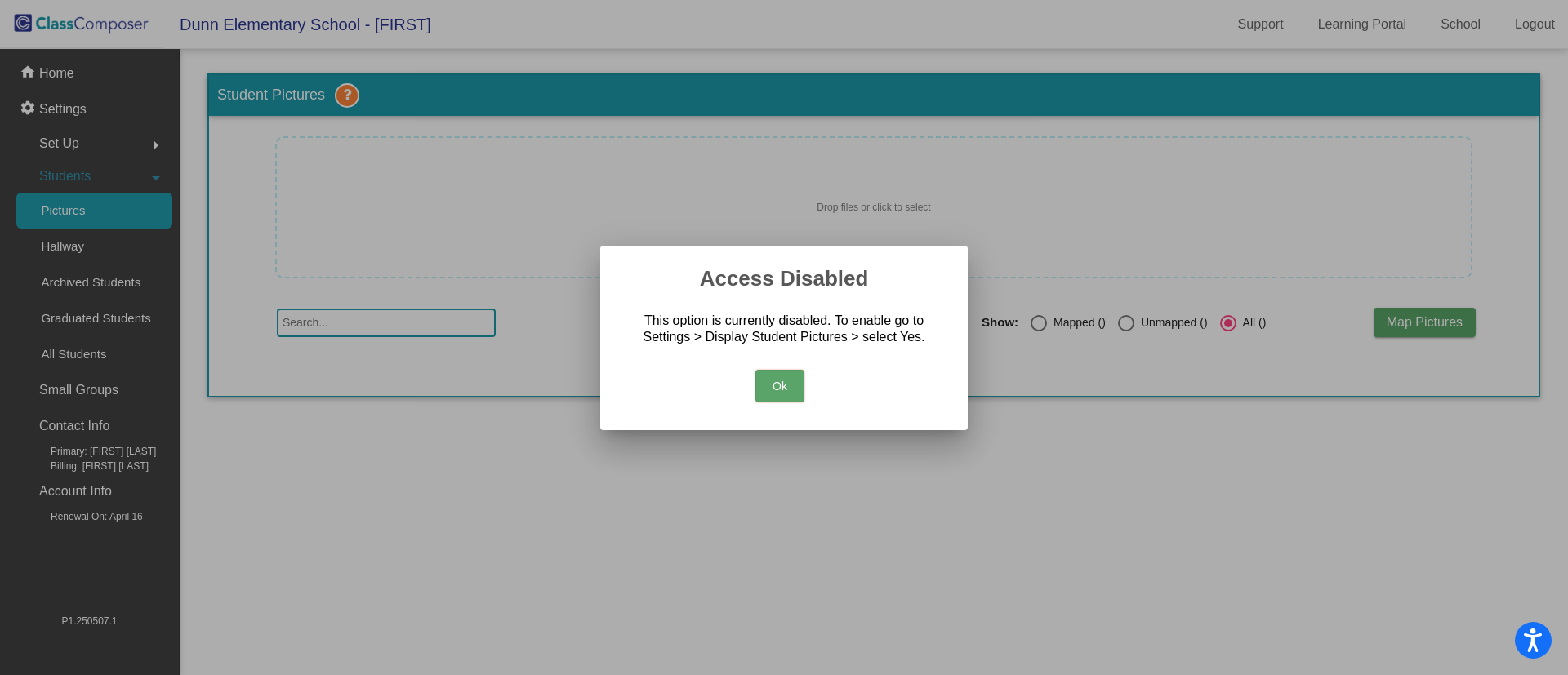 click on "Ok" at bounding box center (780, 386) 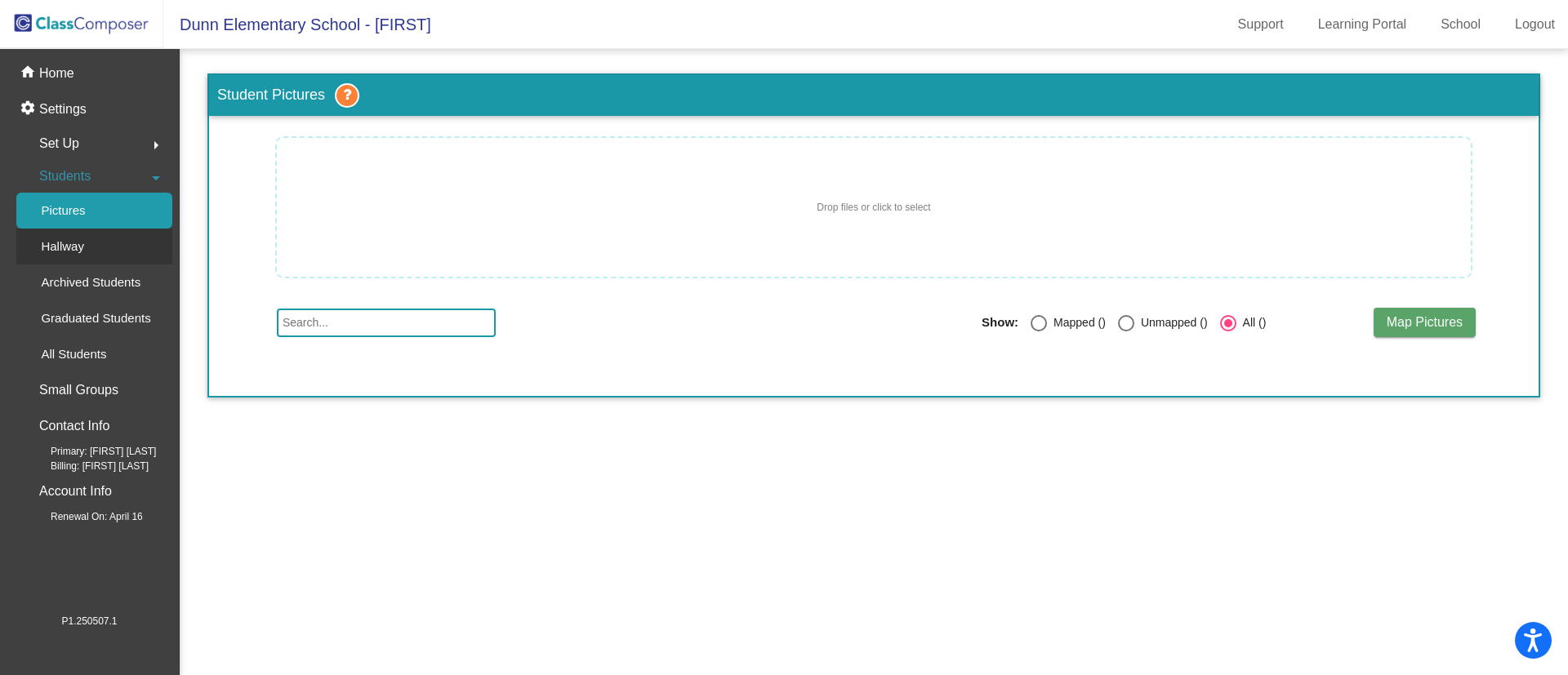 click on "Hallway" 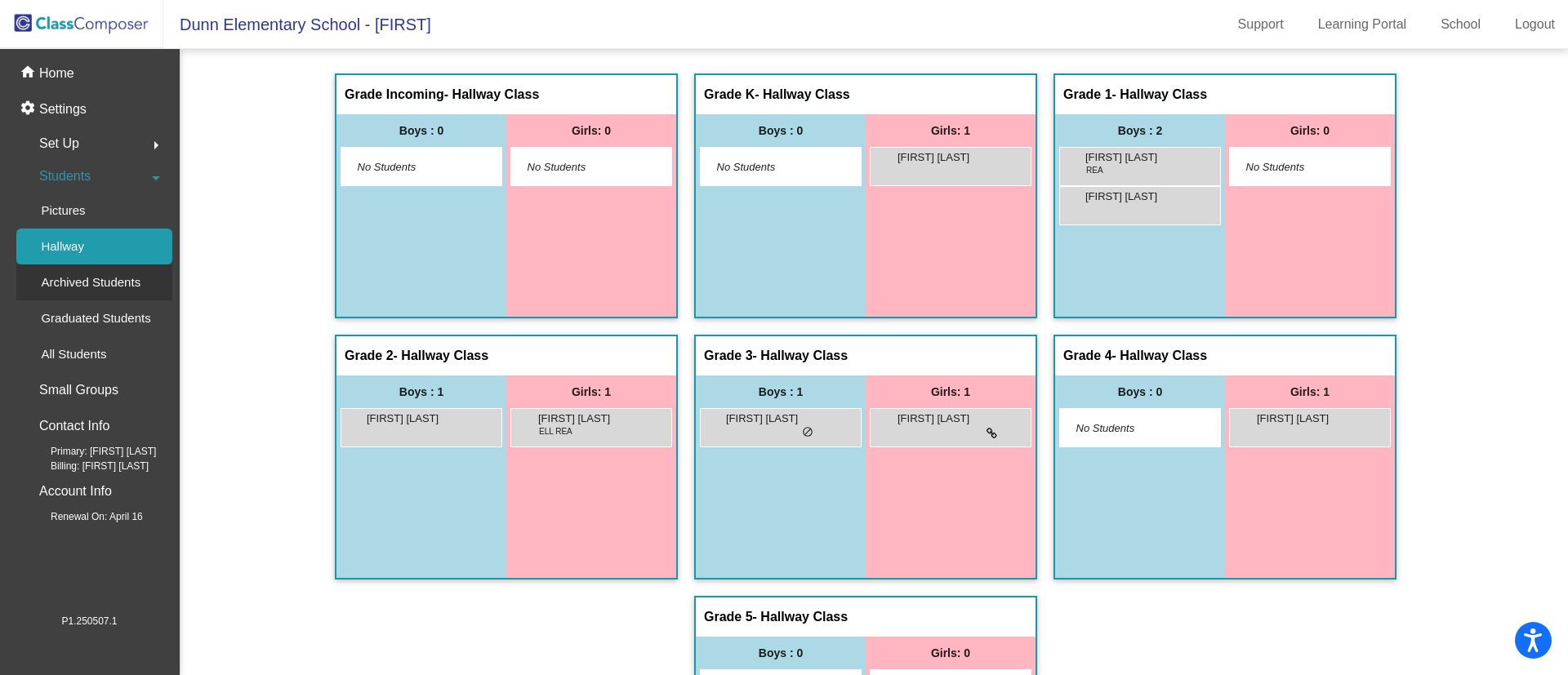 click on "Archived Students" 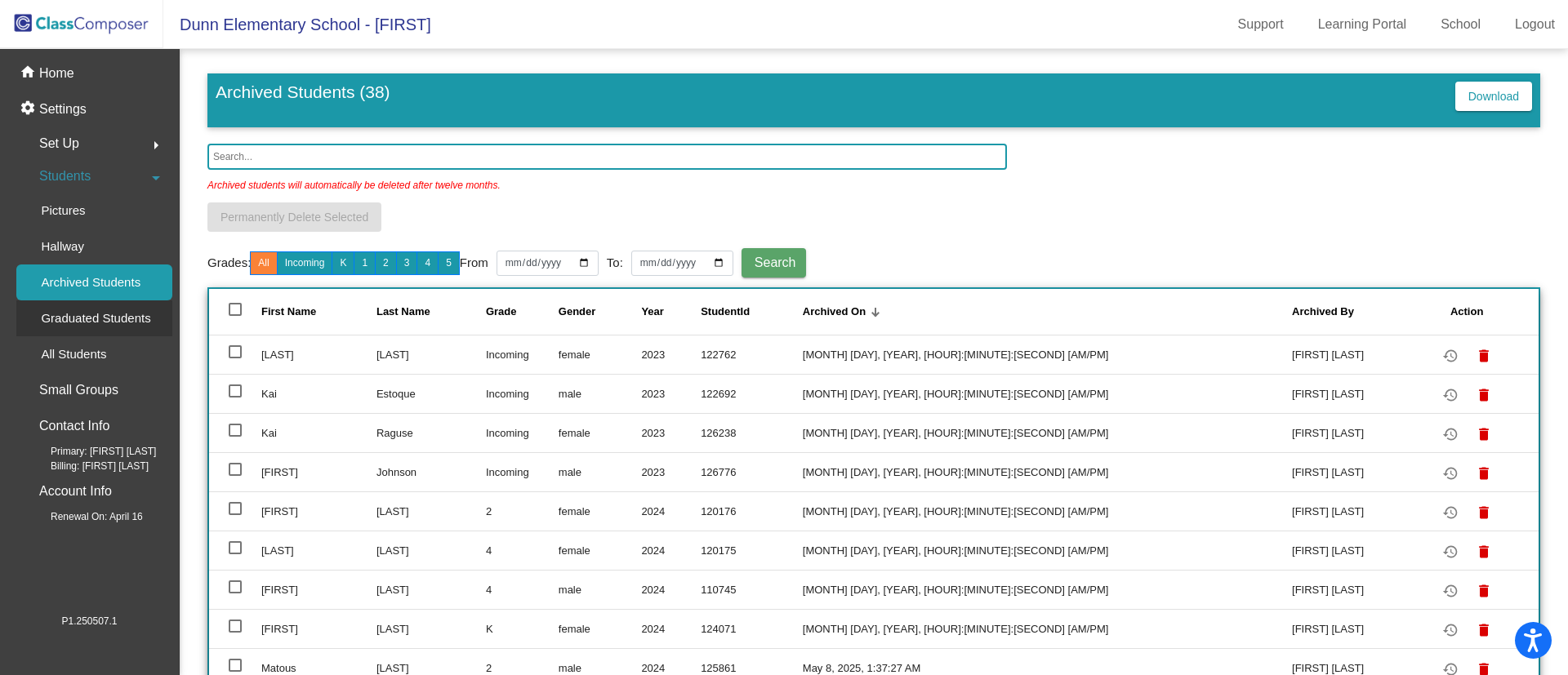 click on "Graduated Students" 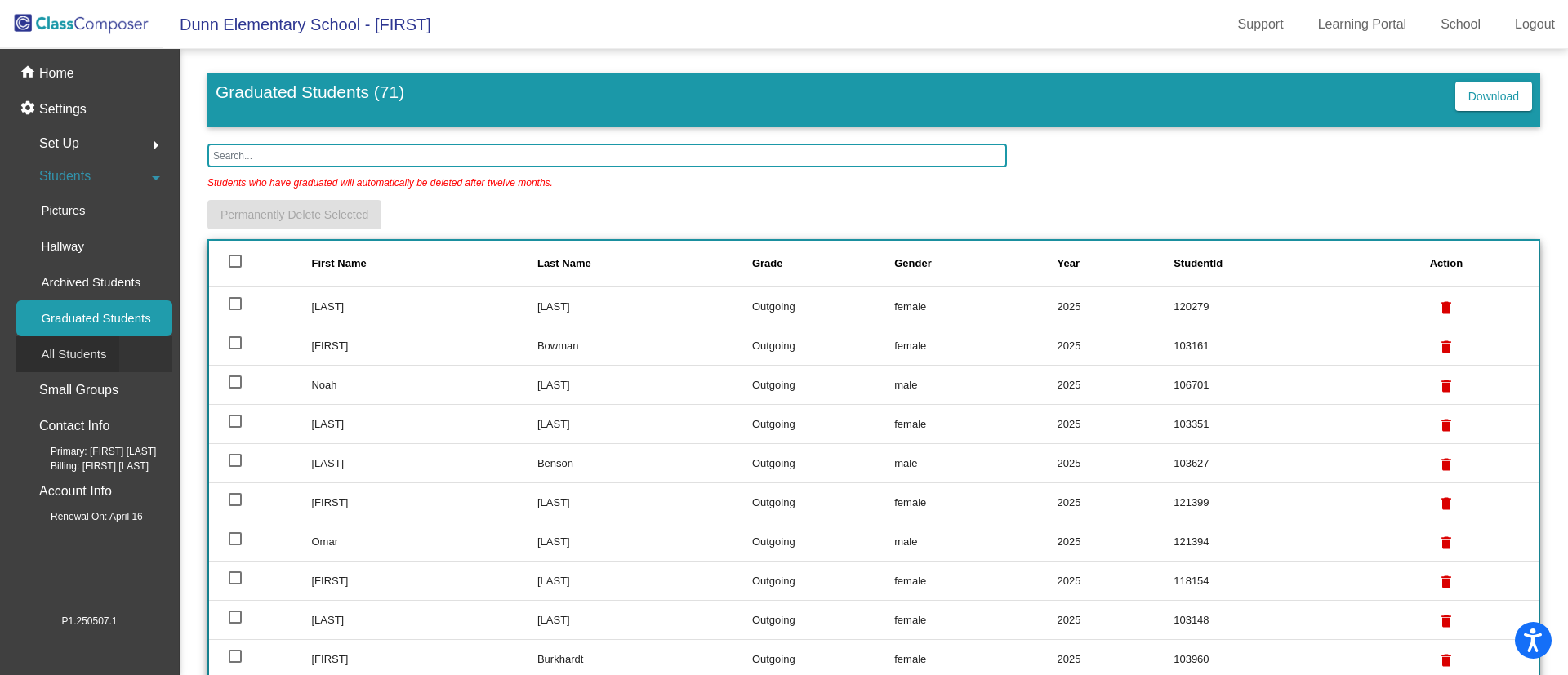 click on "All Students" 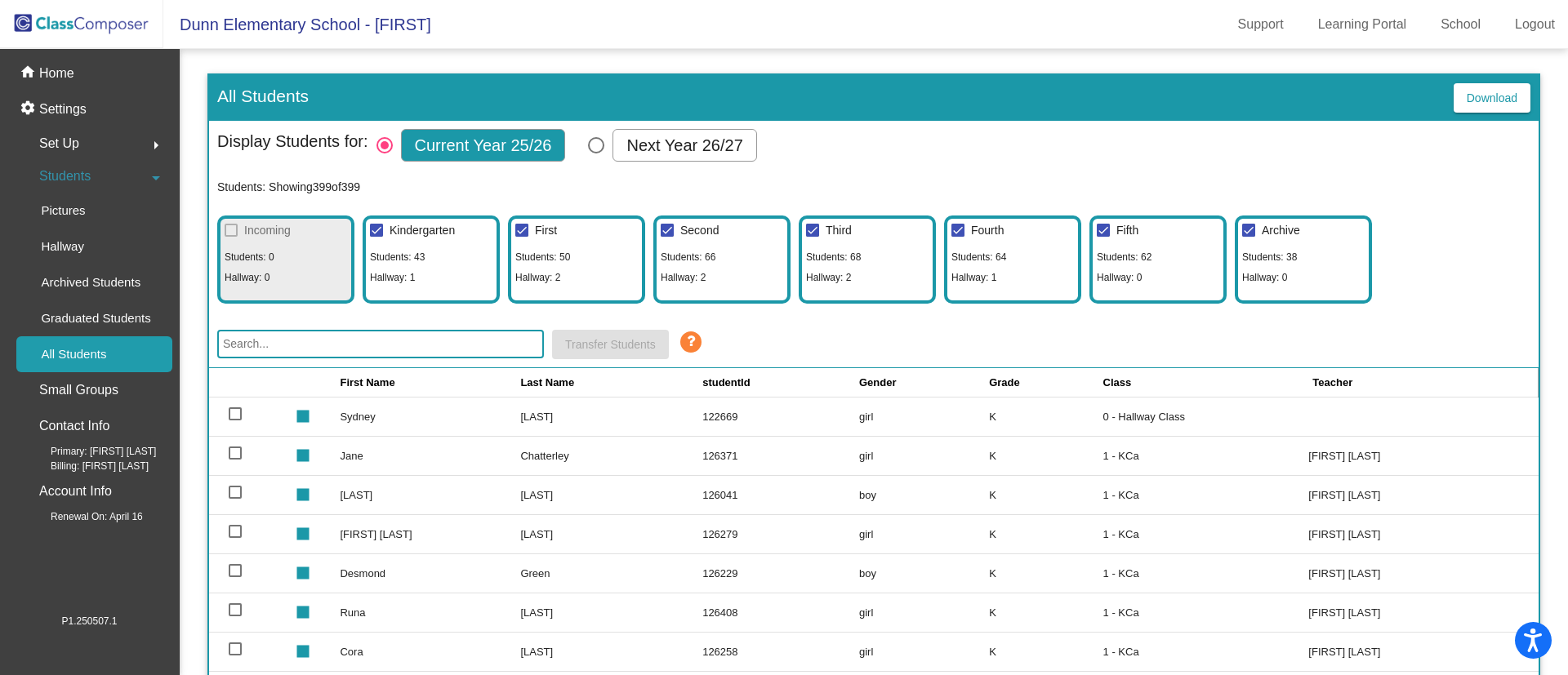 scroll, scrollTop: 103, scrollLeft: 0, axis: vertical 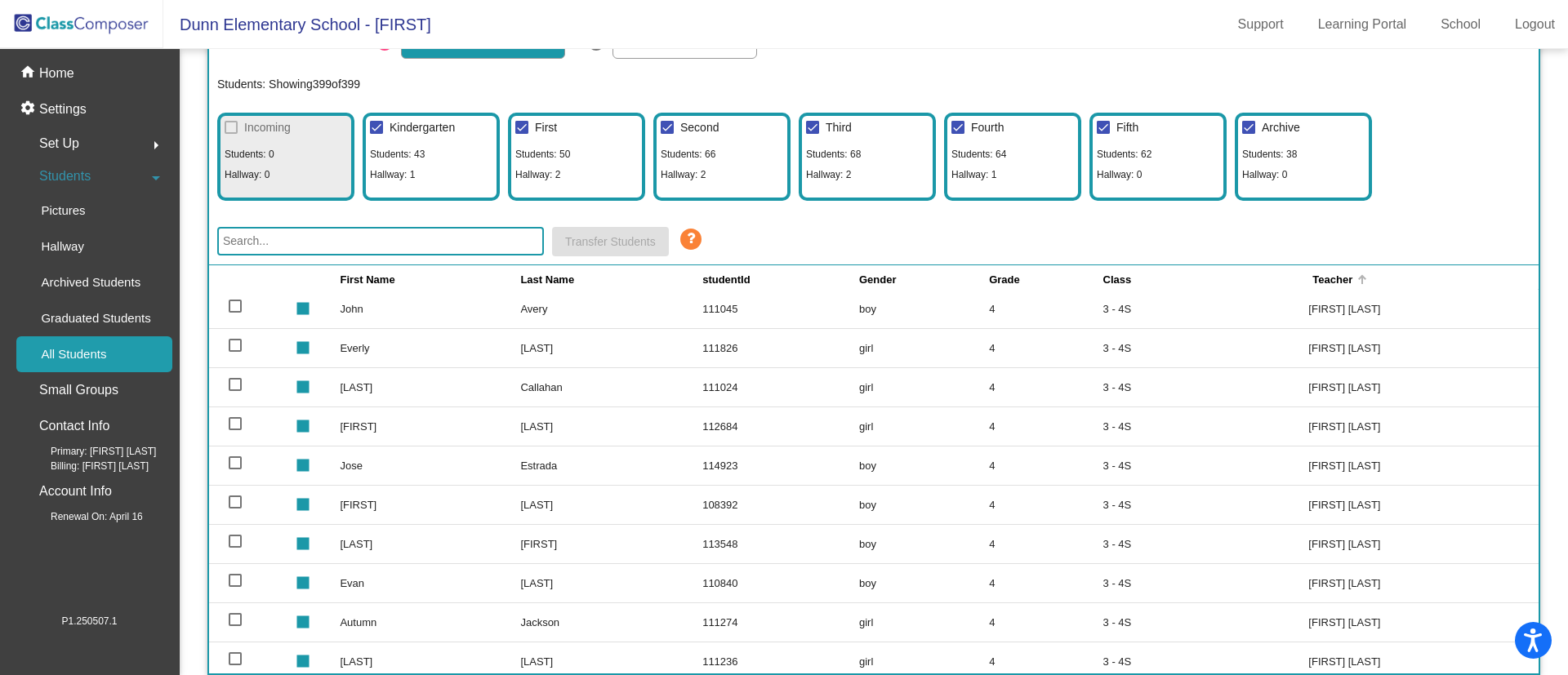 click on "Teacher" 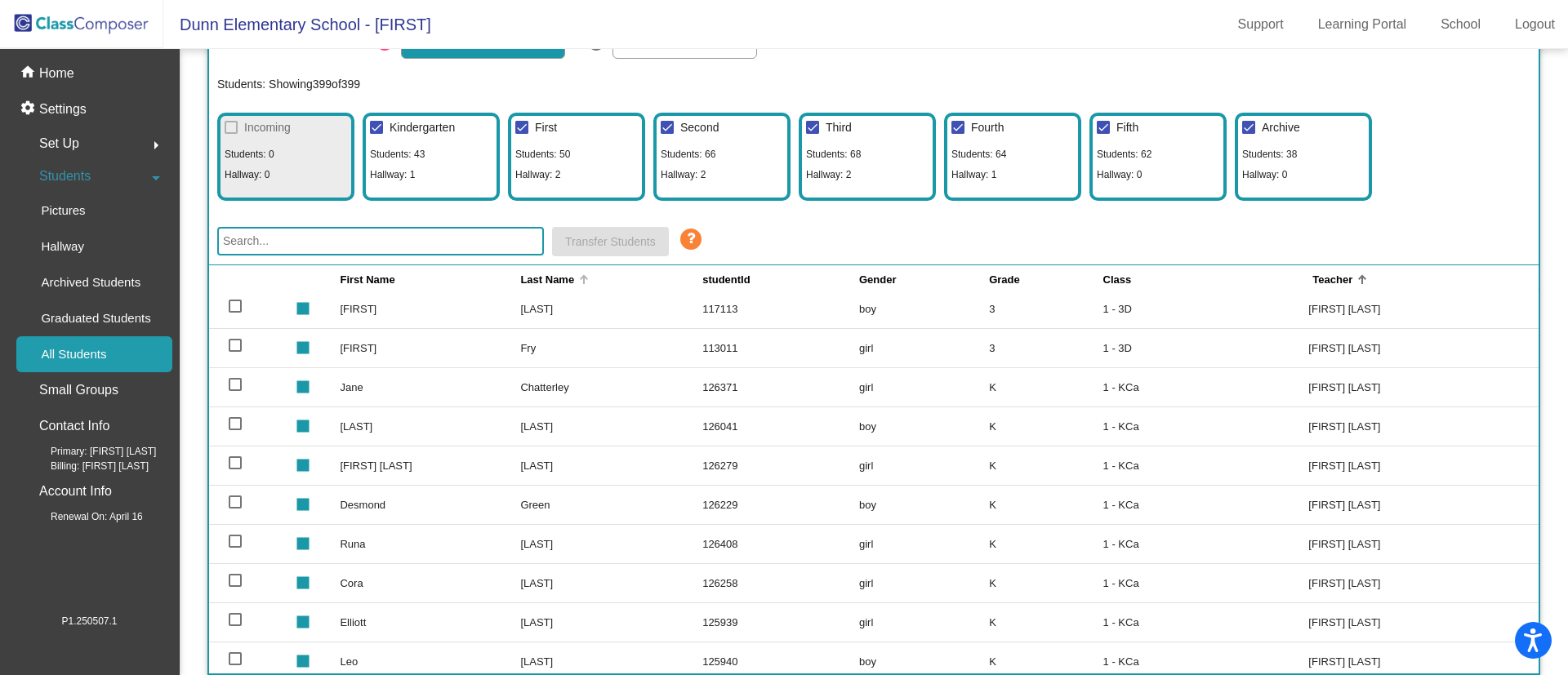 click on "Last Name" 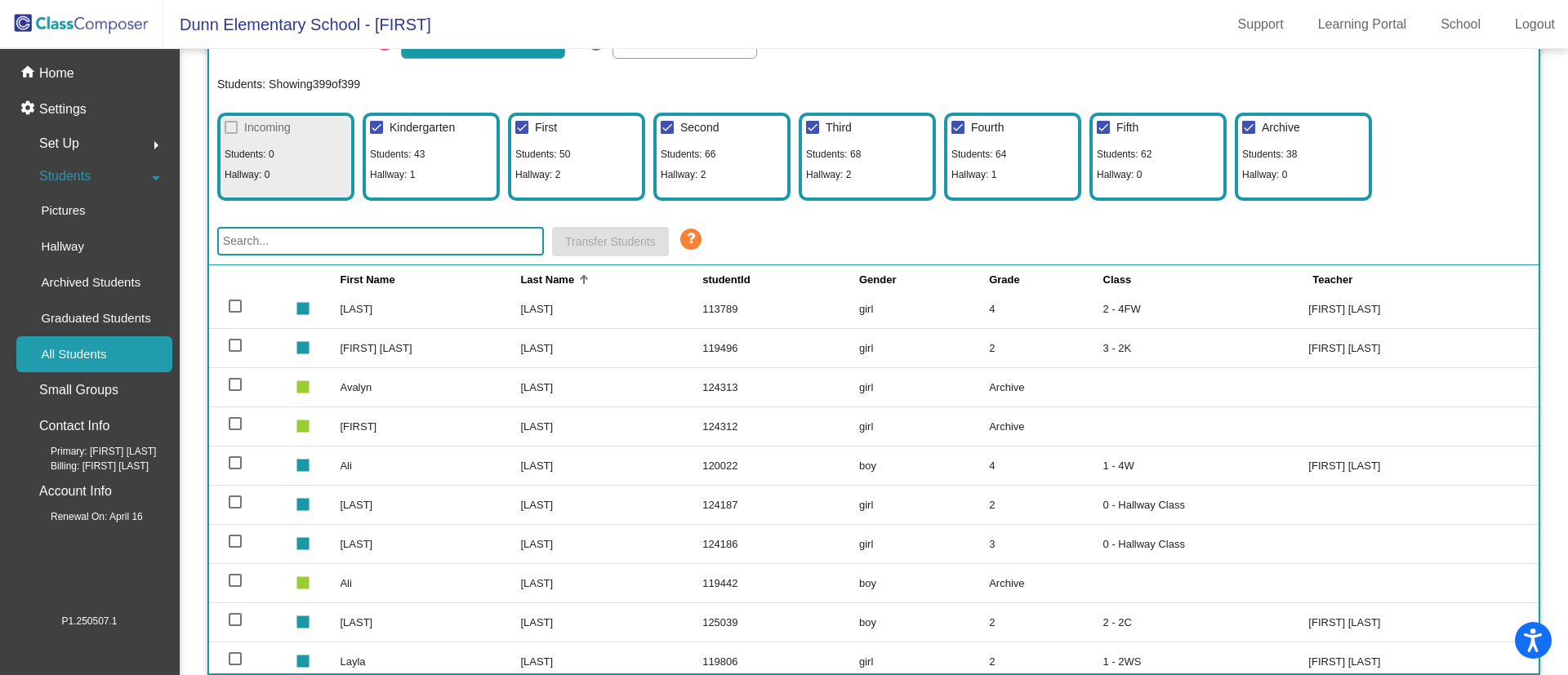 scroll, scrollTop: 0, scrollLeft: 0, axis: both 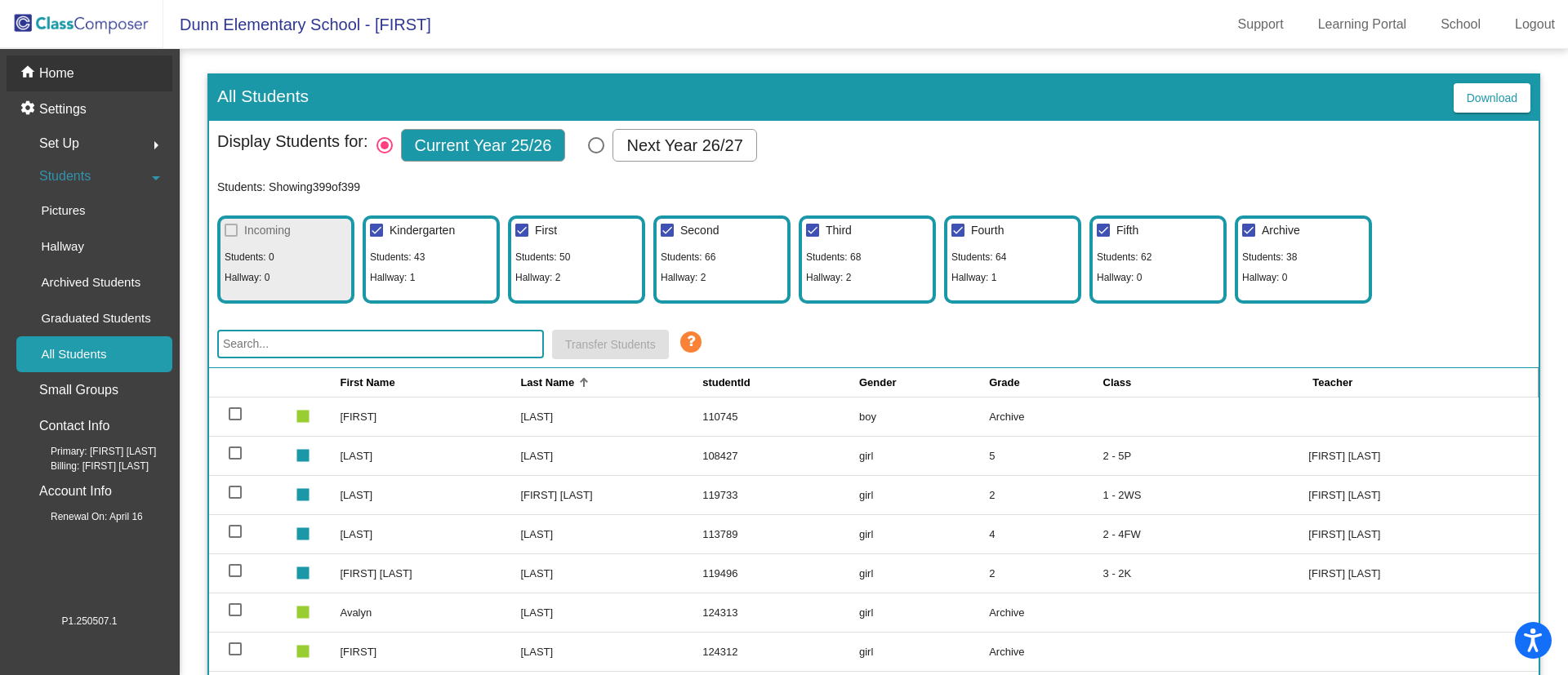 click on "Home" 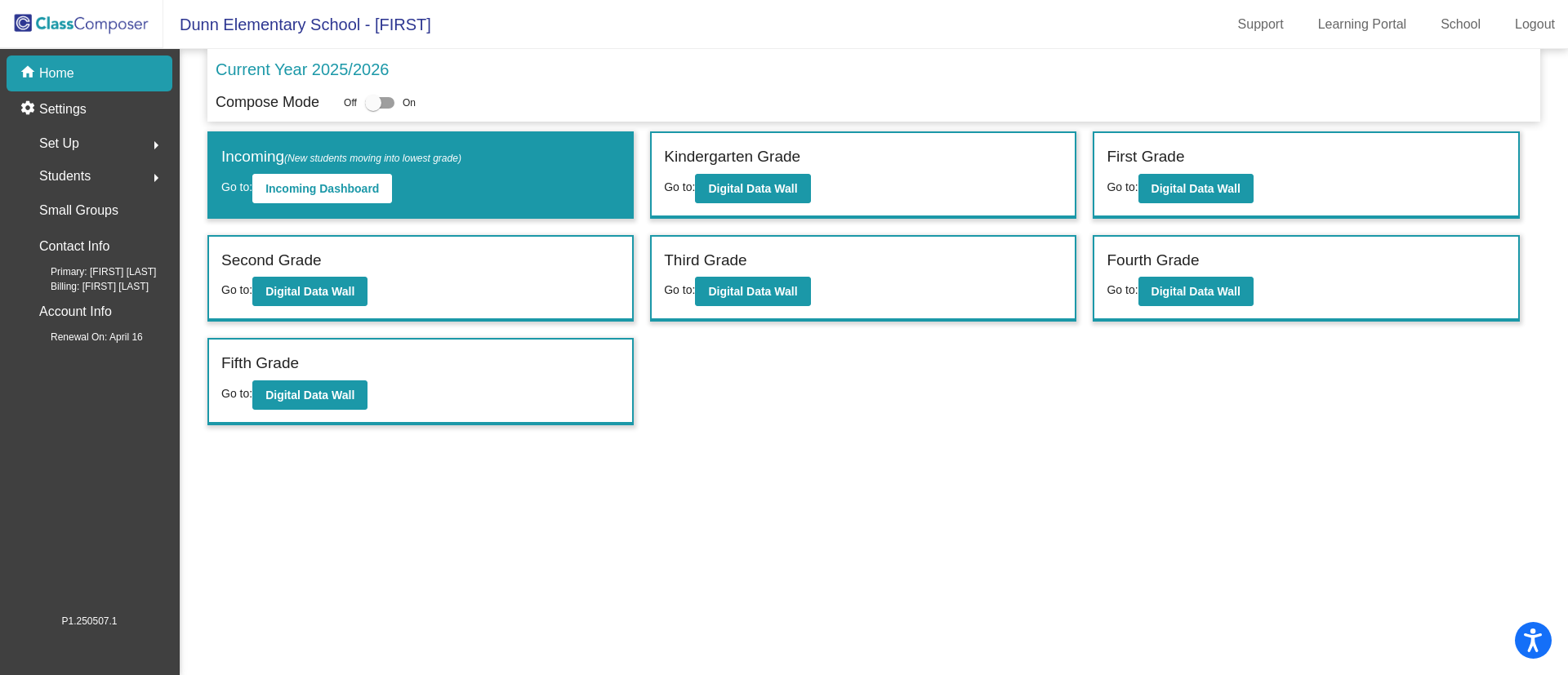 click at bounding box center (373, 103) 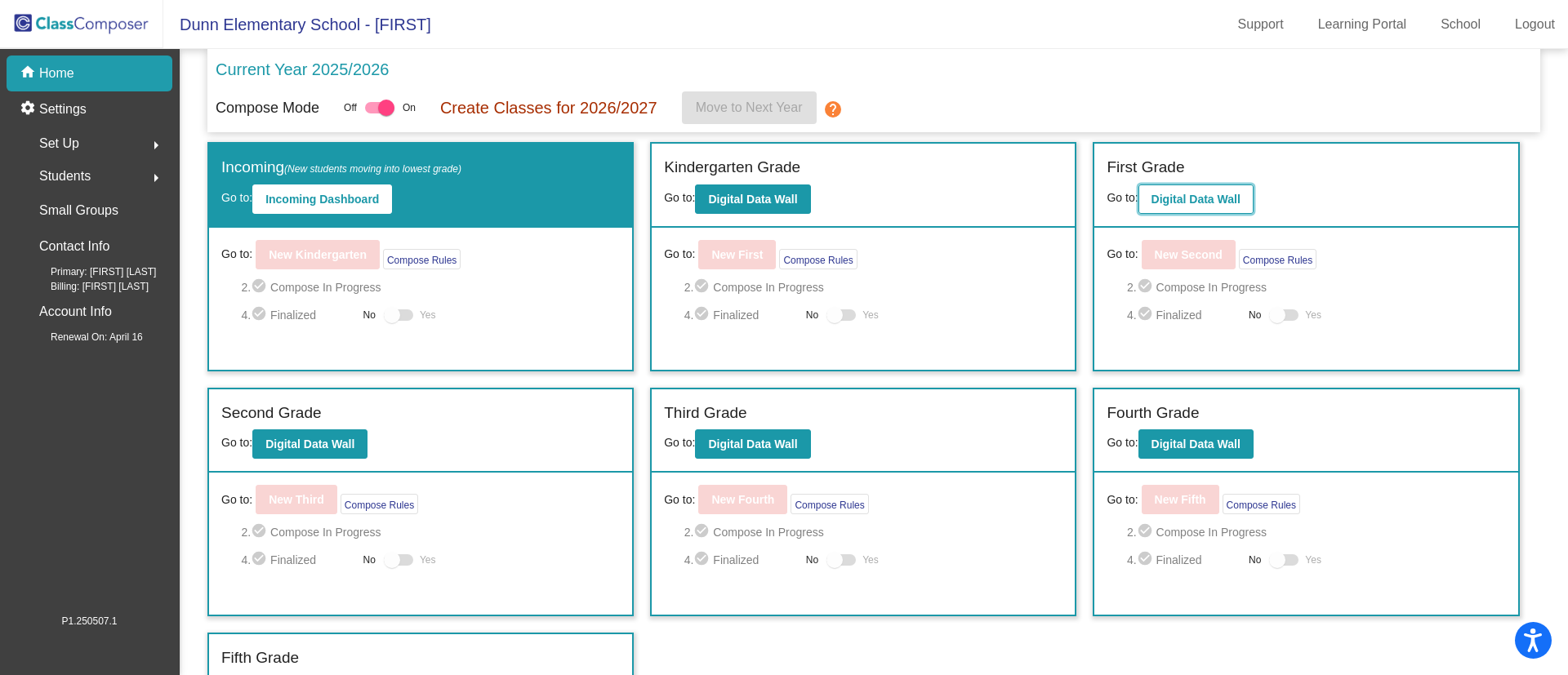 click on "Digital Data Wall" 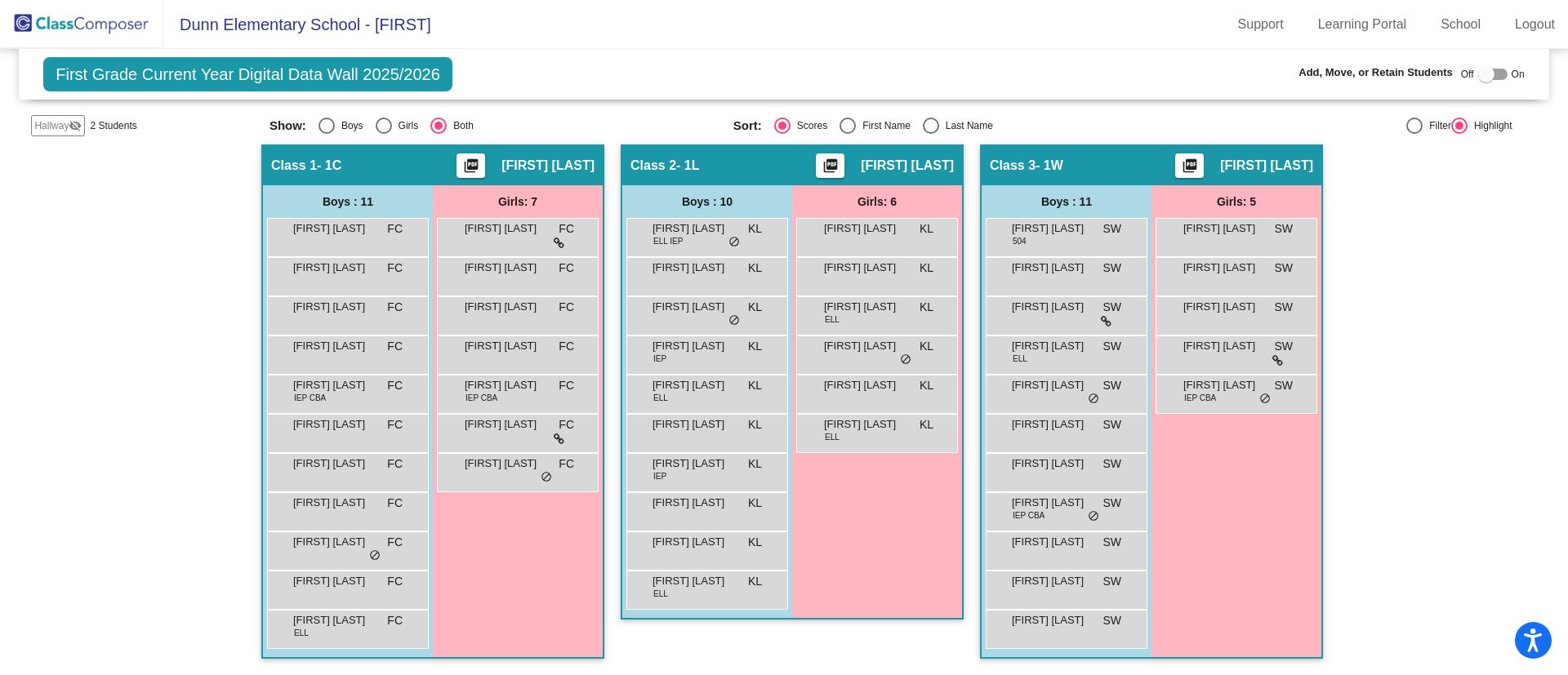 scroll, scrollTop: 0, scrollLeft: 0, axis: both 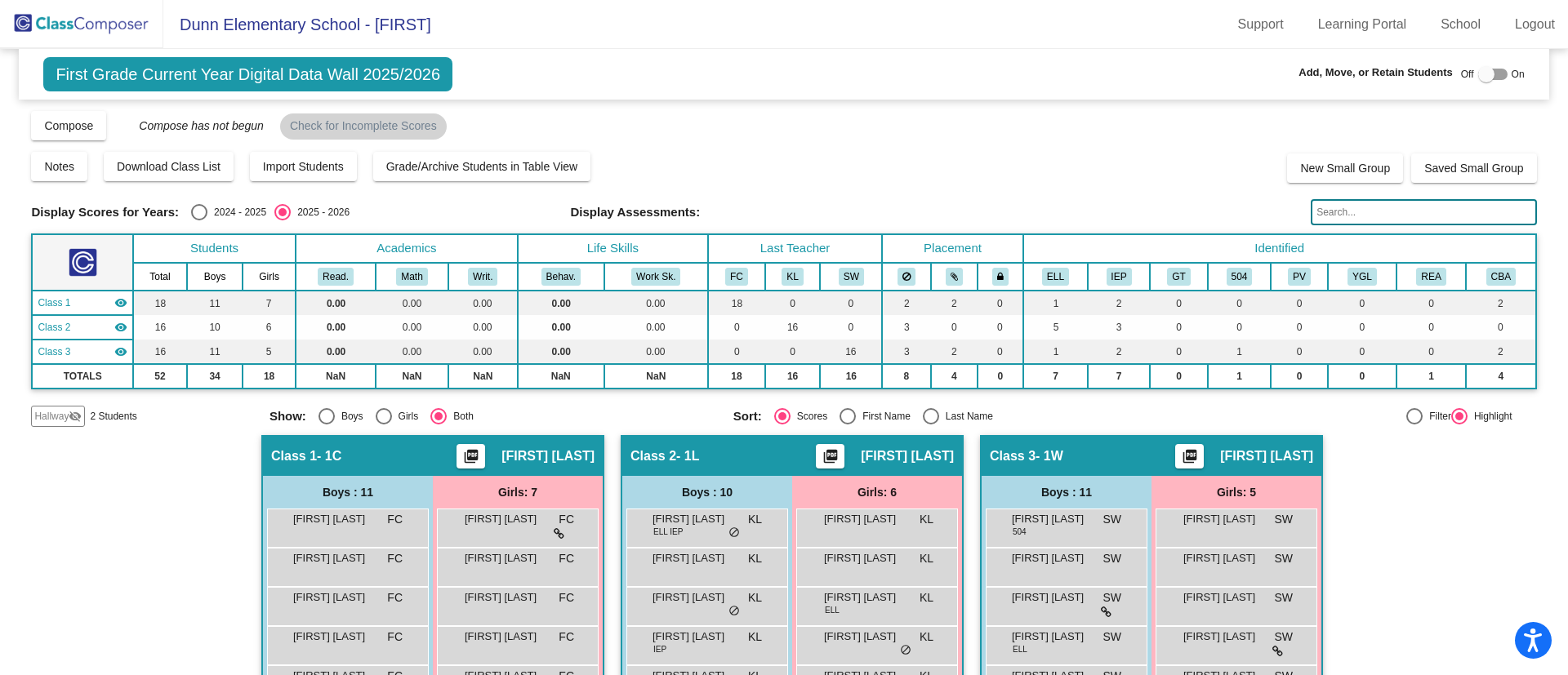click on "Hallway" 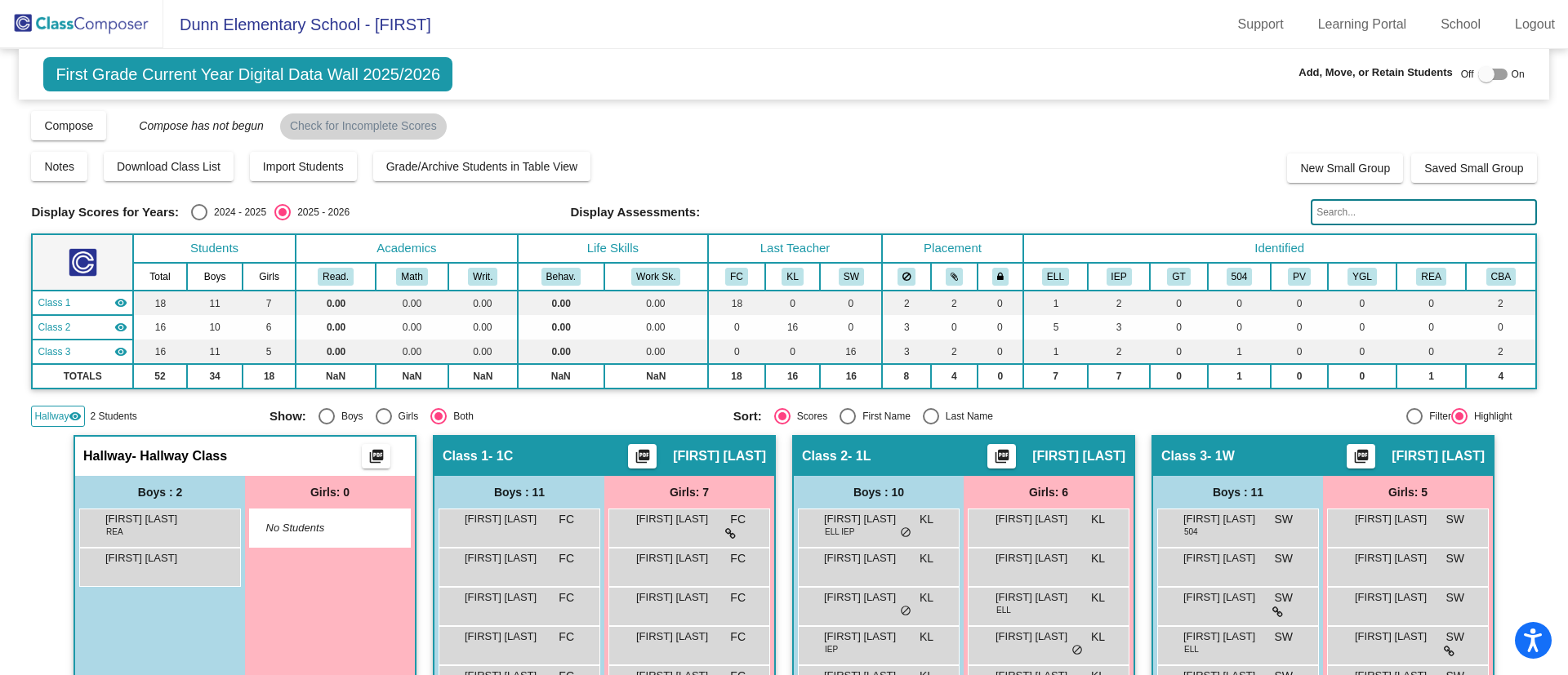 click at bounding box center [1486, 74] 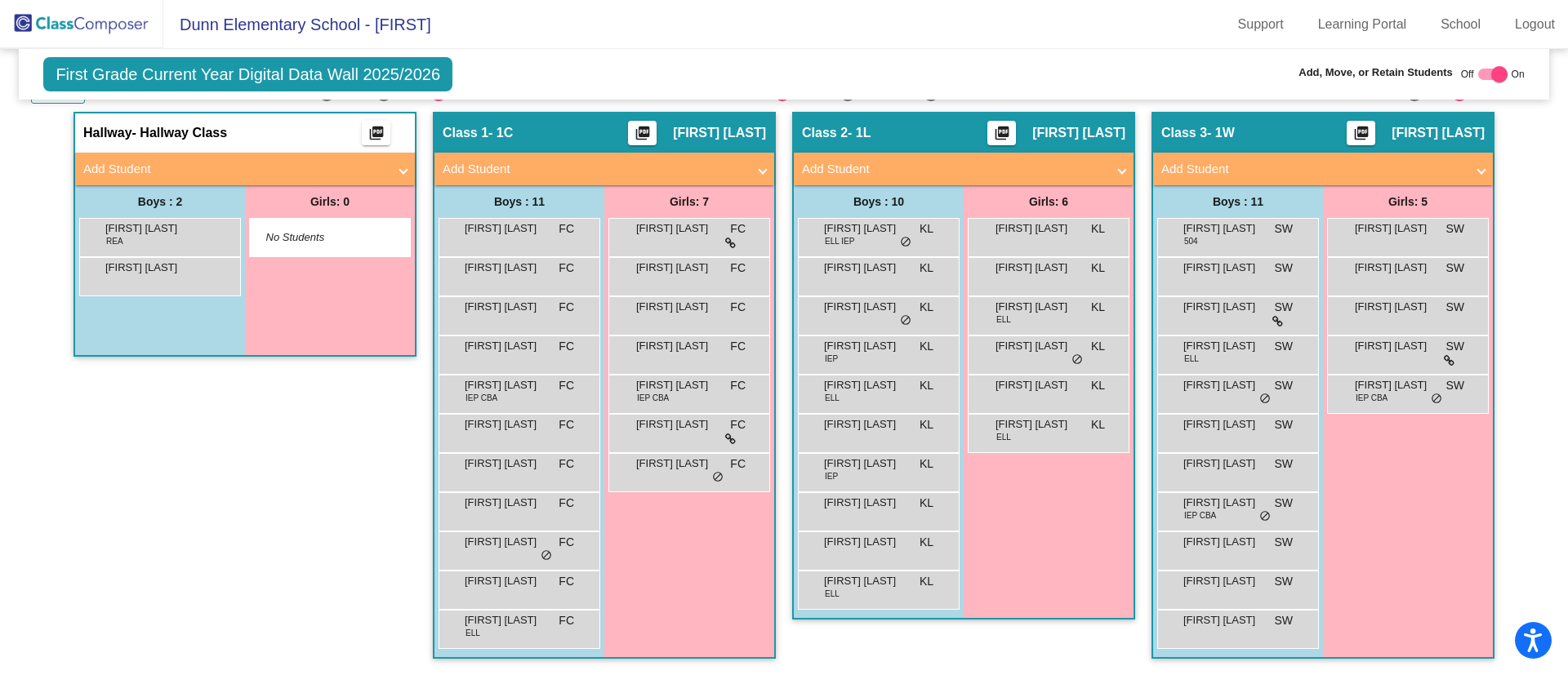scroll, scrollTop: 0, scrollLeft: 0, axis: both 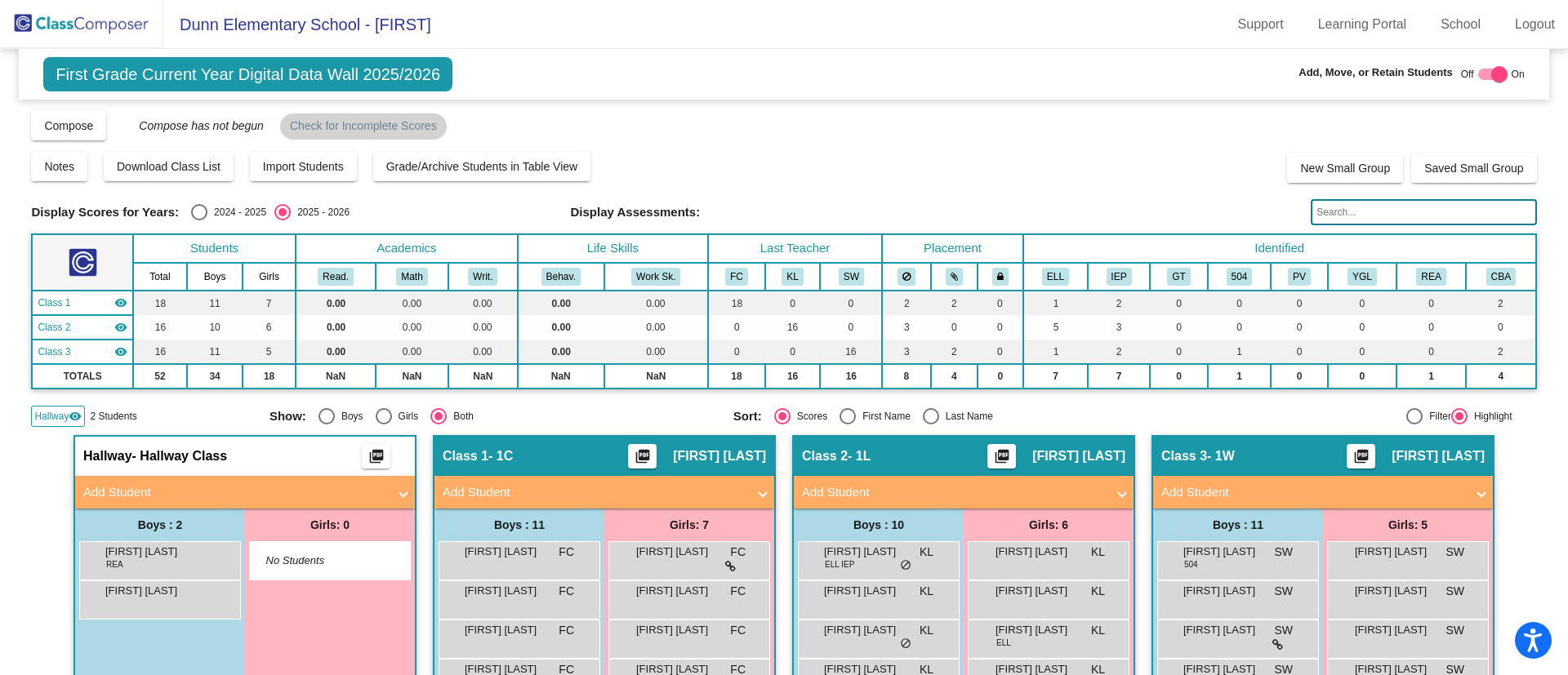 click 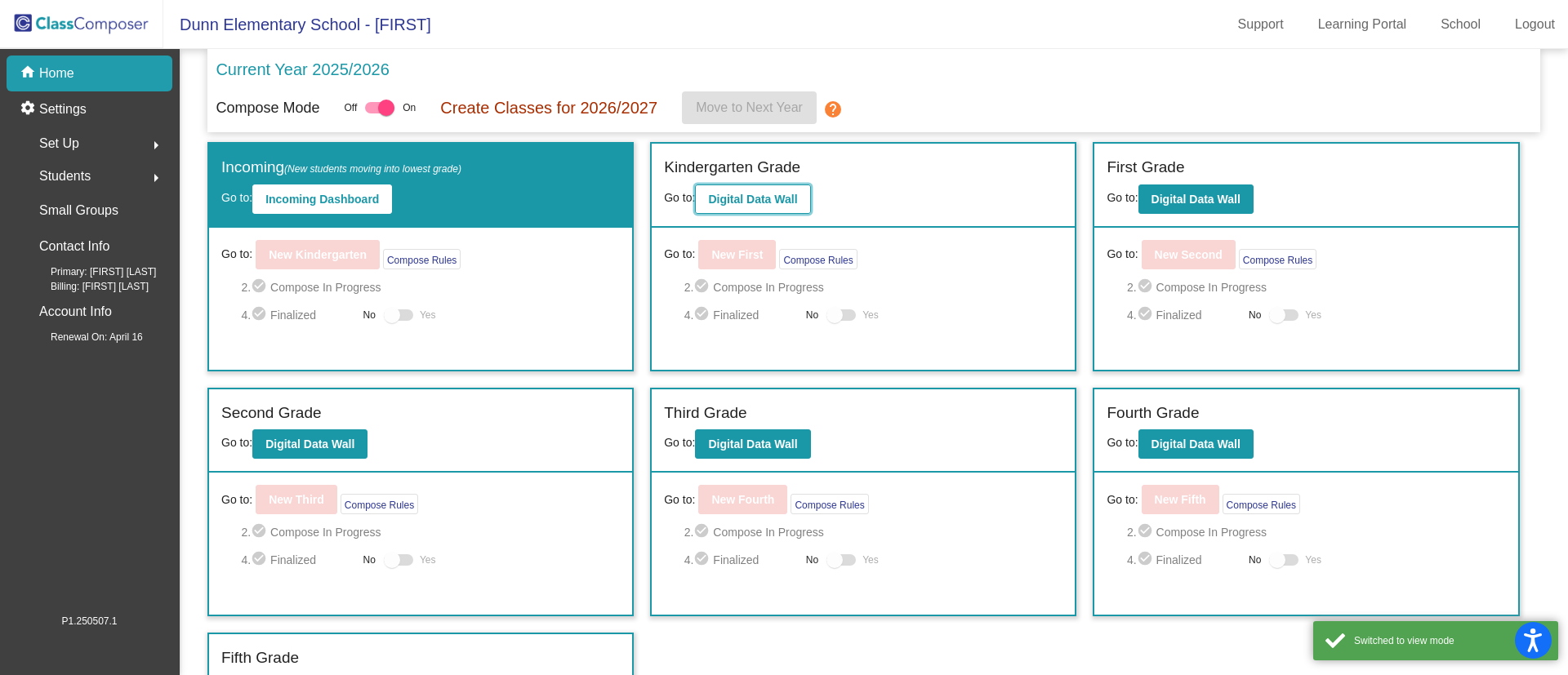 click on "Digital Data Wall" 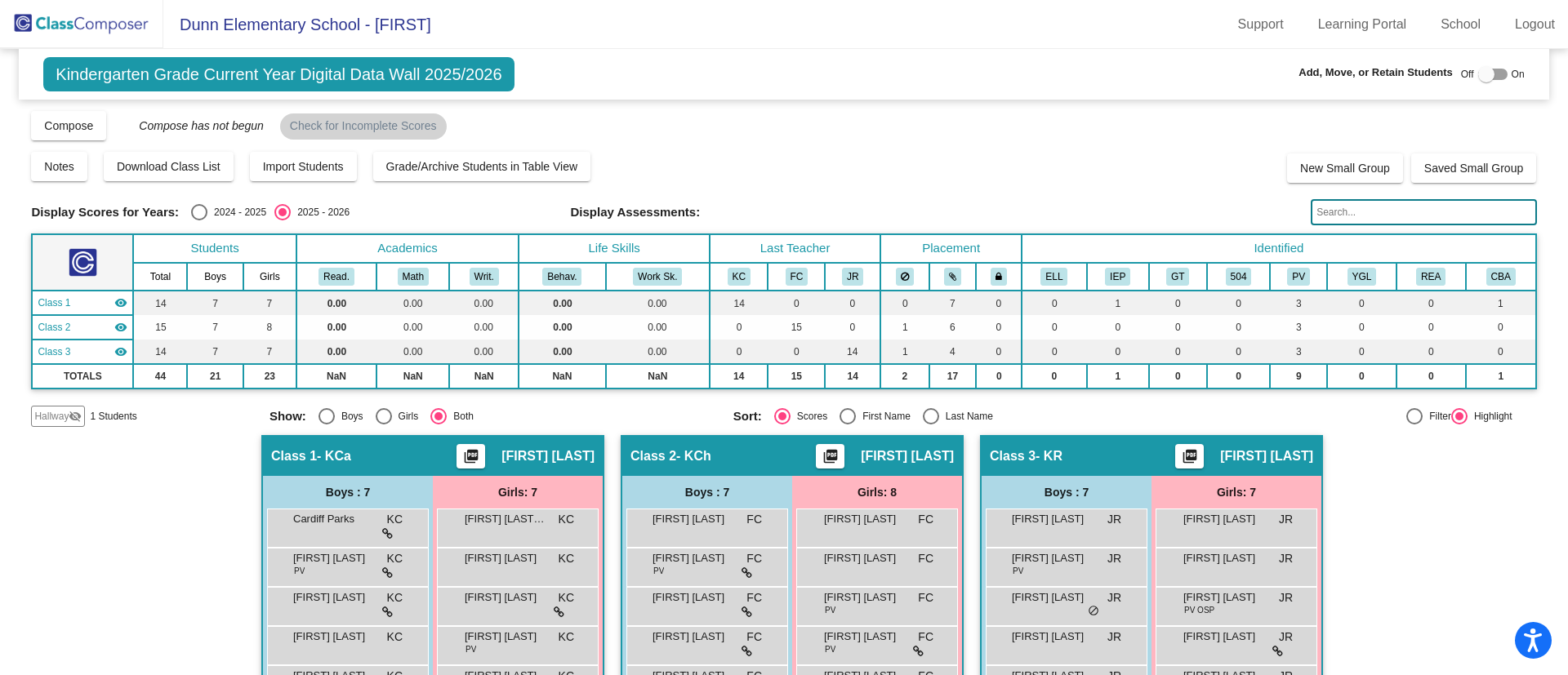 click on "Hallway   visibility_off" 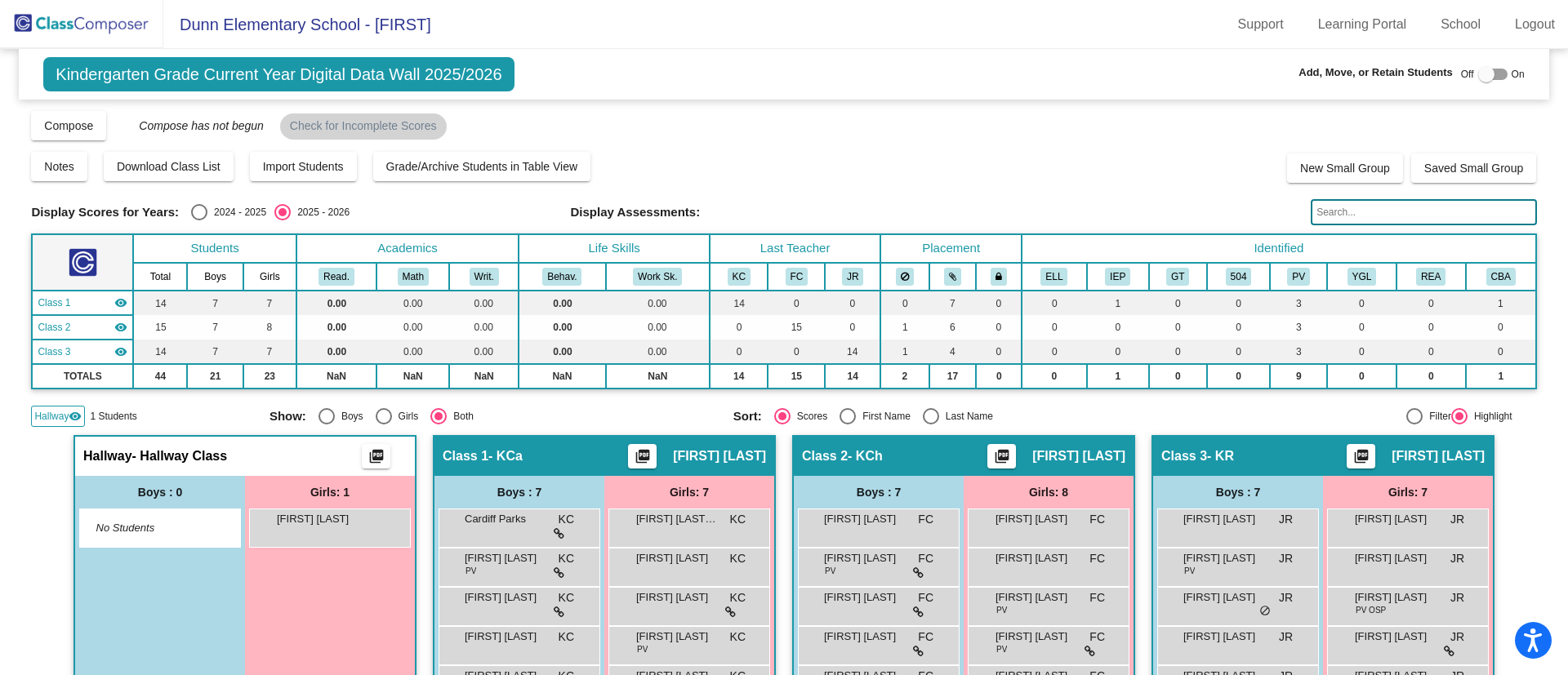 click on "Hallway   visibility" 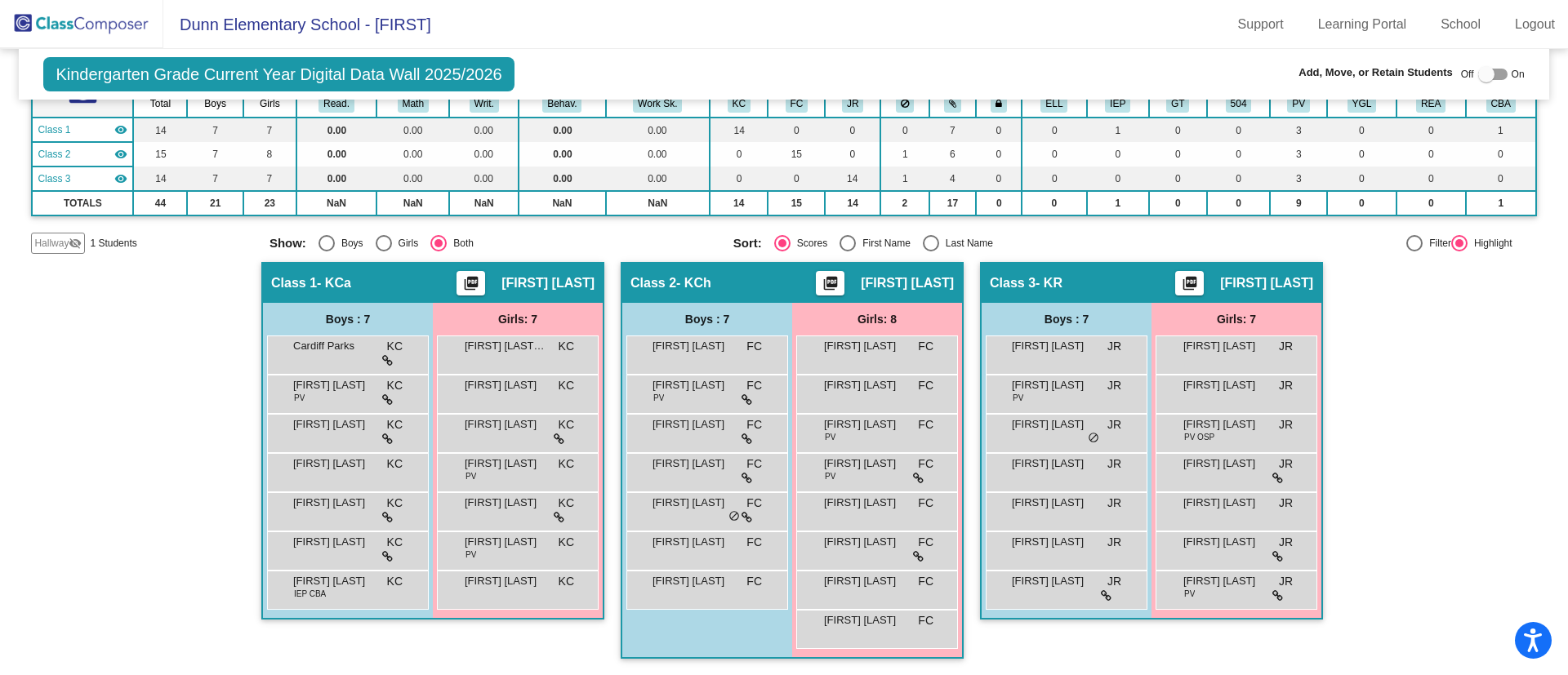 scroll, scrollTop: 0, scrollLeft: 0, axis: both 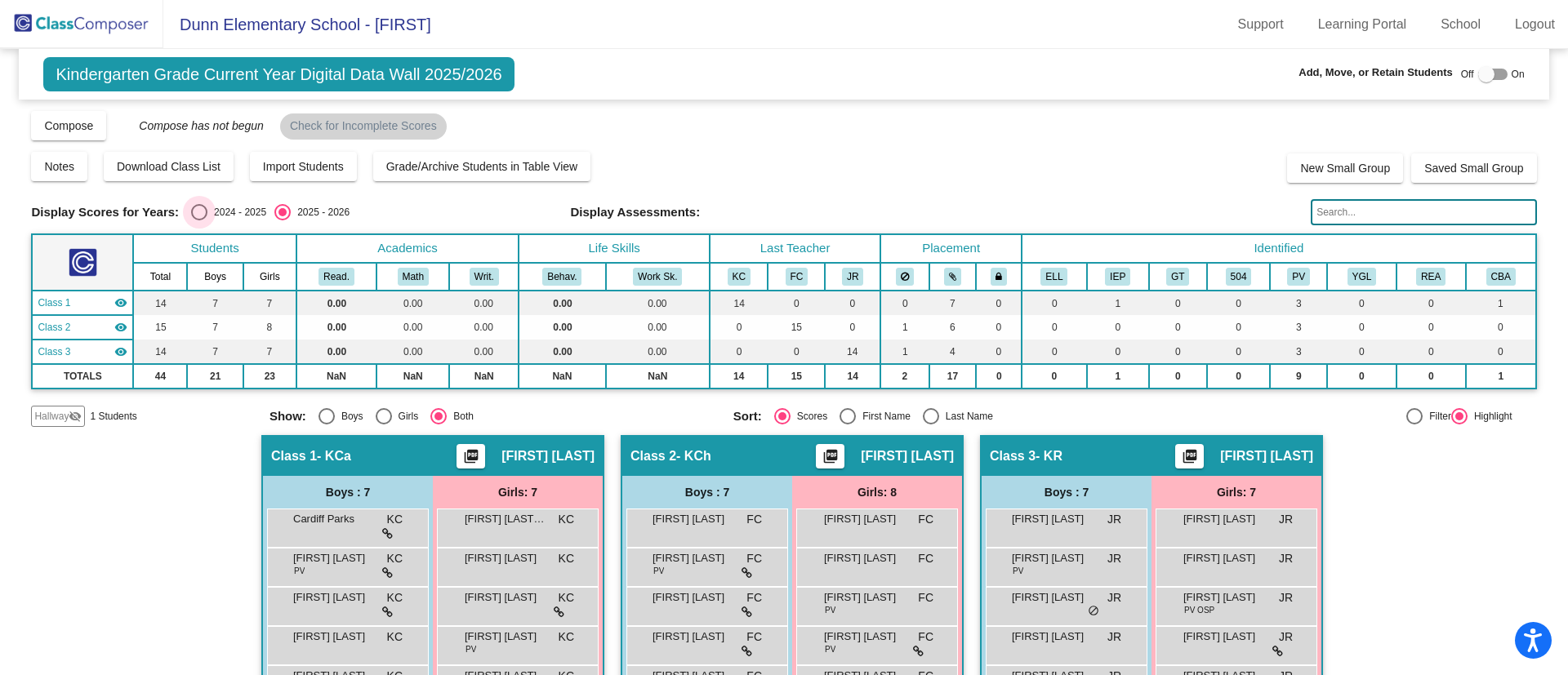 click at bounding box center [199, 212] 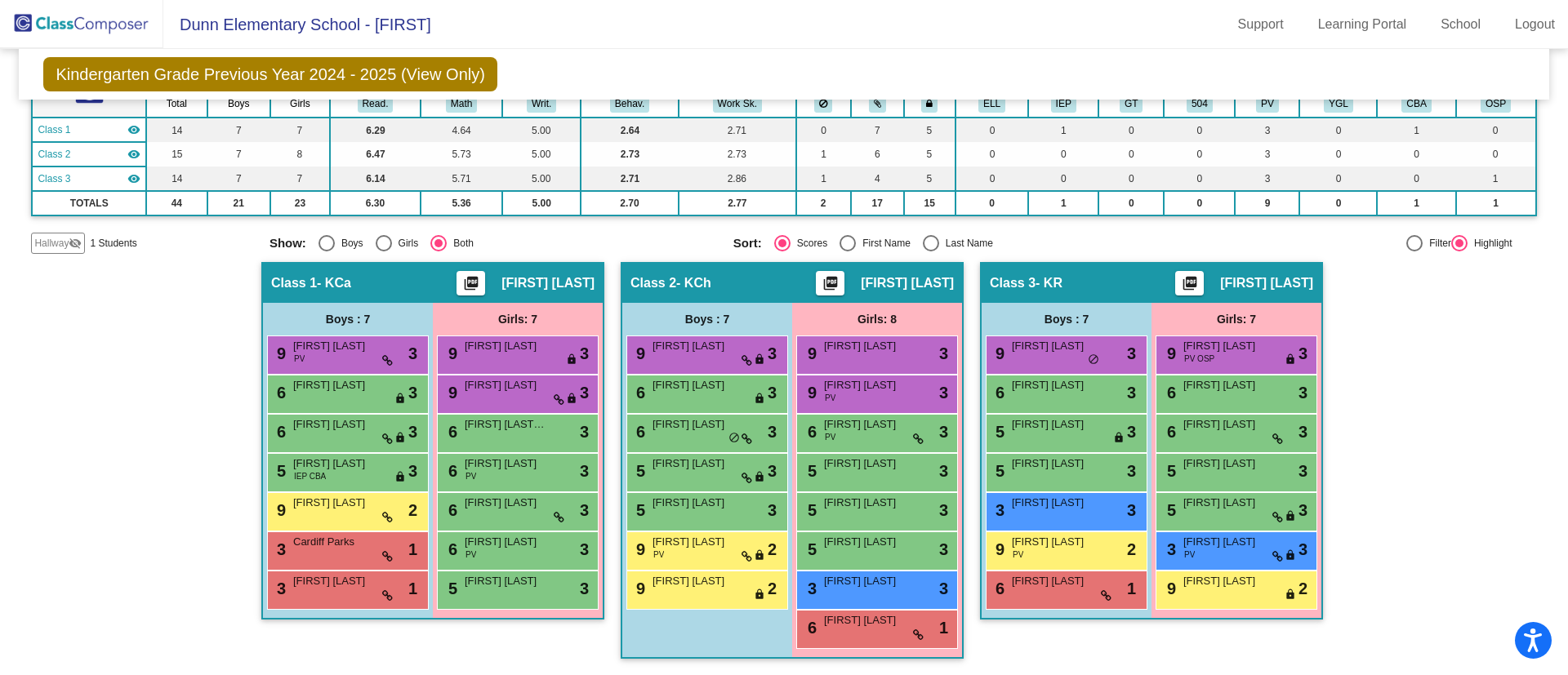 scroll, scrollTop: 0, scrollLeft: 0, axis: both 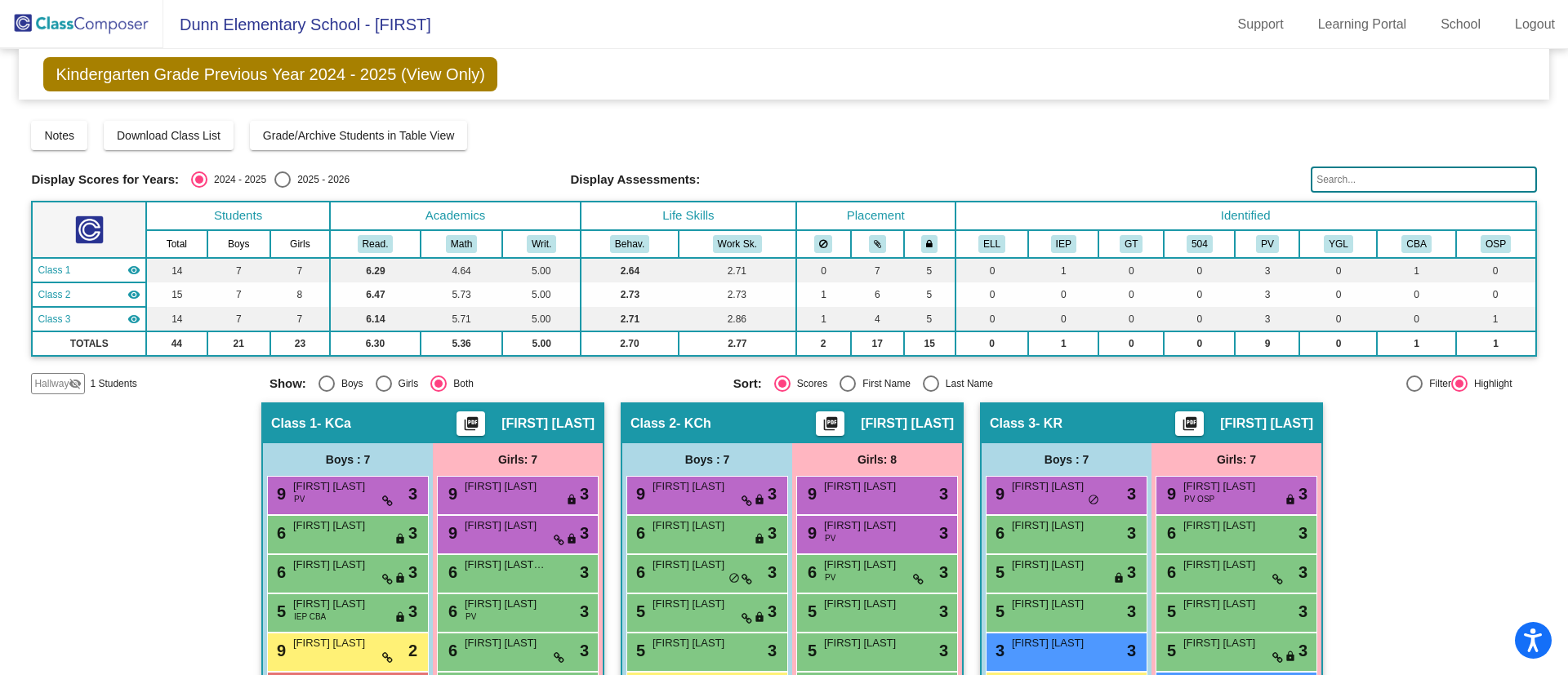 click 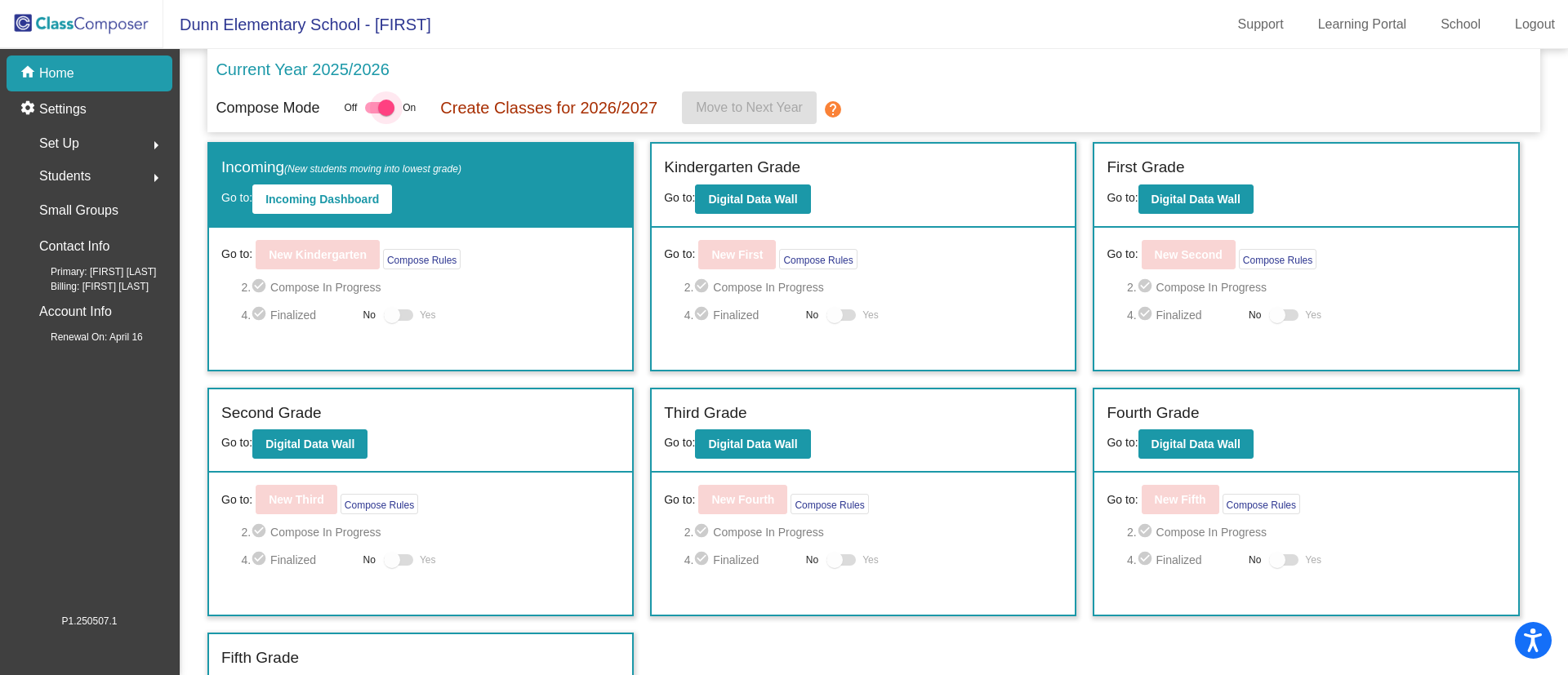 click at bounding box center [380, 108] 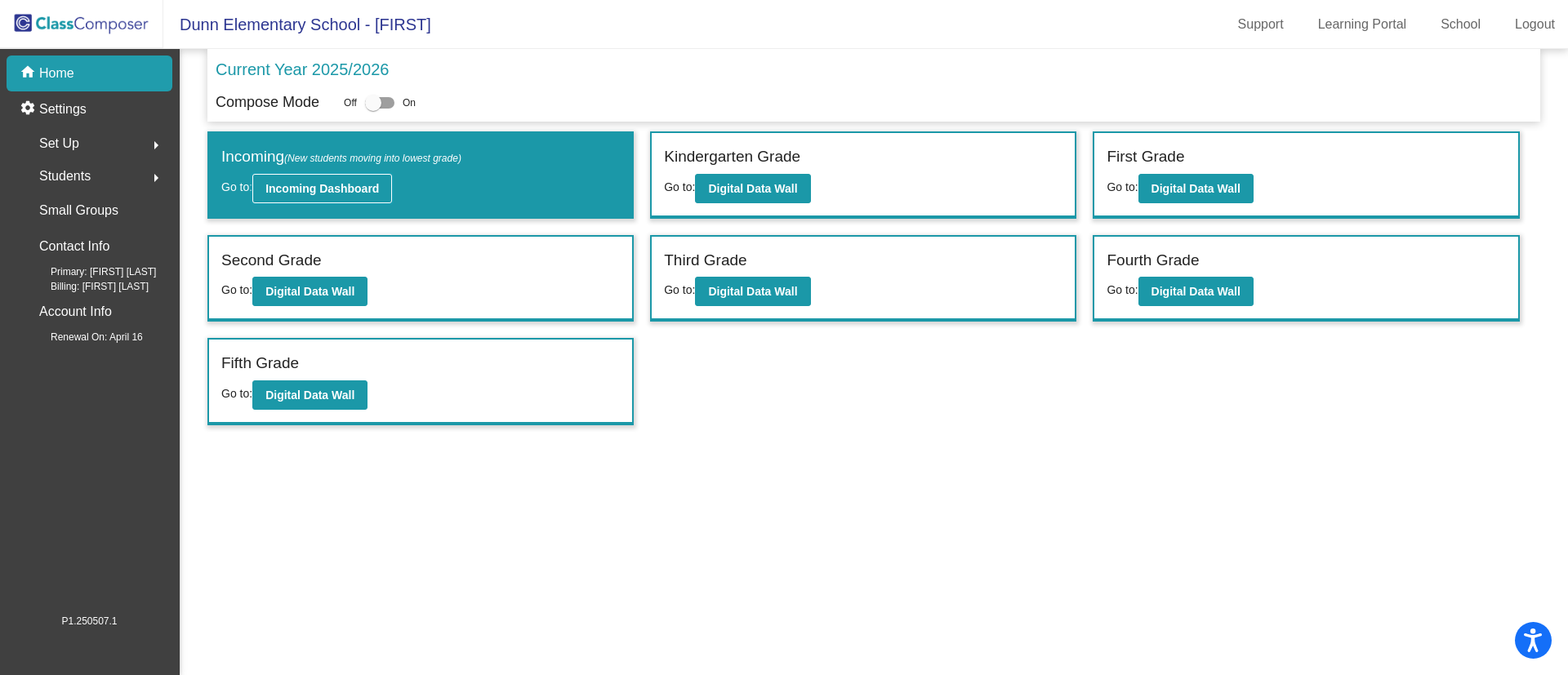 click on "Incoming Dashboard" 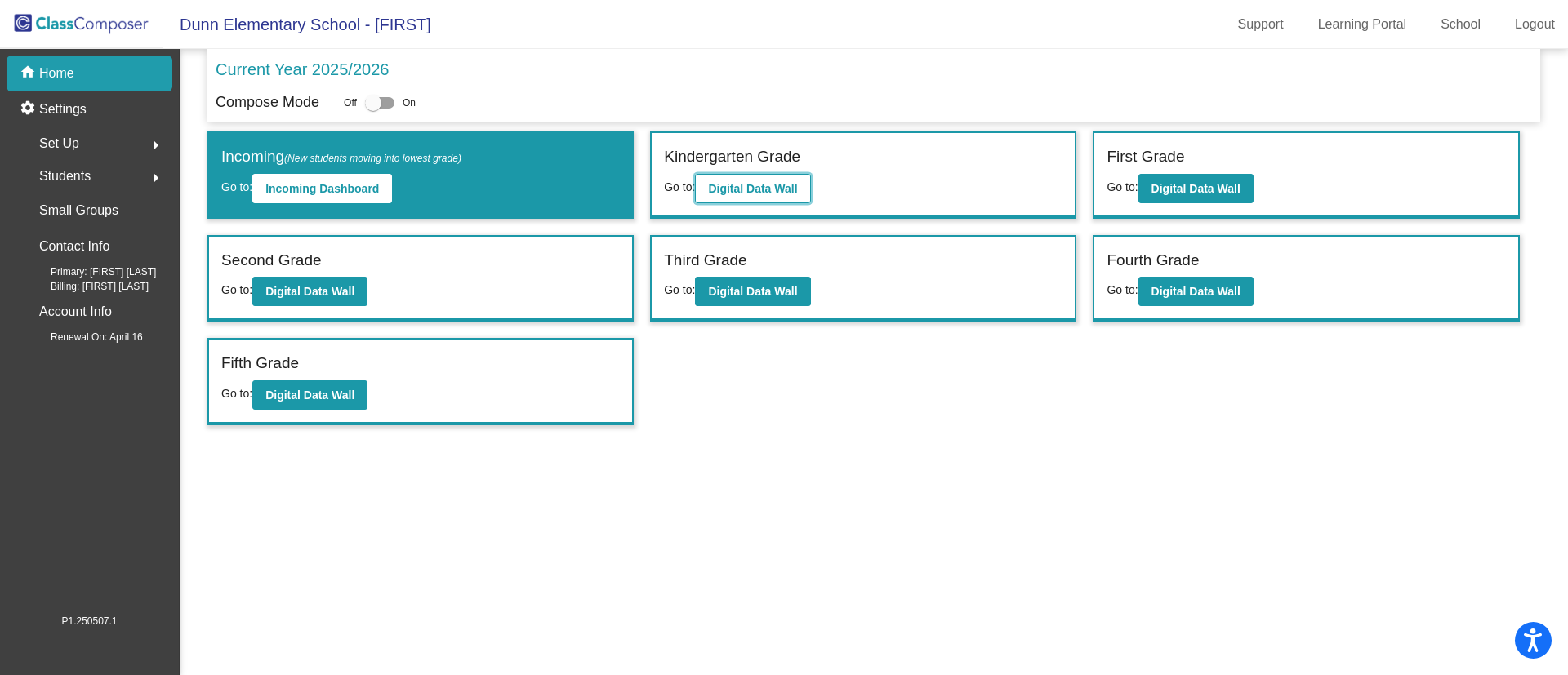 click on "Digital Data Wall" 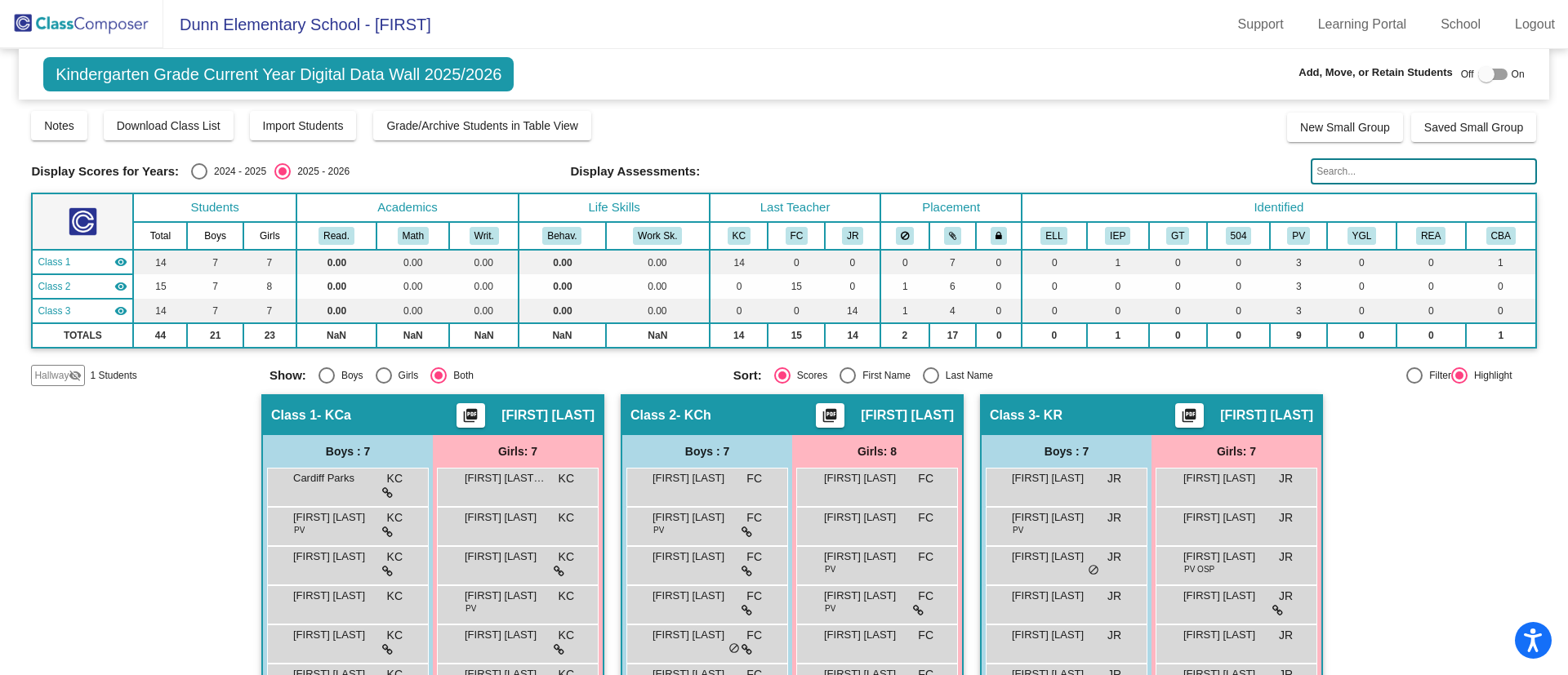 scroll, scrollTop: 132, scrollLeft: 0, axis: vertical 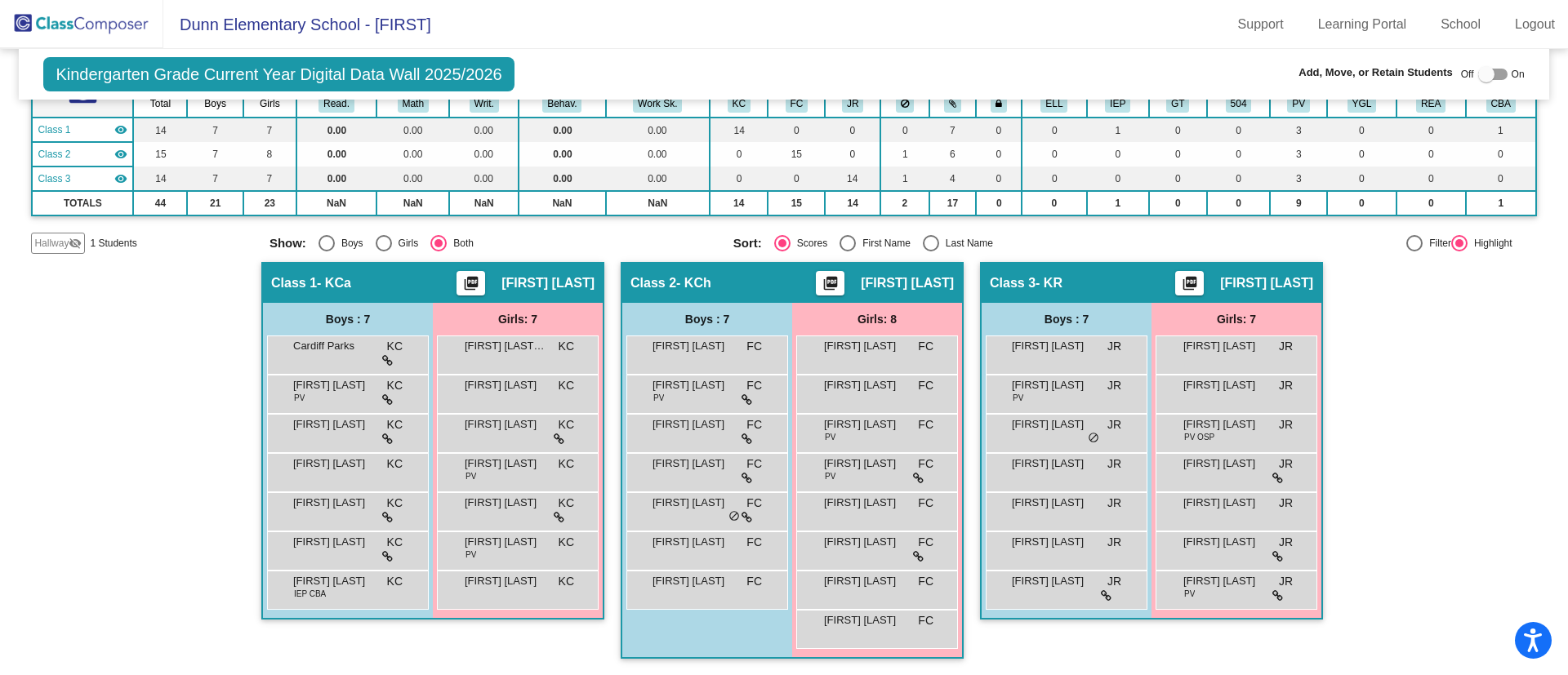 click on "Hallway" 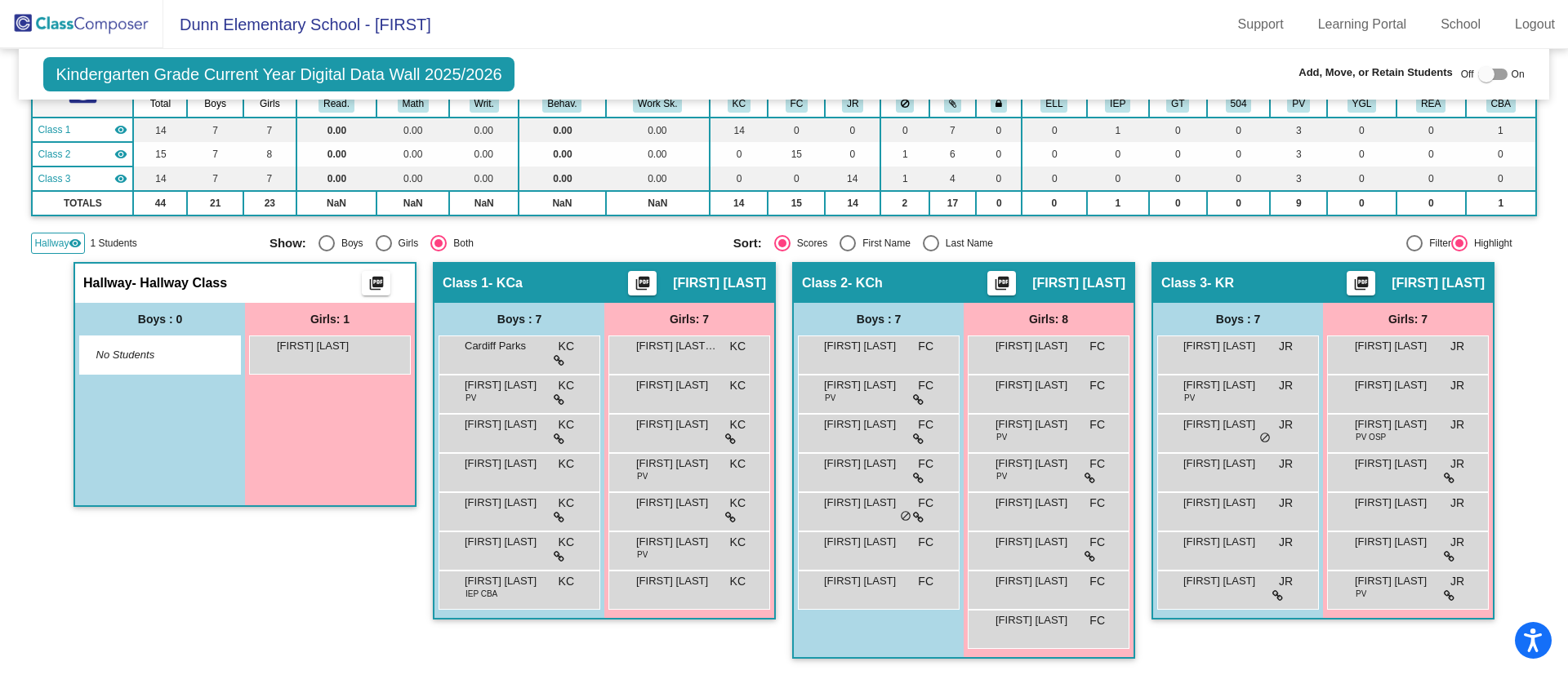 click on "Hallway" 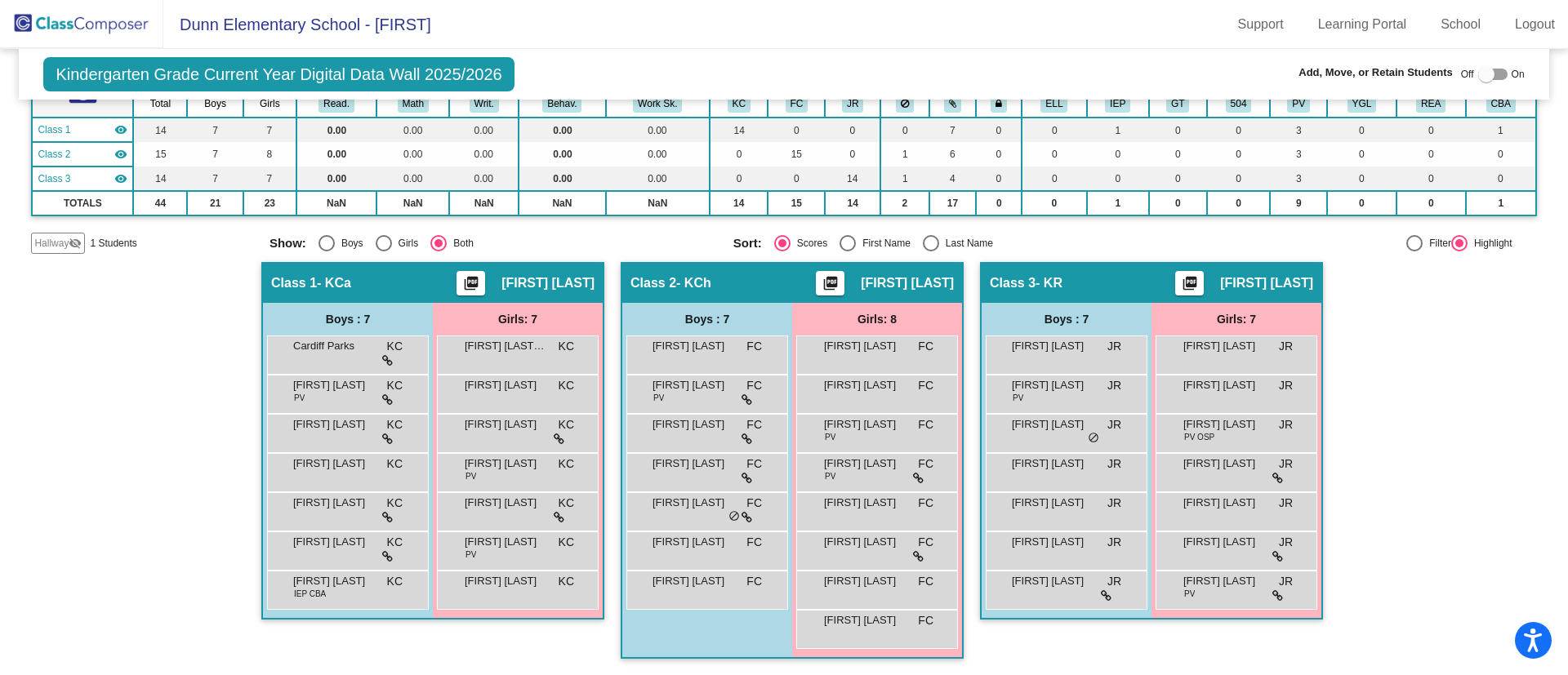 click at bounding box center (384, 243) 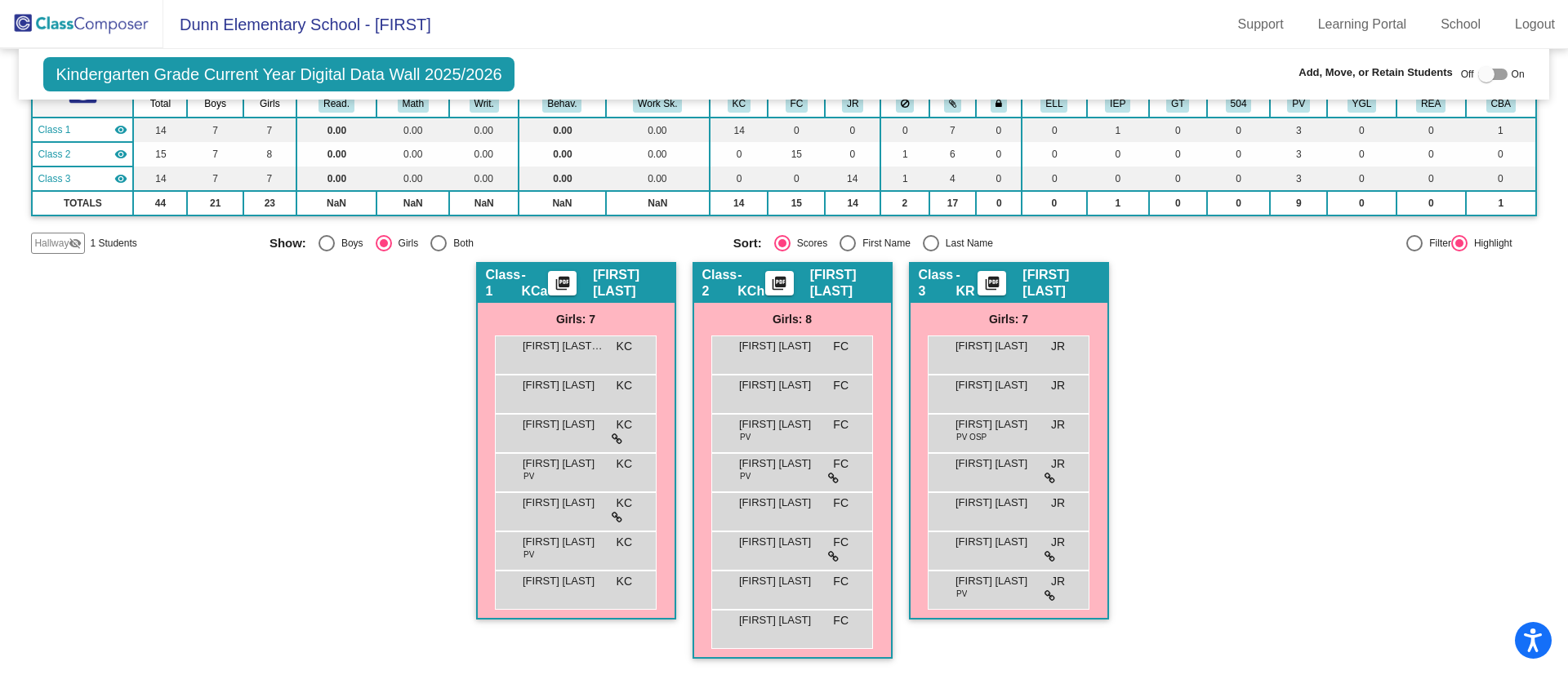 click on "First Name" at bounding box center [883, 243] 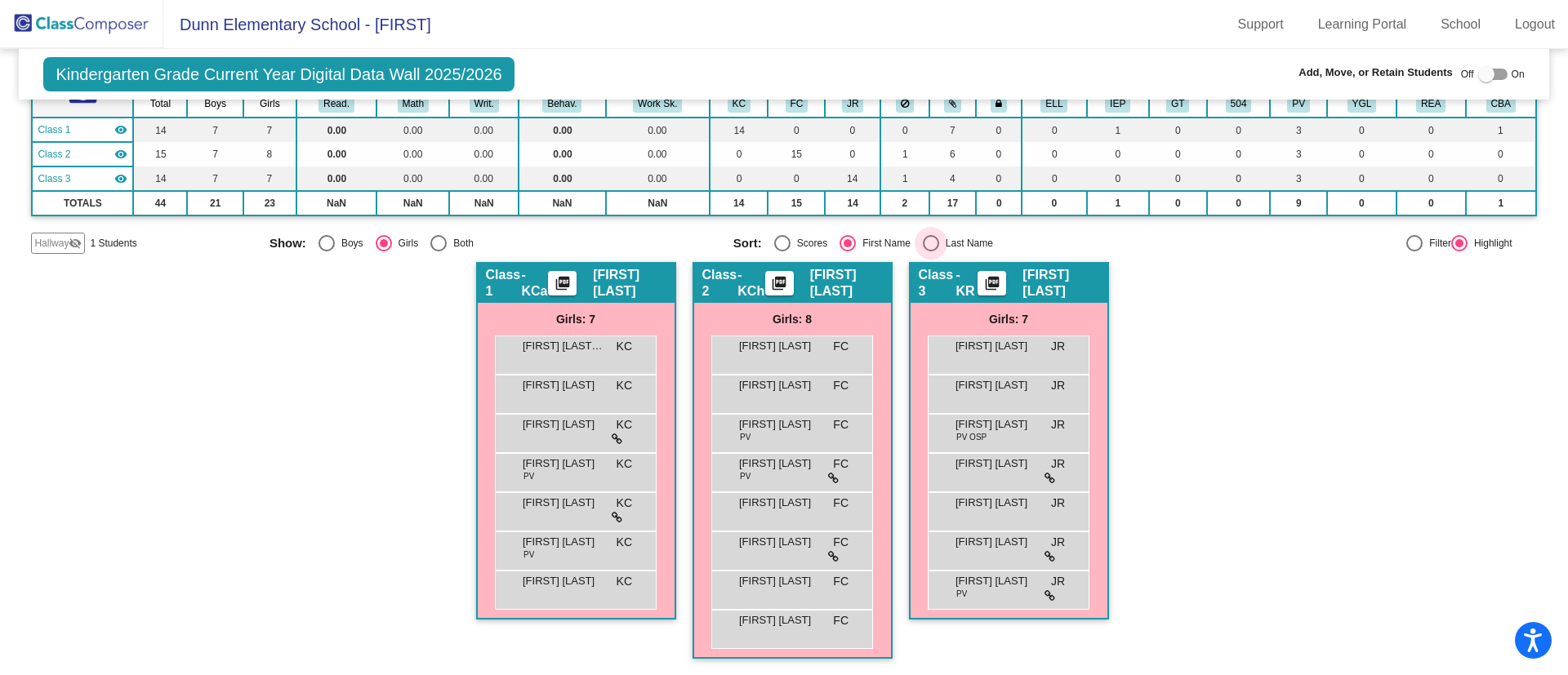 click at bounding box center [931, 243] 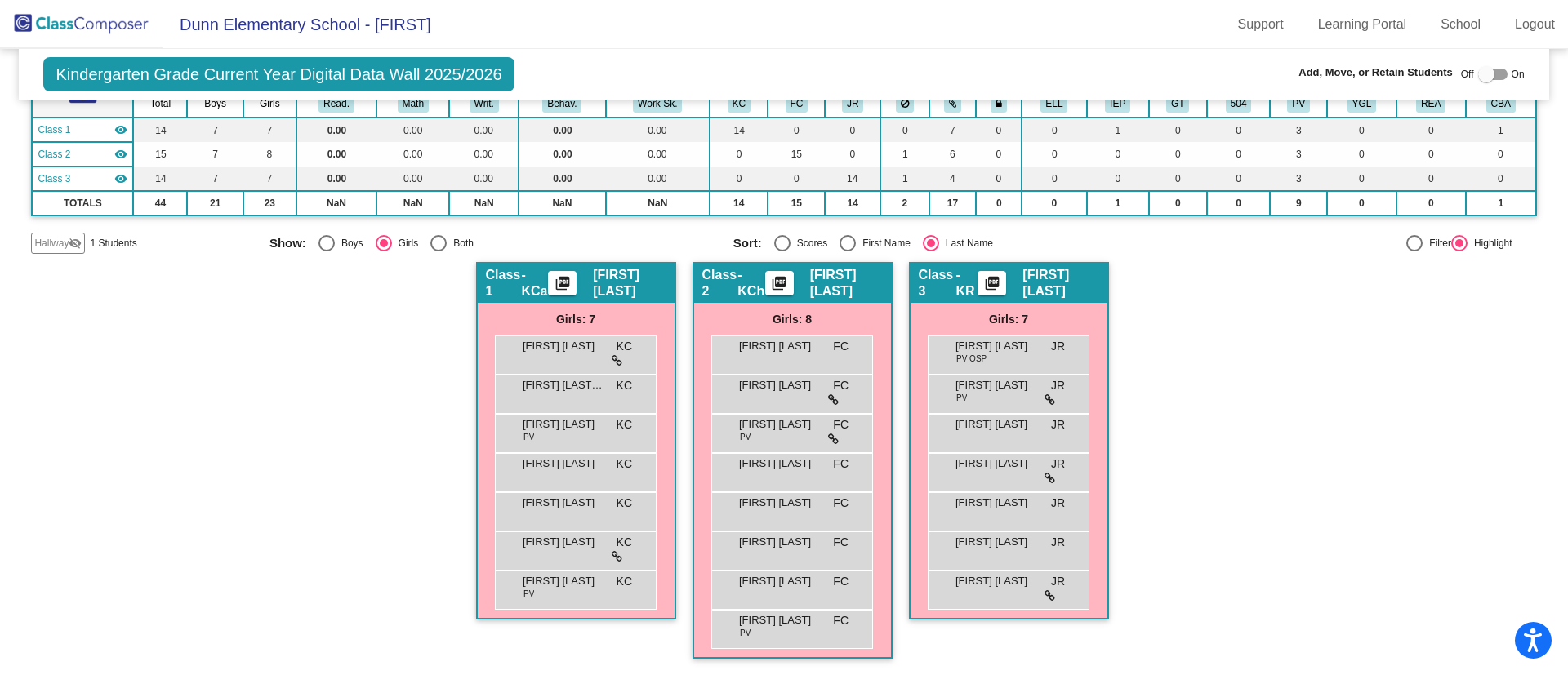 click at bounding box center (439, 243) 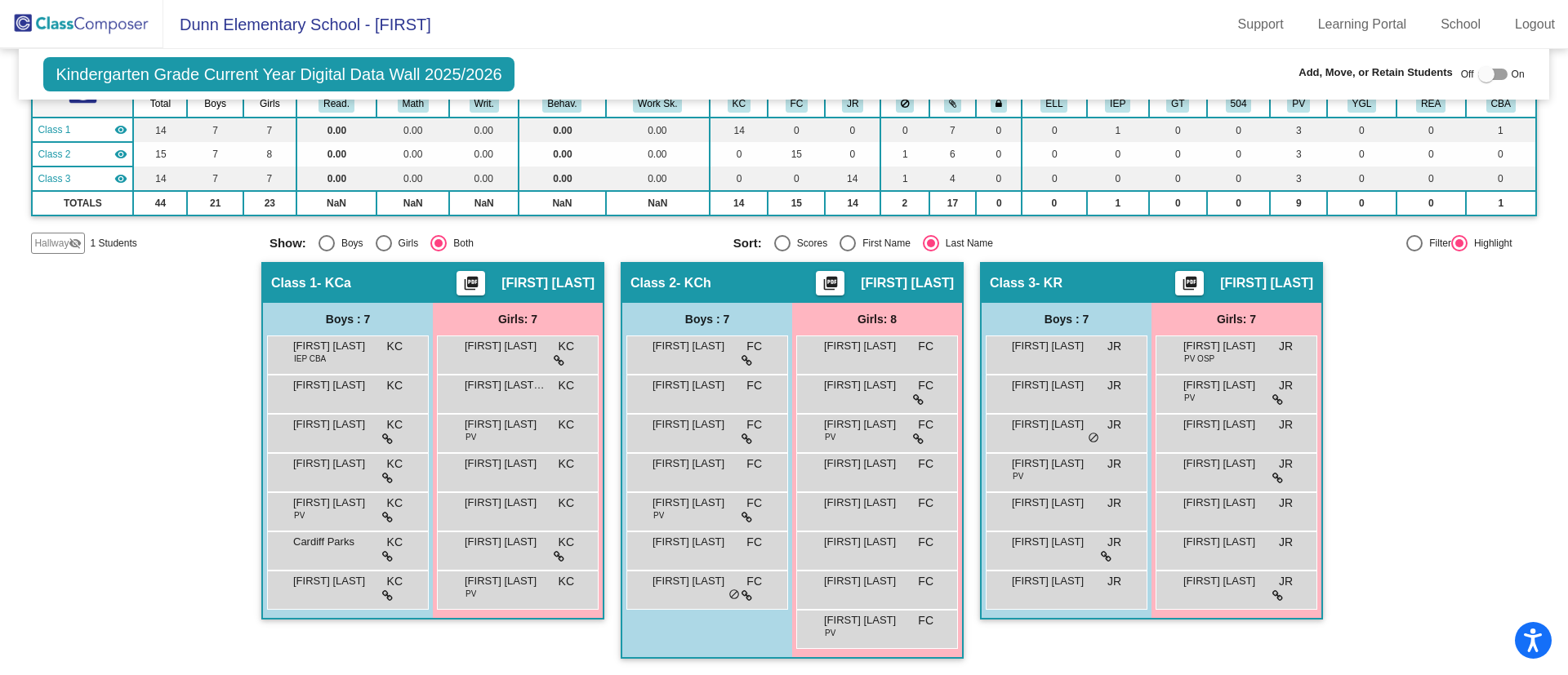 scroll, scrollTop: 0, scrollLeft: 0, axis: both 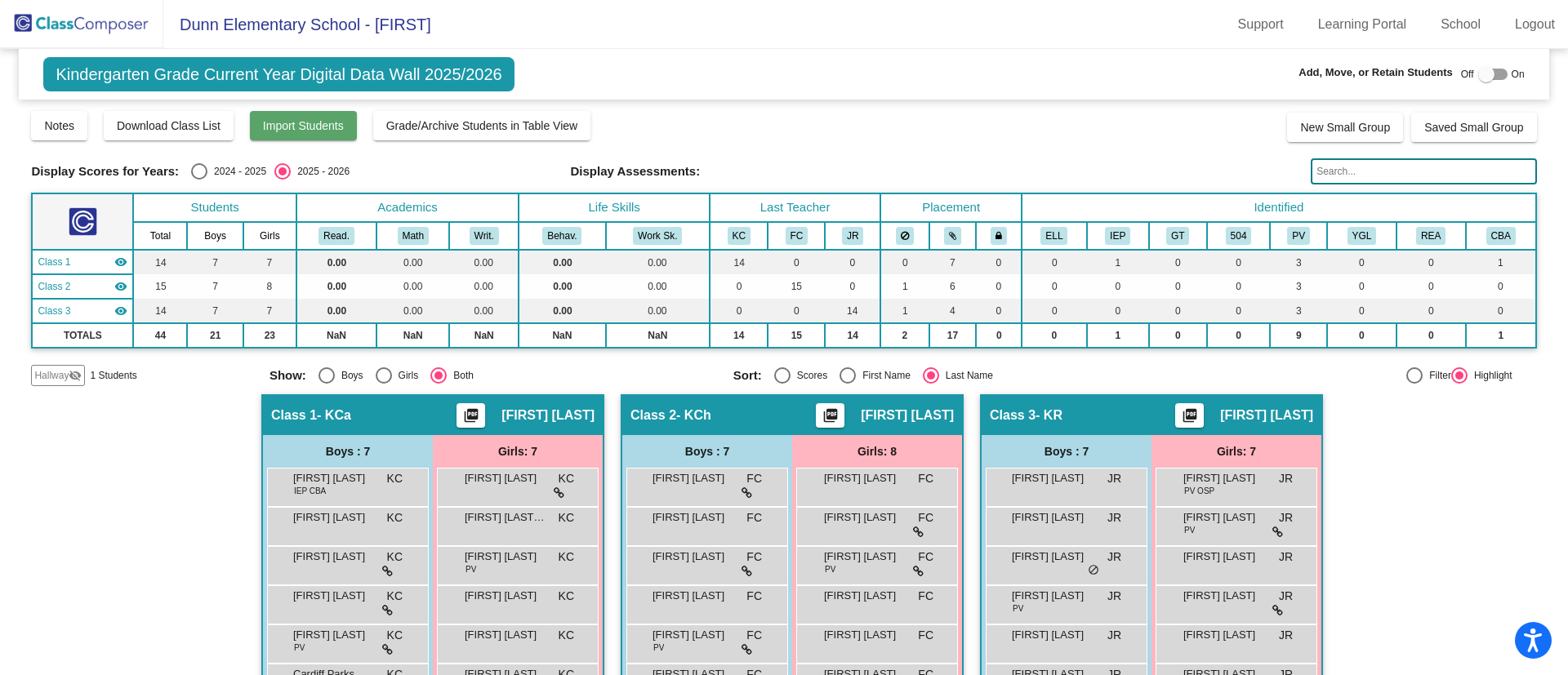 click on "Import Students" 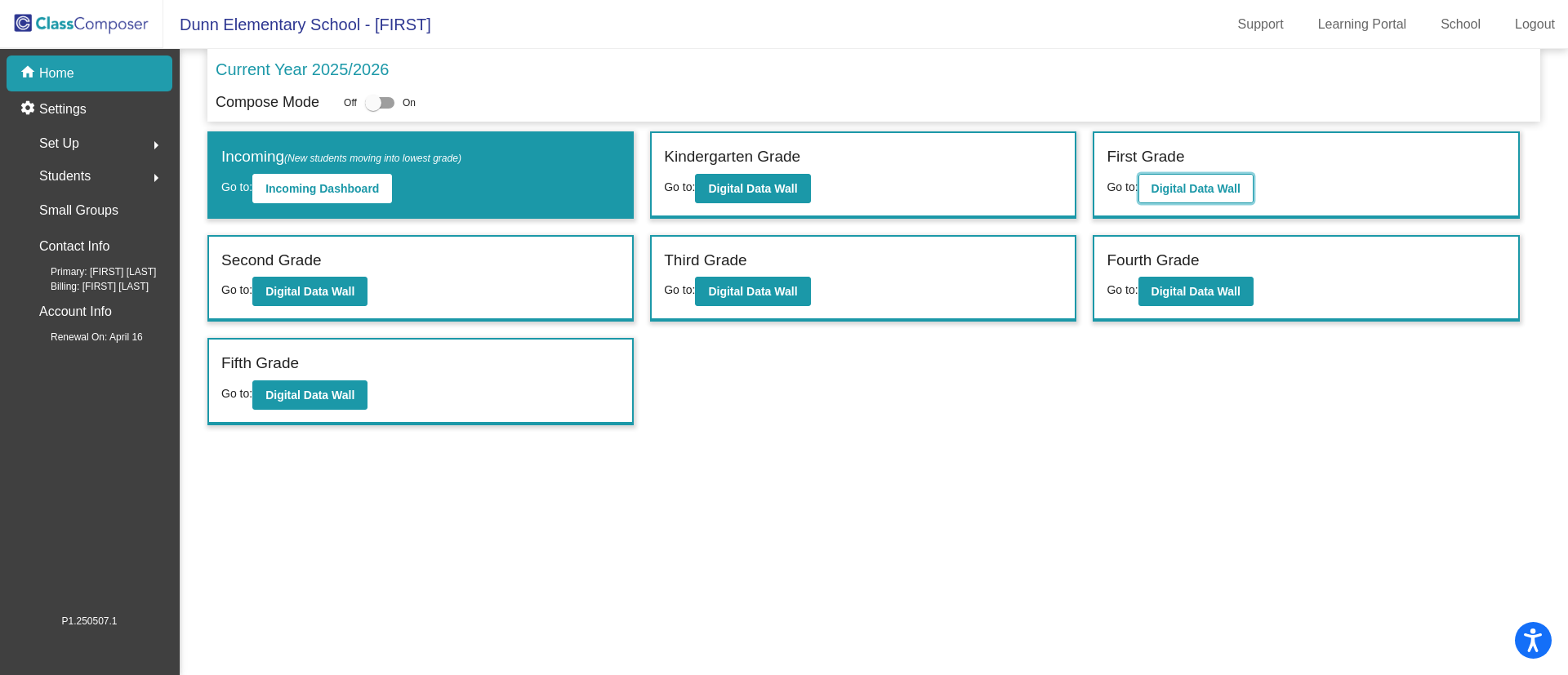 click on "Digital Data Wall" 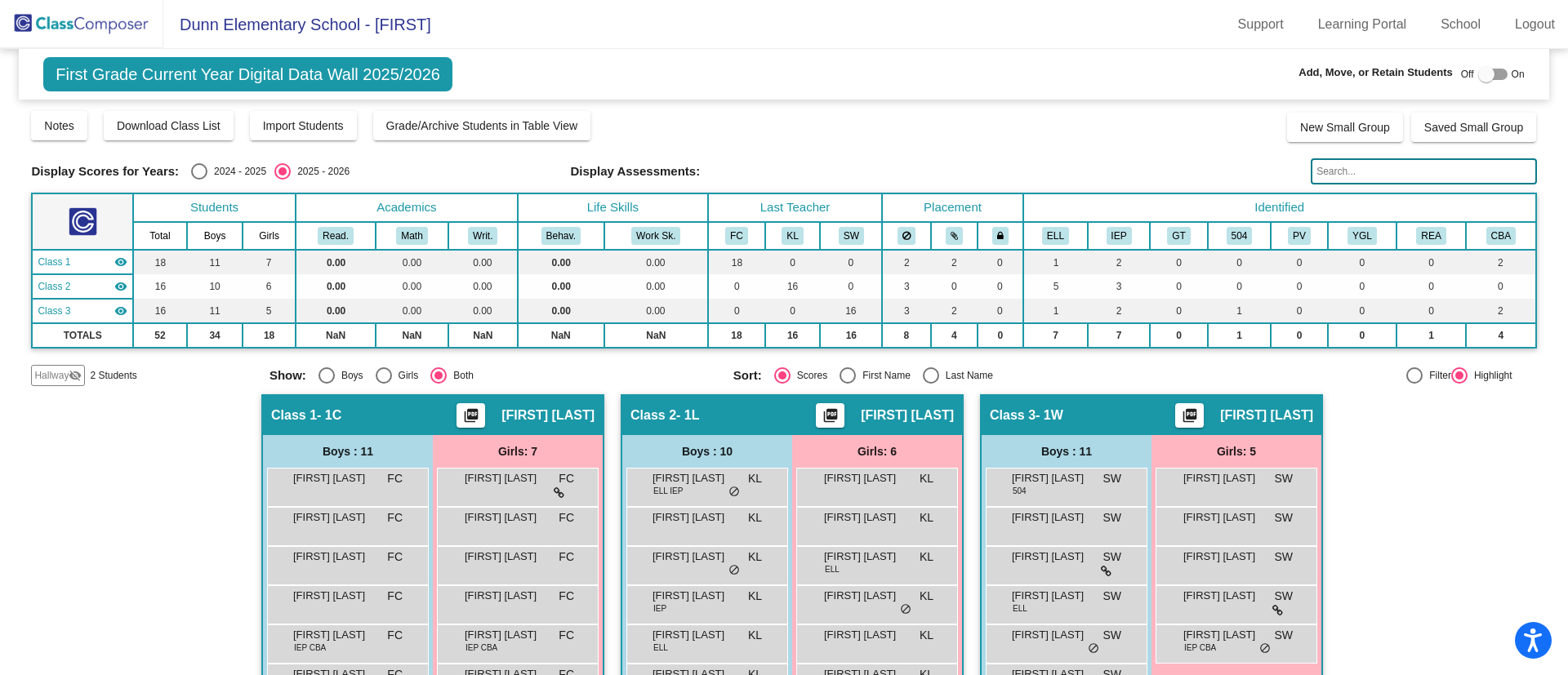 scroll, scrollTop: 245, scrollLeft: 0, axis: vertical 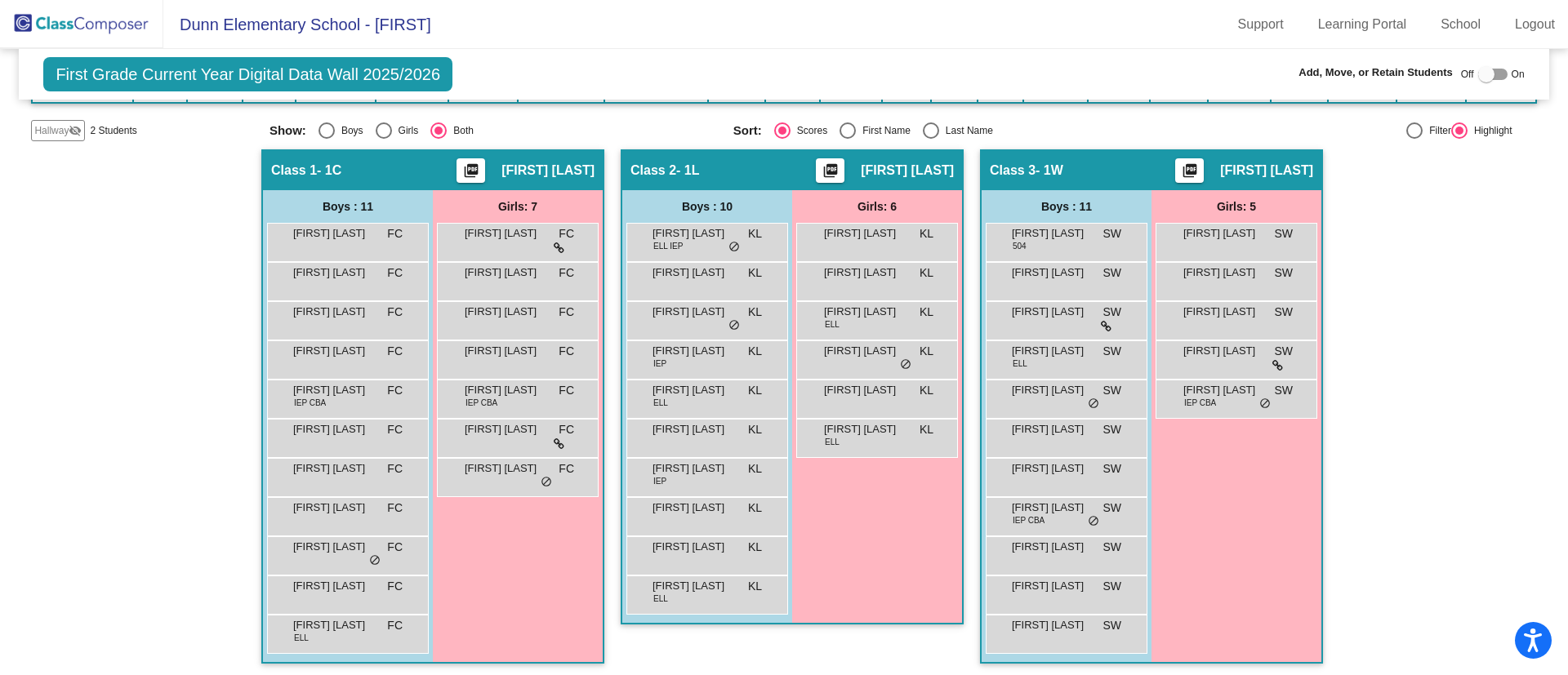 click on "First Name" at bounding box center (883, 131) 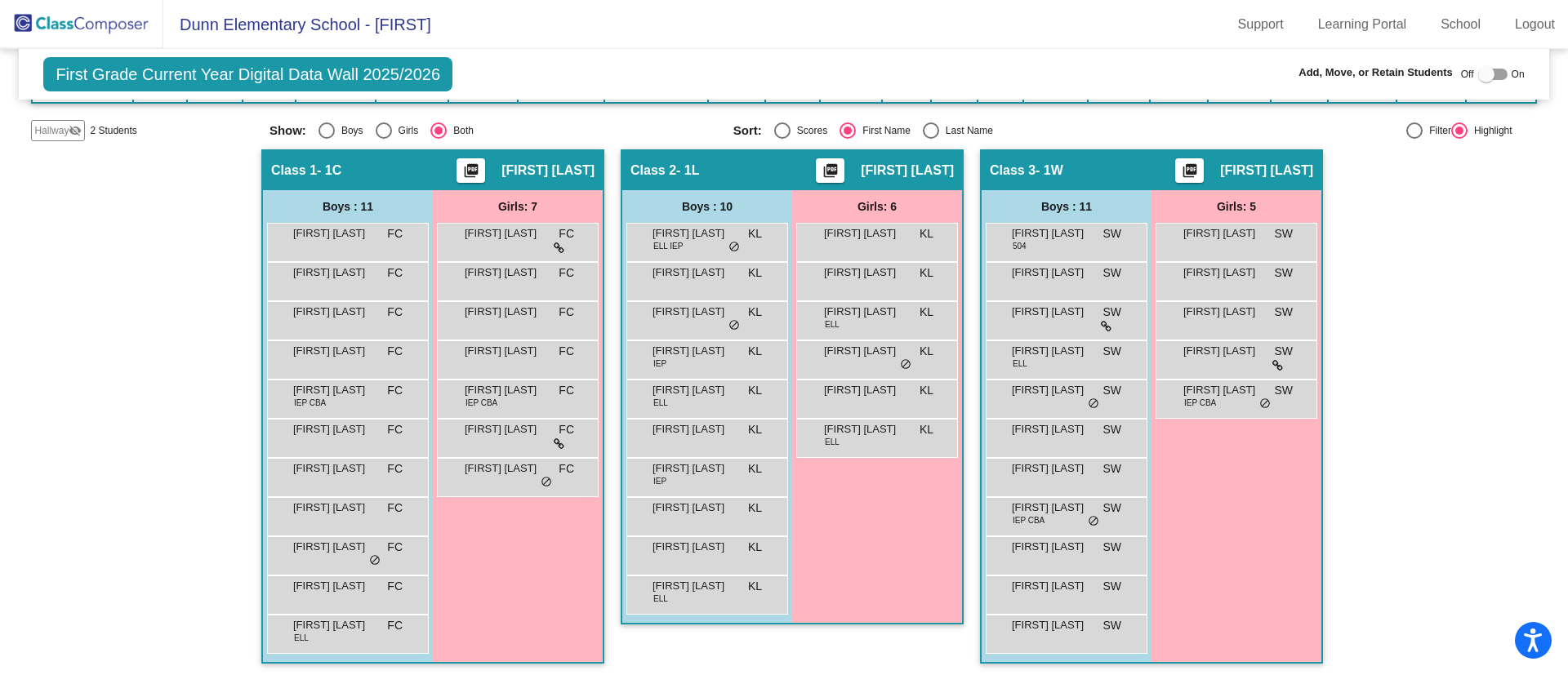 click on "Hallway" 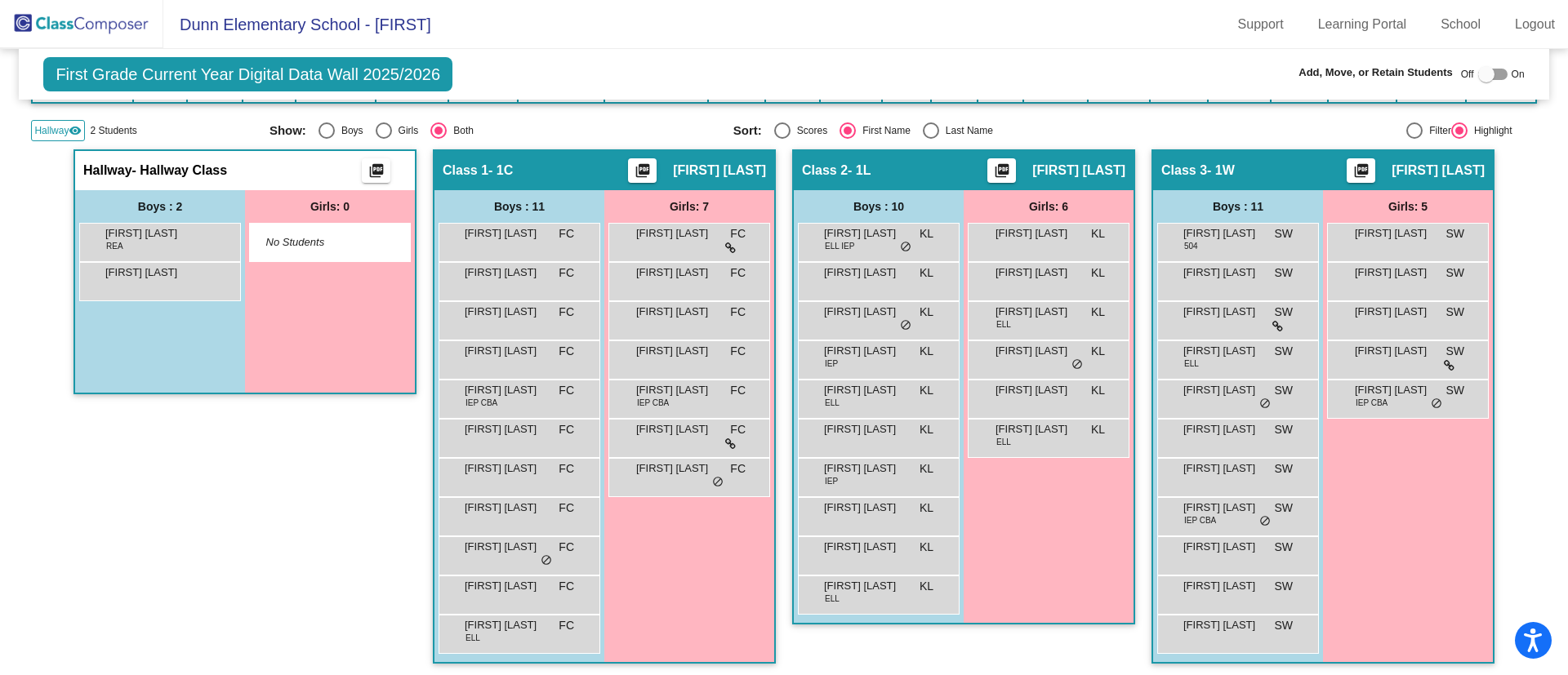 click on "Hallway" 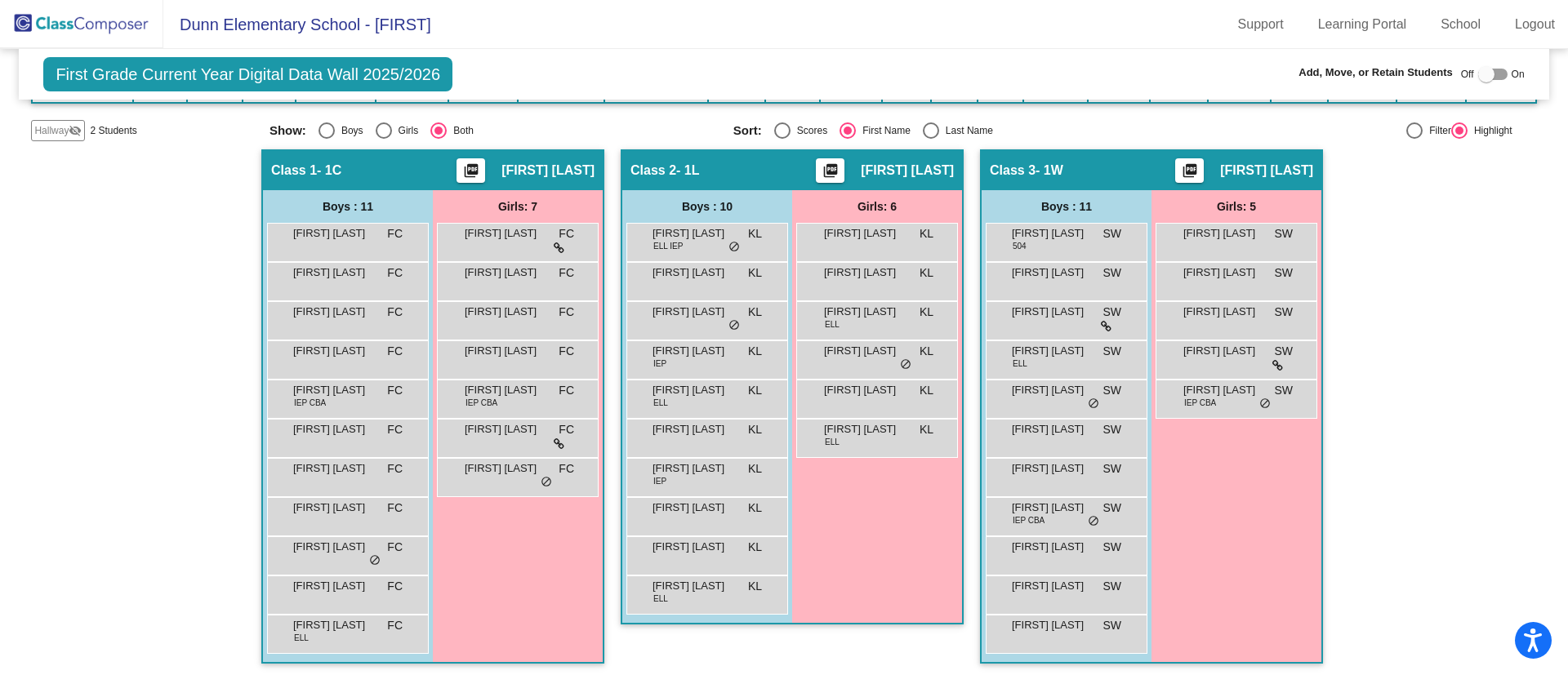 scroll, scrollTop: 0, scrollLeft: 0, axis: both 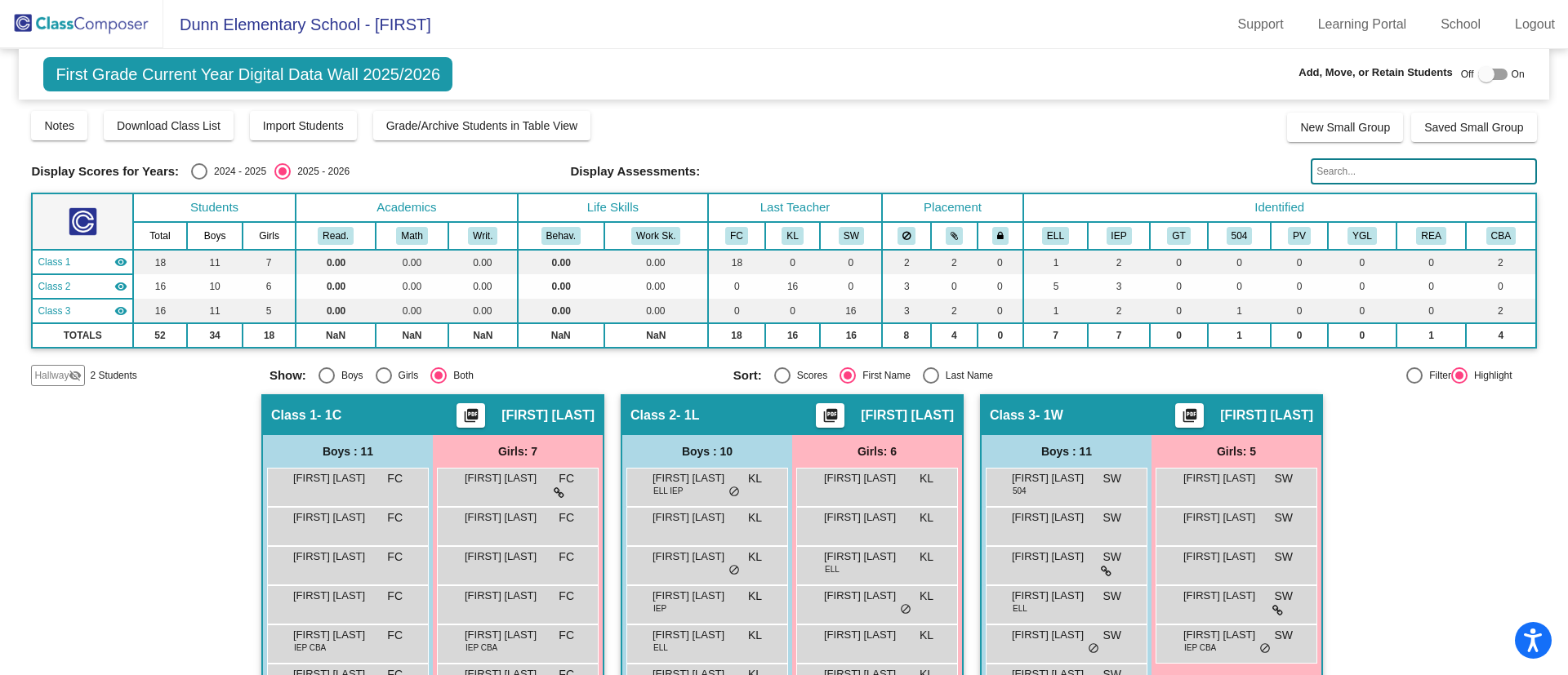 click 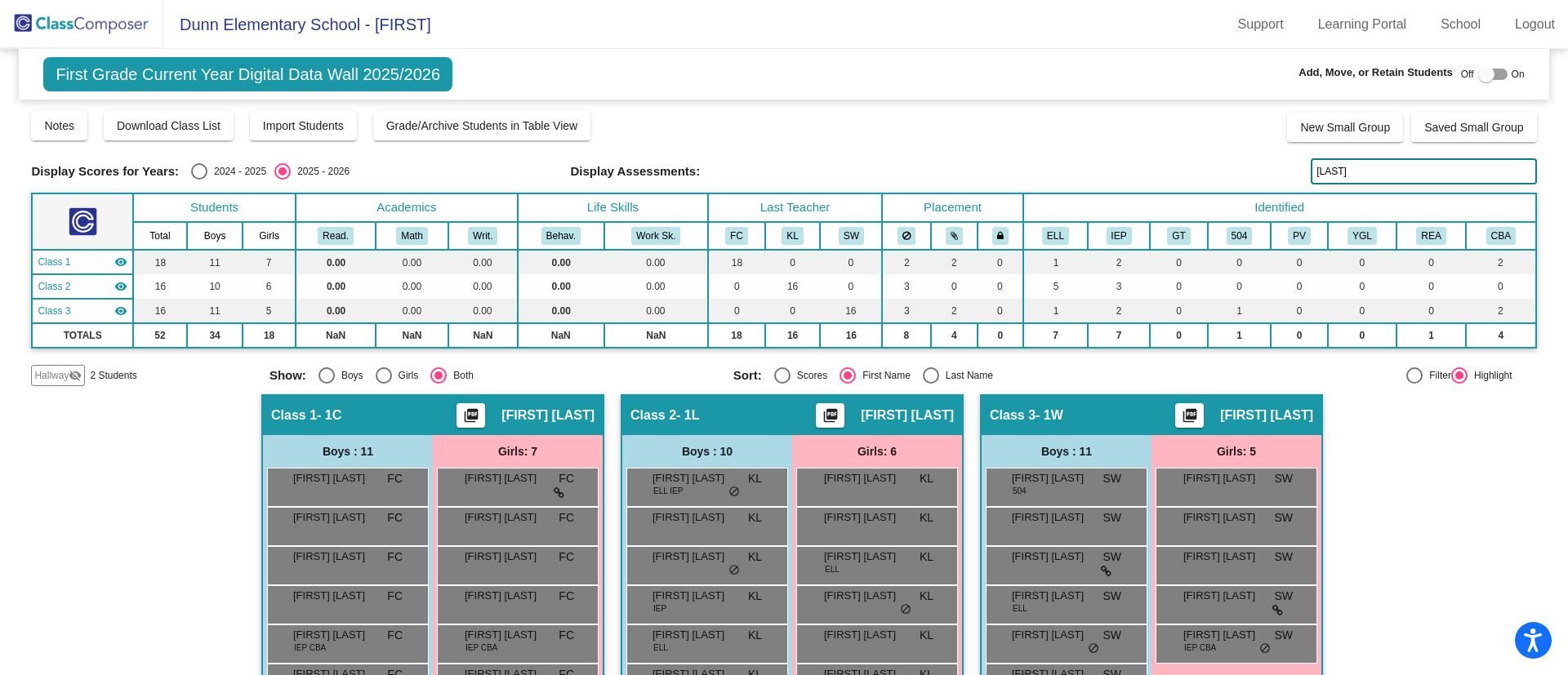 type on "[LAST]" 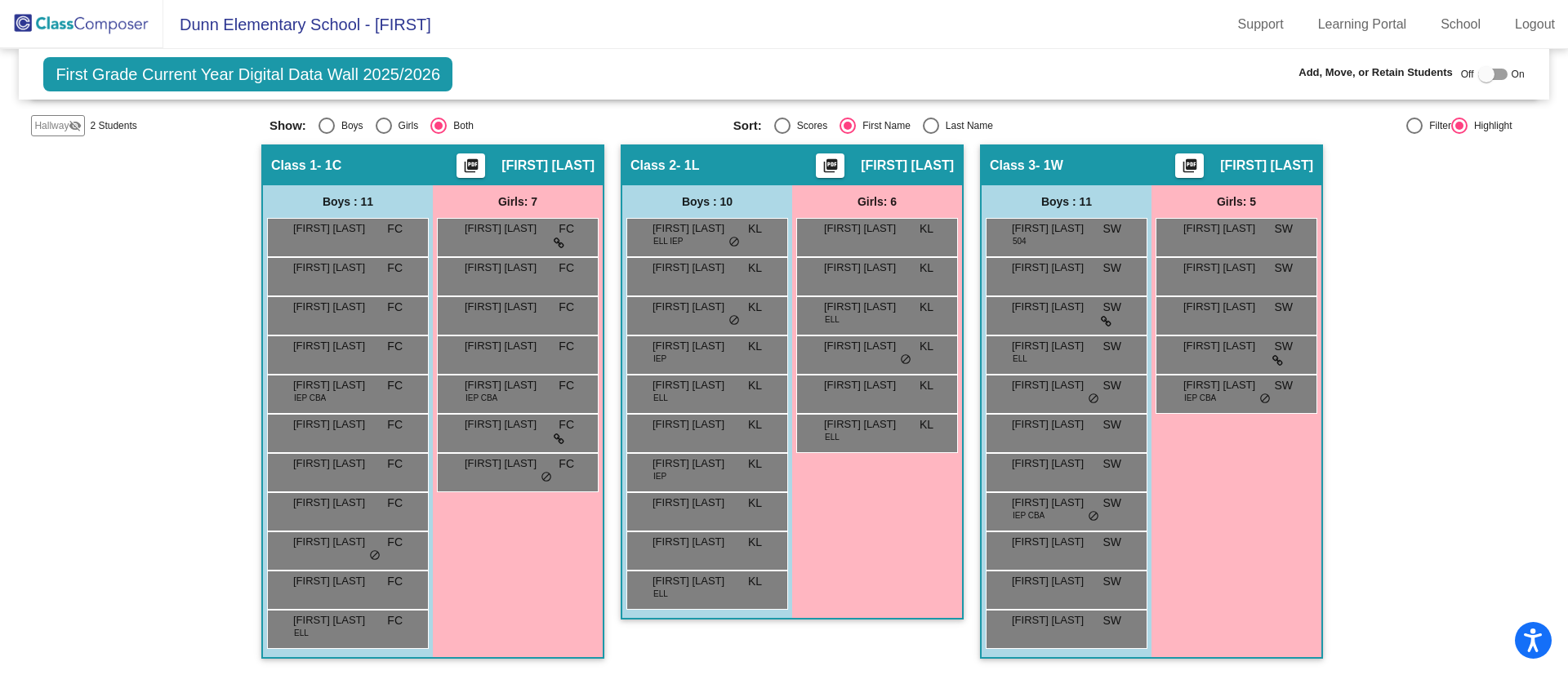 scroll, scrollTop: 0, scrollLeft: 0, axis: both 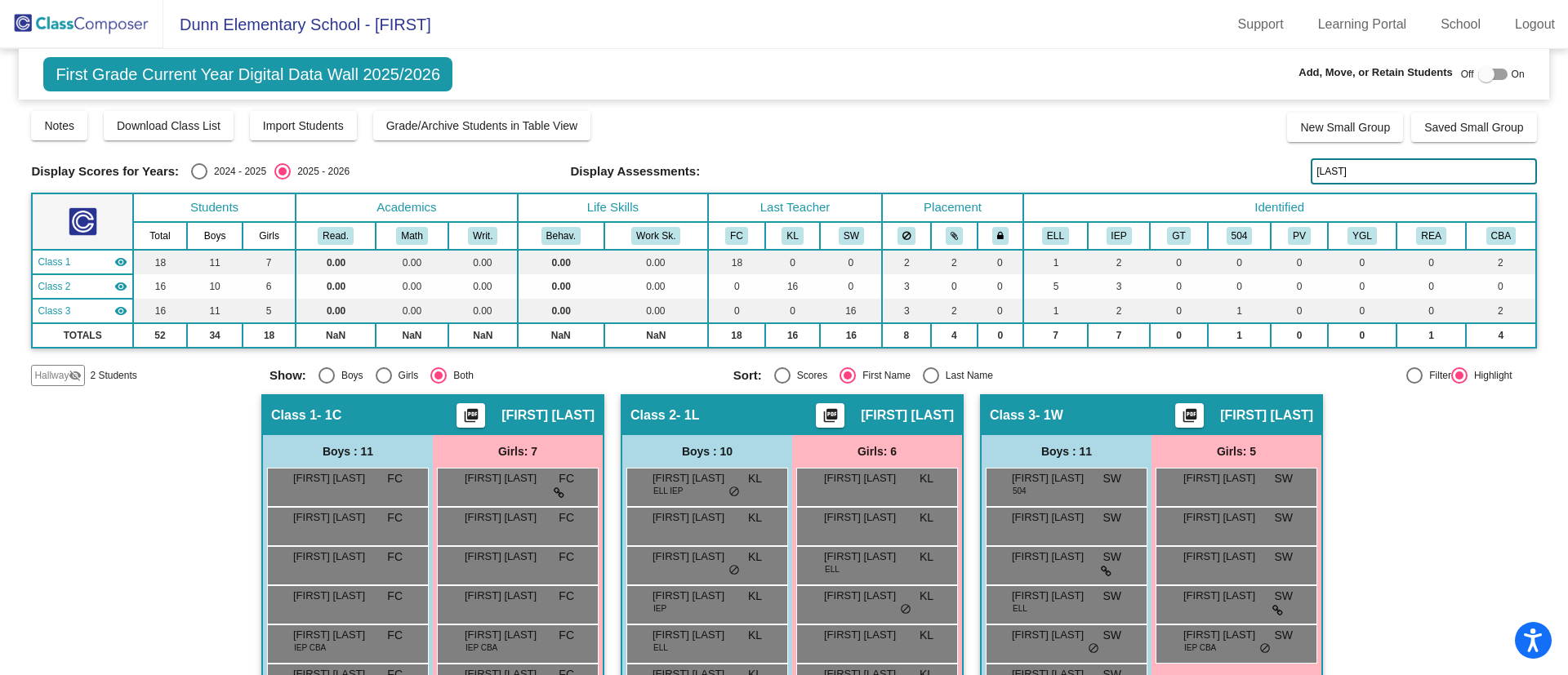 drag, startPoint x: 1360, startPoint y: 172, endPoint x: 1258, endPoint y: 172, distance: 102 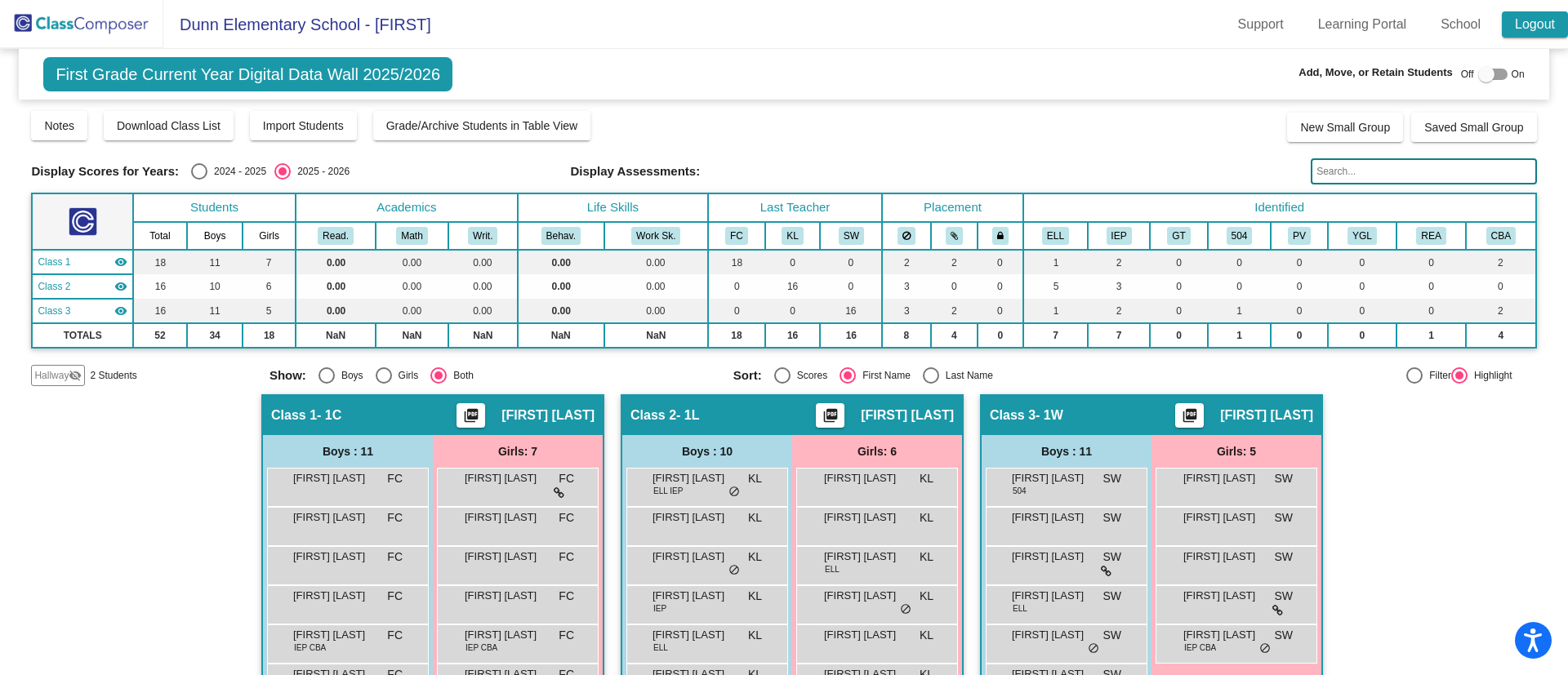 type 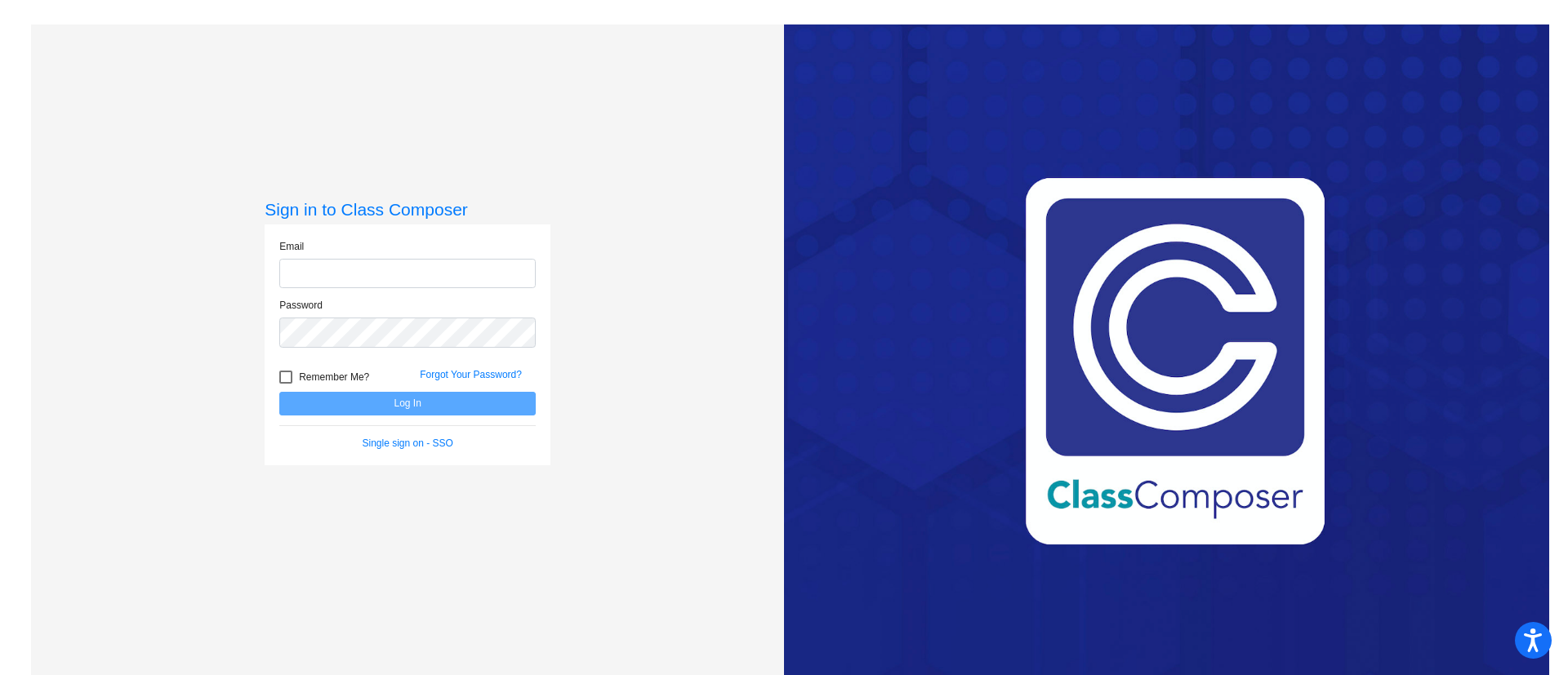 type on "[EMAIL]" 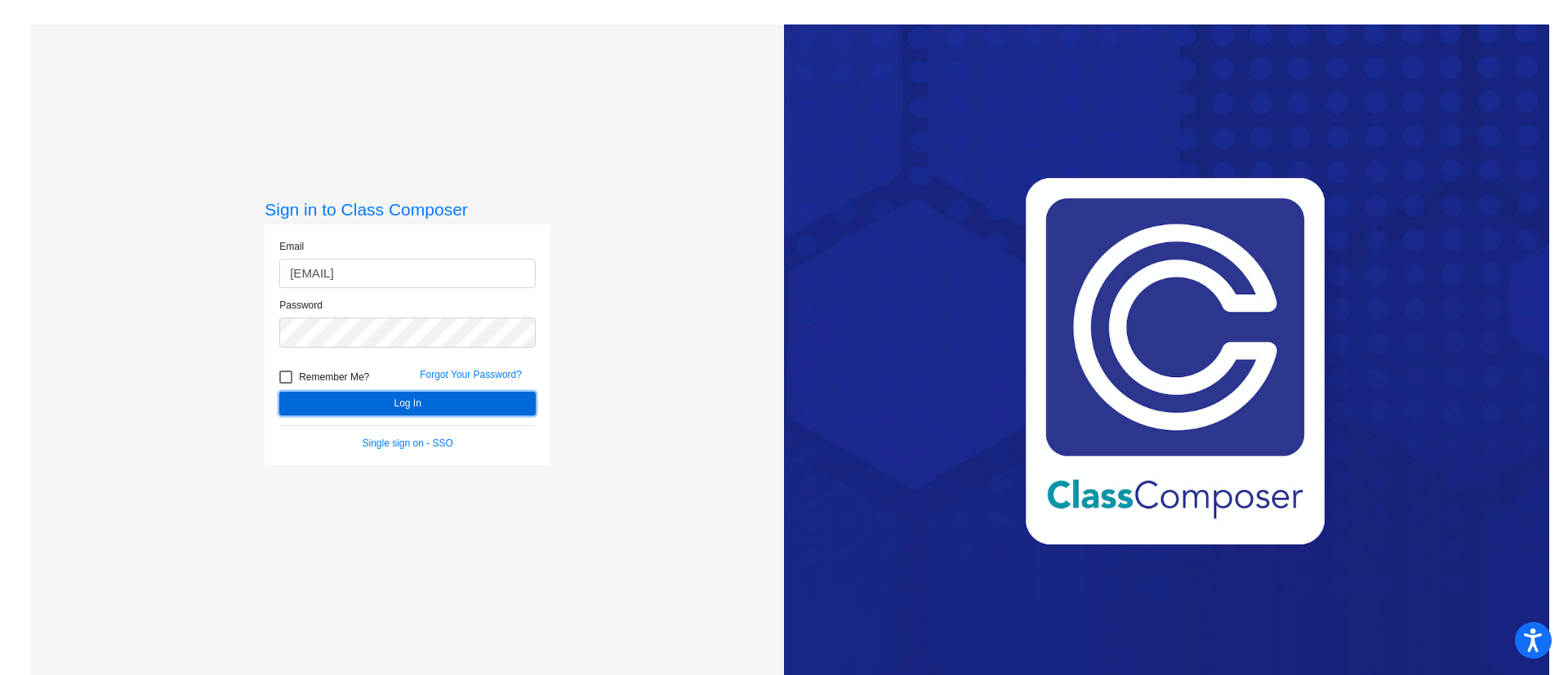 click on "Log In" 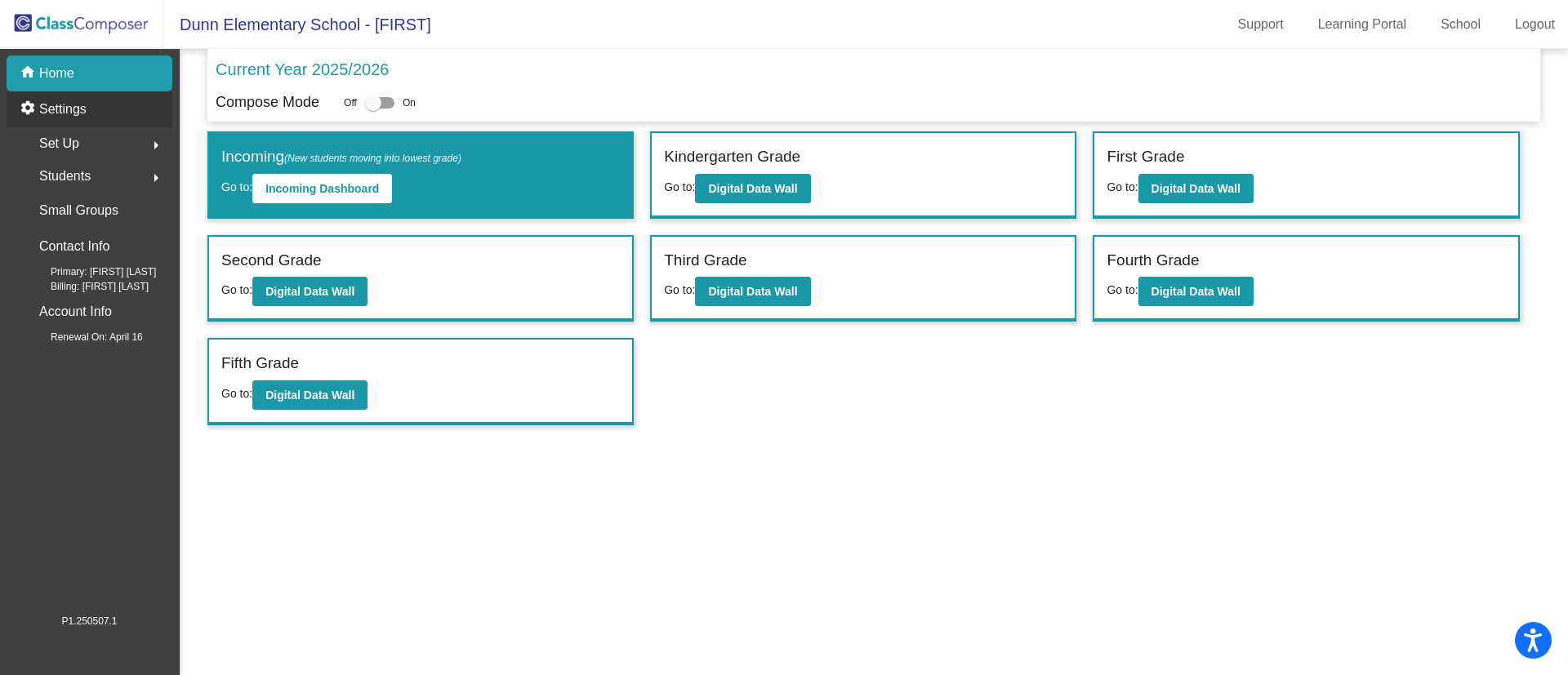 click on "Settings" 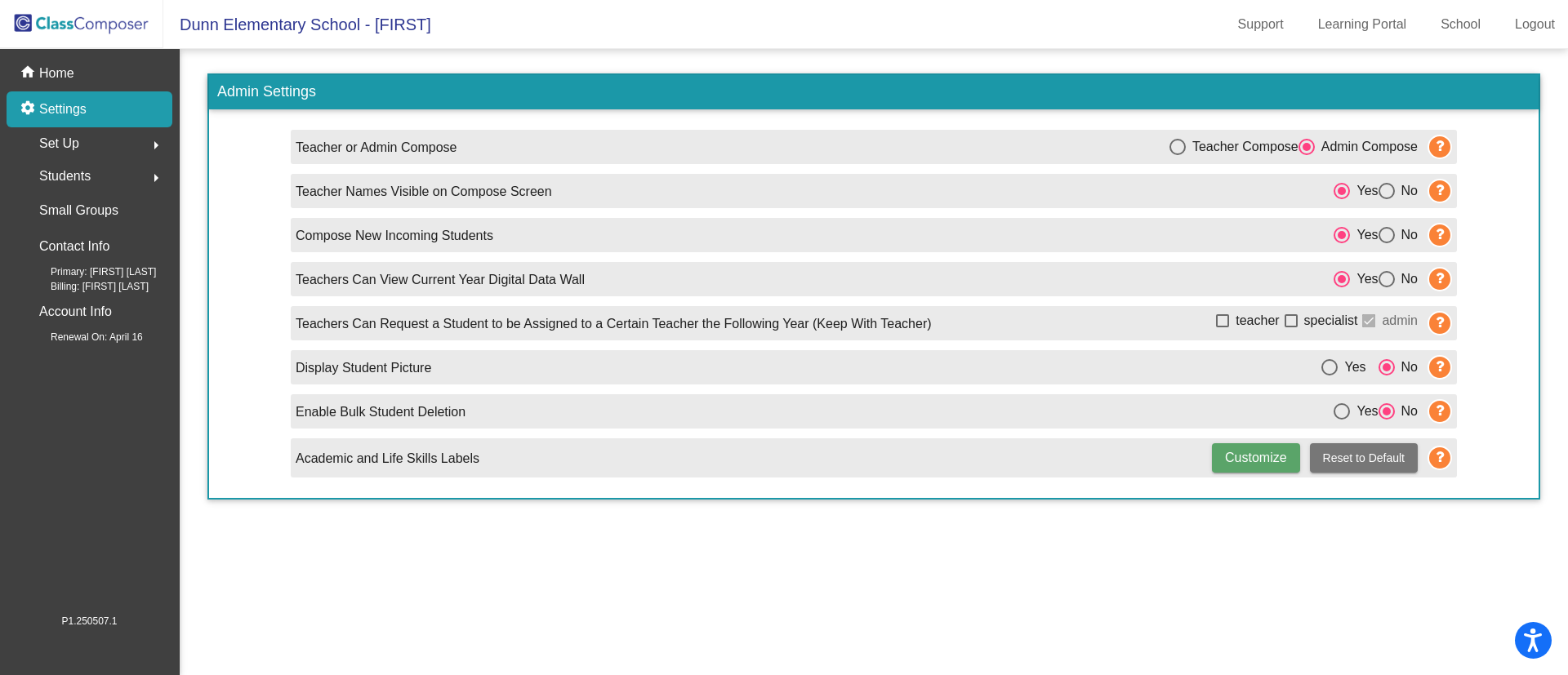 click on "Set Up  arrow_right" 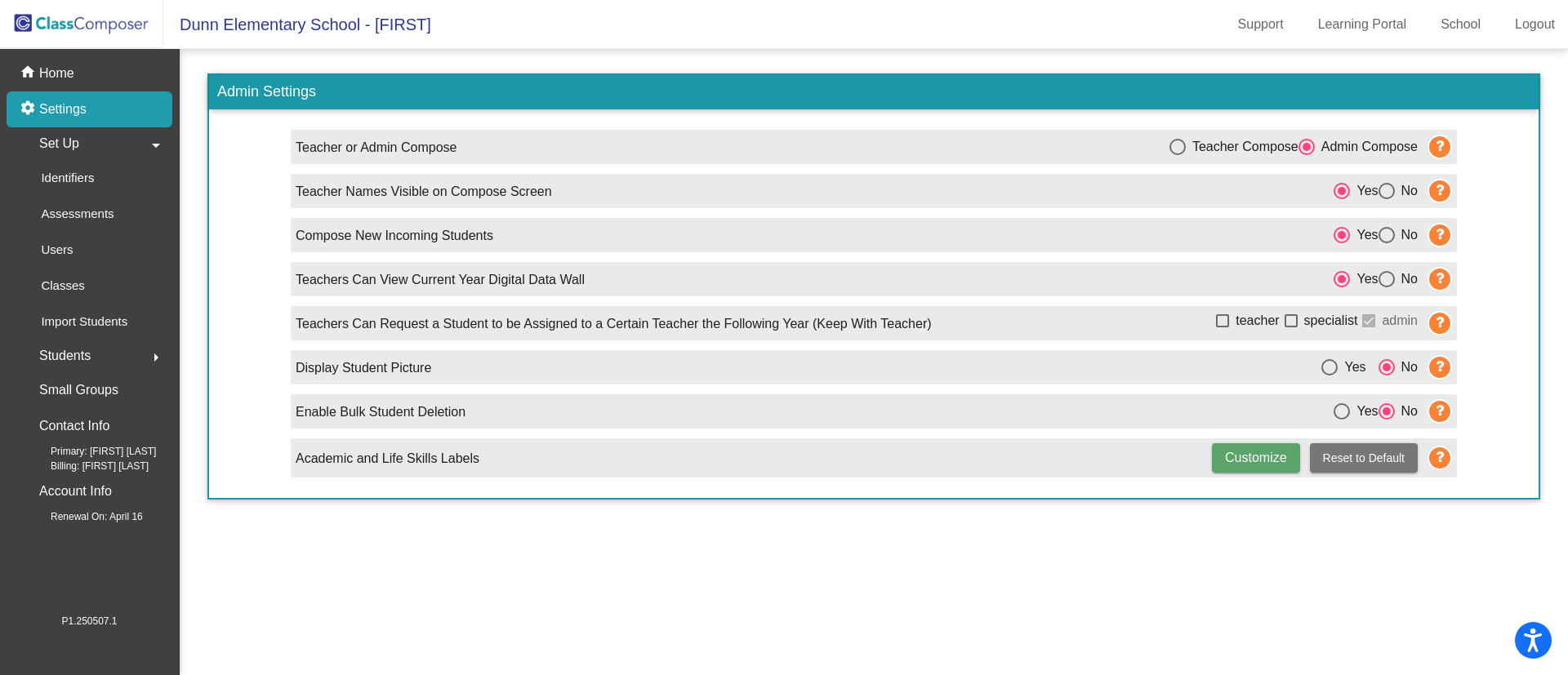 click on "Students  arrow_right" 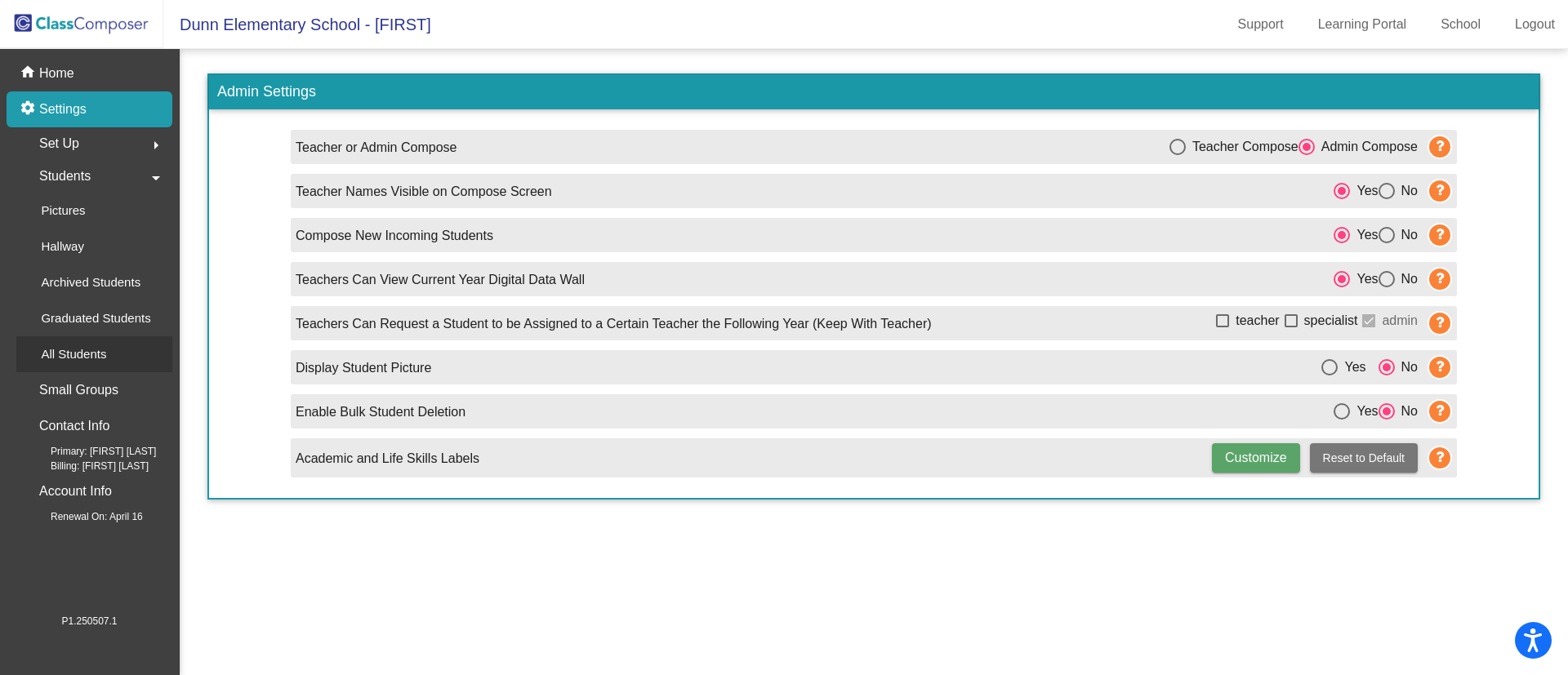 click on "All Students" 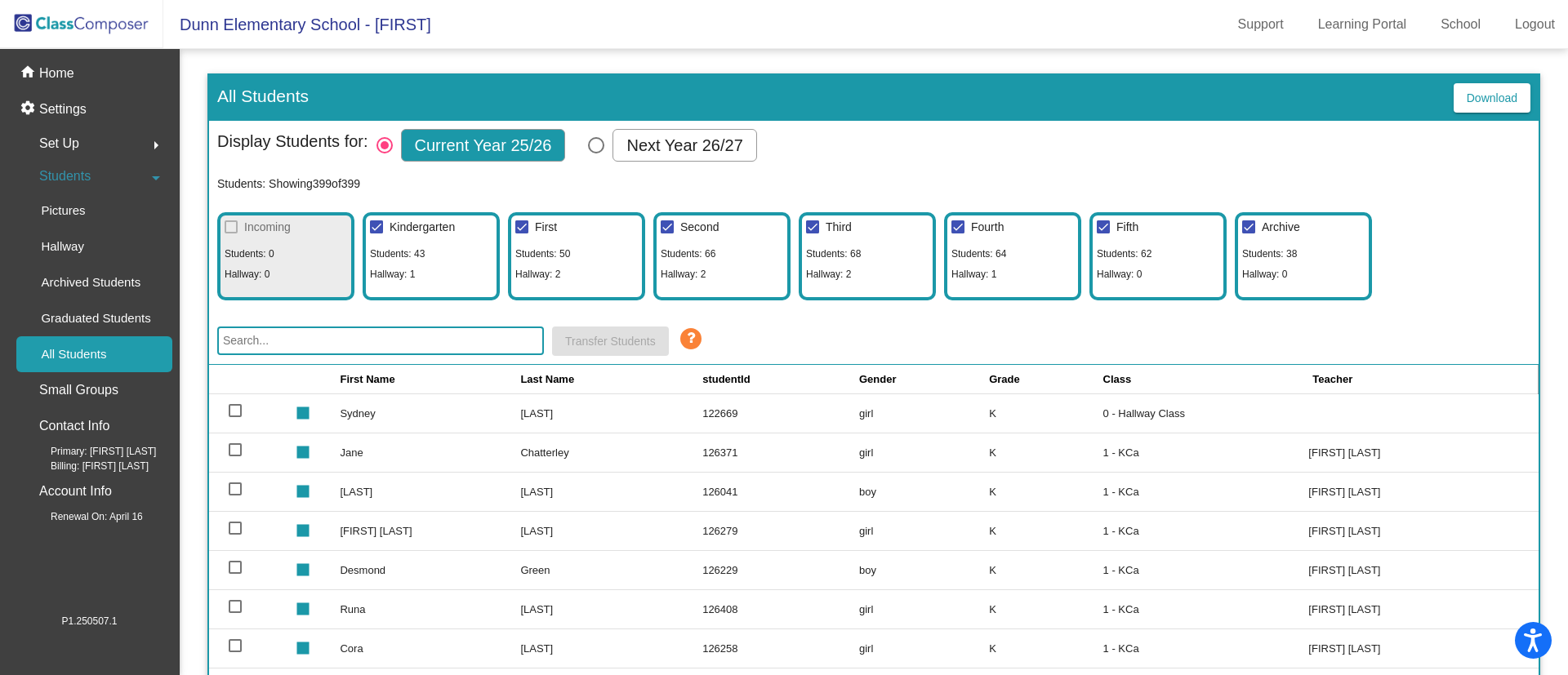 click 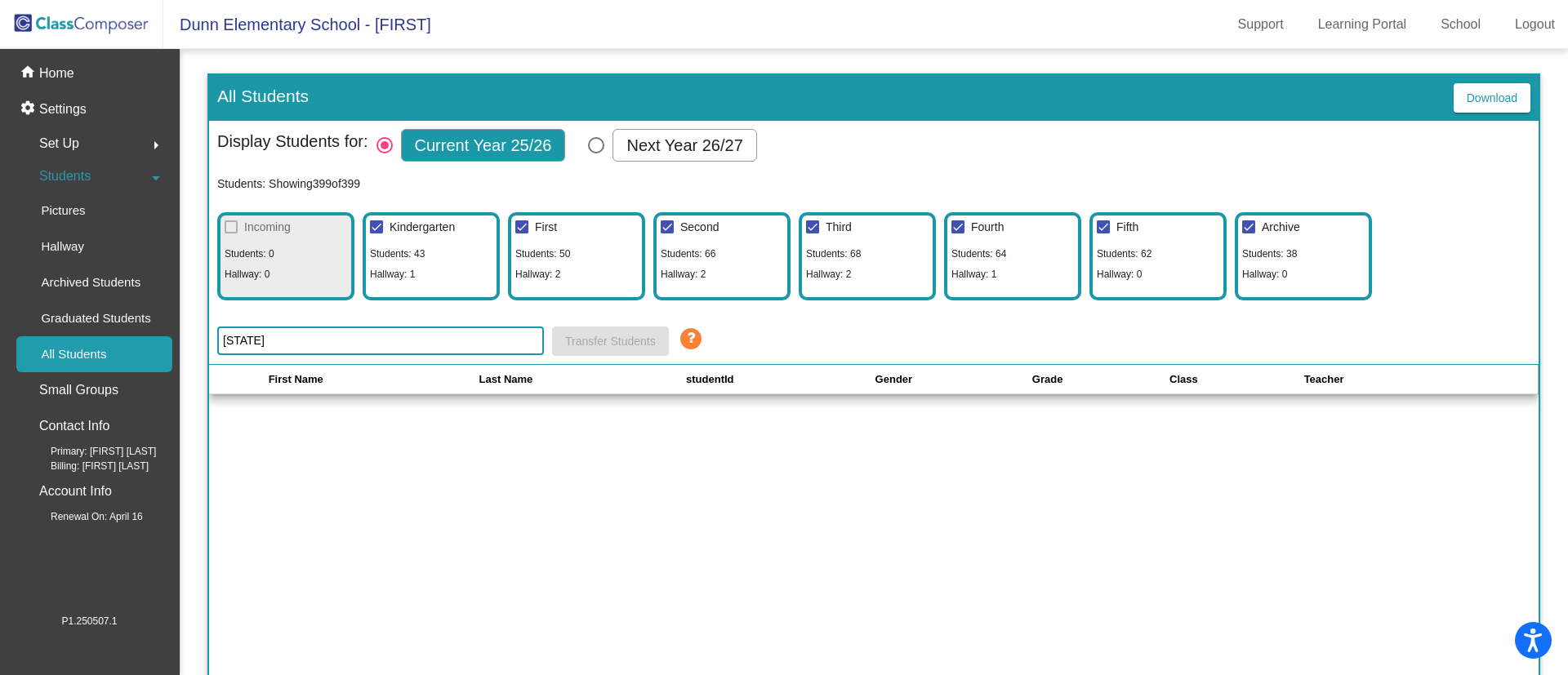 type on "A" 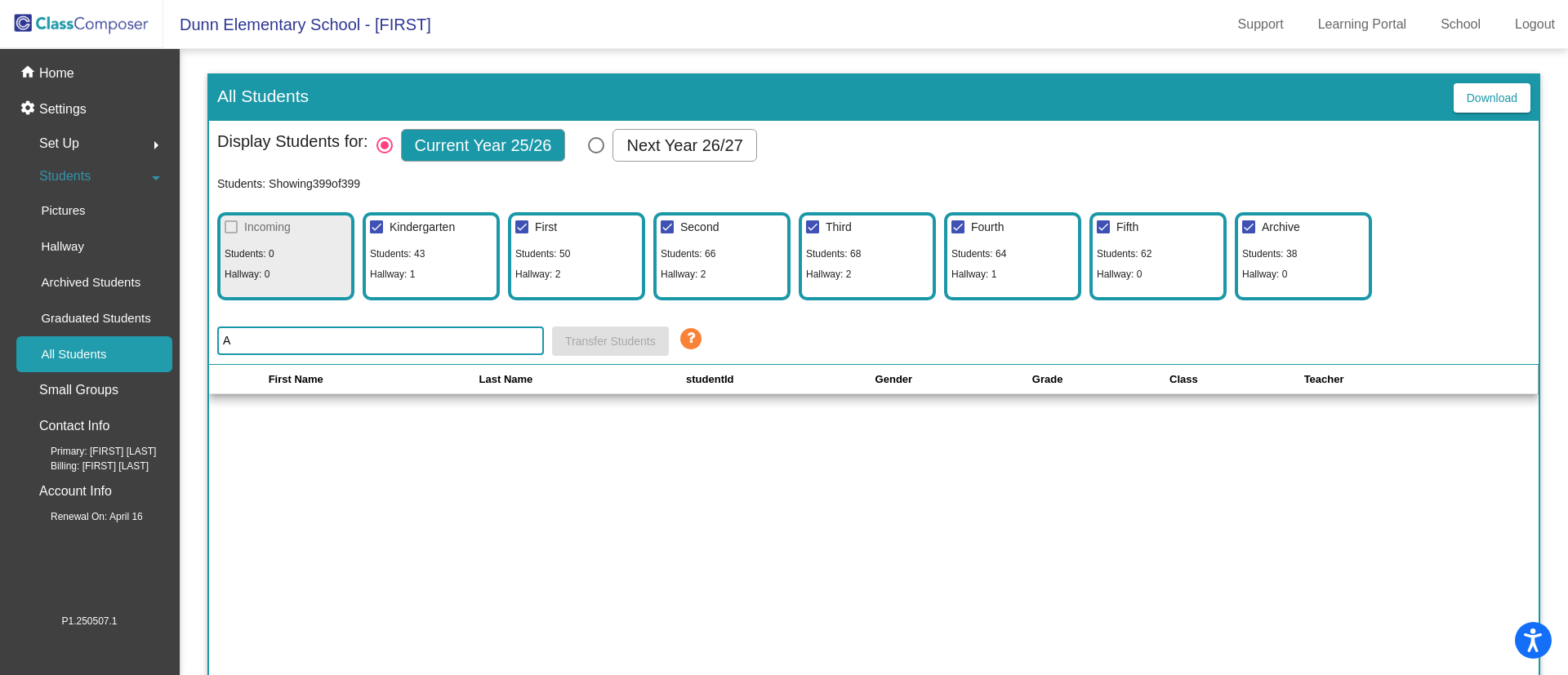 type 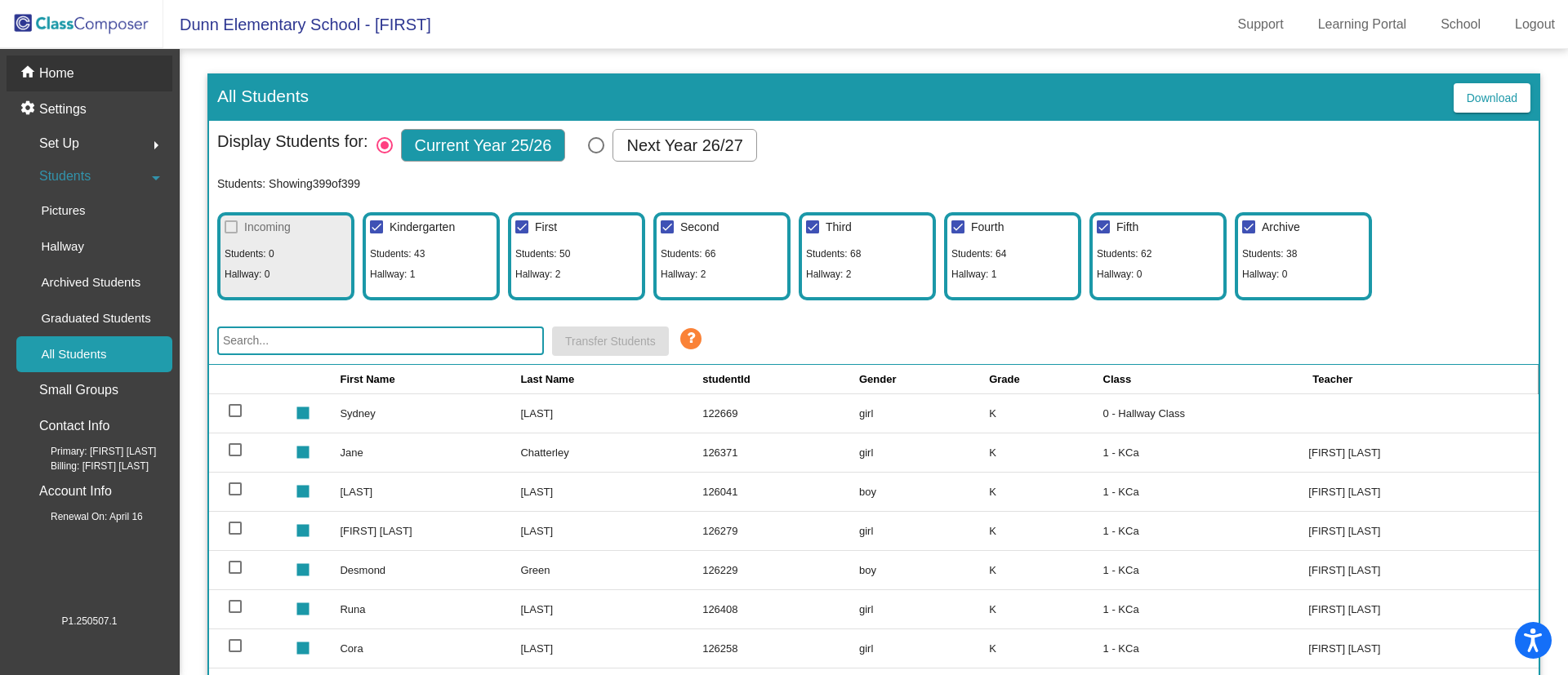 click on "Home" 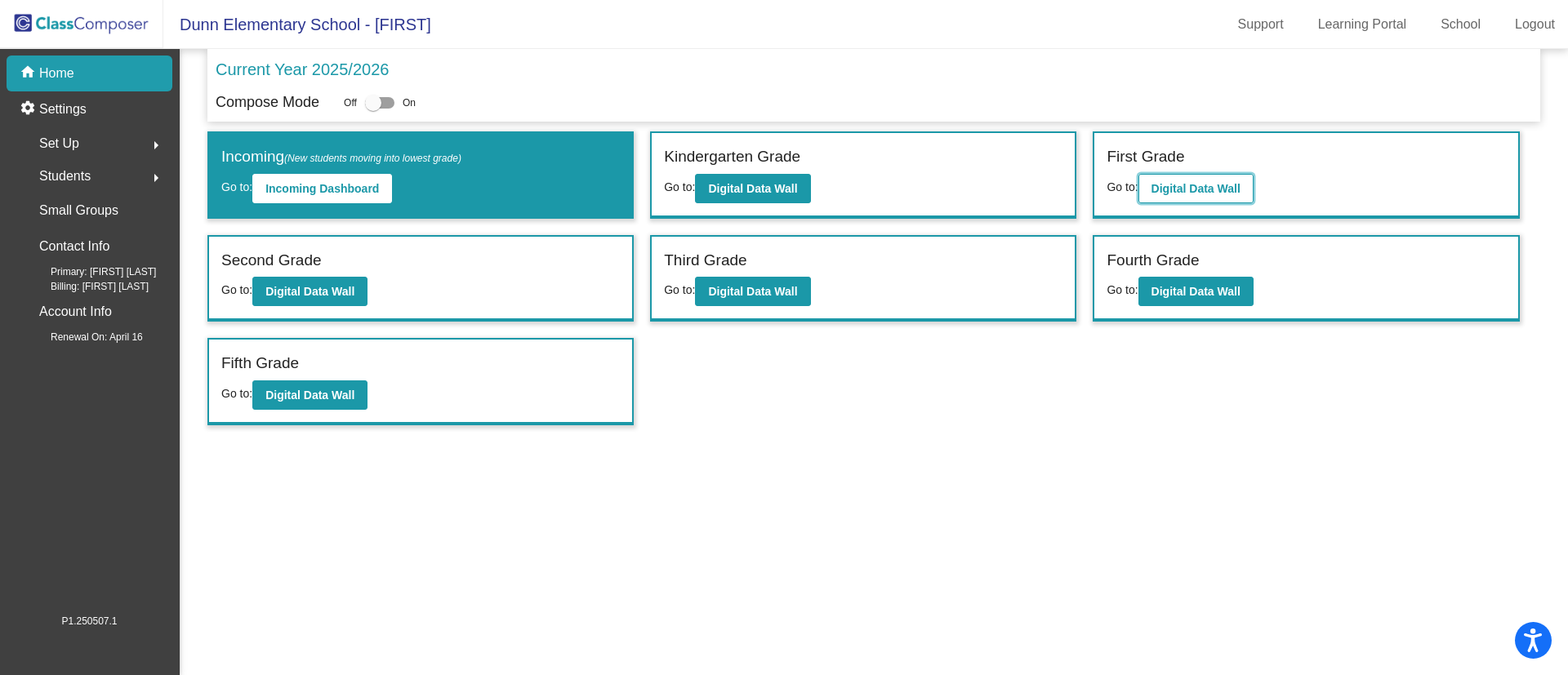 click on "Digital Data Wall" 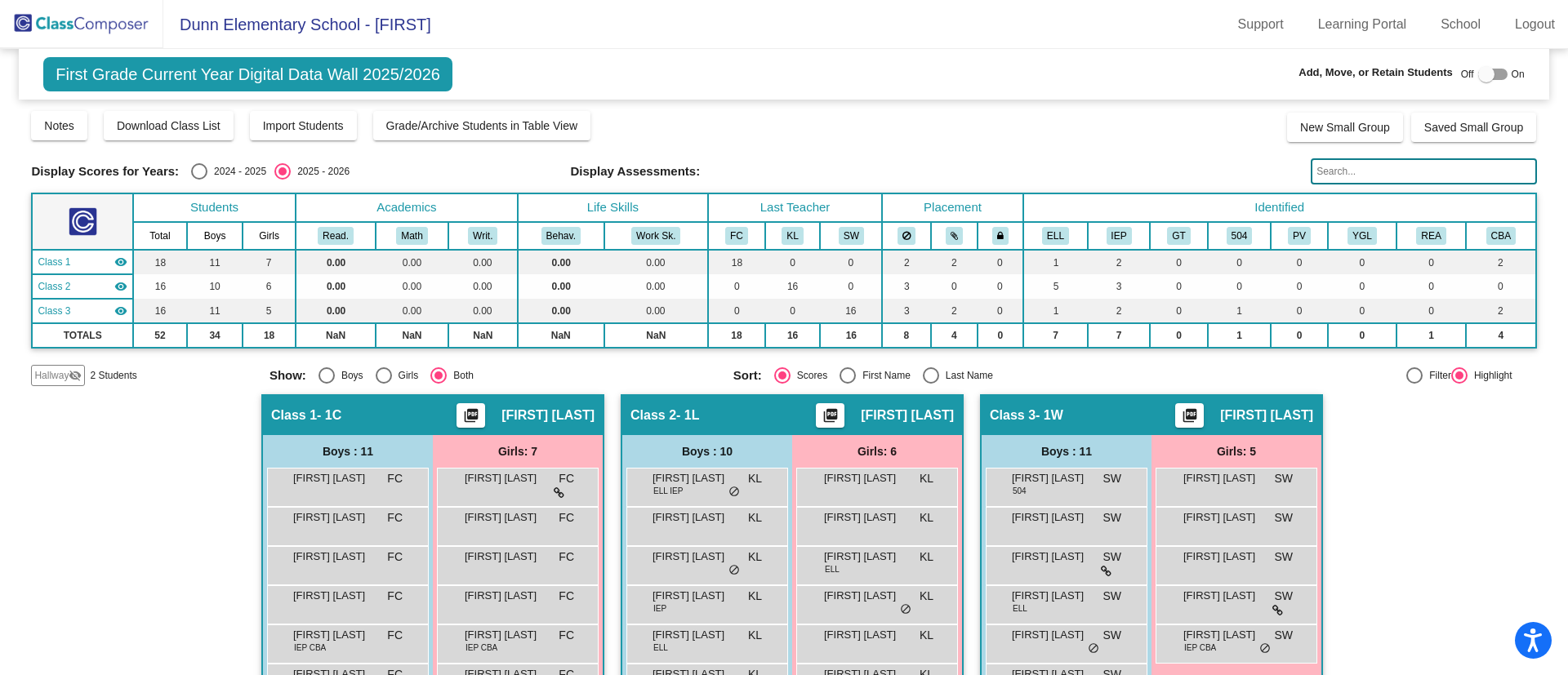 click on "Hallway" 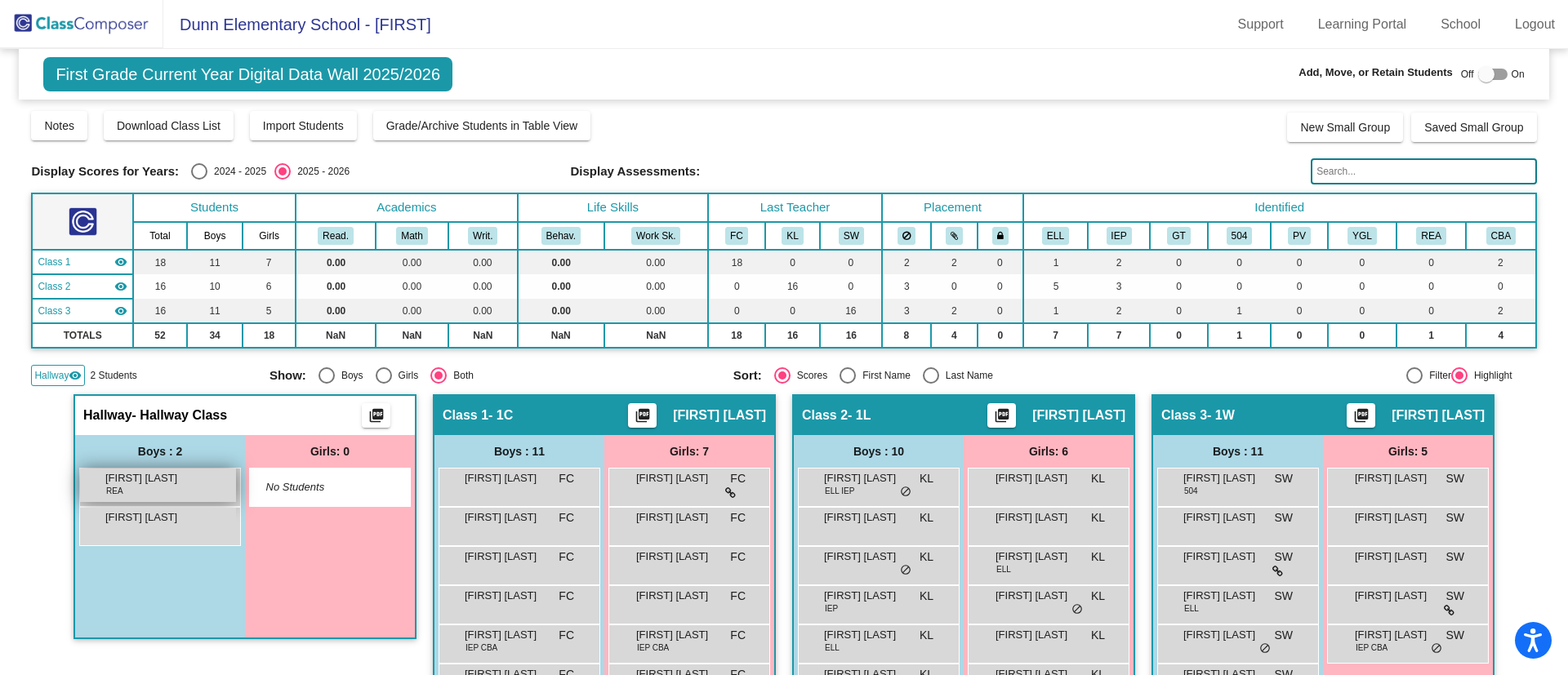 click on "[FIRST] [LAST]" at bounding box center [146, 478] 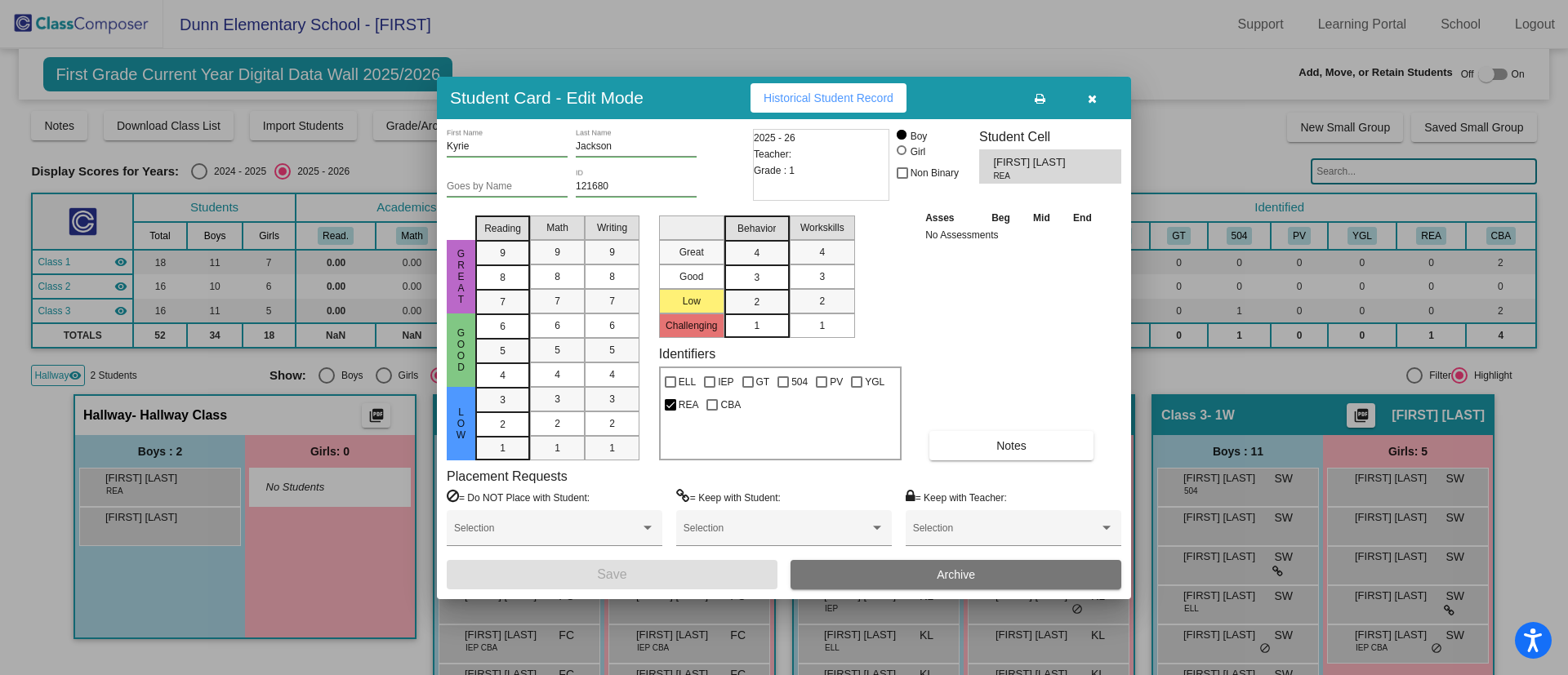 click on "Archive" at bounding box center (956, 575) 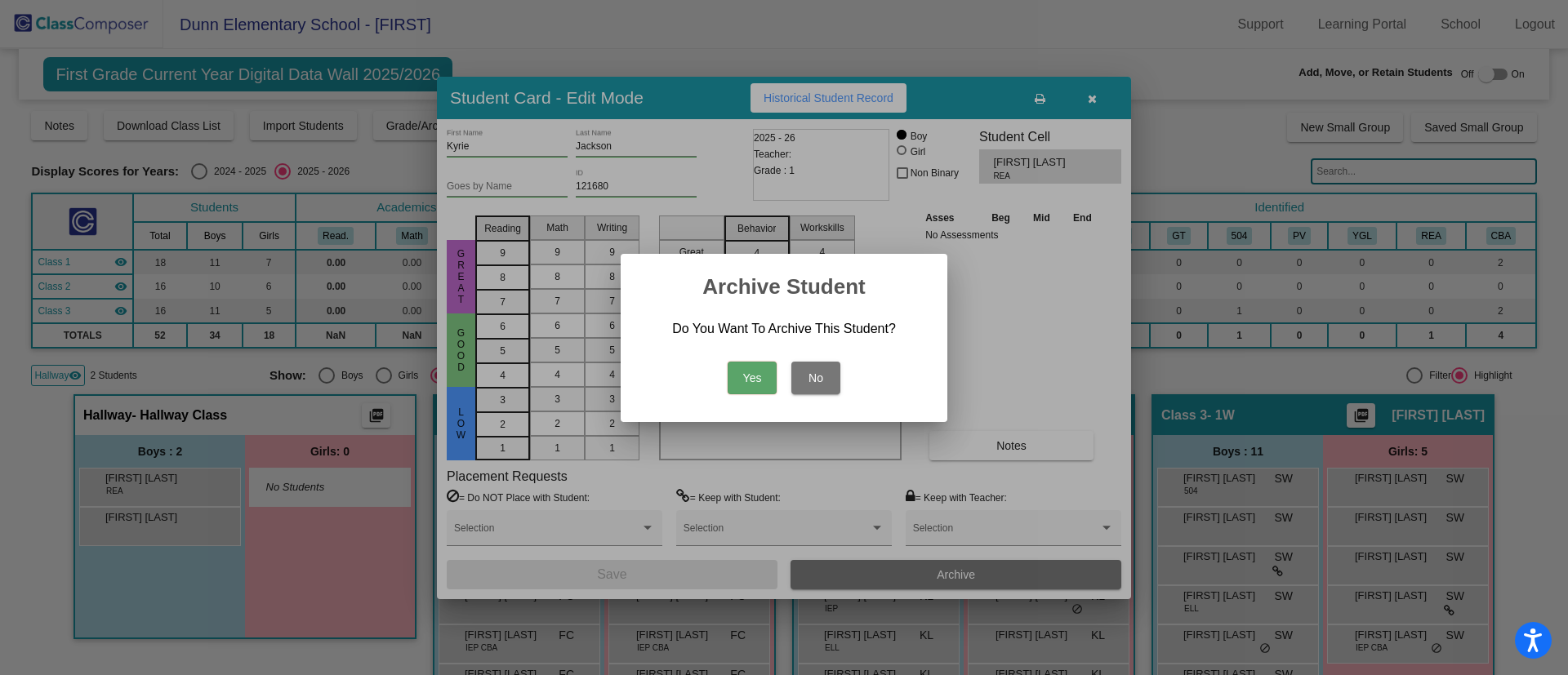 click on "Yes" at bounding box center [752, 378] 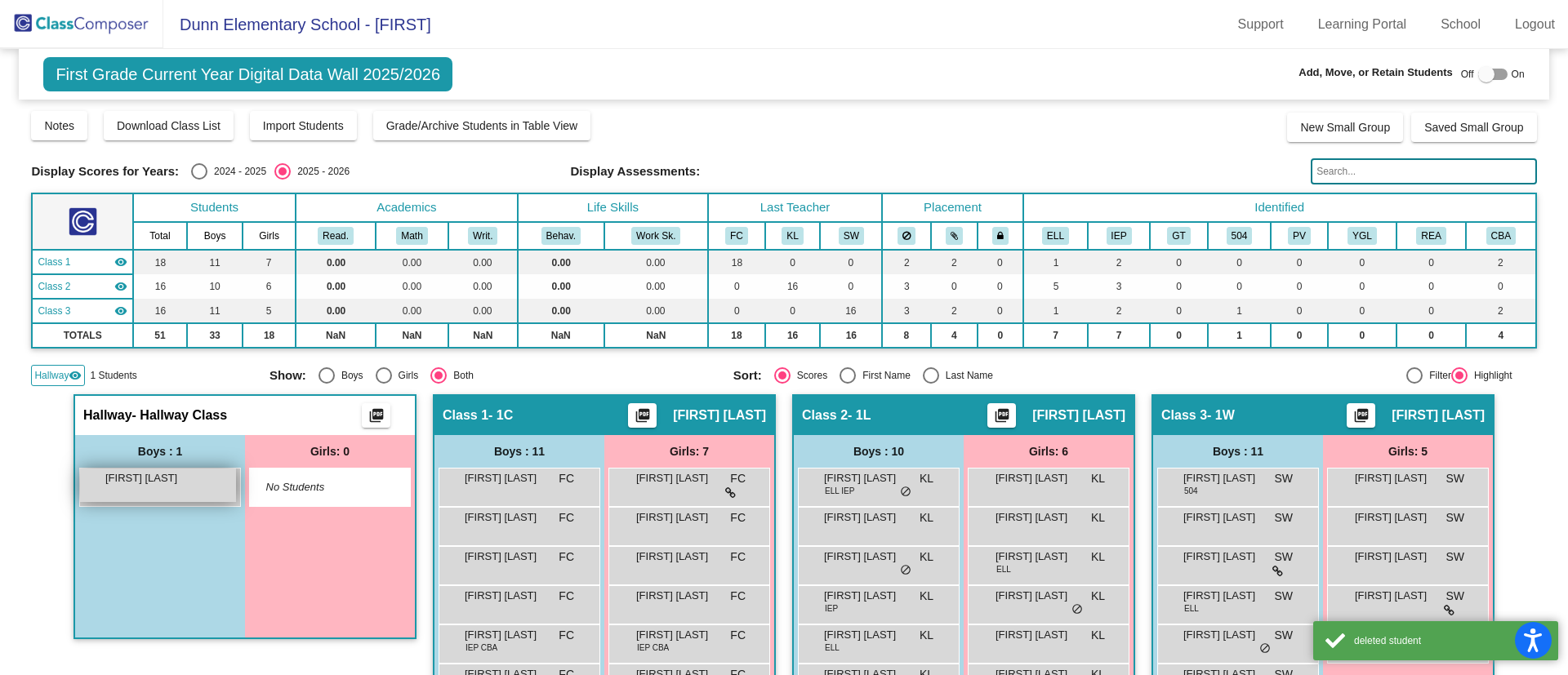 click on "[FIRST] [LAST] lock do_not_disturb_alt" at bounding box center [158, 485] 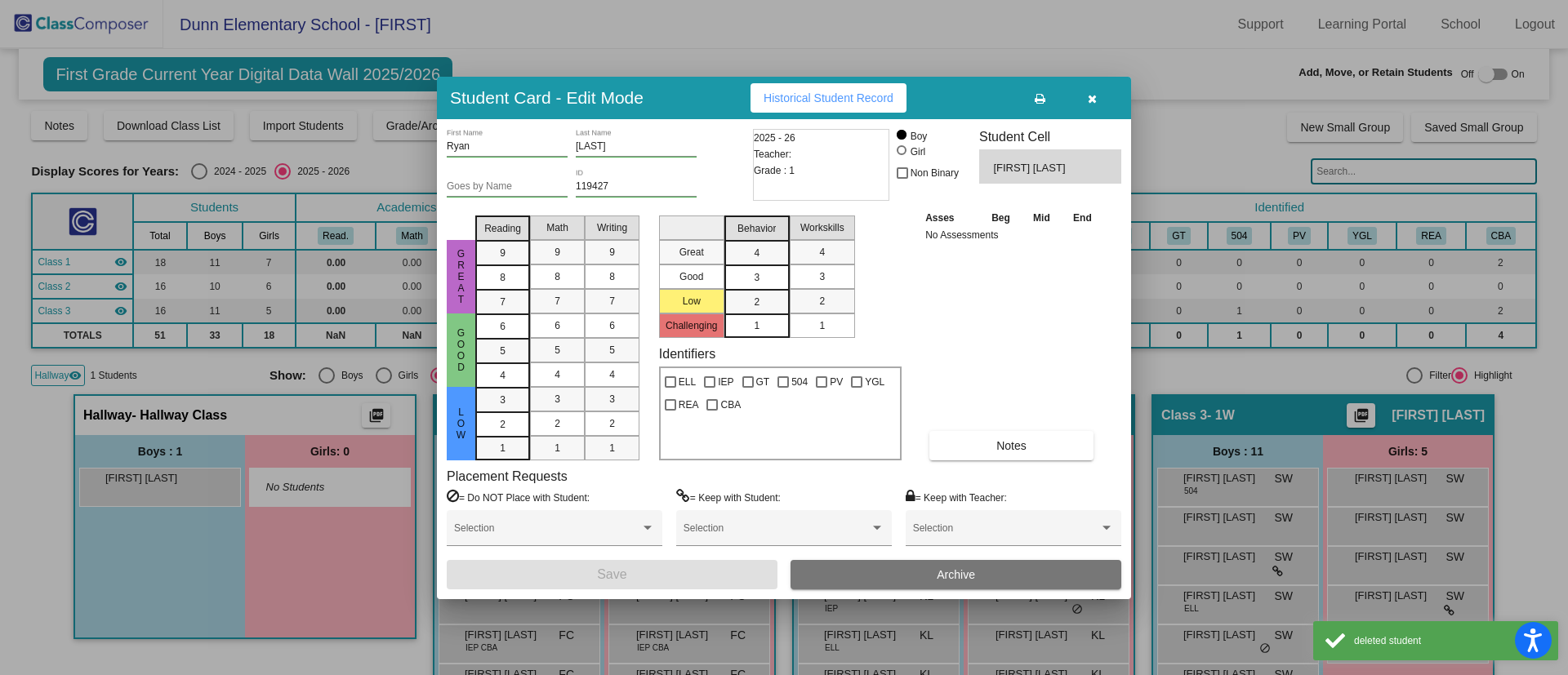click on "Archive" at bounding box center (956, 575) 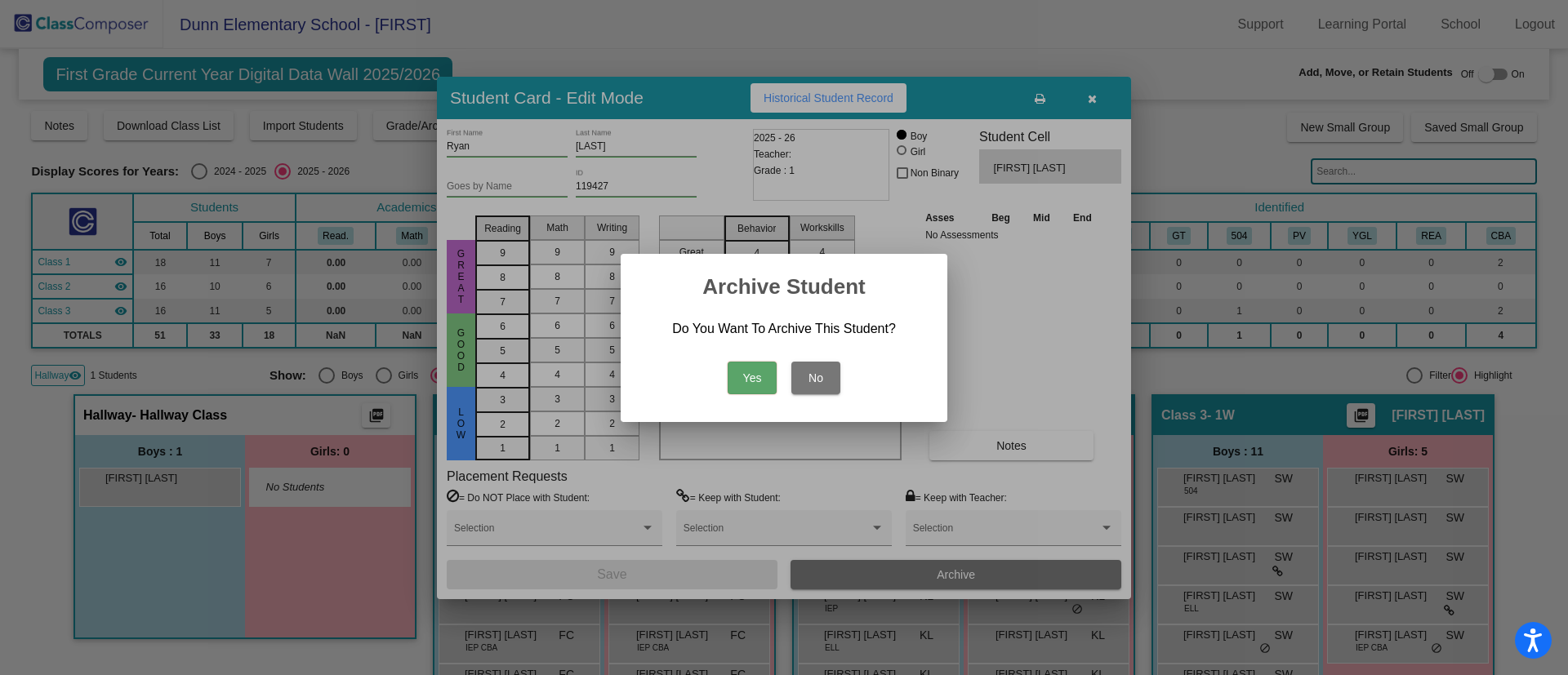 click on "Yes" at bounding box center (752, 378) 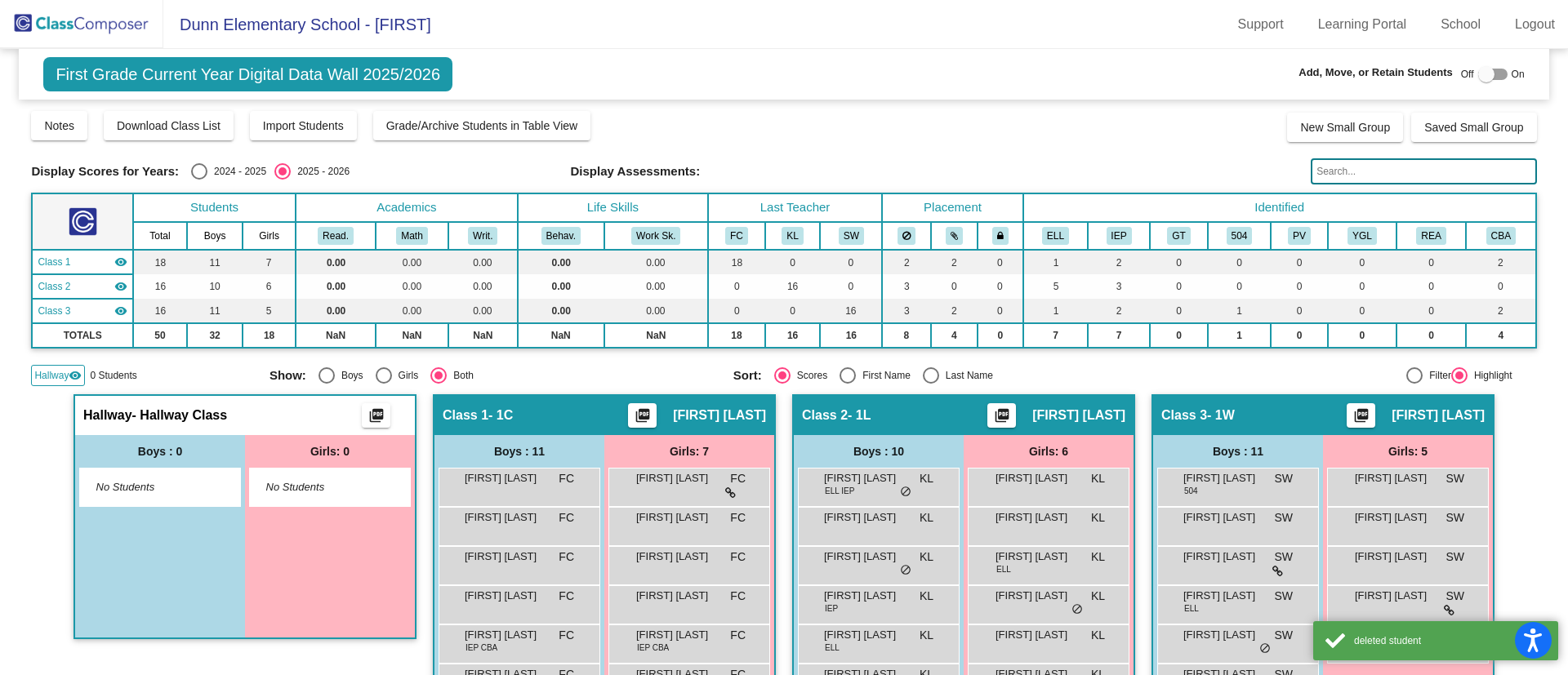 click on "First Grade Current Year Digital Data Wall 2025/2026  Add, Move, or Retain Students Off   On  Incoming   Digital Data Wall    Display Scores for Years:   2024 - 2025   2025 - 2026  Grade/Archive Students in Table View   Download   New Small Group   Saved Small Group   Notes   Download Class List   Import Students   Grade/Archive Students in Table View   New Small Group   Saved Small Group  Display Scores for Years:   2024 - 2025   2025 - 2026 Display Assessments: Students Academics Life Skills  Last Teacher  Placement  Identified  Total Boys Girls  Read.   Math   Writ.   Behav.   Work Sk.   FC   KL   SW   ELL   IEP   GT   504   PV   YGL   REA   CBA  Hallway  visibility  0 0 0                 0   0   0   0   0   0   0   0   0   0   0   0   0   0  Class 1  visibility  18 11 7  0.00   0.00   0.00   0.00   0.00   18   0   0   2   2   0   1   2   0   0   0   0   0   2  Class 2  visibility  16 10 6  0.00   0.00   0.00   0.00   0.00   0   16   0   3   0   0   5   3   0   0   0   0   0   0  Class 3  visibility" 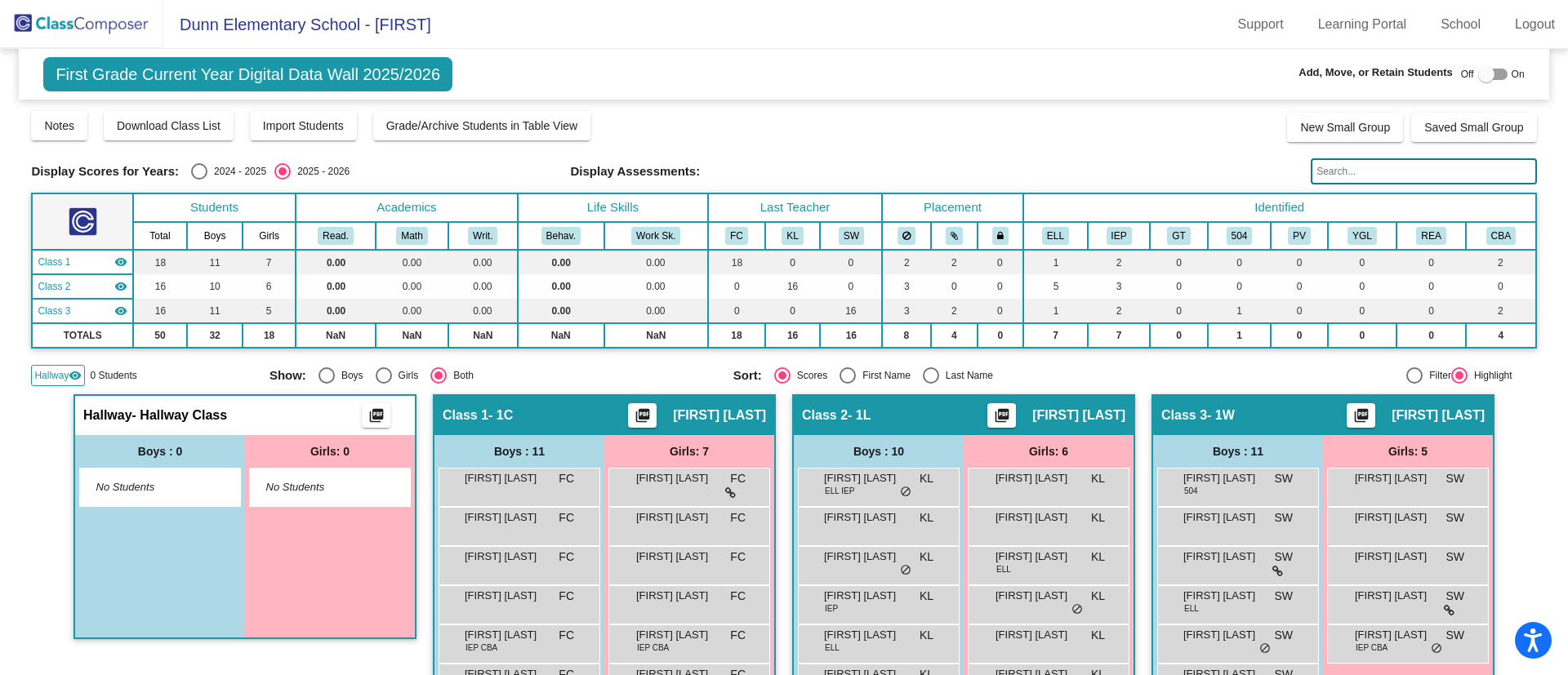 click at bounding box center [1493, 74] 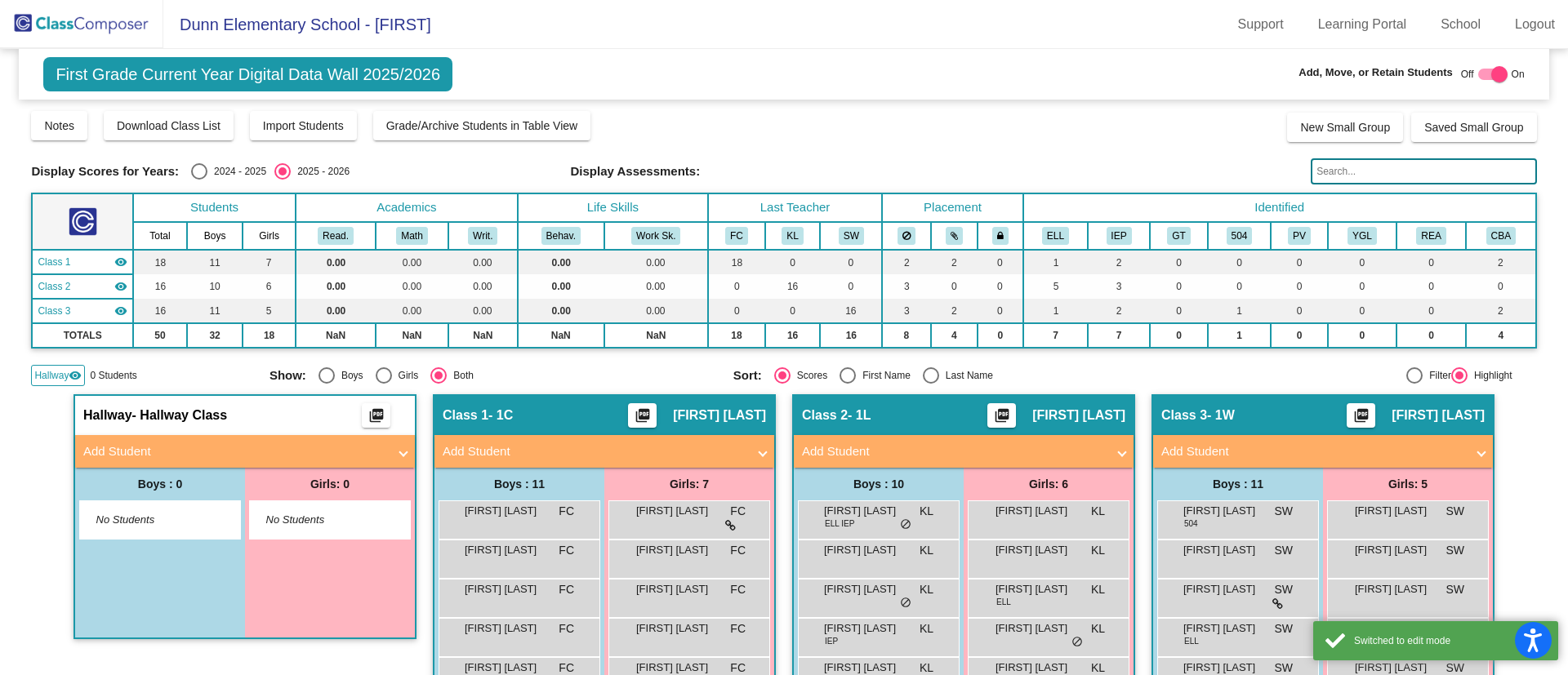 click on "Add Student" at bounding box center [235, 451] 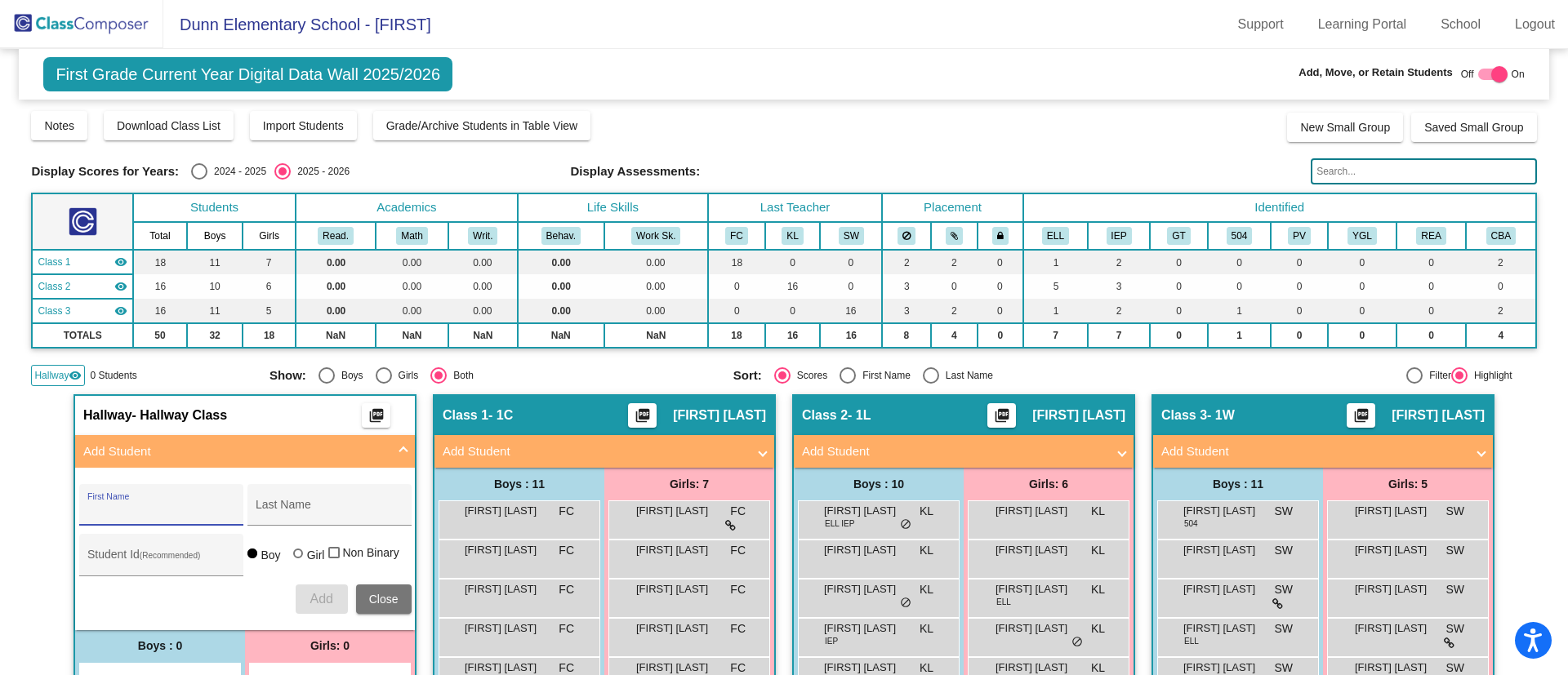 click on "First Name" at bounding box center (161, 511) 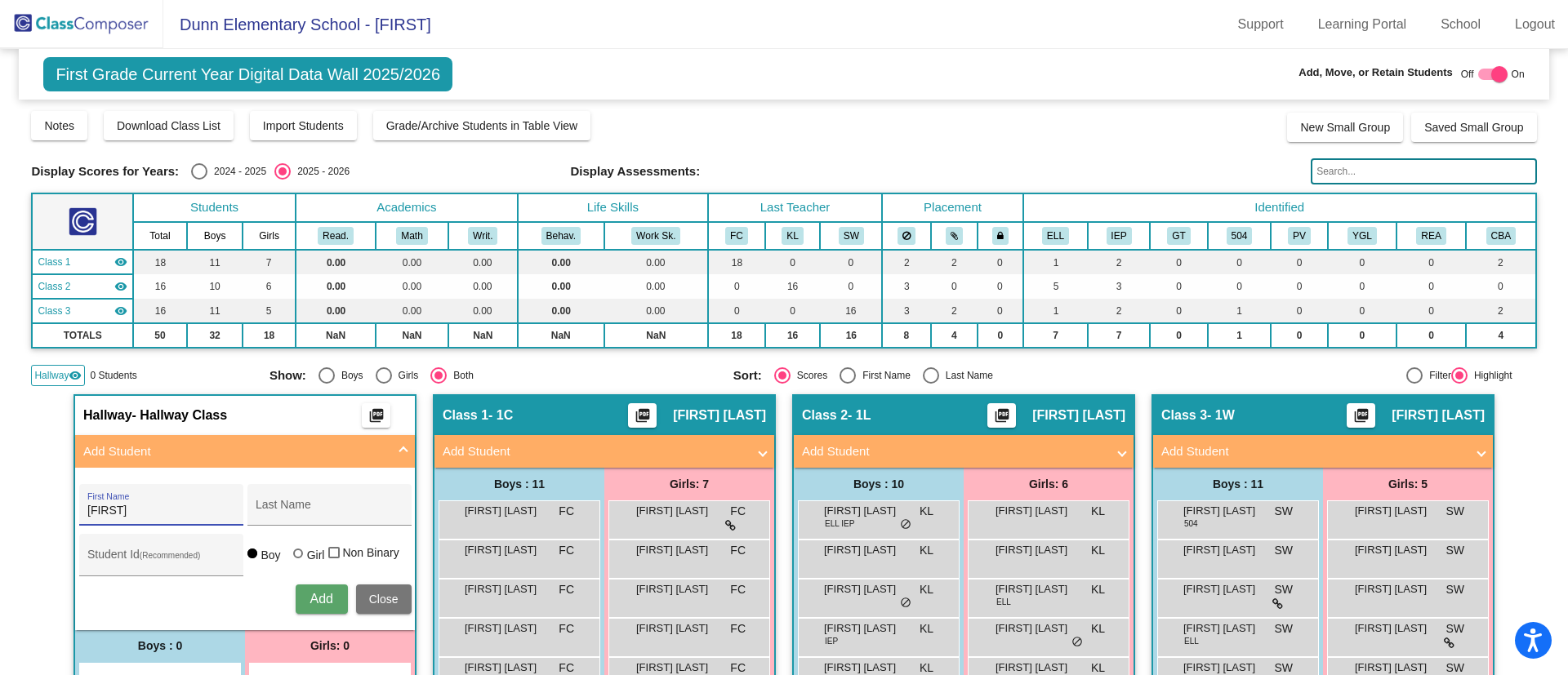 type on "[FIRST]" 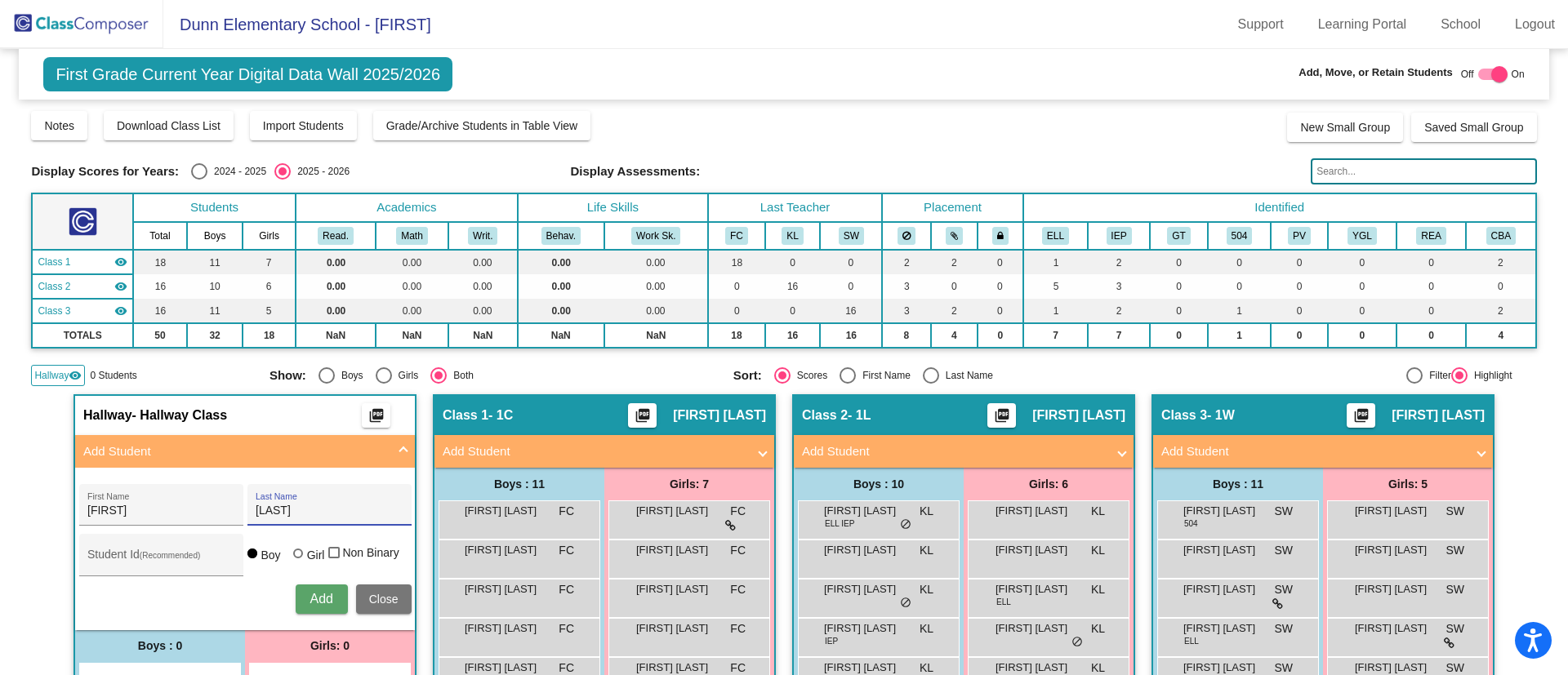 type on "[LAST]" 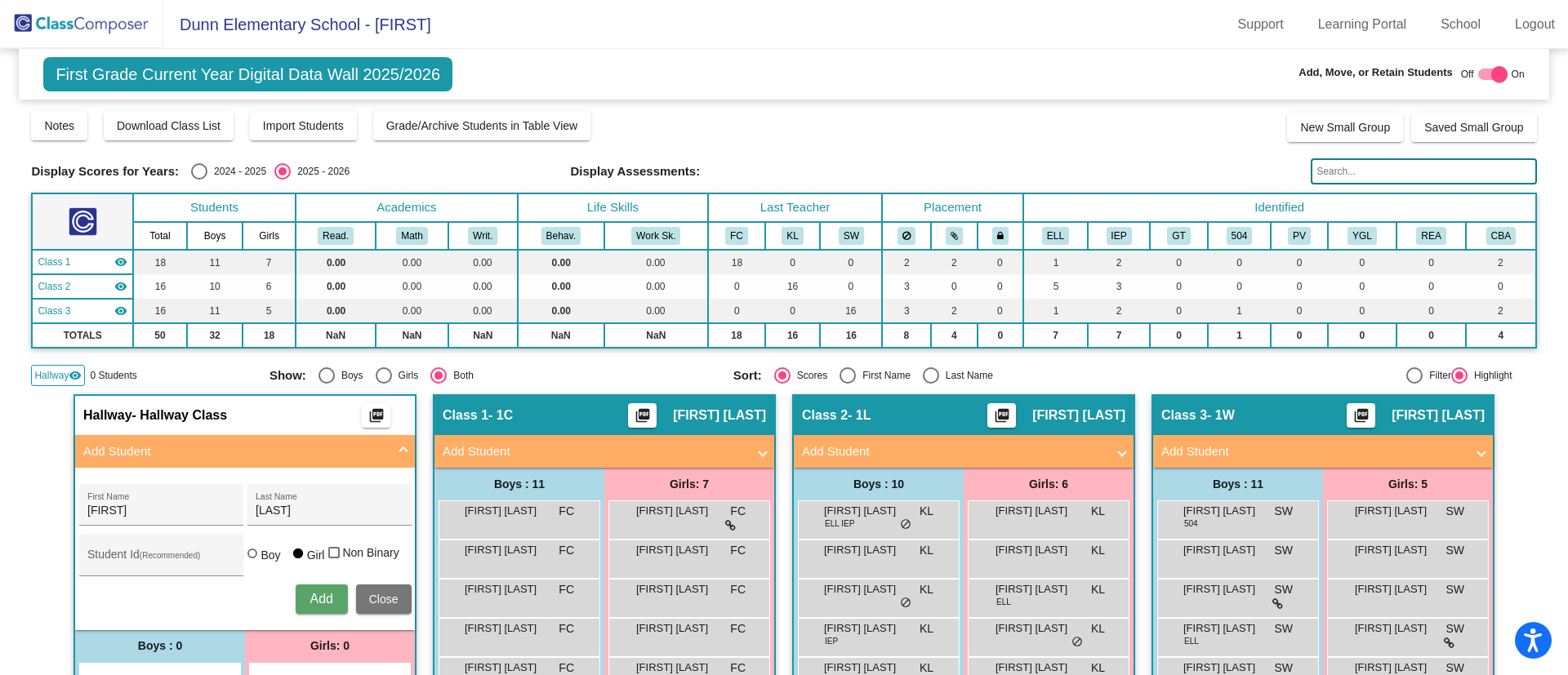 click on "Add" at bounding box center (321, 598) 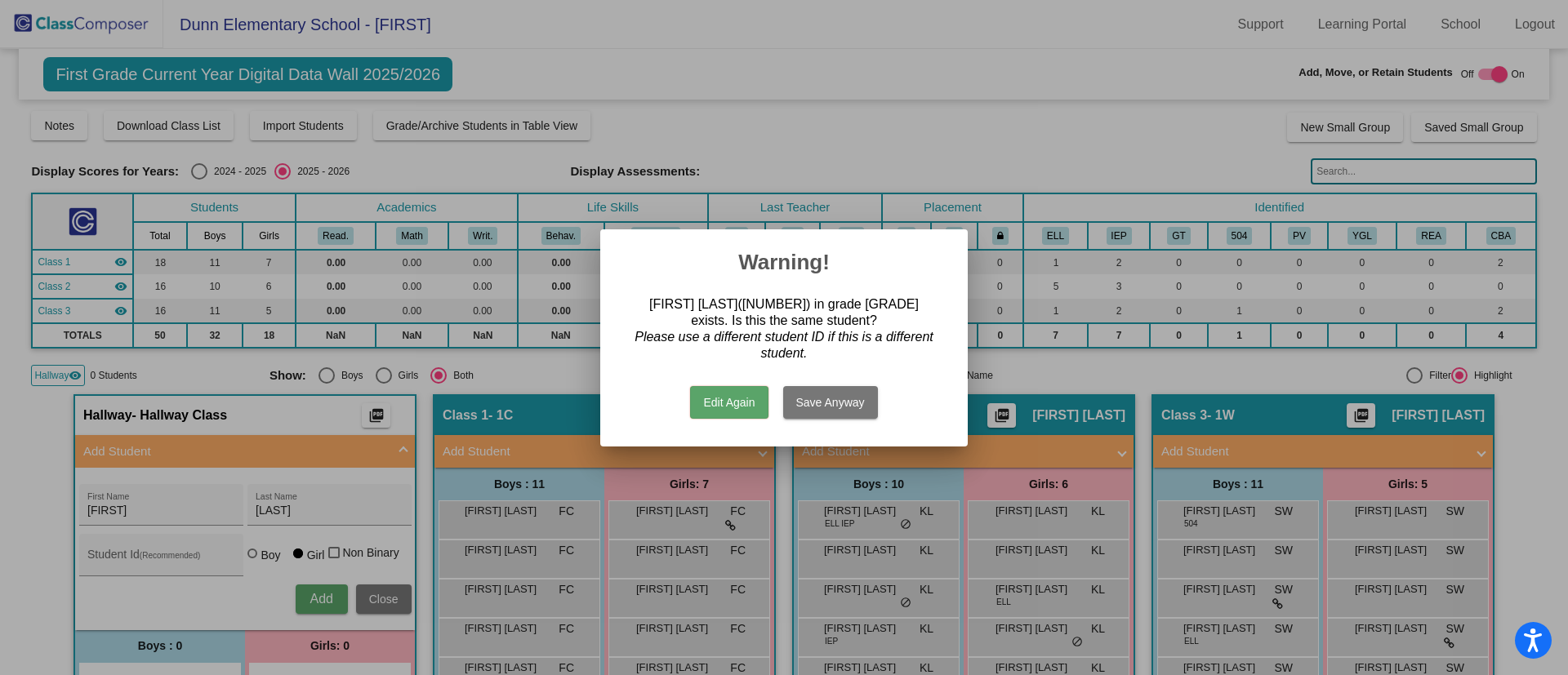 click on "Edit Again" at bounding box center [728, 402] 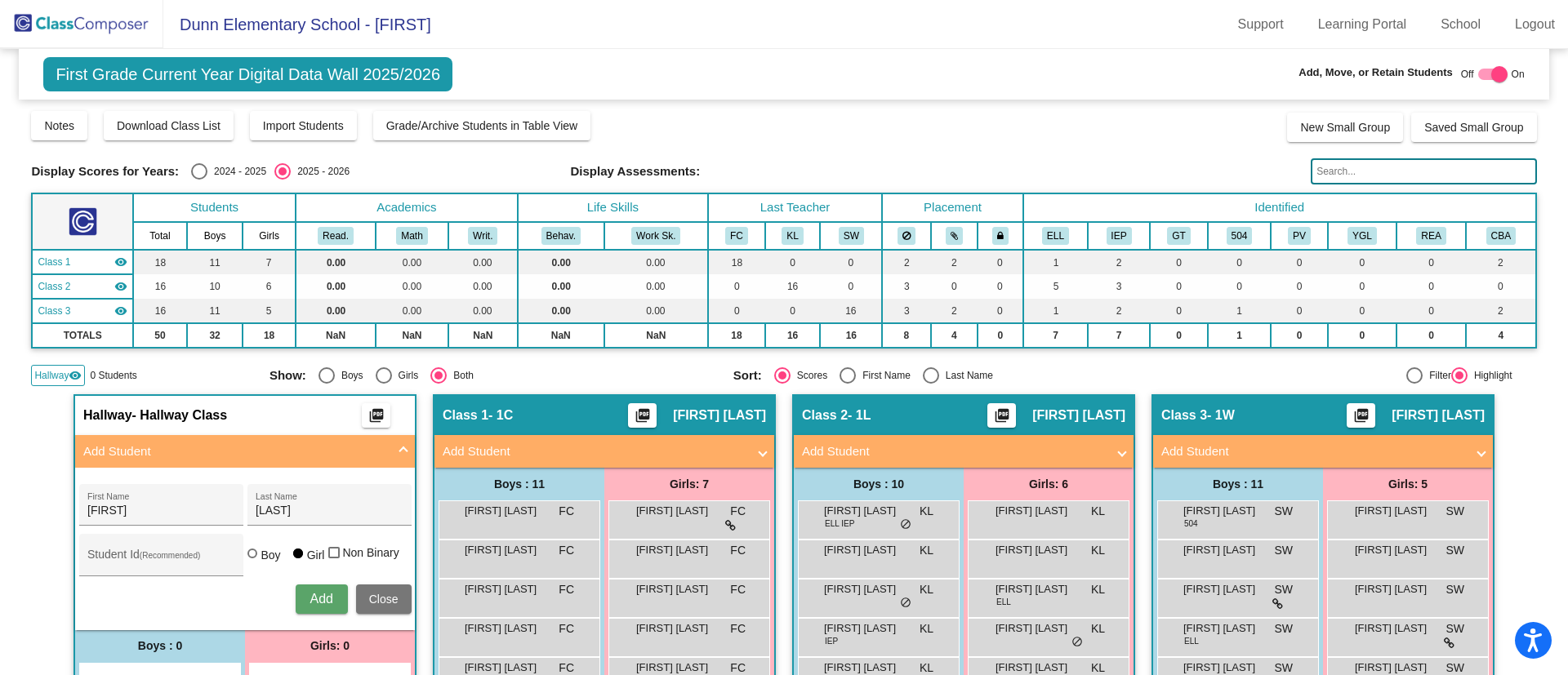 click 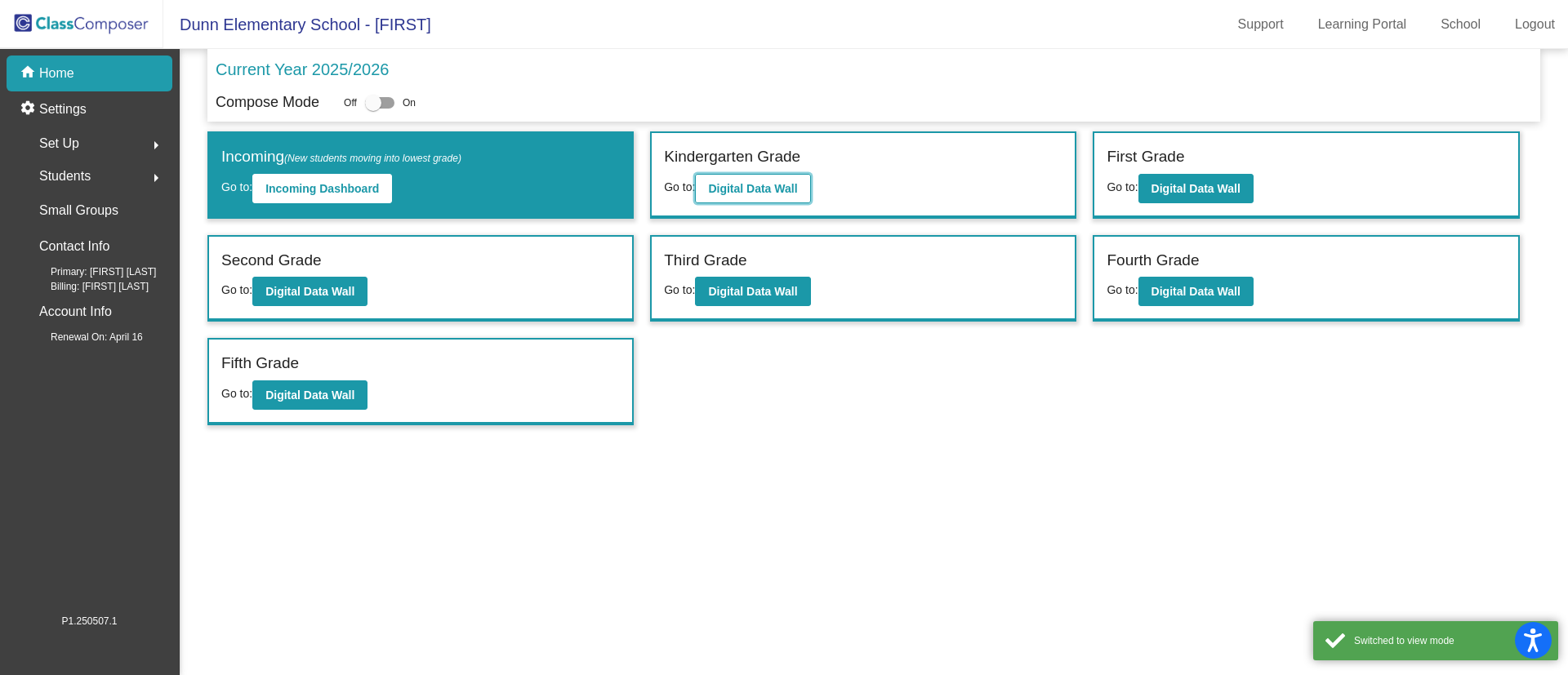 click on "Digital Data Wall" 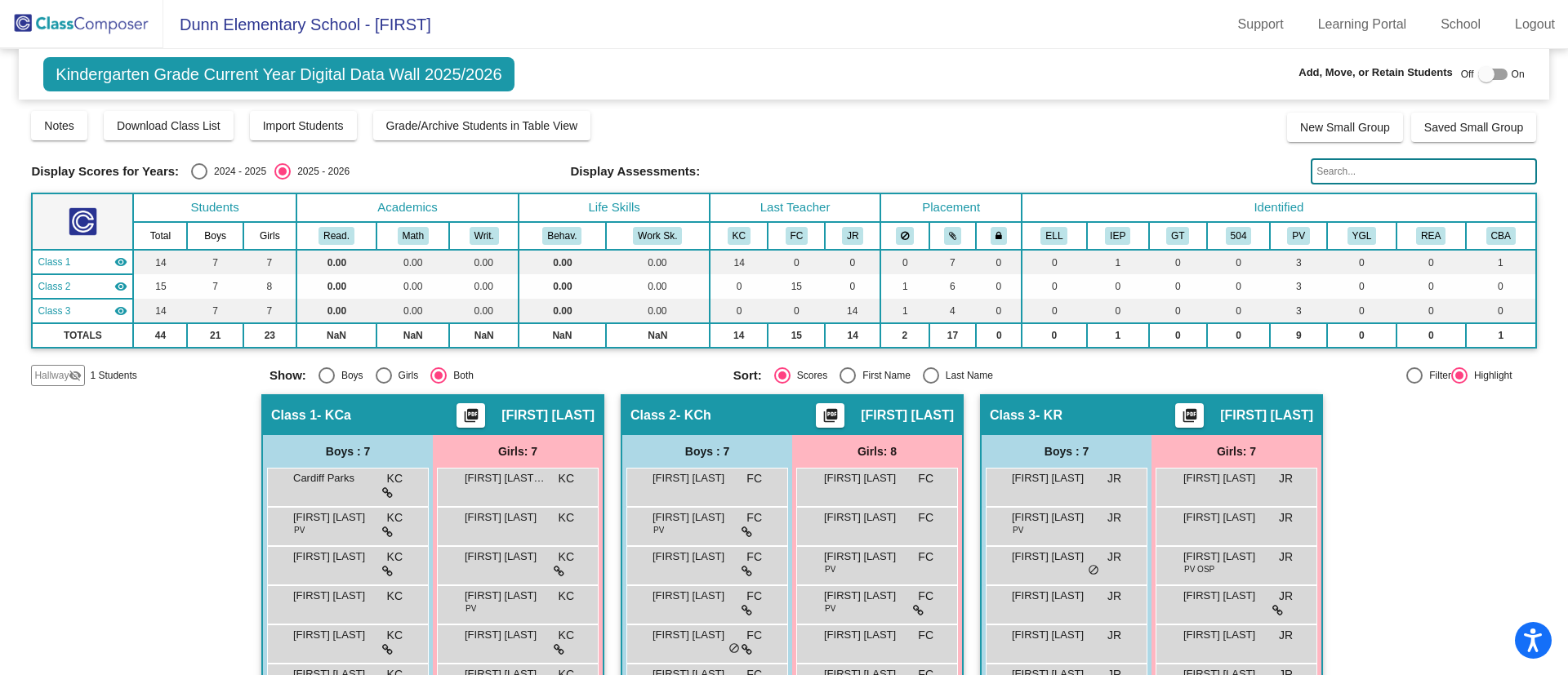 click on "Hallway" 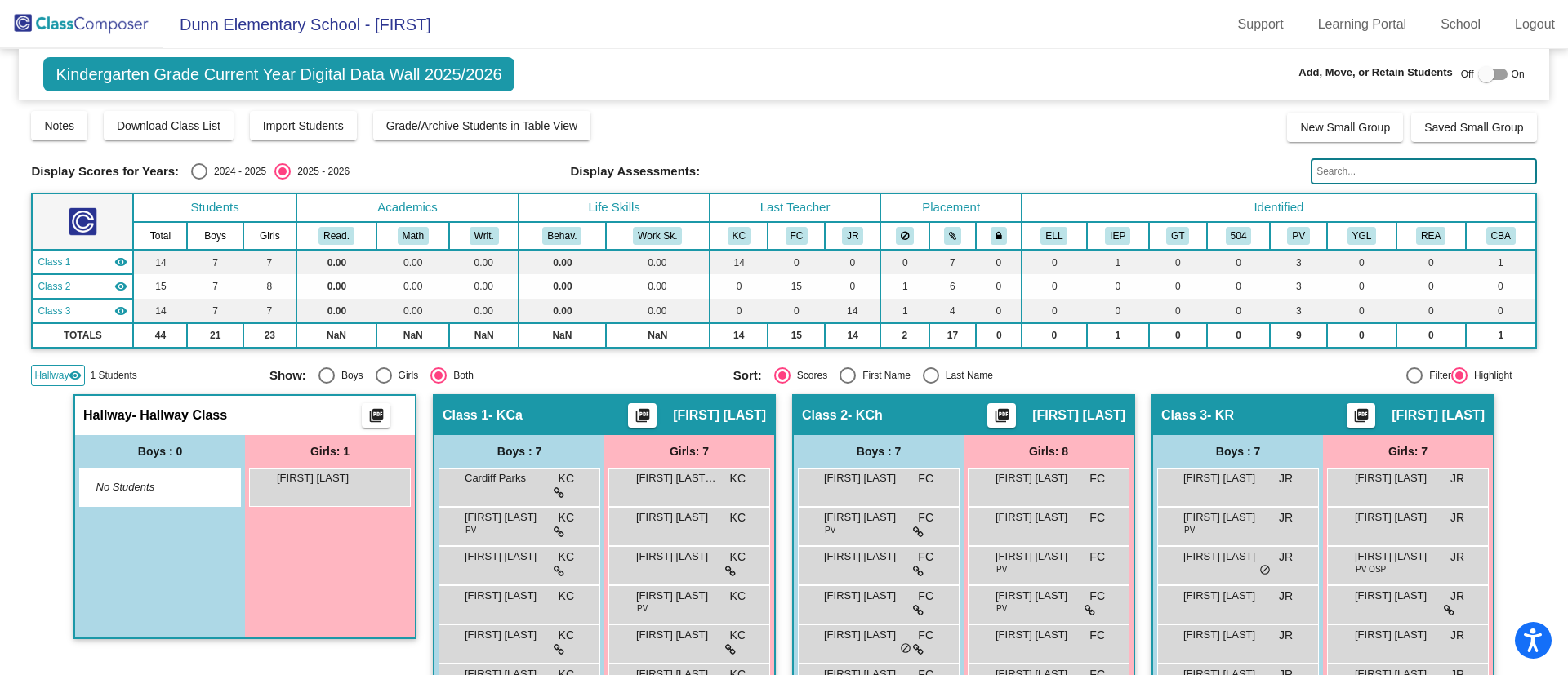 scroll, scrollTop: 132, scrollLeft: 0, axis: vertical 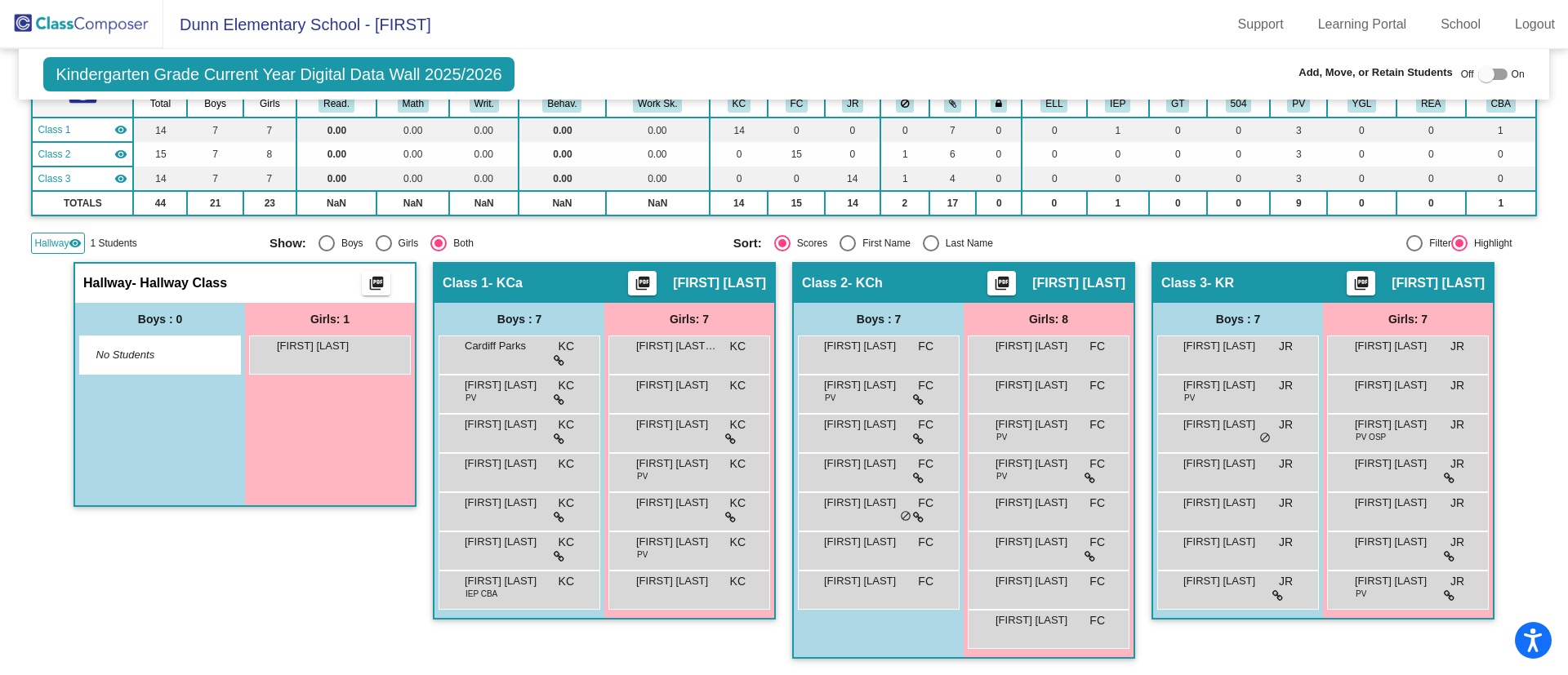 click on "First Name" at bounding box center [883, 243] 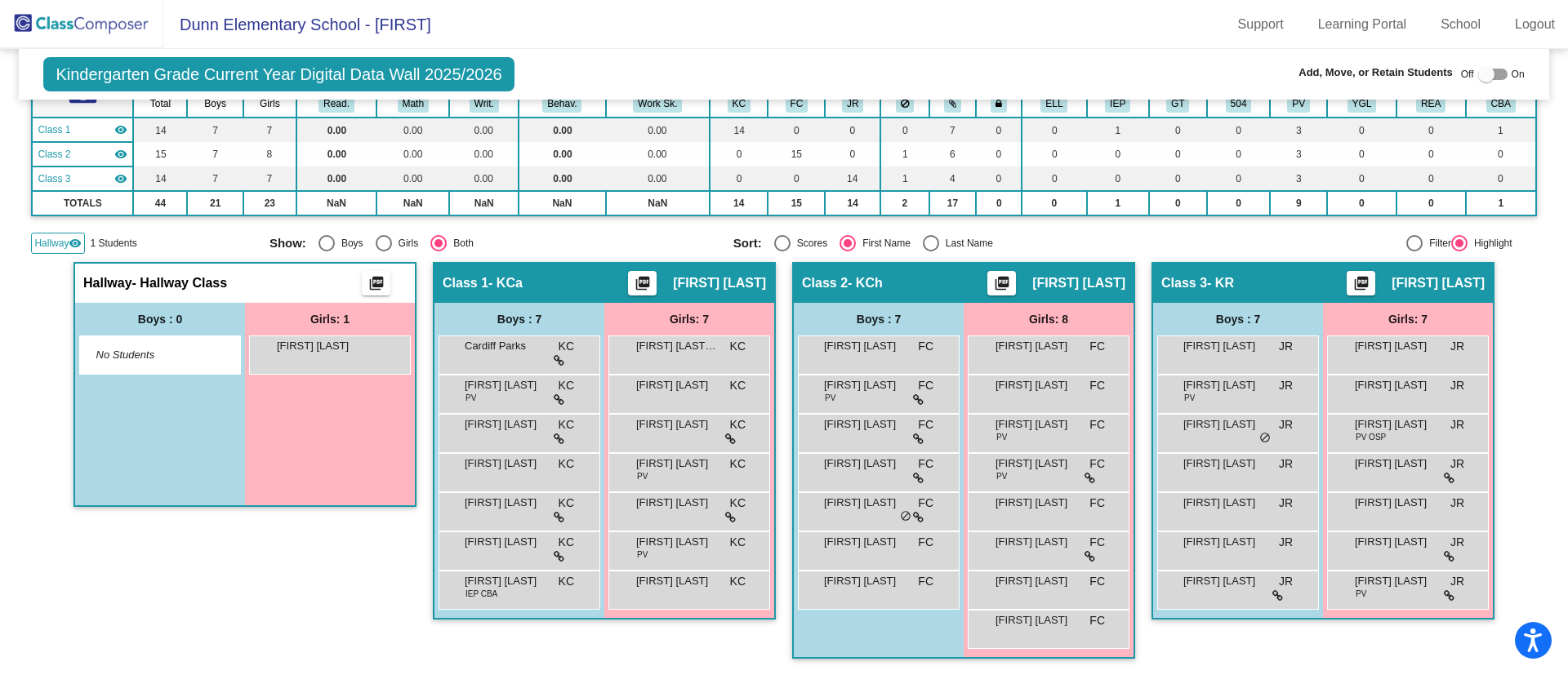 click on "Hallway" 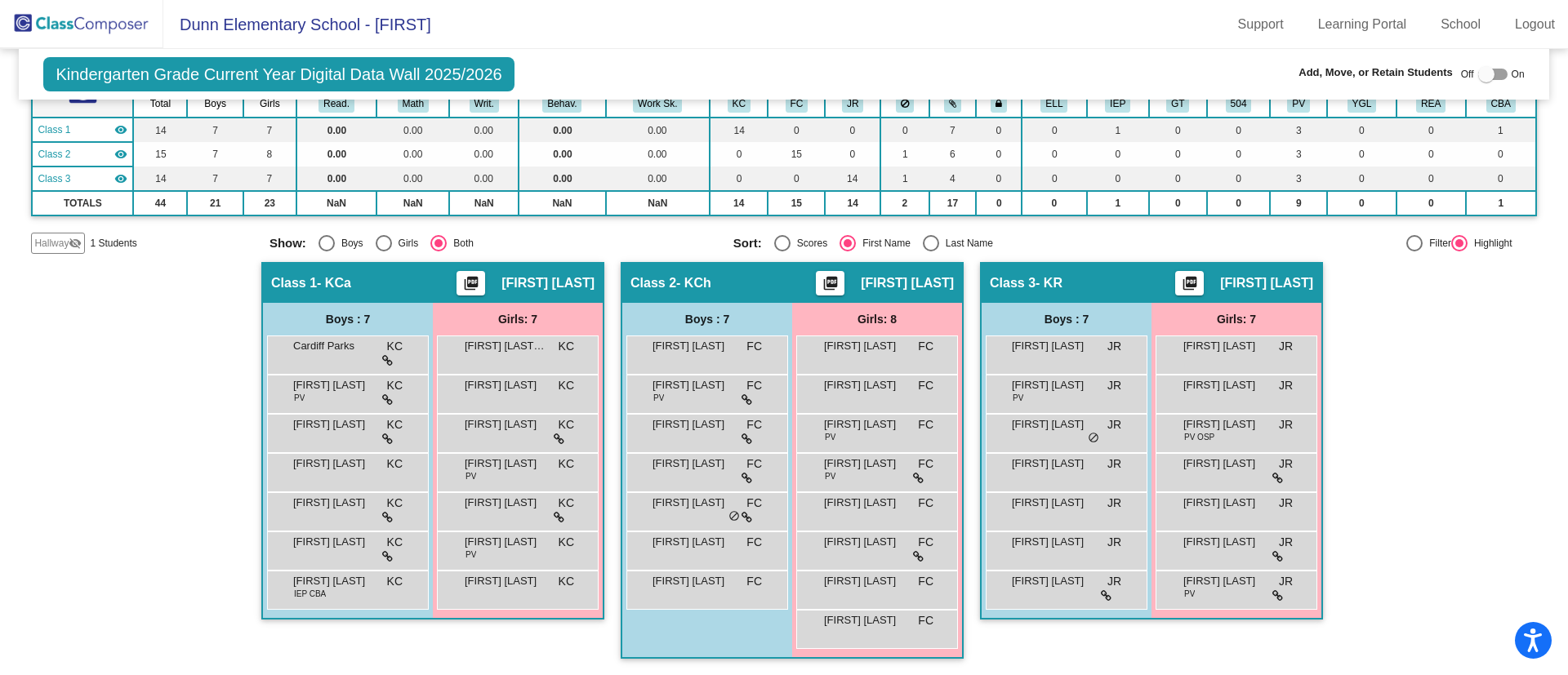 click on "Hallway" 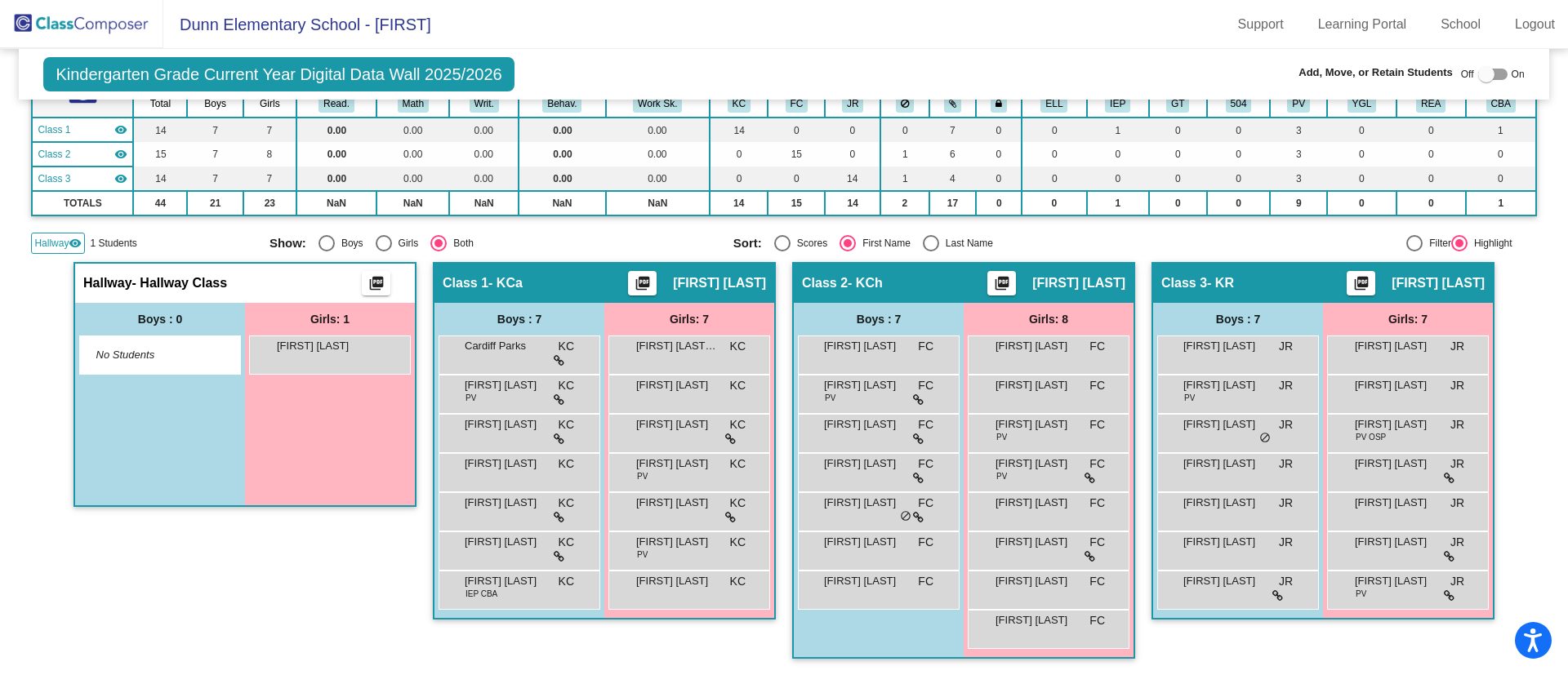 scroll, scrollTop: 0, scrollLeft: 0, axis: both 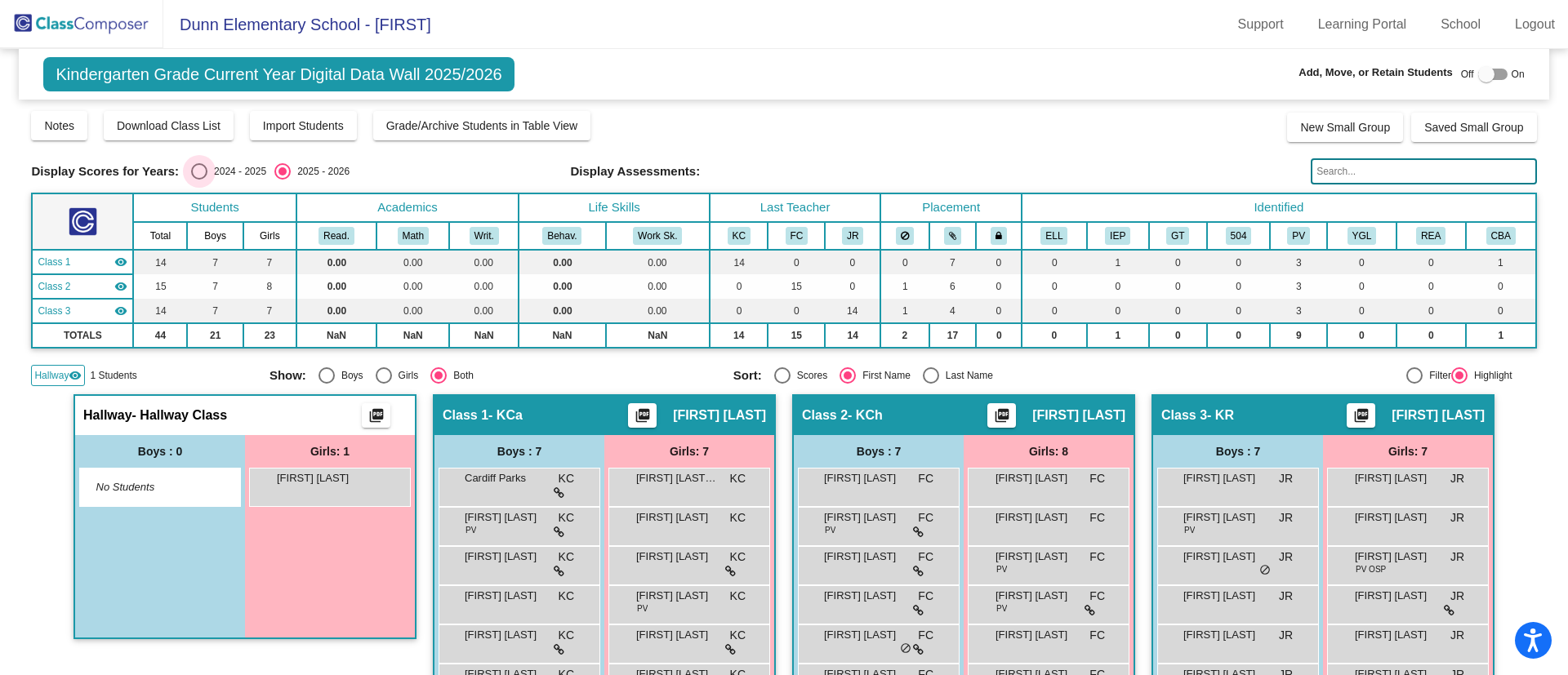 click on "2024 - 2025" at bounding box center [237, 171] 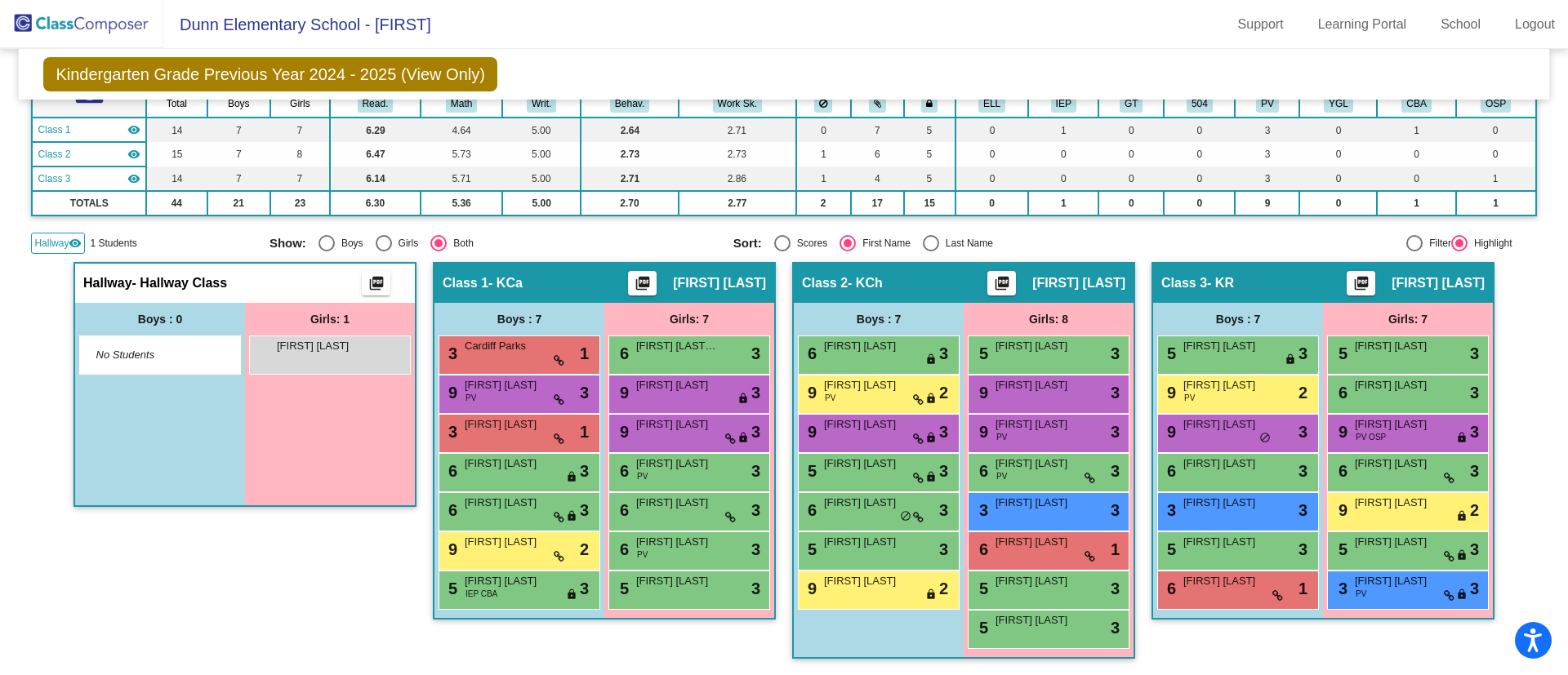 scroll, scrollTop: 0, scrollLeft: 0, axis: both 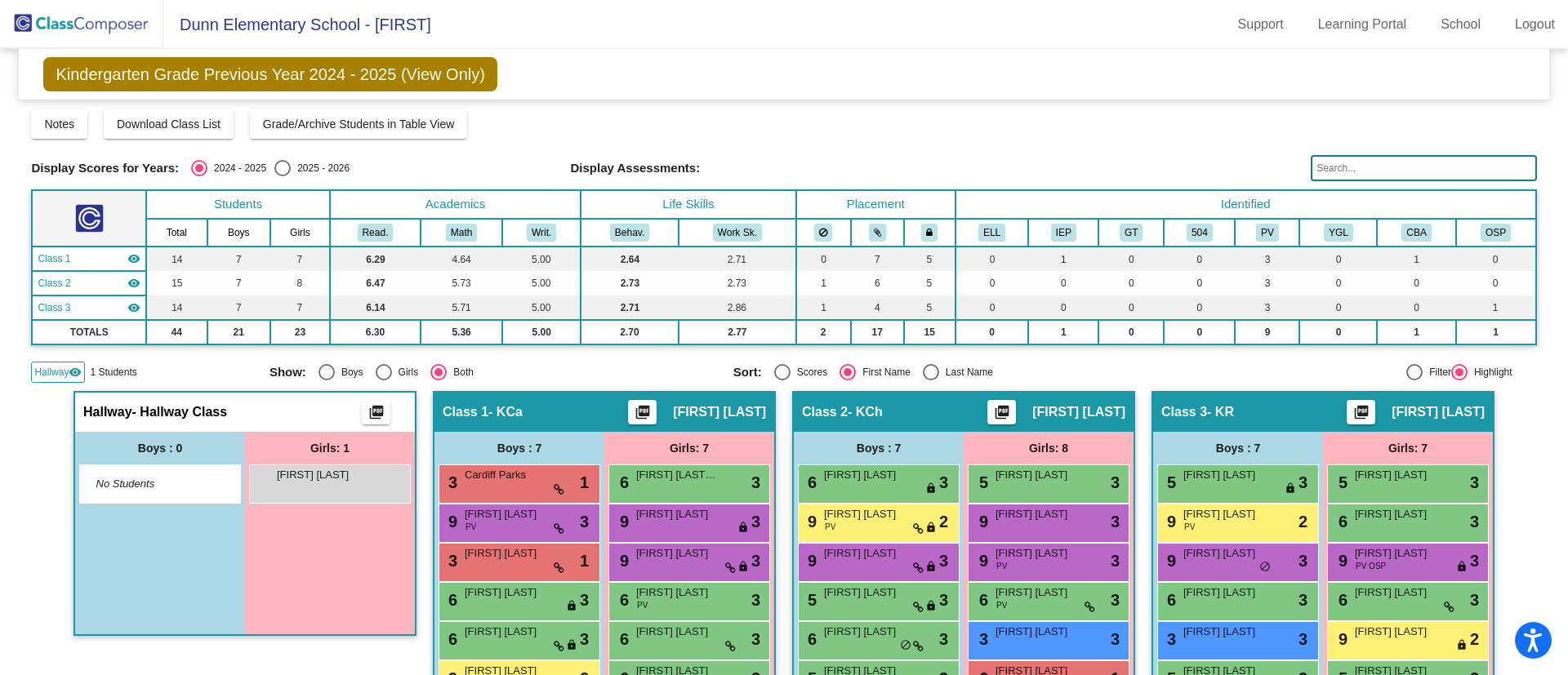 click 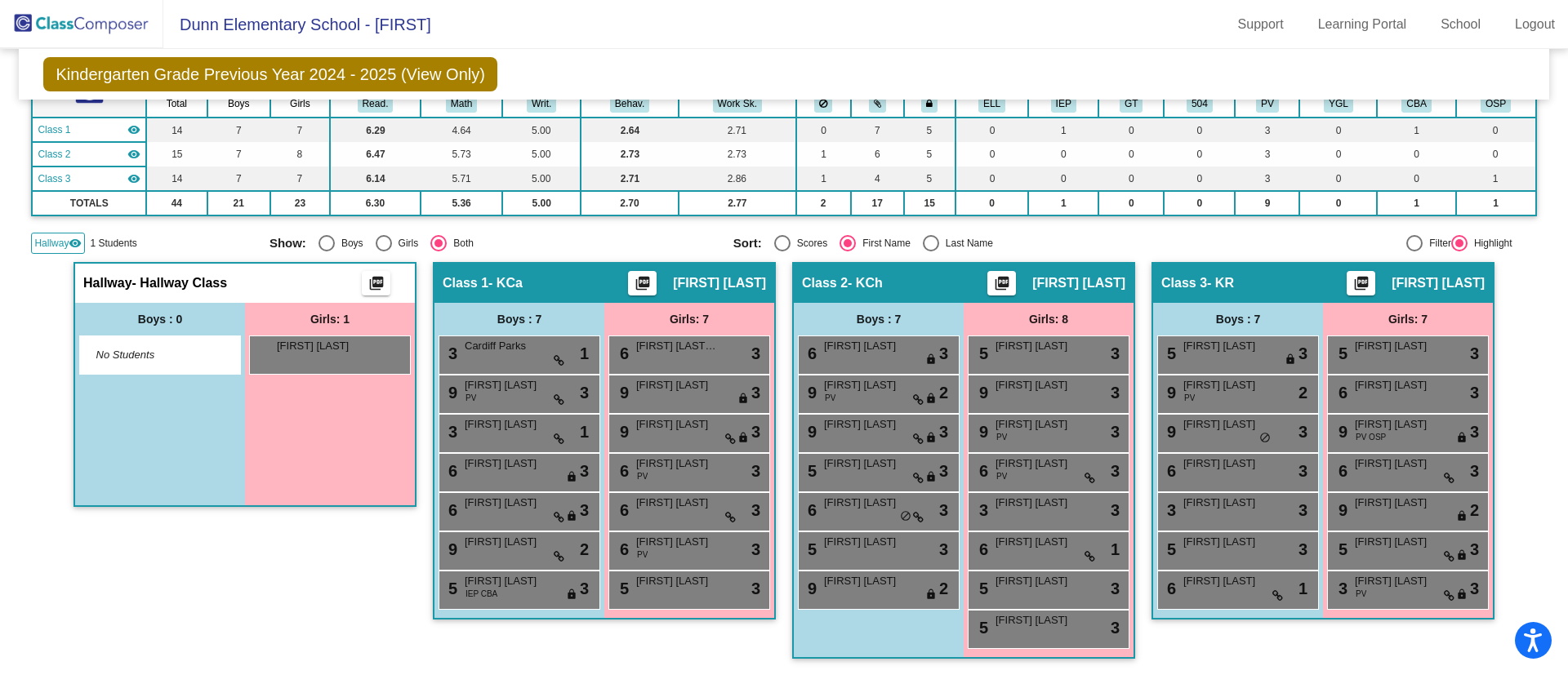 scroll, scrollTop: 0, scrollLeft: 0, axis: both 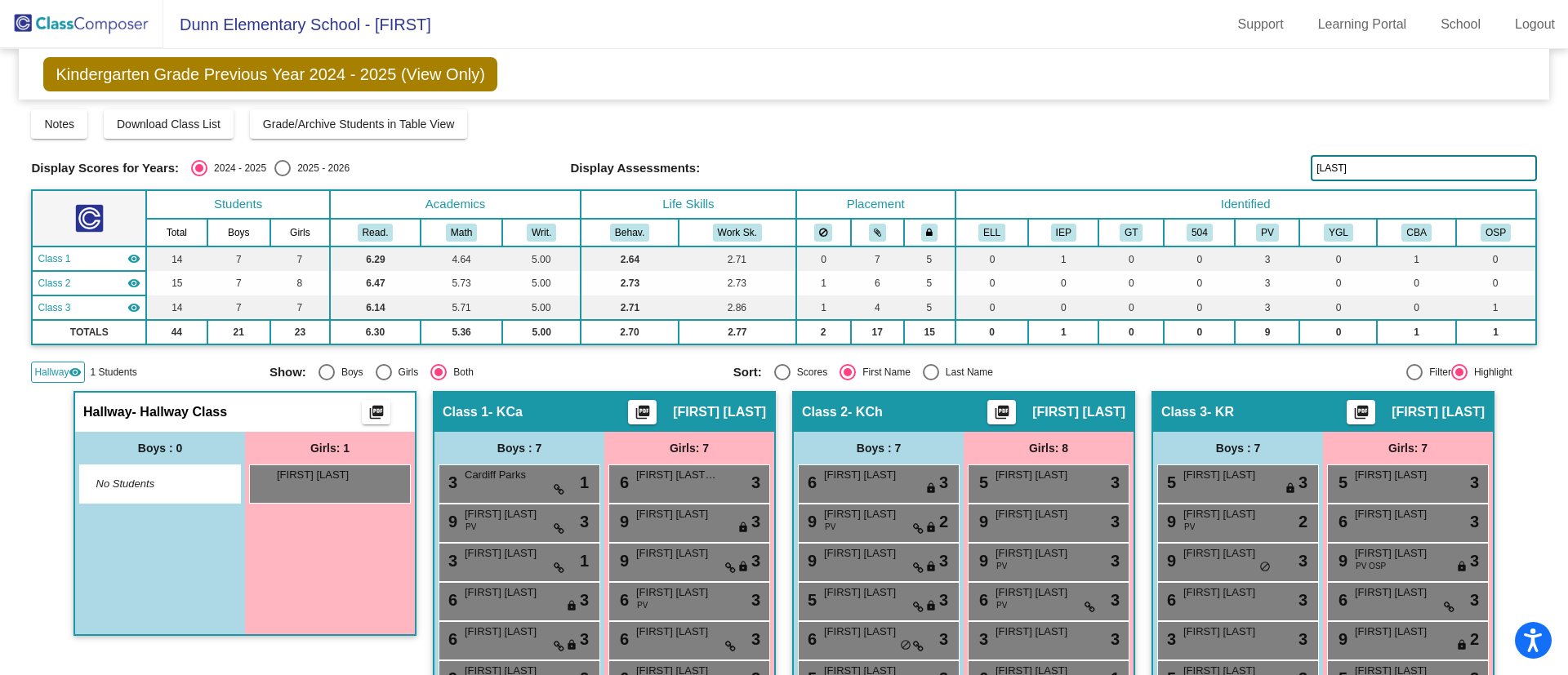type on "[LAST]" 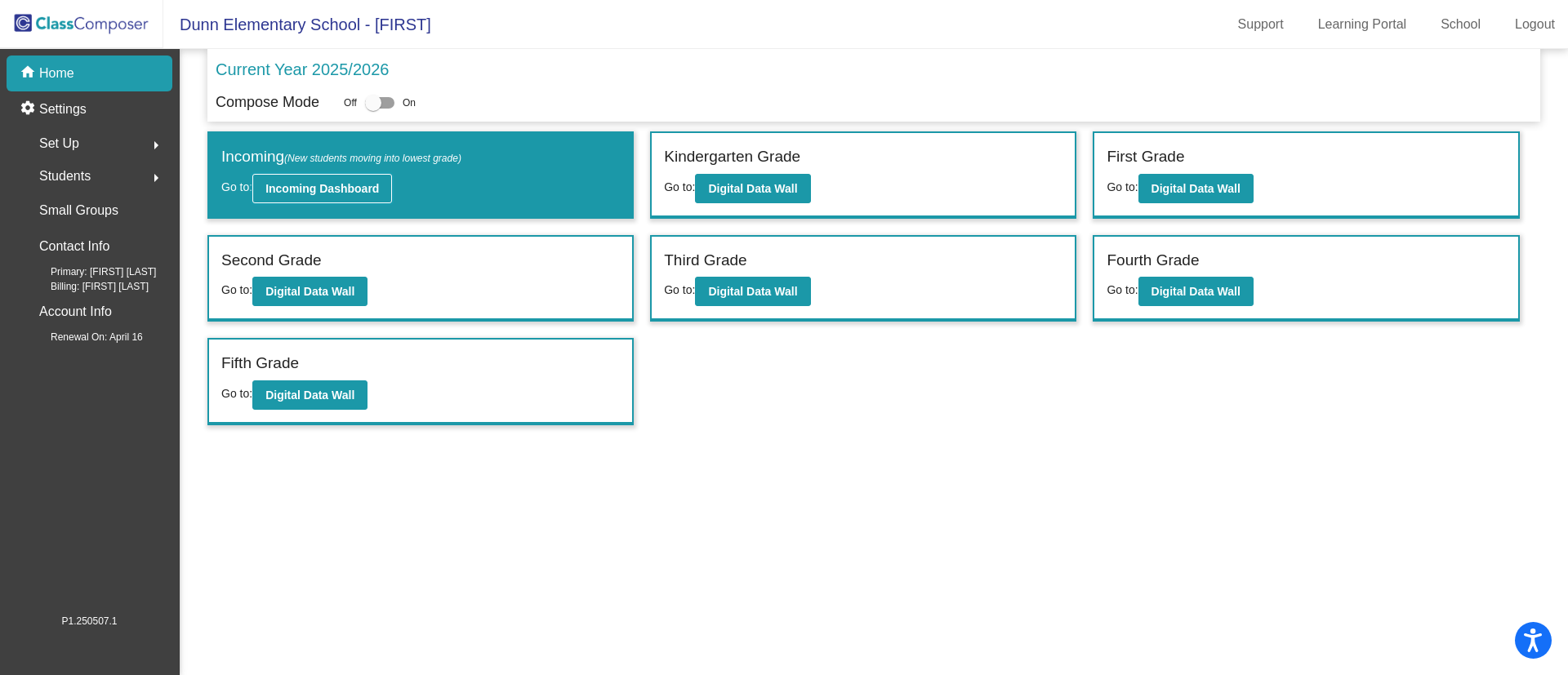 click on "Incoming Dashboard" 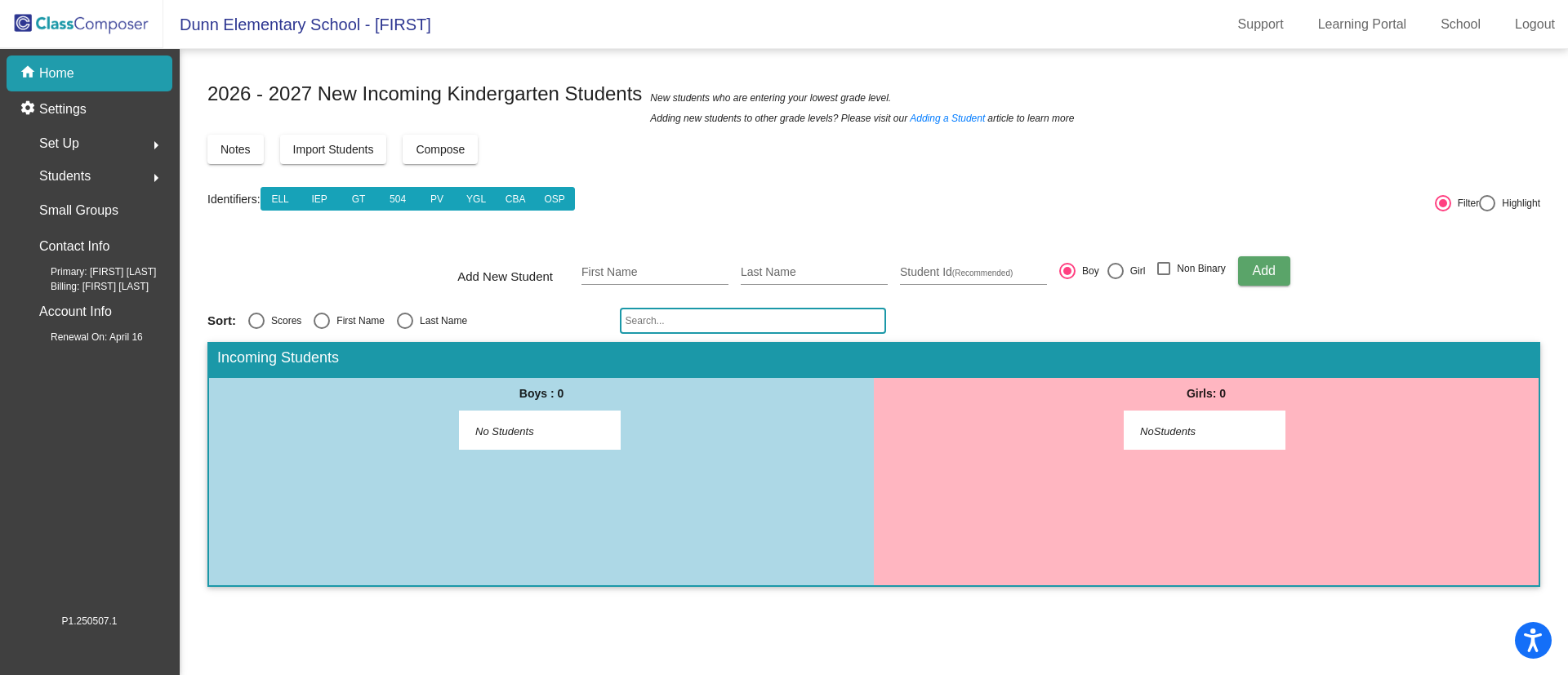 click 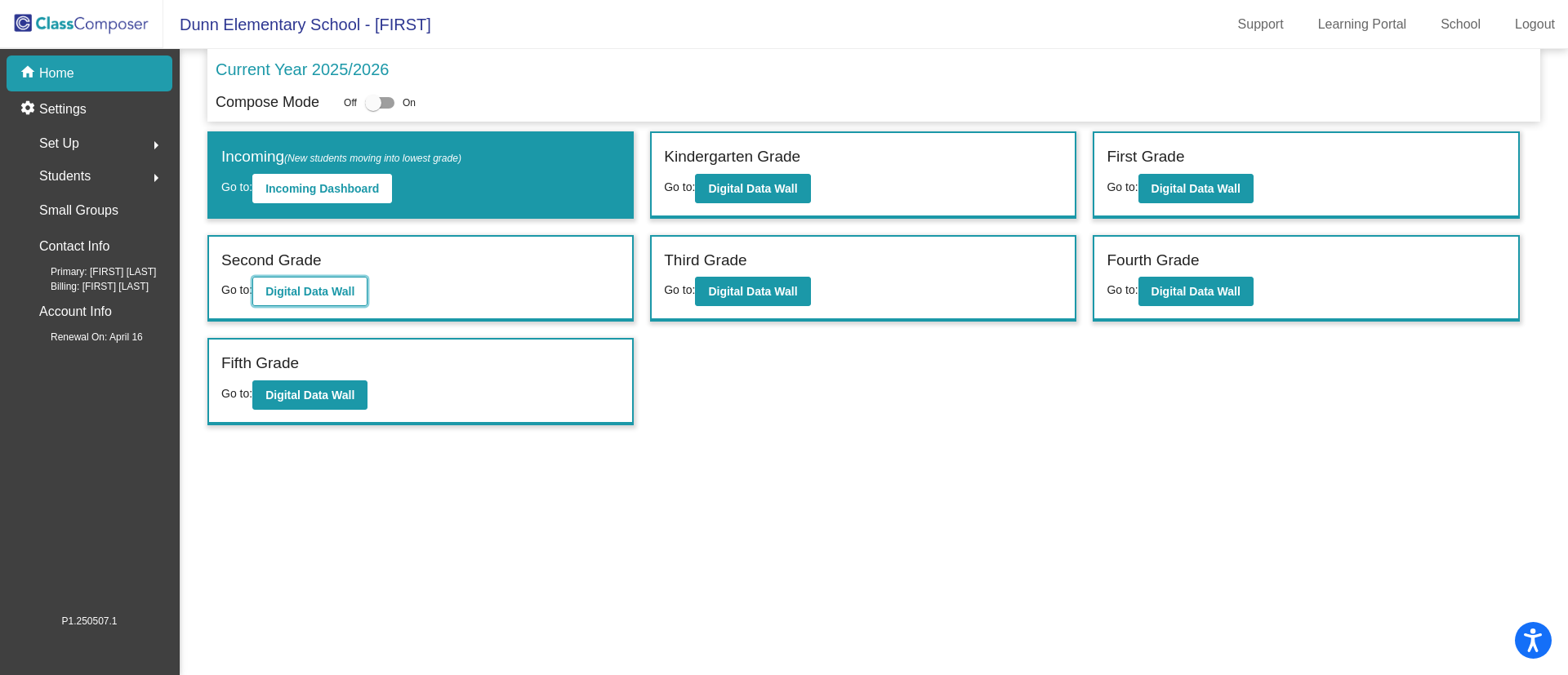 click on "Digital Data Wall" 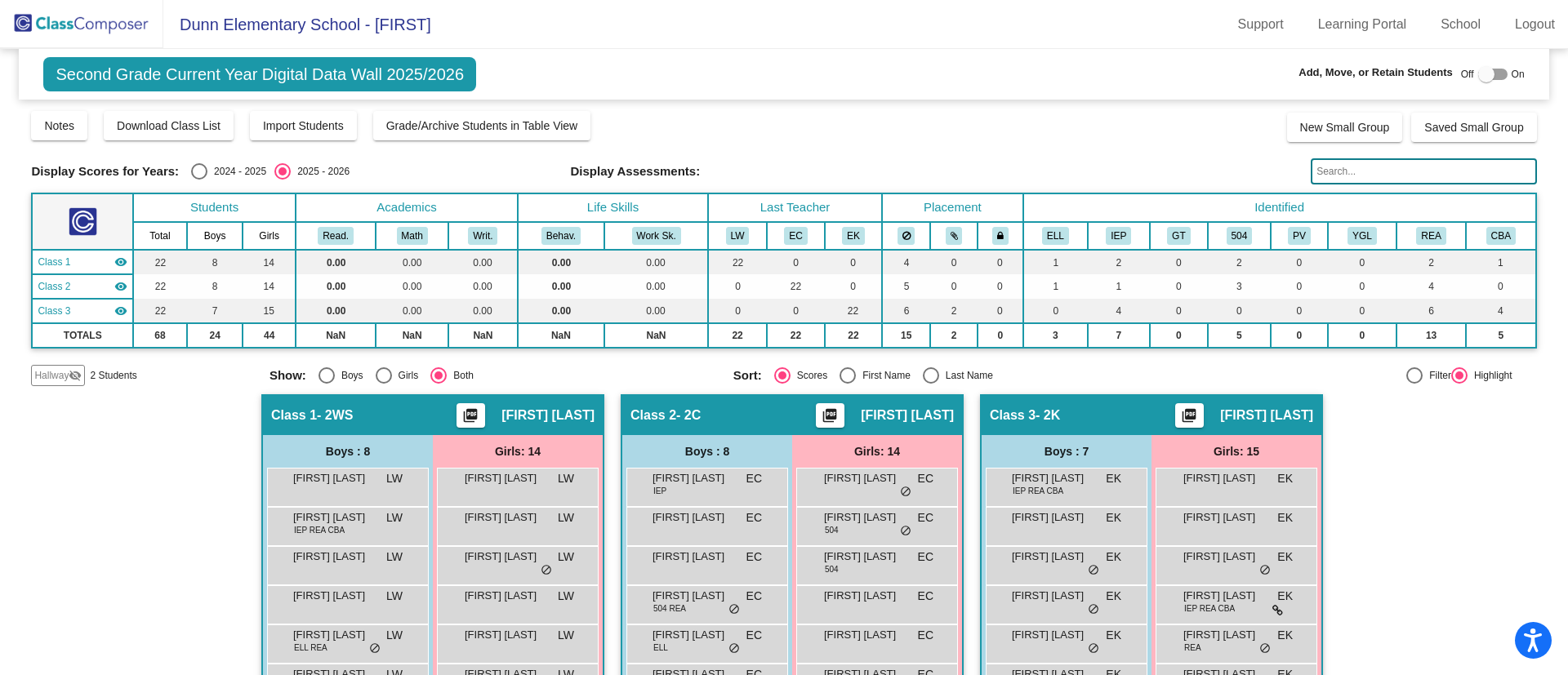 click on "First Name" at bounding box center [883, 375] 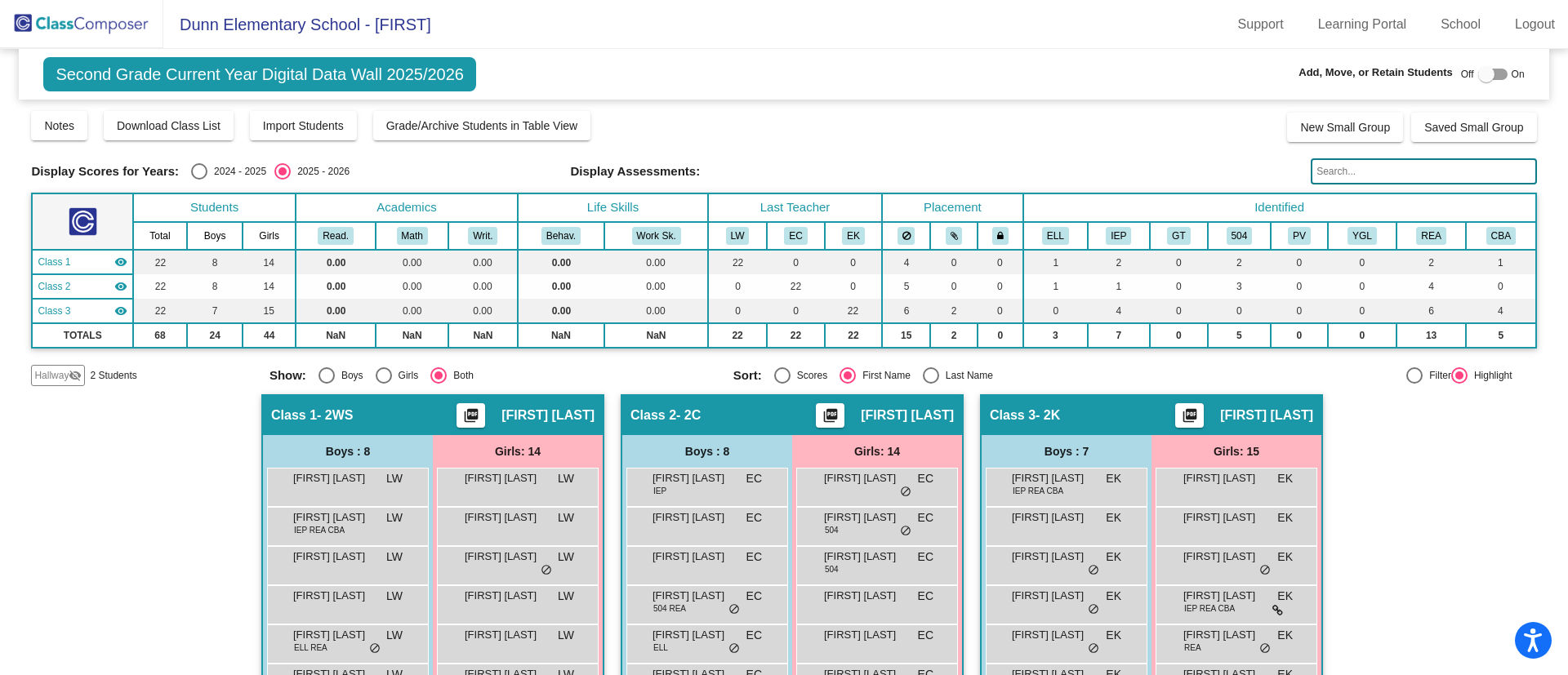 click on "visibility_off" 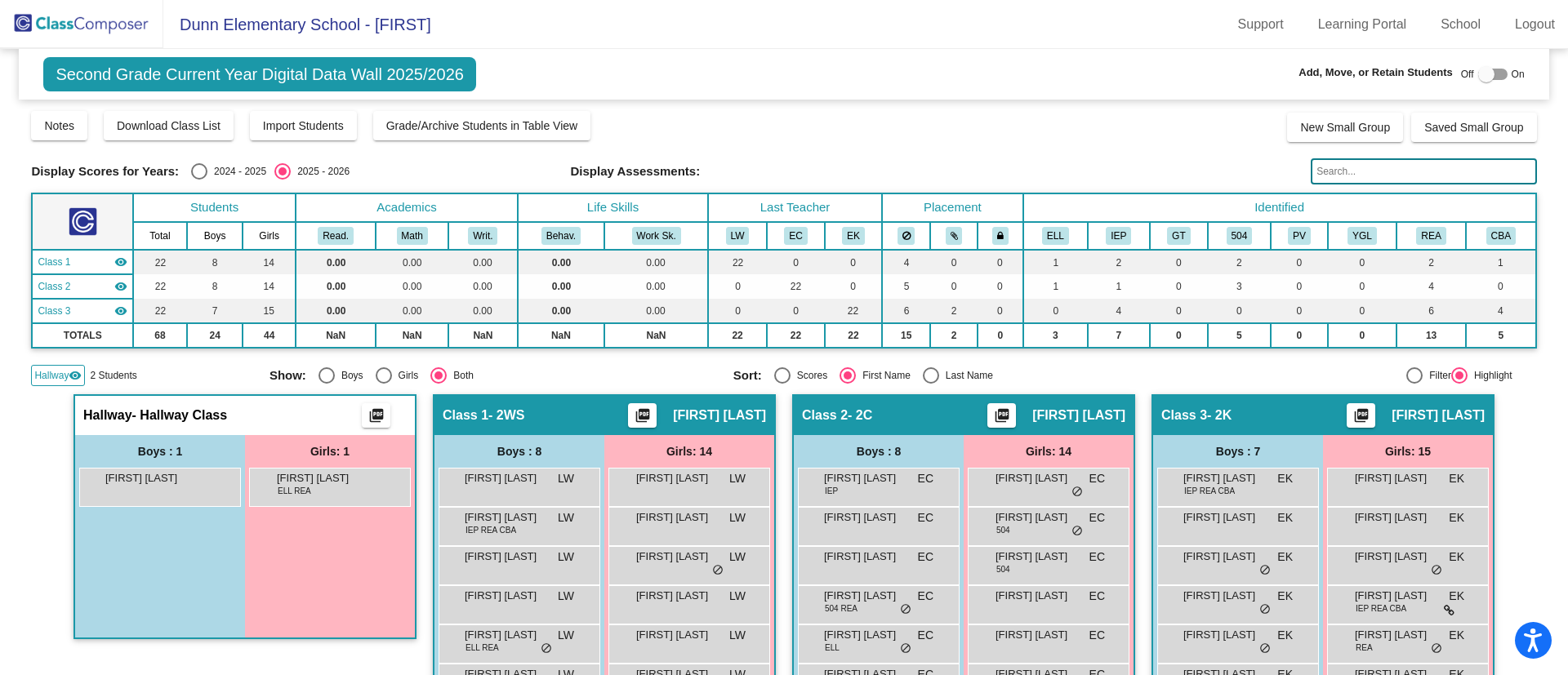 click on "visibility" 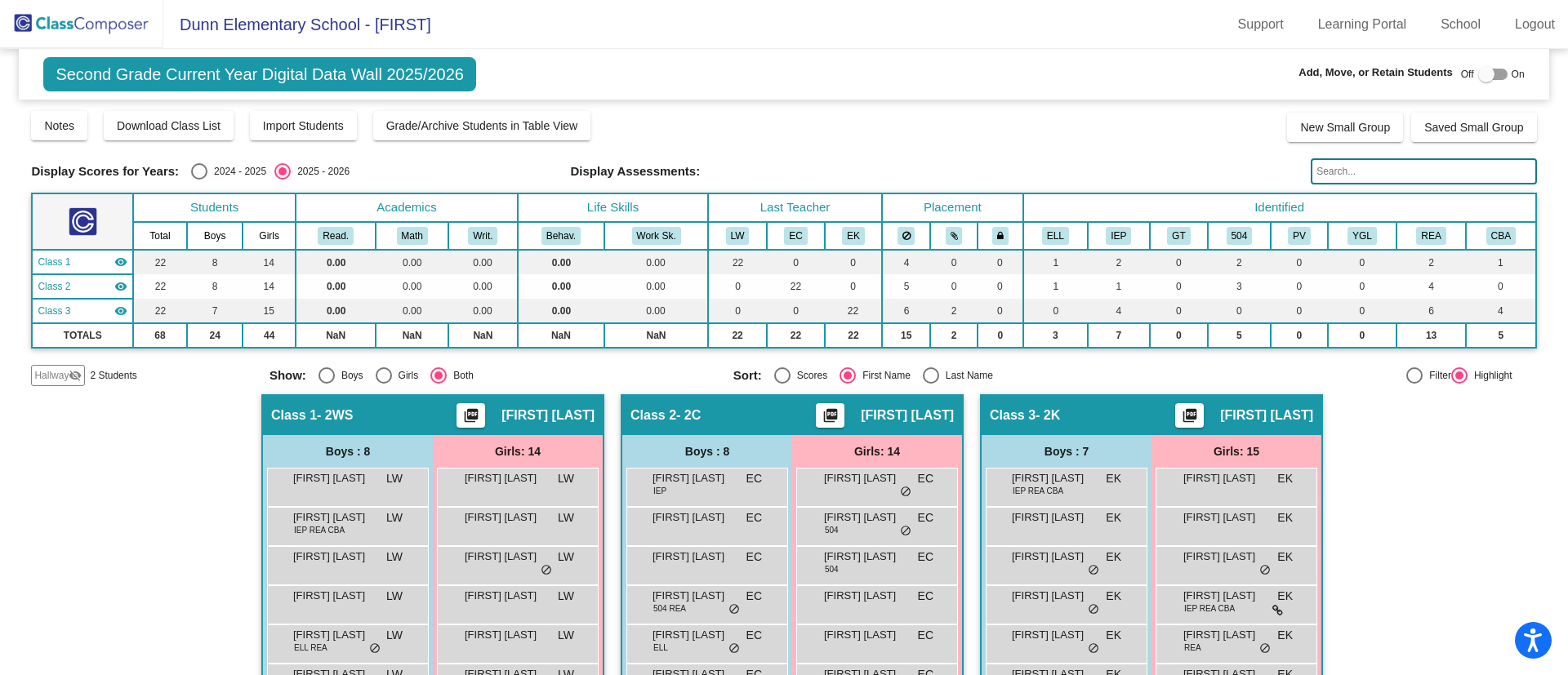 click 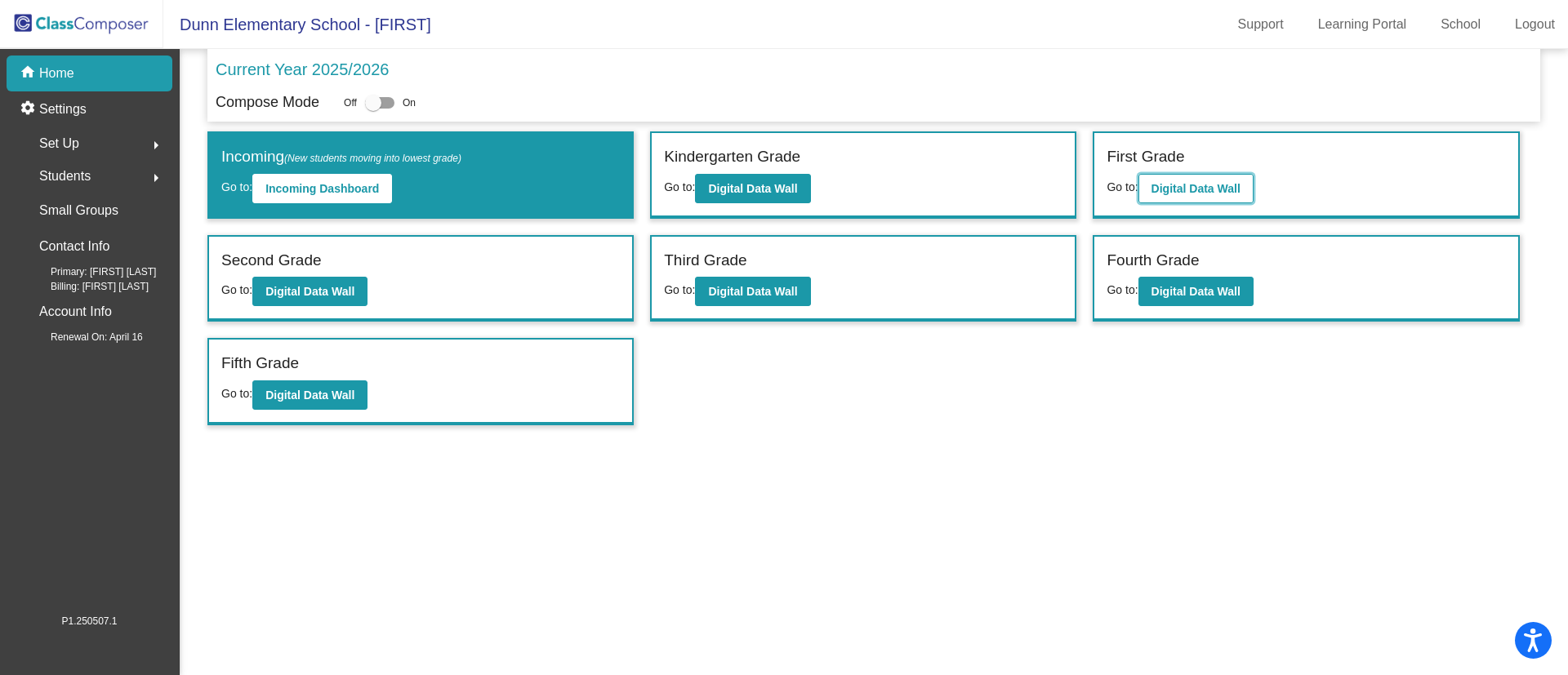 click on "Digital Data Wall" 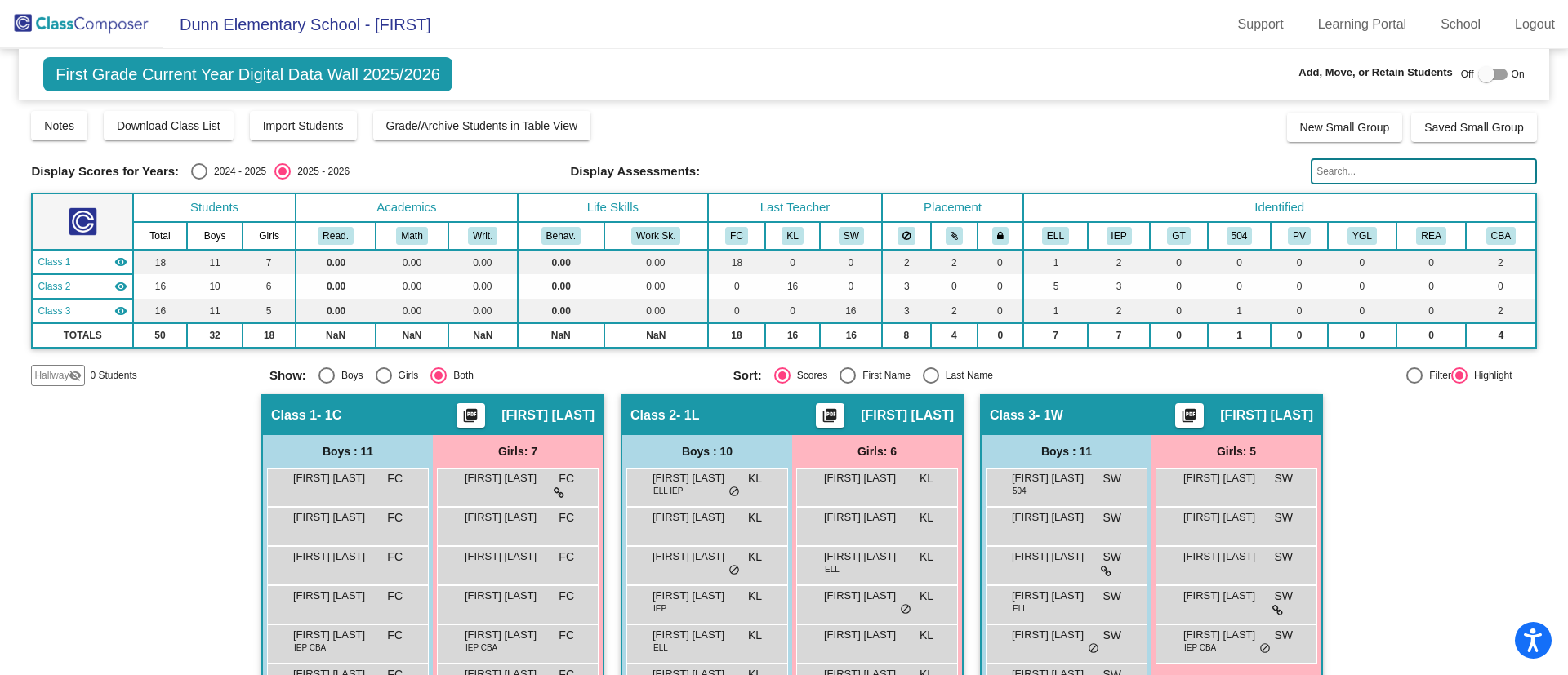 click at bounding box center [1493, 74] 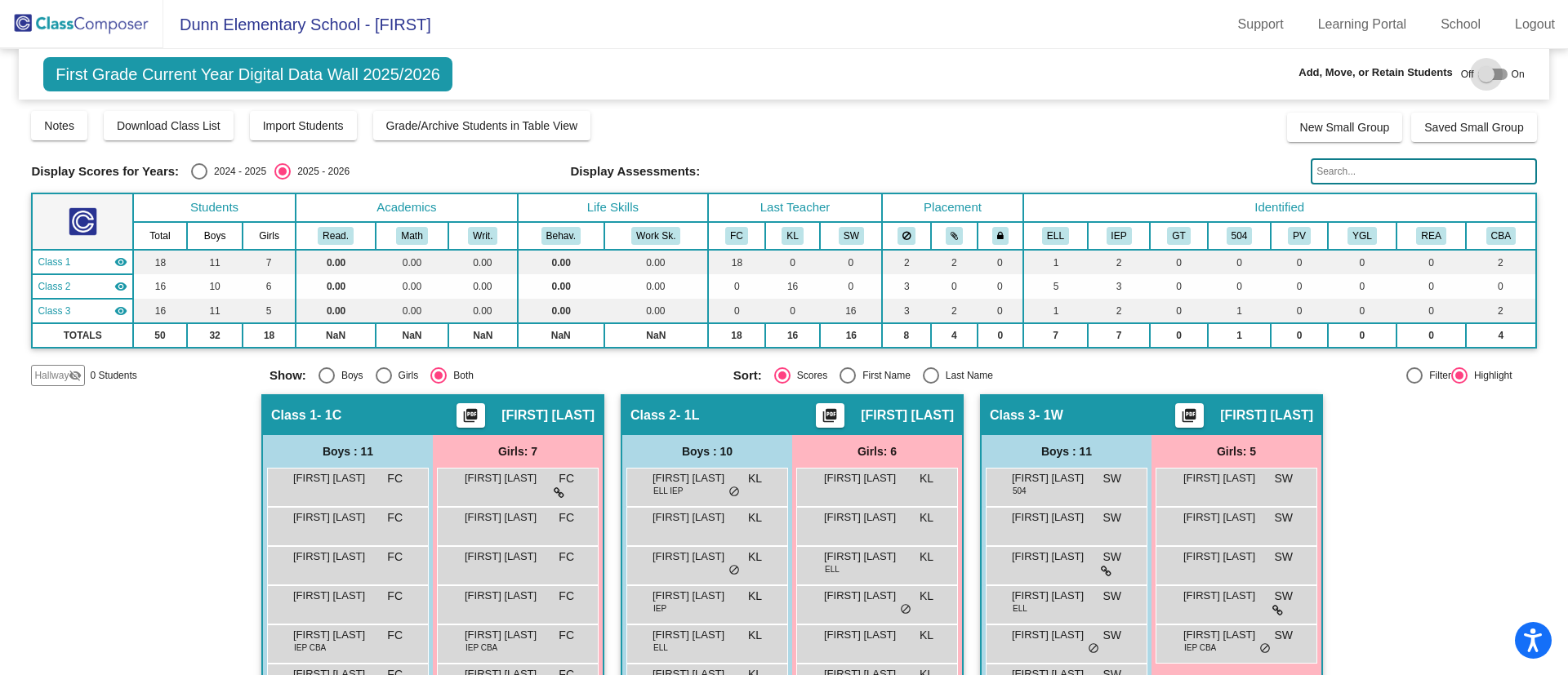 checkbox on "true" 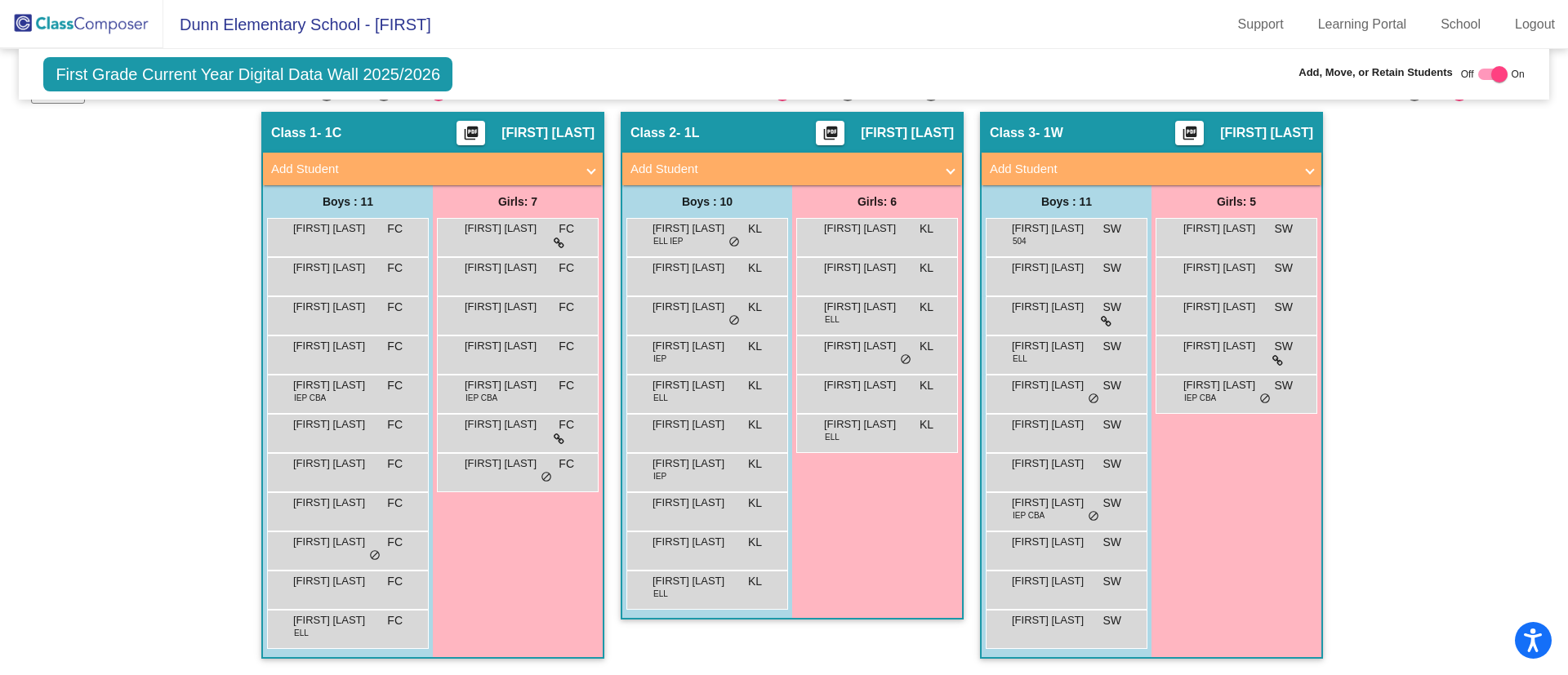 scroll, scrollTop: 0, scrollLeft: 0, axis: both 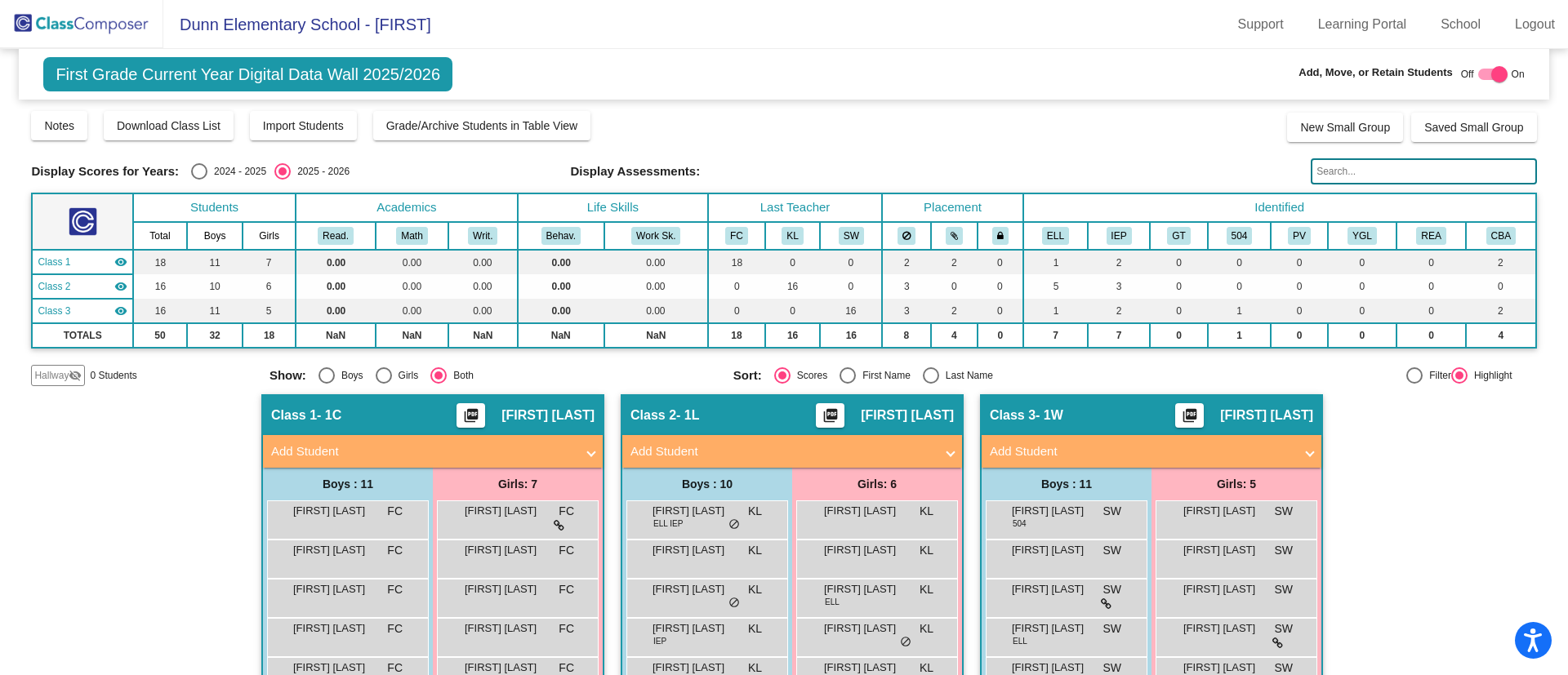 click on "Hallway" 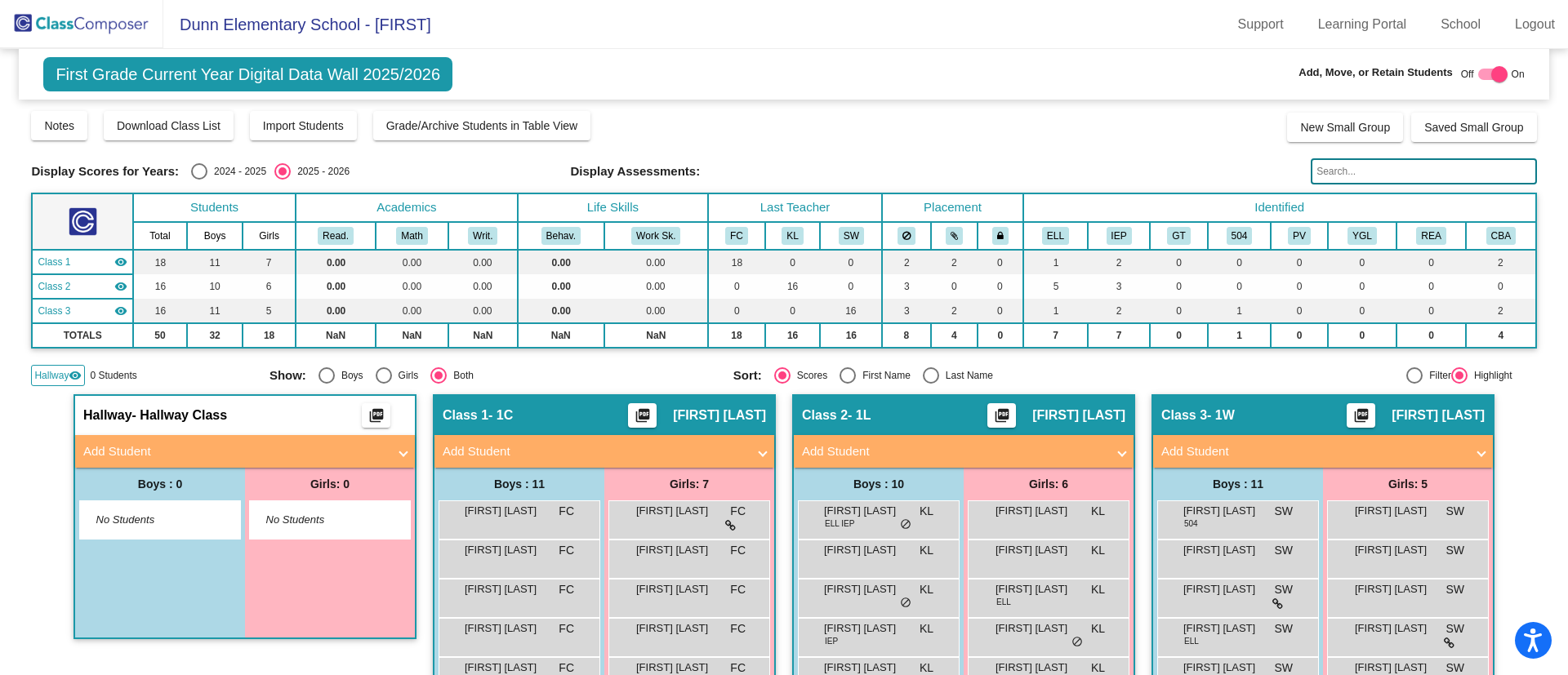 click on "Add Student" at bounding box center [235, 451] 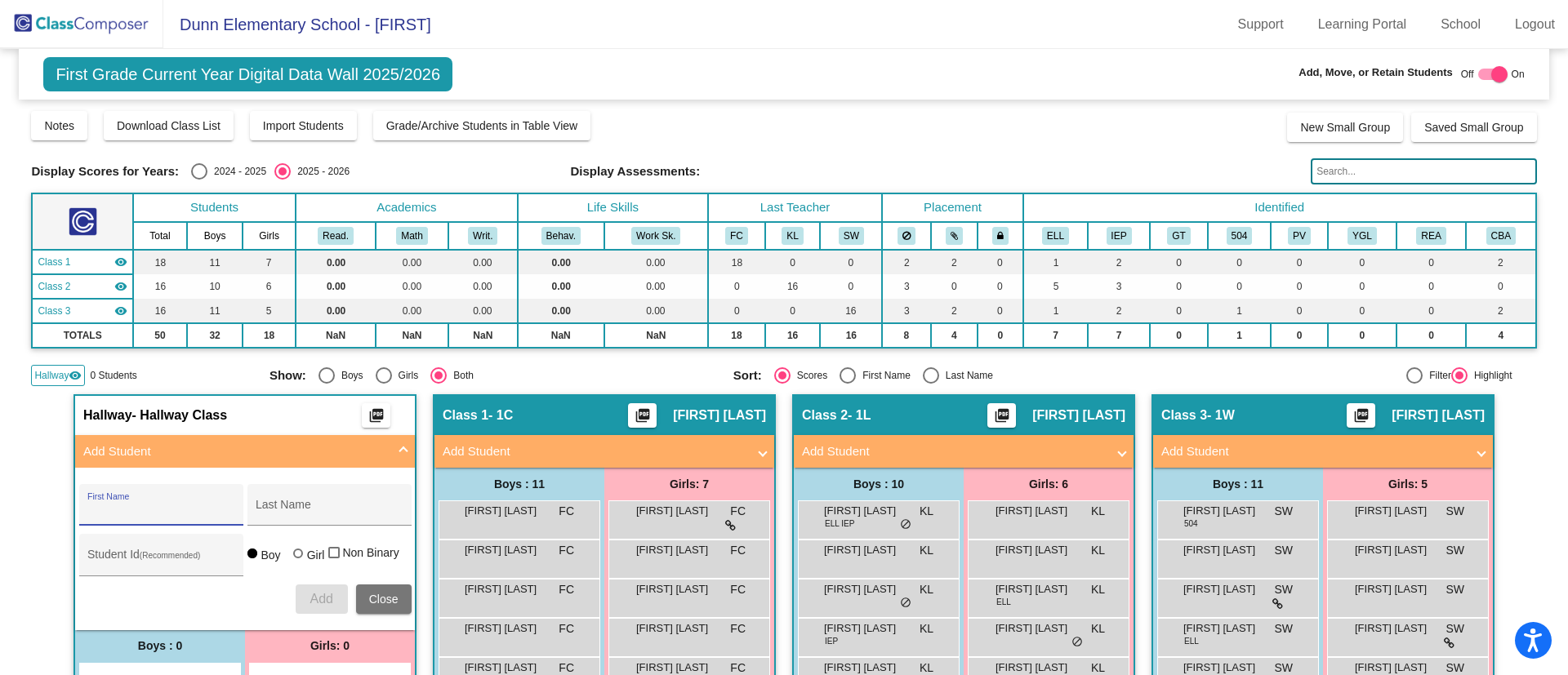 click on "First Name" at bounding box center [161, 511] 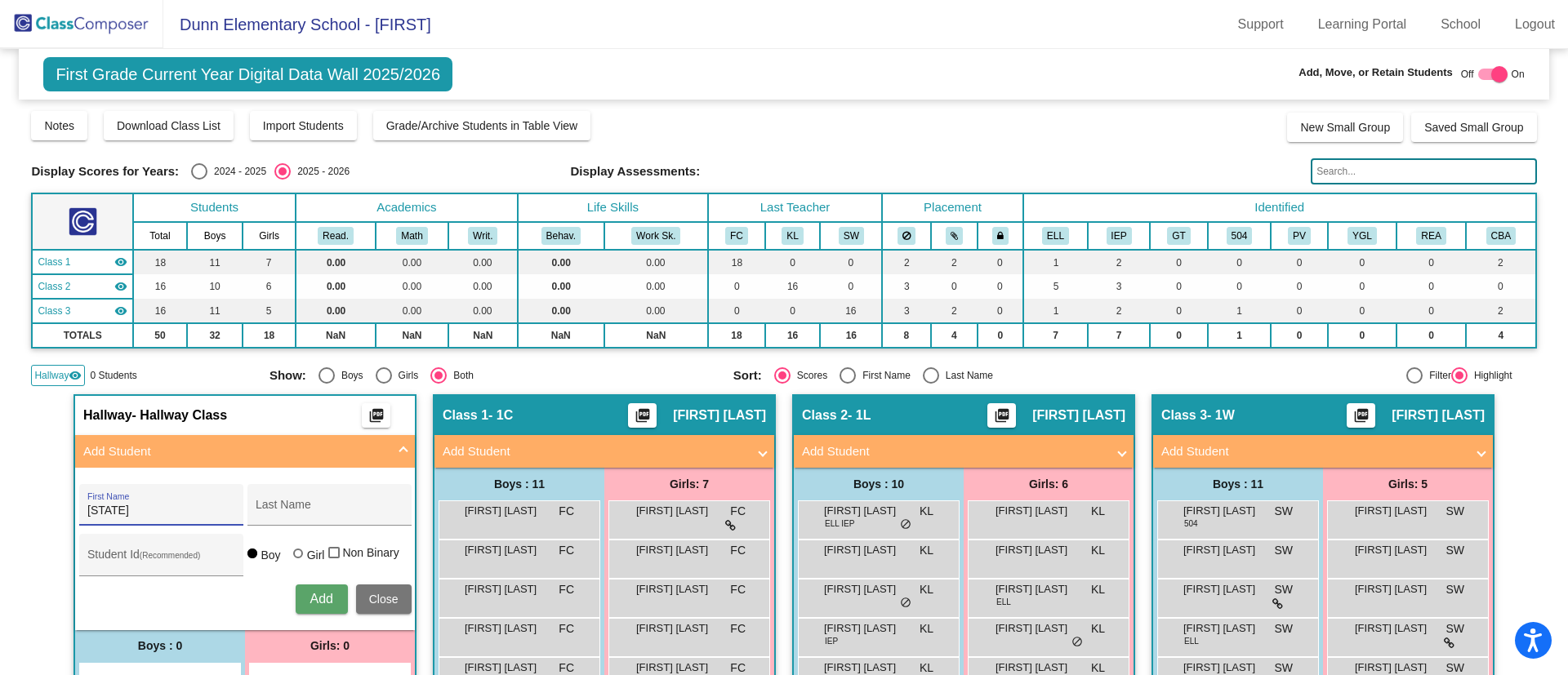 type on "[FIRST]" 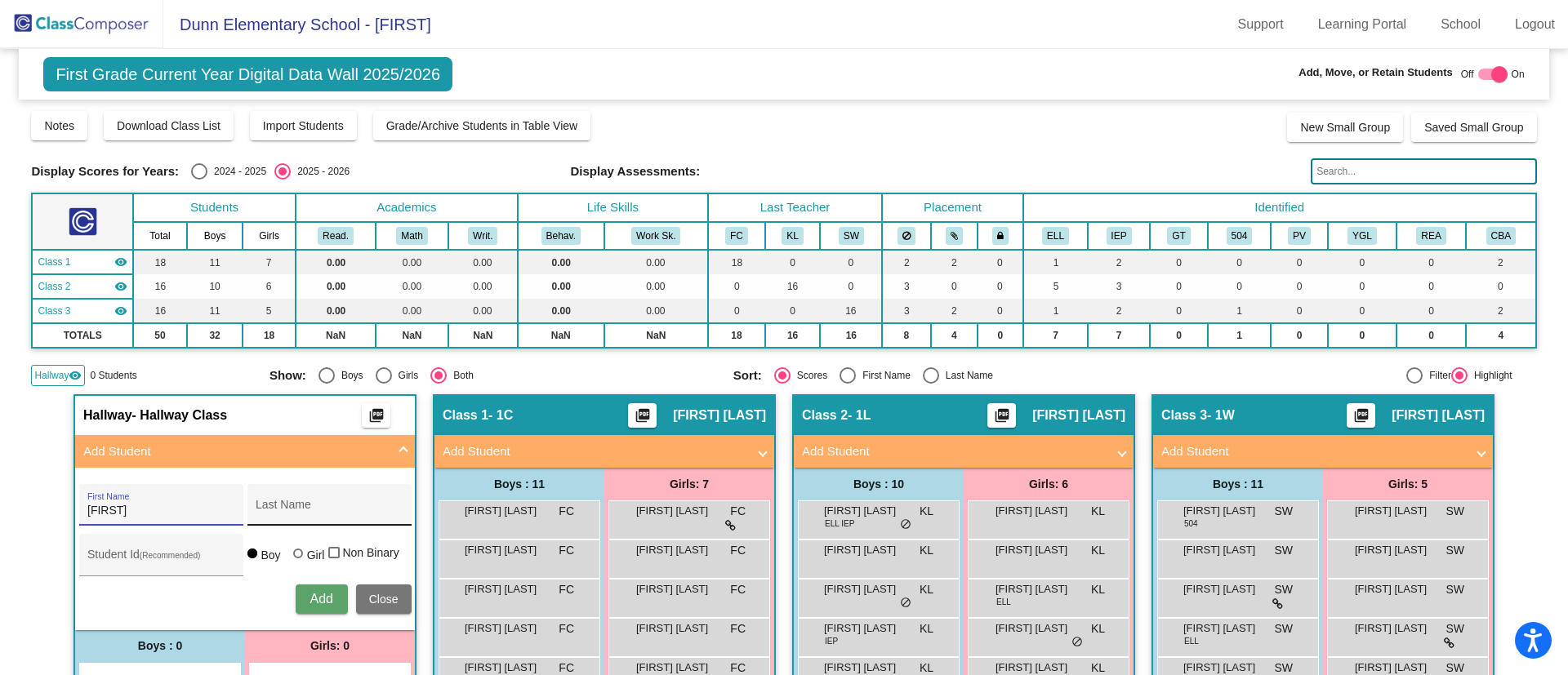 click on "Last Name" at bounding box center [329, 509] 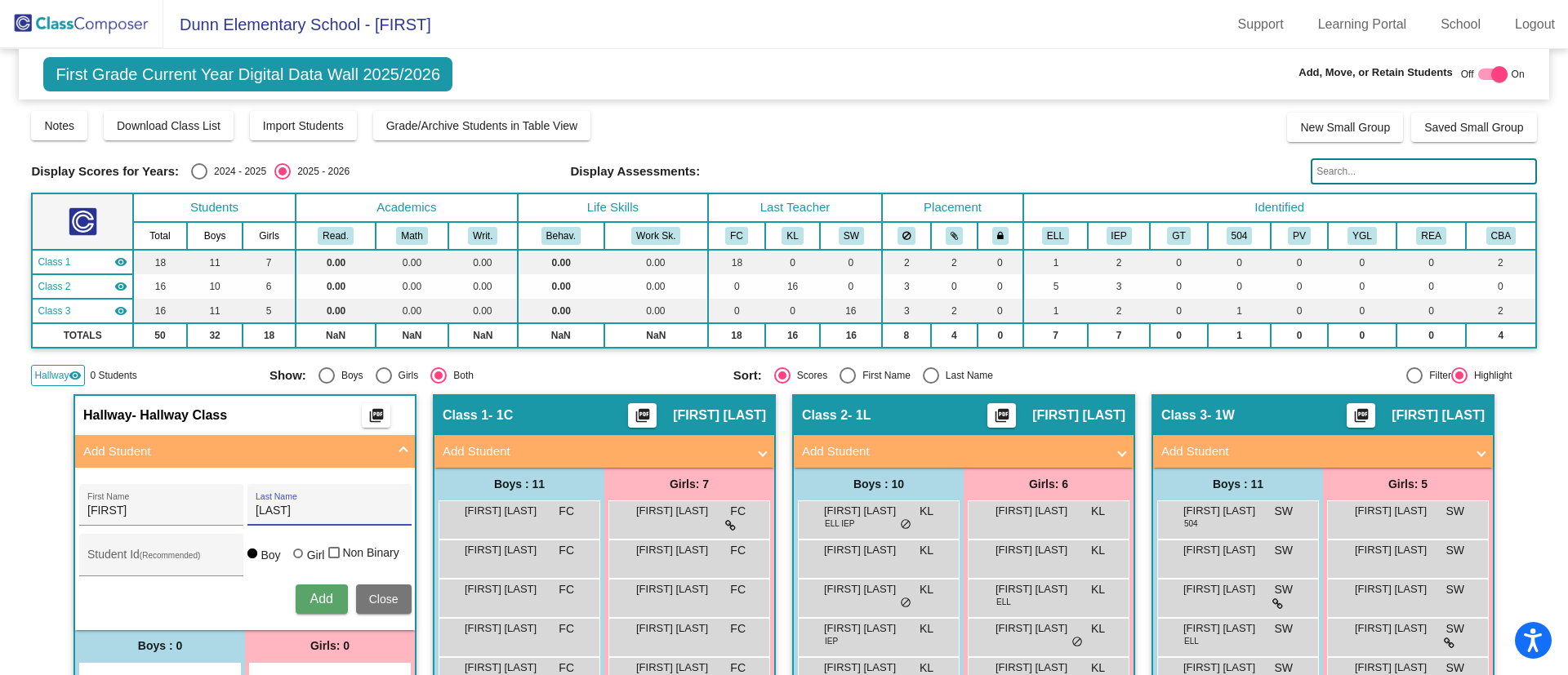 type on "[LAST]" 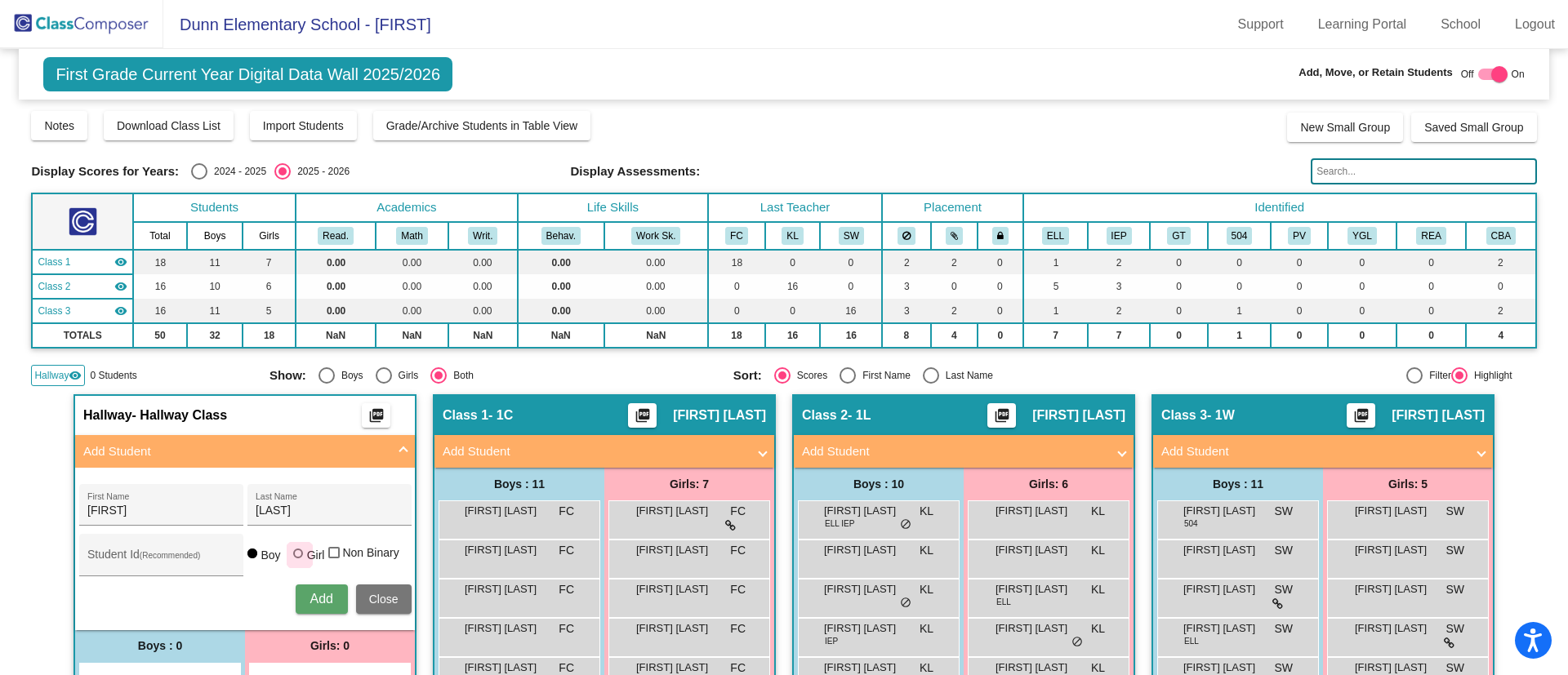 click at bounding box center (298, 553) 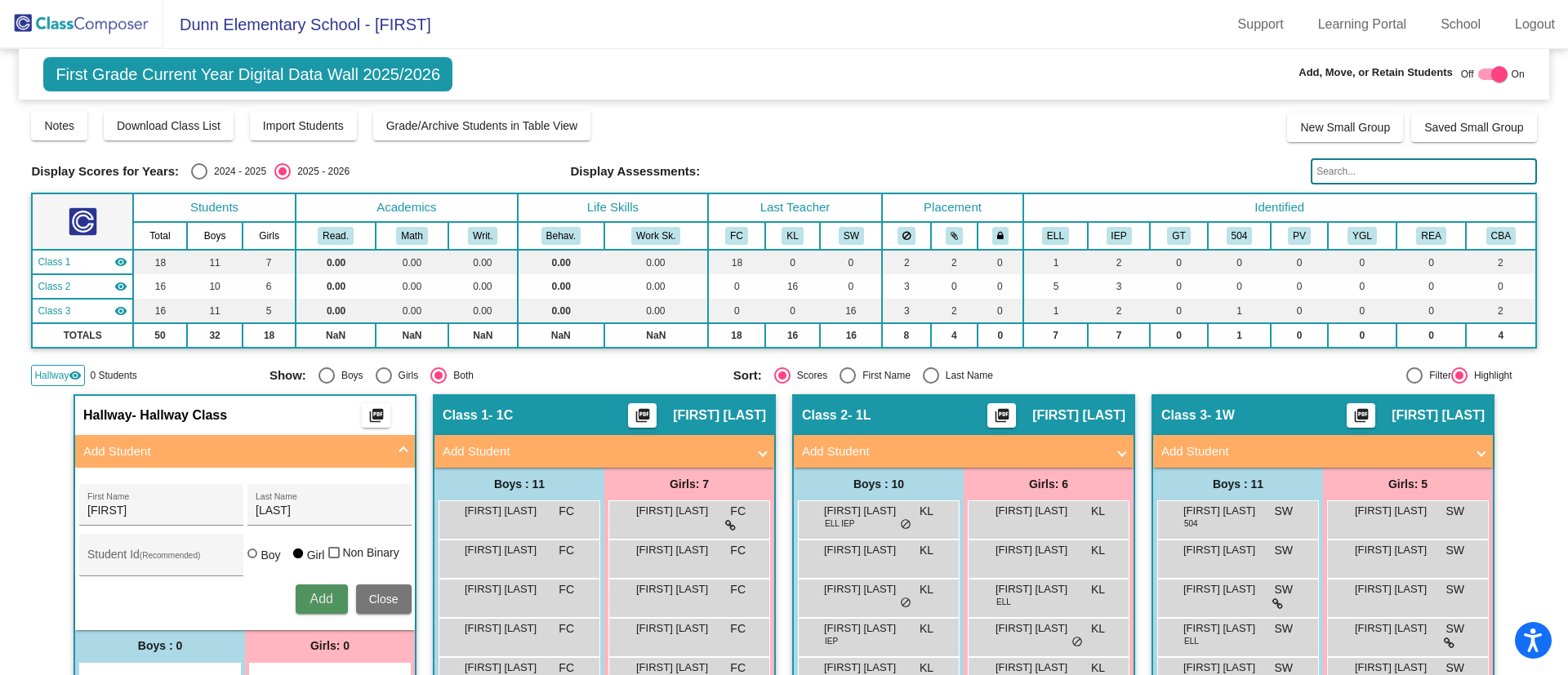 click on "Add" at bounding box center (321, 598) 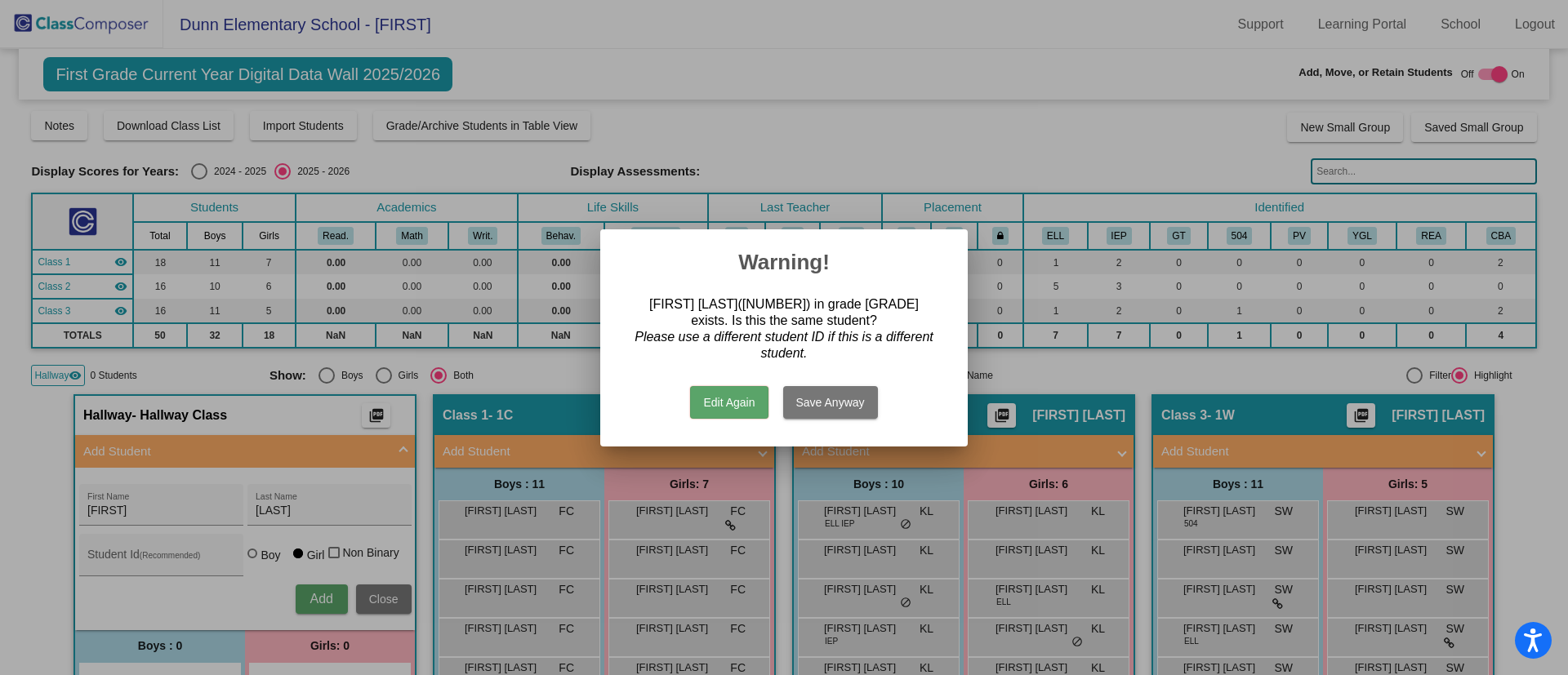 click on "Save Anyway" at bounding box center (831, 402) 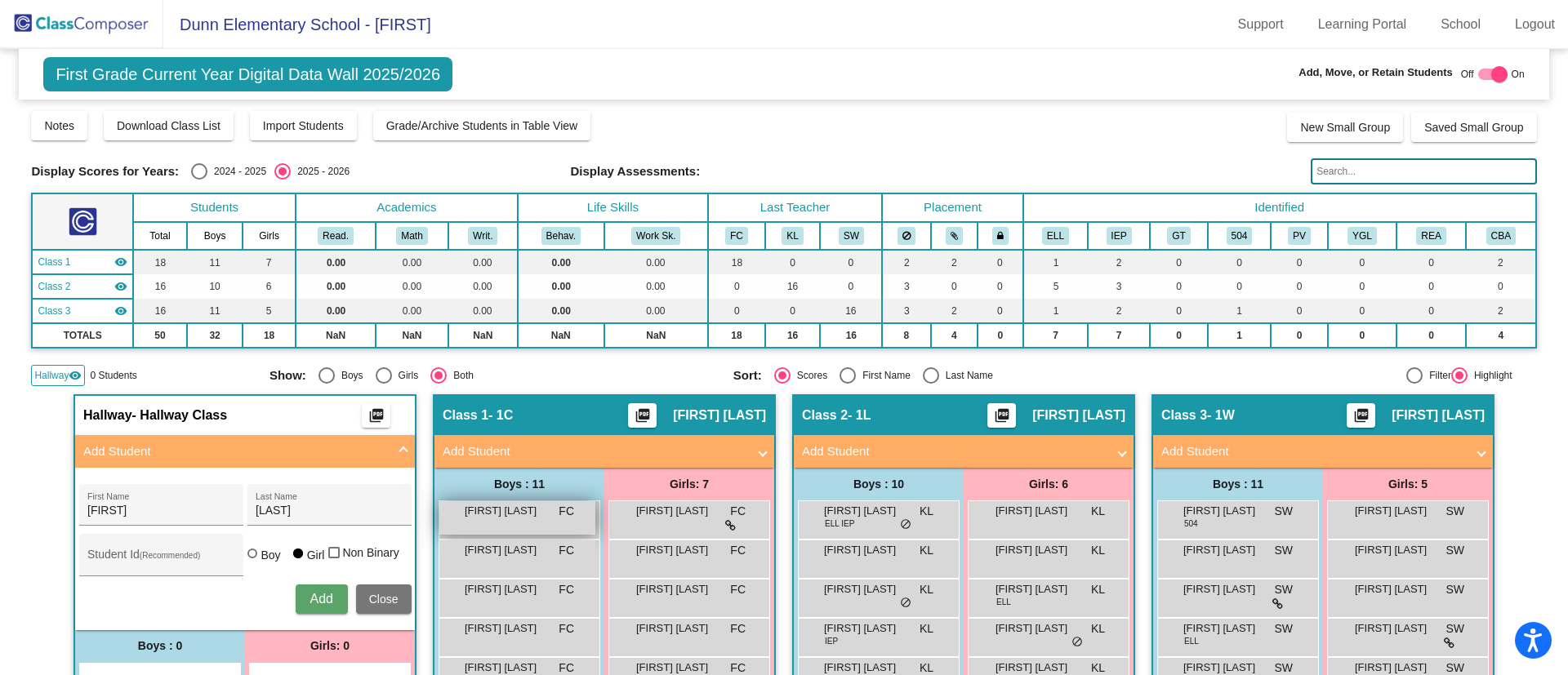 type 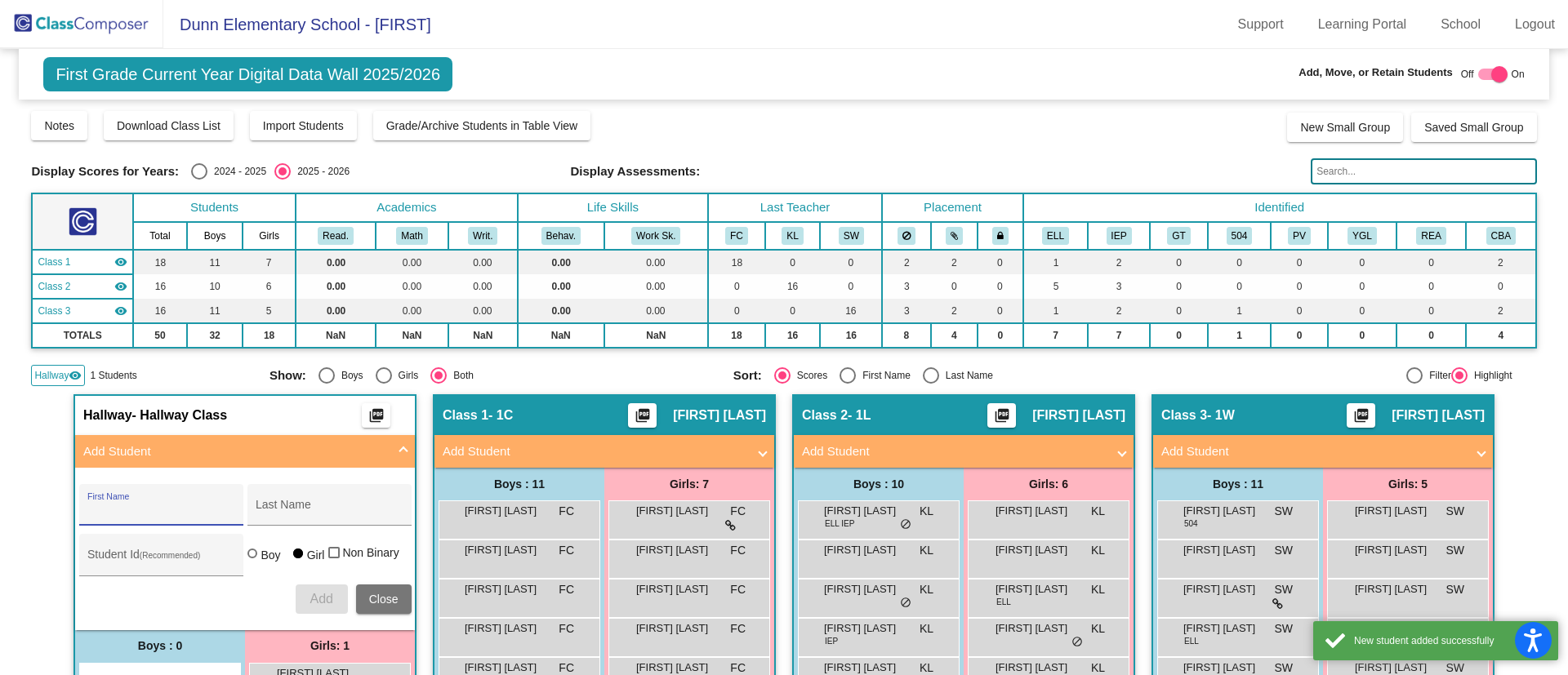 scroll, scrollTop: 245, scrollLeft: 0, axis: vertical 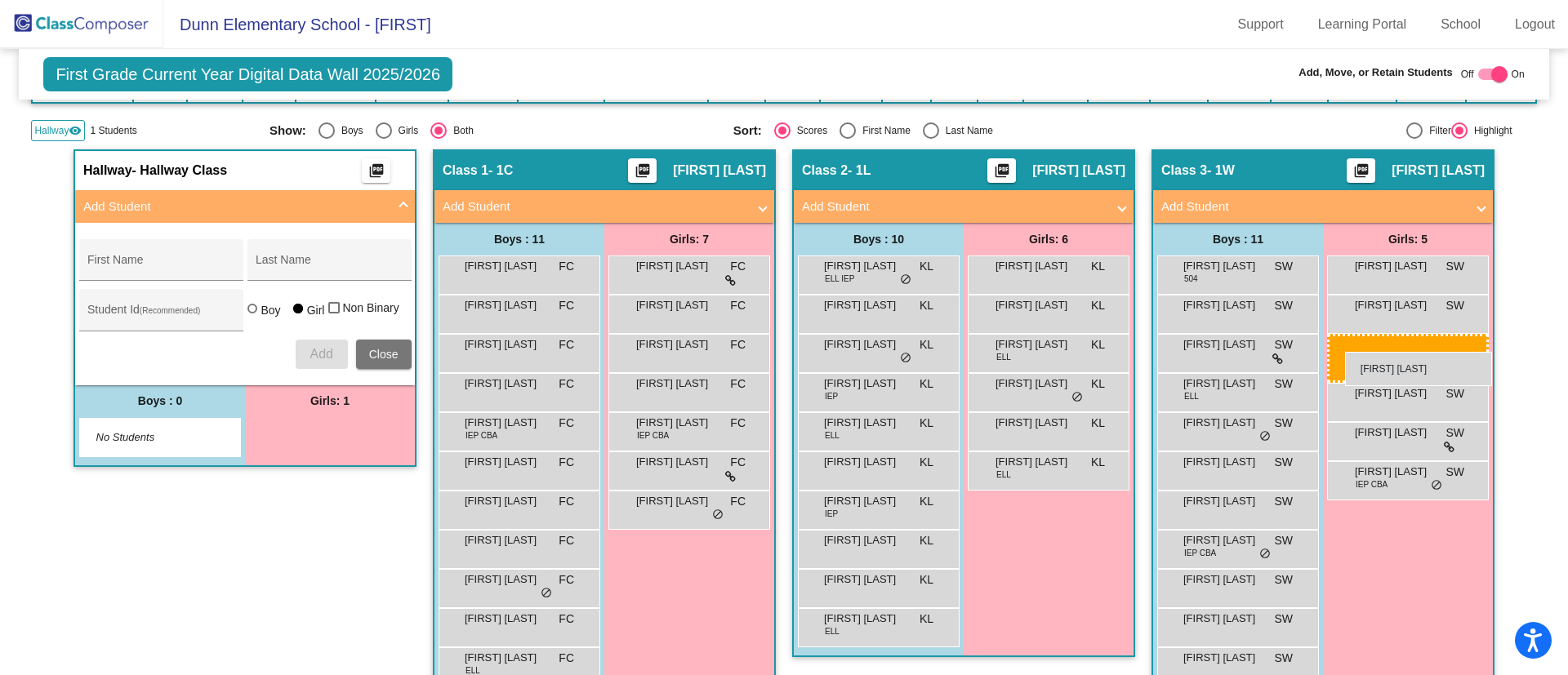 drag, startPoint x: 324, startPoint y: 433, endPoint x: 1345, endPoint y: 352, distance: 1024.208 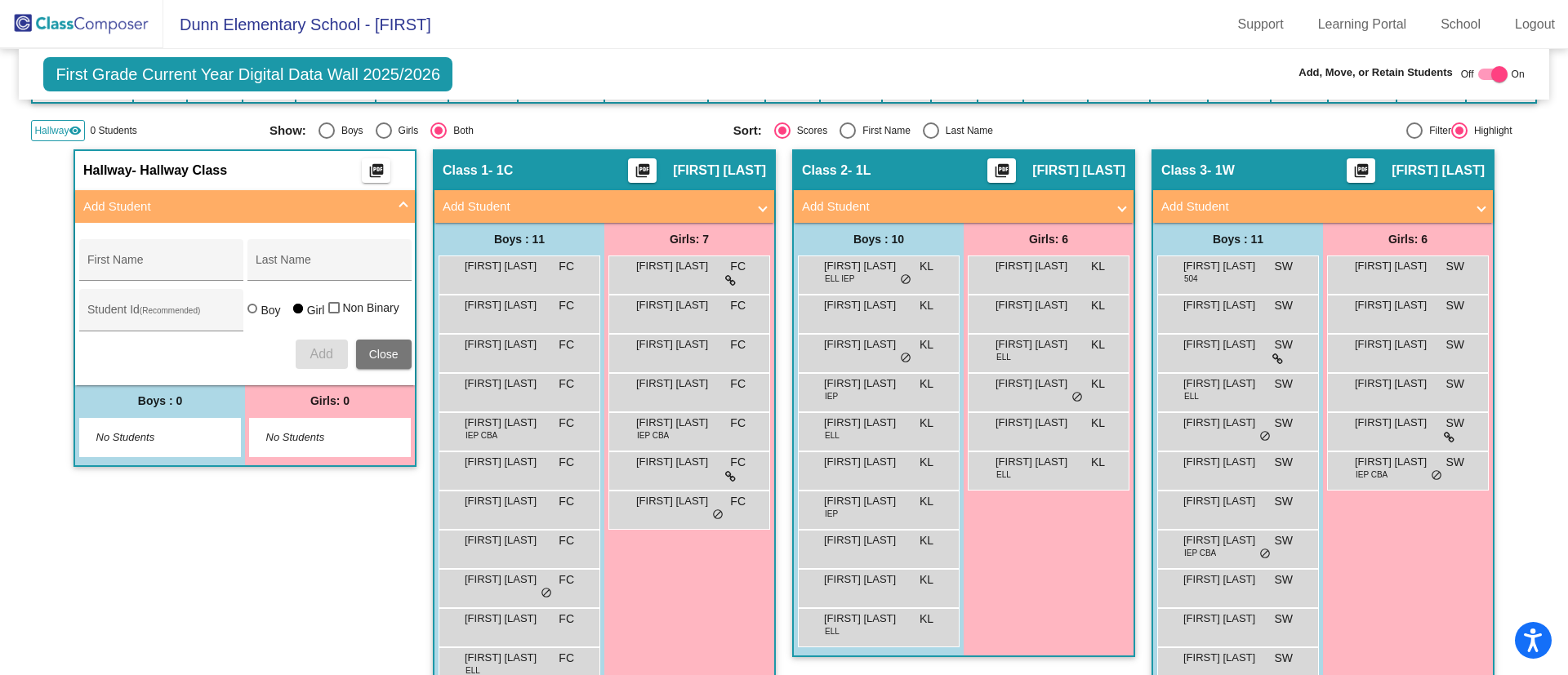 scroll, scrollTop: 0, scrollLeft: 0, axis: both 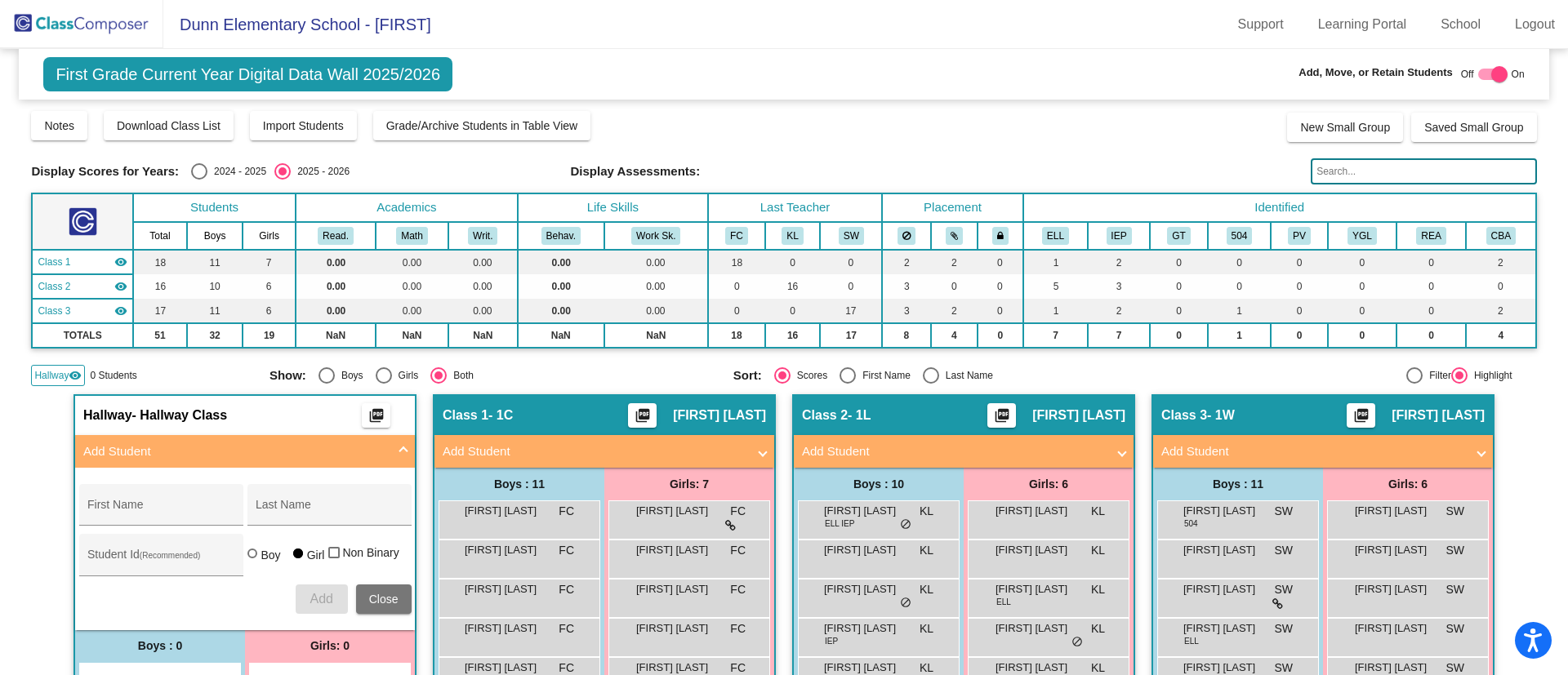click 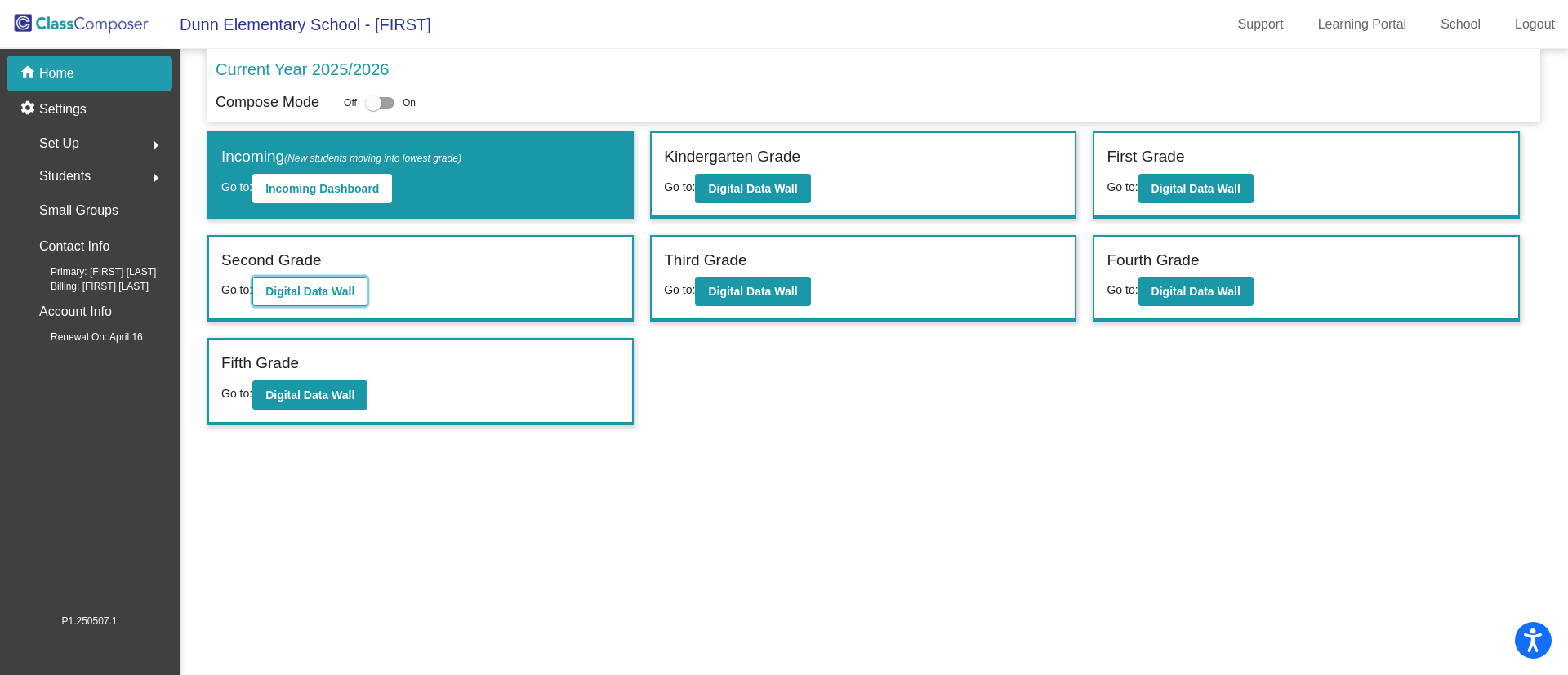 click on "Digital Data Wall" 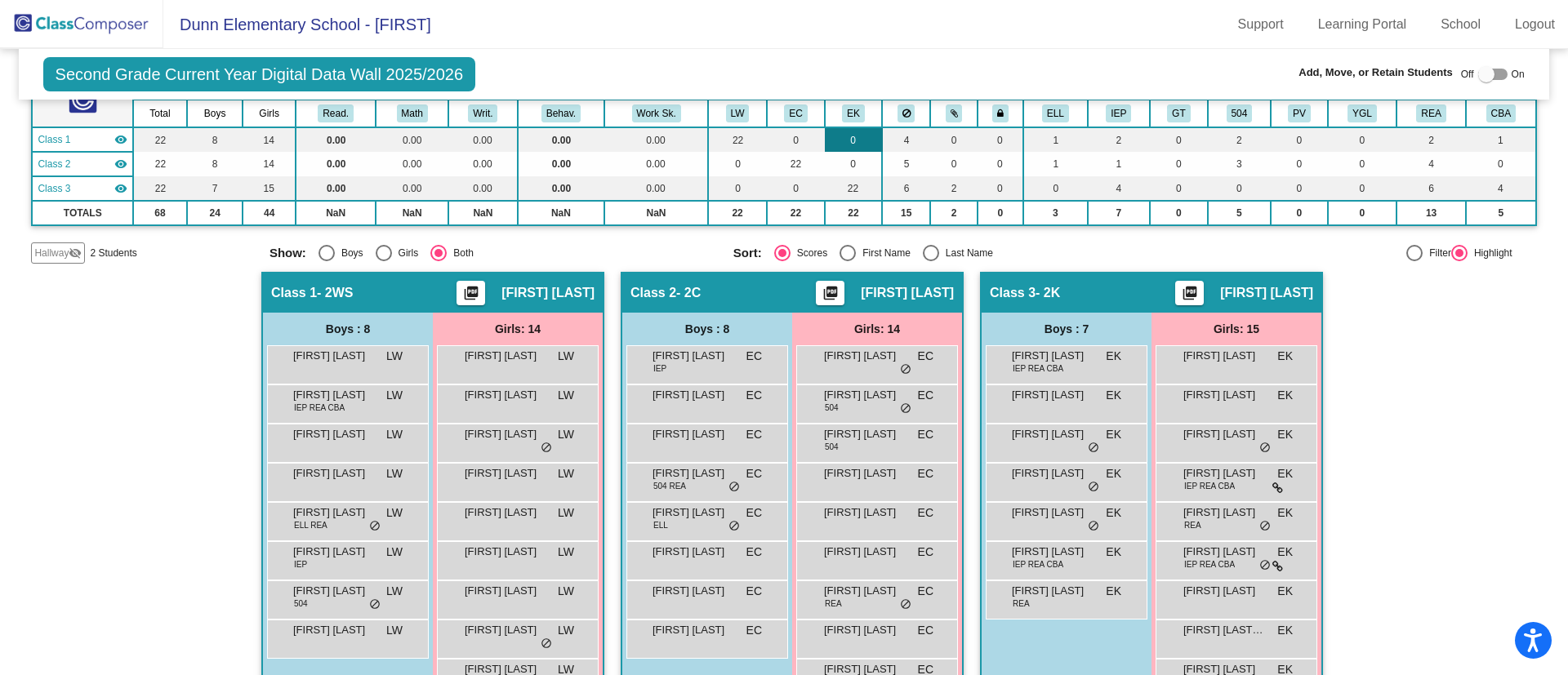 scroll, scrollTop: 0, scrollLeft: 0, axis: both 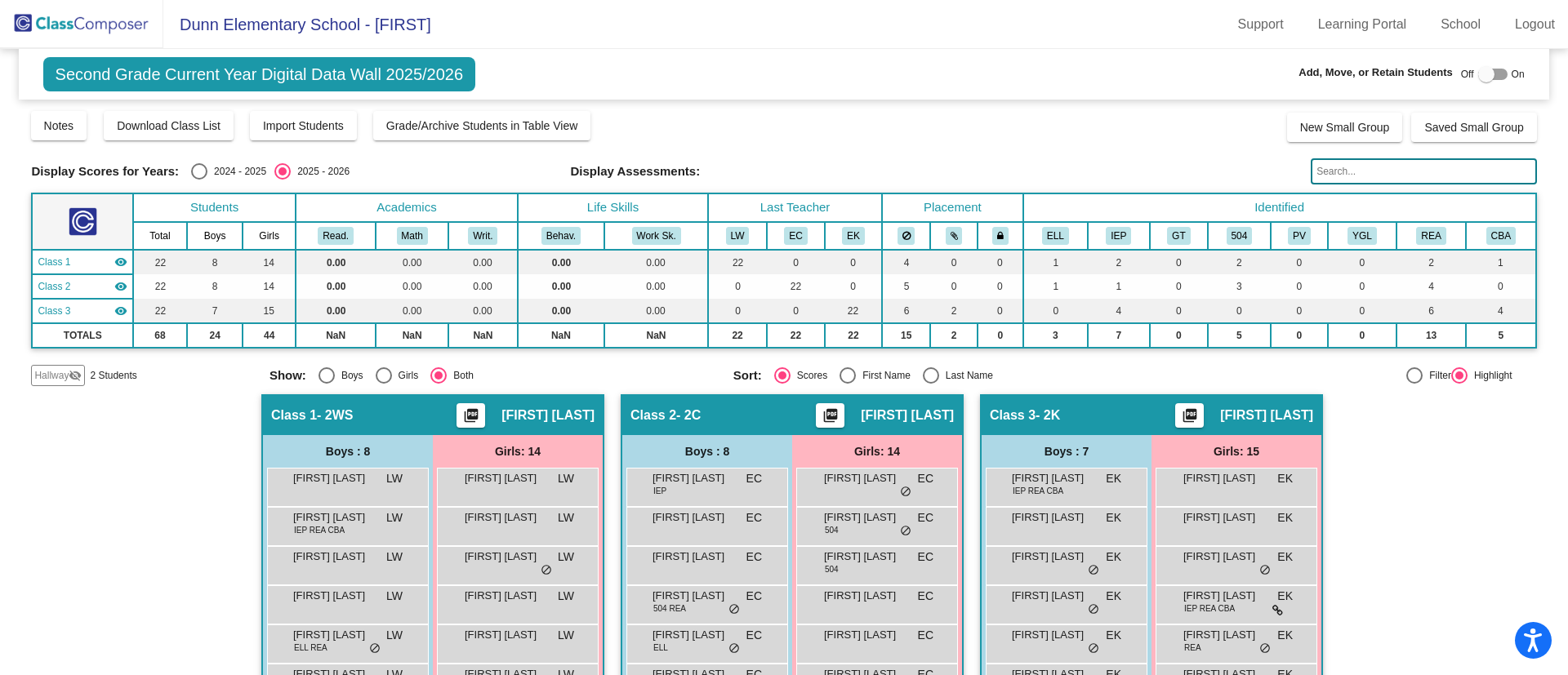click at bounding box center [199, 171] 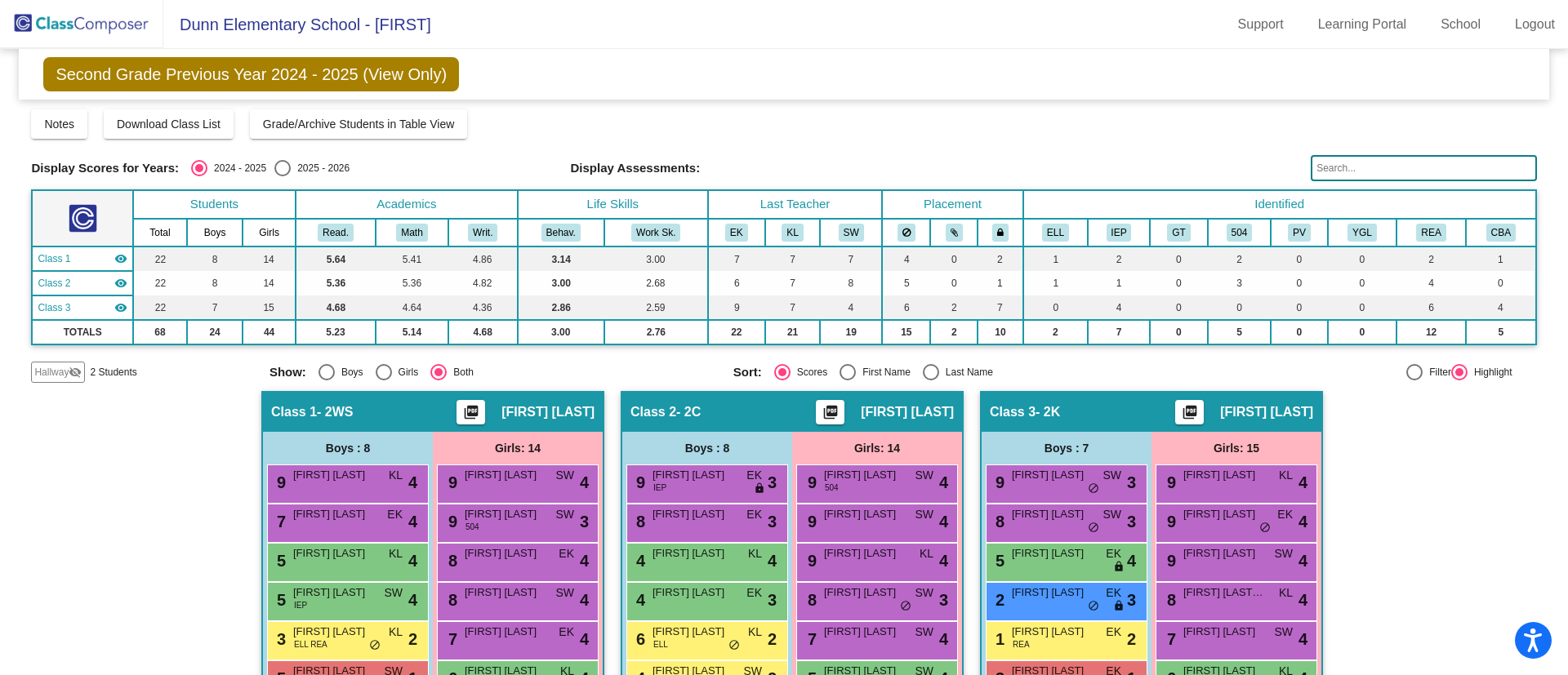 scroll, scrollTop: 122, scrollLeft: 0, axis: vertical 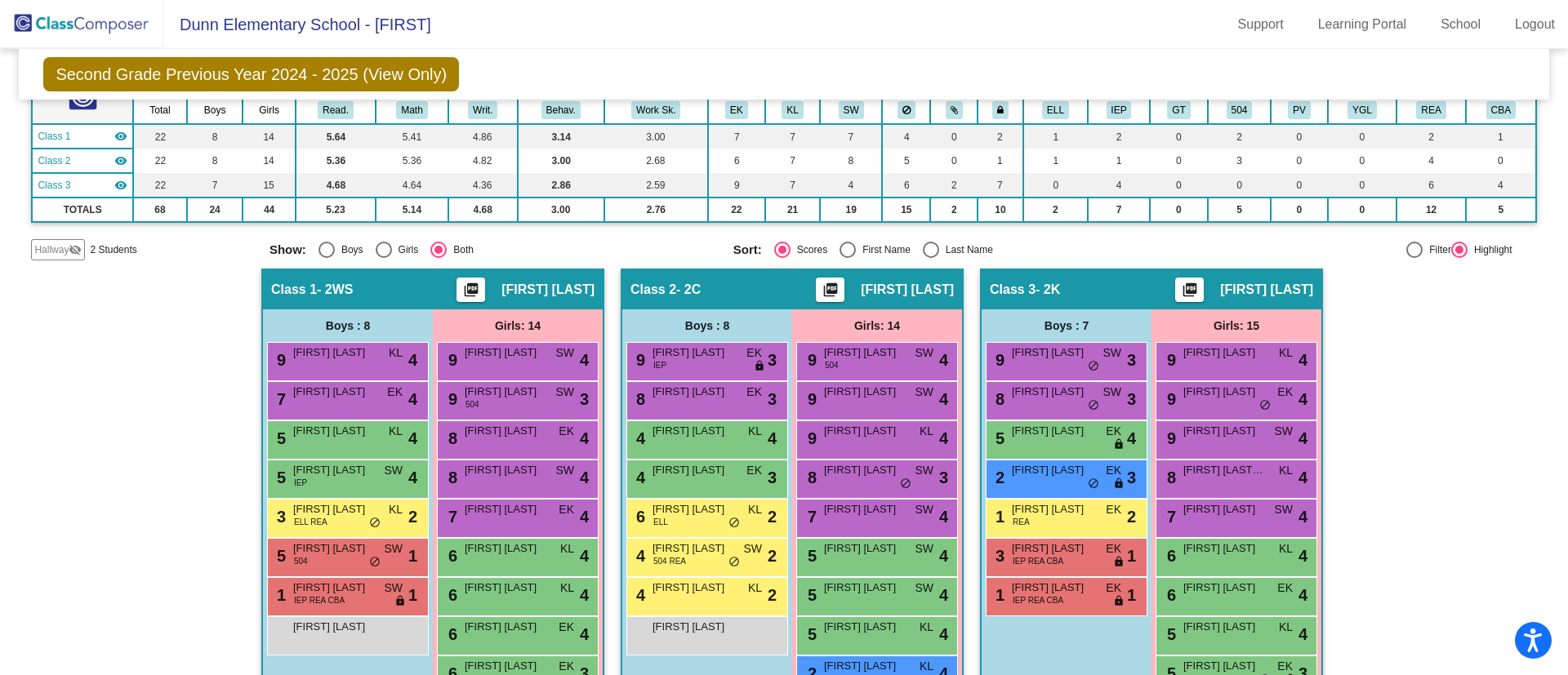 click on "Hallway   visibility_off" 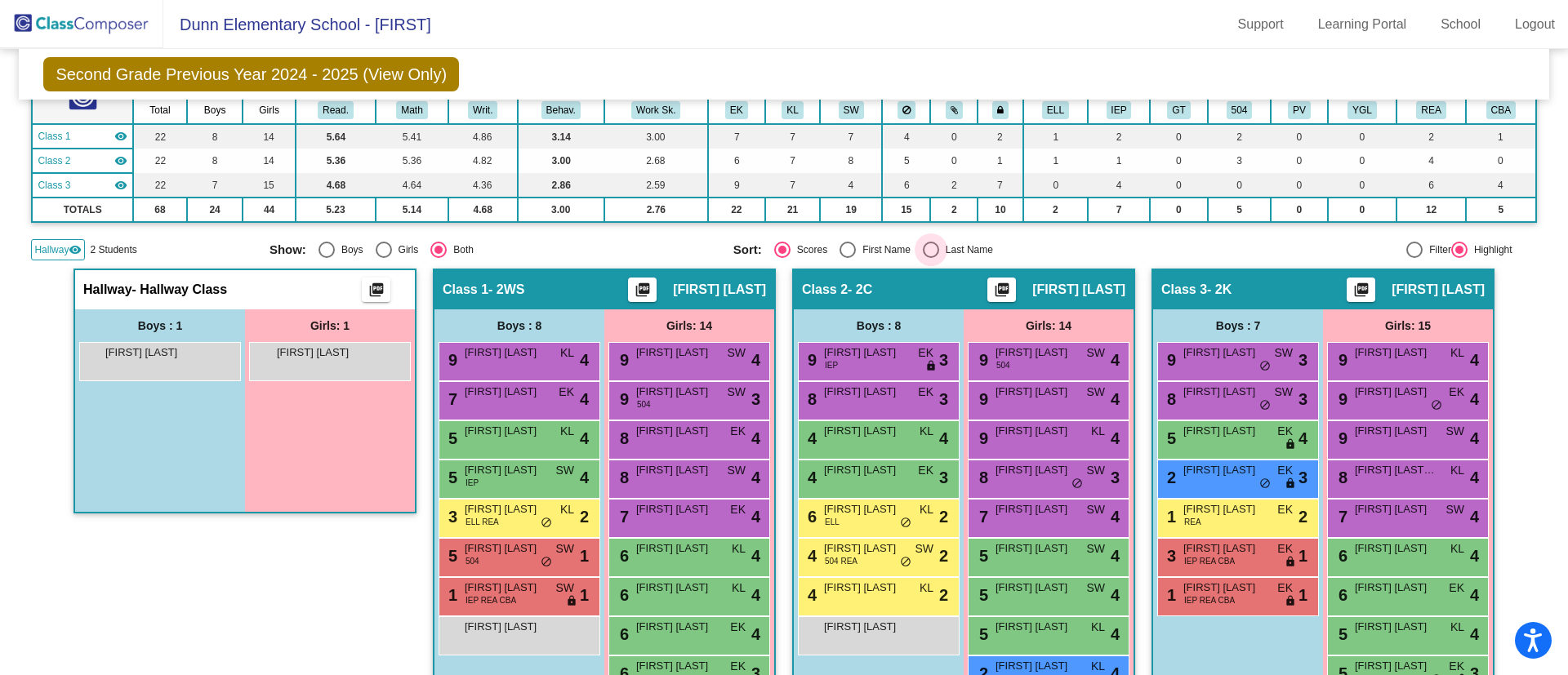 click on "Last Name" at bounding box center (966, 250) 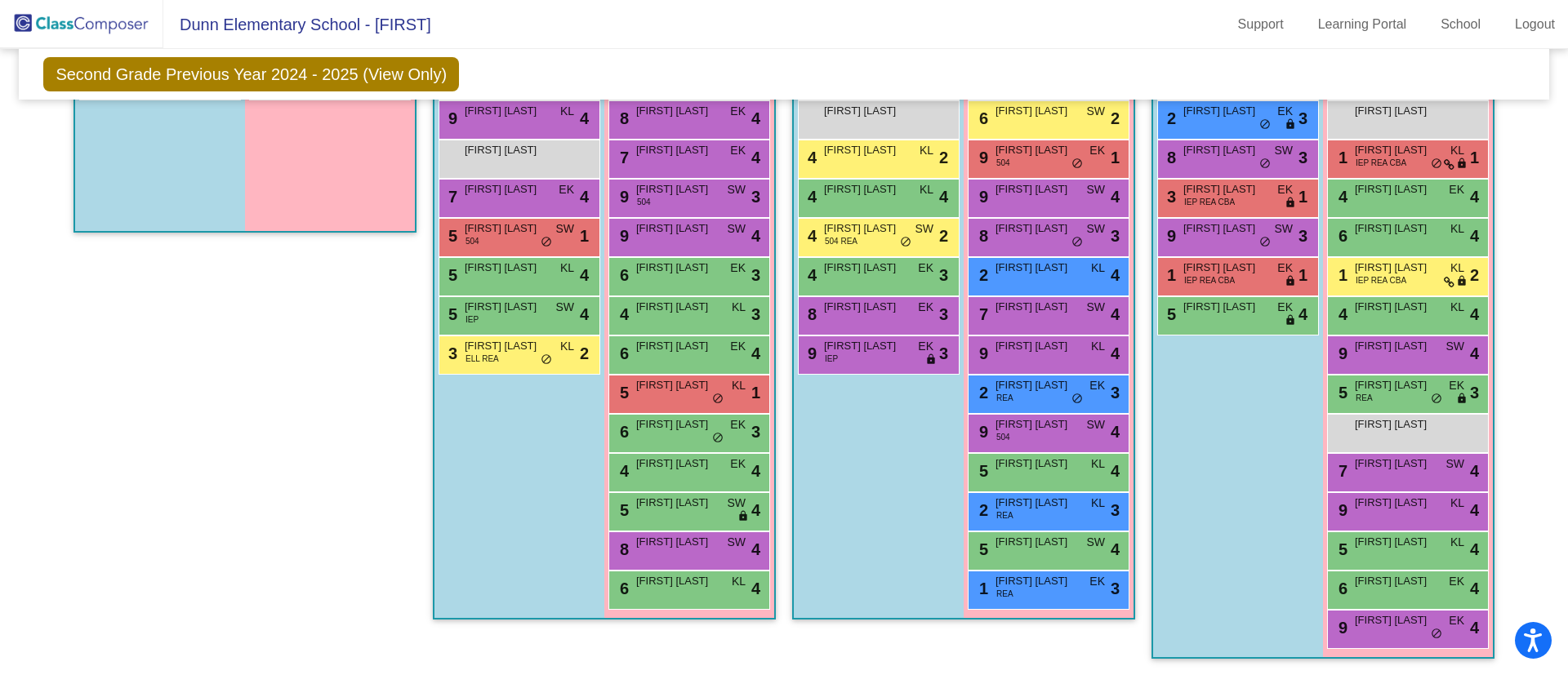 scroll, scrollTop: 0, scrollLeft: 0, axis: both 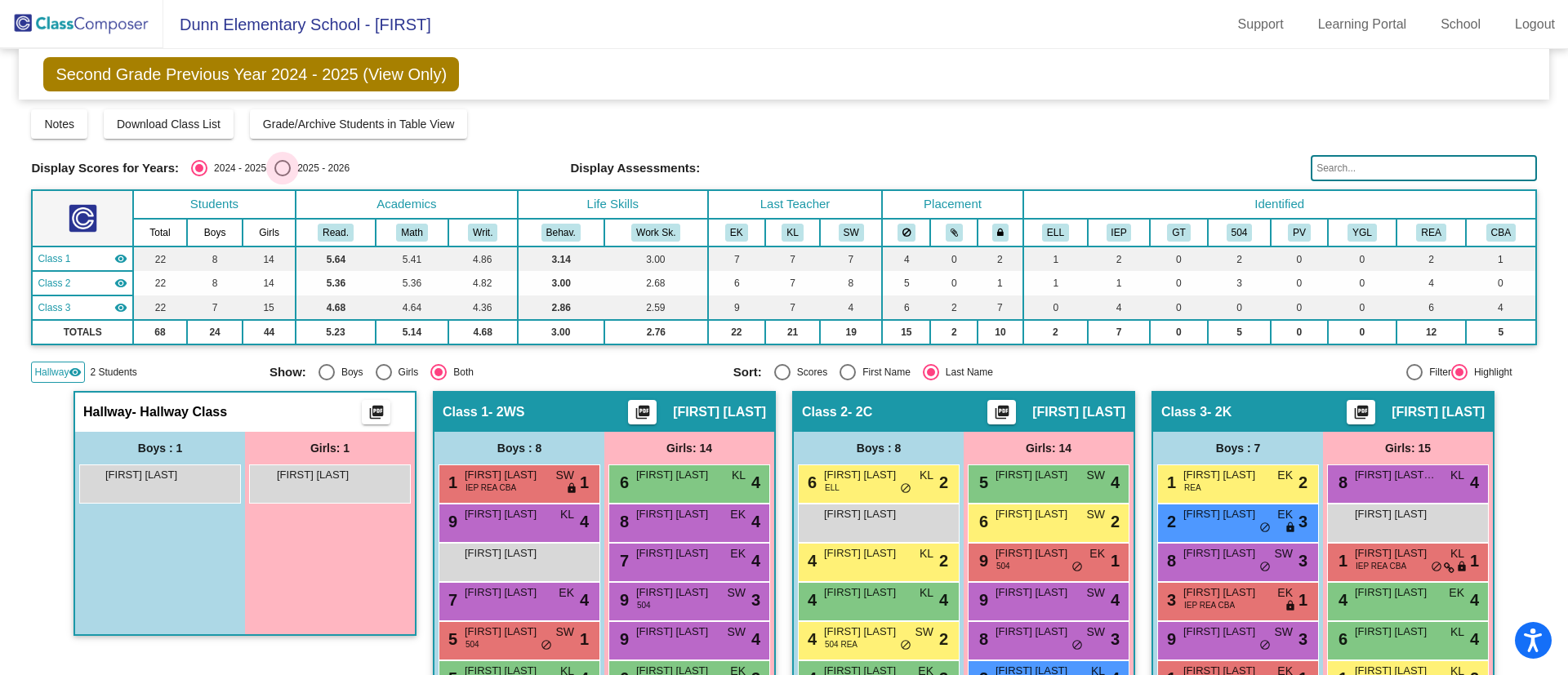 click on "2025 - 2026" at bounding box center (320, 168) 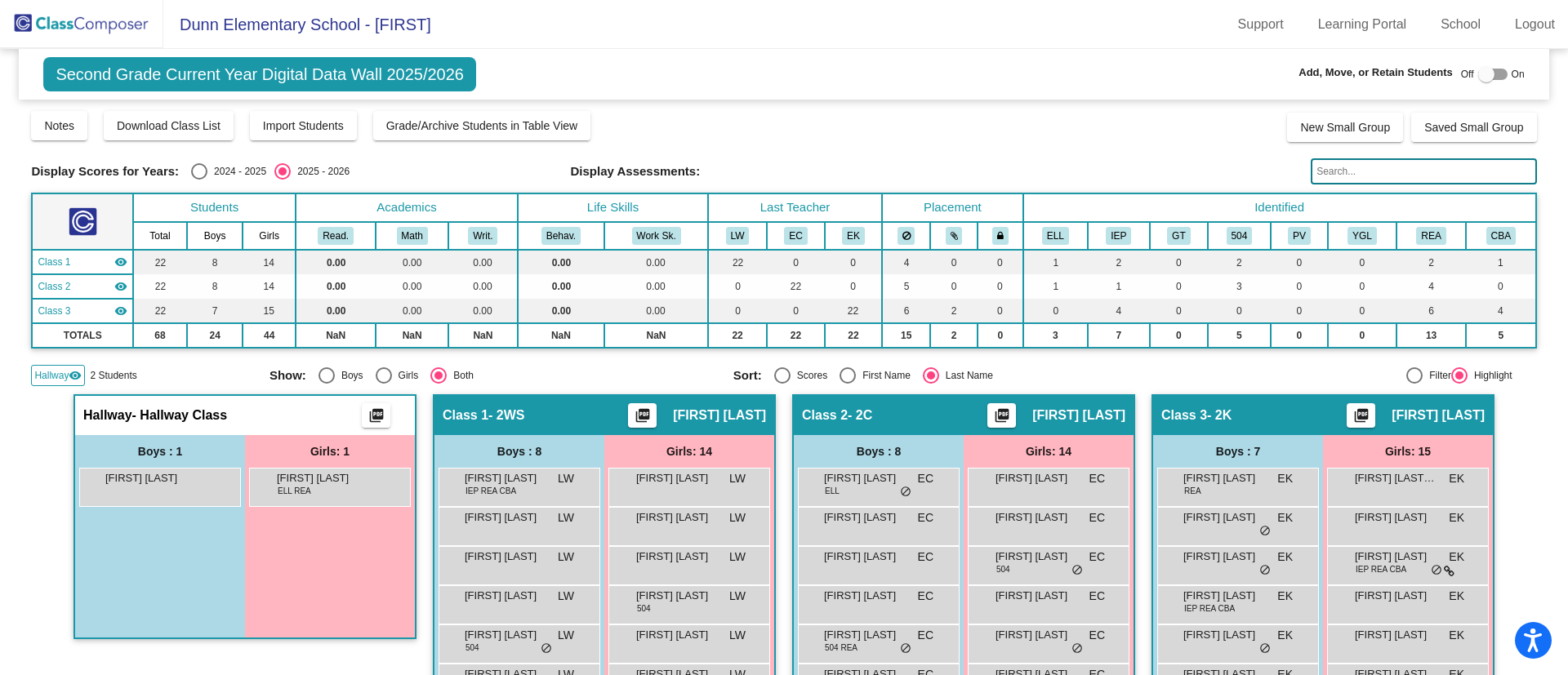 click on "2024 - 2025" at bounding box center [237, 171] 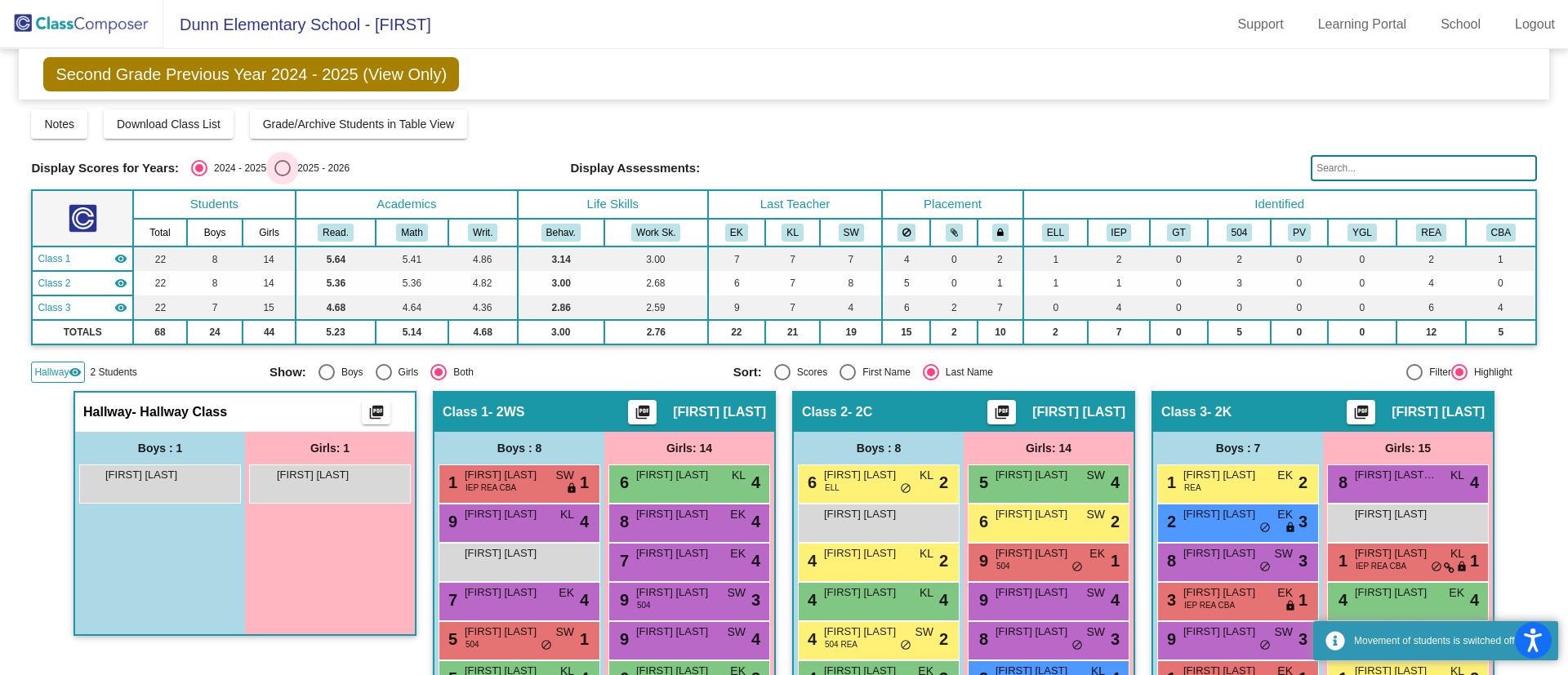 click on "2025 - 2026" at bounding box center (320, 168) 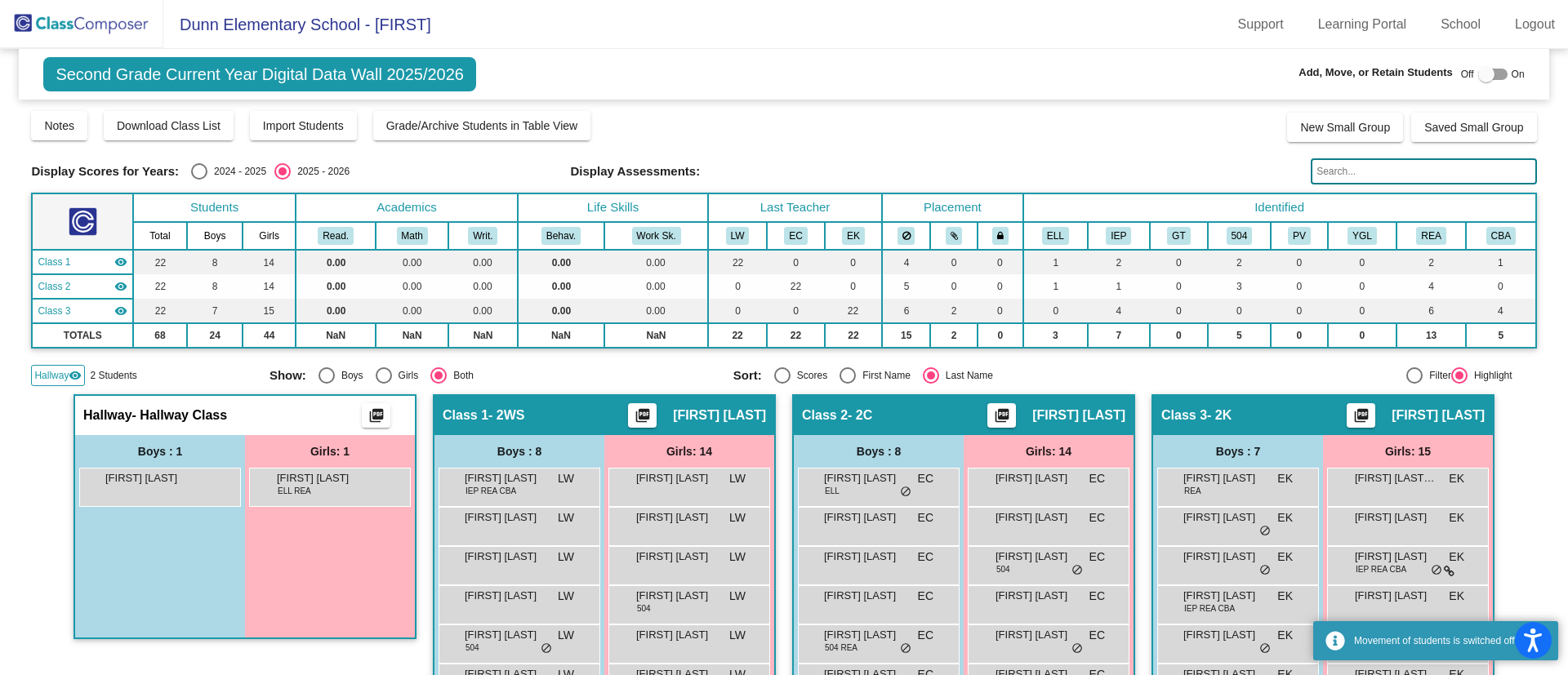 click at bounding box center [1486, 74] 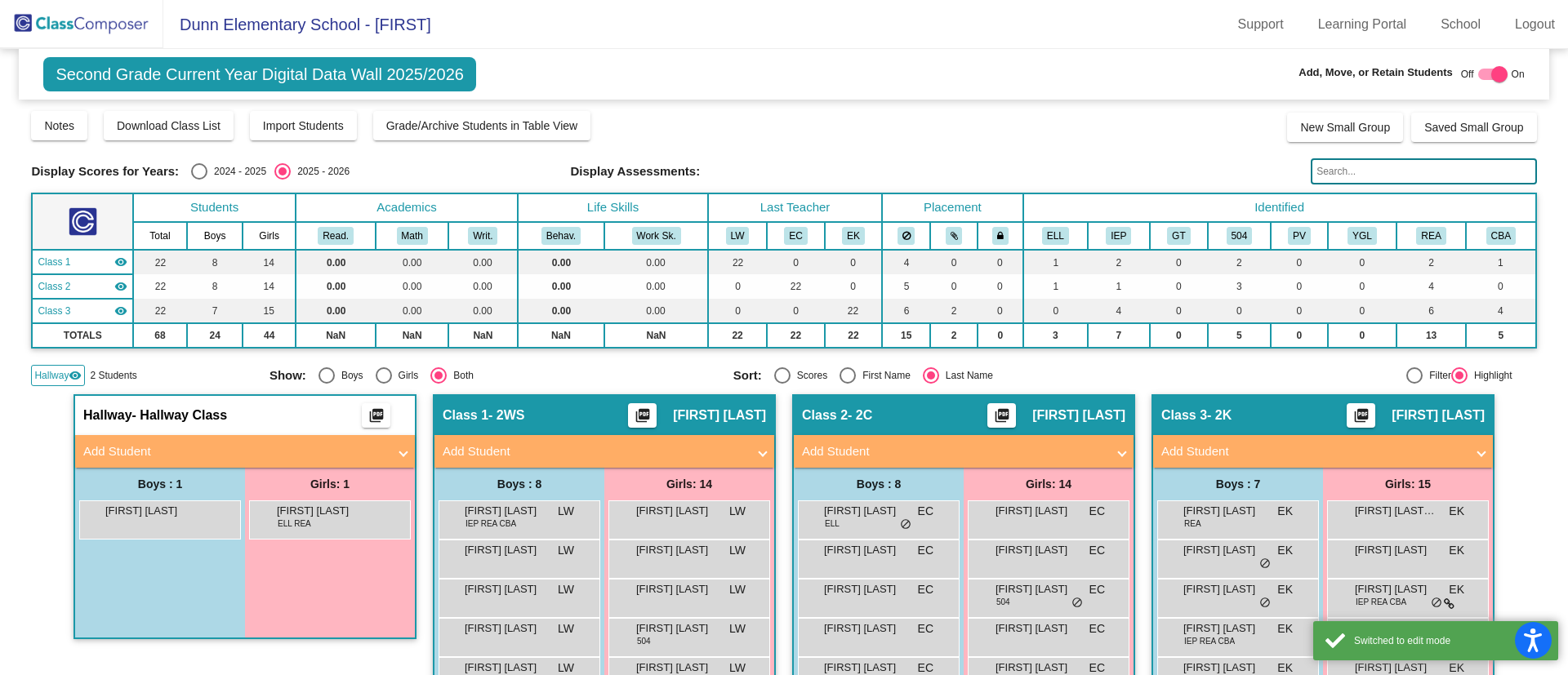 click on "Add Student" at bounding box center [235, 451] 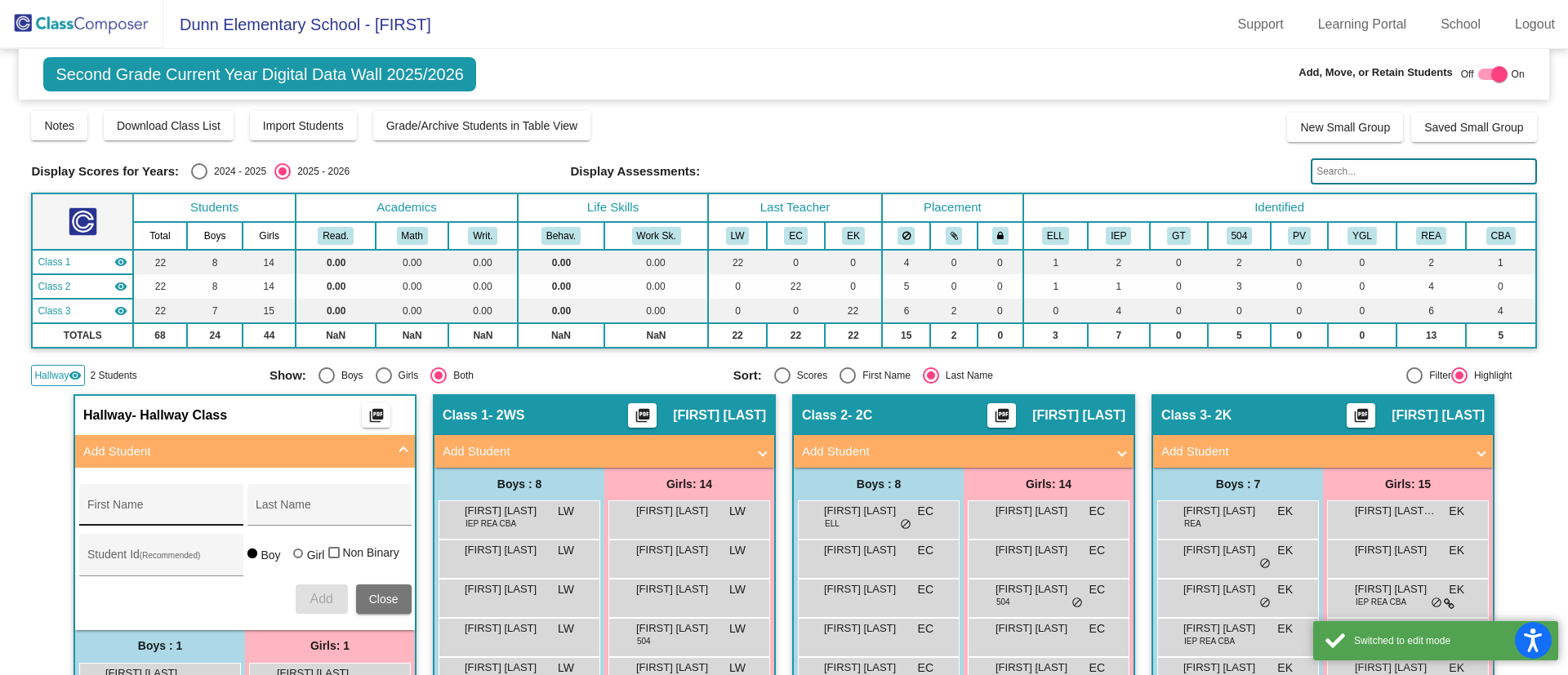 click on "First Name" at bounding box center [161, 509] 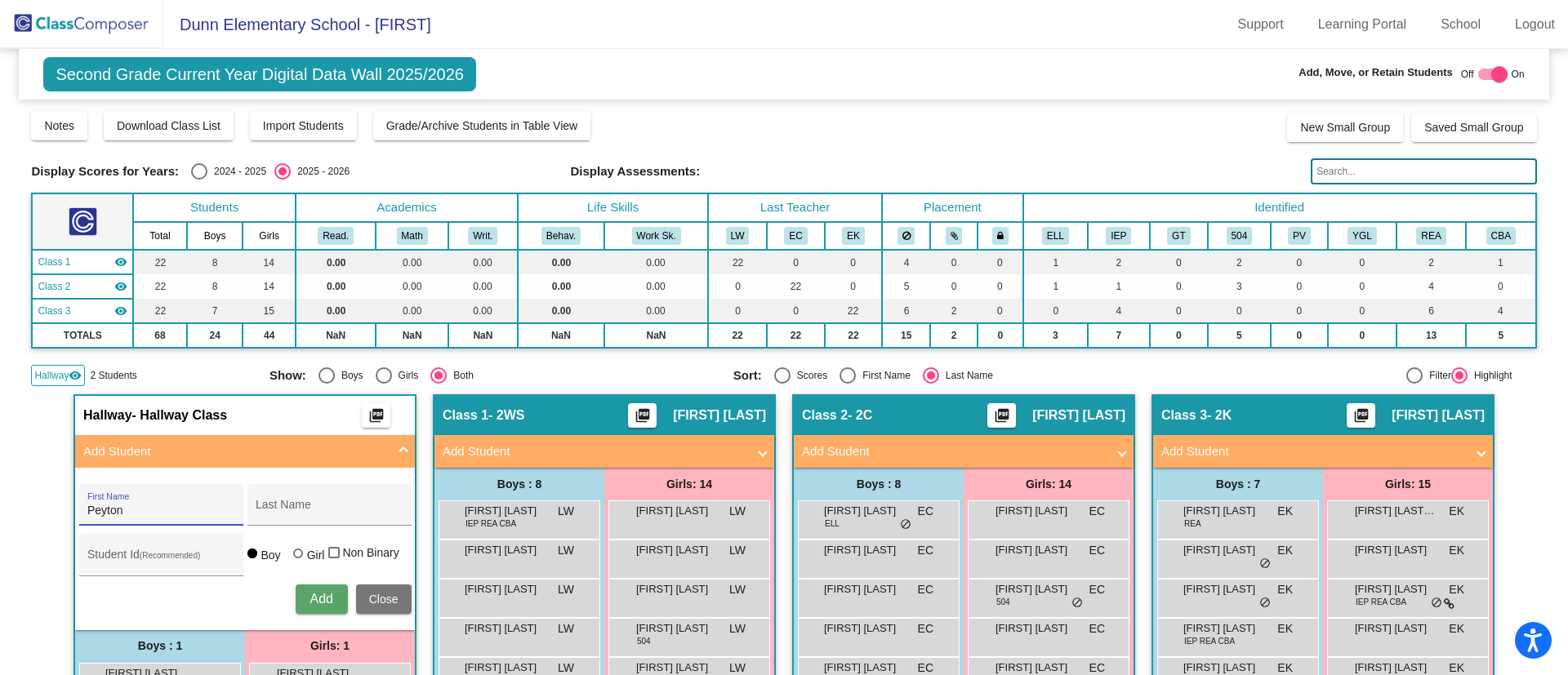 type on "Peyton" 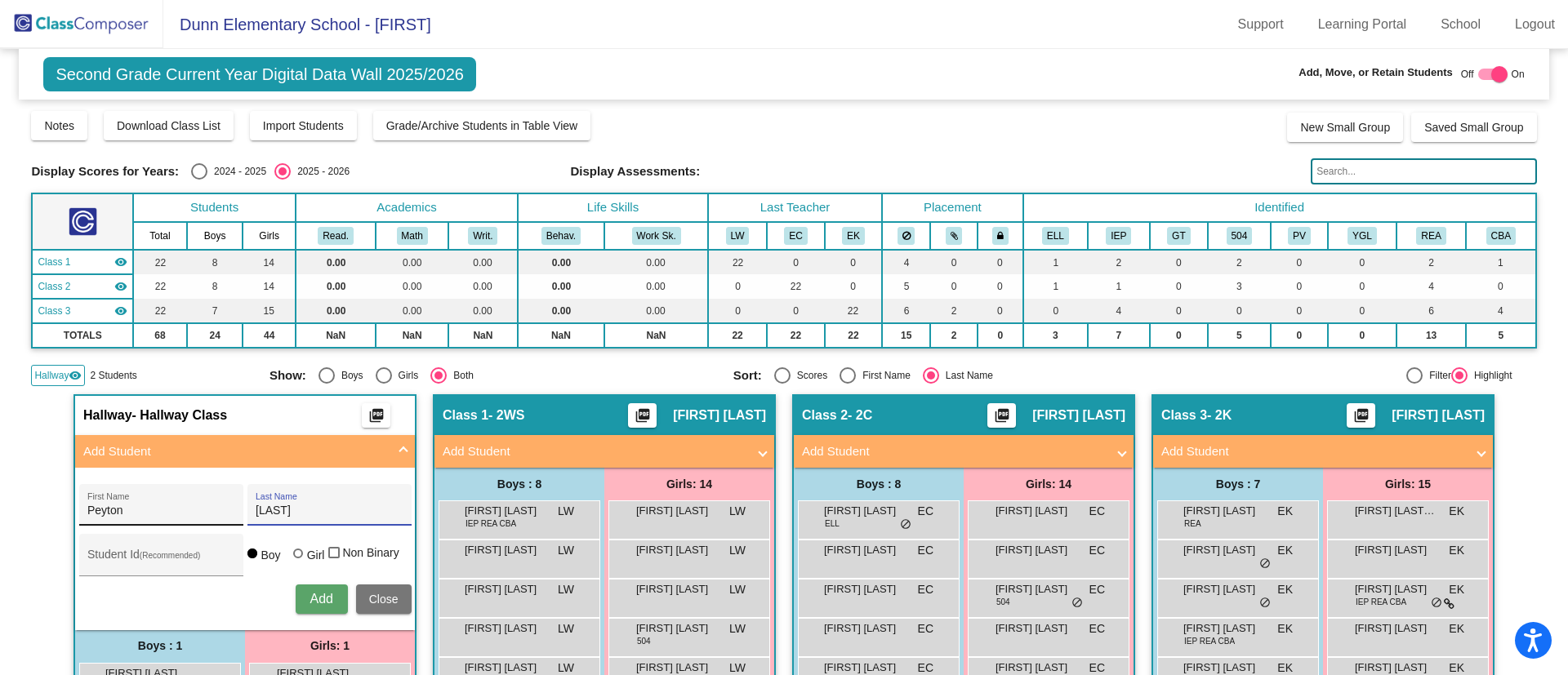 type on "[LAST]" 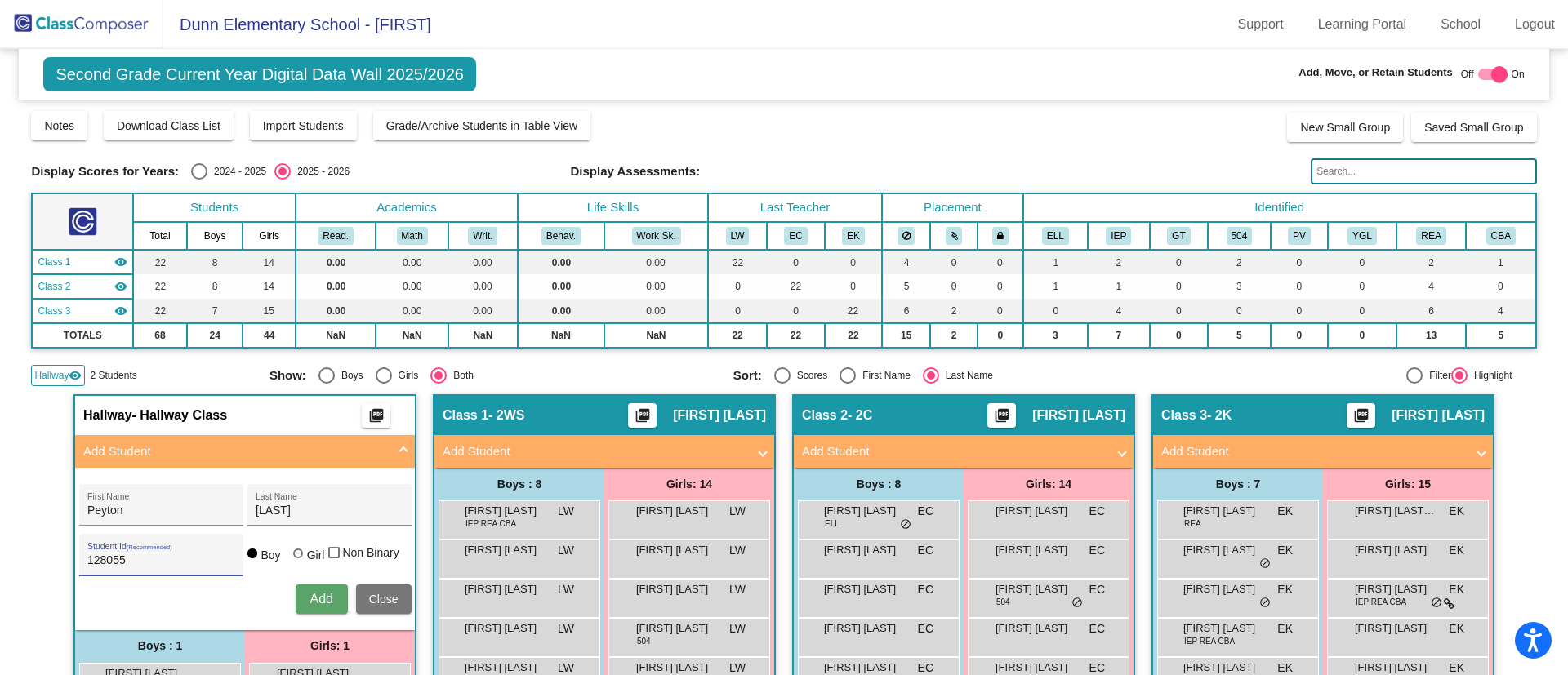 type on "128055" 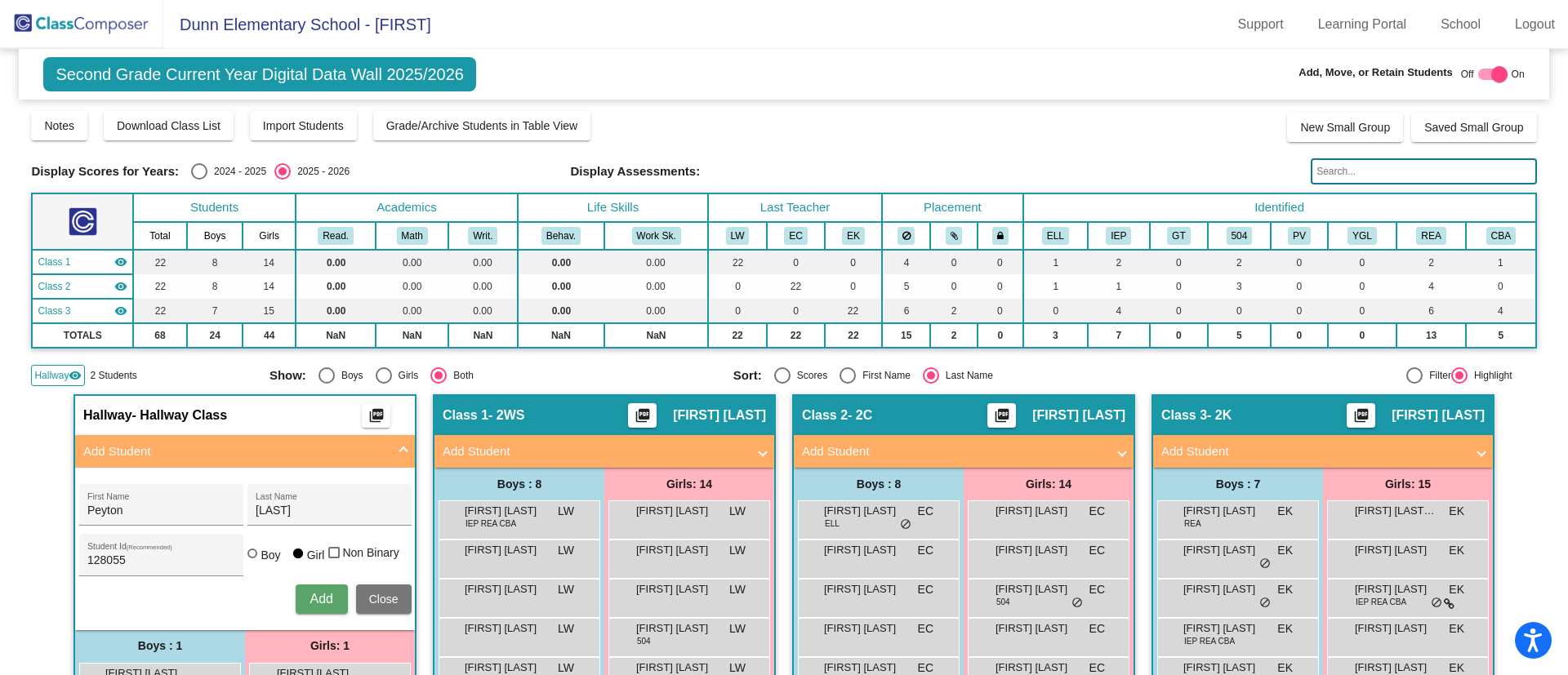 click on "Add" at bounding box center [321, 598] 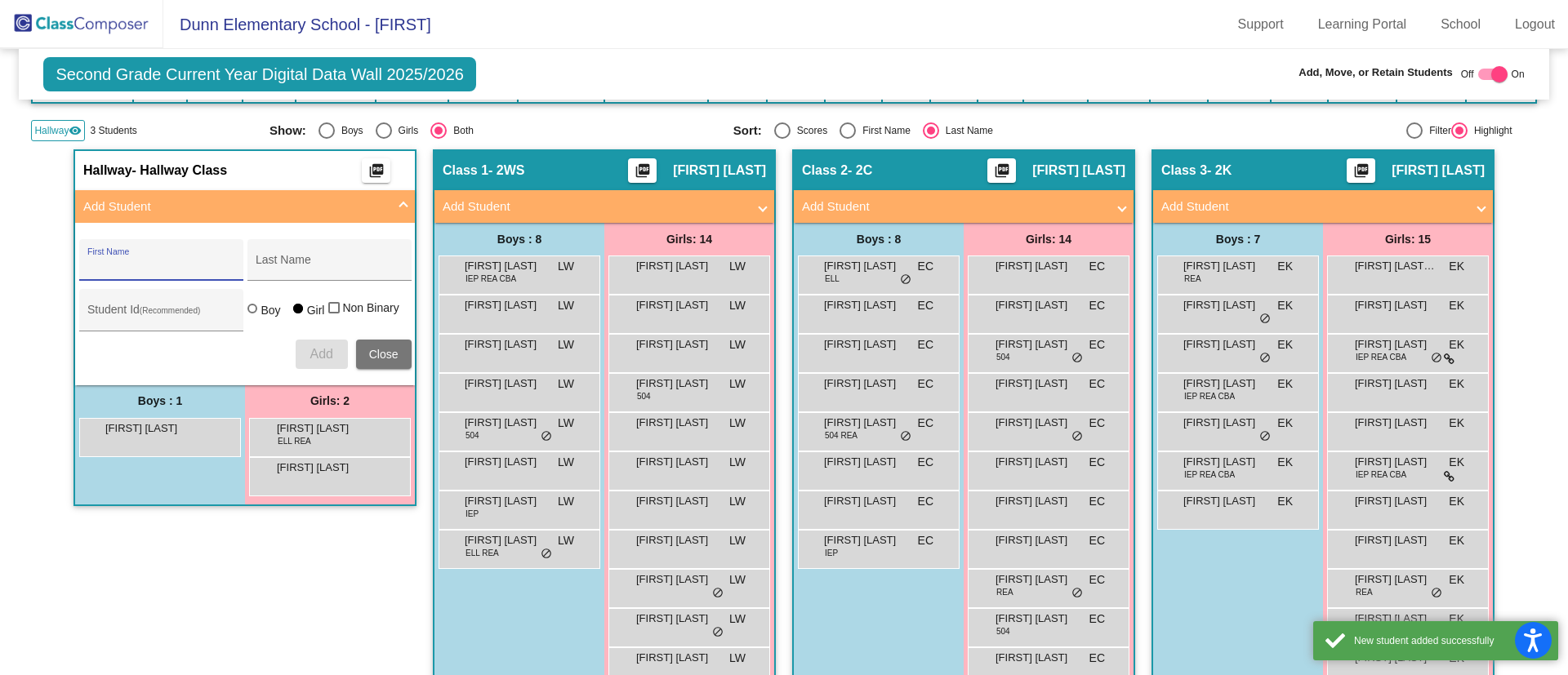 scroll, scrollTop: 367, scrollLeft: 0, axis: vertical 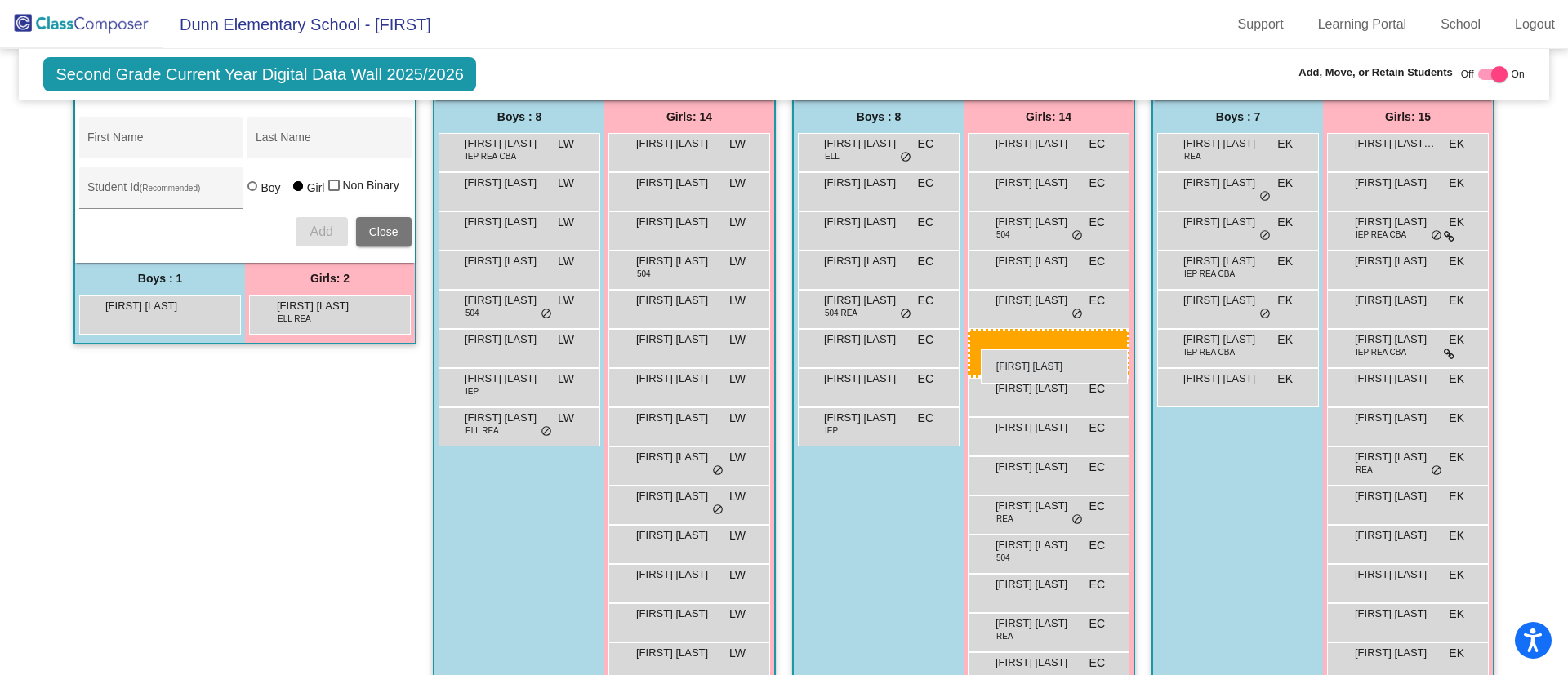 drag, startPoint x: 308, startPoint y: 362, endPoint x: 981, endPoint y: 349, distance: 673.12555 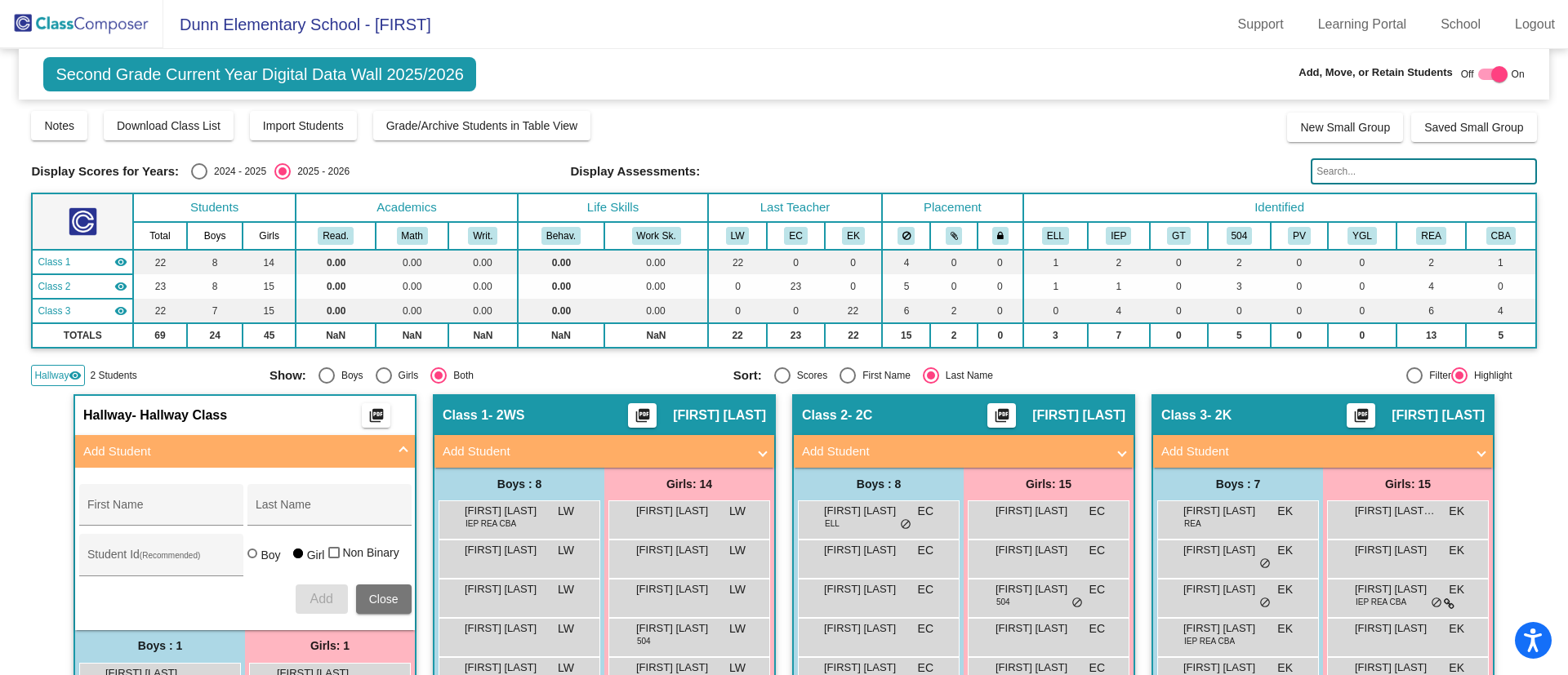 scroll, scrollTop: 122, scrollLeft: 0, axis: vertical 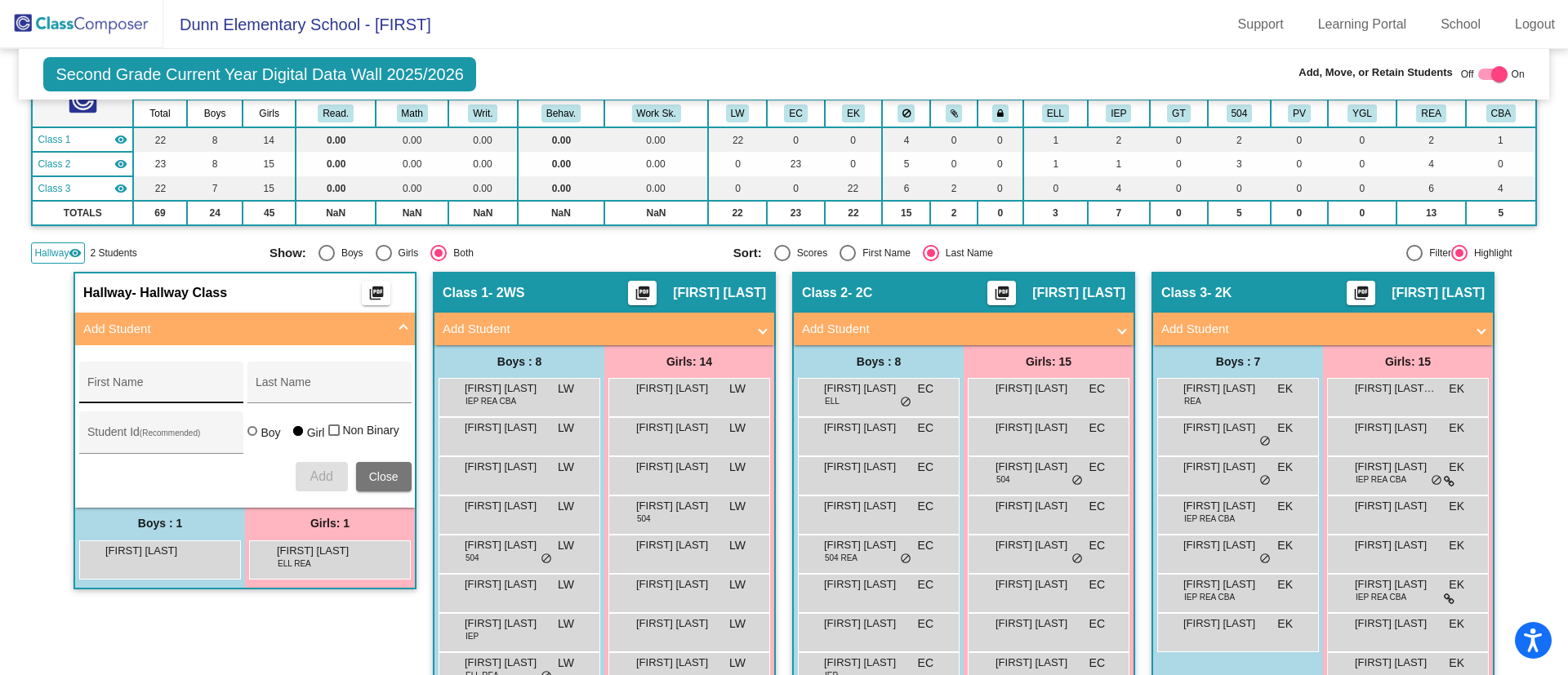 click on "First Name" at bounding box center [161, 389] 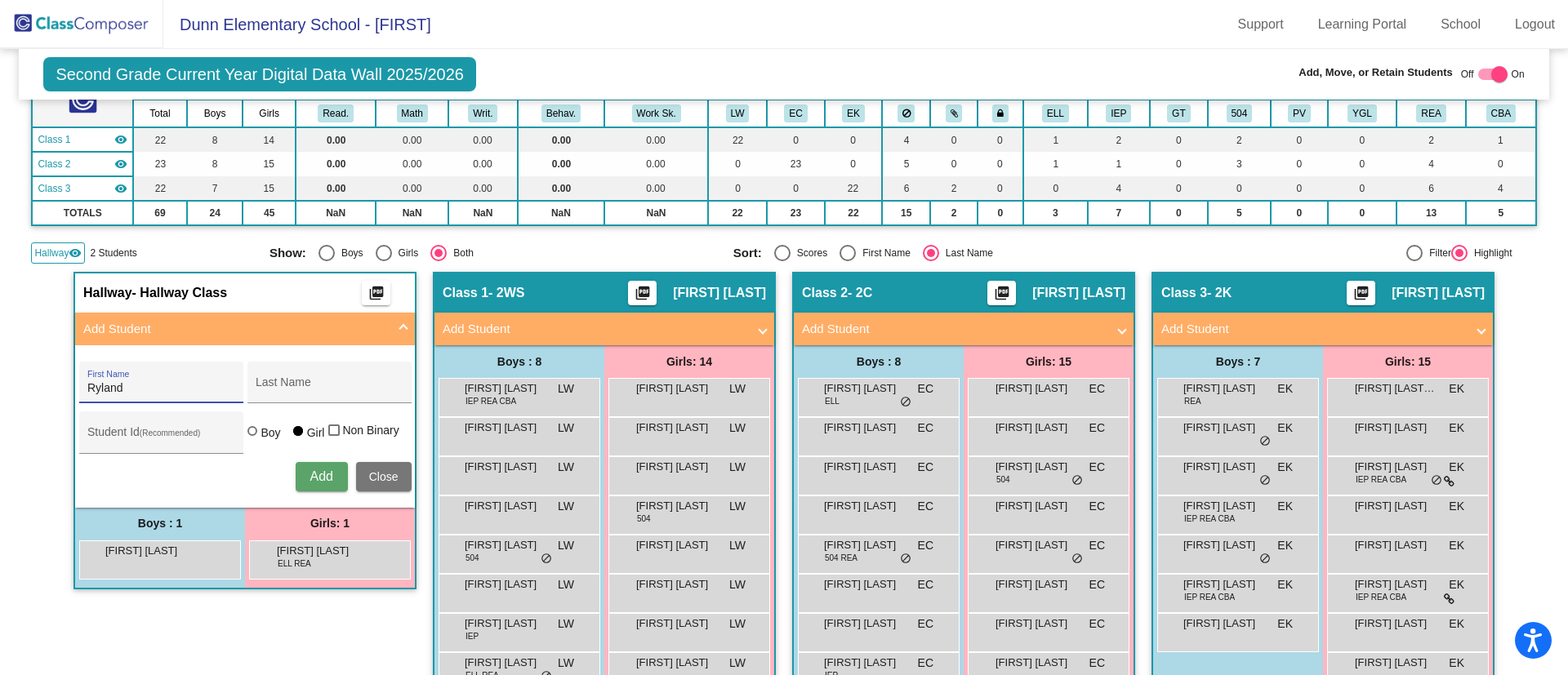 type on "Ryland" 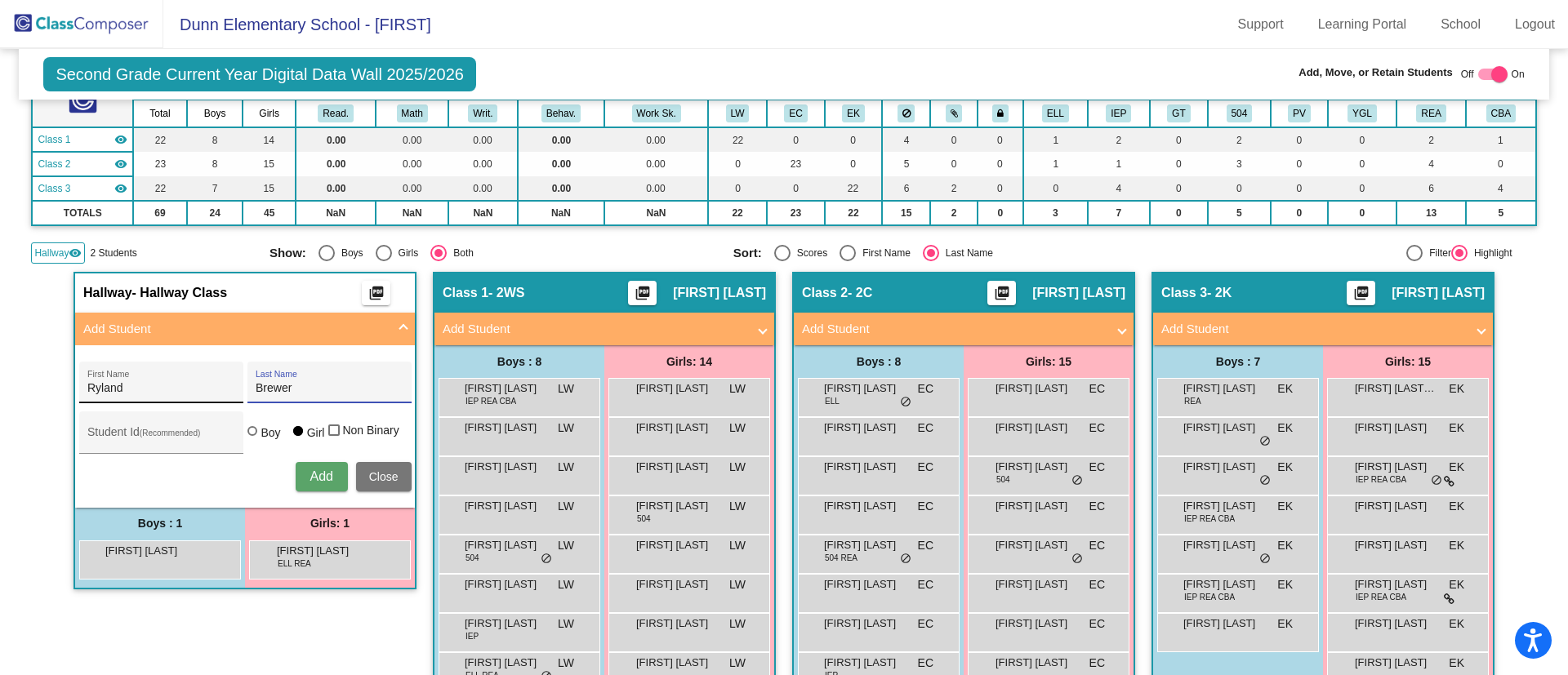 type on "Brewer" 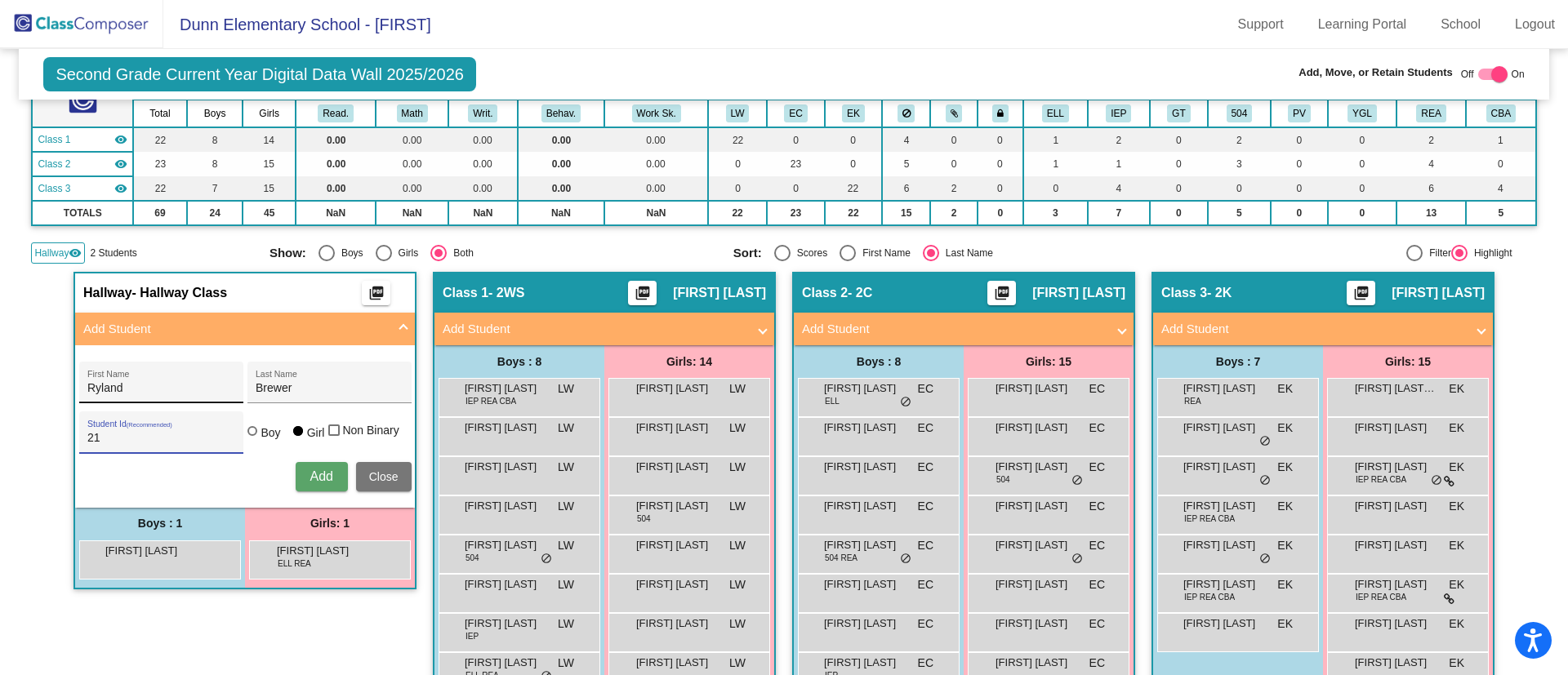 type on "2" 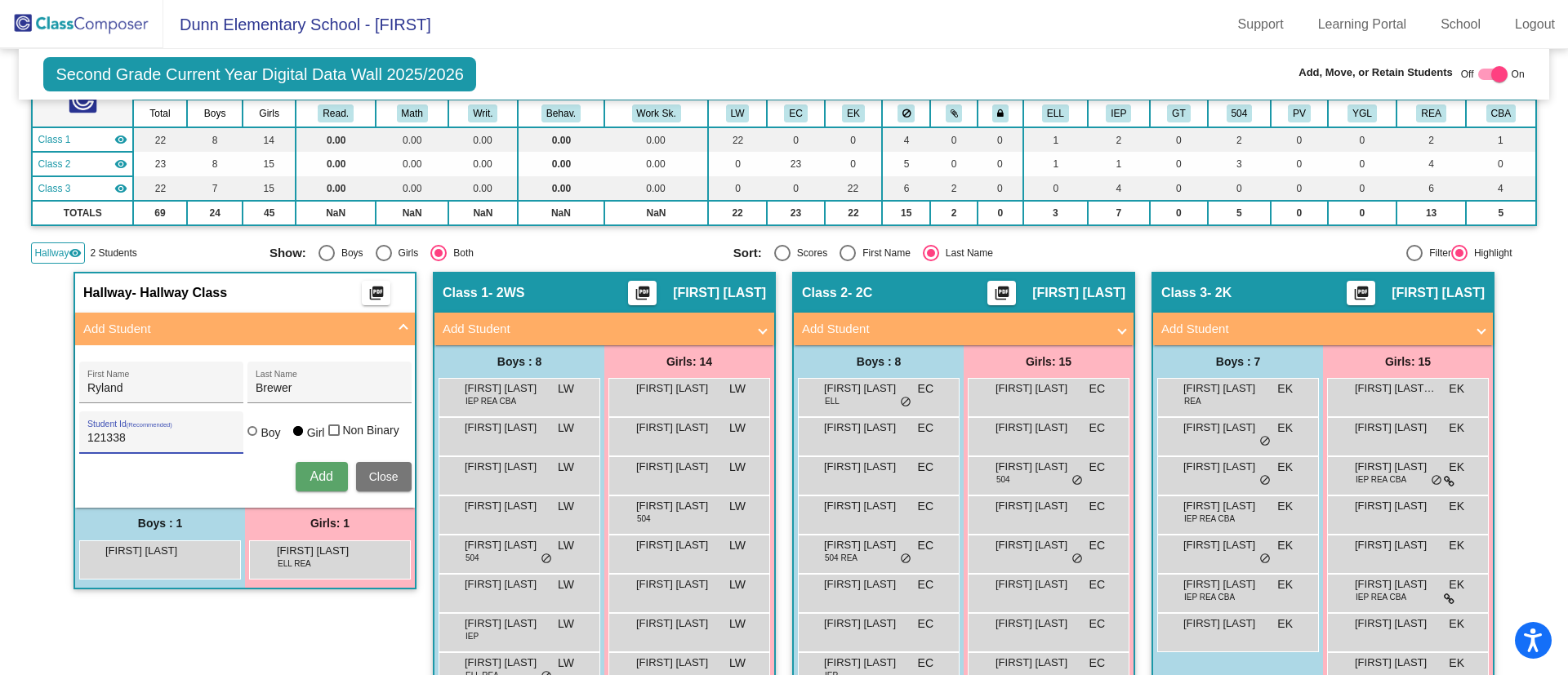 type on "121338" 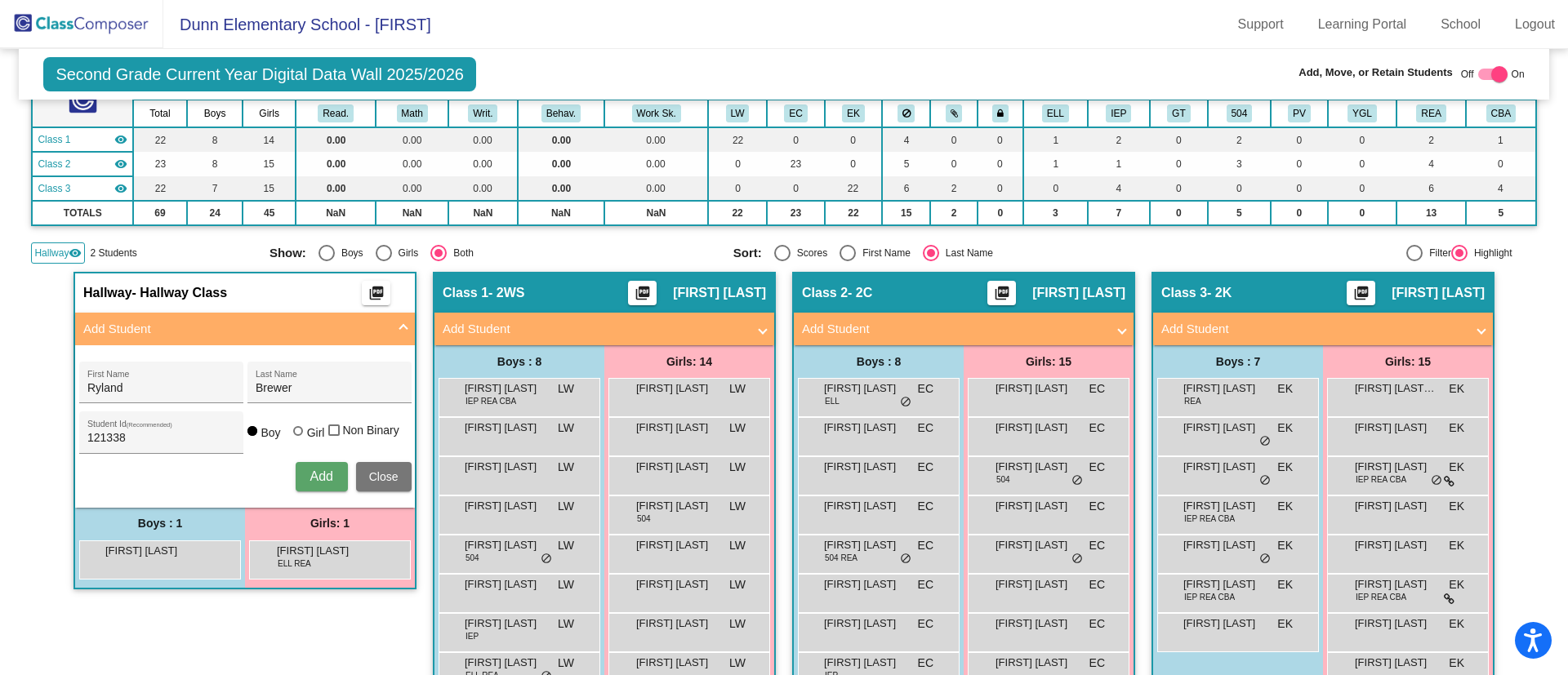 click on "Add" at bounding box center [321, 476] 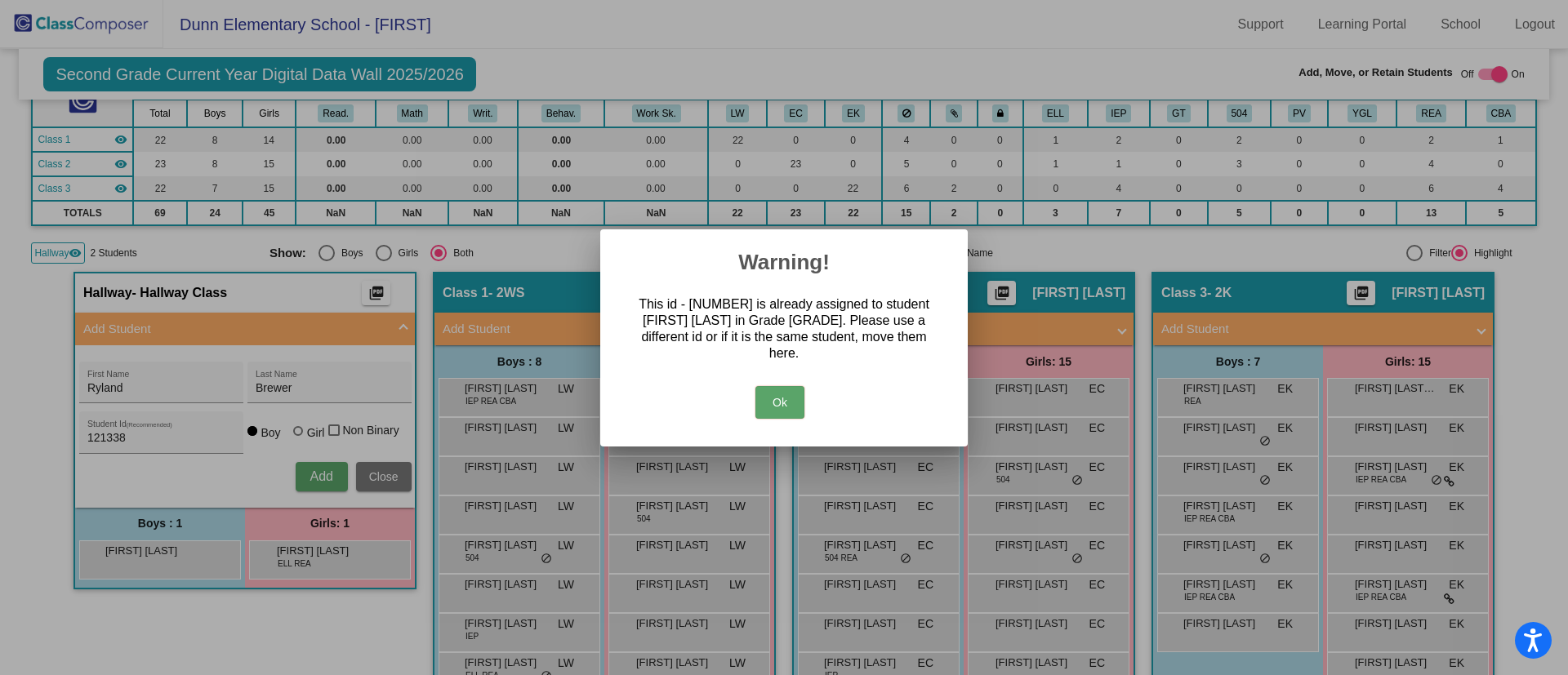 click on "Ok" at bounding box center [780, 402] 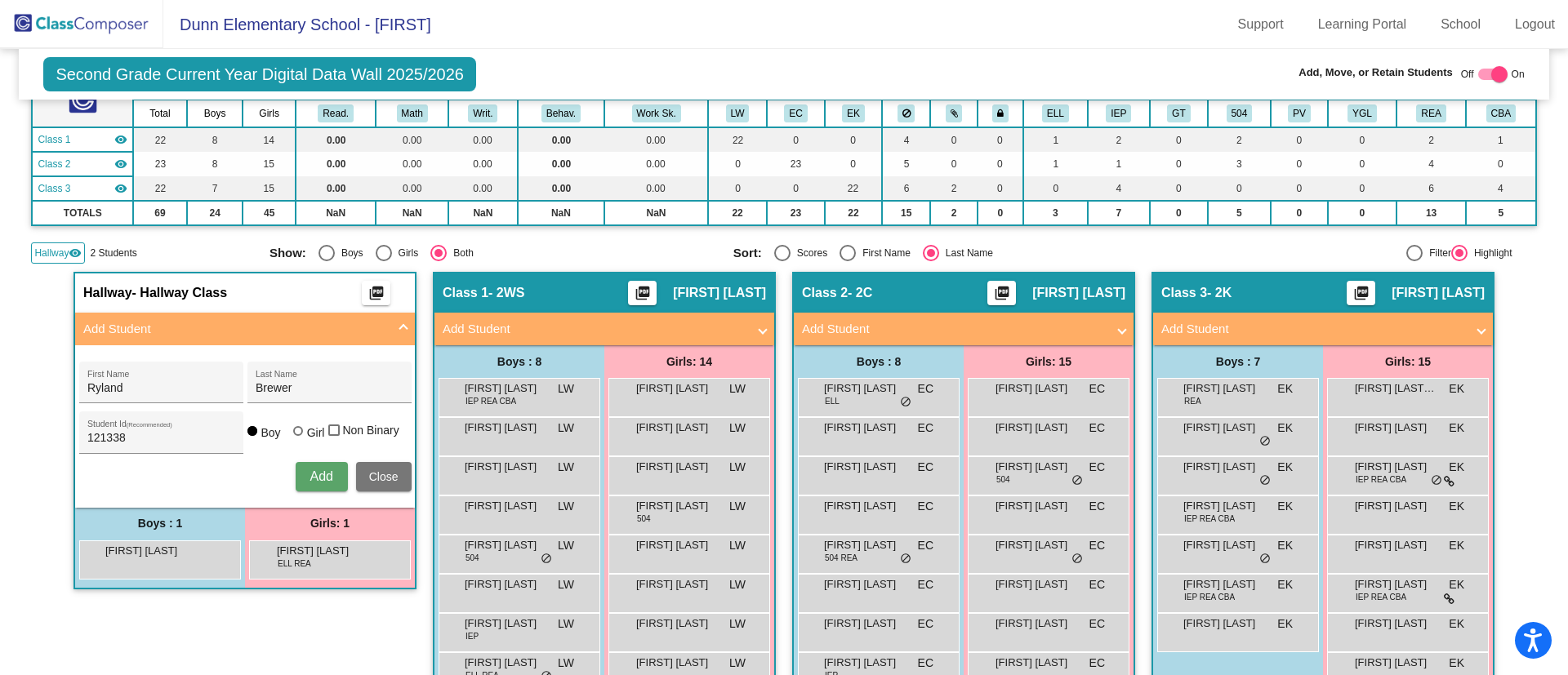 scroll, scrollTop: 245, scrollLeft: 0, axis: vertical 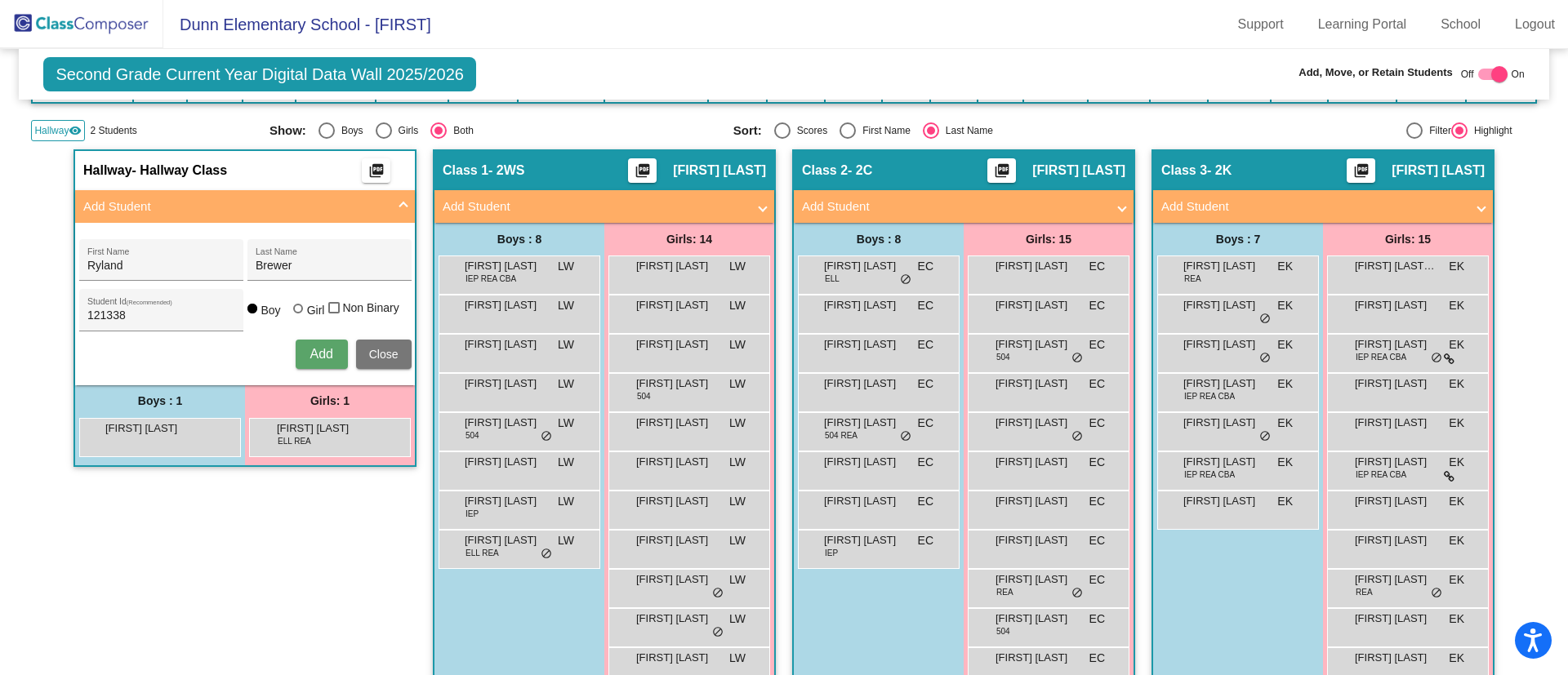 click on "Close" at bounding box center [384, 354] 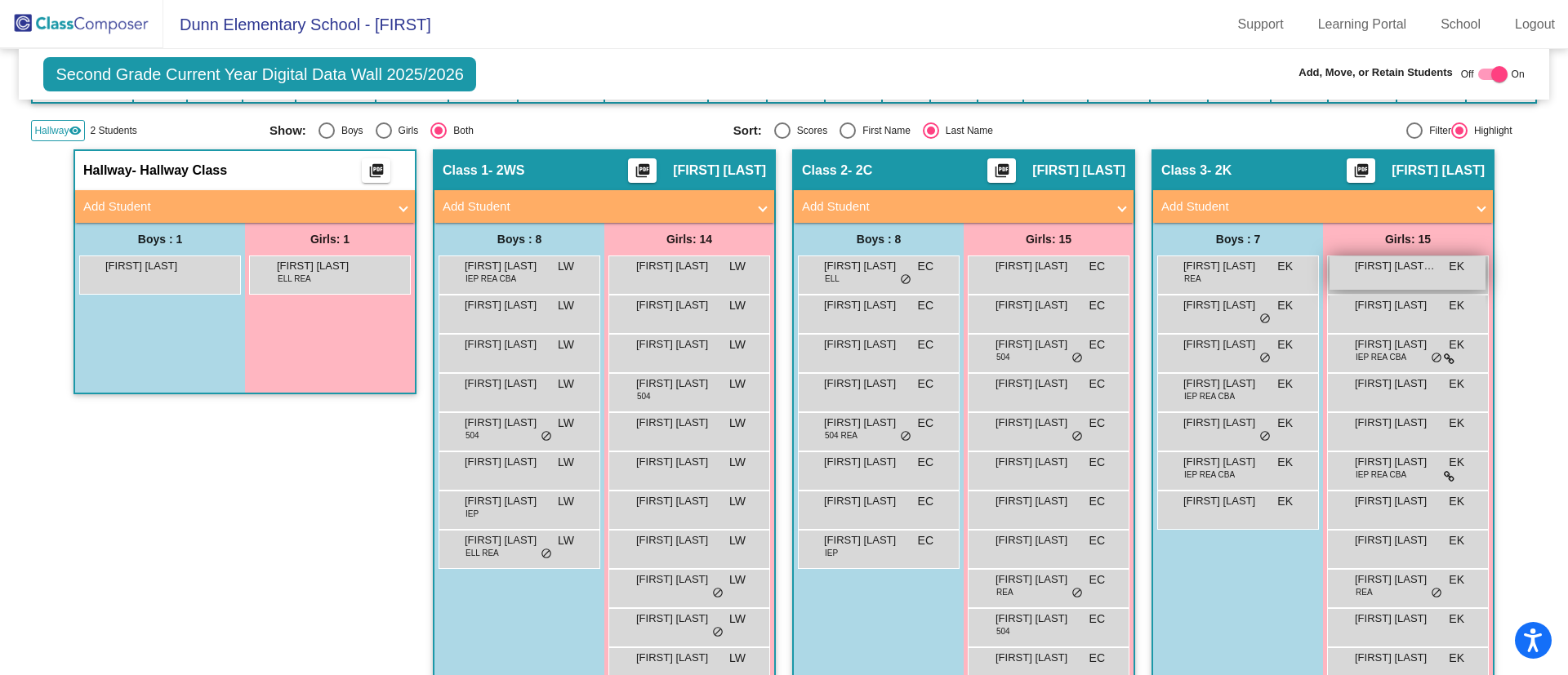 click on "[FIRST] [LAST] [LAST]" at bounding box center [1396, 266] 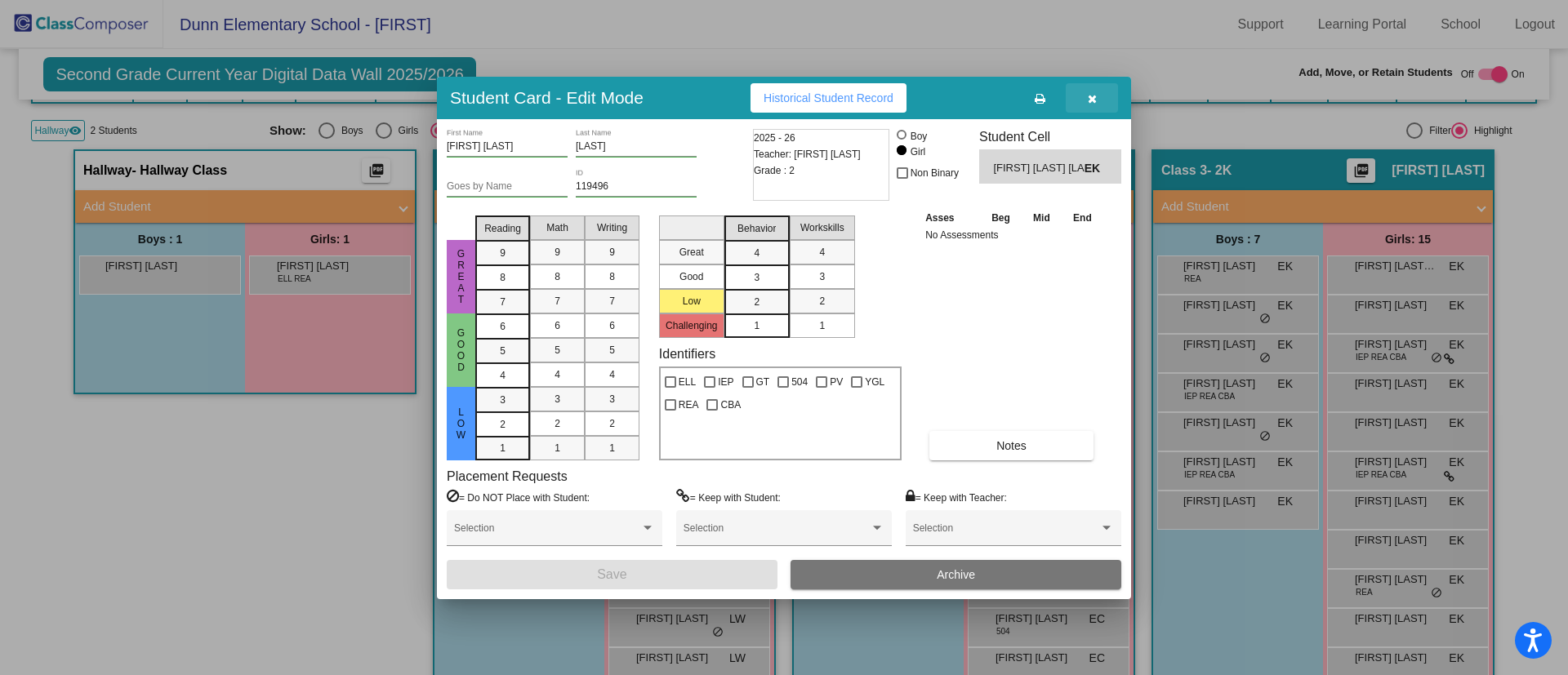 click at bounding box center [1092, 99] 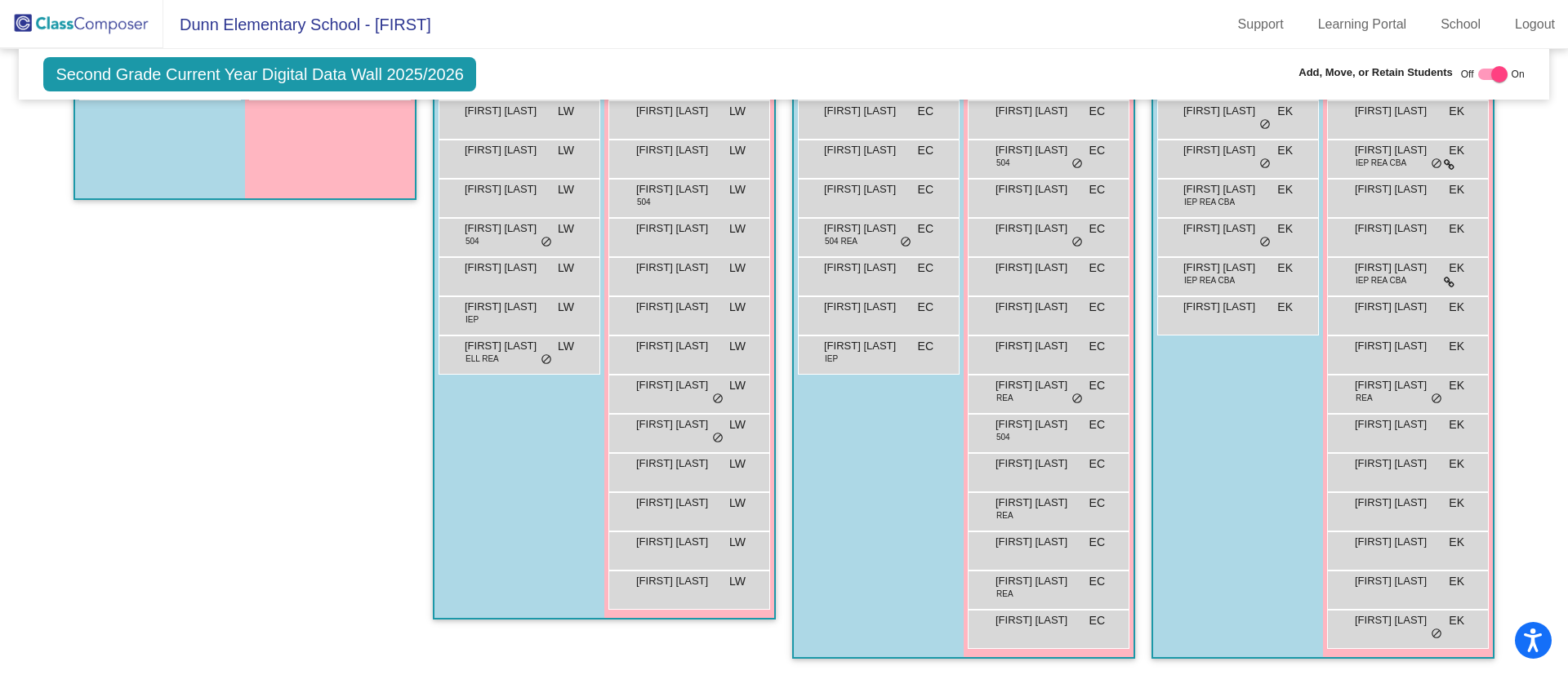 scroll, scrollTop: 0, scrollLeft: 0, axis: both 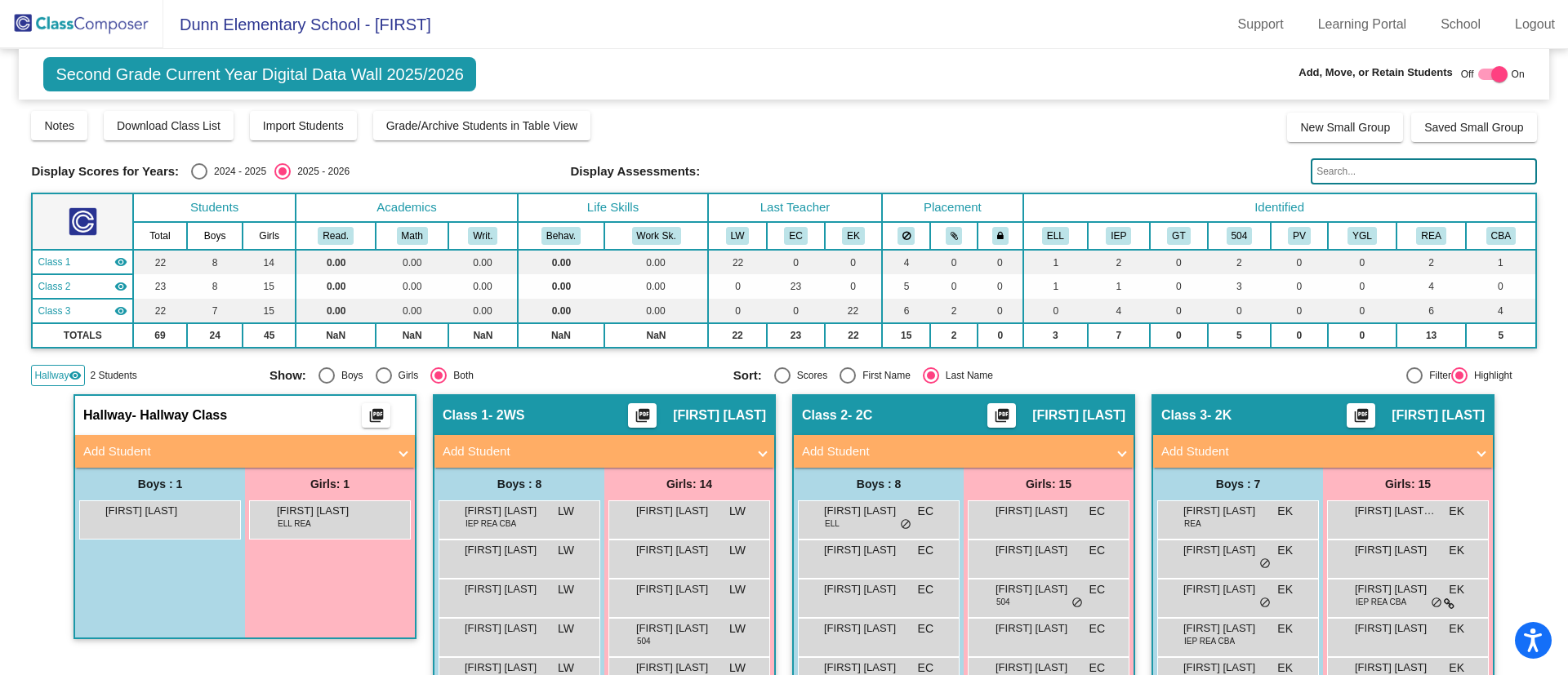 click on "Add Student" at bounding box center (235, 451) 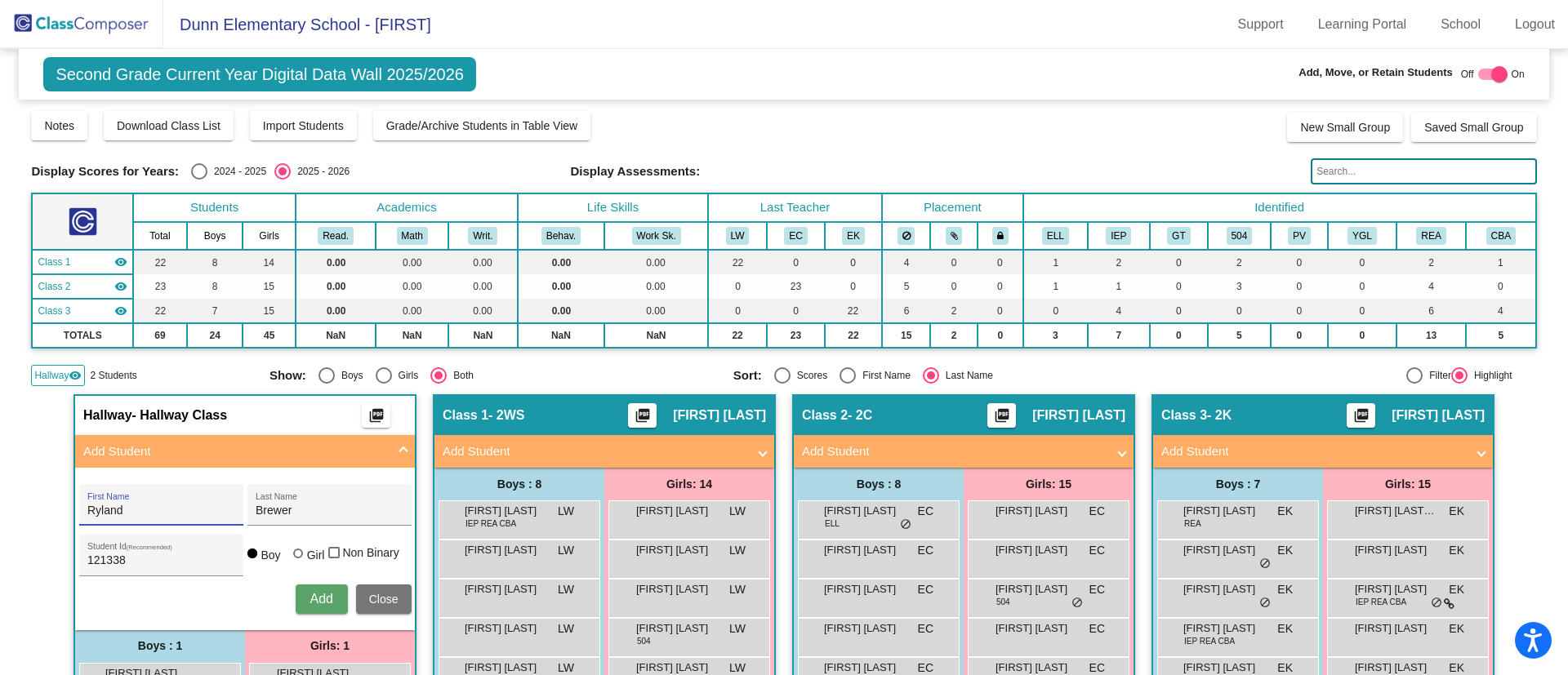drag, startPoint x: 154, startPoint y: 511, endPoint x: 56, endPoint y: 517, distance: 98.183502 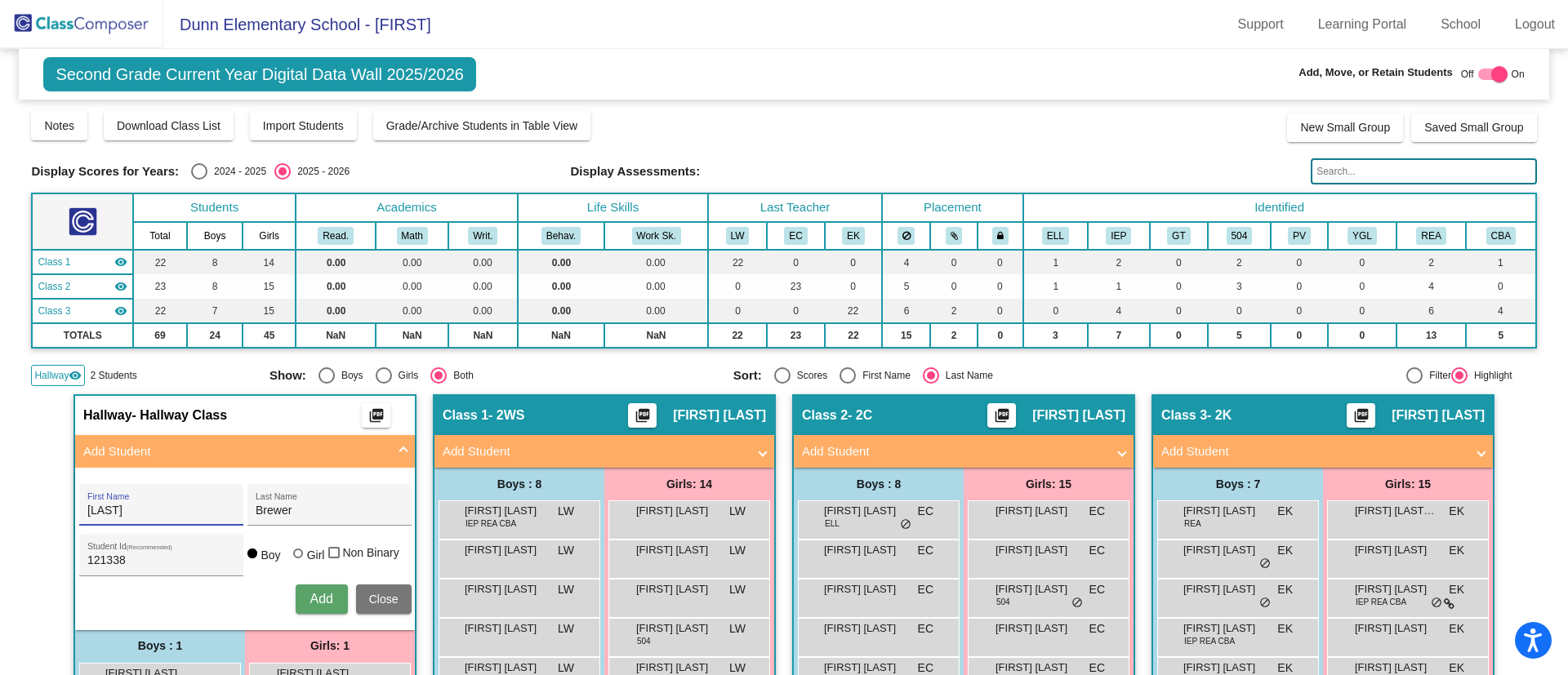 type on "[LAST]" 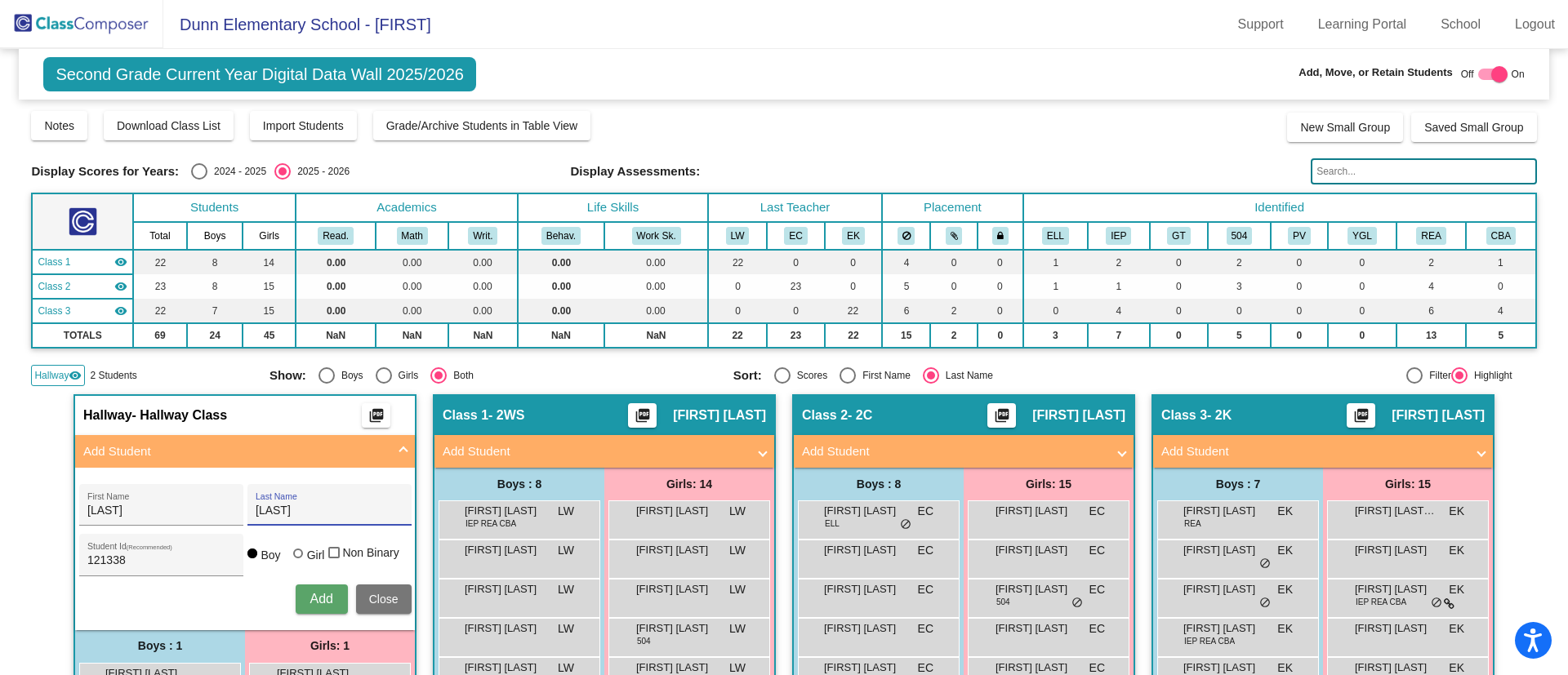 type on "[LAST]" 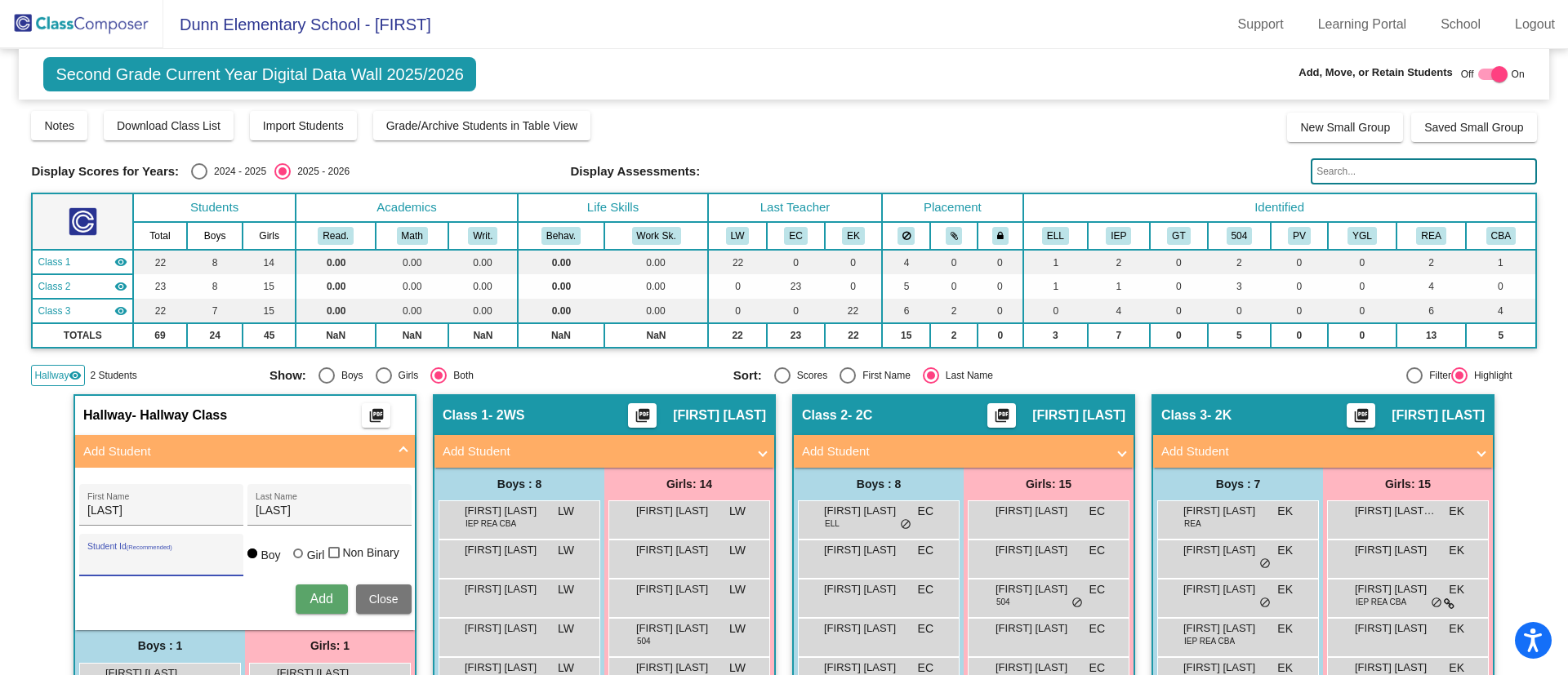 type 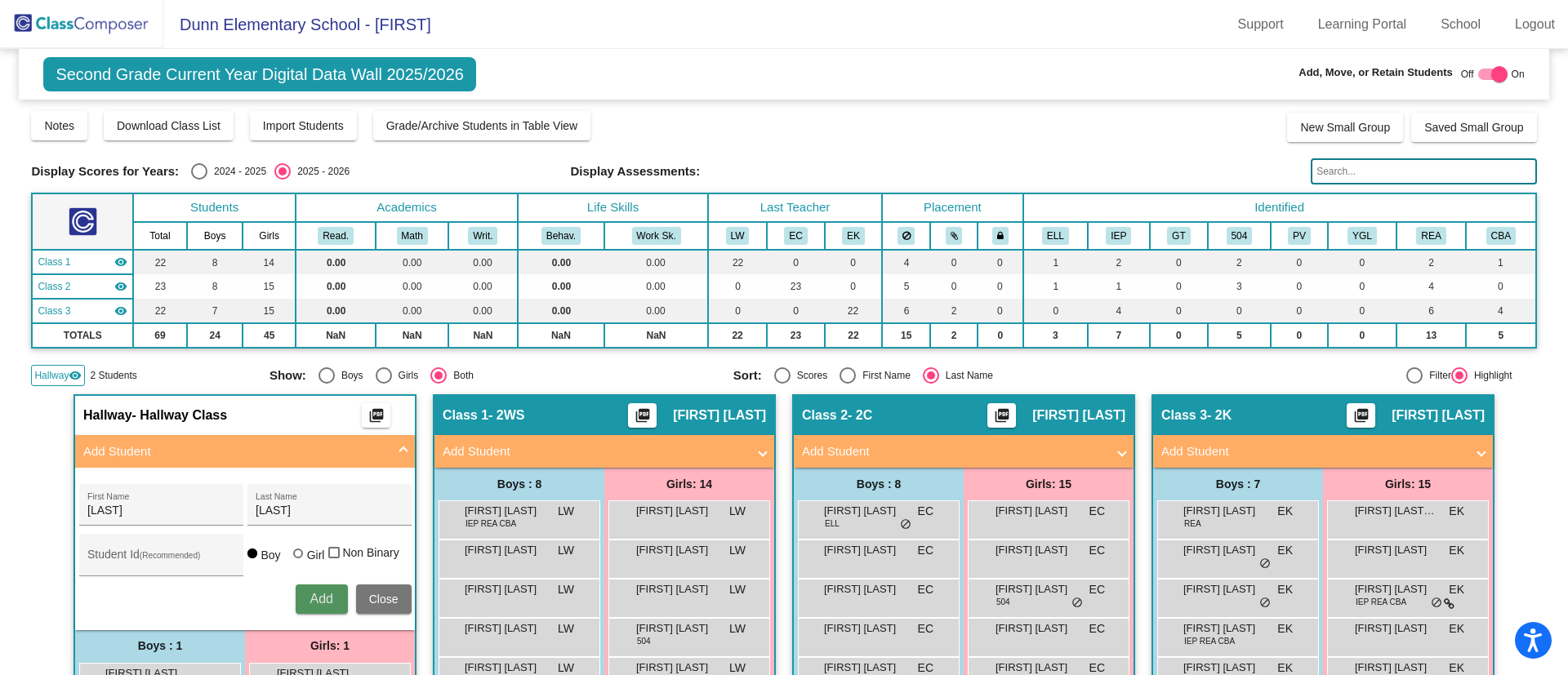click on "Add" at bounding box center [321, 598] 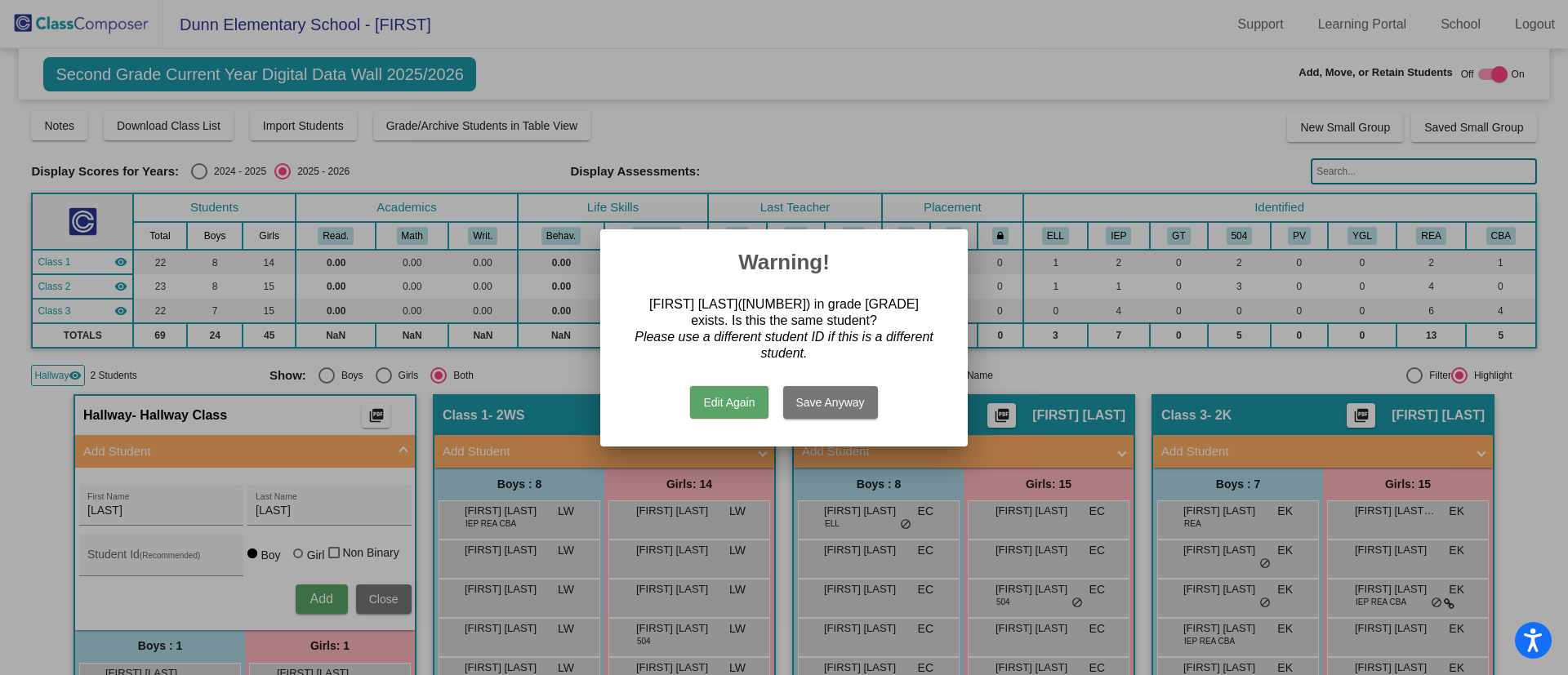 click on "Save Anyway" at bounding box center [831, 402] 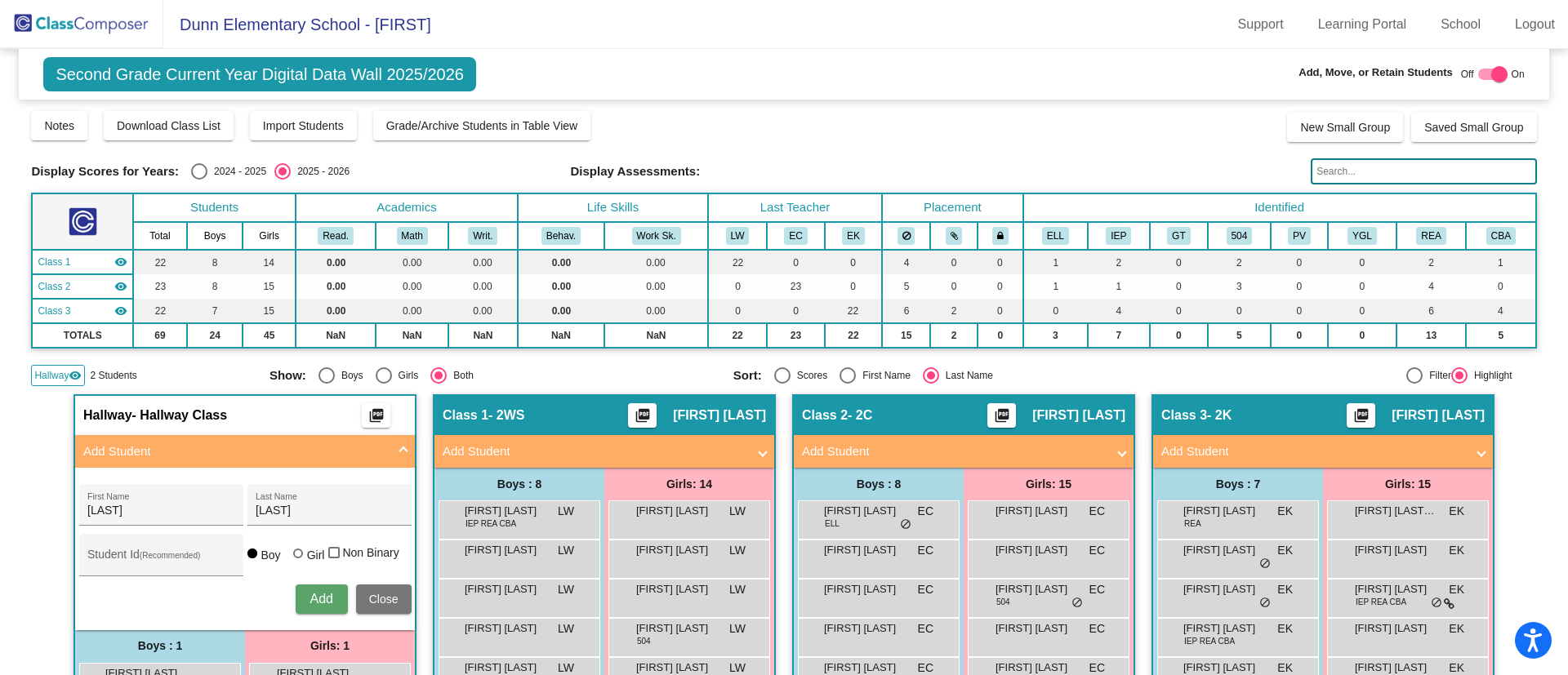 type 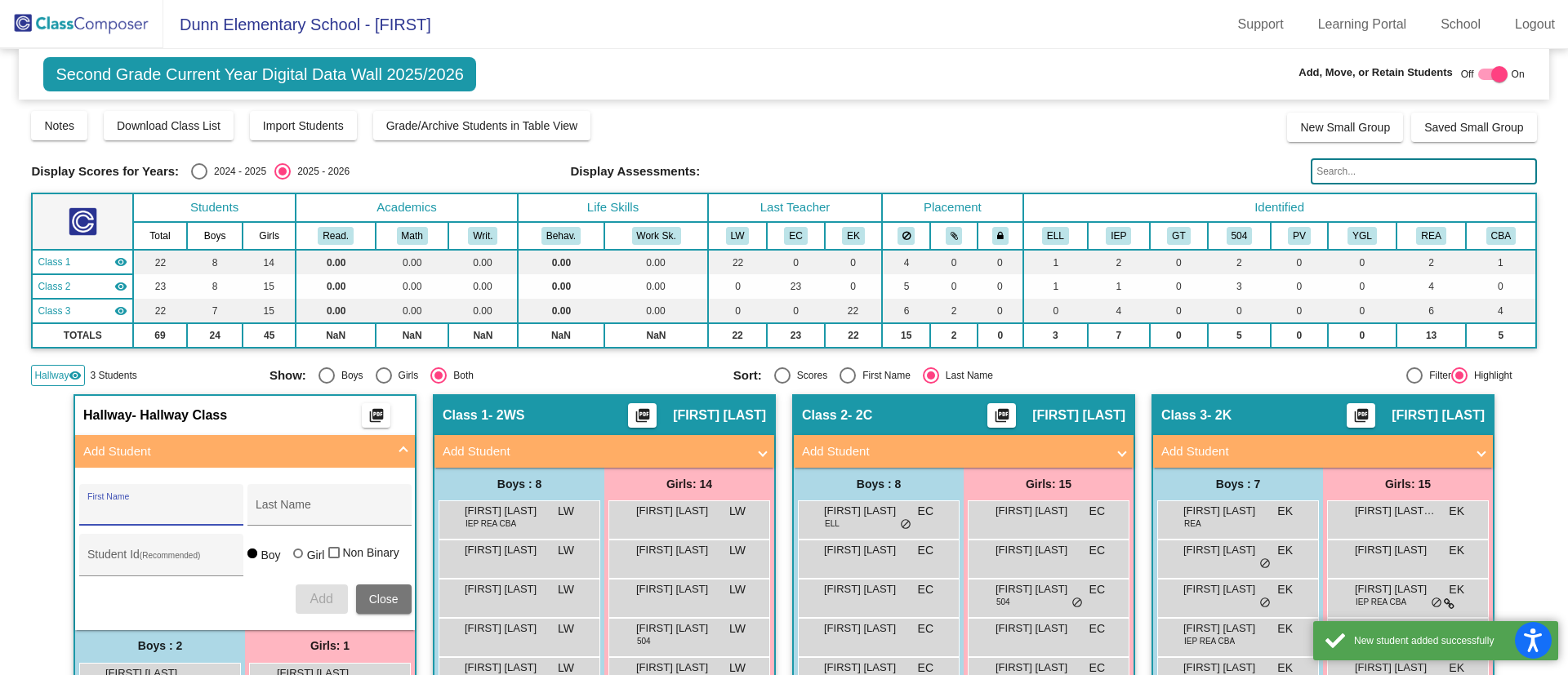 scroll, scrollTop: 245, scrollLeft: 0, axis: vertical 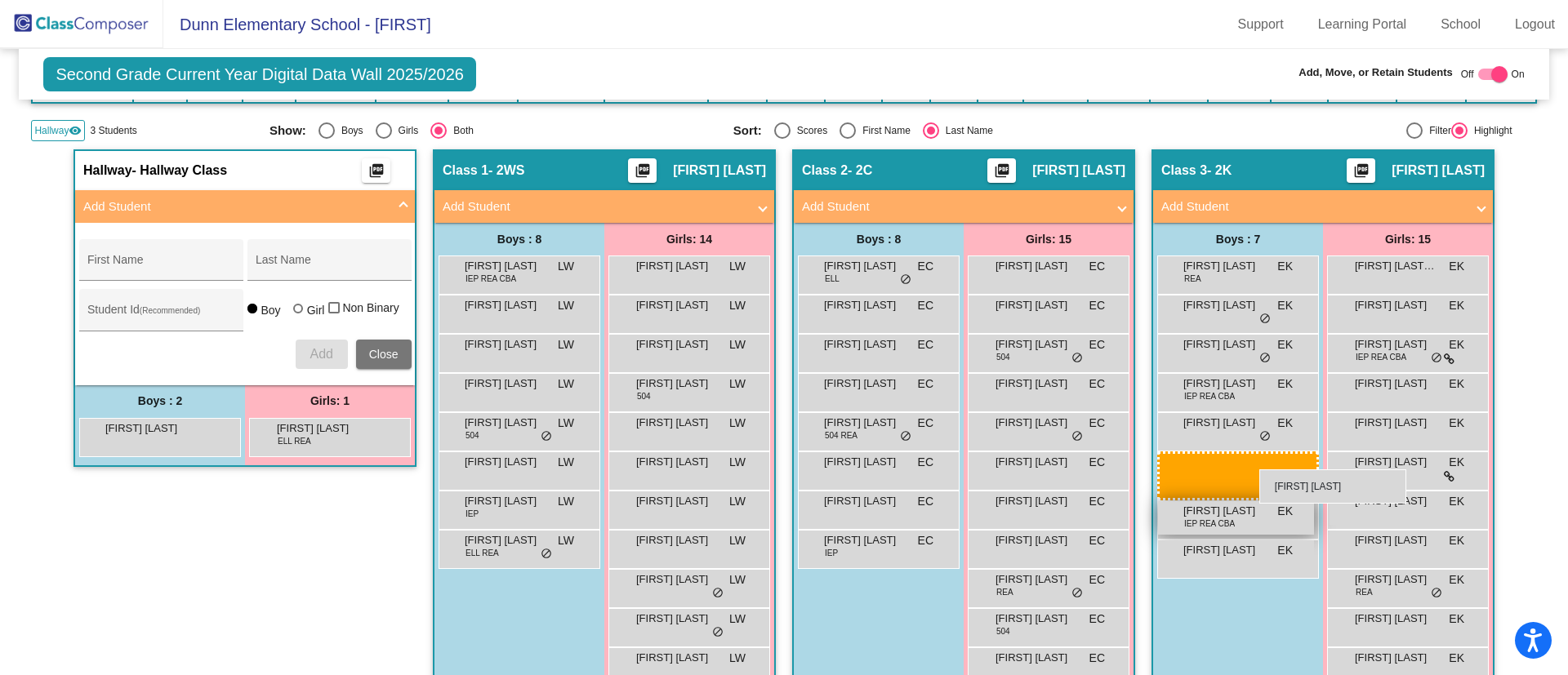 drag, startPoint x: 177, startPoint y: 473, endPoint x: 1209, endPoint y: 468, distance: 1032.0121 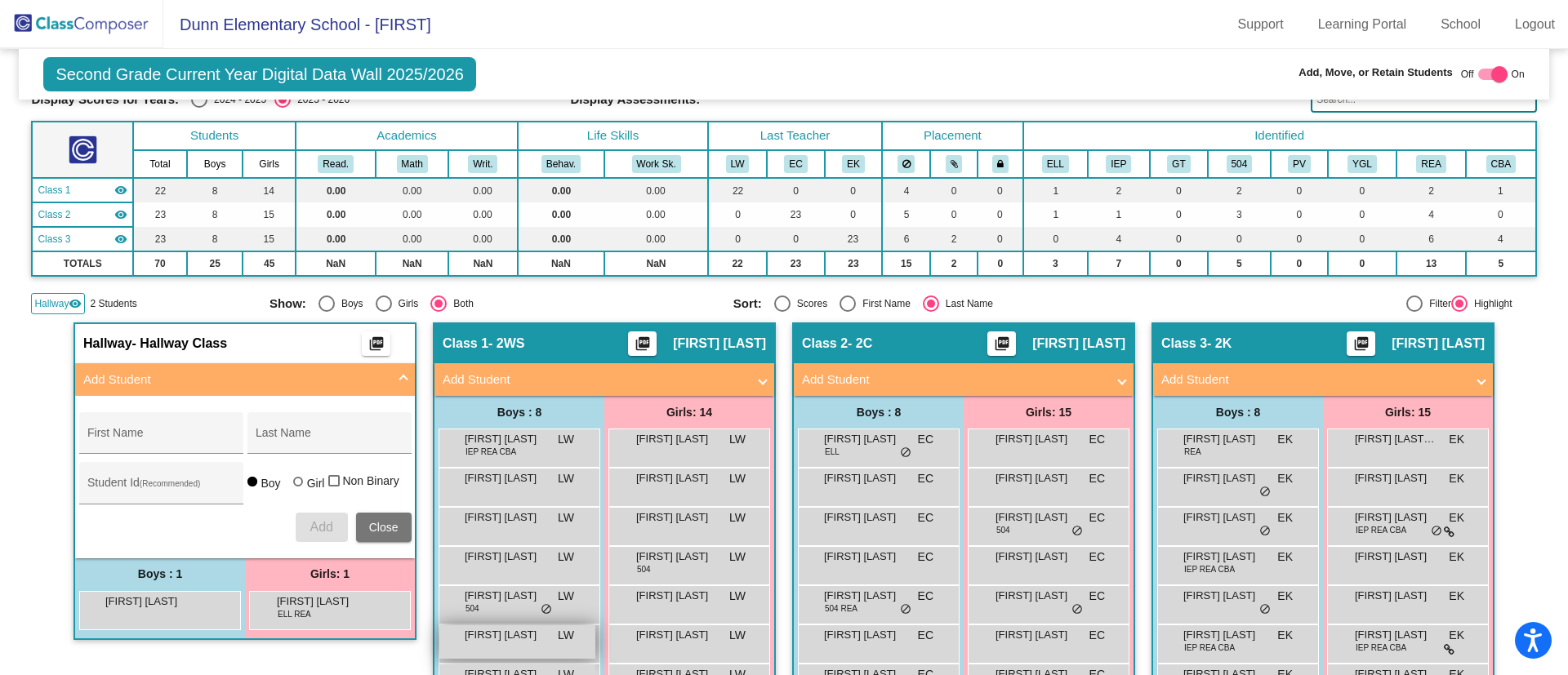 scroll, scrollTop: 0, scrollLeft: 0, axis: both 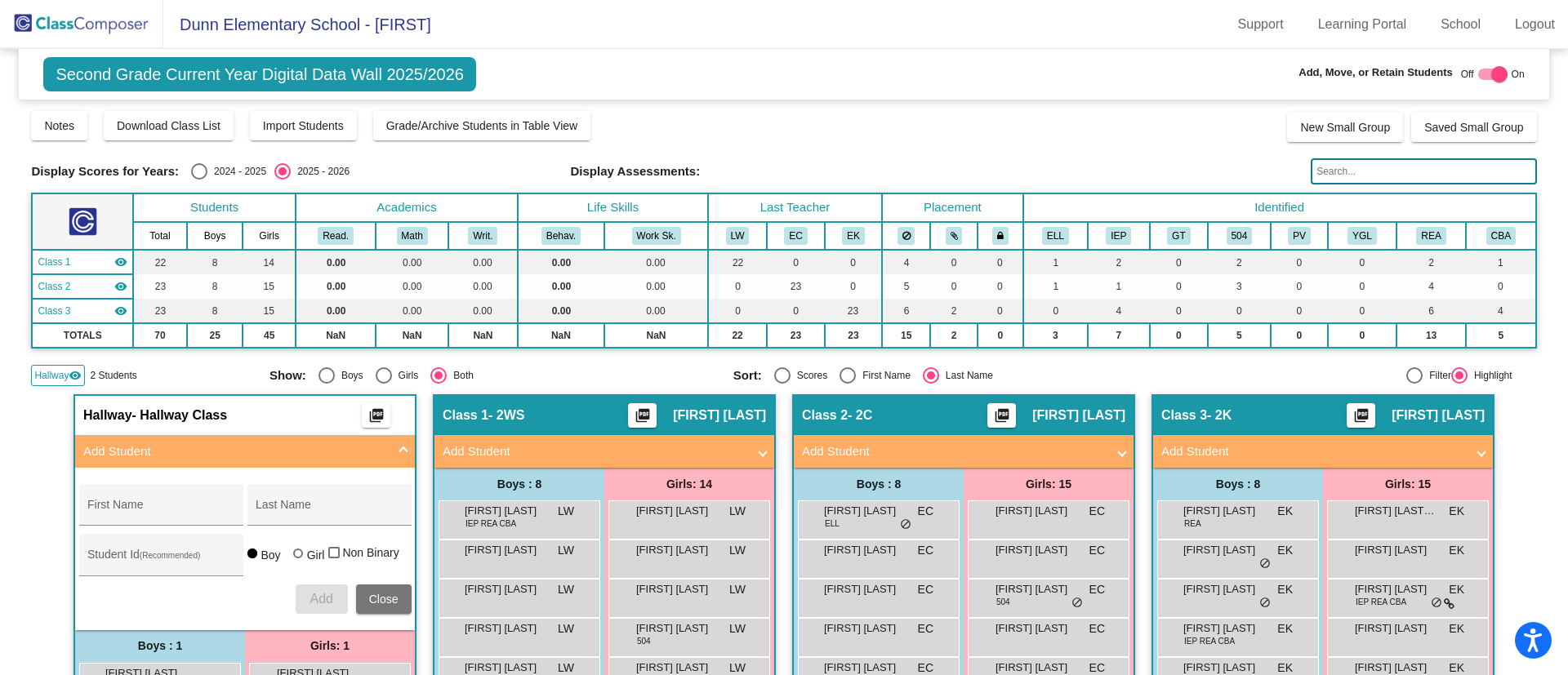 click on "Add Student" at bounding box center (235, 451) 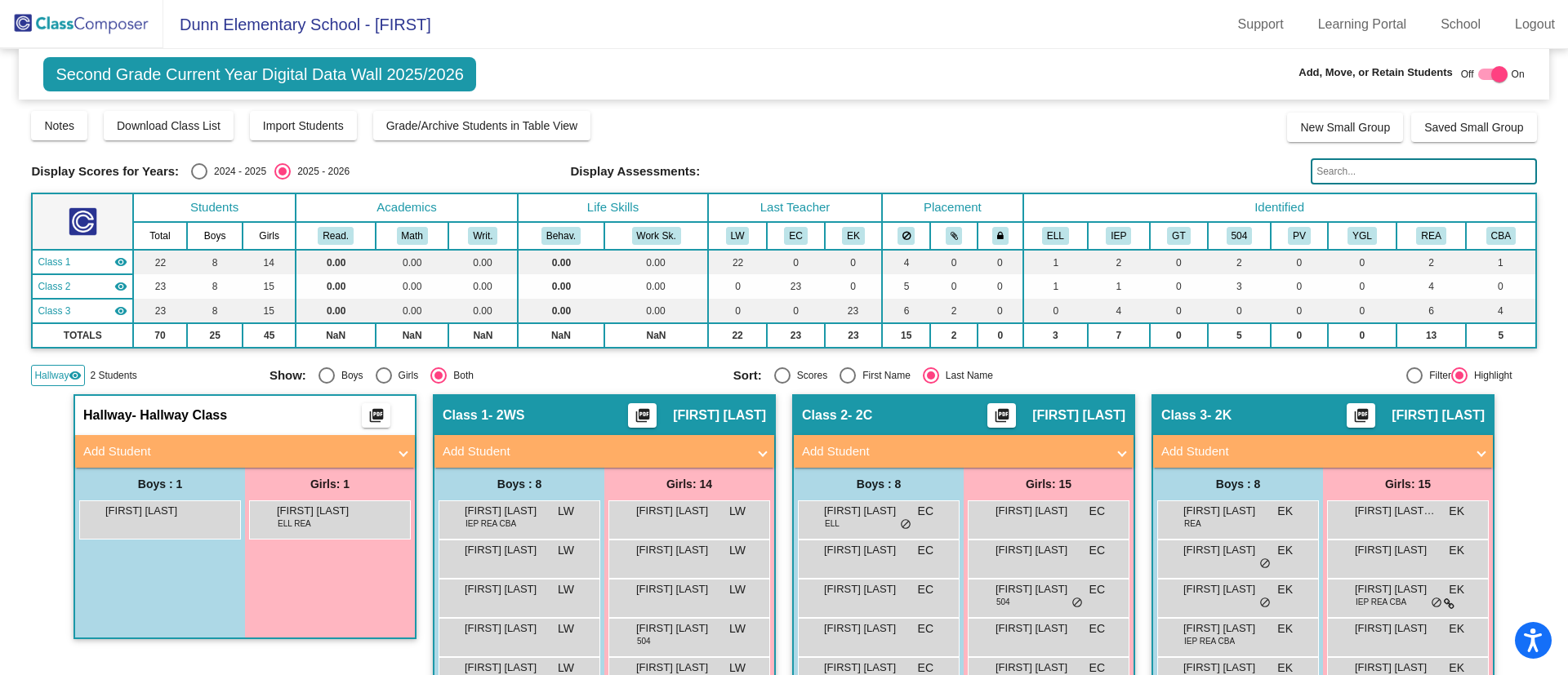 click on "Add Student" at bounding box center [245, 451] 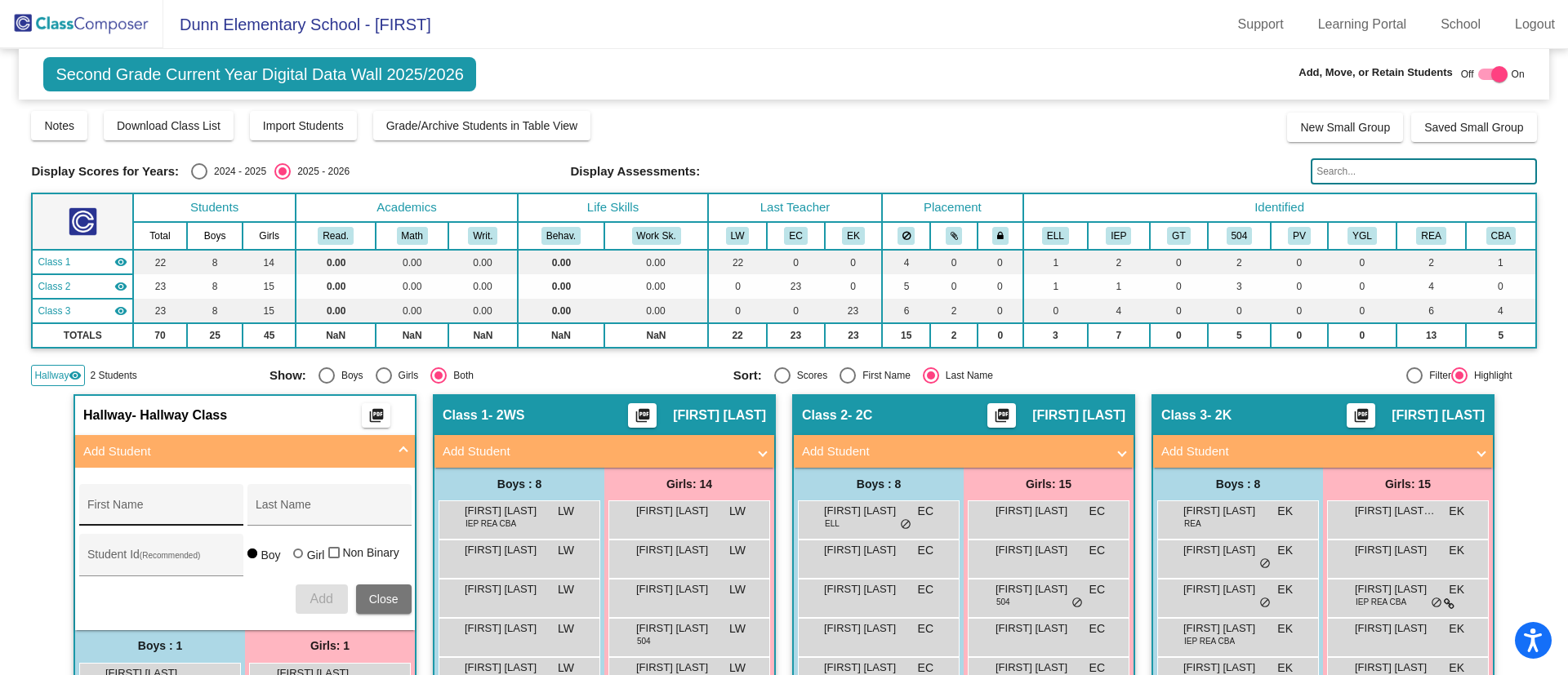 click on "First Name" at bounding box center [161, 509] 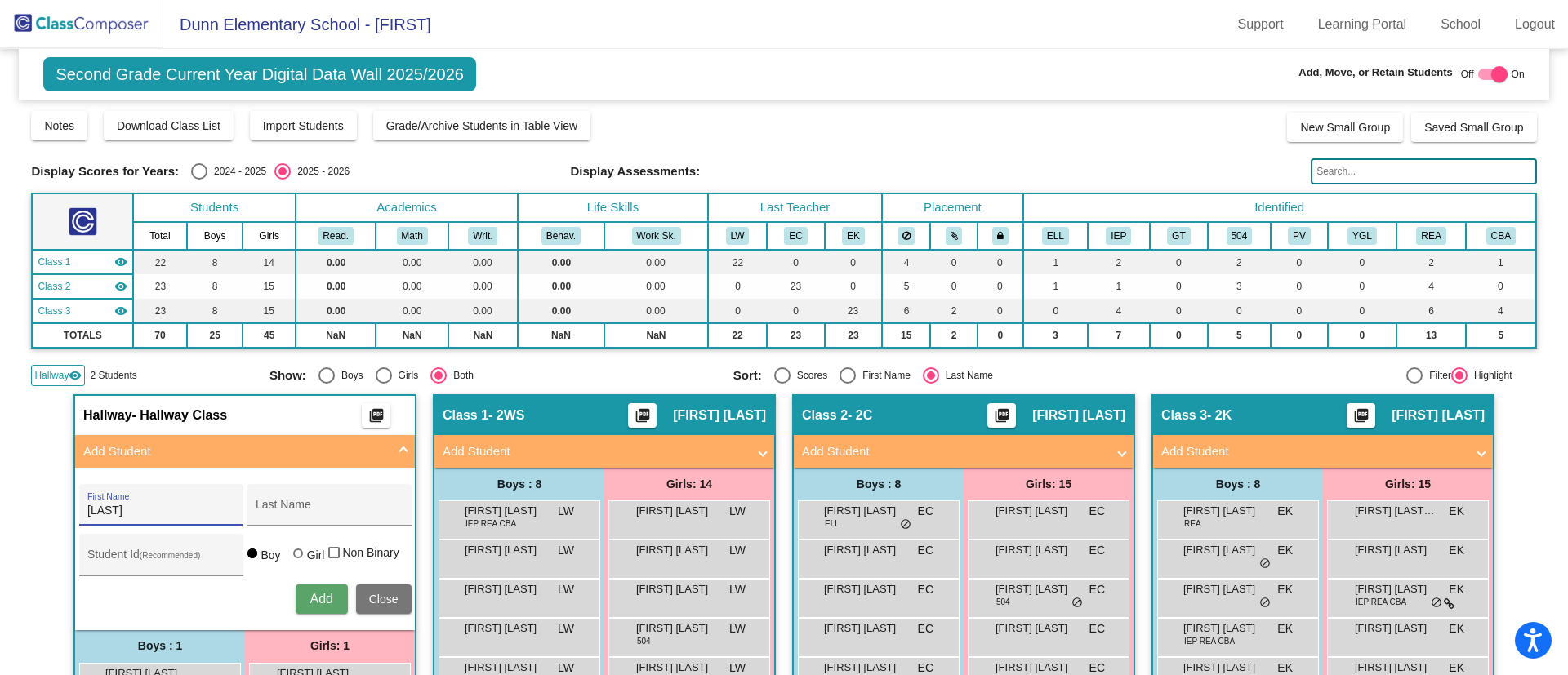 type on "[LAST]" 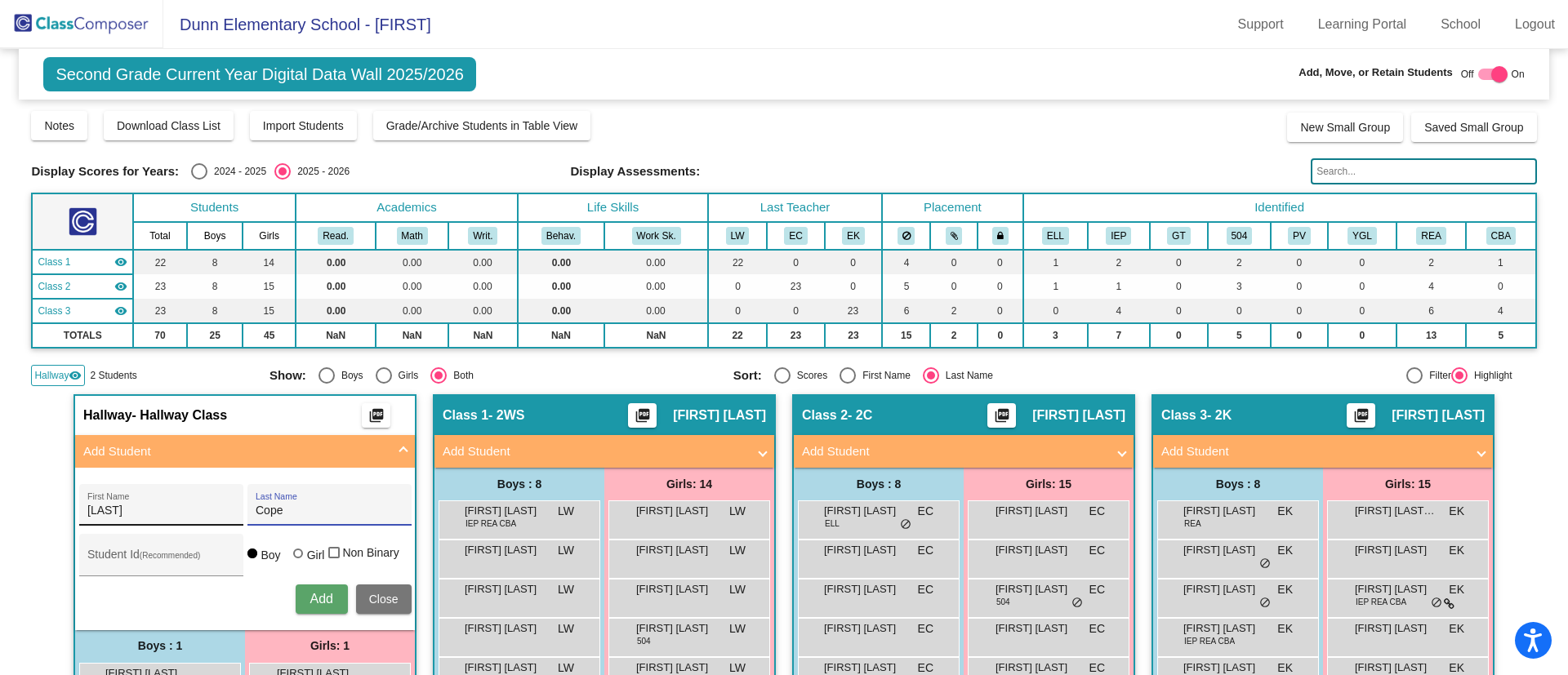 type on "Cope" 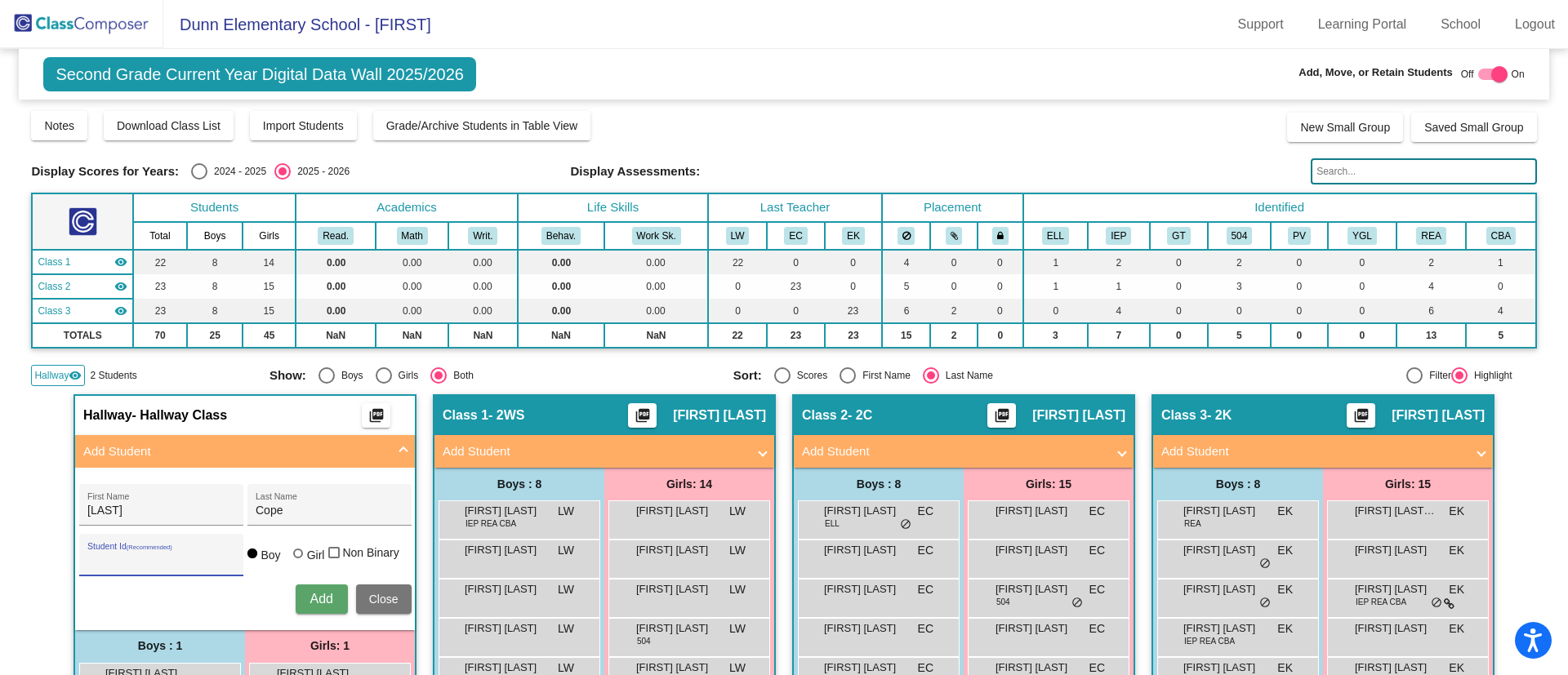click on "Add" at bounding box center [321, 598] 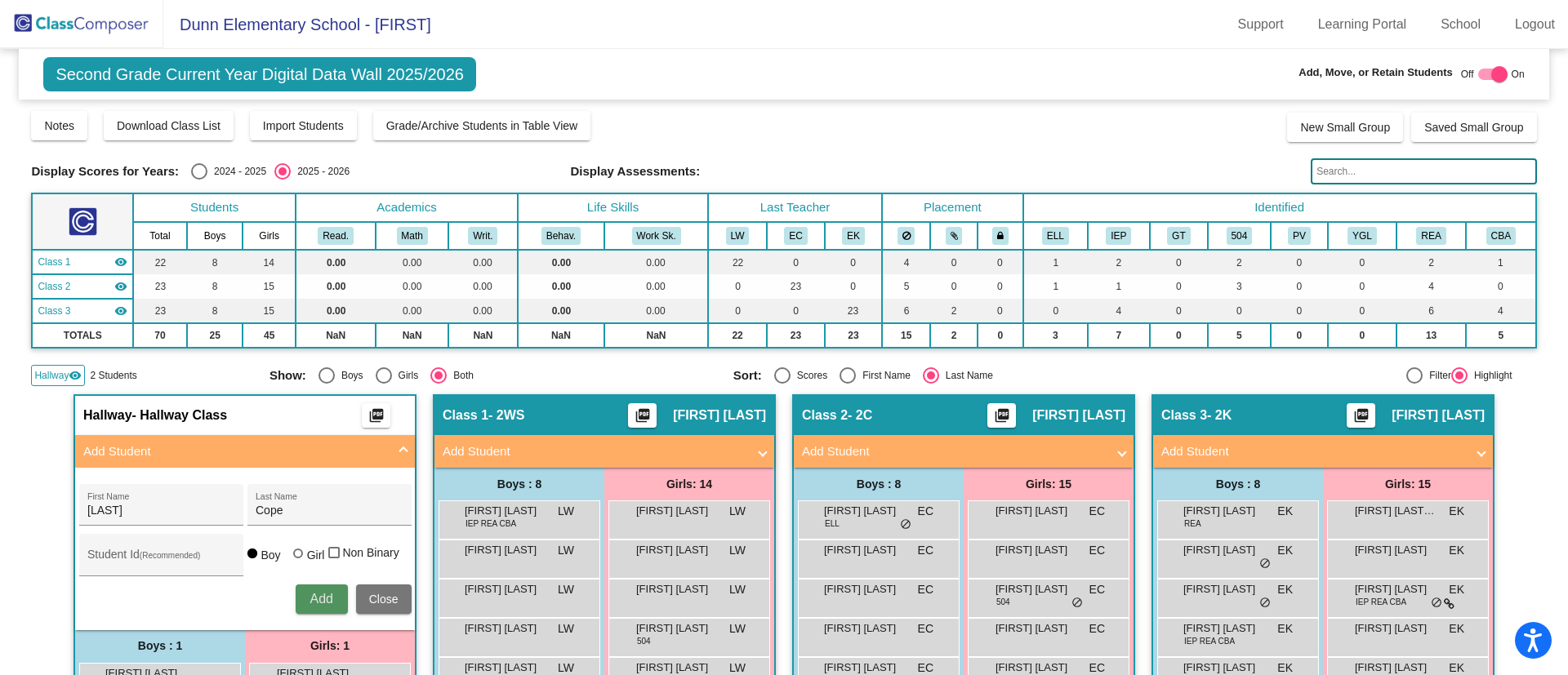 type 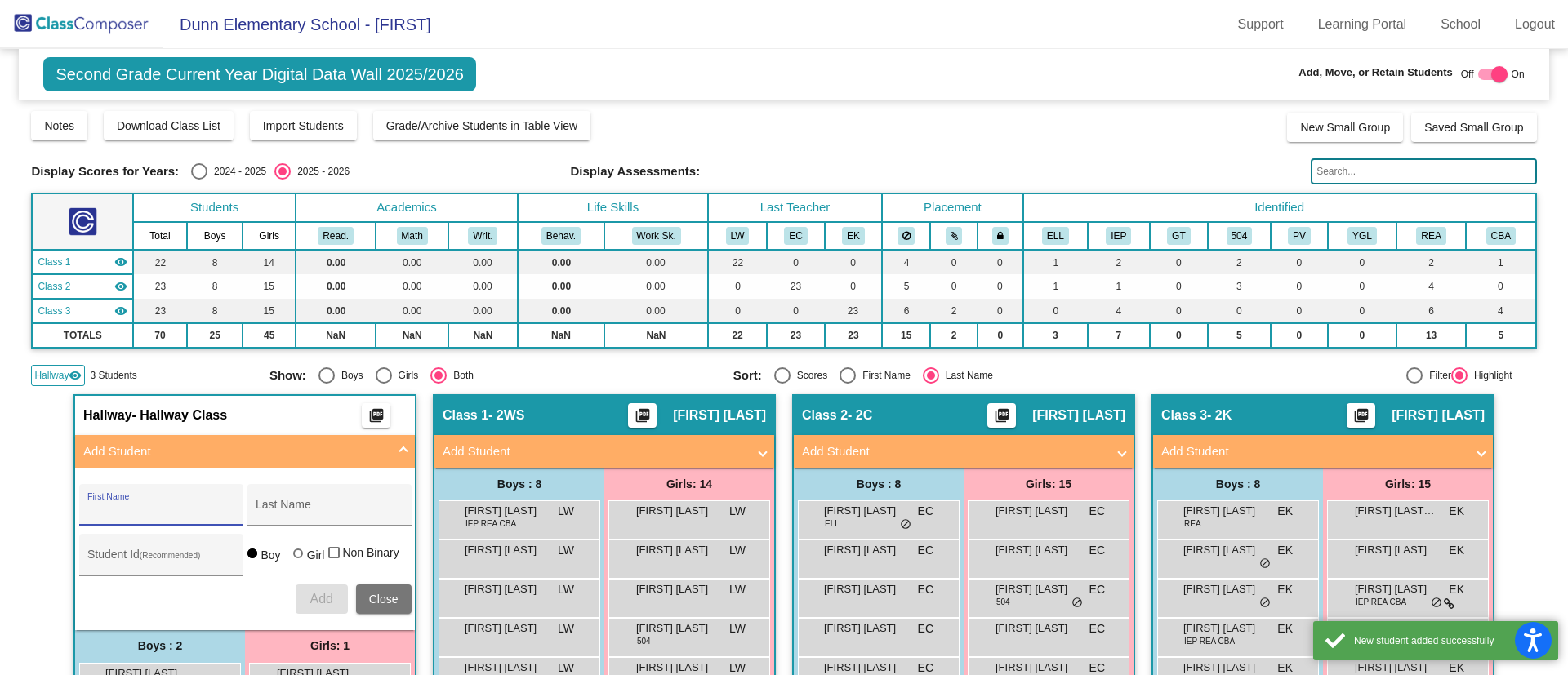 scroll, scrollTop: 245, scrollLeft: 0, axis: vertical 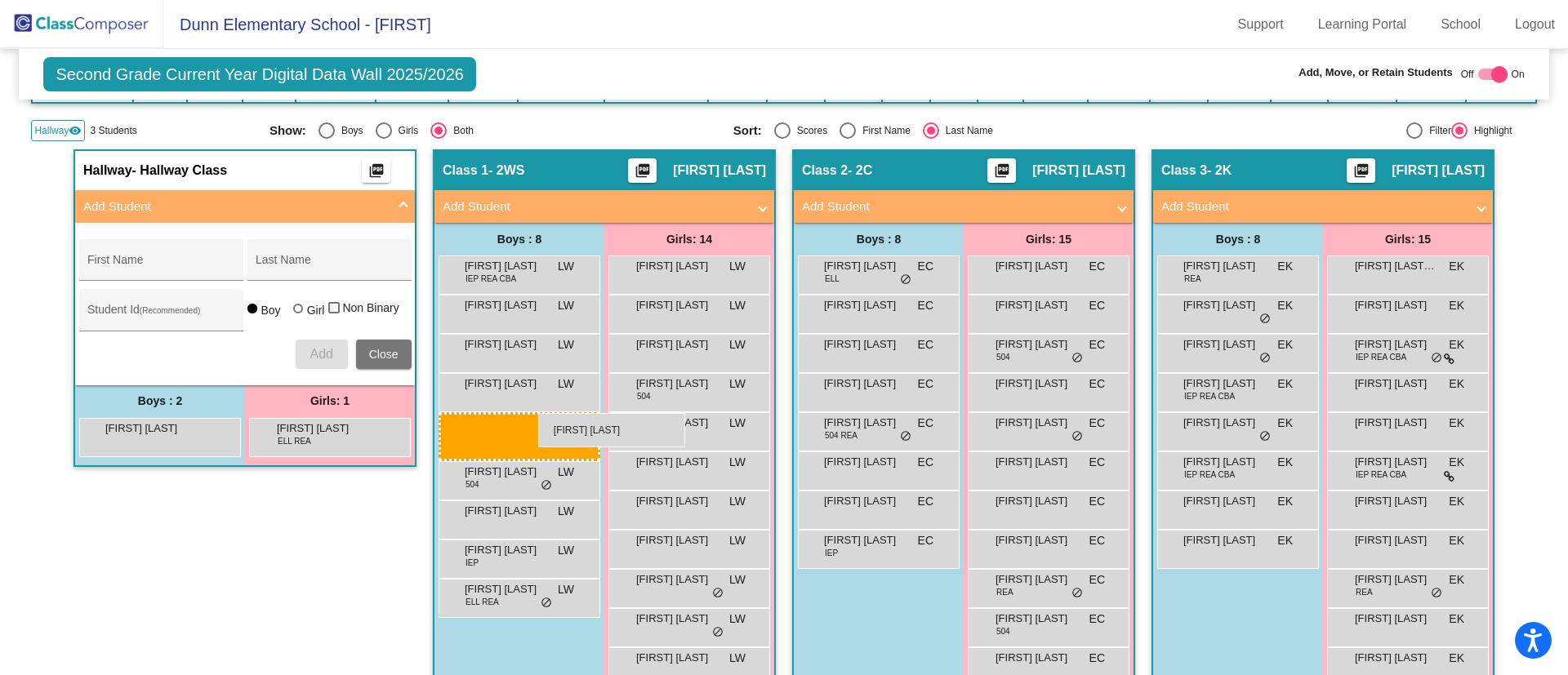 drag, startPoint x: 140, startPoint y: 431, endPoint x: 538, endPoint y: 413, distance: 398.40683 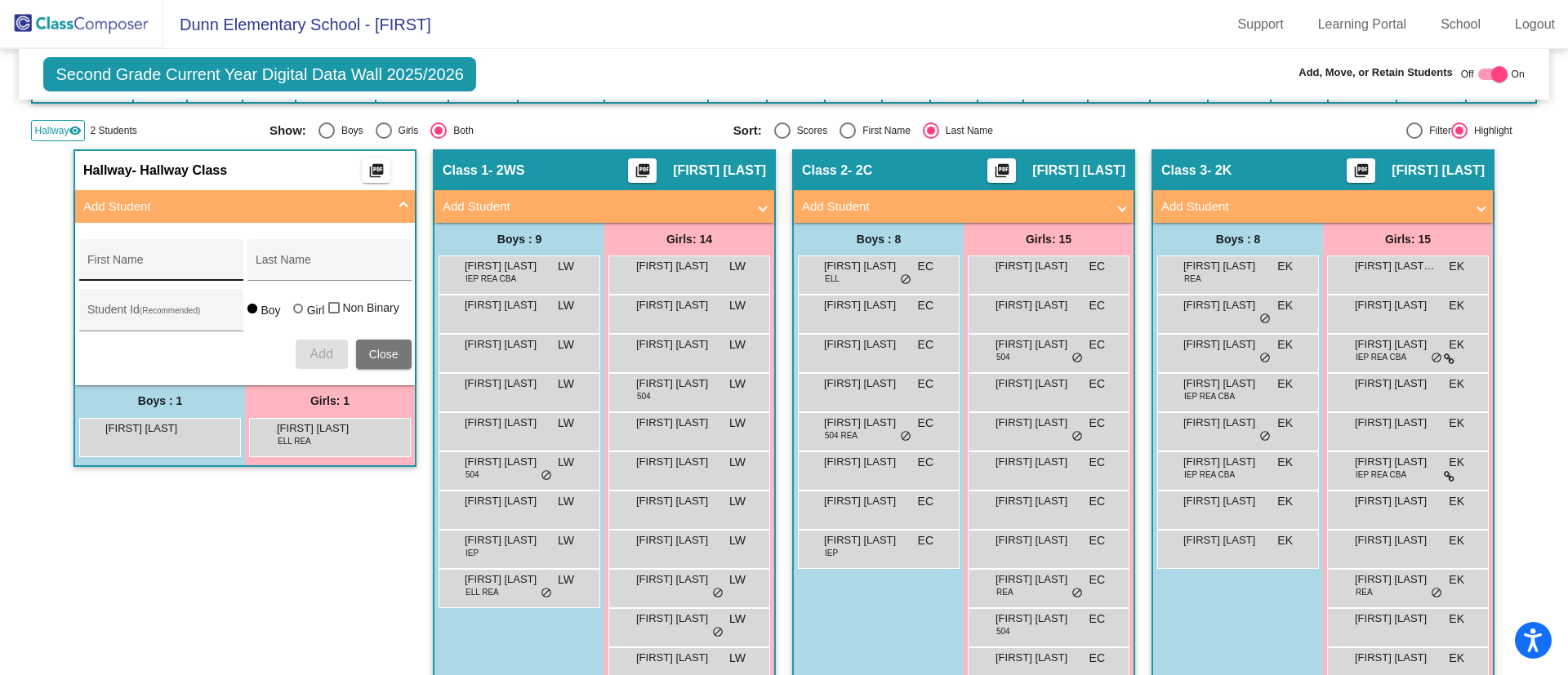 click on "First Name" at bounding box center [161, 264] 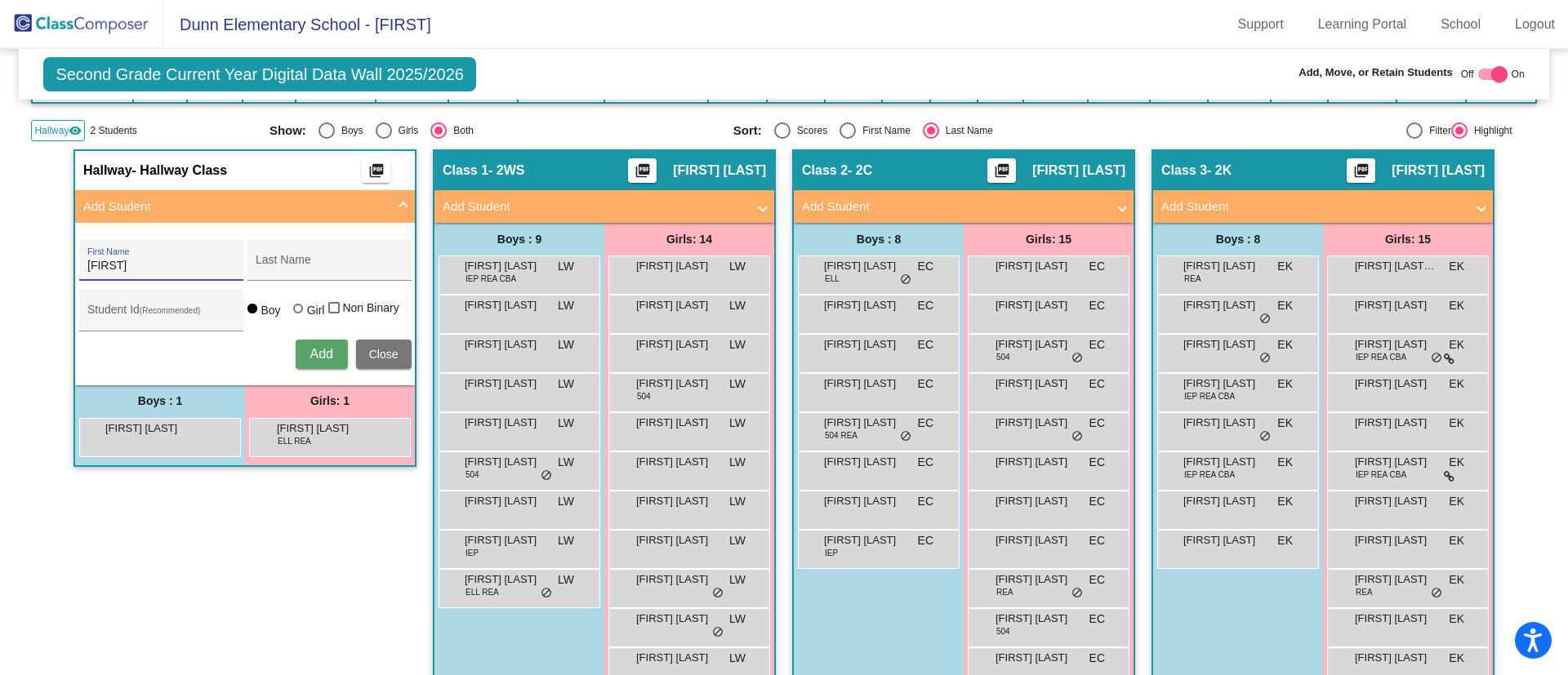 type on "[FIRST]" 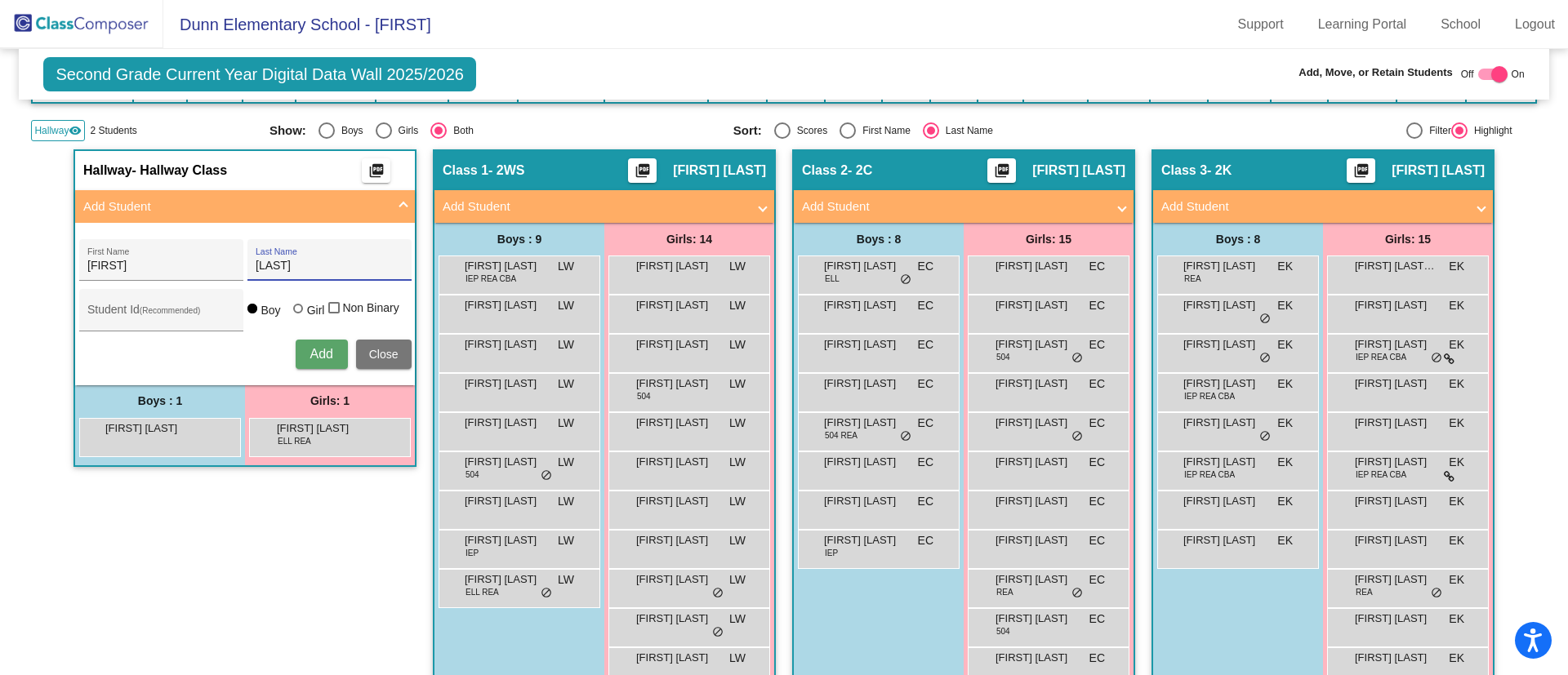 type on "[LAST]" 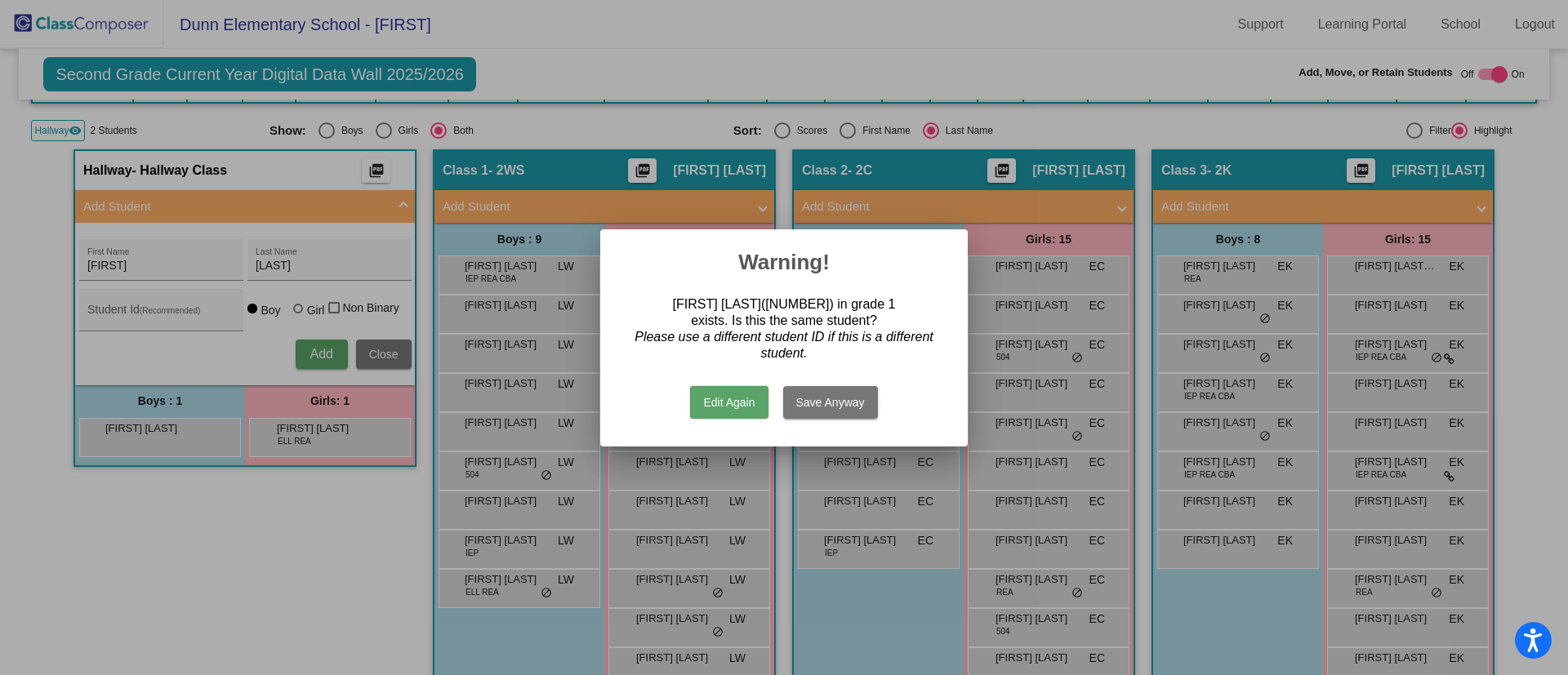 click on "Save Anyway" at bounding box center [831, 402] 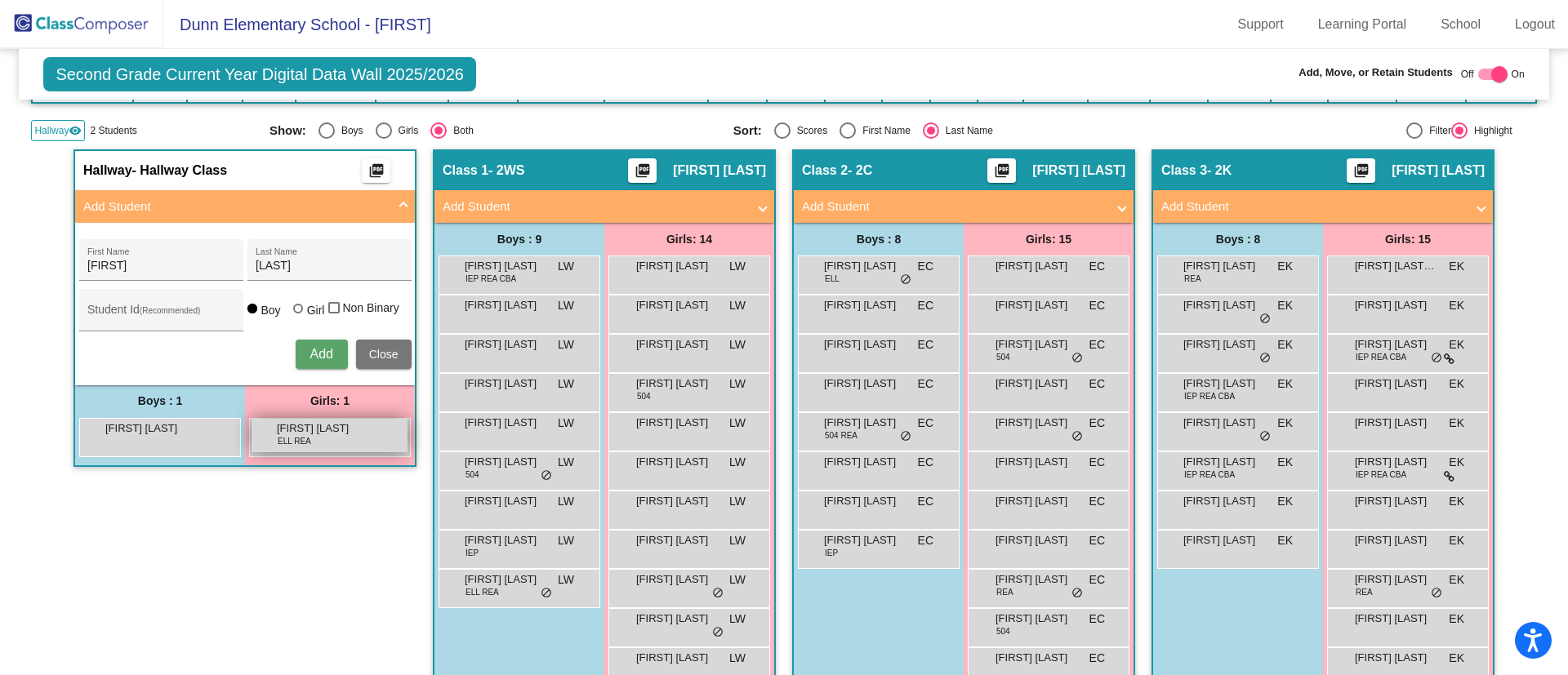 type 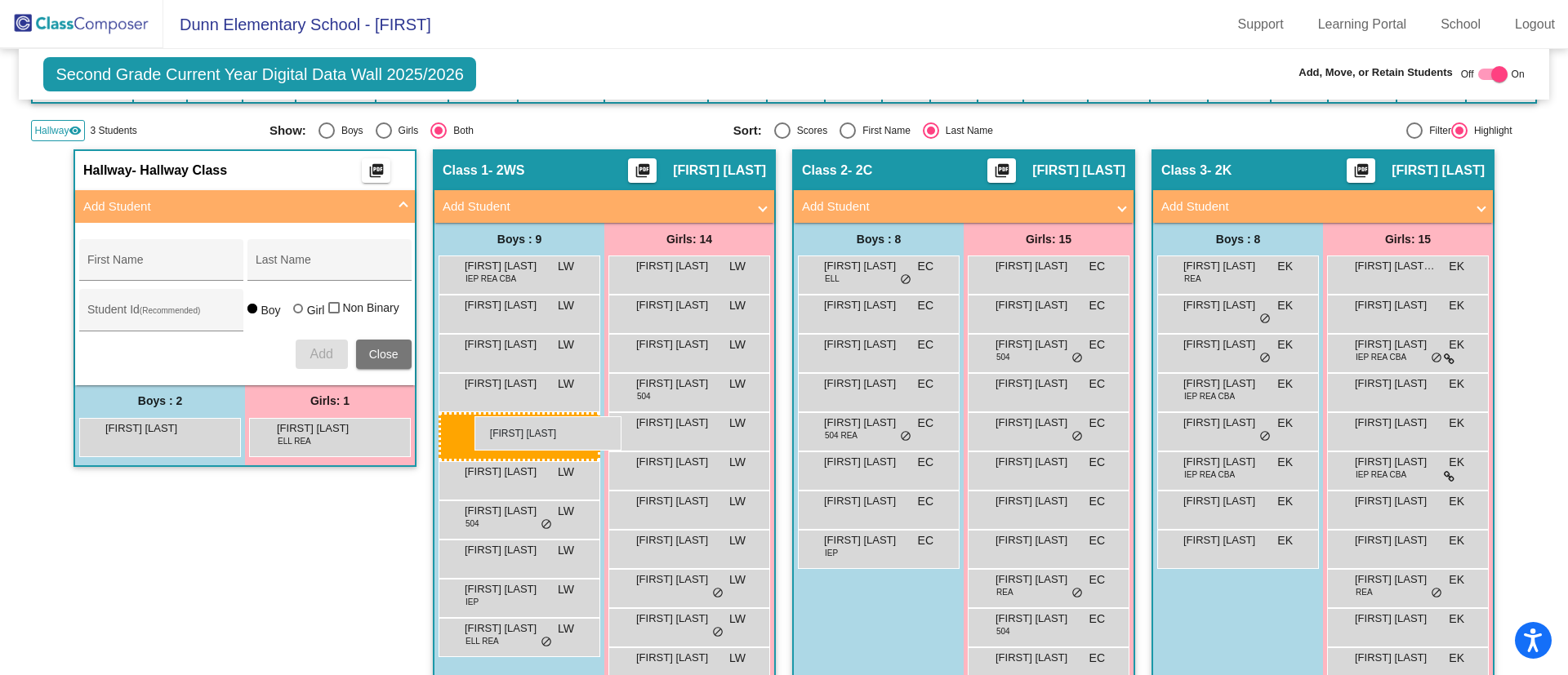 drag, startPoint x: 170, startPoint y: 482, endPoint x: 474, endPoint y: 416, distance: 311.08198 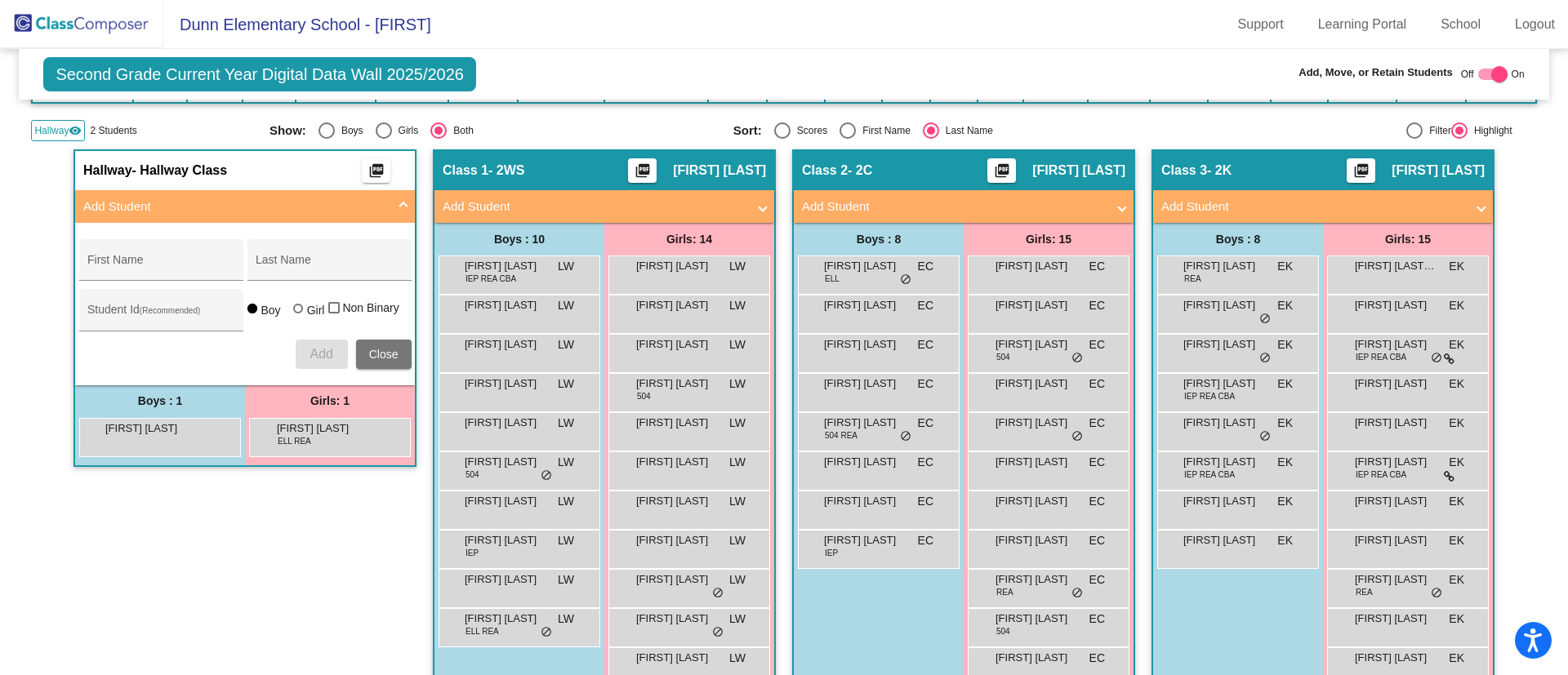 scroll, scrollTop: 0, scrollLeft: 0, axis: both 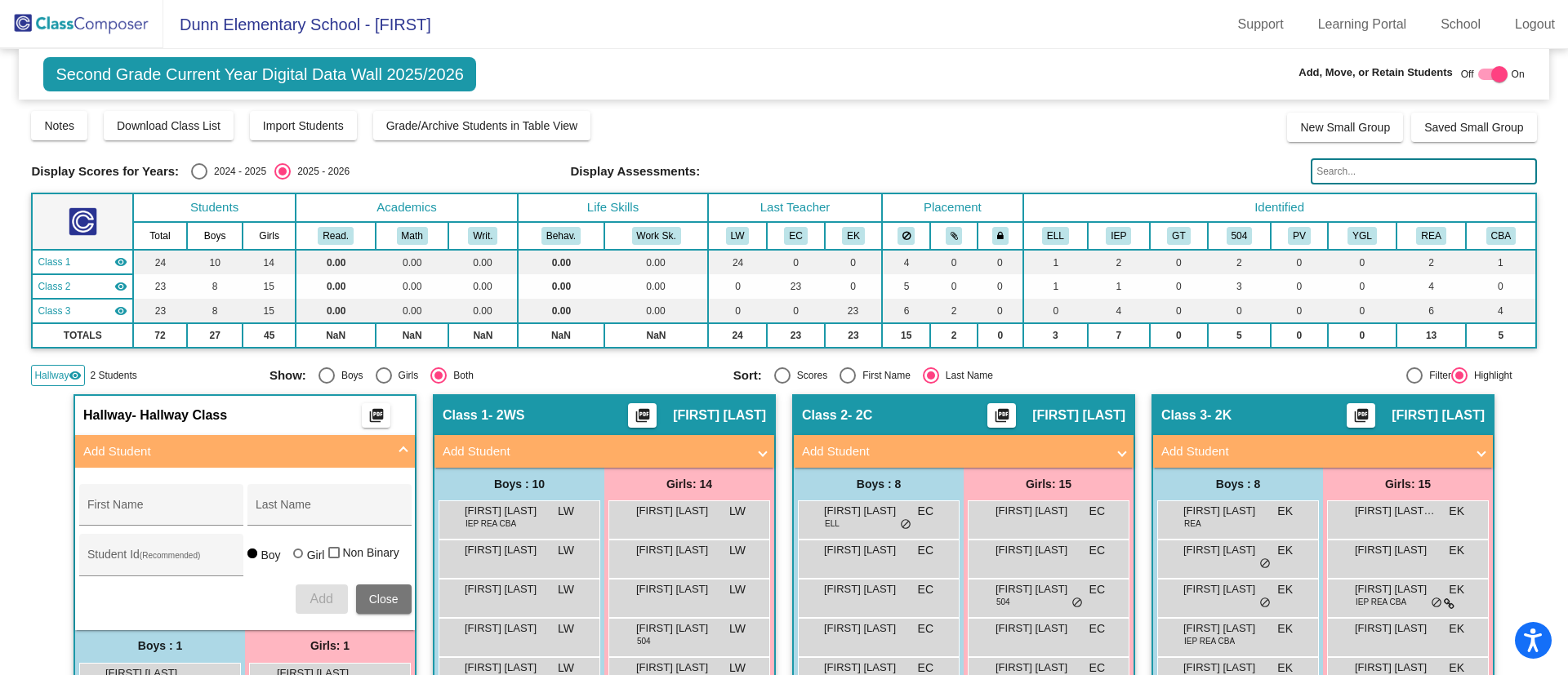 click at bounding box center (1499, 74) 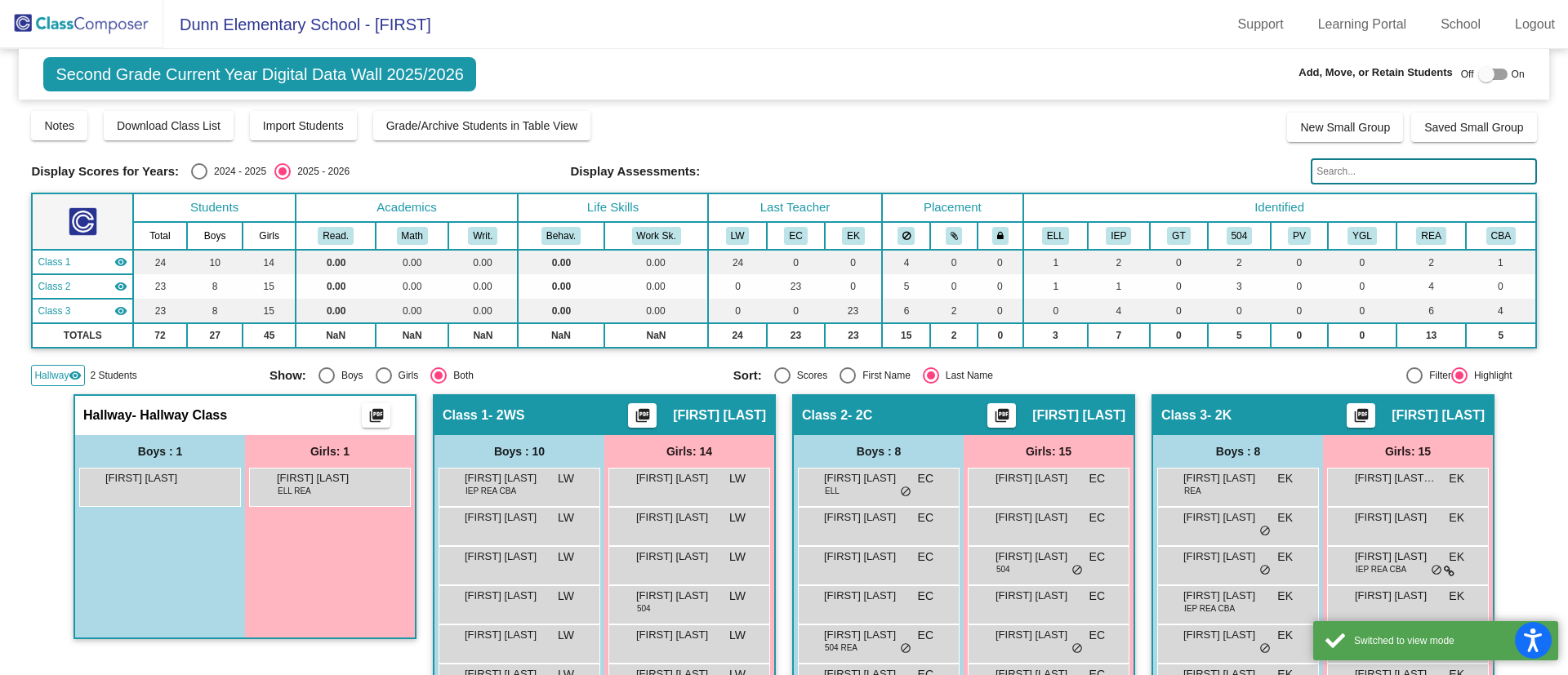 click 